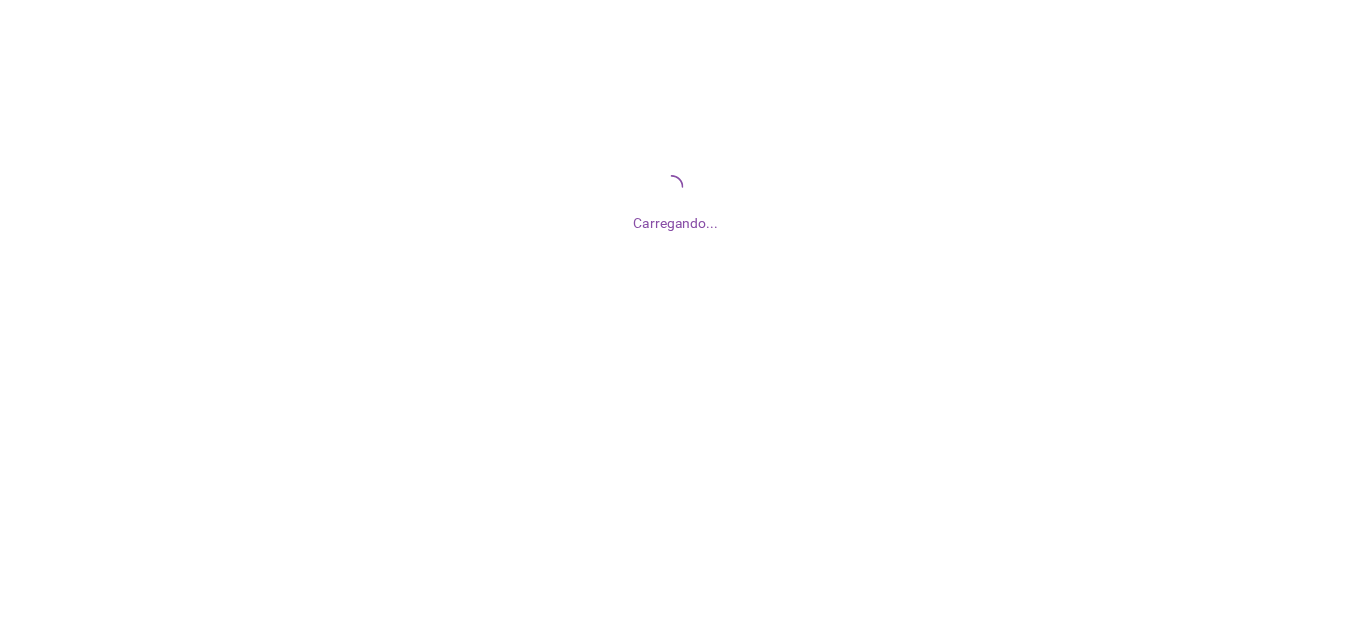 scroll, scrollTop: 0, scrollLeft: 0, axis: both 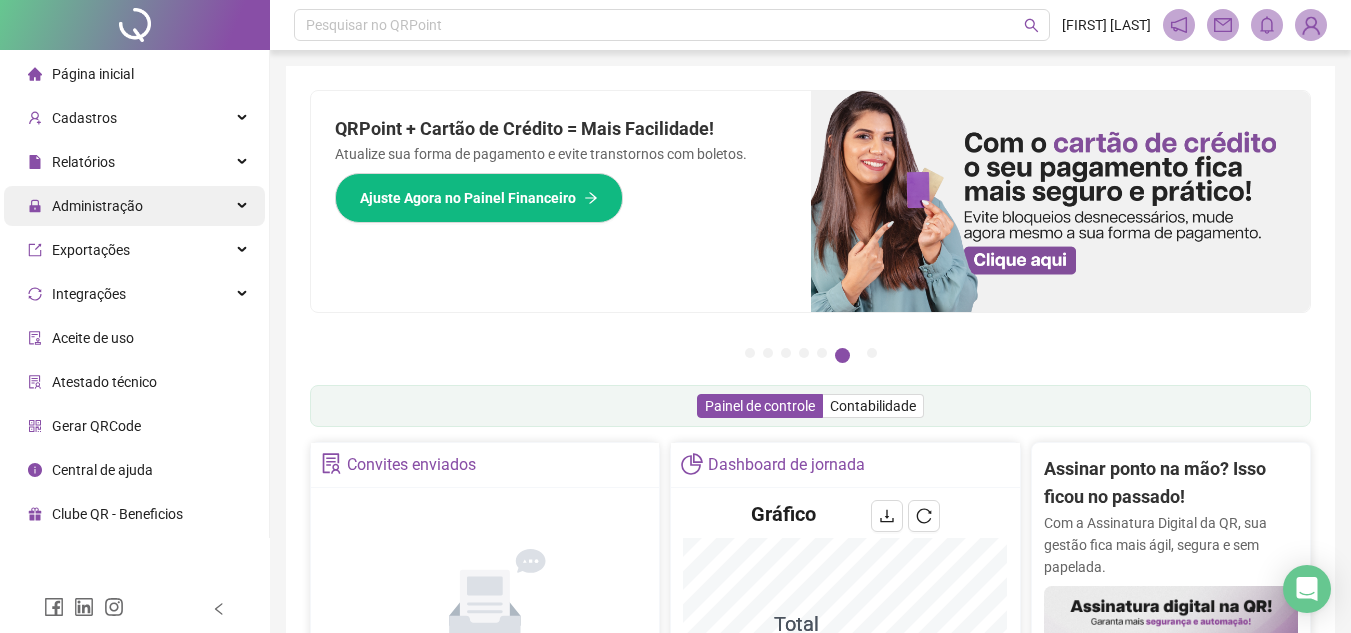 click on "Administração" at bounding box center [97, 206] 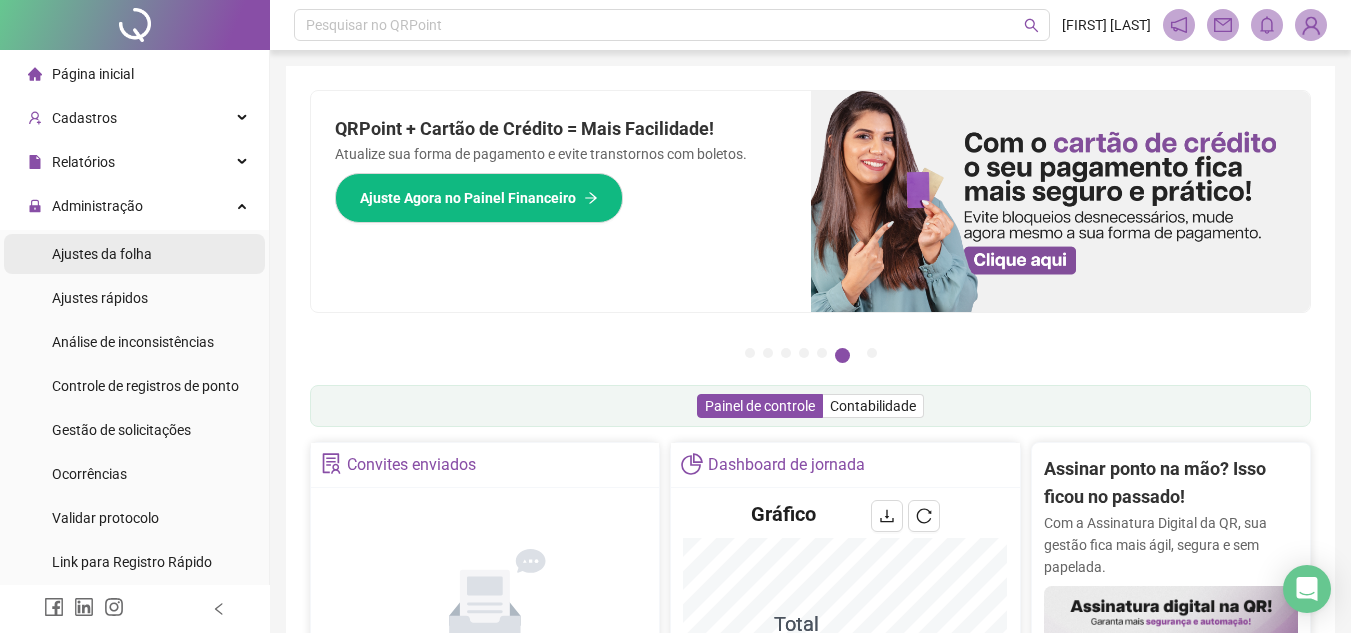click on "Ajustes da folha" at bounding box center [102, 254] 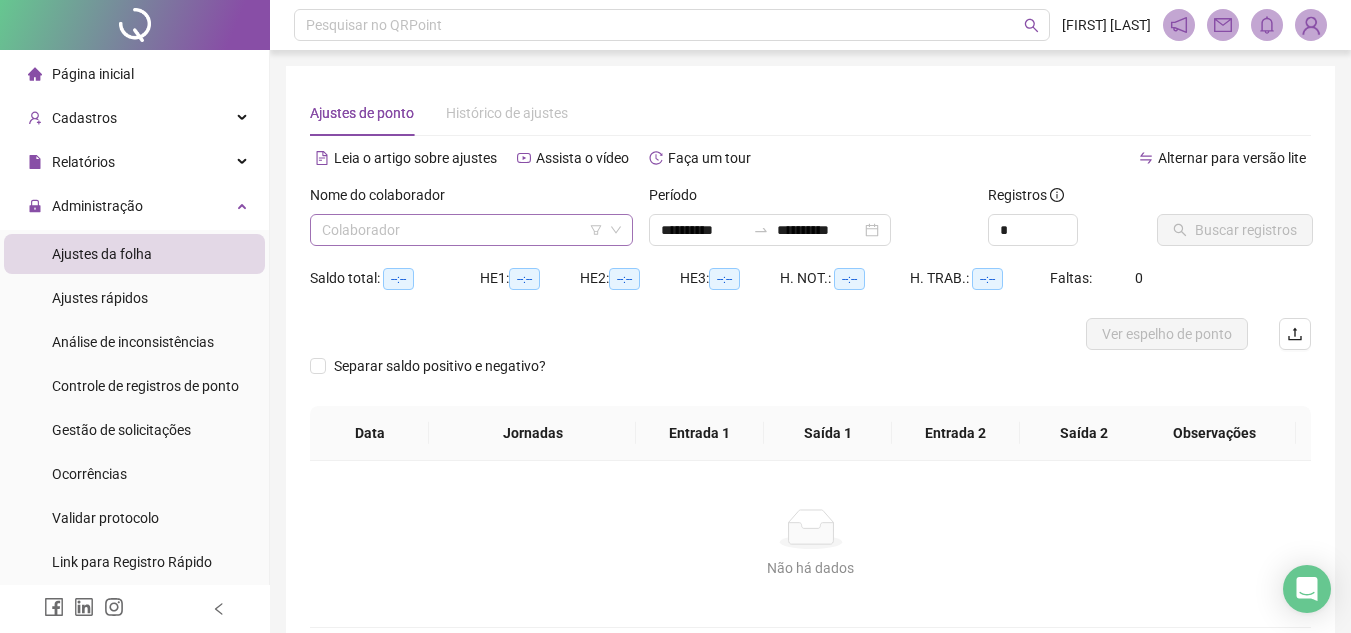 click at bounding box center (462, 230) 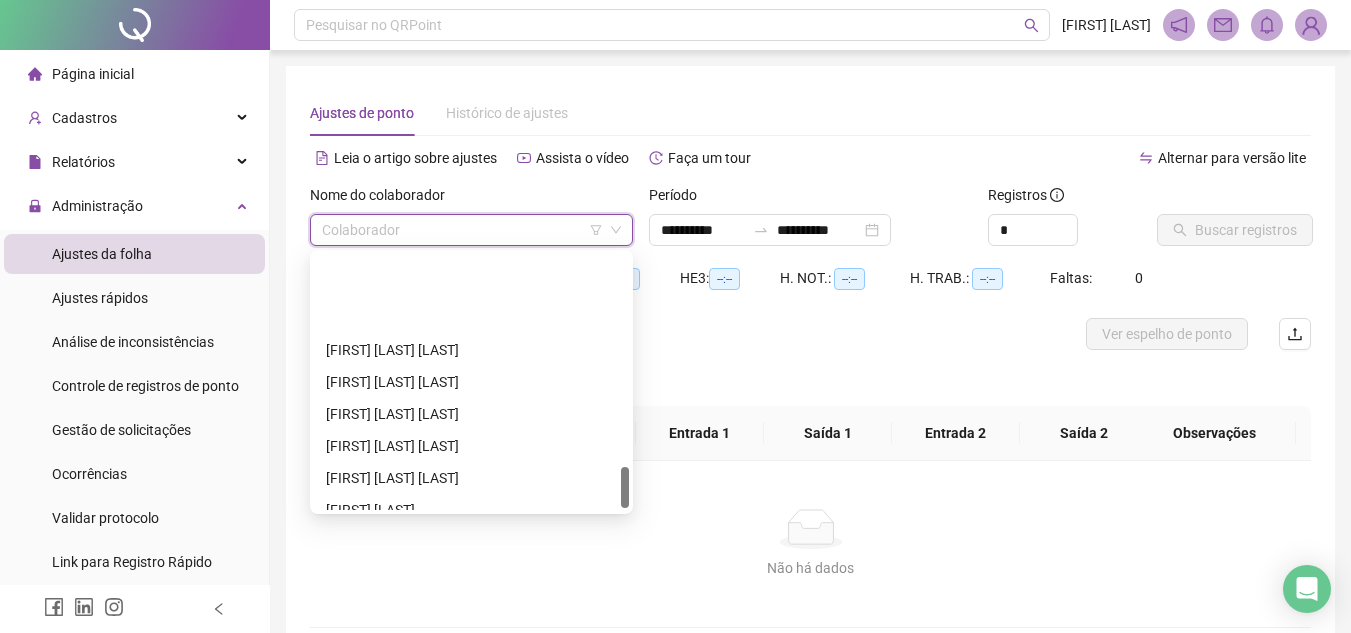 scroll, scrollTop: 1300, scrollLeft: 0, axis: vertical 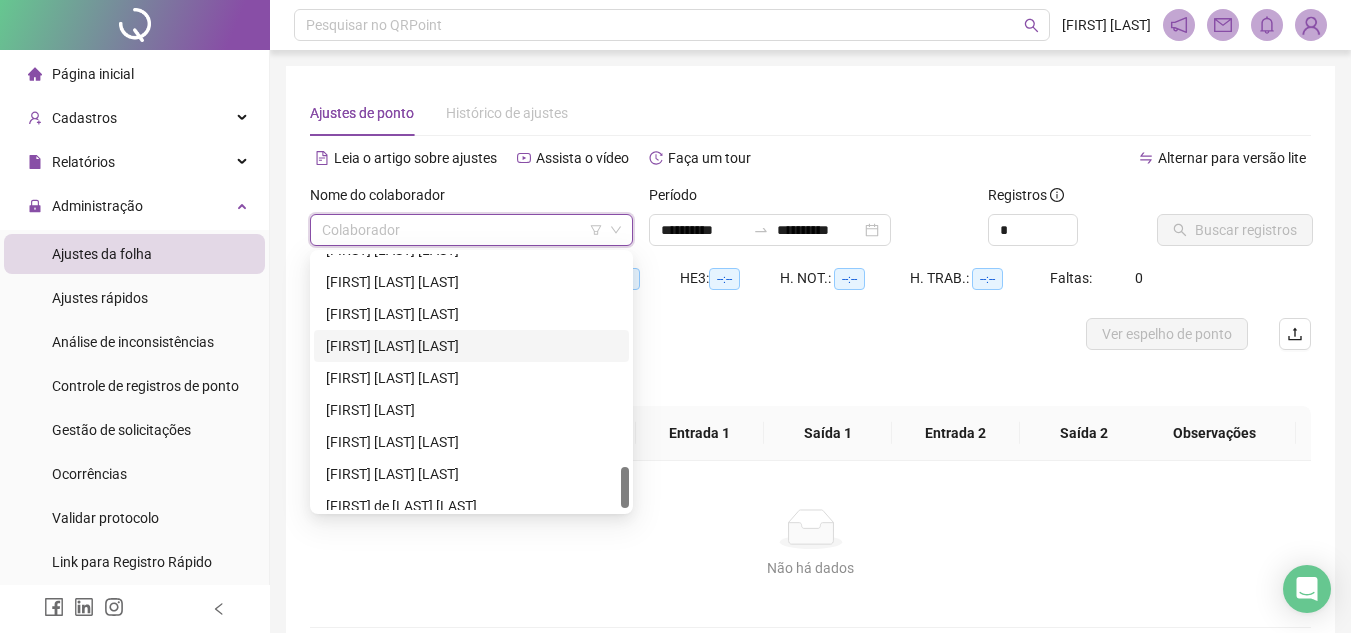 click on "[FIRST] [LAST] [LAST]" at bounding box center (471, 346) 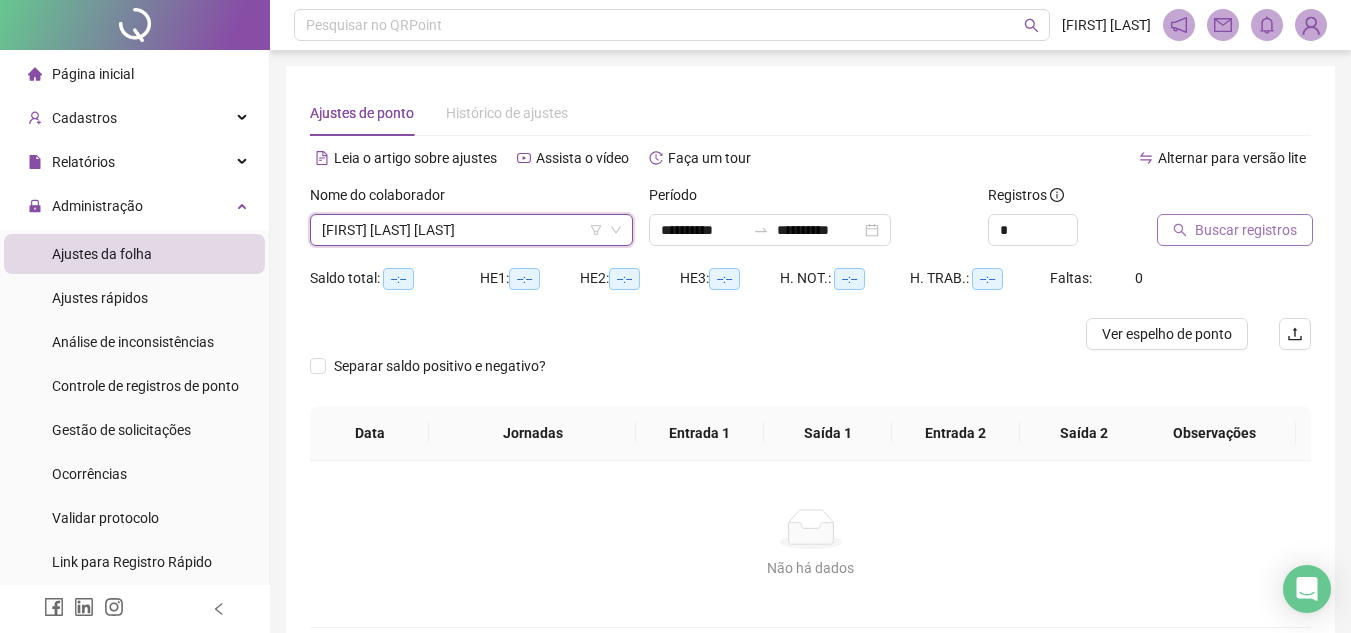 click on "Buscar registros" at bounding box center [1246, 230] 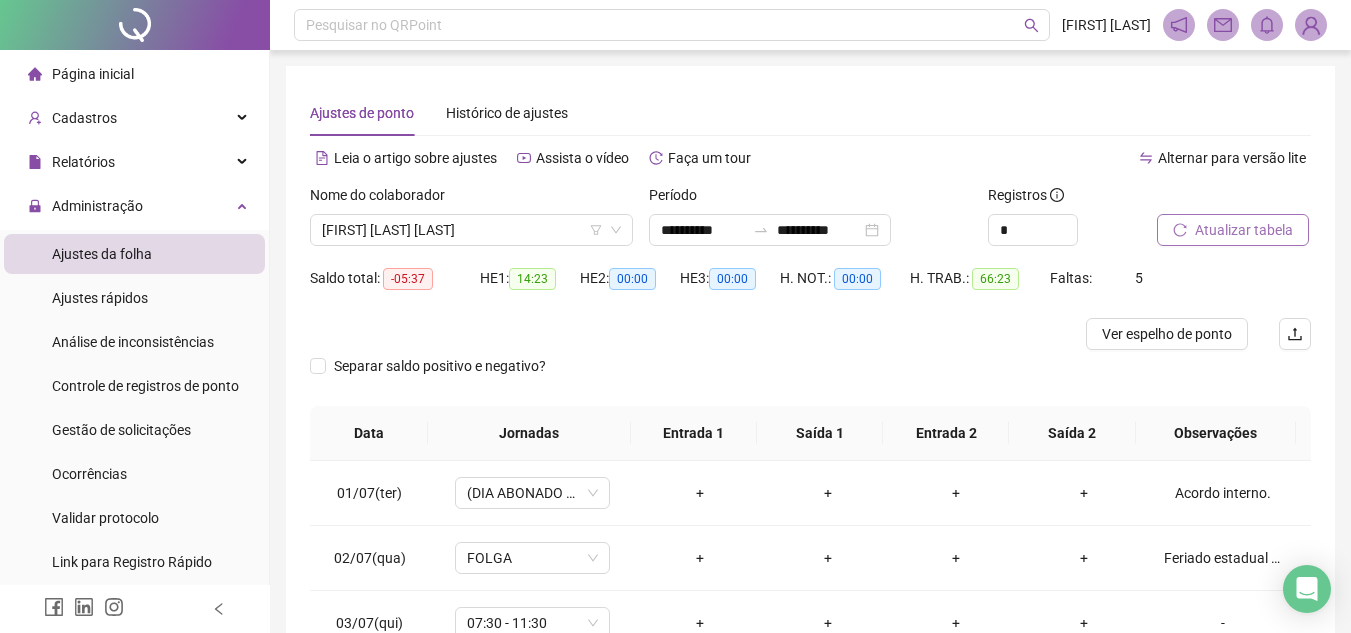 click on "Atualizar tabela" at bounding box center [1244, 230] 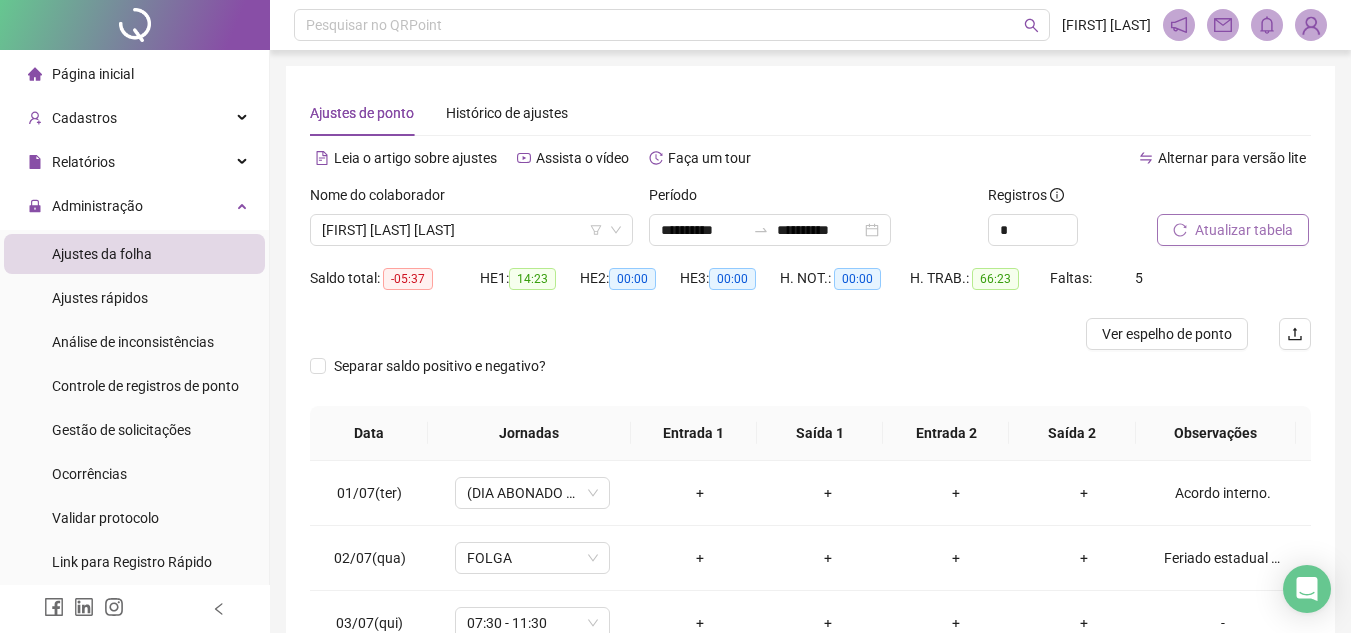 click on "Atualizar tabela" at bounding box center (1244, 230) 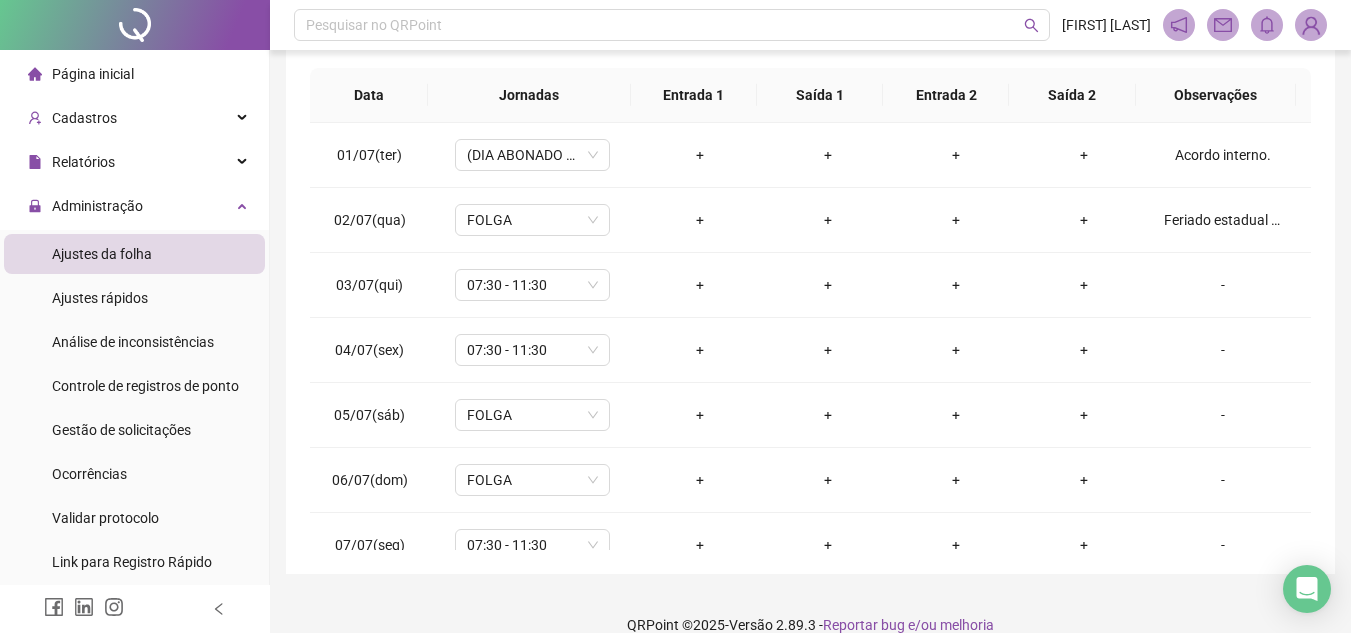 scroll, scrollTop: 365, scrollLeft: 0, axis: vertical 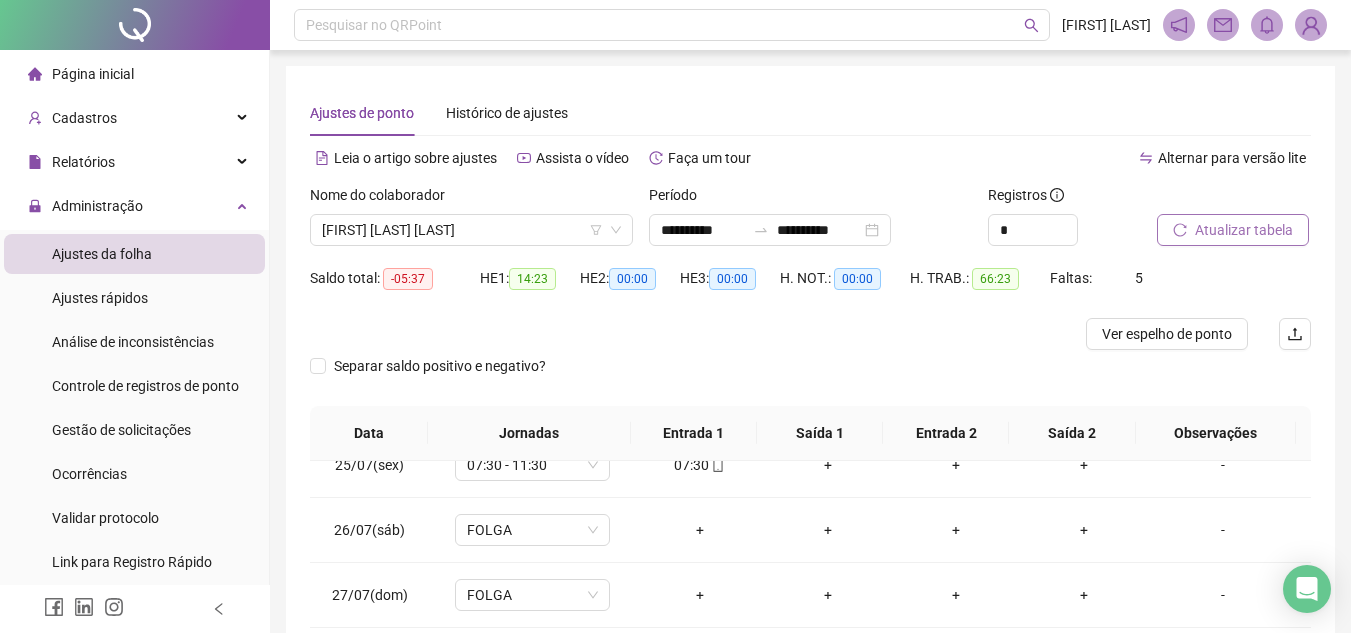 drag, startPoint x: 1211, startPoint y: 213, endPoint x: 1196, endPoint y: 225, distance: 19.209373 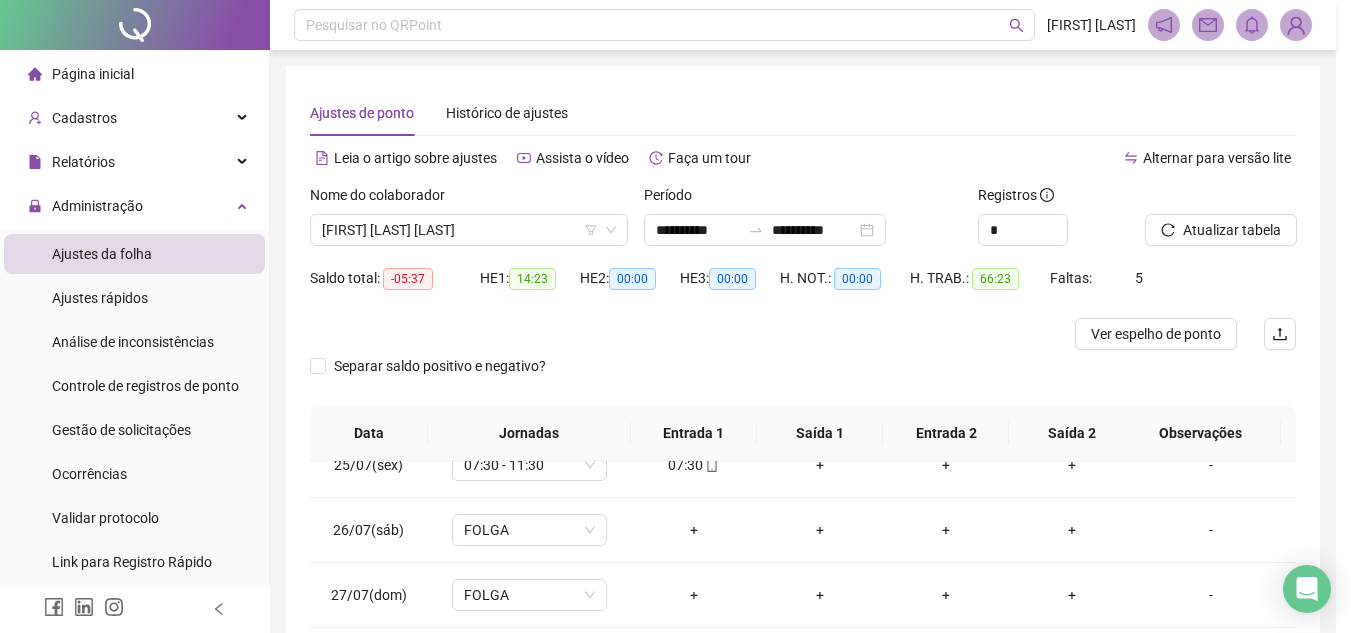 click on "Atualizando tabela Atualizando e reorganizando os registros... OK" at bounding box center [675, 316] 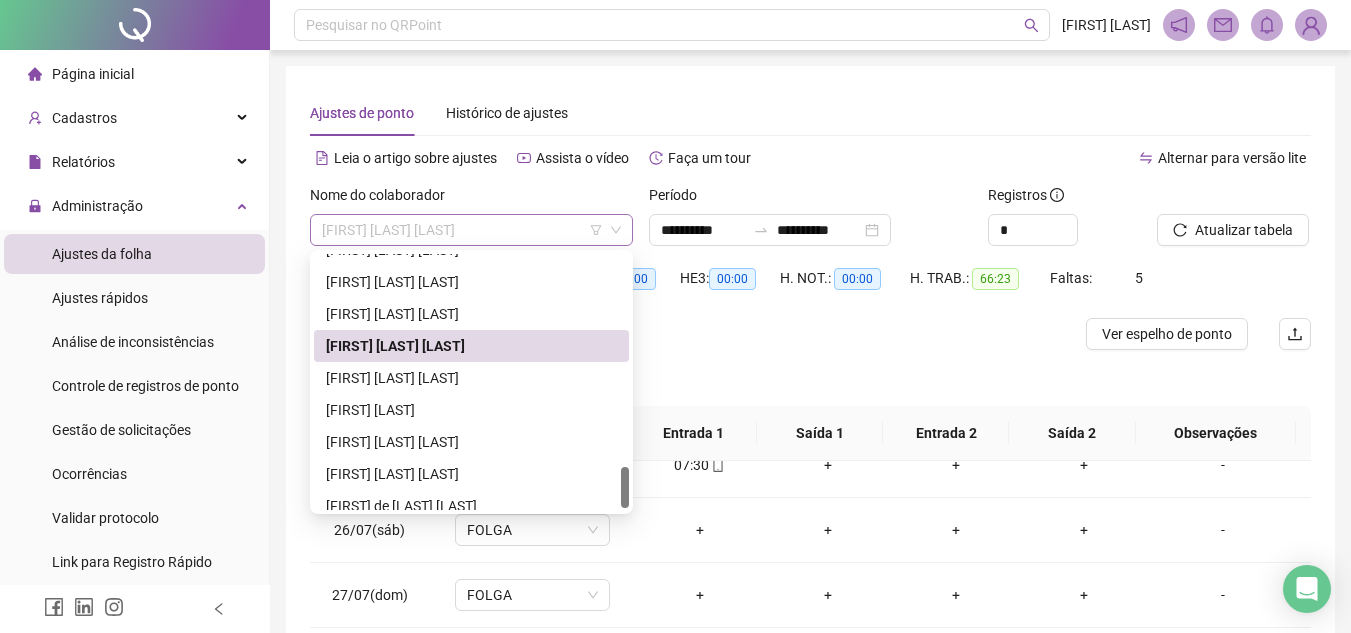 click on "[FIRST] [LAST] [LAST]" at bounding box center [471, 230] 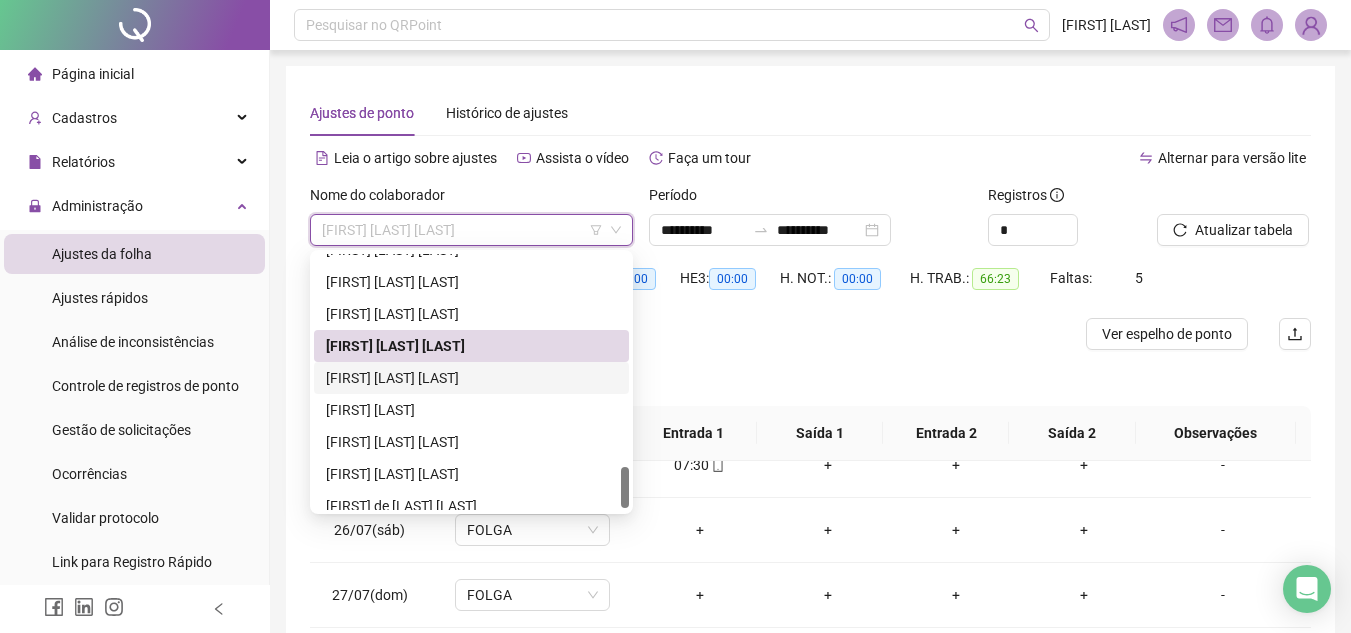 click on "[FIRST] [LAST] [LAST]" at bounding box center [471, 378] 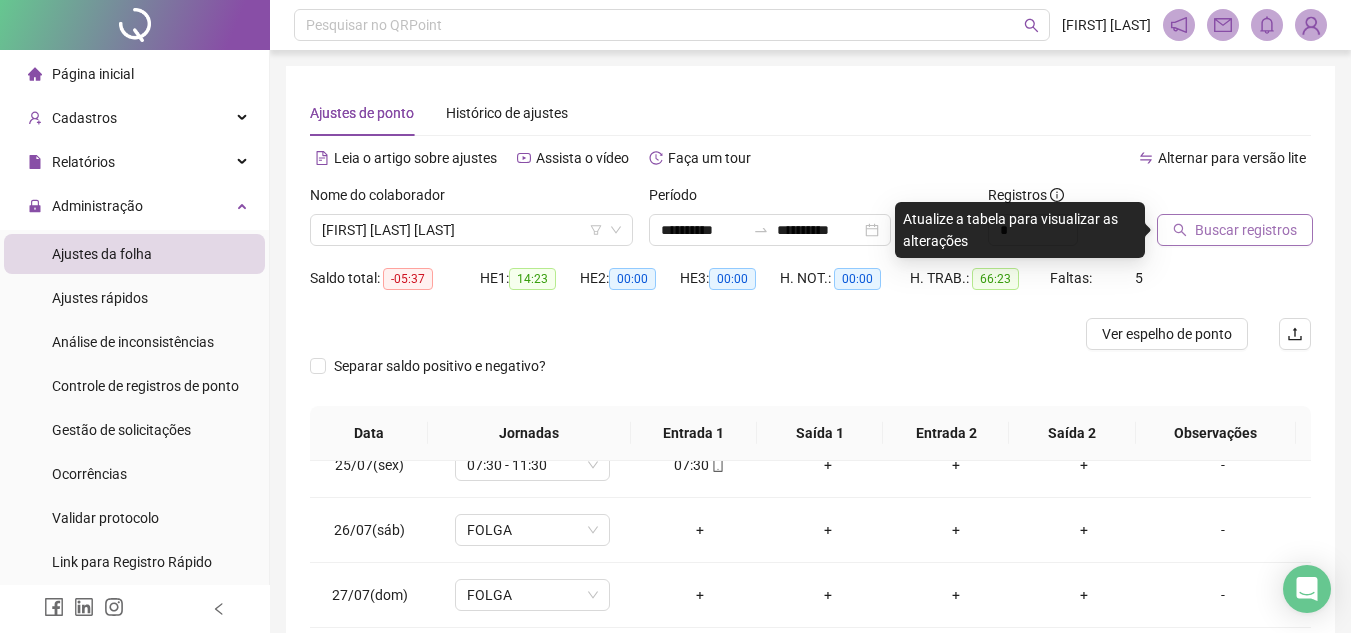 click on "Buscar registros" at bounding box center [1246, 230] 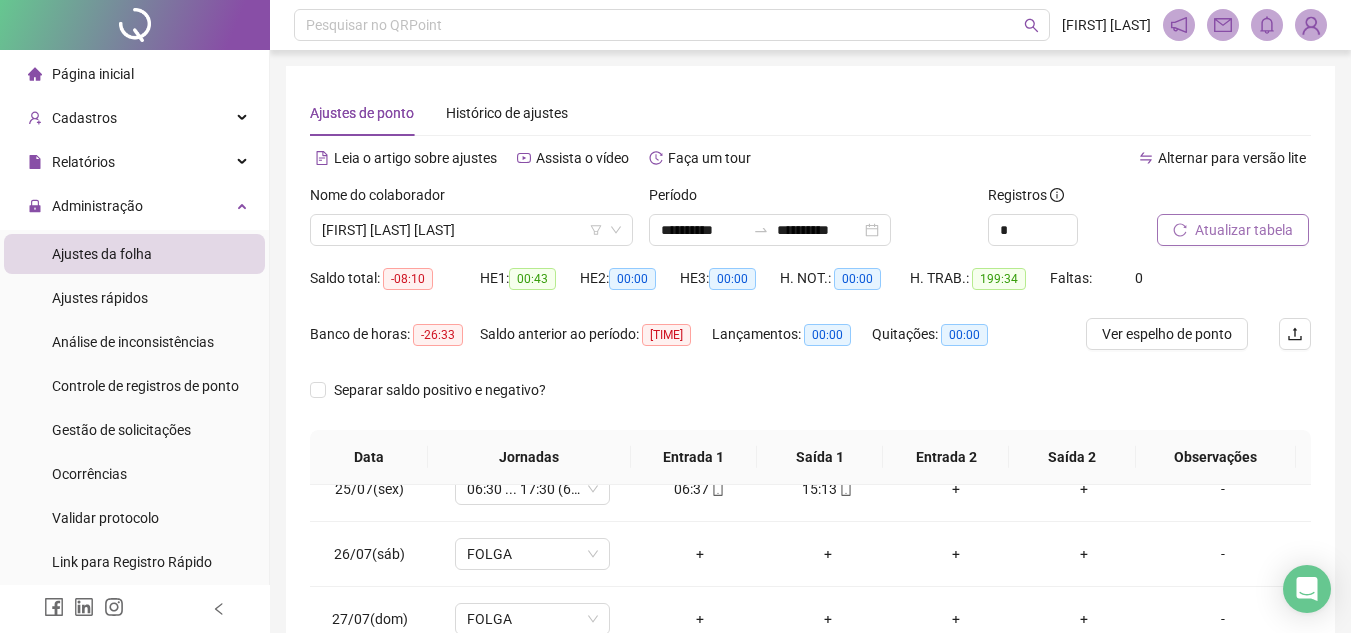 click on "Atualizar tabela" at bounding box center (1244, 230) 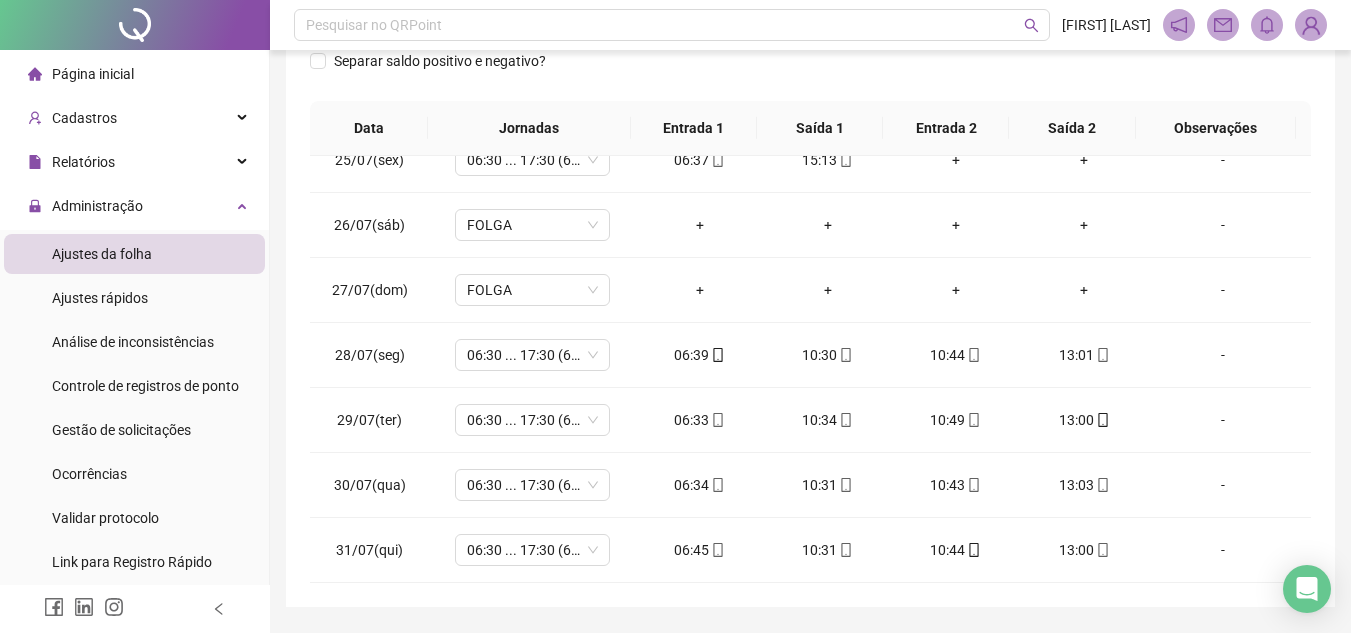 scroll, scrollTop: 380, scrollLeft: 0, axis: vertical 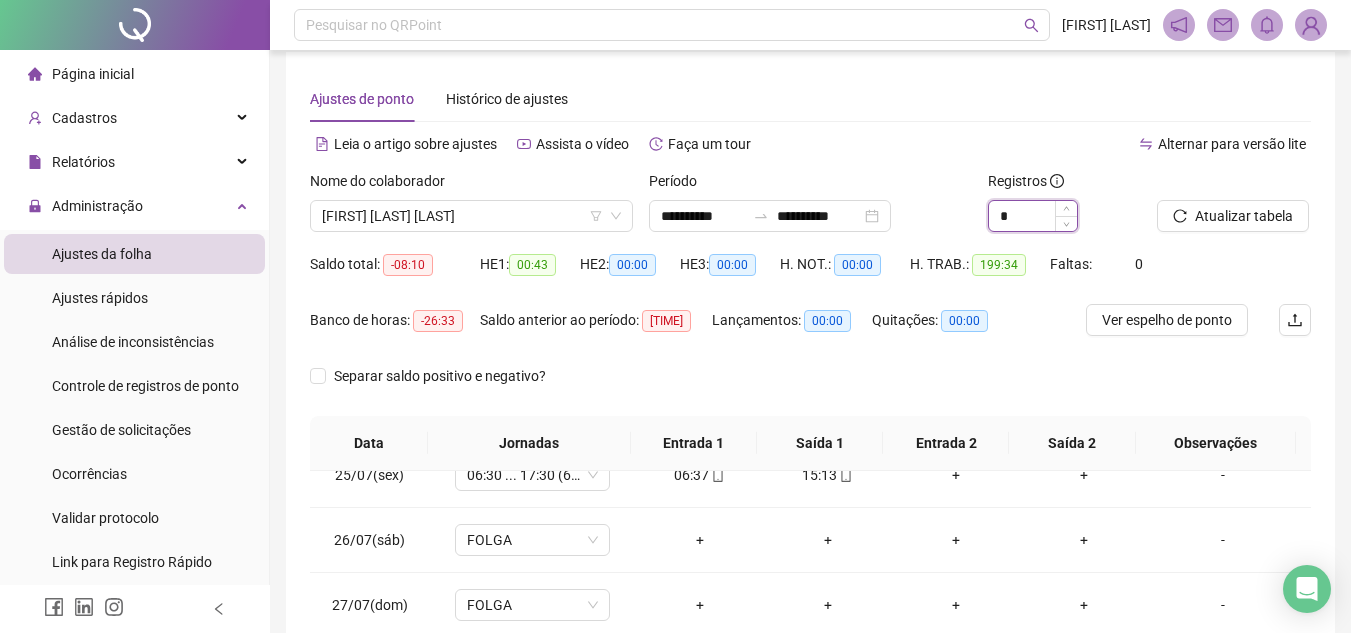 click on "*" at bounding box center [1033, 216] 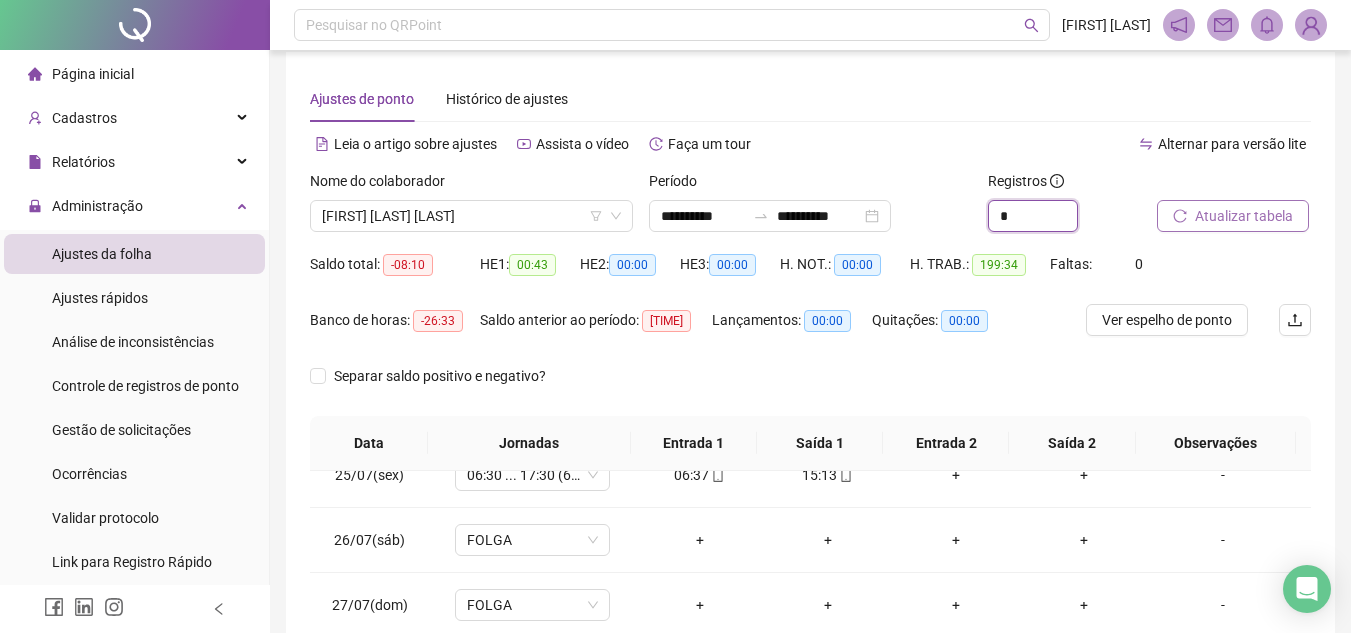 click at bounding box center (1077, 208) 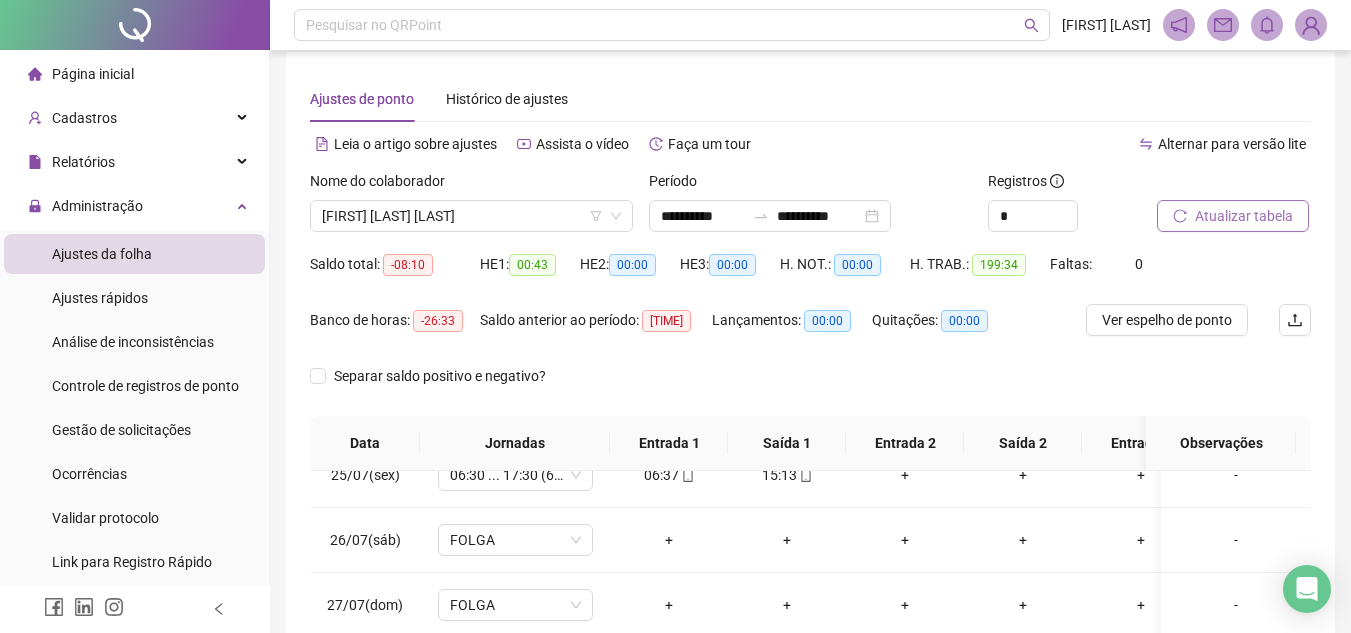 click on "Atualizar tabela" at bounding box center (1244, 216) 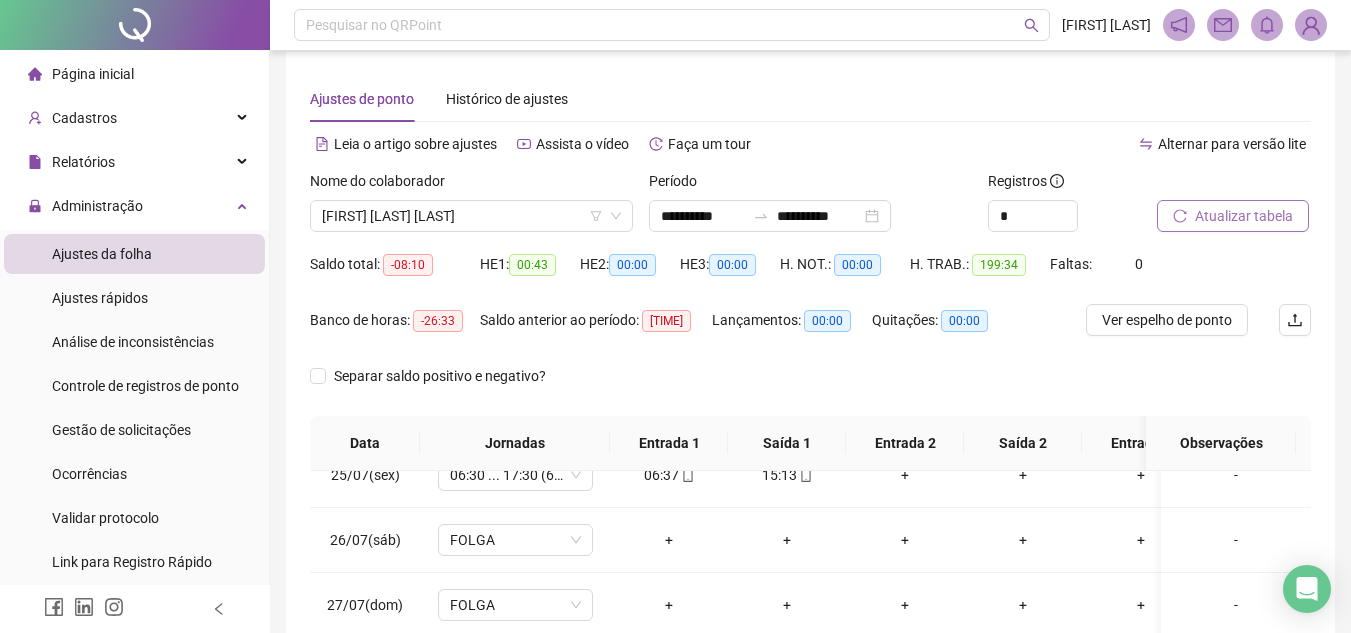 click on "Atualizar tabela" at bounding box center (1244, 216) 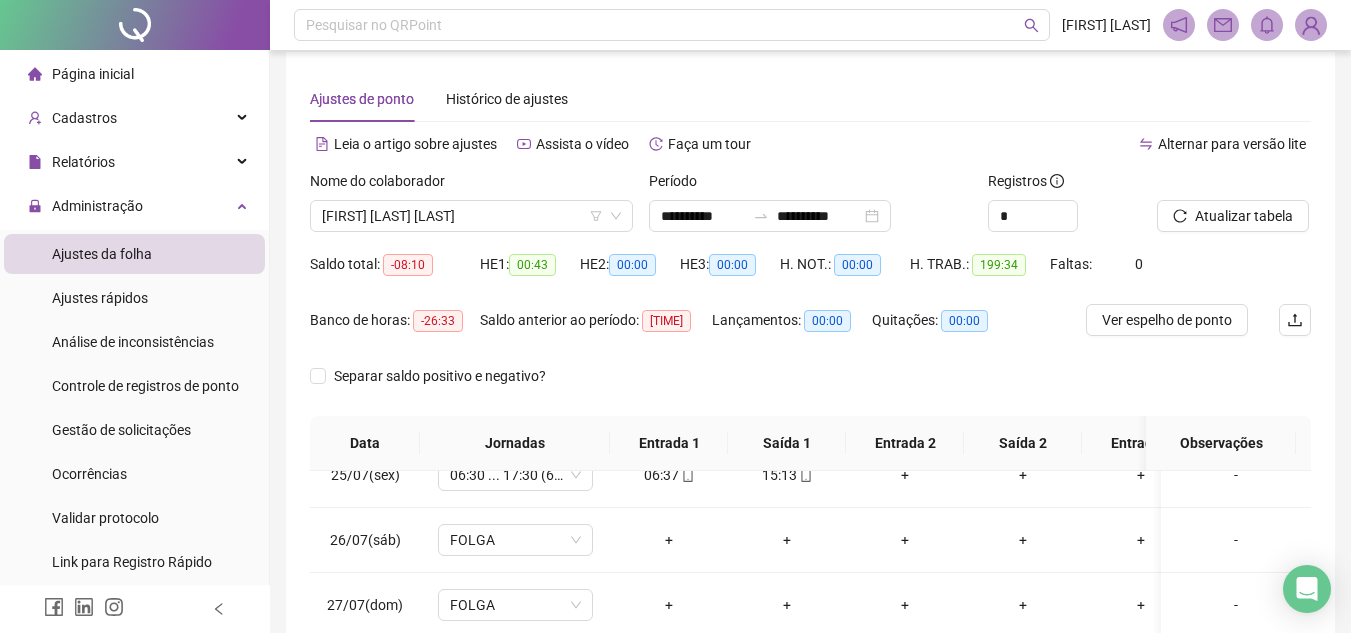 click on "Atualizar tabela" at bounding box center (1234, 209) 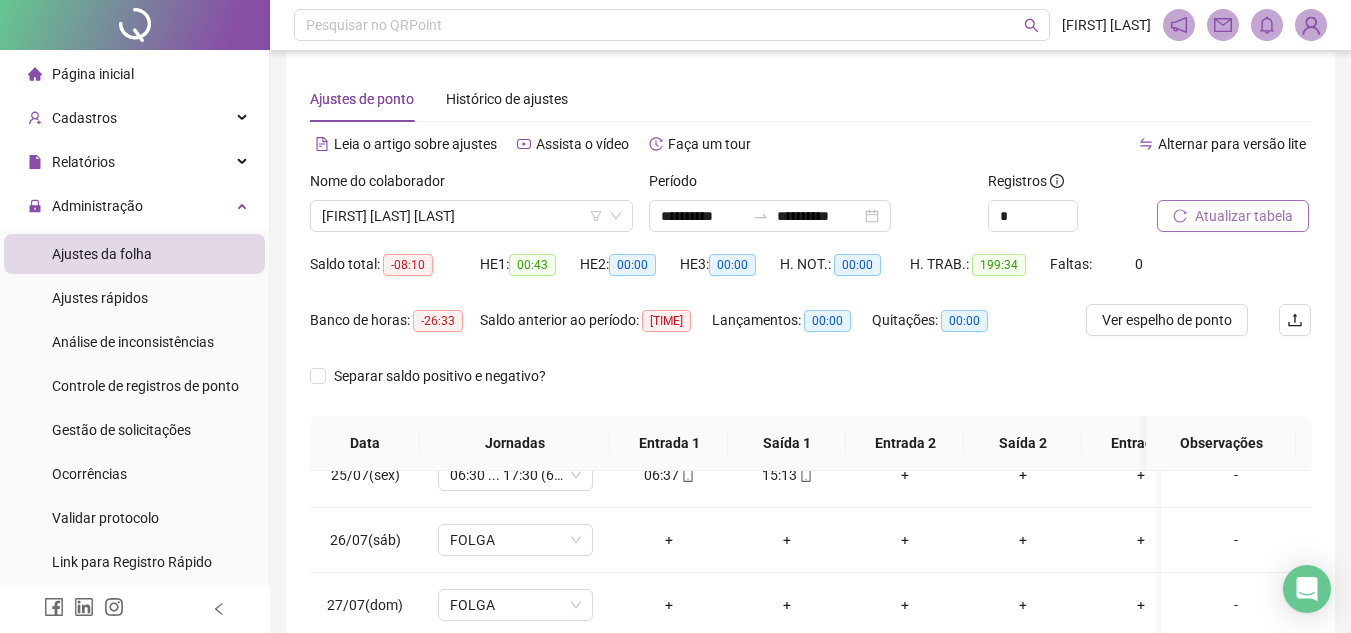 click on "Atualizar tabela" at bounding box center [1233, 216] 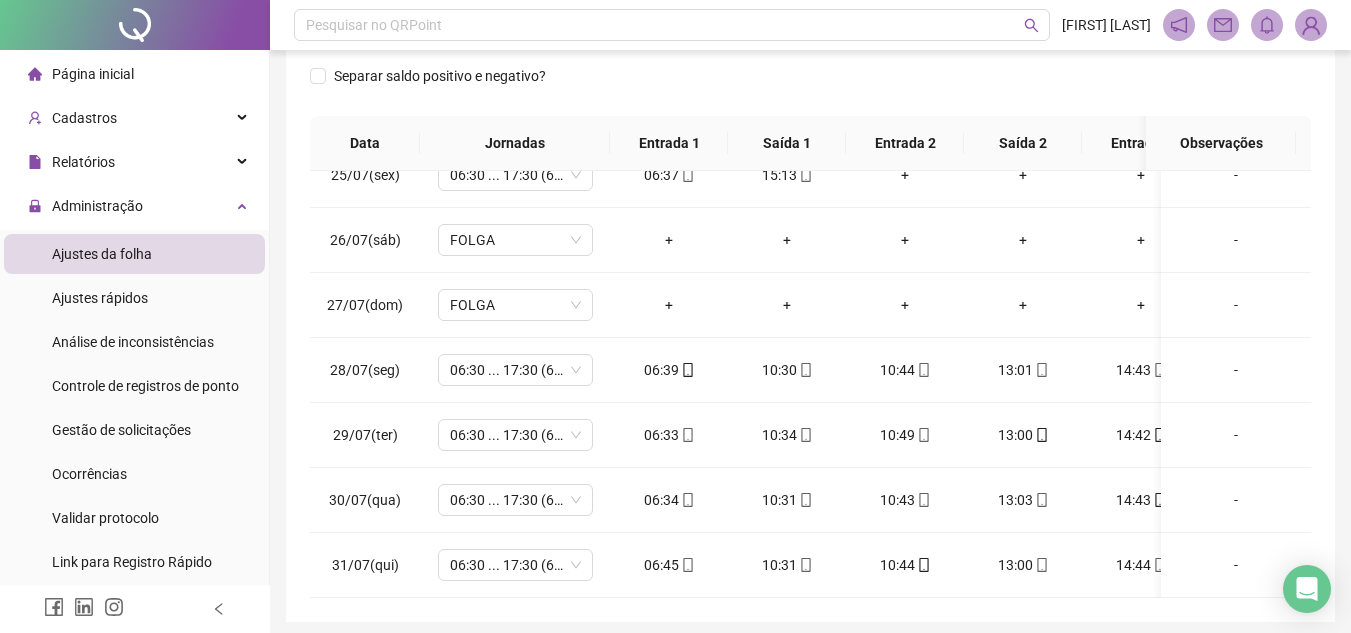 scroll, scrollTop: 389, scrollLeft: 0, axis: vertical 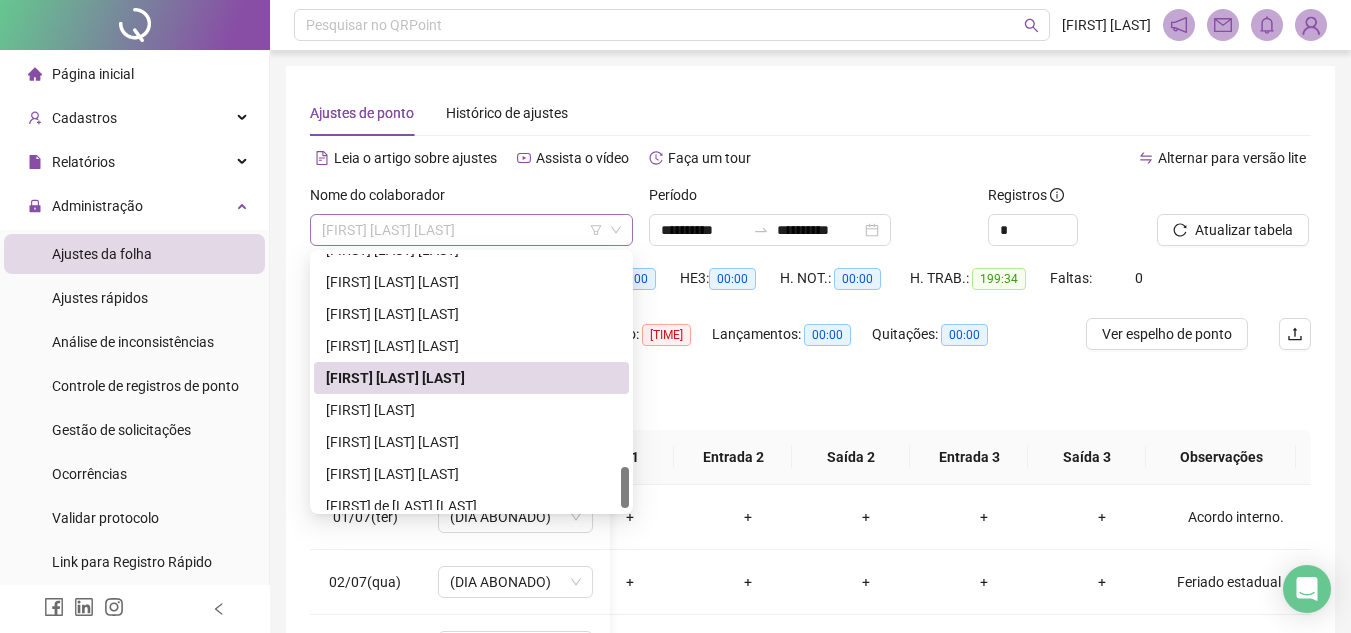 click on "[FIRST] [LAST] [LAST]" at bounding box center [471, 230] 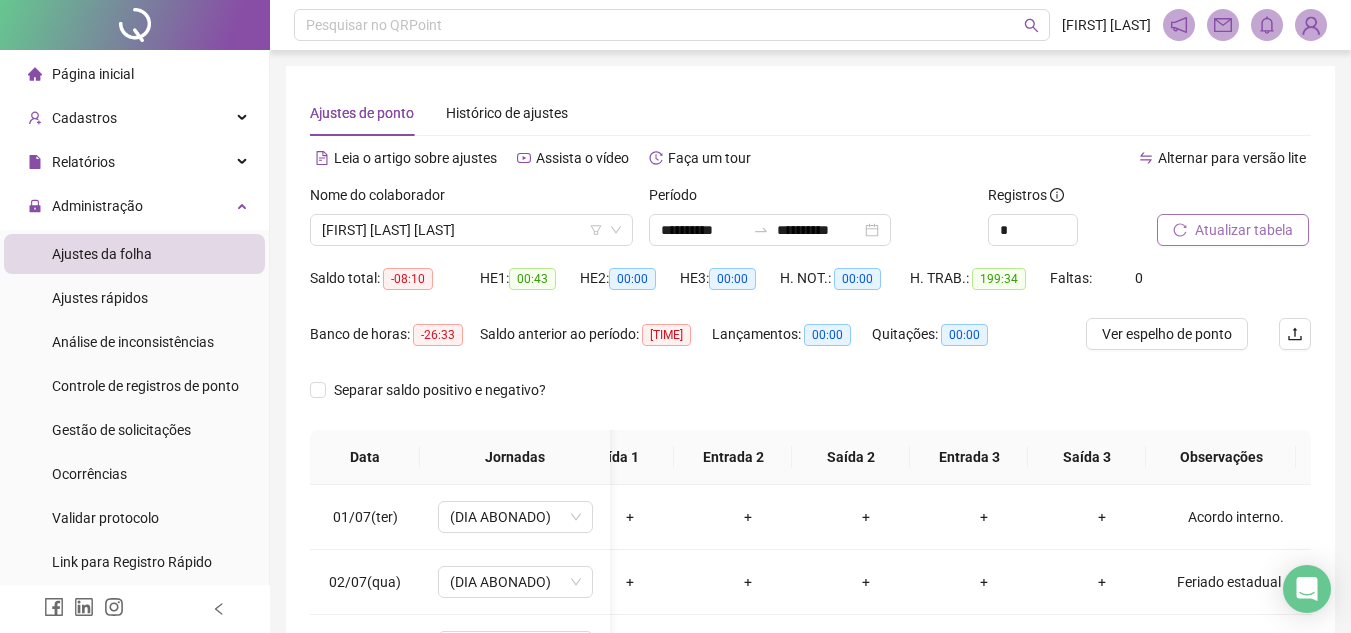 drag, startPoint x: 1328, startPoint y: 176, endPoint x: 1272, endPoint y: 225, distance: 74.41102 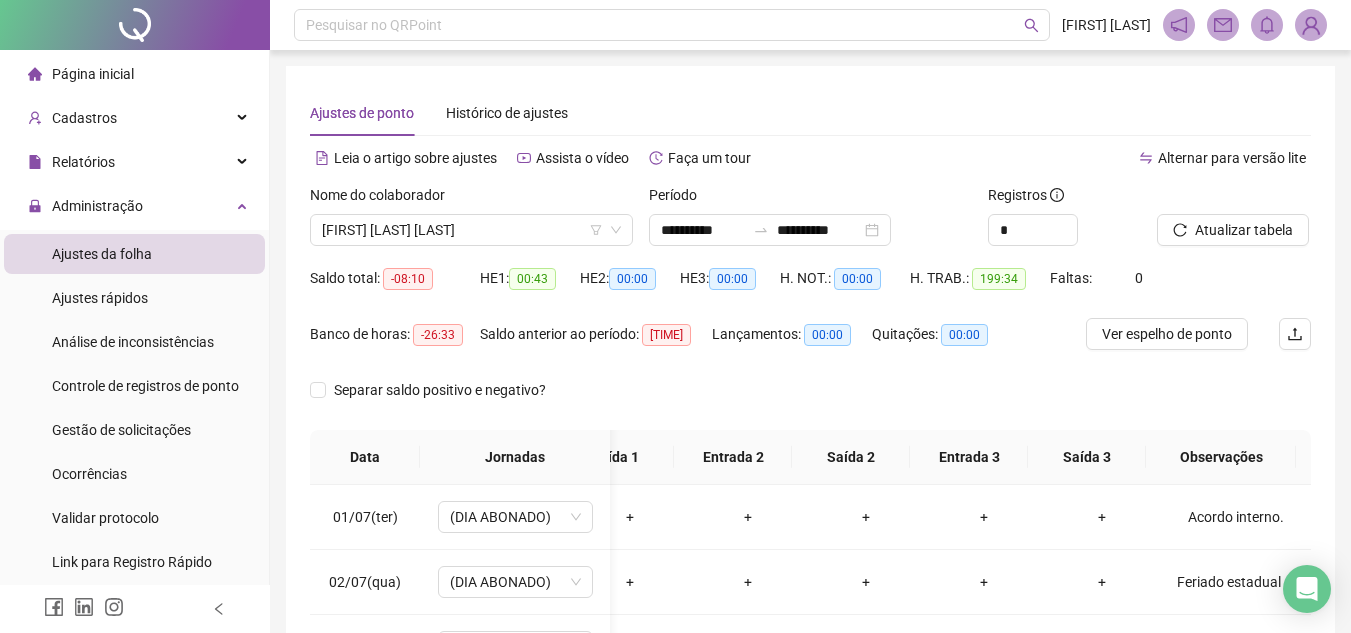 scroll, scrollTop: 0, scrollLeft: 157, axis: horizontal 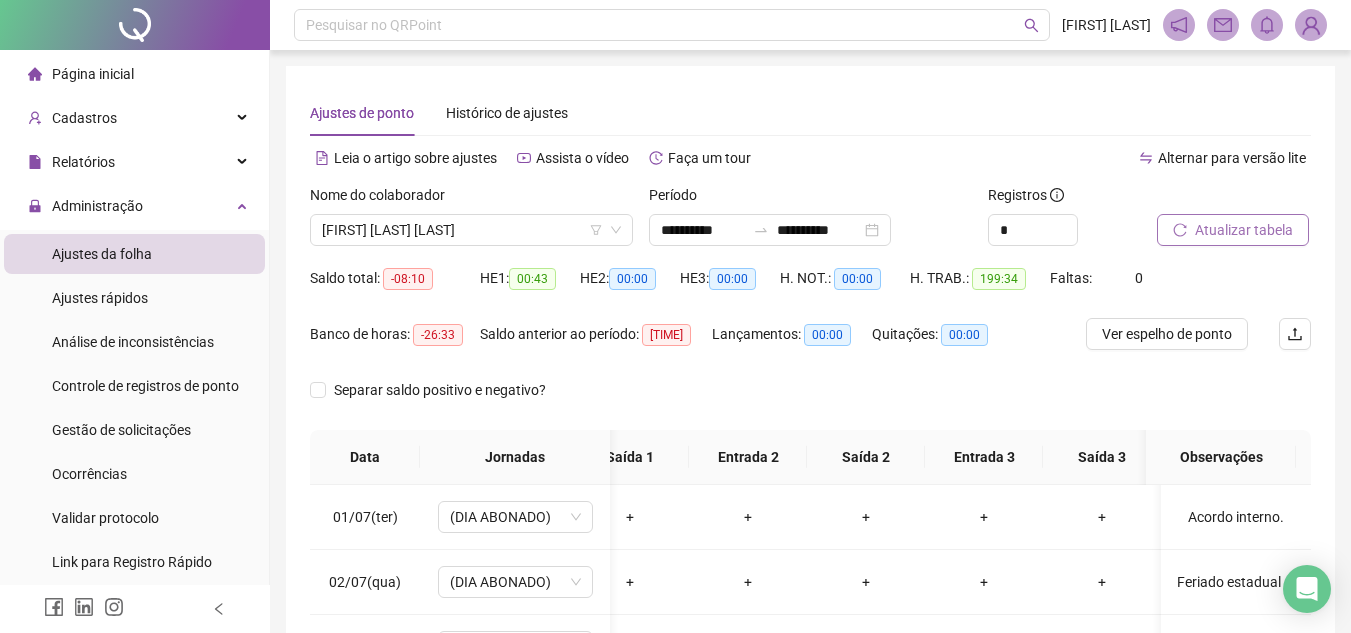 click on "Atualizar tabela" at bounding box center (1233, 230) 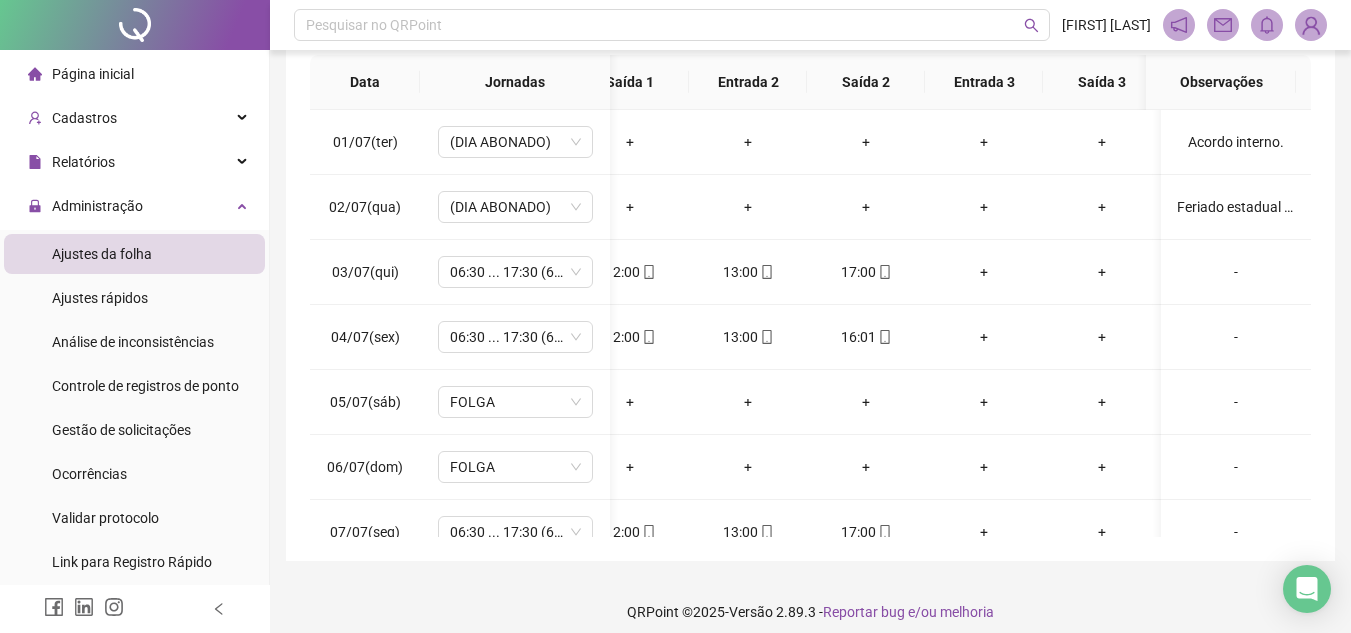 scroll, scrollTop: 389, scrollLeft: 0, axis: vertical 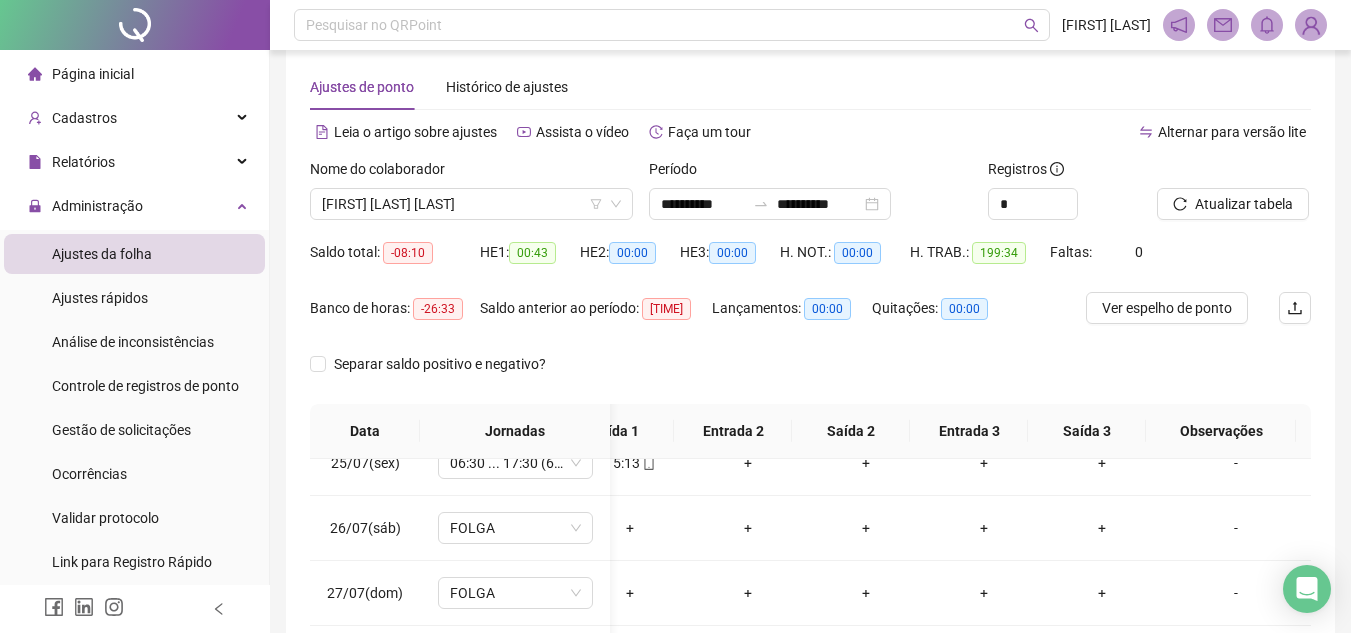 click on "[FIRST] [LAST] [LAST]" at bounding box center [471, 204] 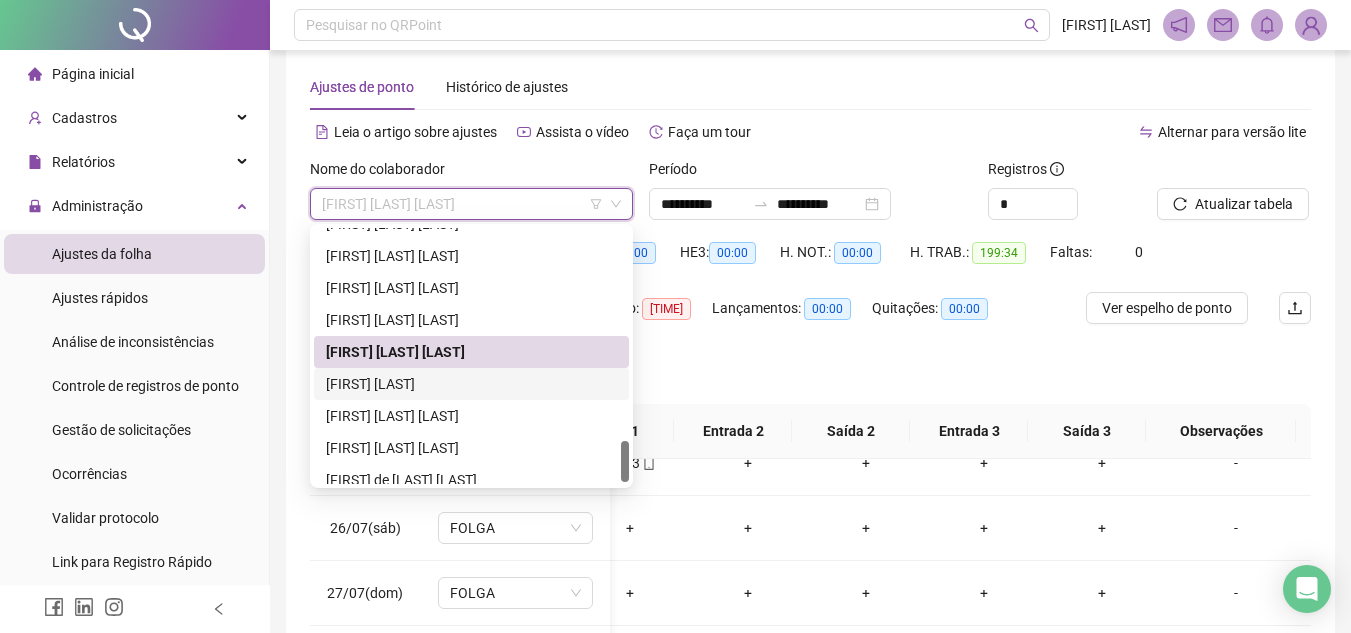 click on "[FIRST] [LAST]" at bounding box center [471, 384] 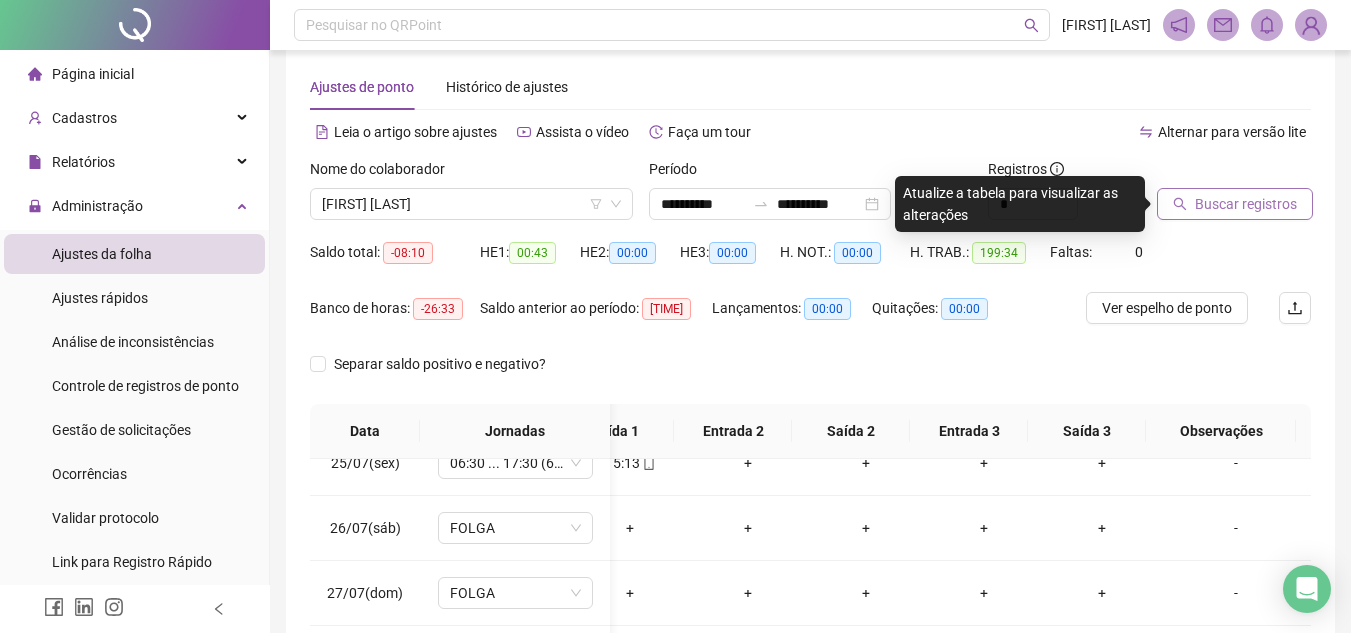 click on "Buscar registros" at bounding box center (1246, 204) 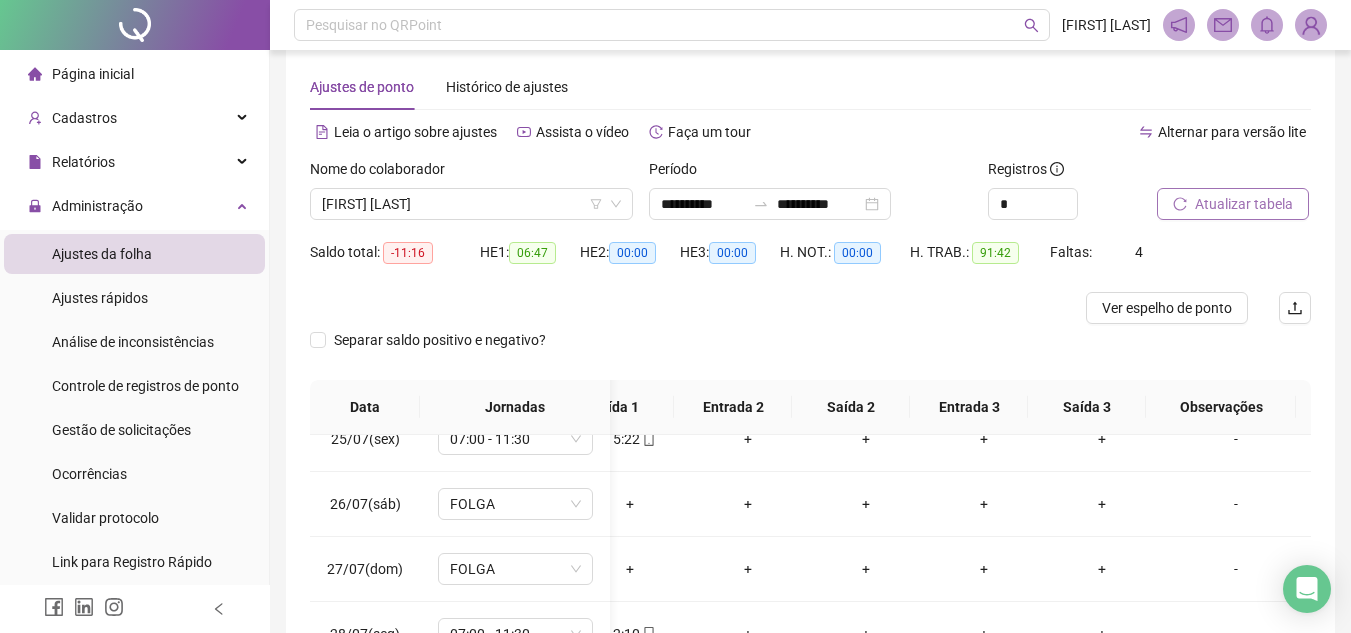 click on "Atualizar tabela" at bounding box center [1244, 204] 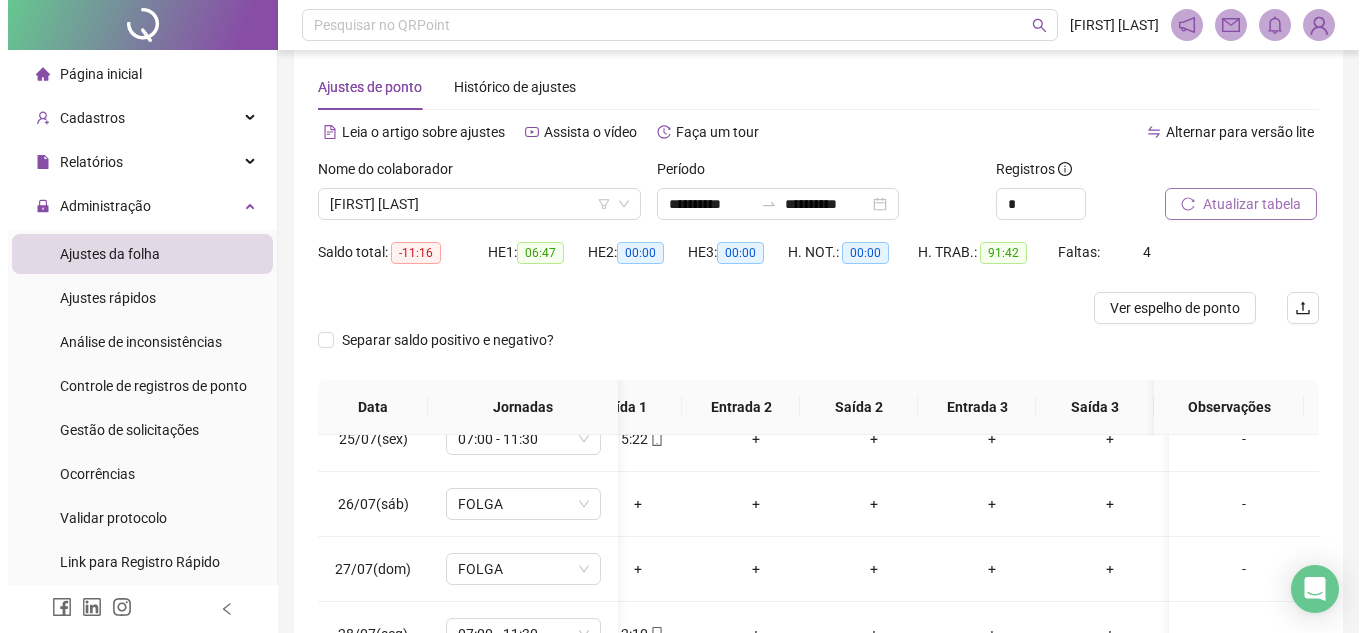scroll, scrollTop: 0, scrollLeft: 157, axis: horizontal 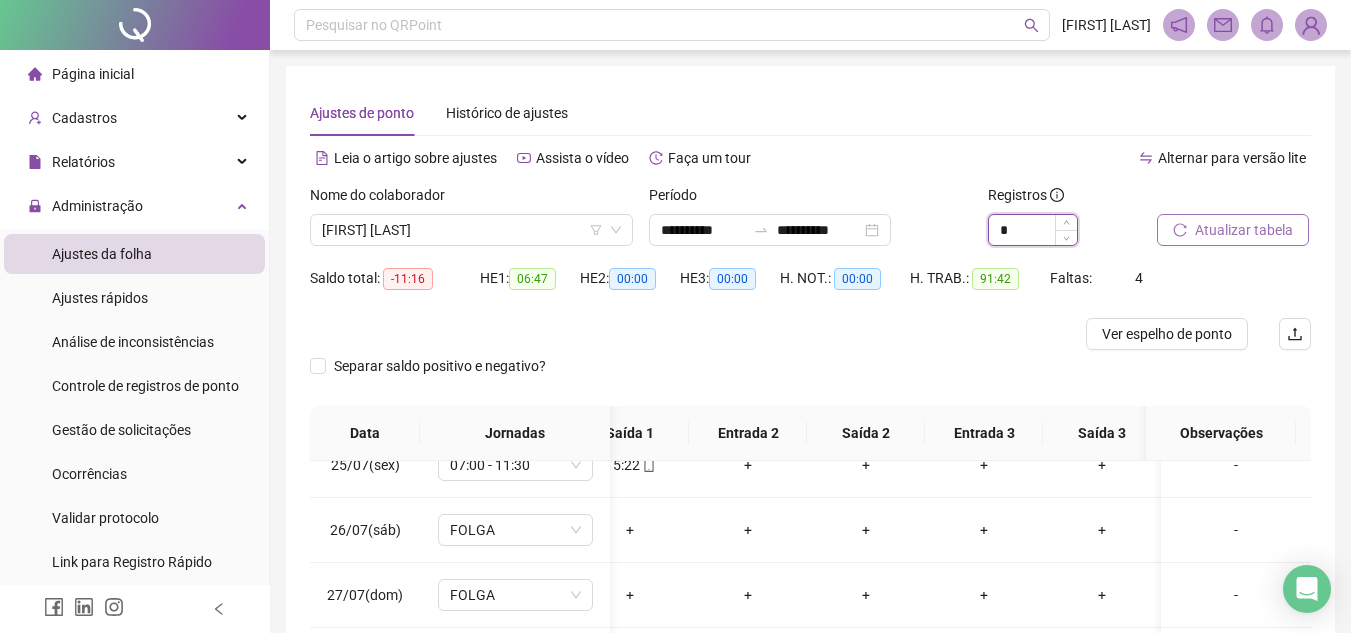 click on "*" at bounding box center [1033, 230] 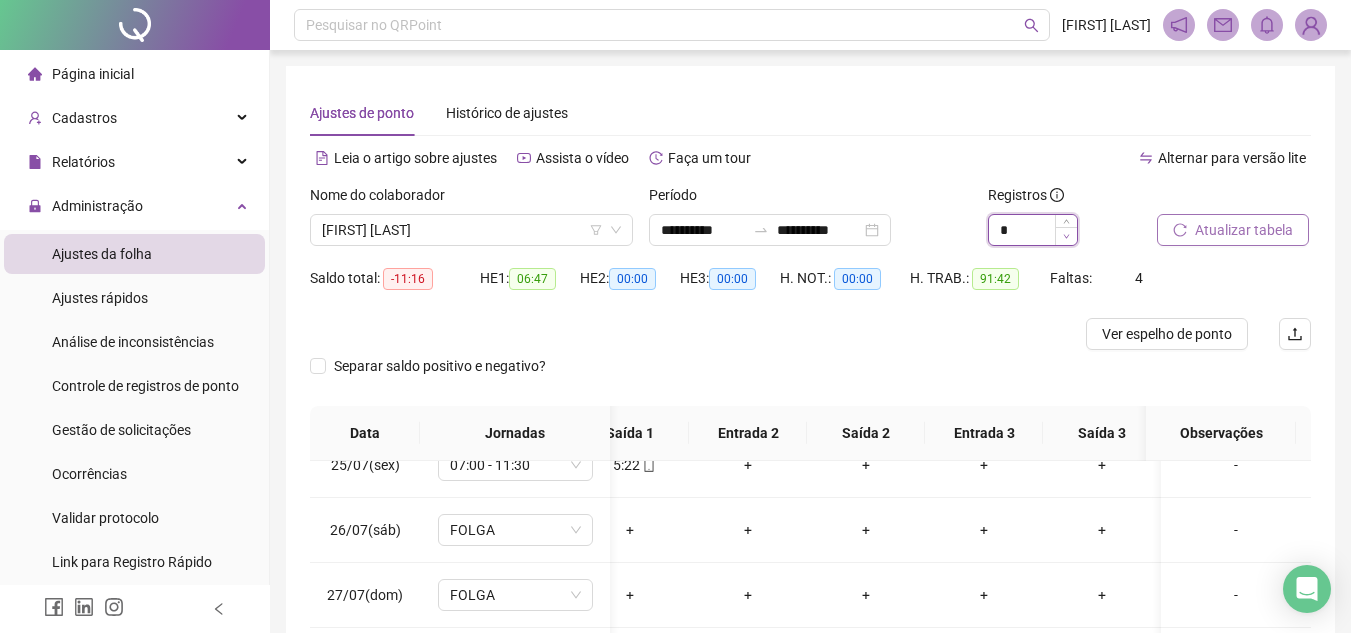 drag, startPoint x: 1054, startPoint y: 232, endPoint x: 1064, endPoint y: 239, distance: 12.206555 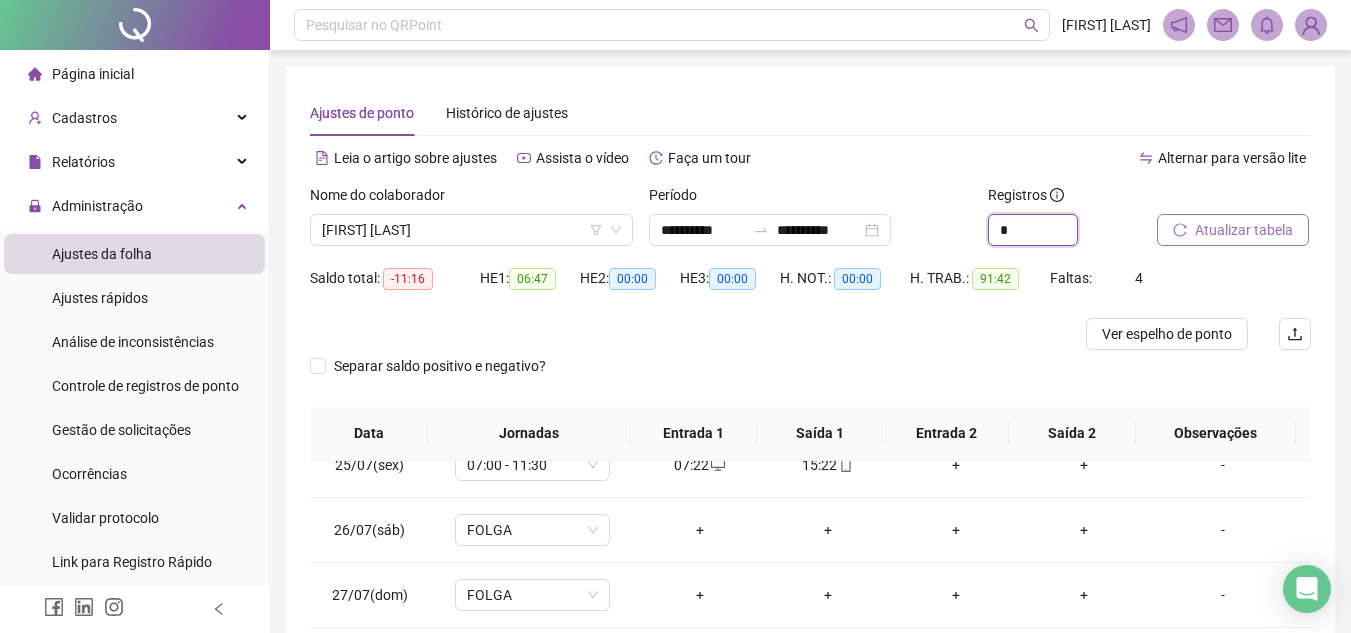 type on "*" 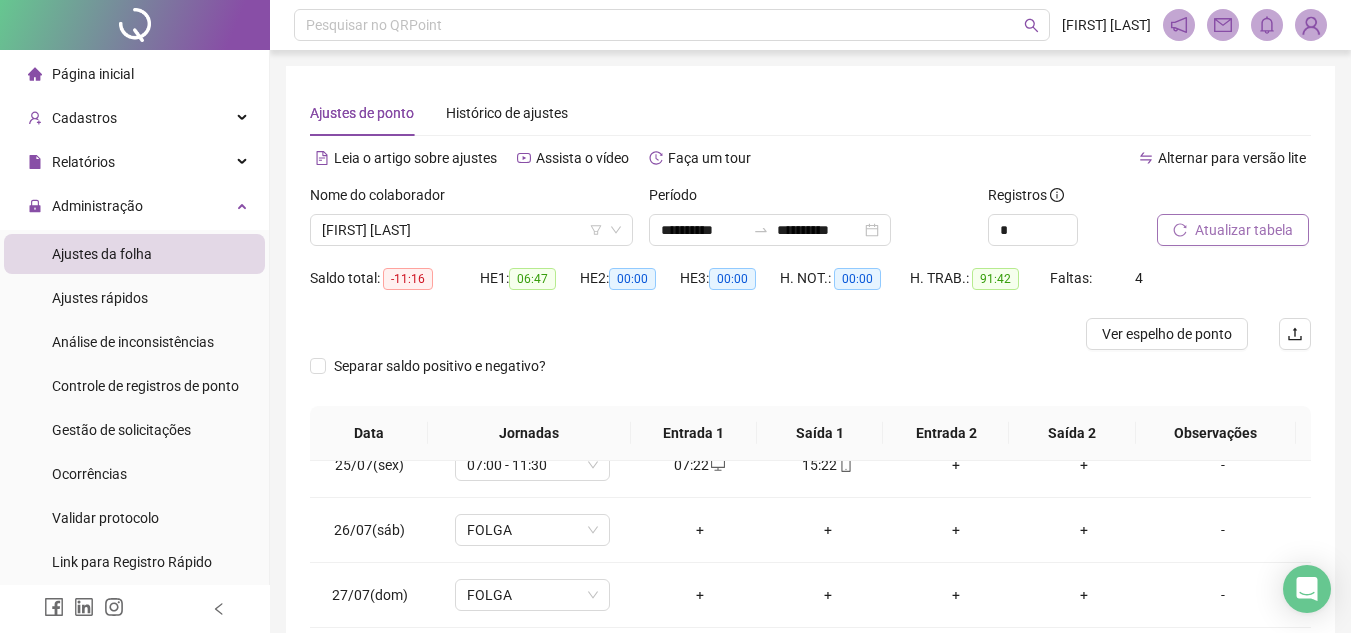 click on "Atualizar tabela" at bounding box center (1244, 230) 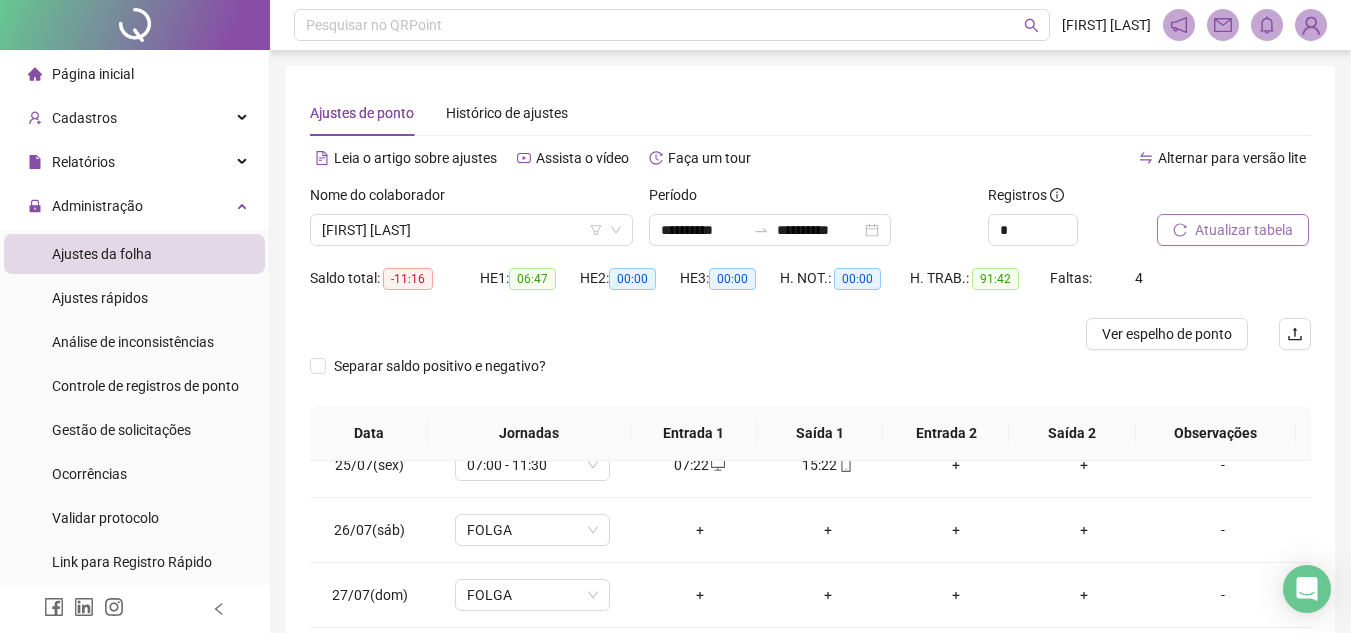 click on "Atualizar tabela" at bounding box center (1244, 230) 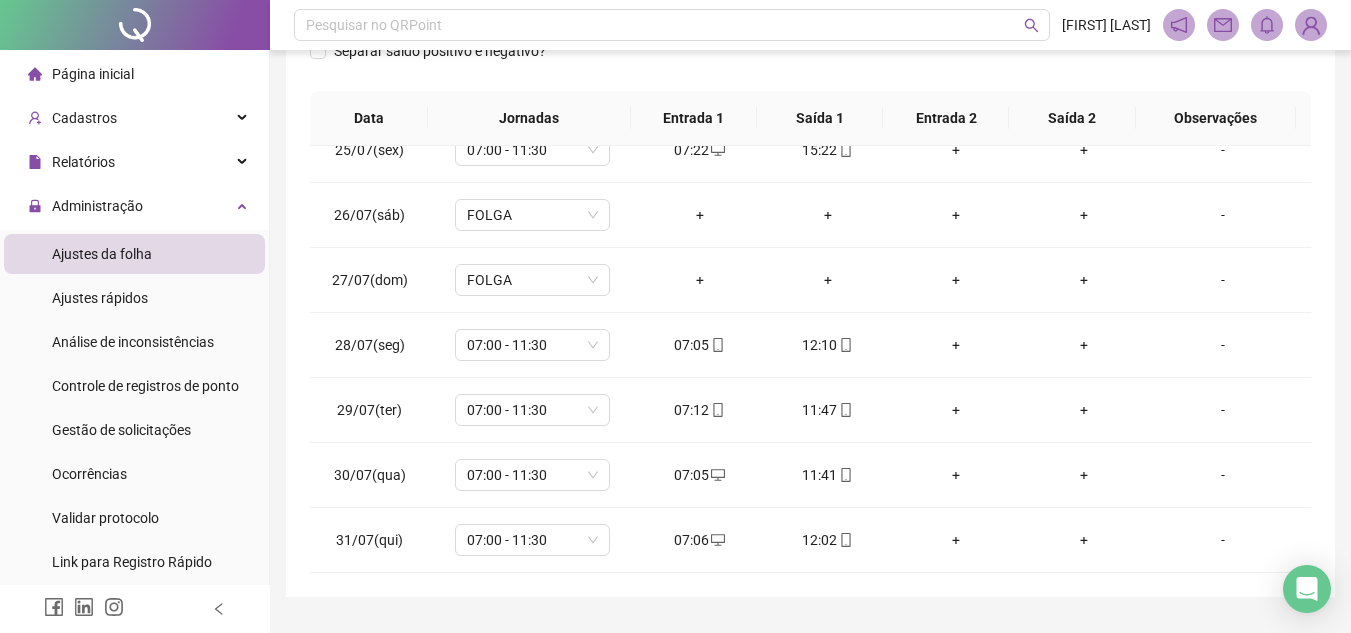 scroll, scrollTop: 365, scrollLeft: 0, axis: vertical 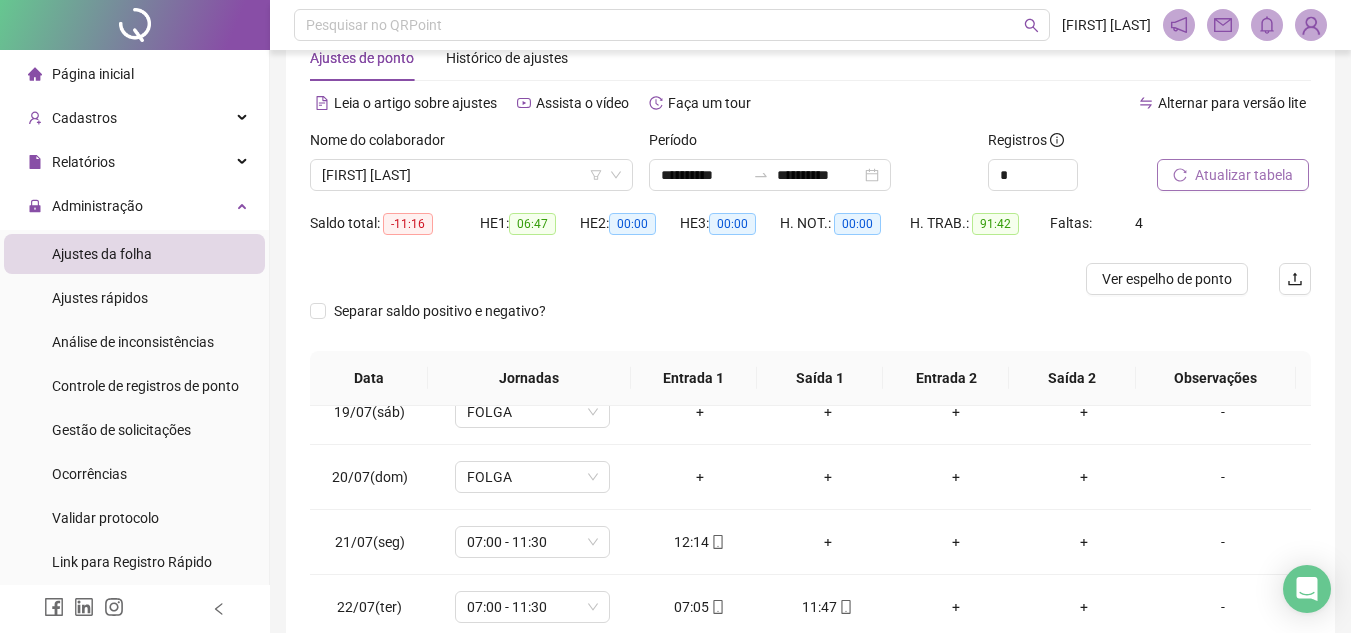 click on "Atualizar tabela" at bounding box center [1244, 175] 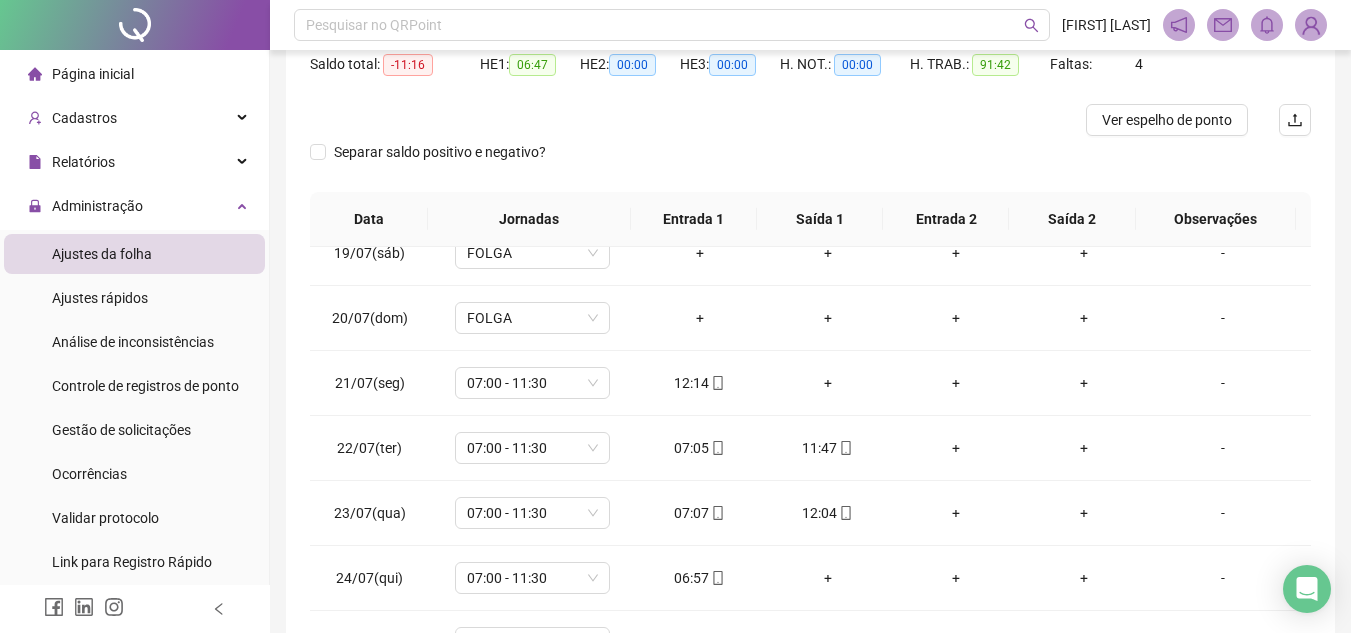 scroll, scrollTop: 365, scrollLeft: 0, axis: vertical 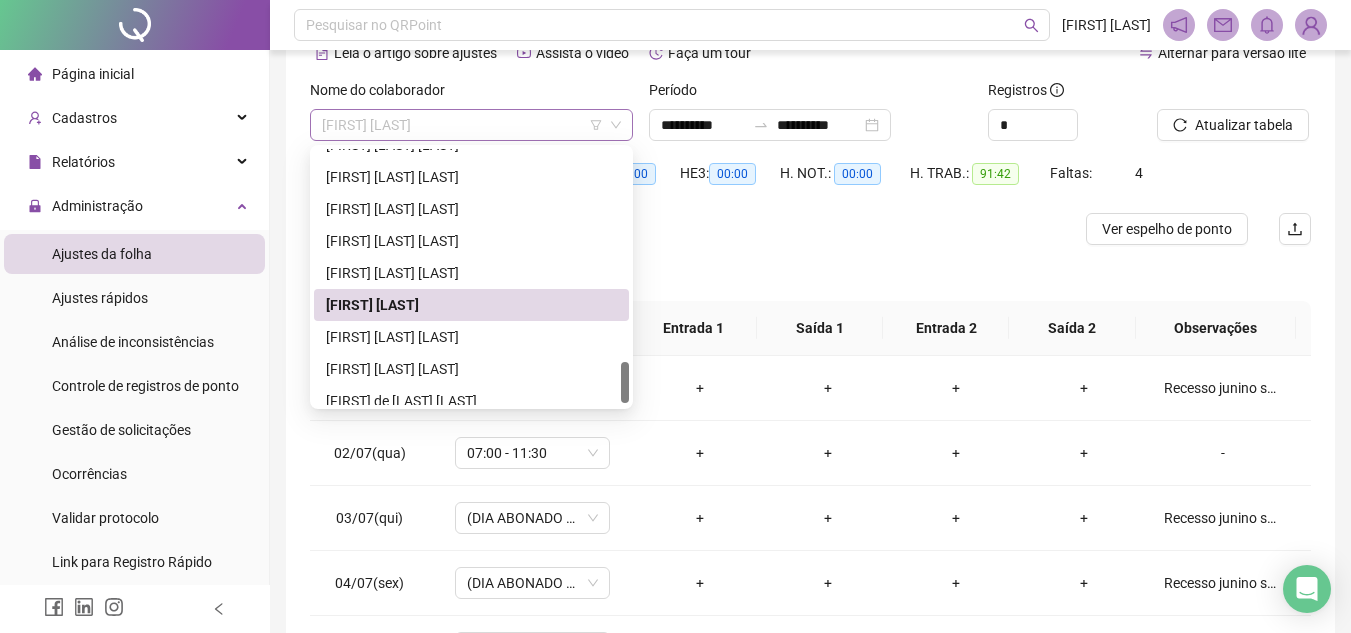 click on "[FIRST] [LAST]" at bounding box center (471, 125) 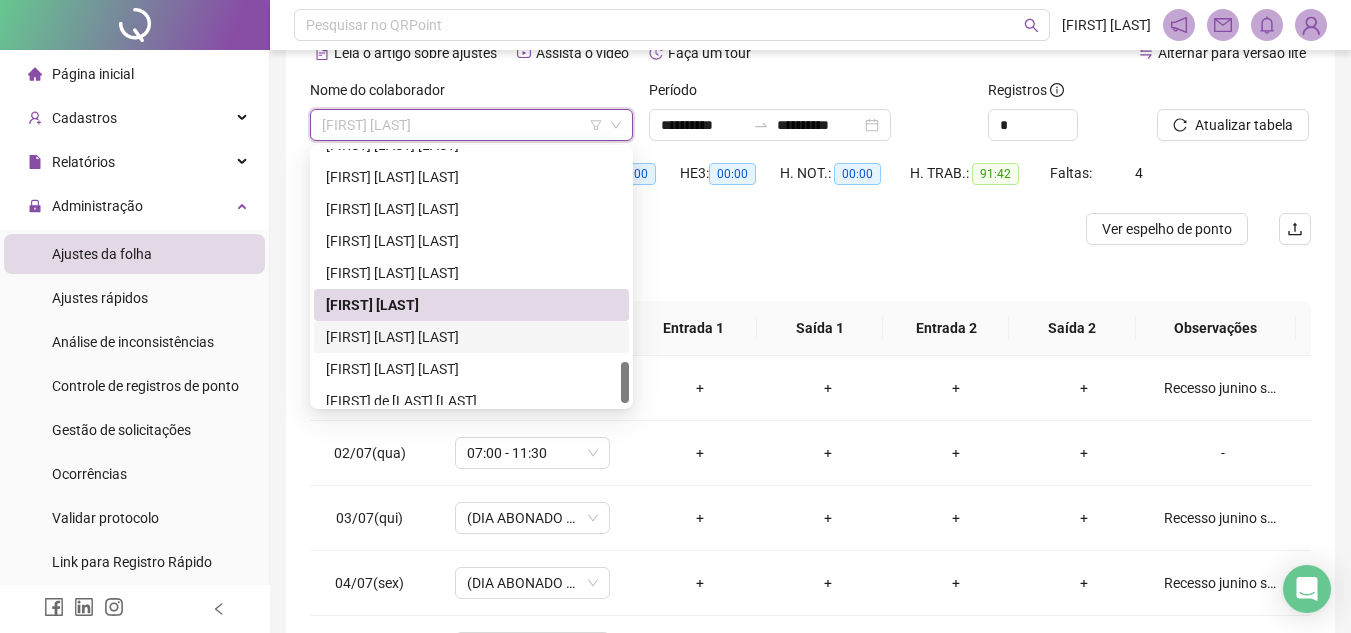 click on "[FIRST] [LAST] [LAST]" at bounding box center [471, 337] 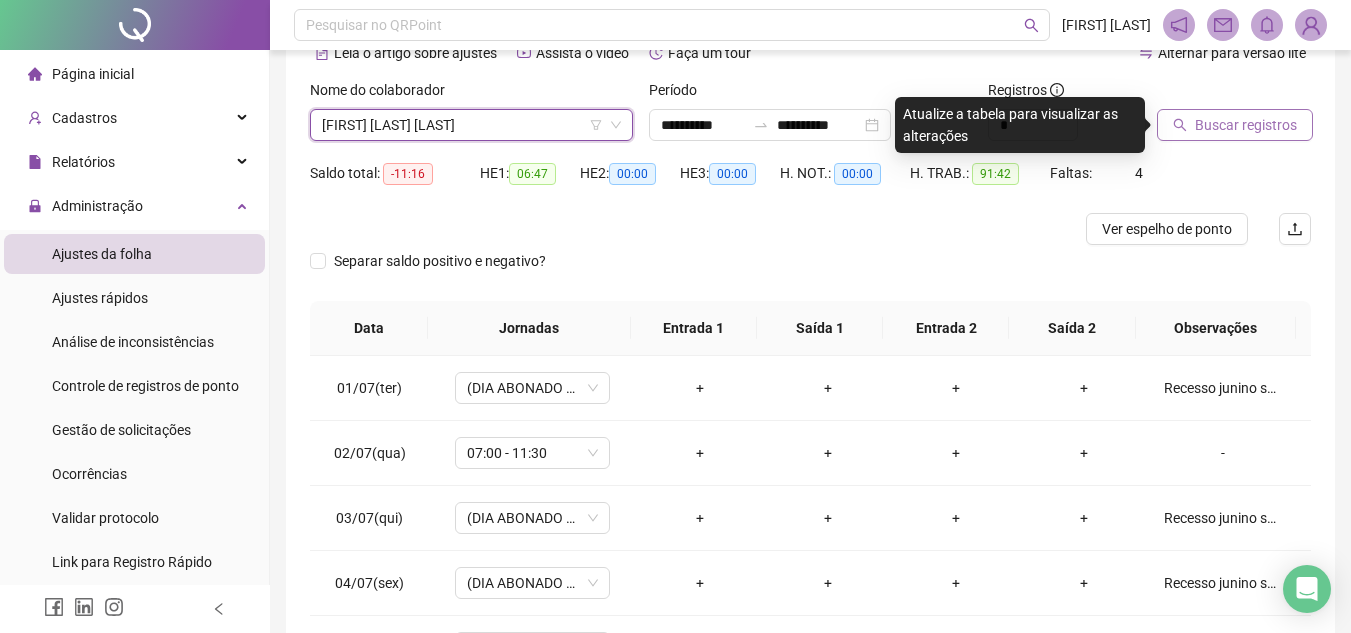 click on "Buscar registros" at bounding box center [1246, 125] 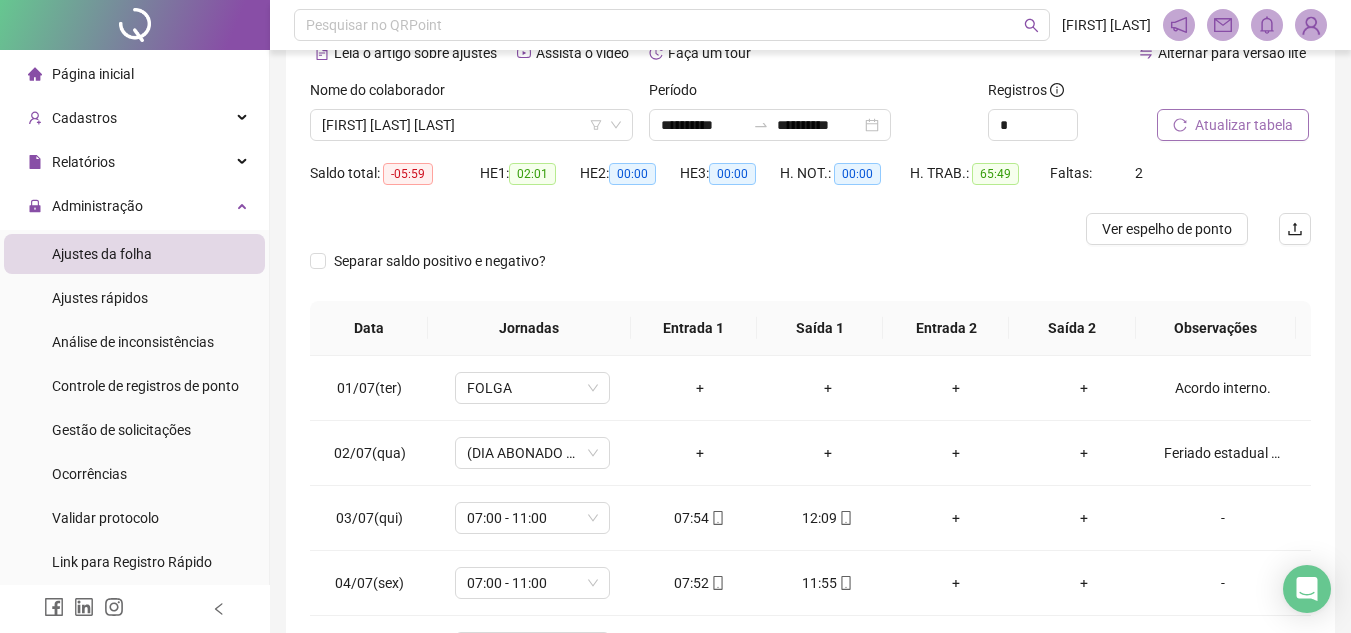 click on "Atualizar tabela" at bounding box center [1244, 125] 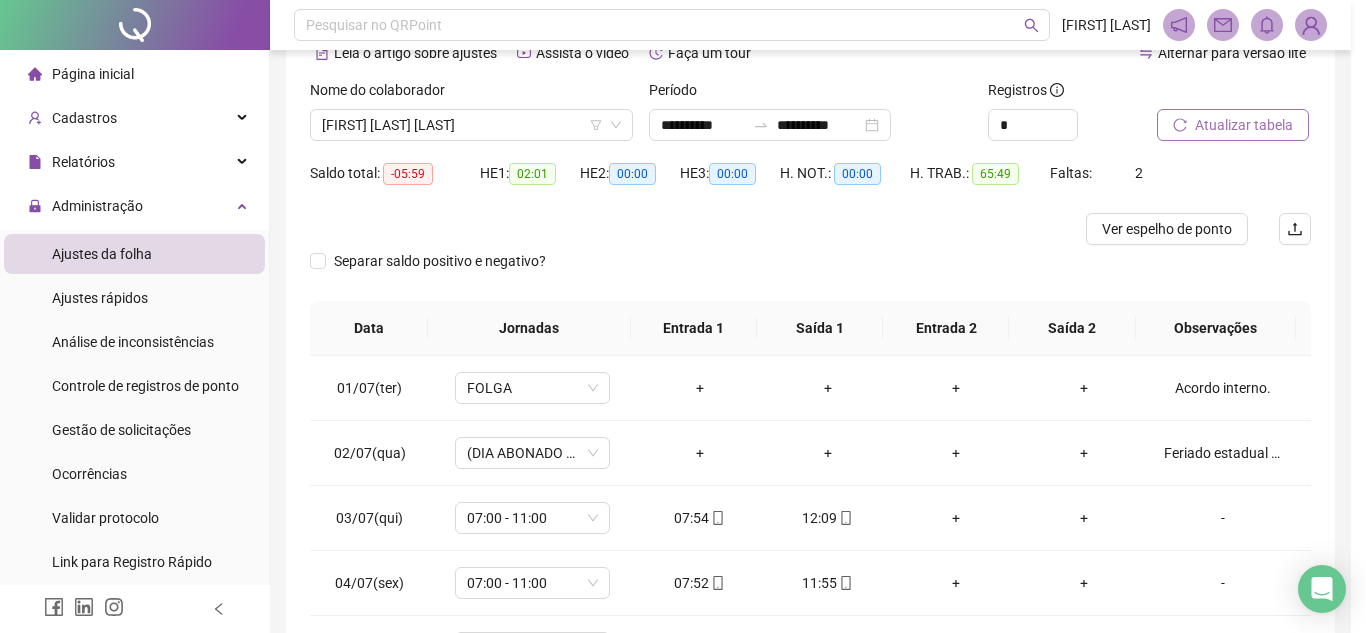 click on "Atualizar tabela" at bounding box center (1244, 125) 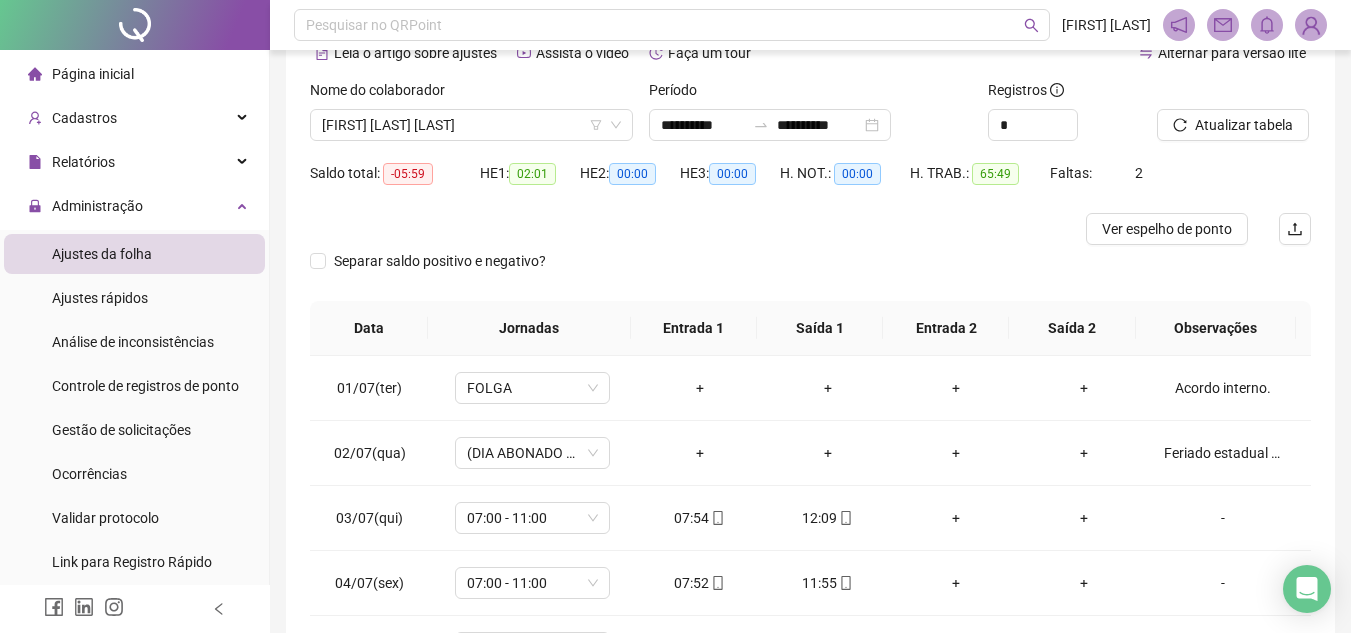 scroll, scrollTop: 0, scrollLeft: 0, axis: both 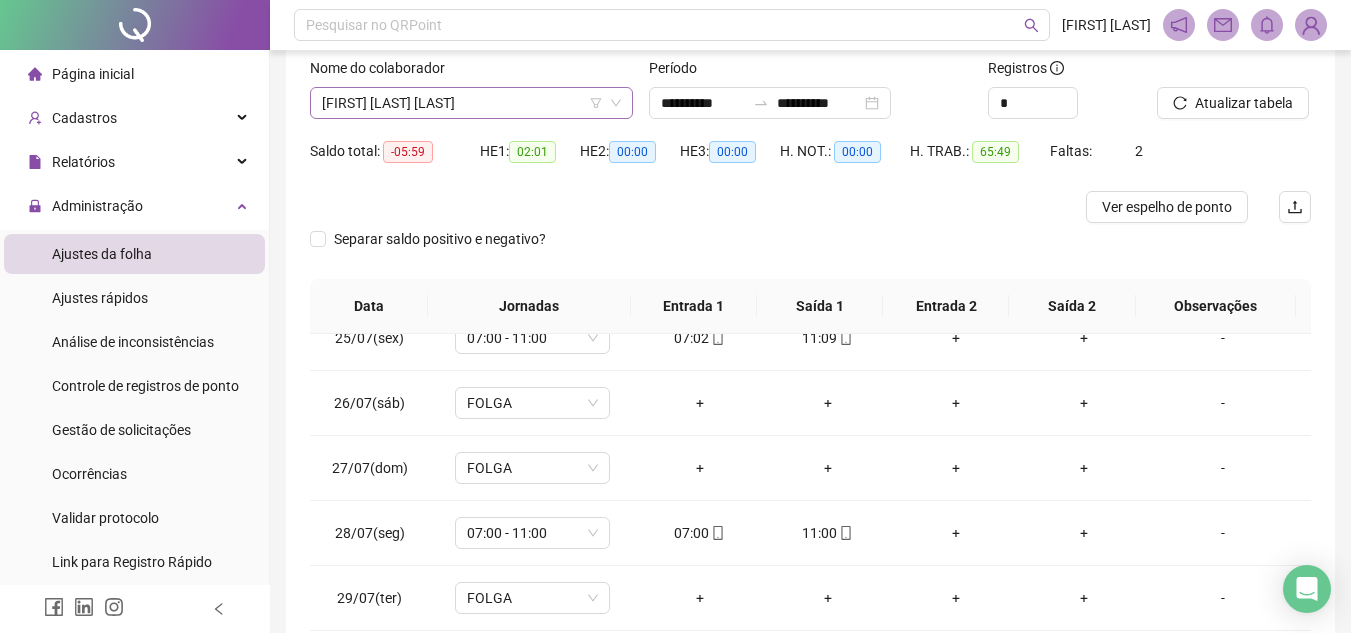 click on "[FIRST] [LAST] [LAST]" at bounding box center [471, 103] 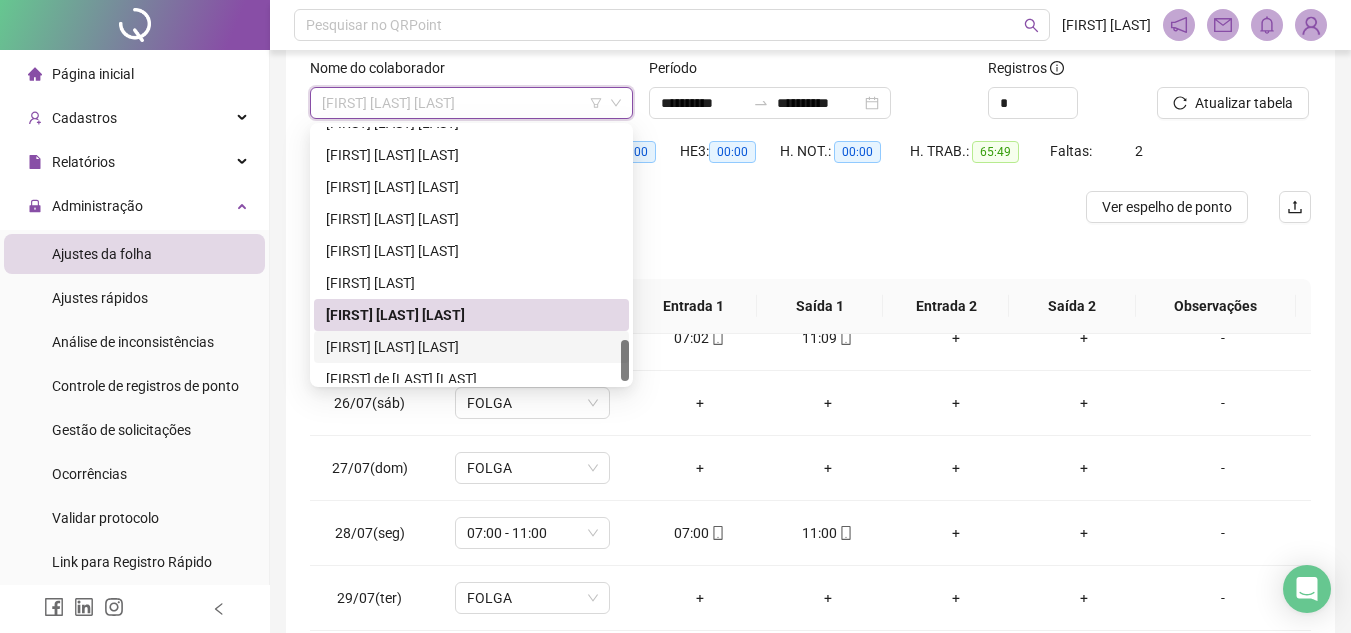 click on "[FIRST] [LAST] [LAST]" at bounding box center (471, 347) 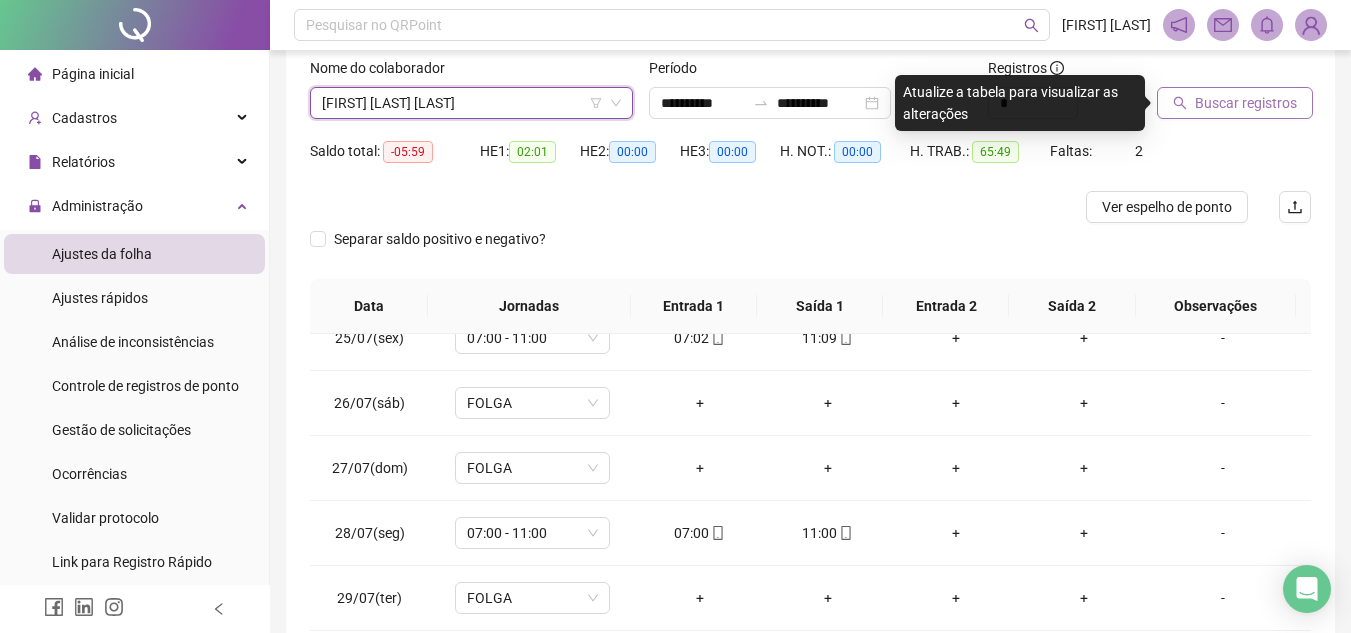 click 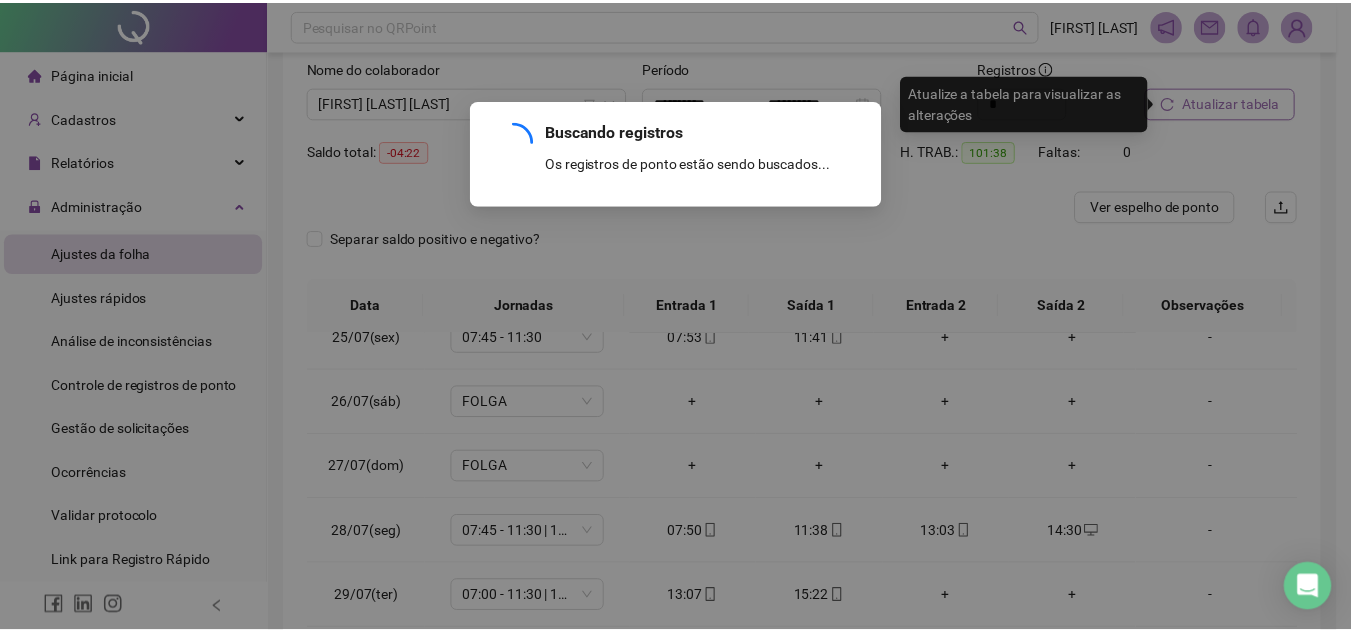 scroll, scrollTop: 1003, scrollLeft: 0, axis: vertical 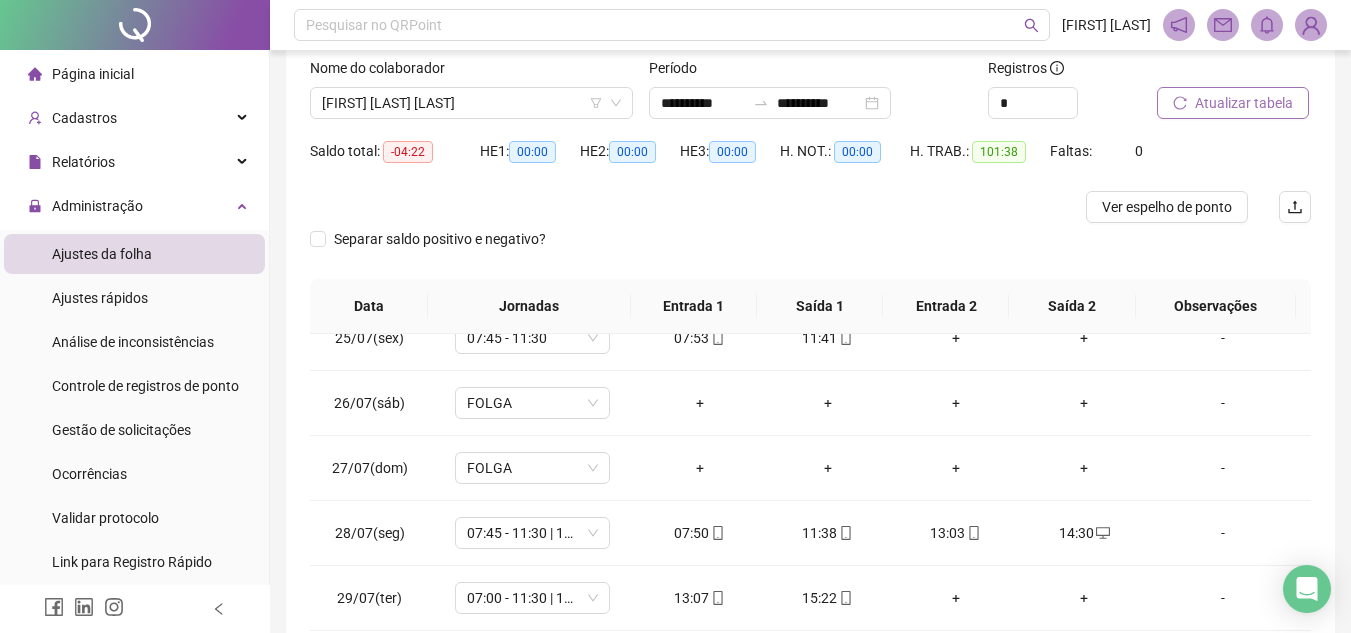 click 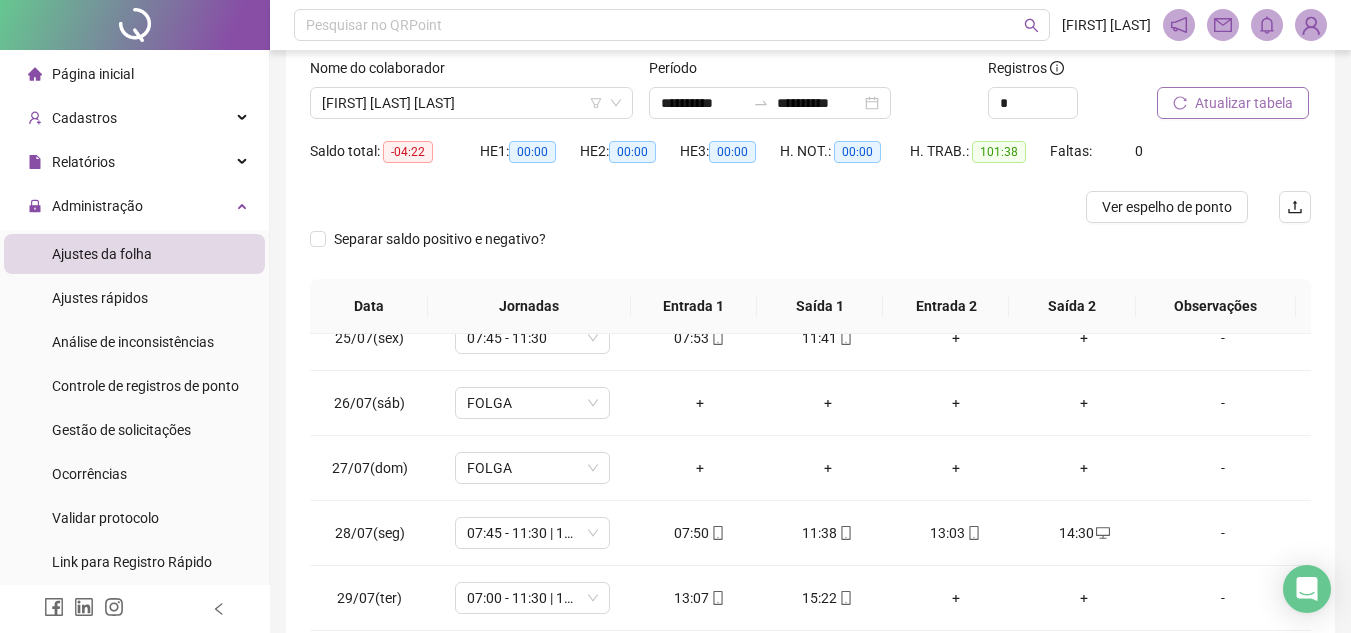 scroll, scrollTop: 365, scrollLeft: 0, axis: vertical 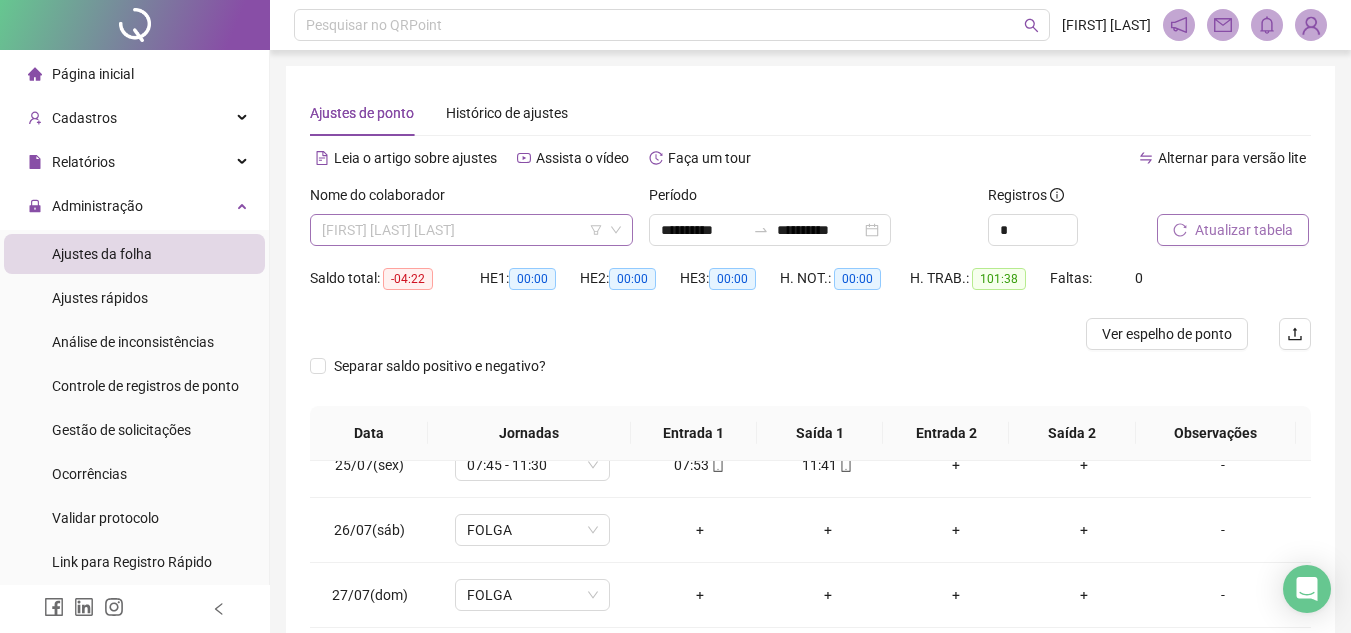 click on "[FIRST] [LAST] [LAST]" at bounding box center [471, 230] 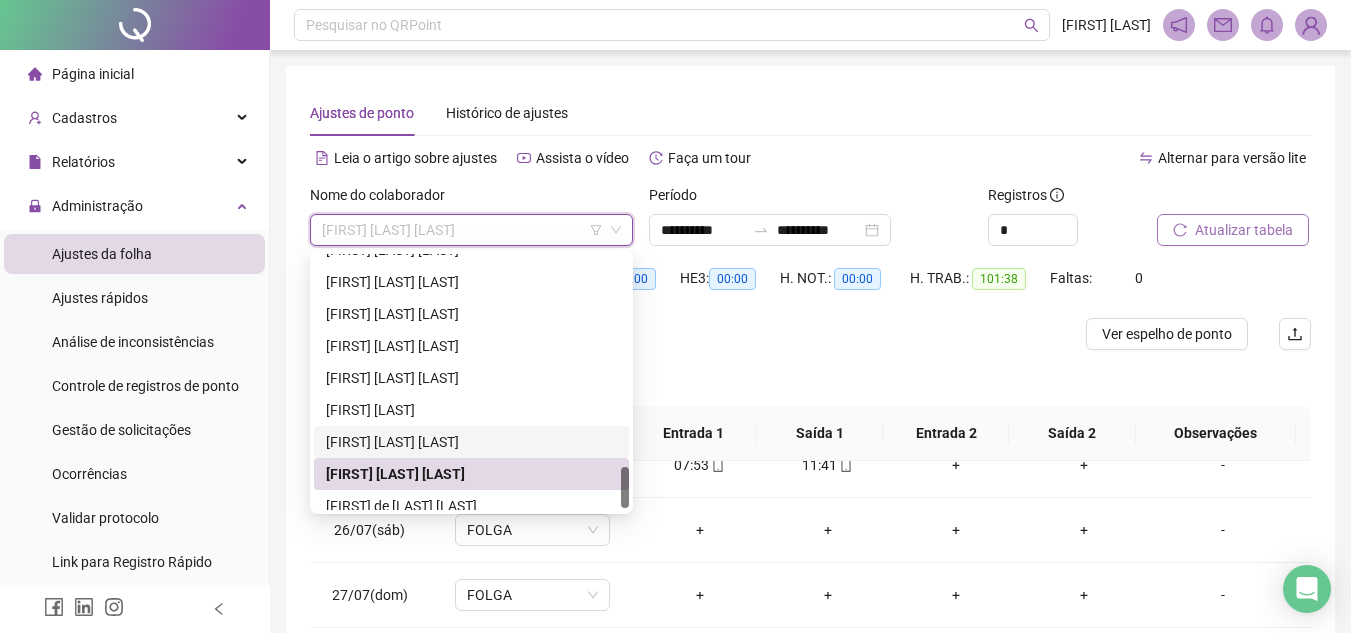 scroll, scrollTop: 1312, scrollLeft: 0, axis: vertical 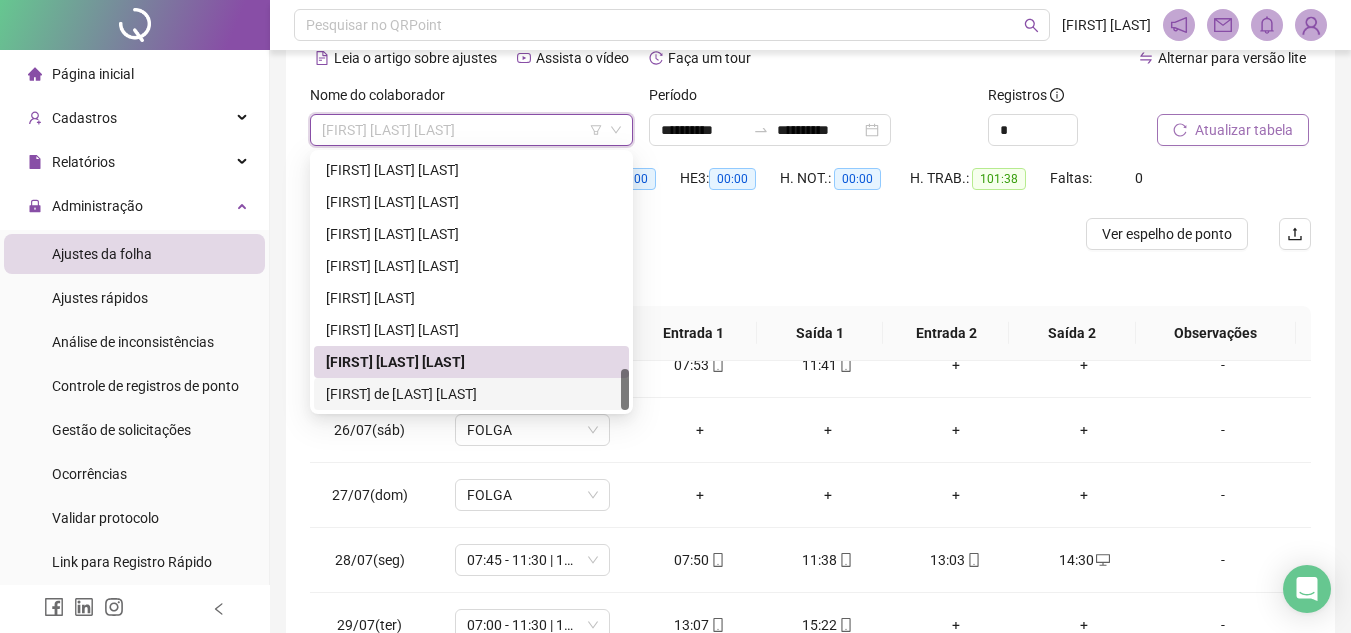 click on "[FIRST] de [LAST] [LAST]" at bounding box center (471, 394) 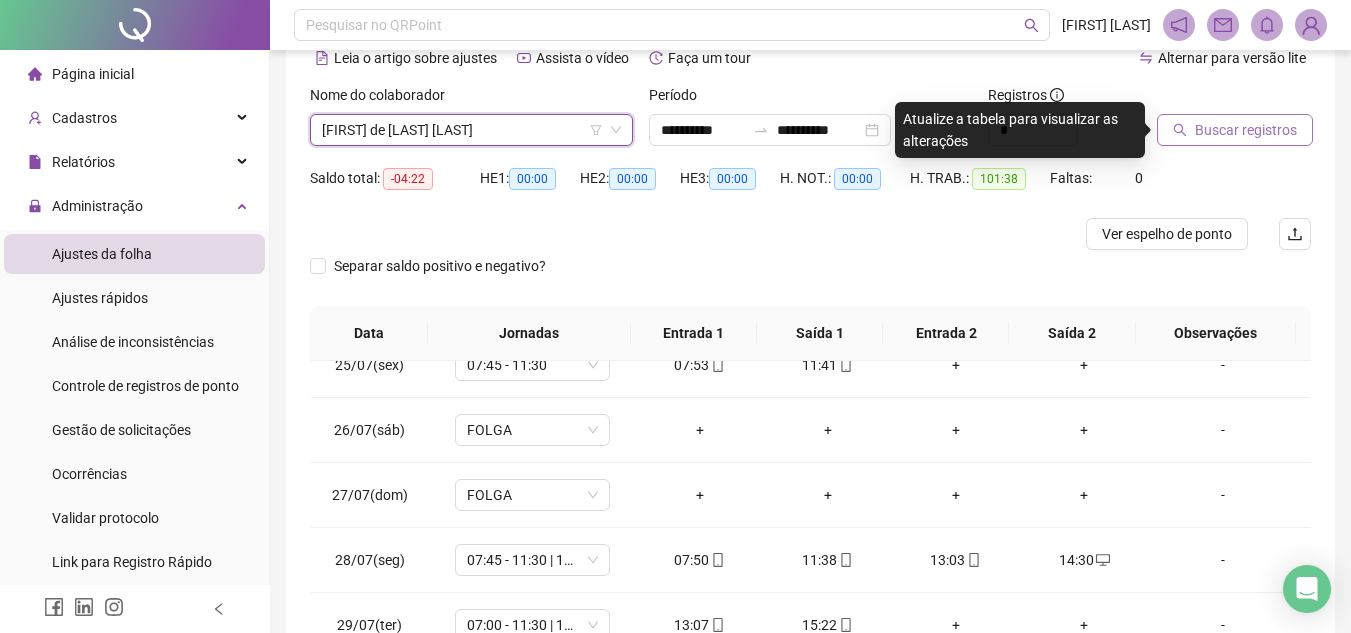 click on "Buscar registros" at bounding box center (1246, 130) 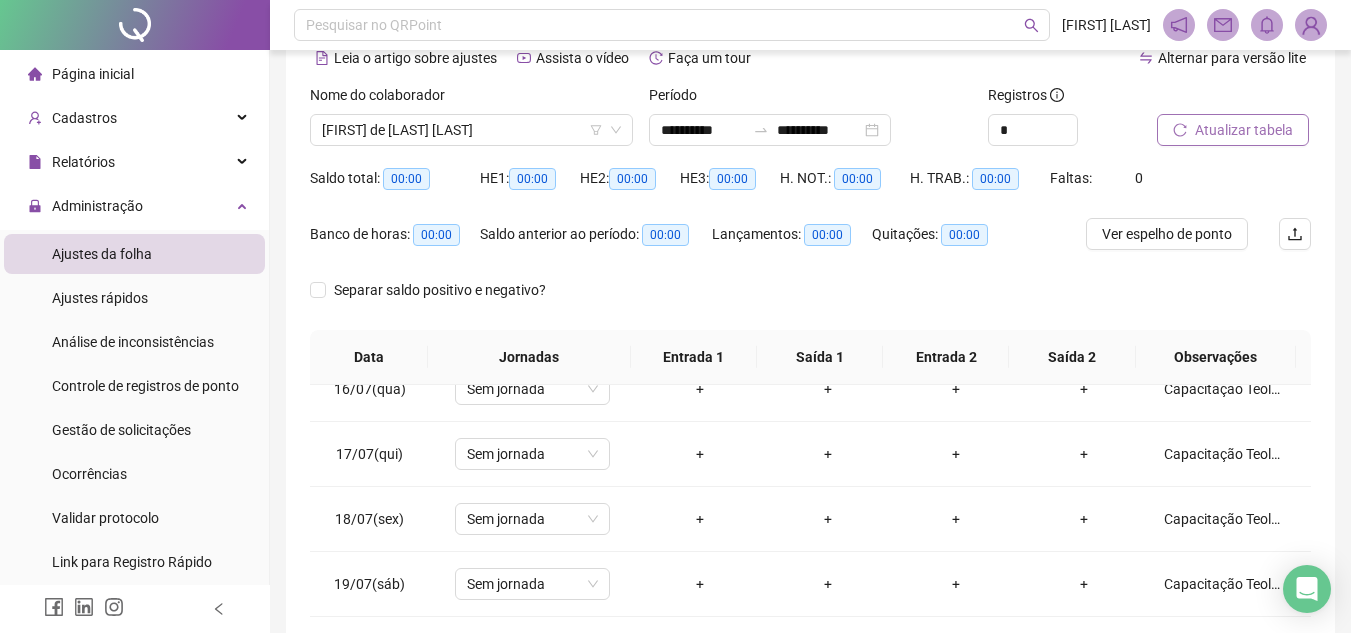 drag, startPoint x: 430, startPoint y: 127, endPoint x: 429, endPoint y: 109, distance: 18.027756 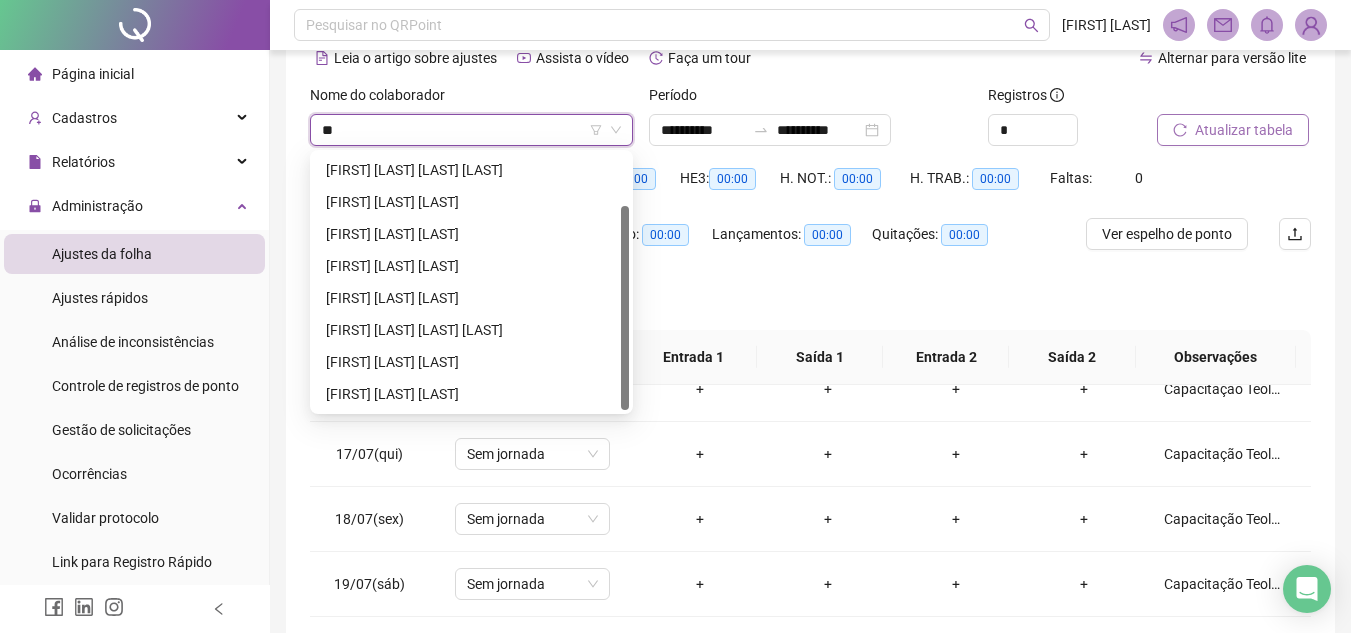 scroll, scrollTop: 0, scrollLeft: 0, axis: both 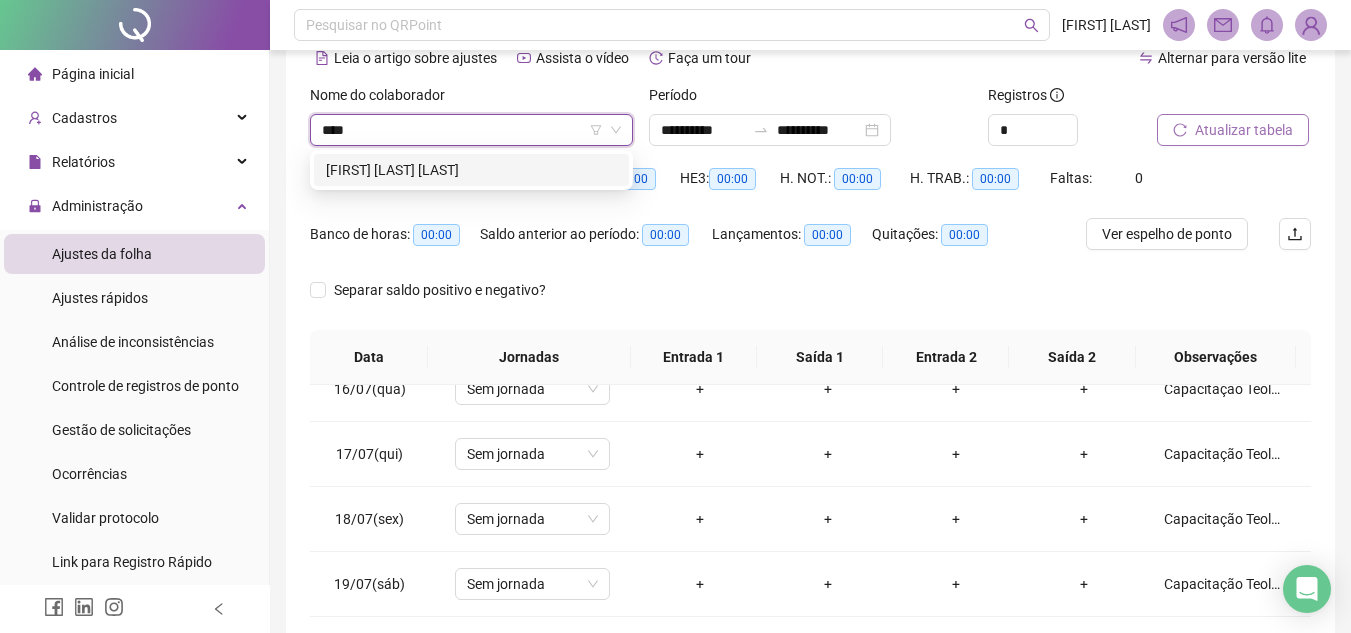 type on "*****" 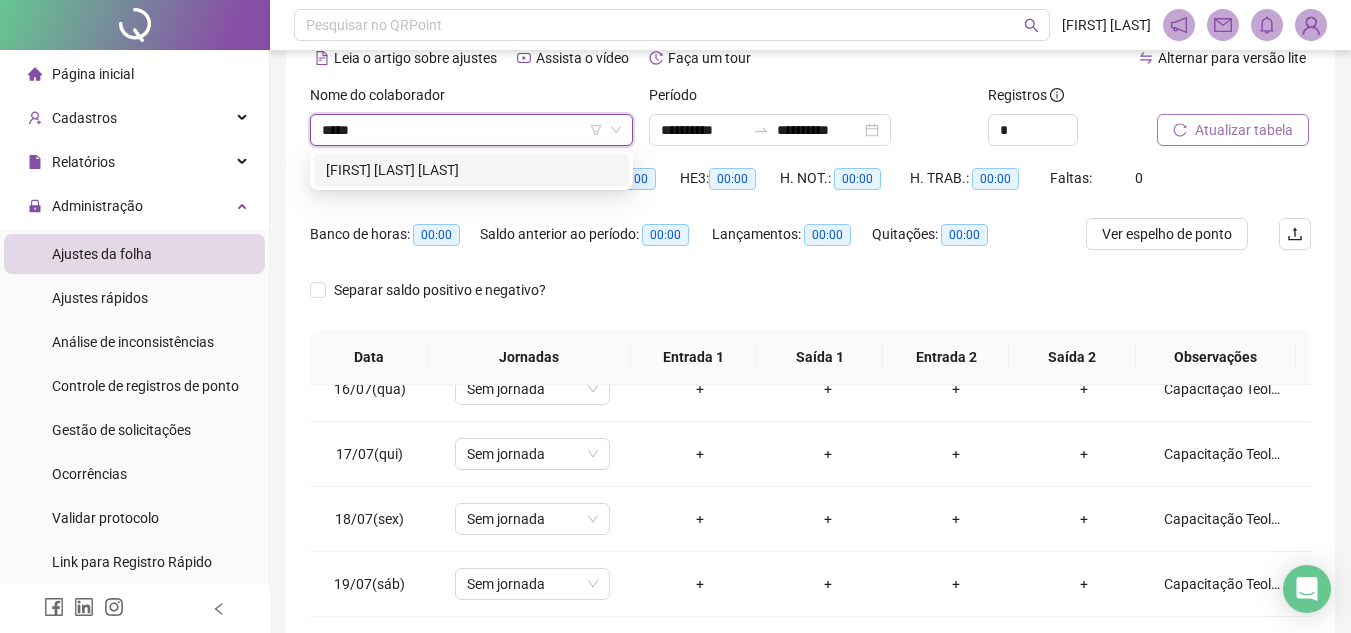 type 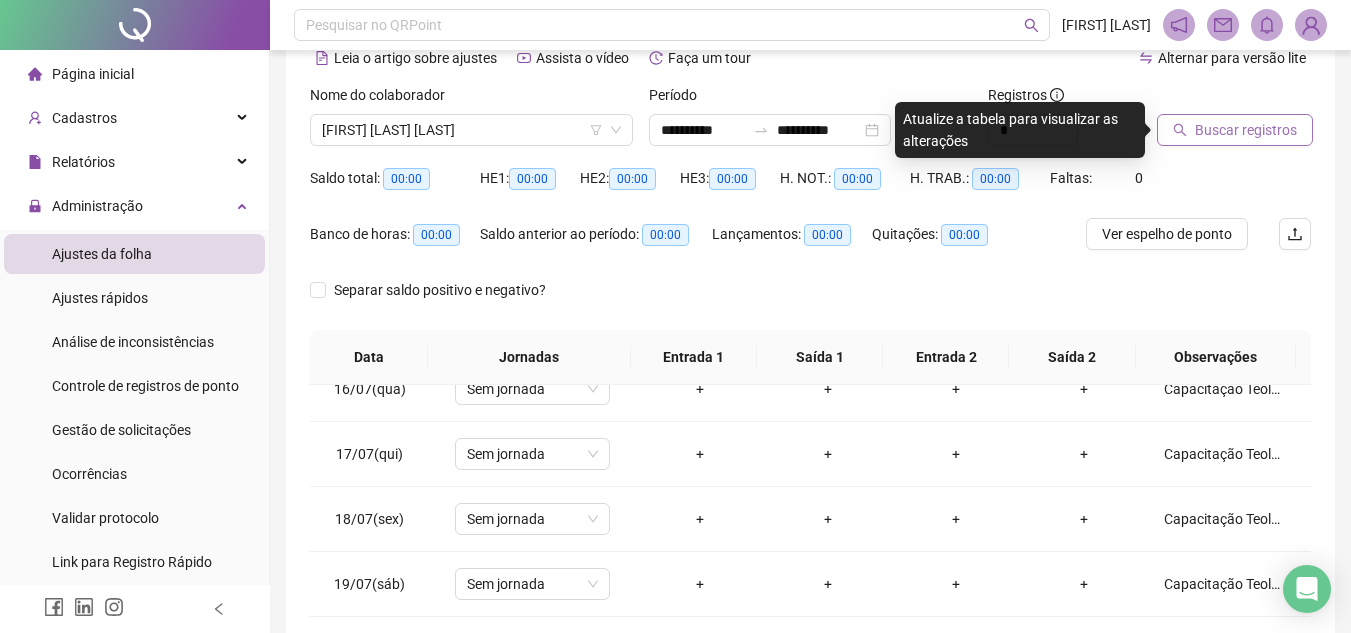click on "Buscar registros" at bounding box center [1246, 130] 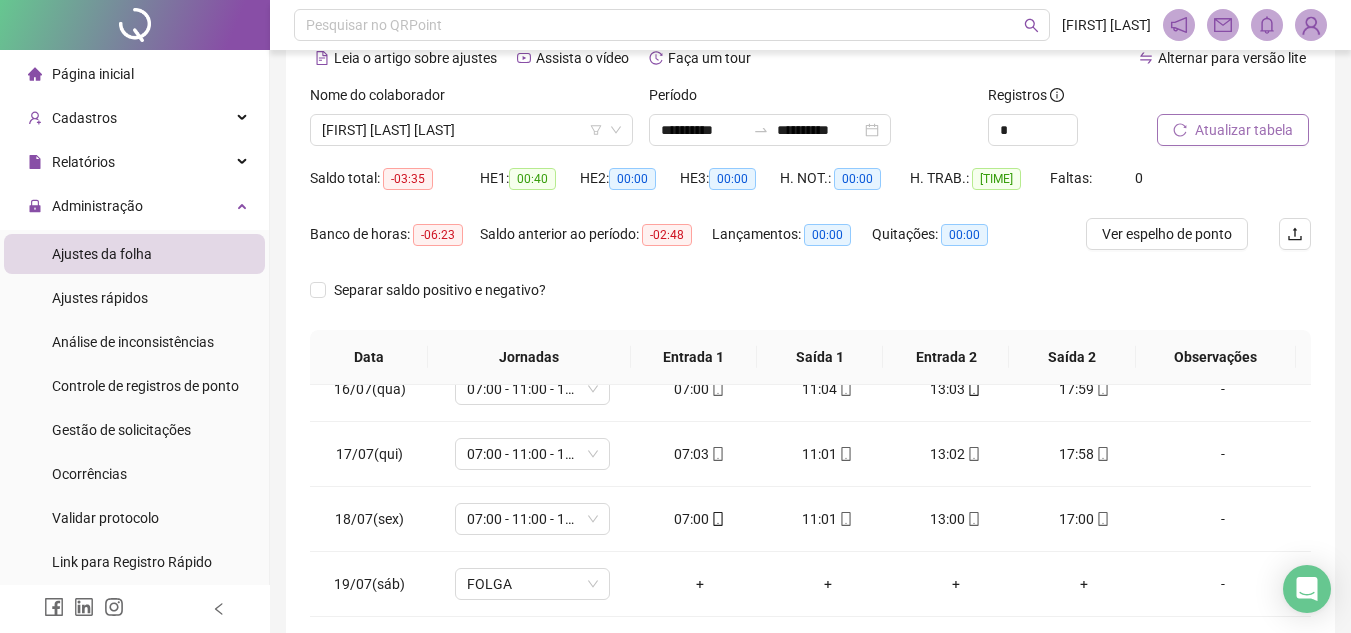 click on "Atualizar tabela" at bounding box center (1244, 130) 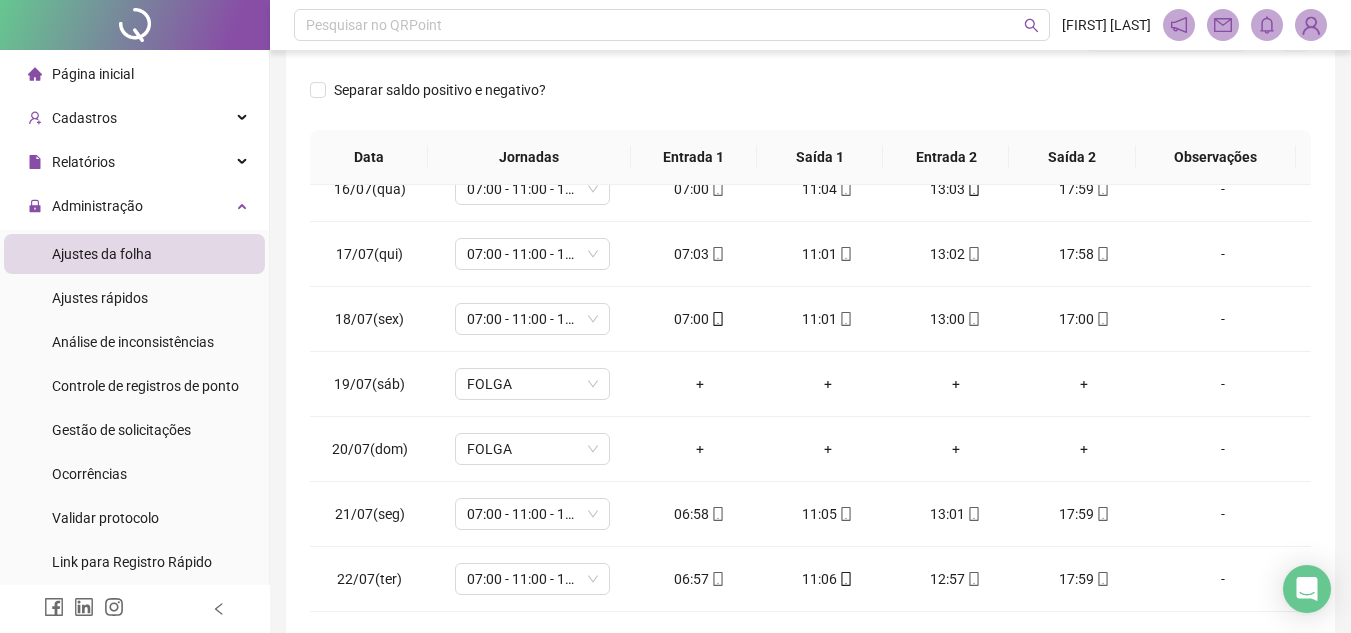 scroll, scrollTop: 389, scrollLeft: 0, axis: vertical 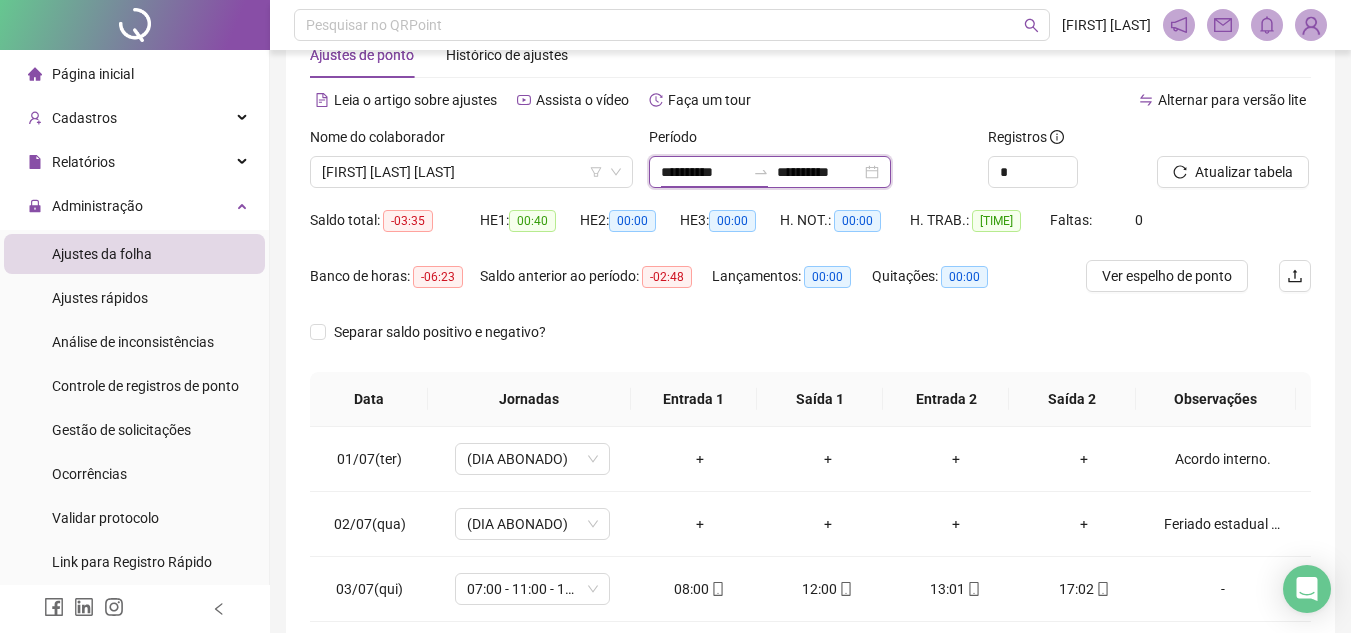 click on "**********" at bounding box center (703, 172) 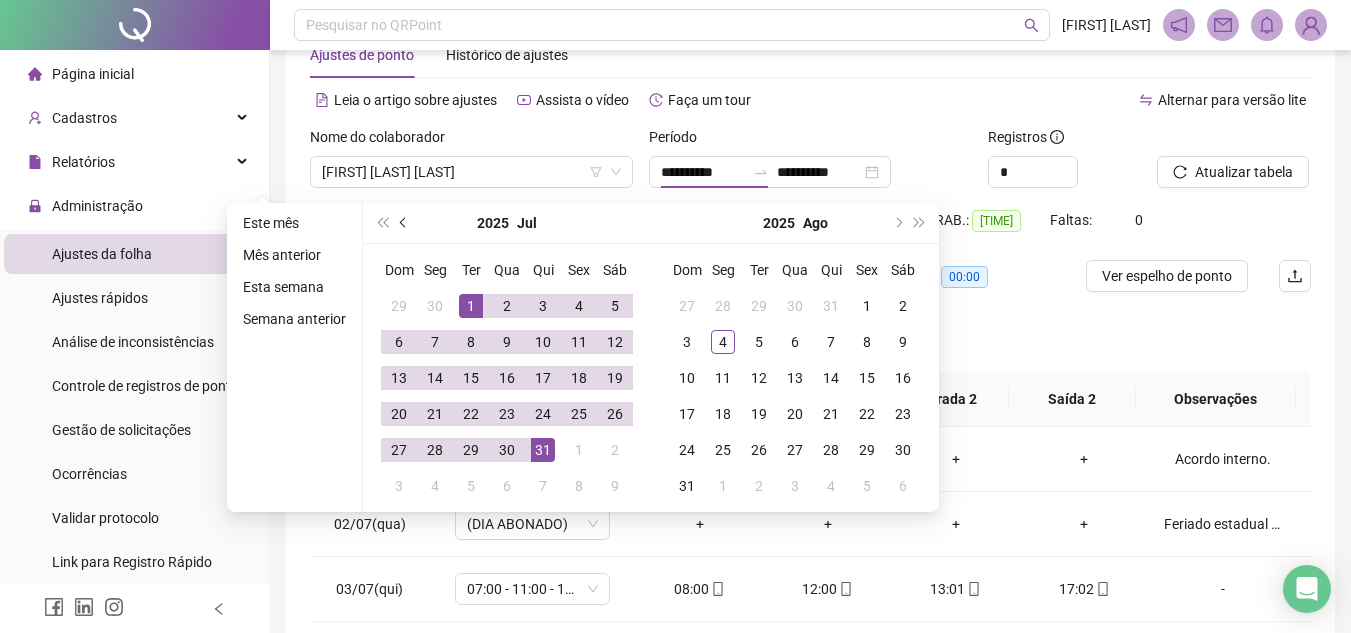 click at bounding box center (405, 223) 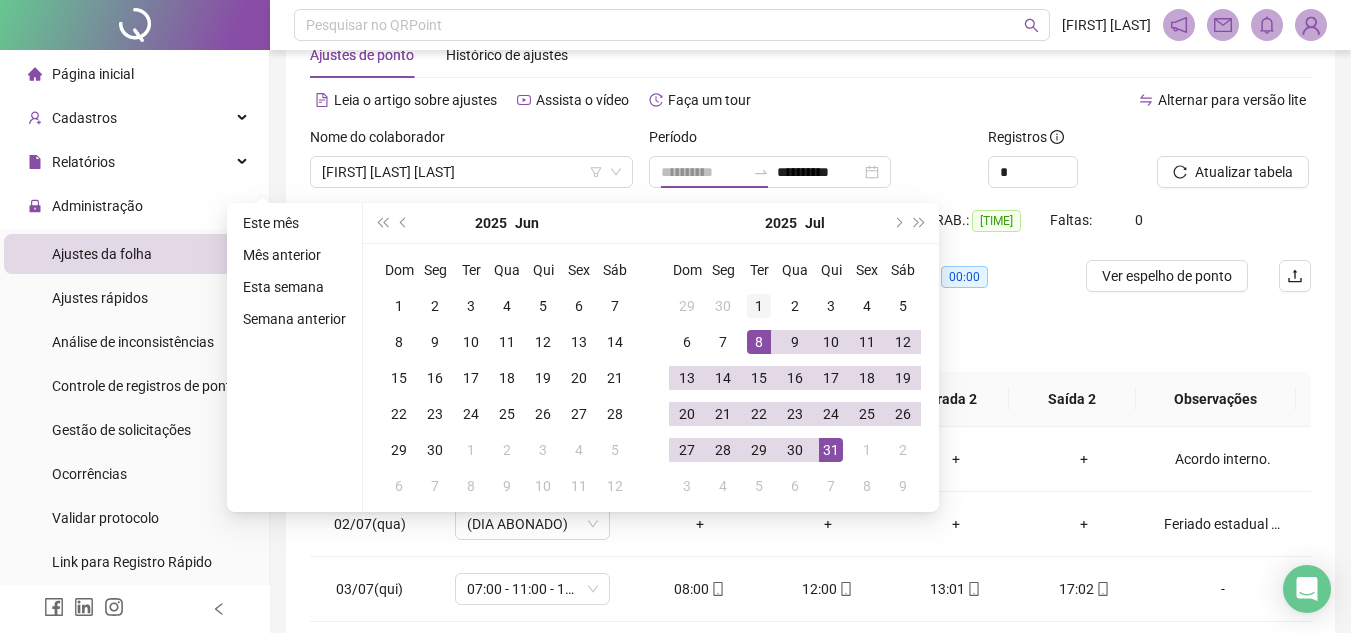 type on "**********" 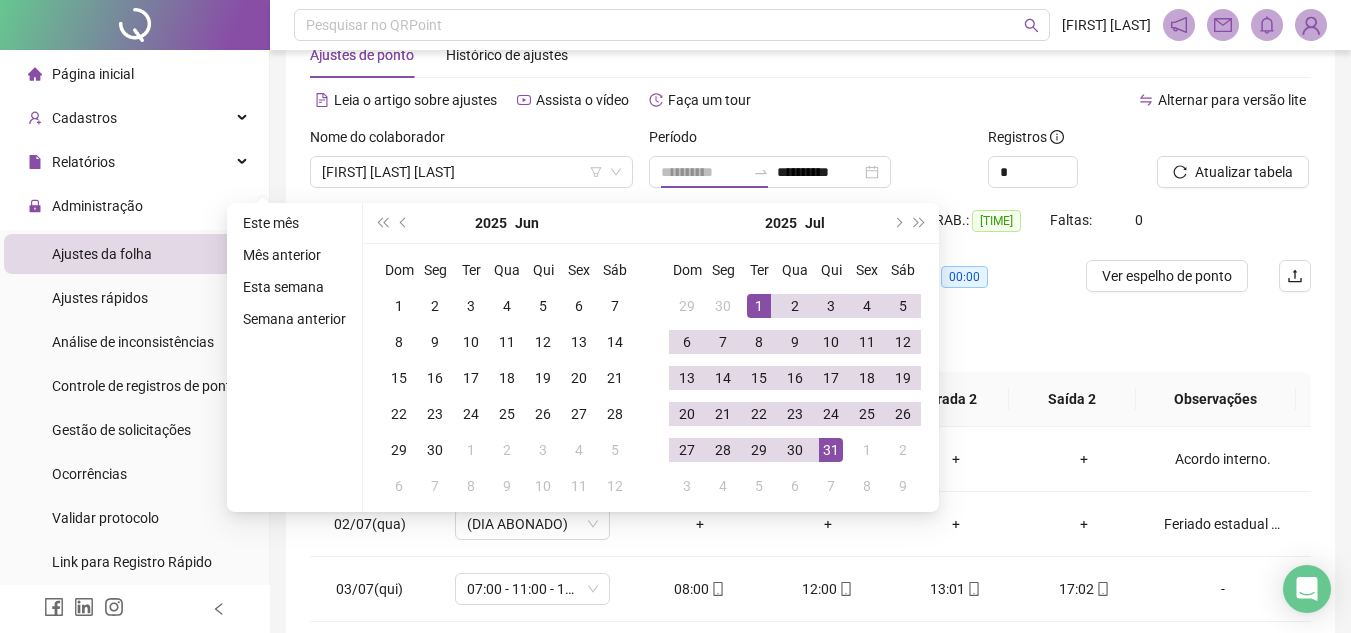 click on "1" at bounding box center (759, 306) 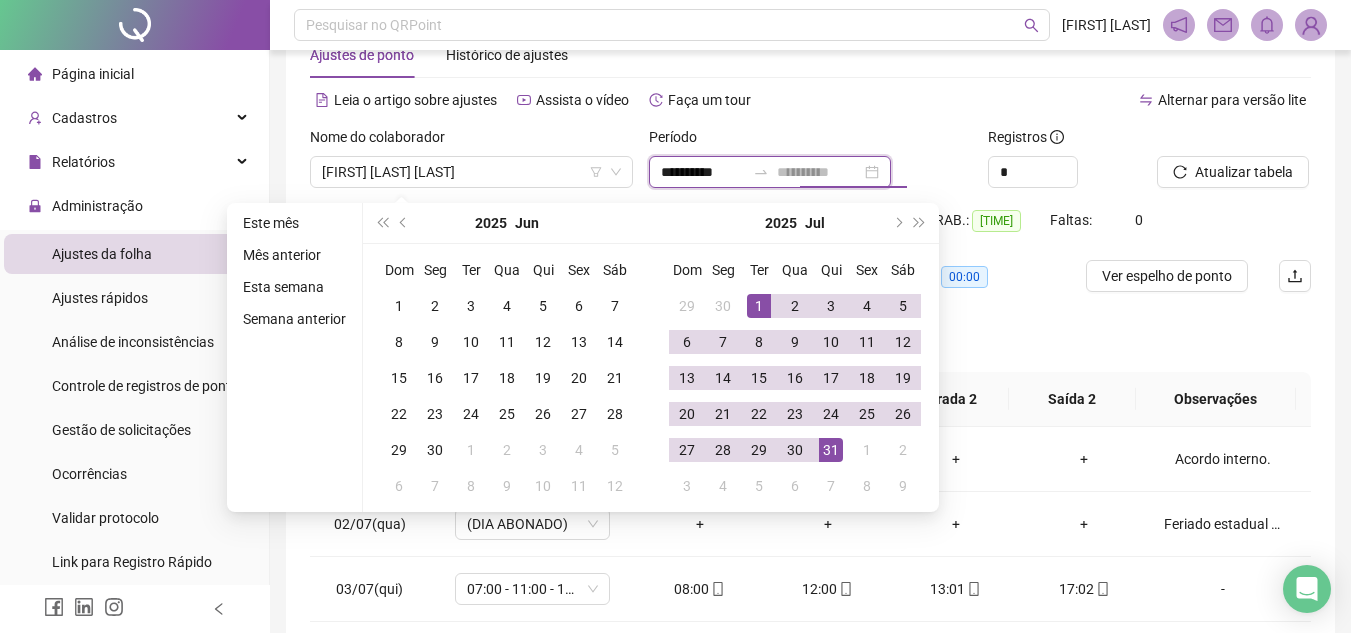 type on "**********" 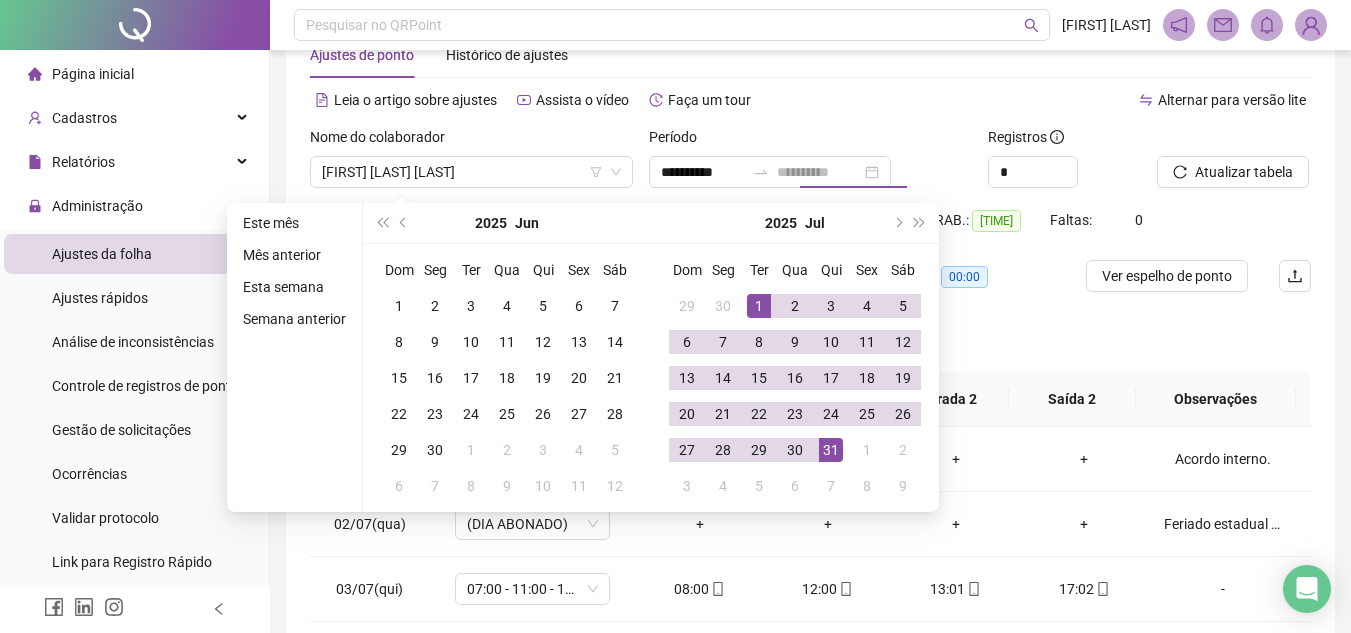 click on "31" at bounding box center (831, 450) 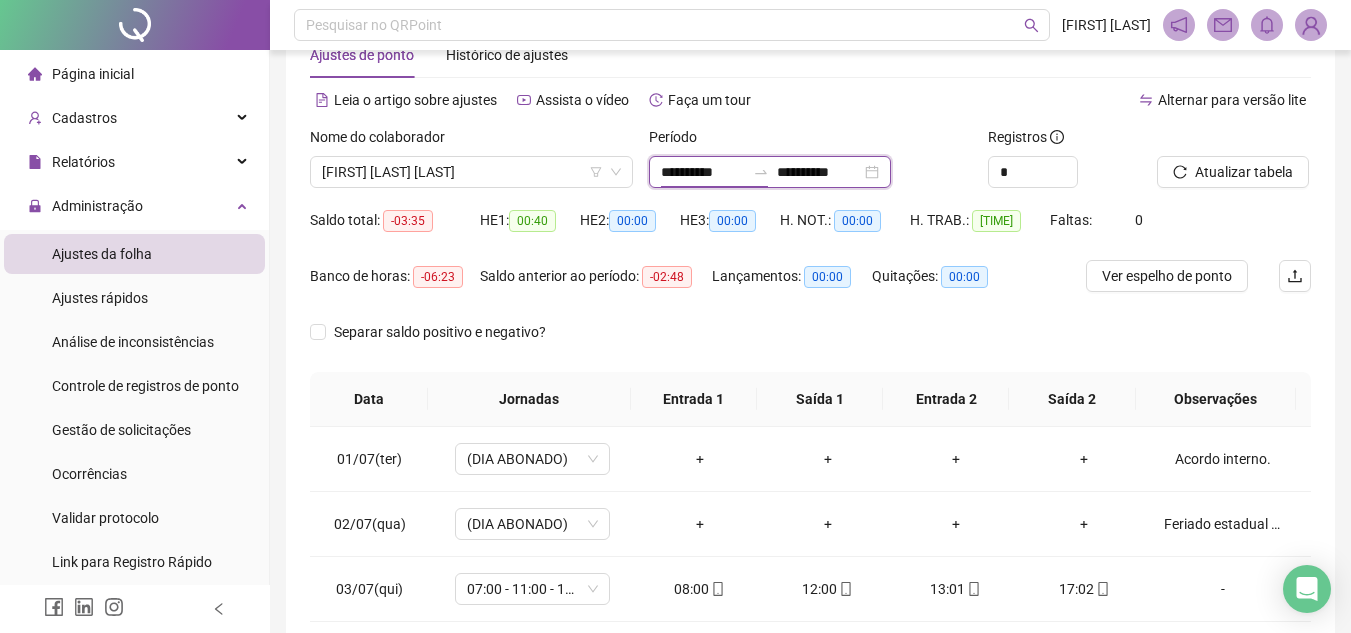 click on "**********" at bounding box center (703, 172) 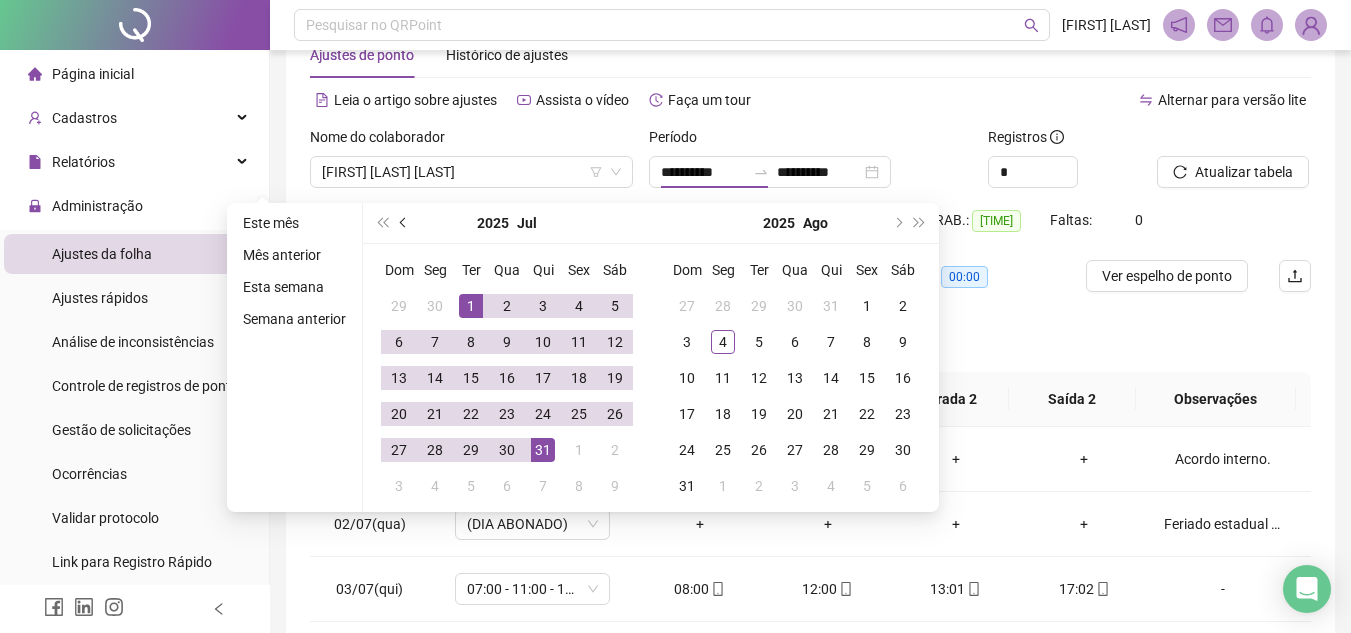 click at bounding box center [404, 223] 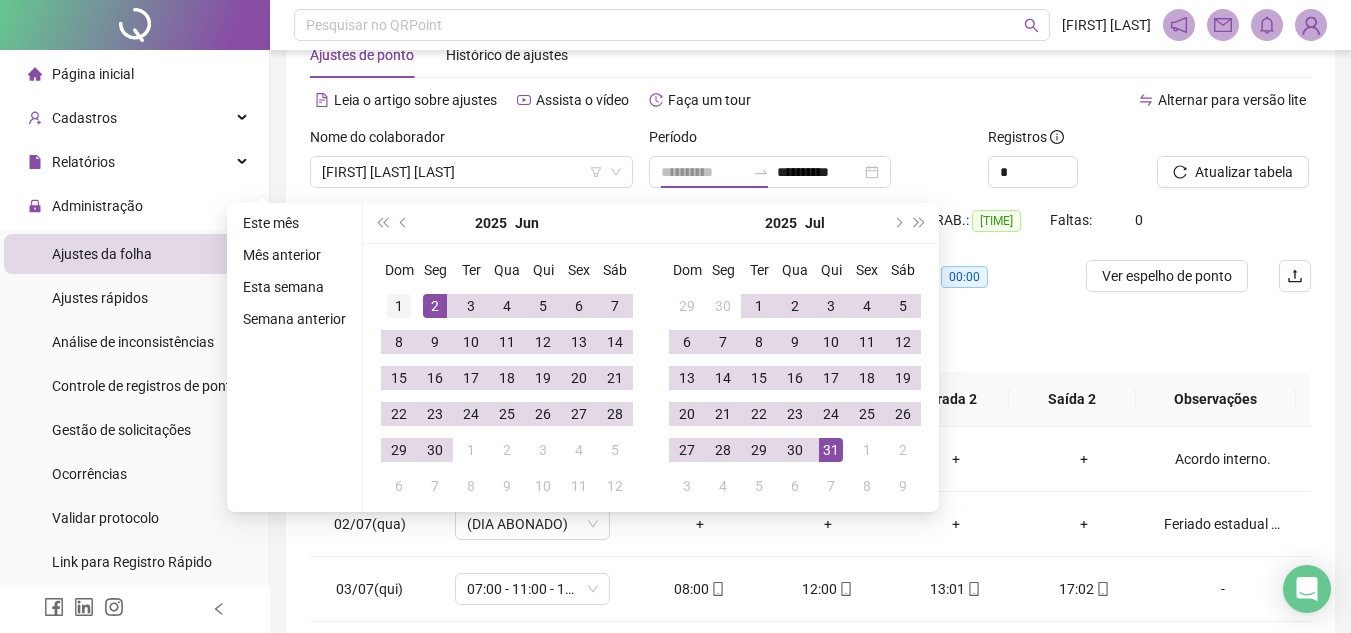 type on "**********" 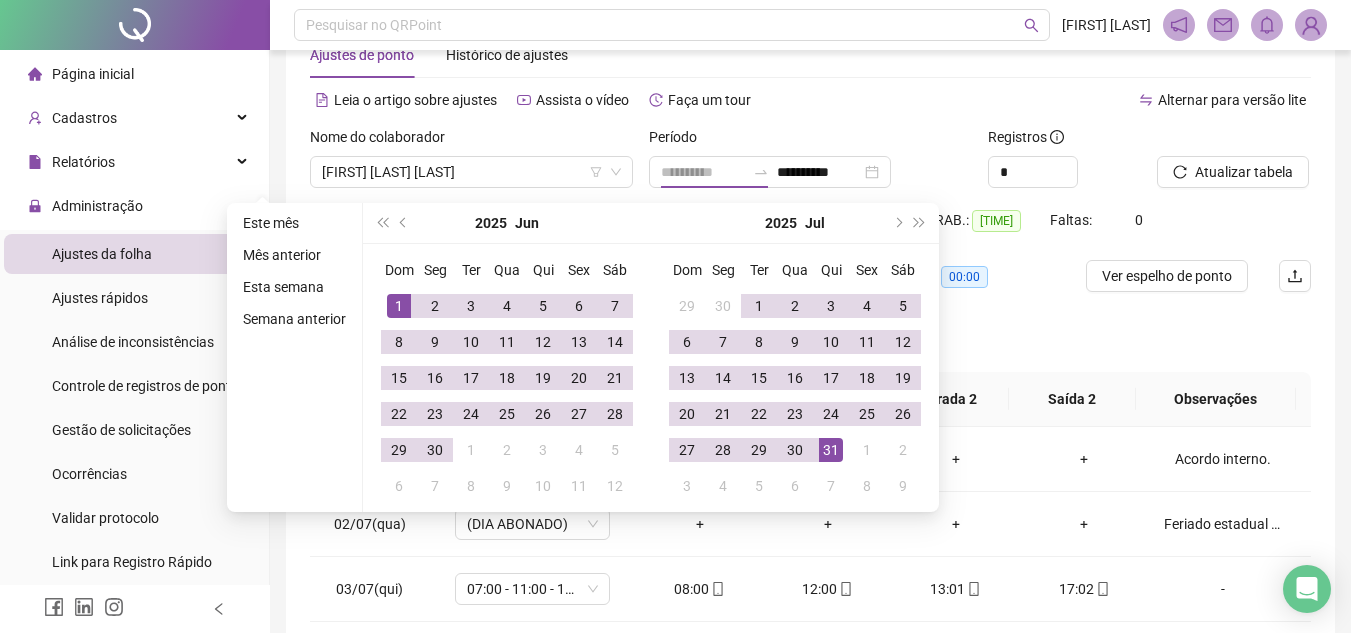 click on "1" at bounding box center [399, 306] 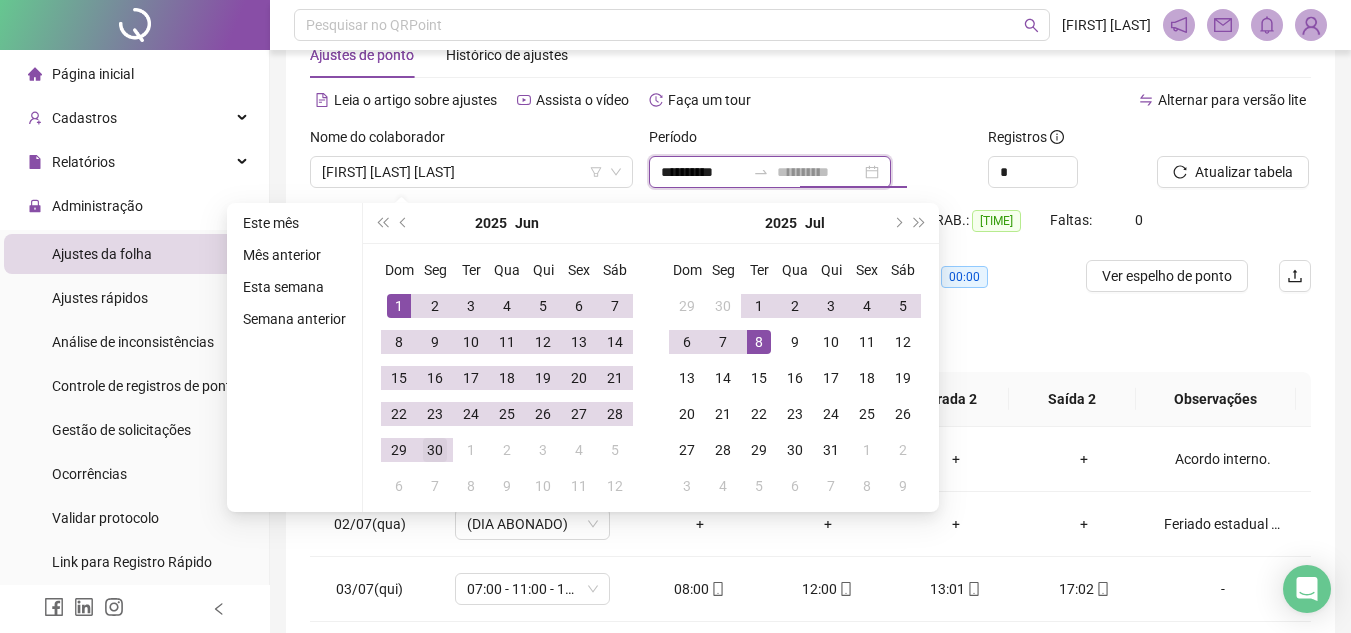 type on "**********" 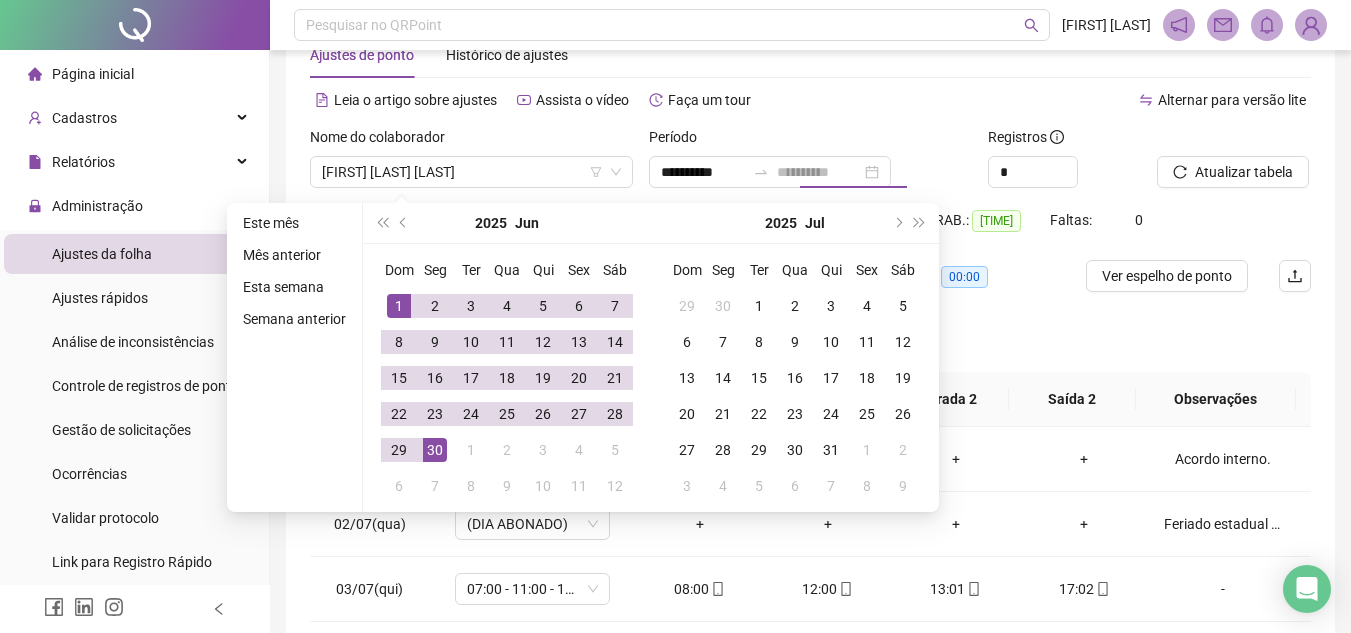 click on "30" at bounding box center [435, 450] 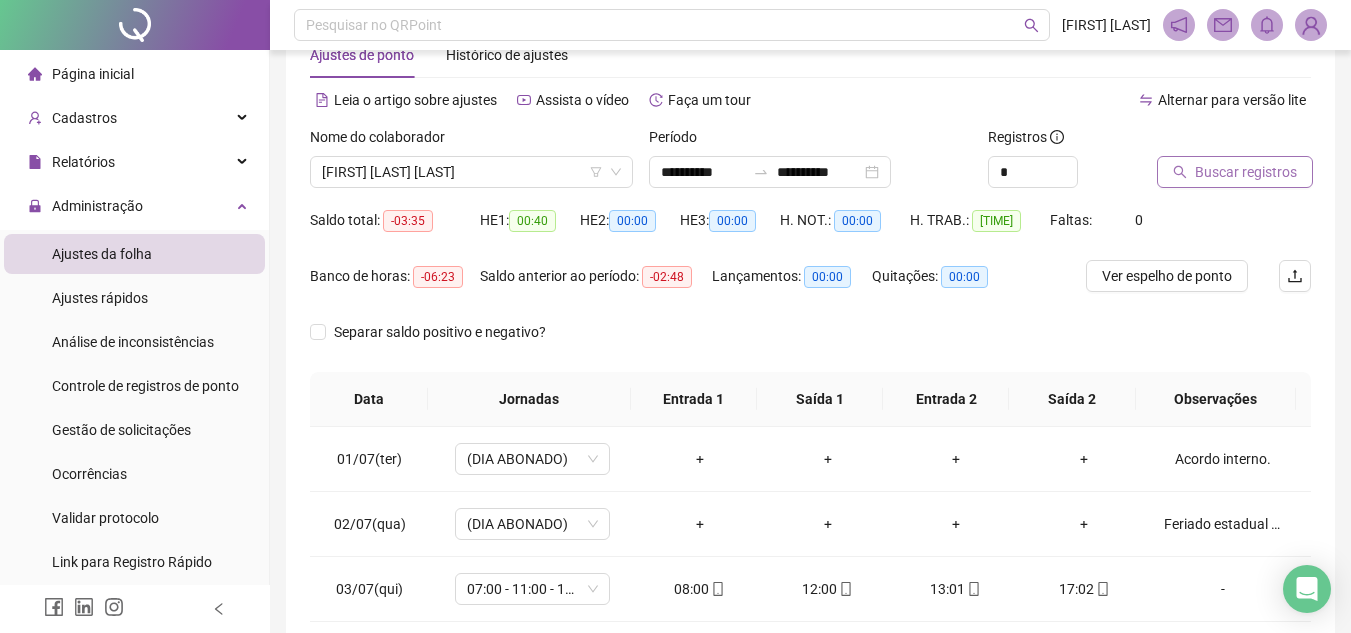 click on "Buscar registros" at bounding box center [1246, 172] 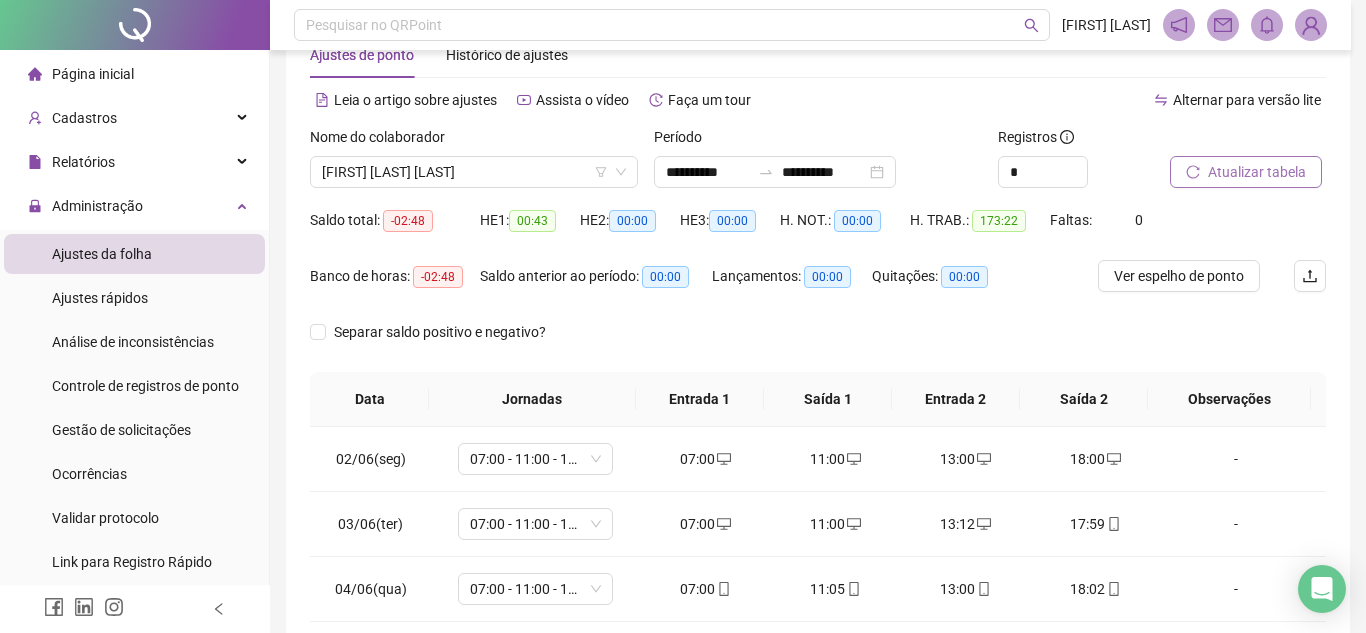 click on "Atualizar tabela" at bounding box center (1257, 172) 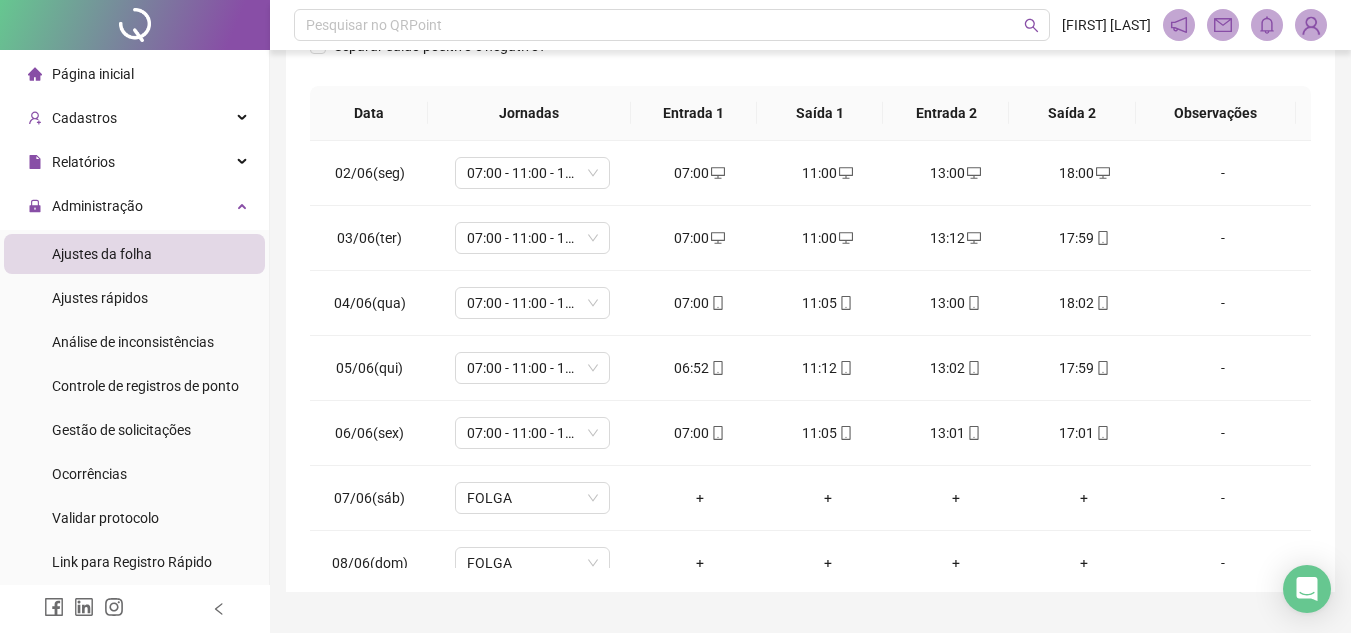scroll, scrollTop: 389, scrollLeft: 0, axis: vertical 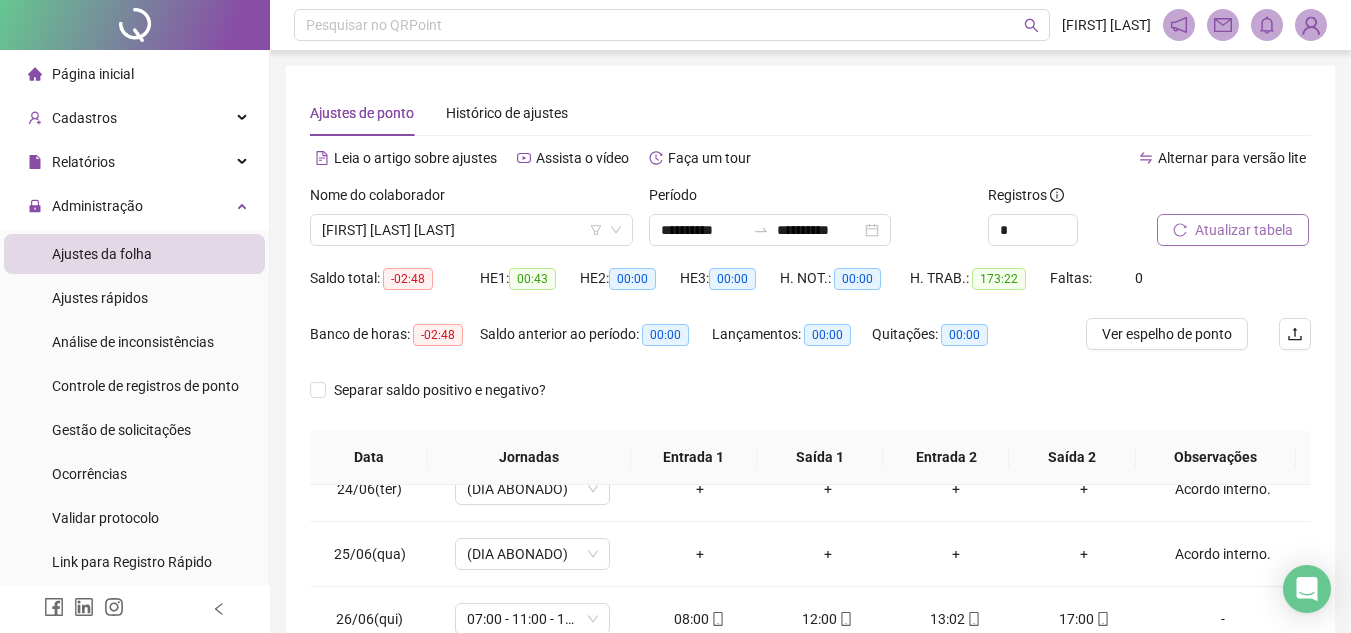 click on "Atualizar tabela" at bounding box center [1244, 230] 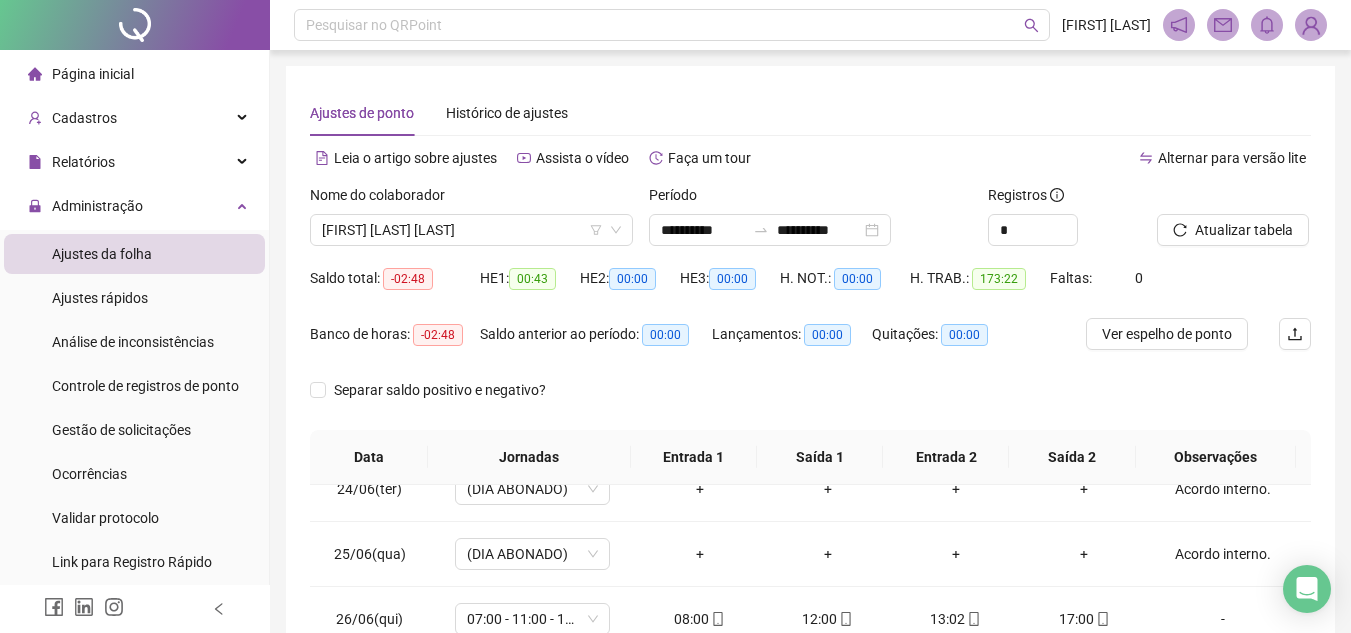 click 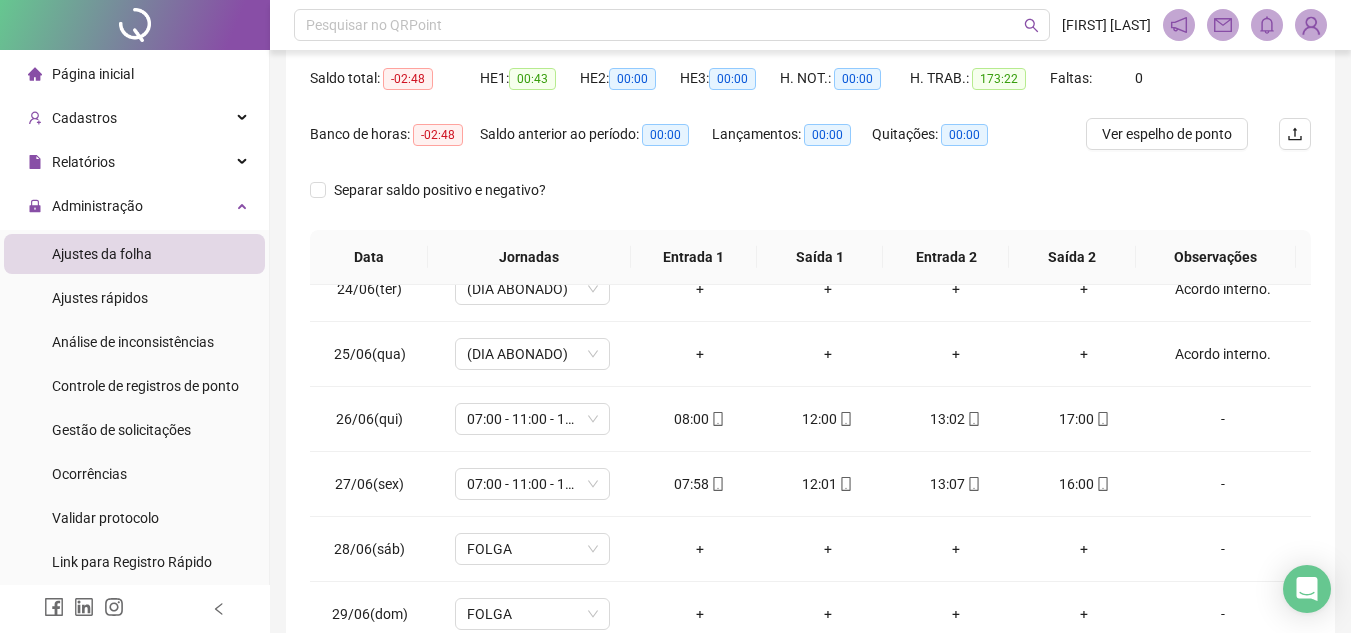scroll, scrollTop: 389, scrollLeft: 0, axis: vertical 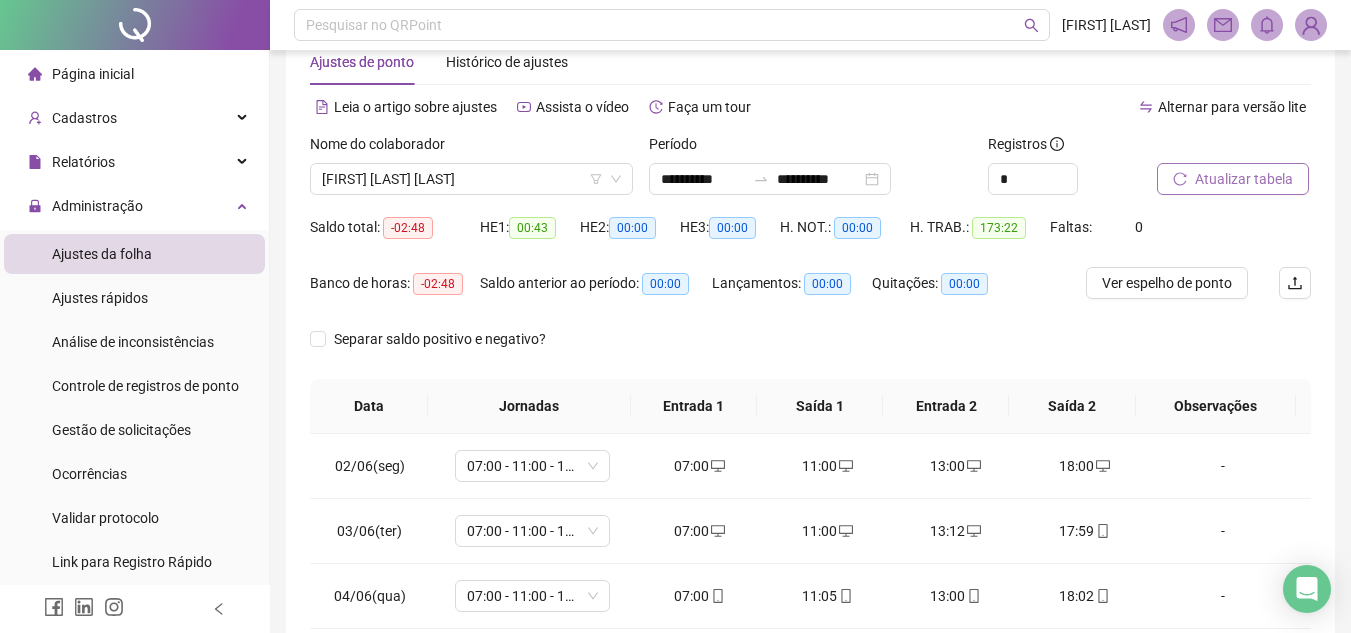 click on "Atualizar tabela" at bounding box center (1244, 179) 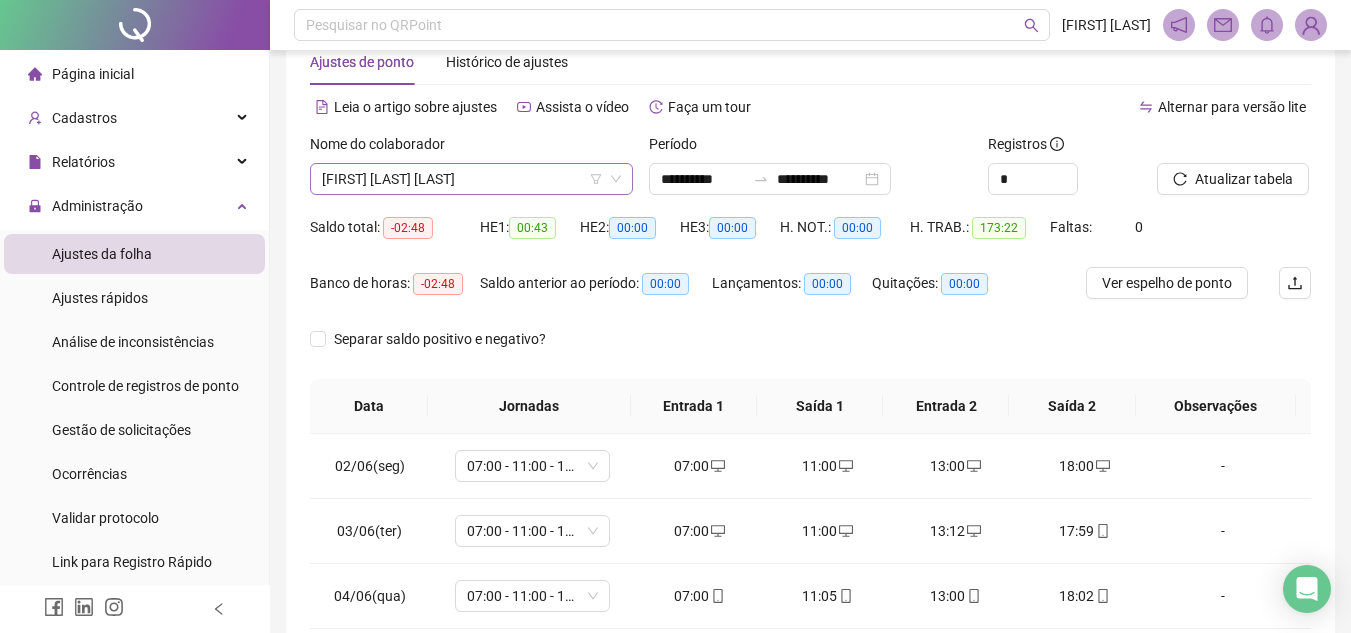 click on "[FIRST] [LAST] [LAST]" at bounding box center [471, 179] 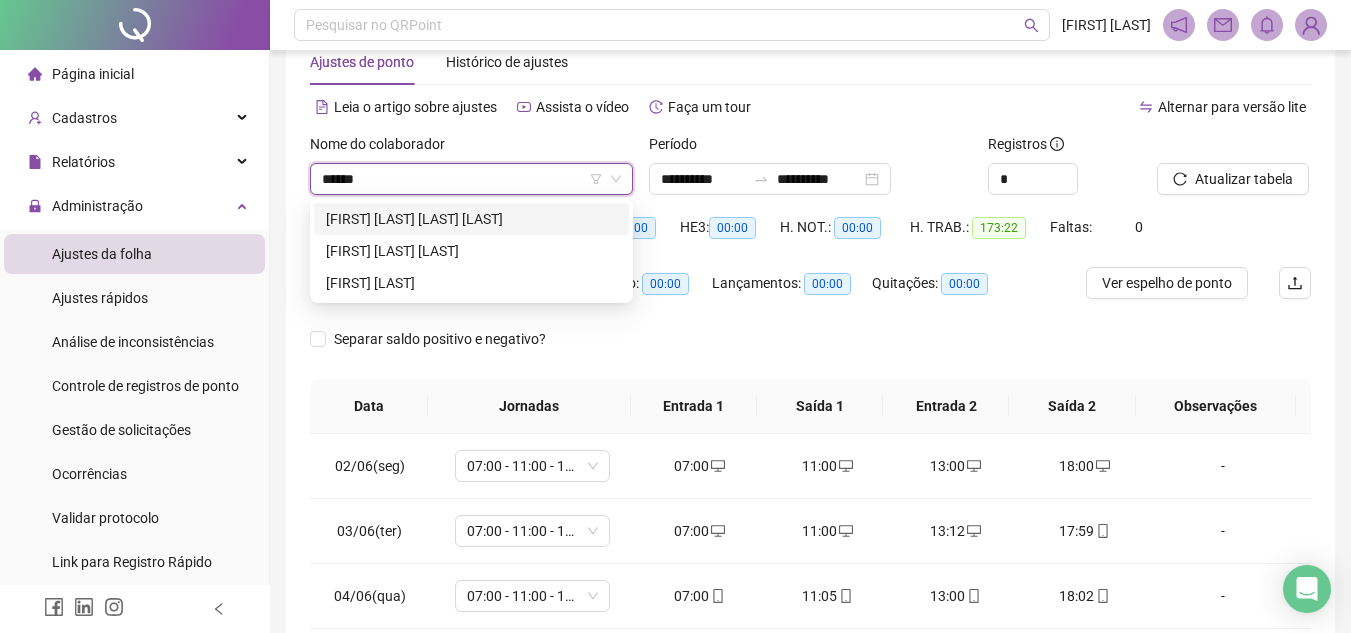 type on "*******" 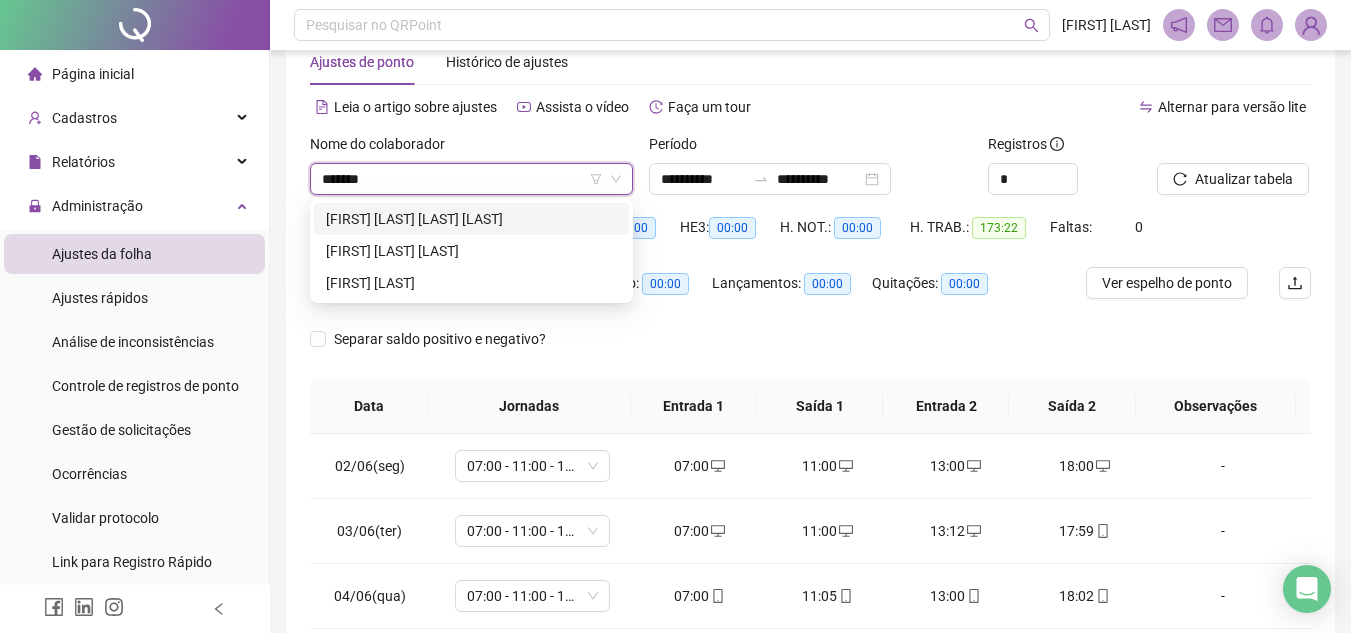 type 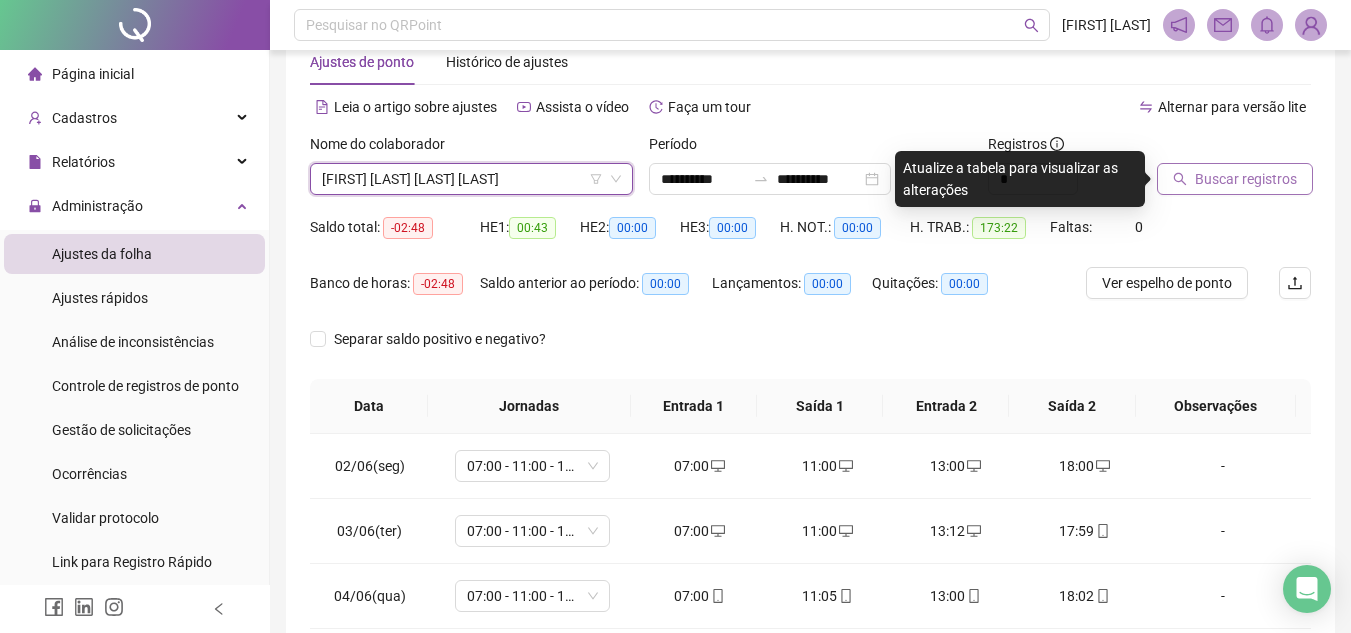 click on "Buscar registros" at bounding box center (1246, 179) 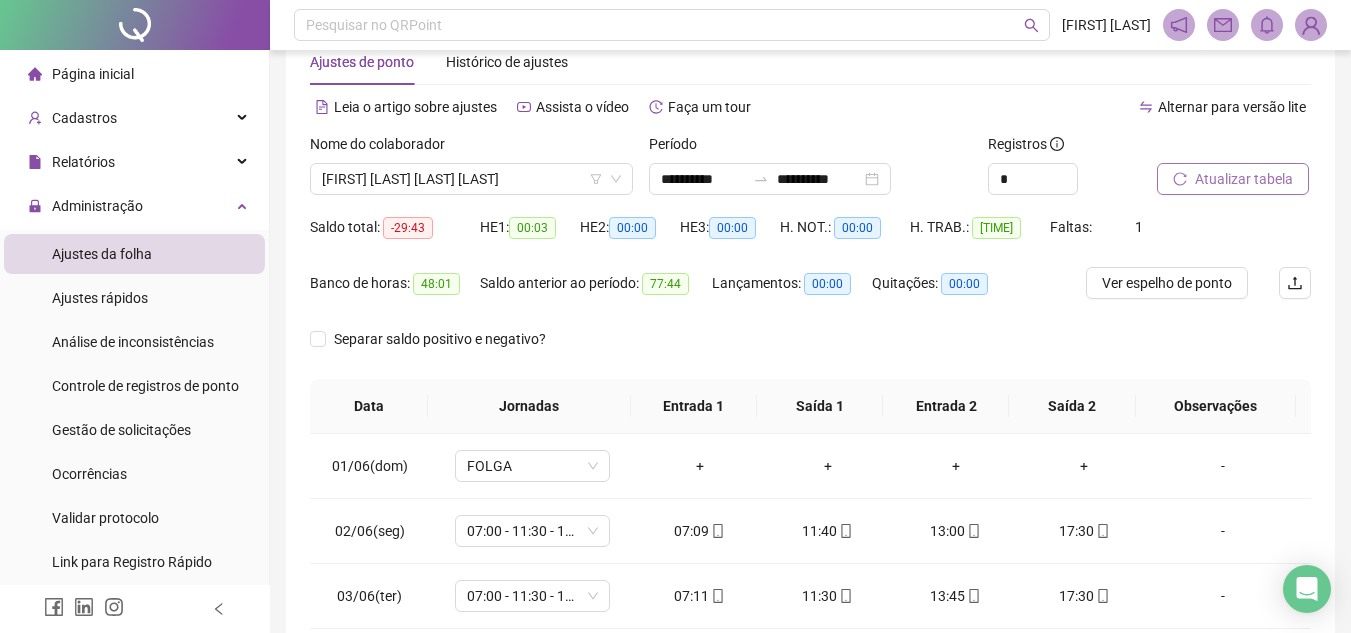 click on "Atualizar tabela" at bounding box center [1233, 179] 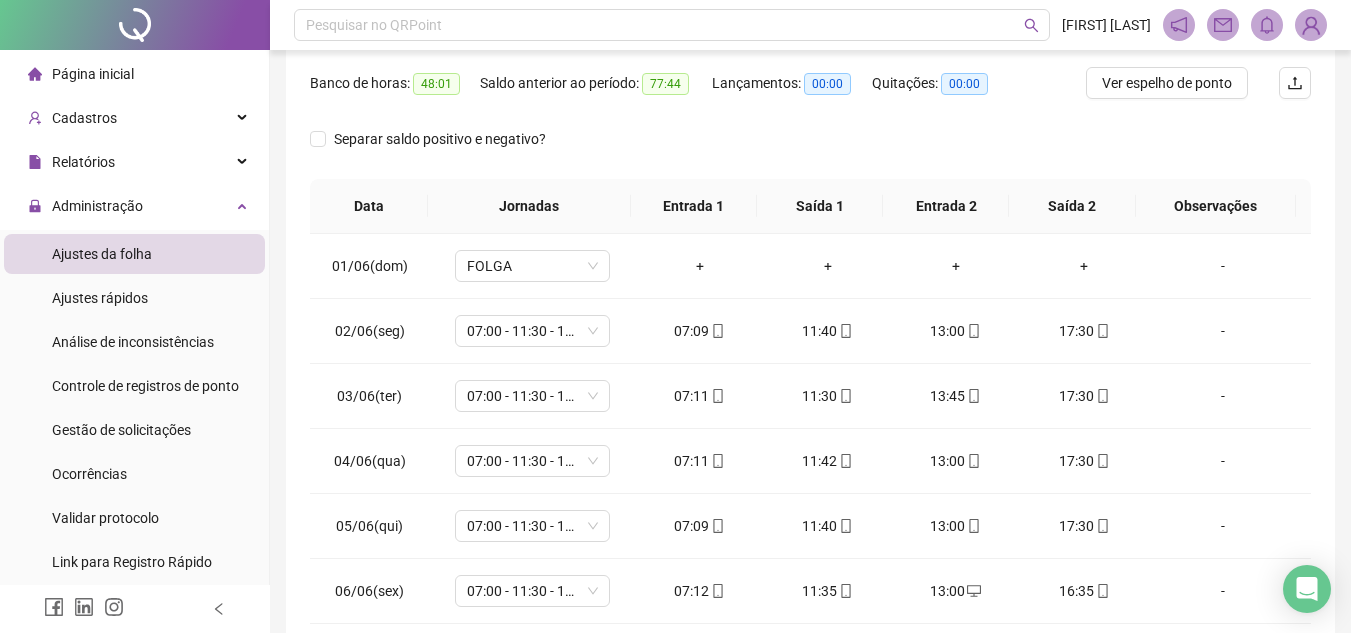 scroll, scrollTop: 389, scrollLeft: 0, axis: vertical 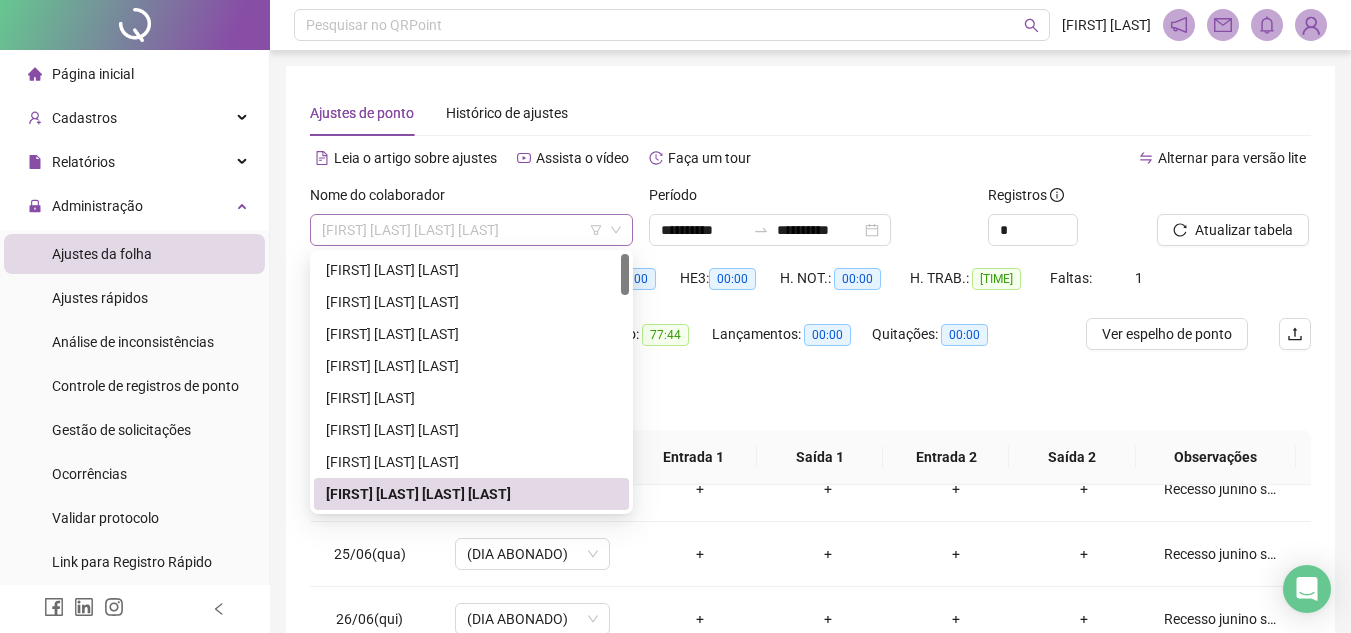 click on "[FIRST] [LAST] [LAST] [LAST]" at bounding box center (471, 230) 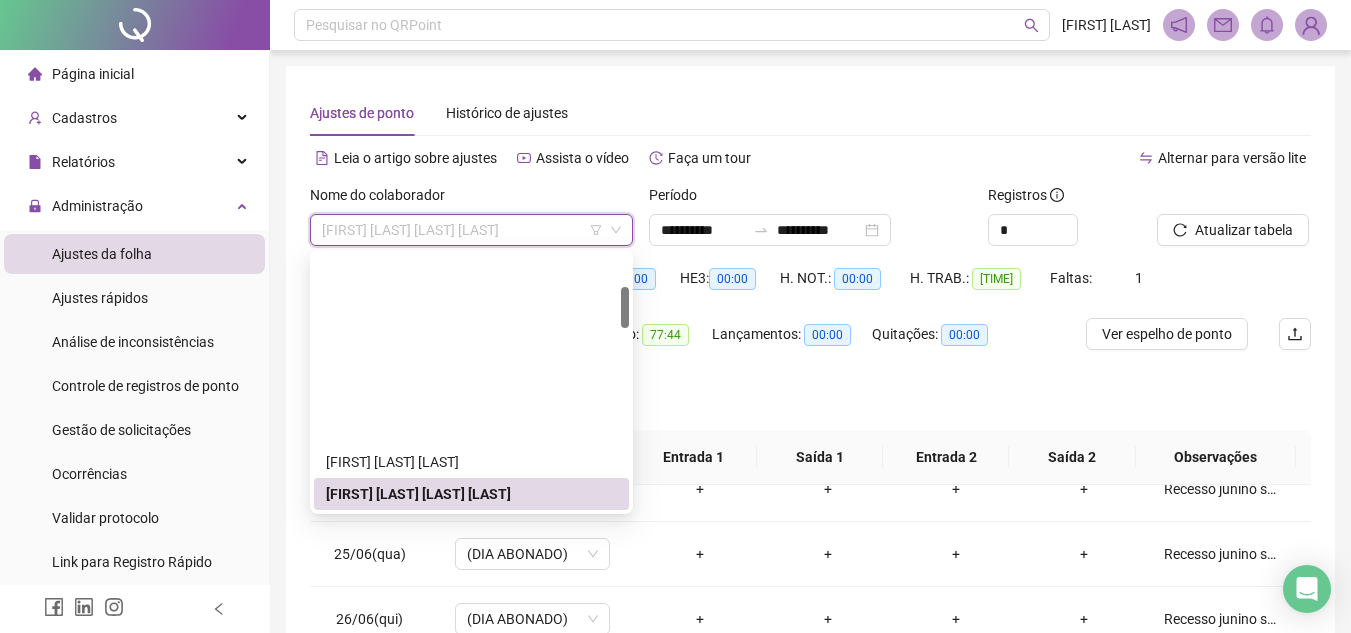 scroll, scrollTop: 200, scrollLeft: 0, axis: vertical 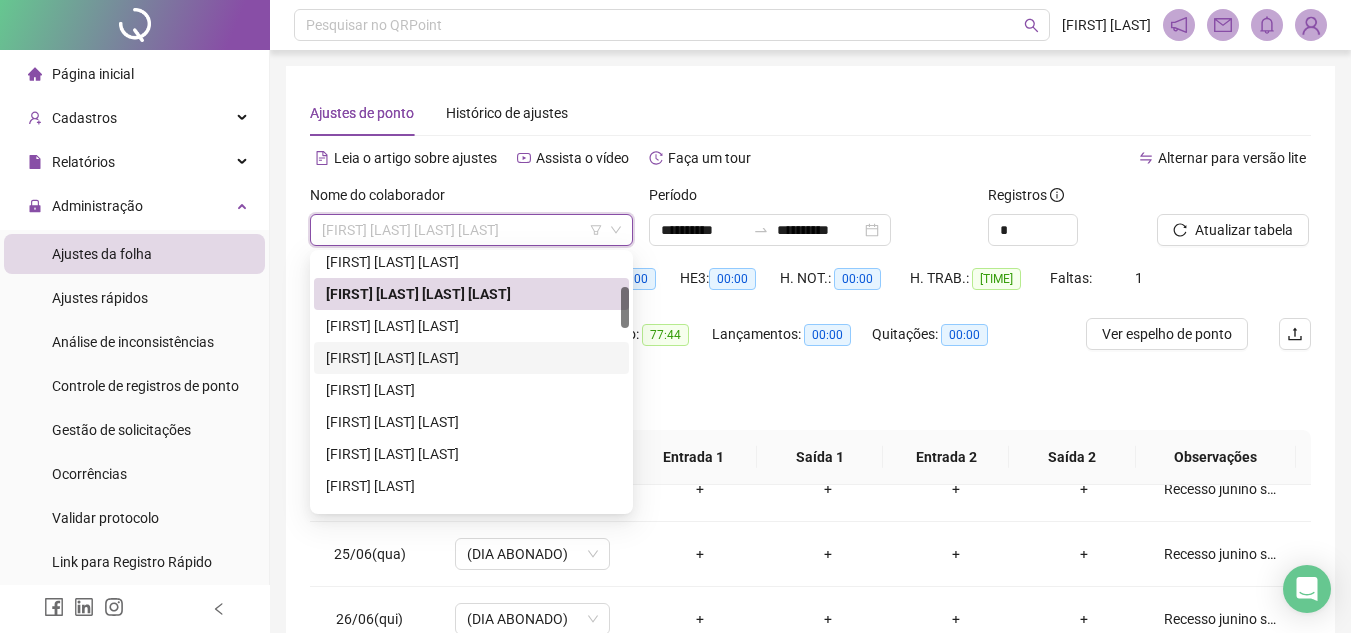 click on "[FIRST] [LAST] [LAST]" at bounding box center [471, 358] 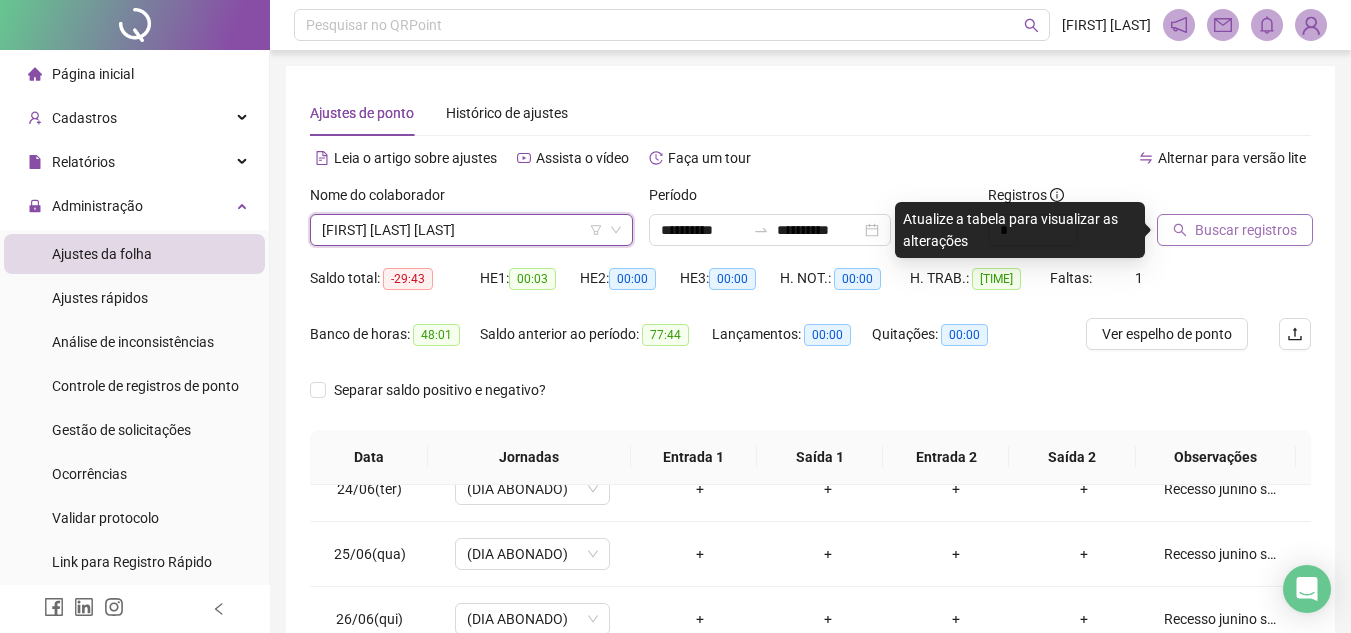 click on "Buscar registros" at bounding box center [1246, 230] 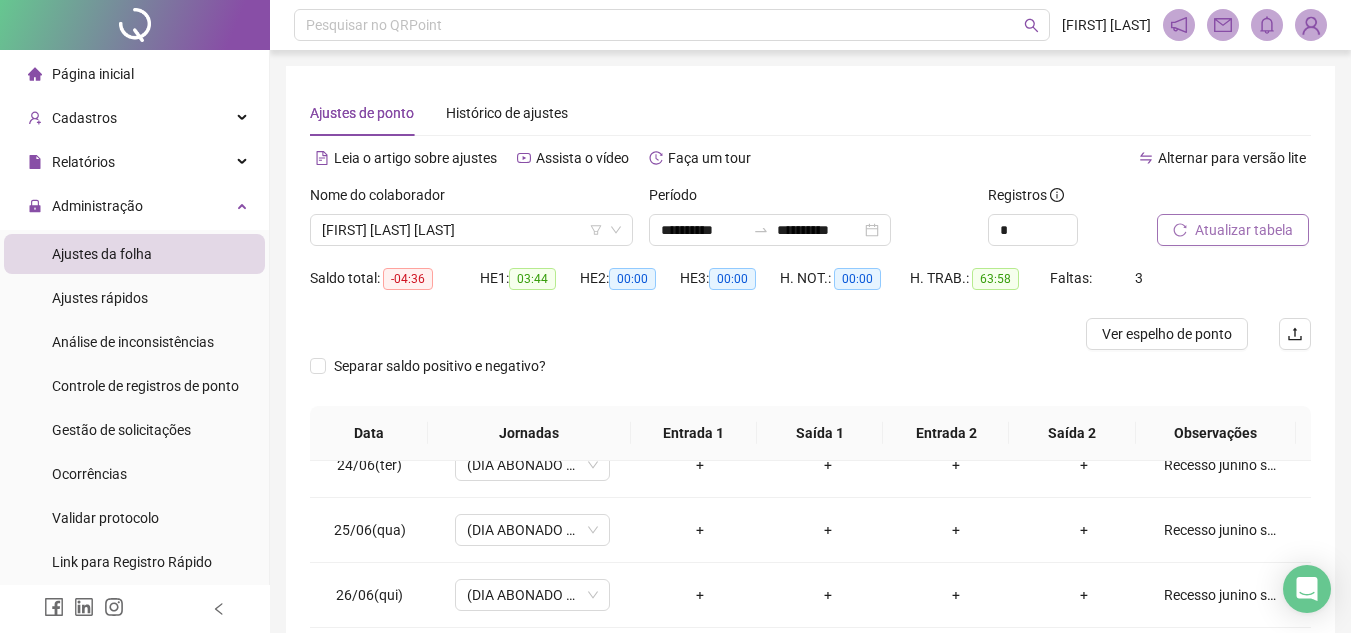 click on "Atualizar tabela" at bounding box center [1244, 230] 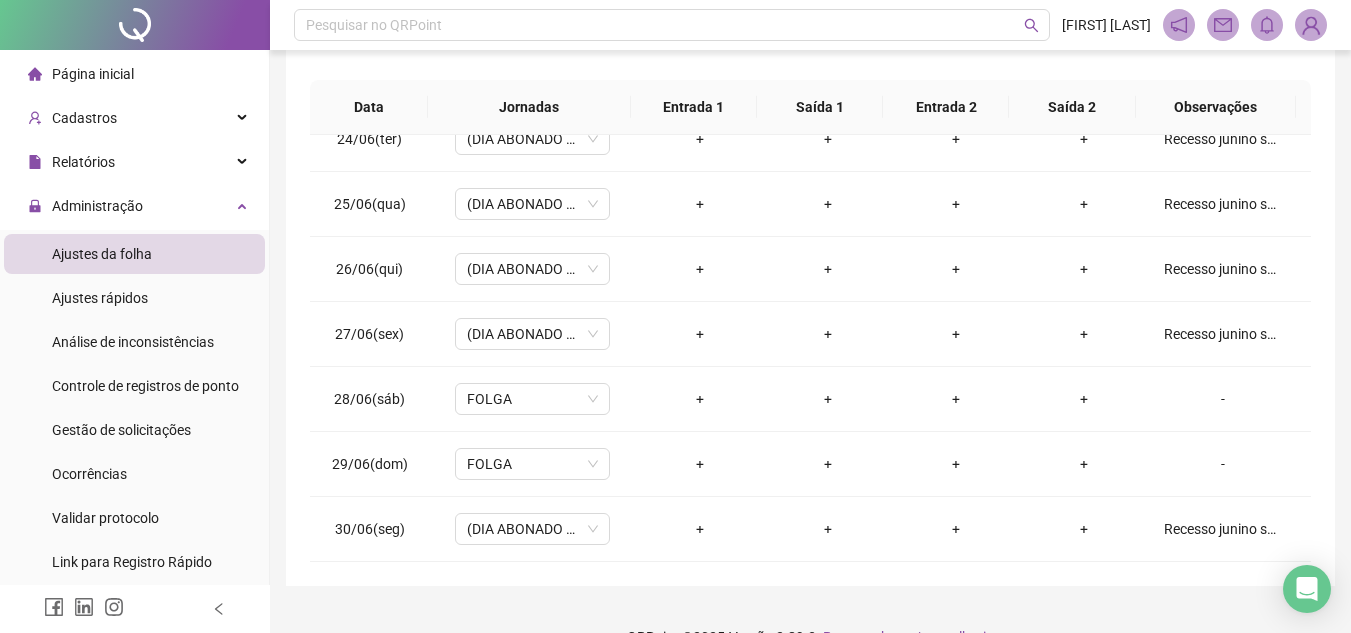 scroll, scrollTop: 365, scrollLeft: 0, axis: vertical 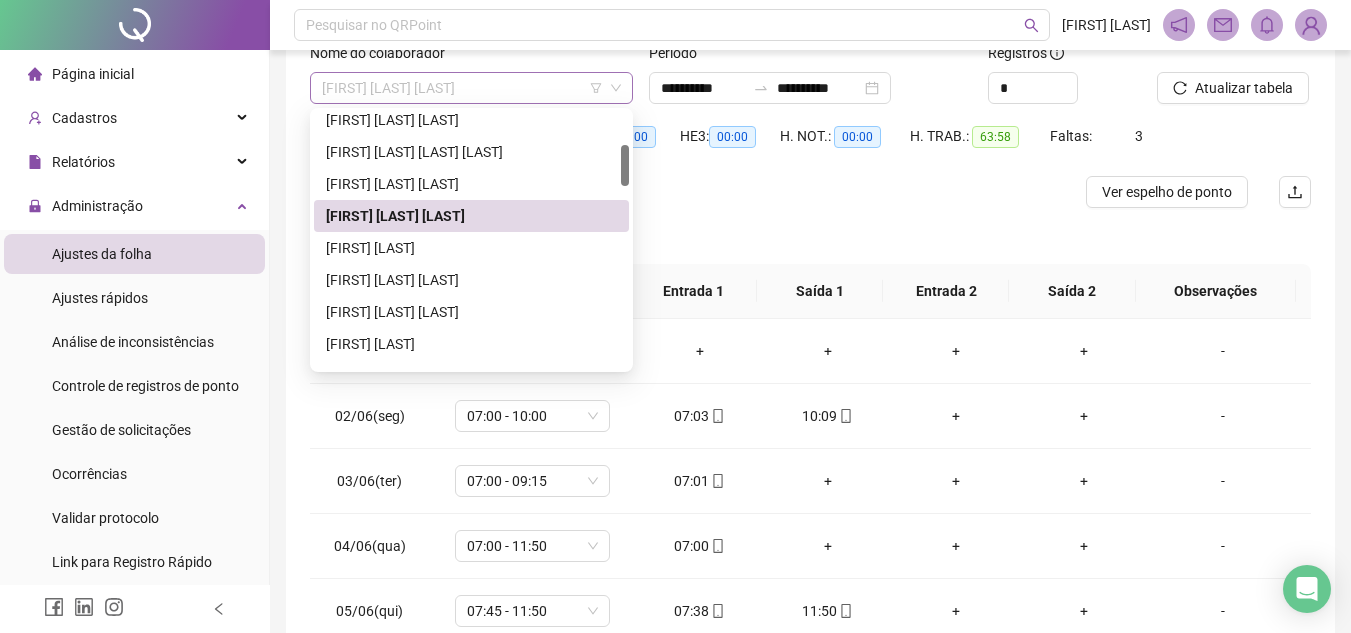 click on "[FIRST] [LAST] [LAST]" at bounding box center (471, 88) 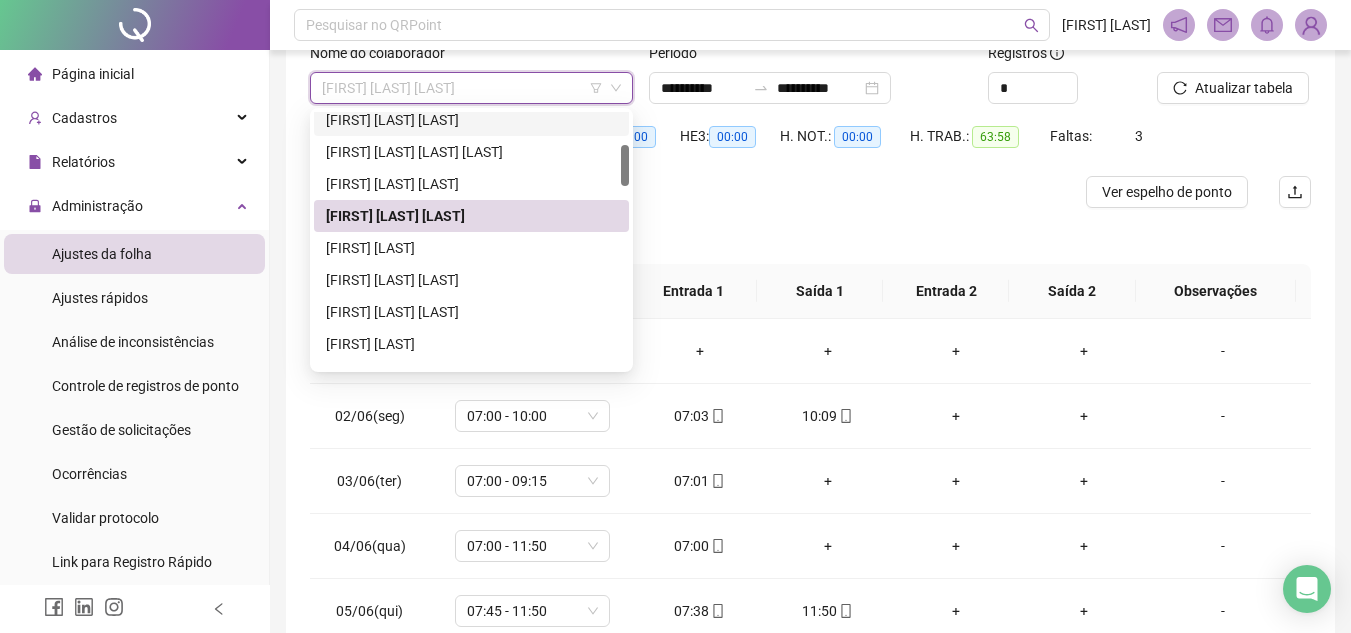 click on "[FIRST] [LAST] [LAST]" at bounding box center [471, 88] 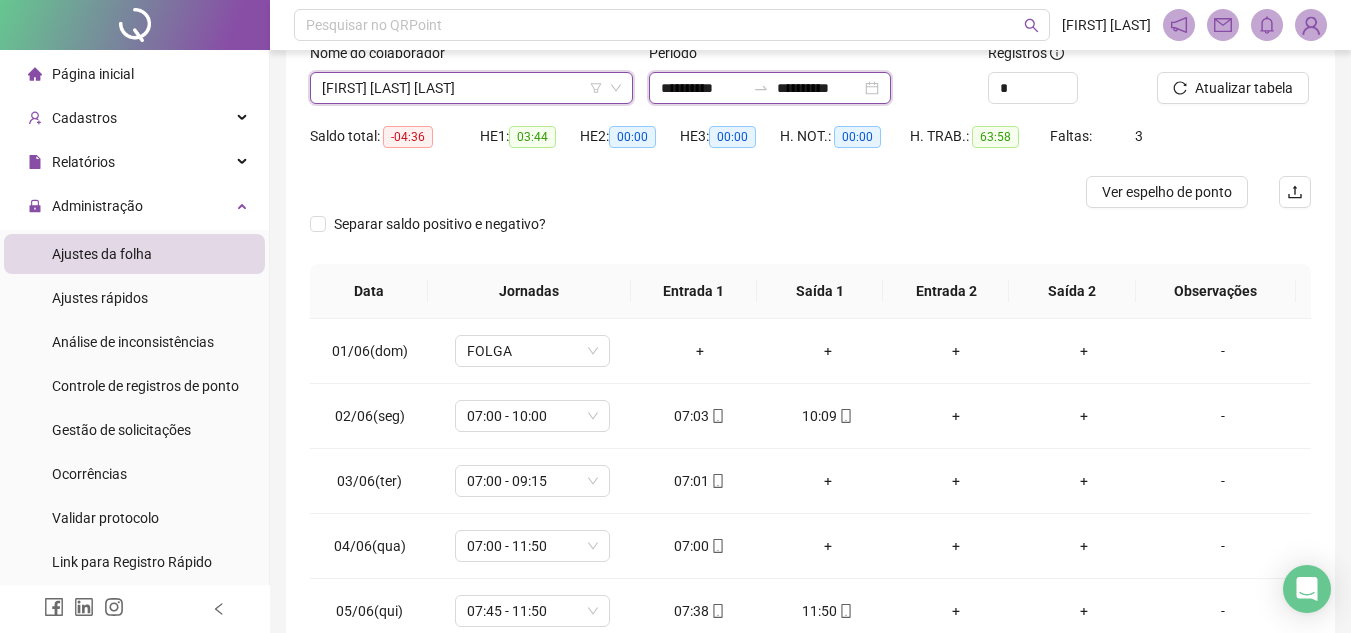 click on "**********" at bounding box center [703, 88] 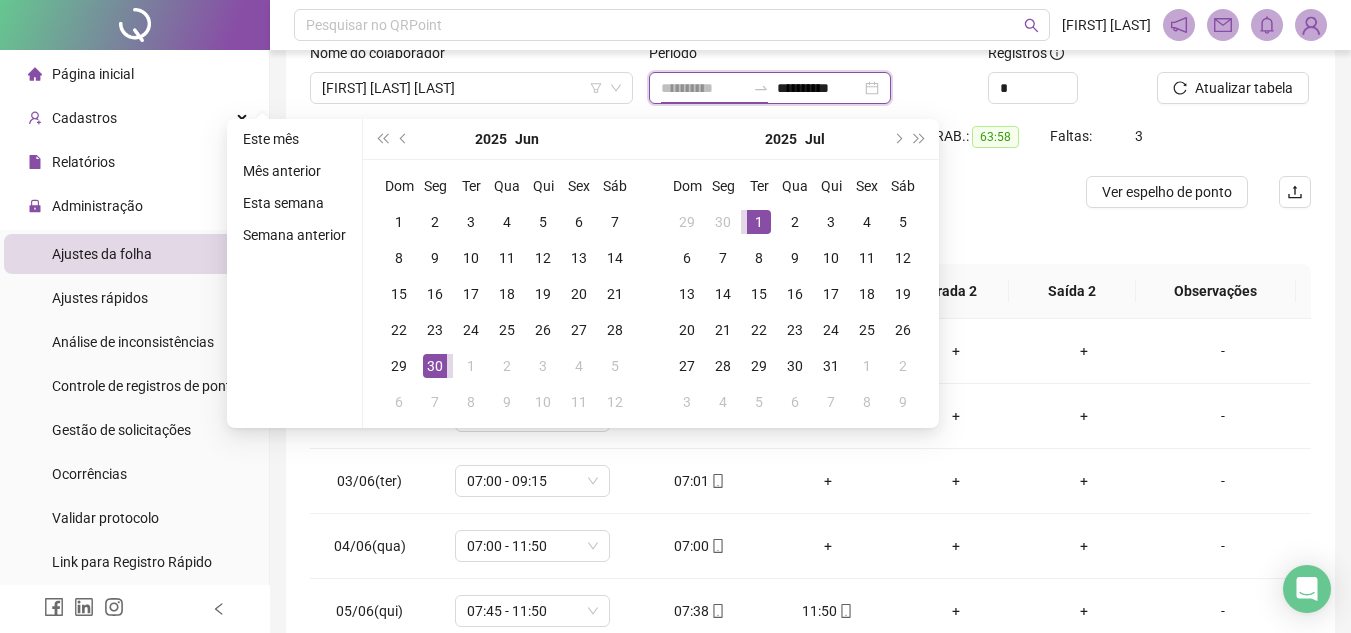 type on "**********" 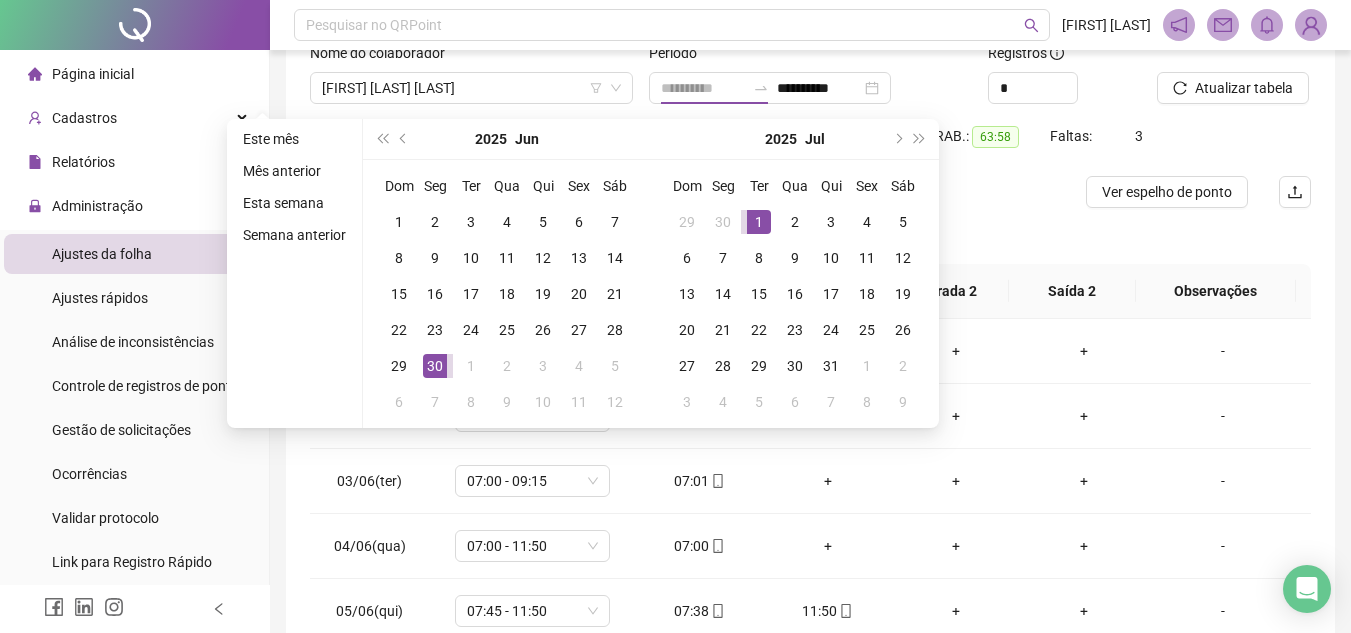 click on "1" at bounding box center (759, 222) 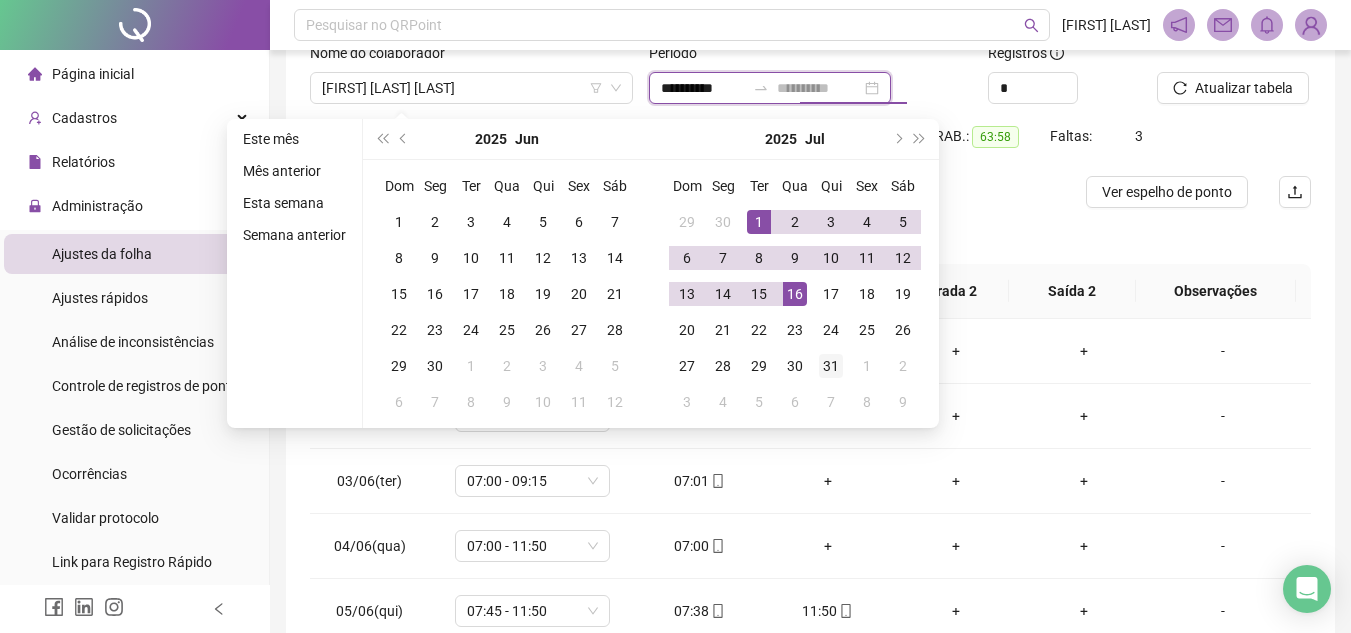 type on "**********" 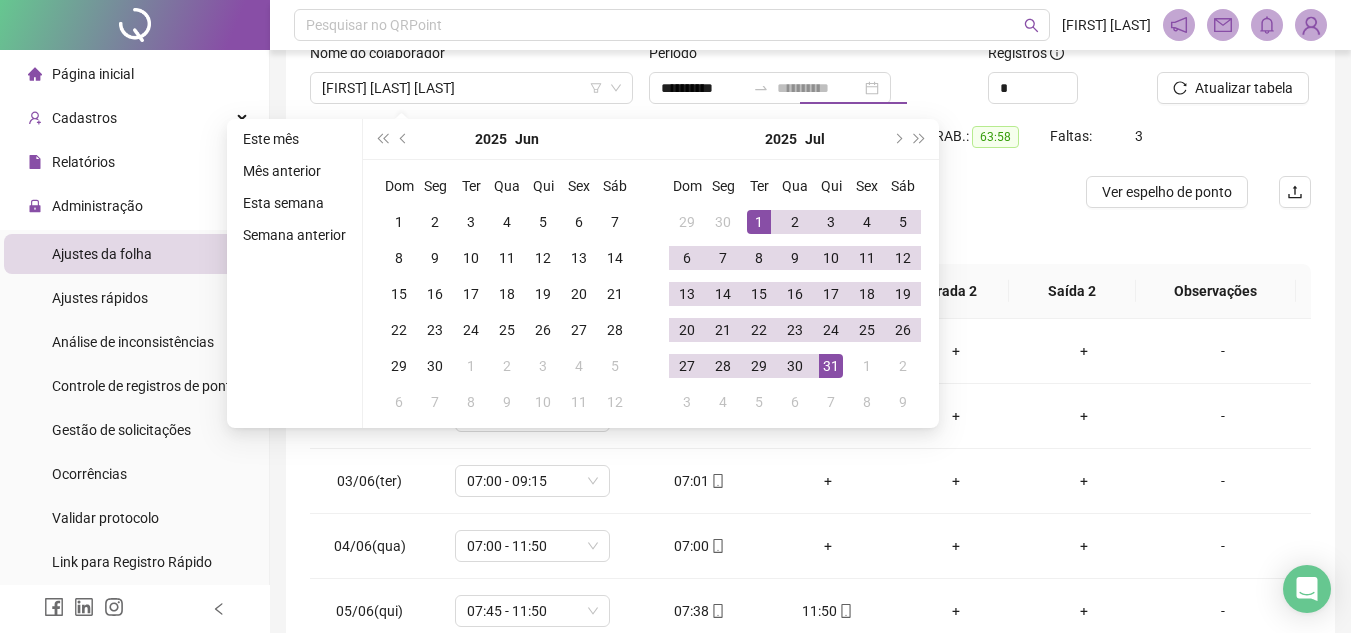 click on "31" at bounding box center (831, 366) 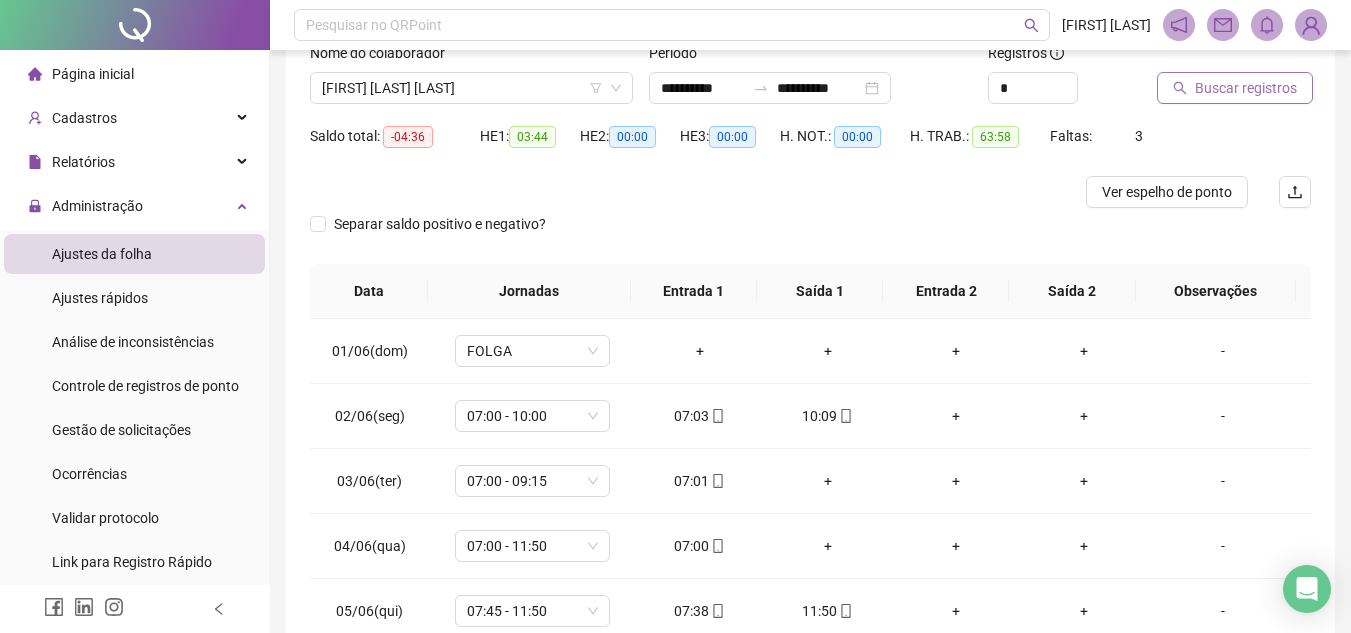 click on "Buscar registros" at bounding box center (1235, 88) 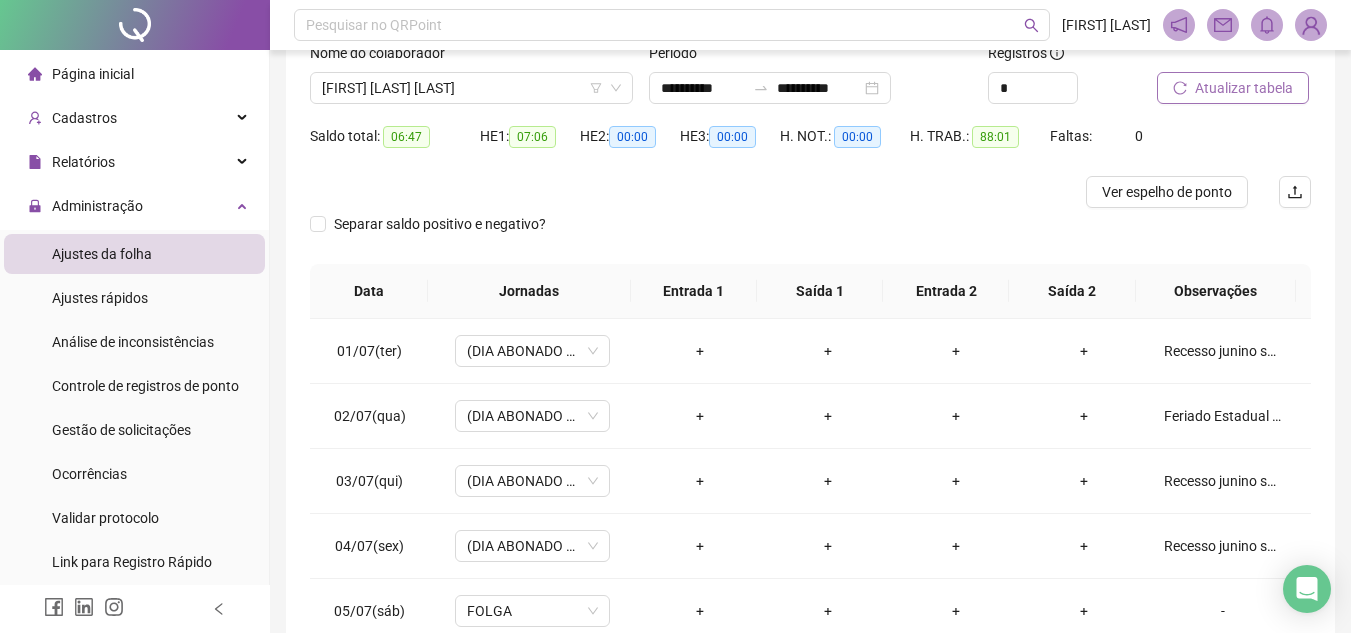 click on "Atualizar tabela" at bounding box center (1244, 88) 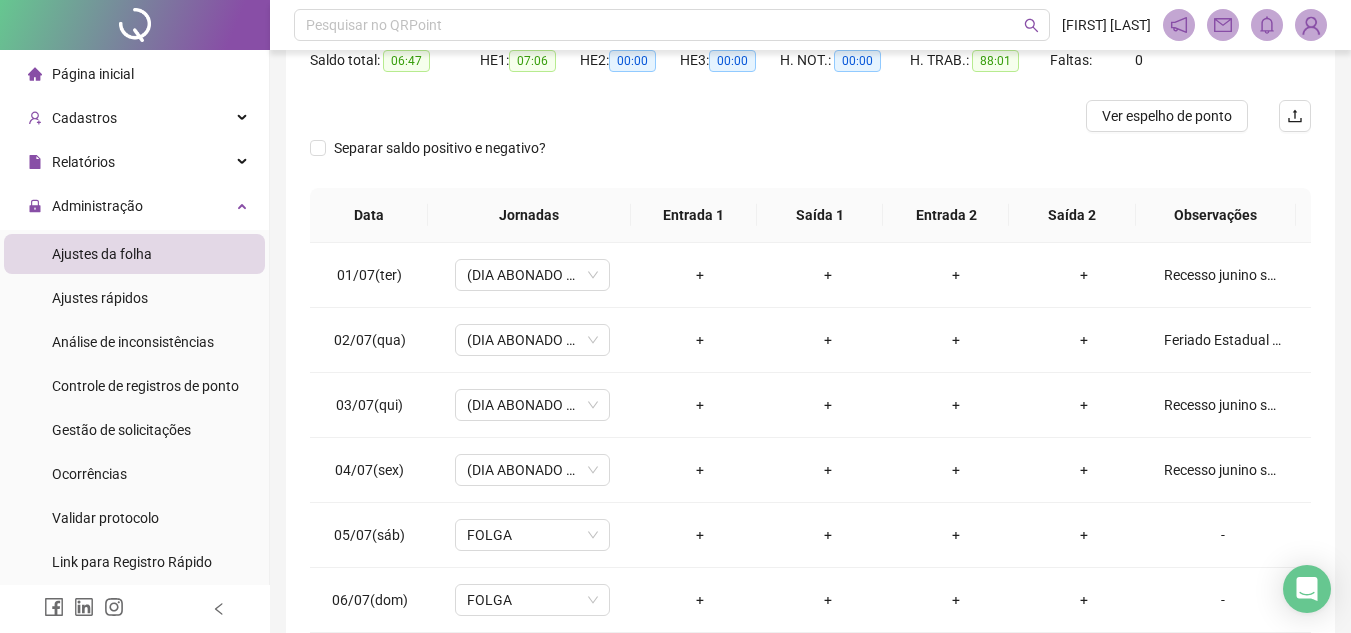 scroll, scrollTop: 365, scrollLeft: 0, axis: vertical 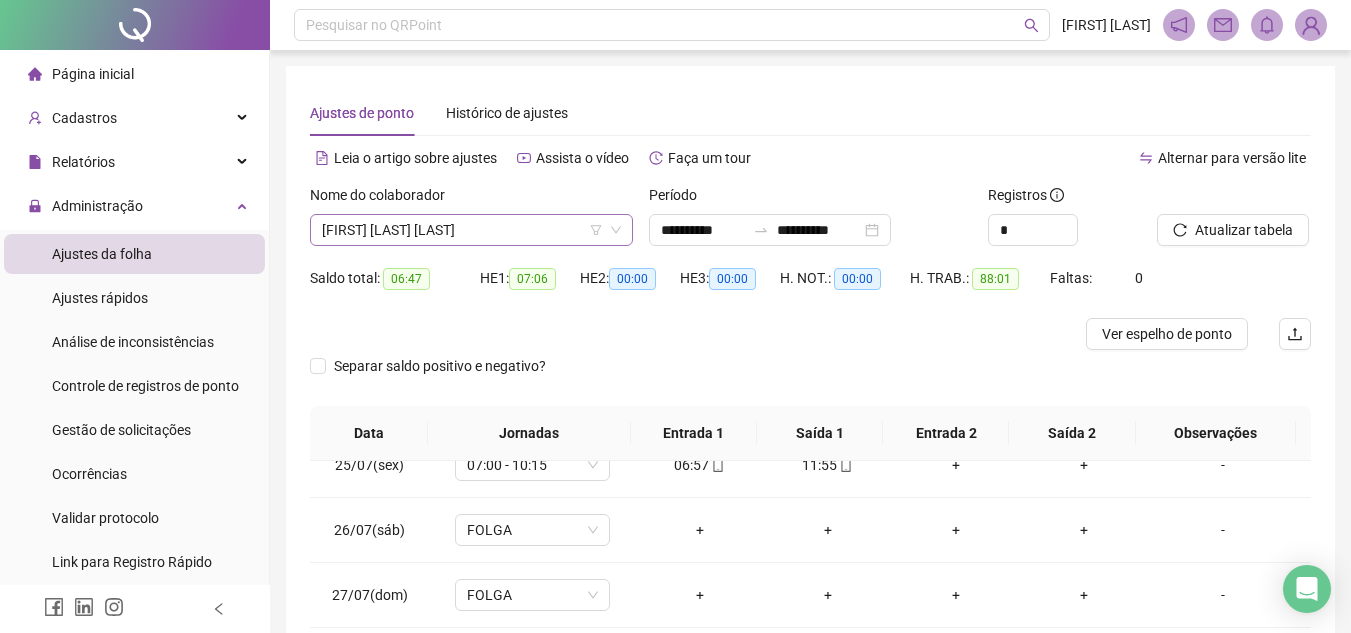 click on "[FIRST] [LAST] [LAST]" at bounding box center [471, 230] 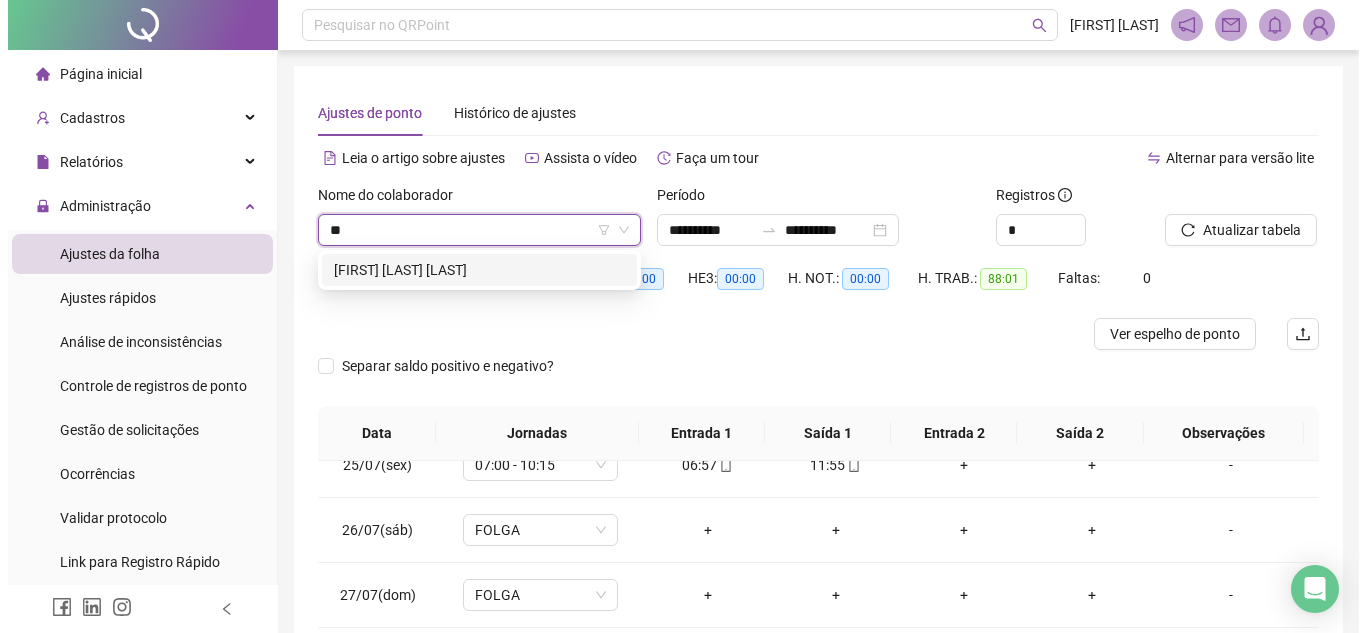 scroll, scrollTop: 0, scrollLeft: 0, axis: both 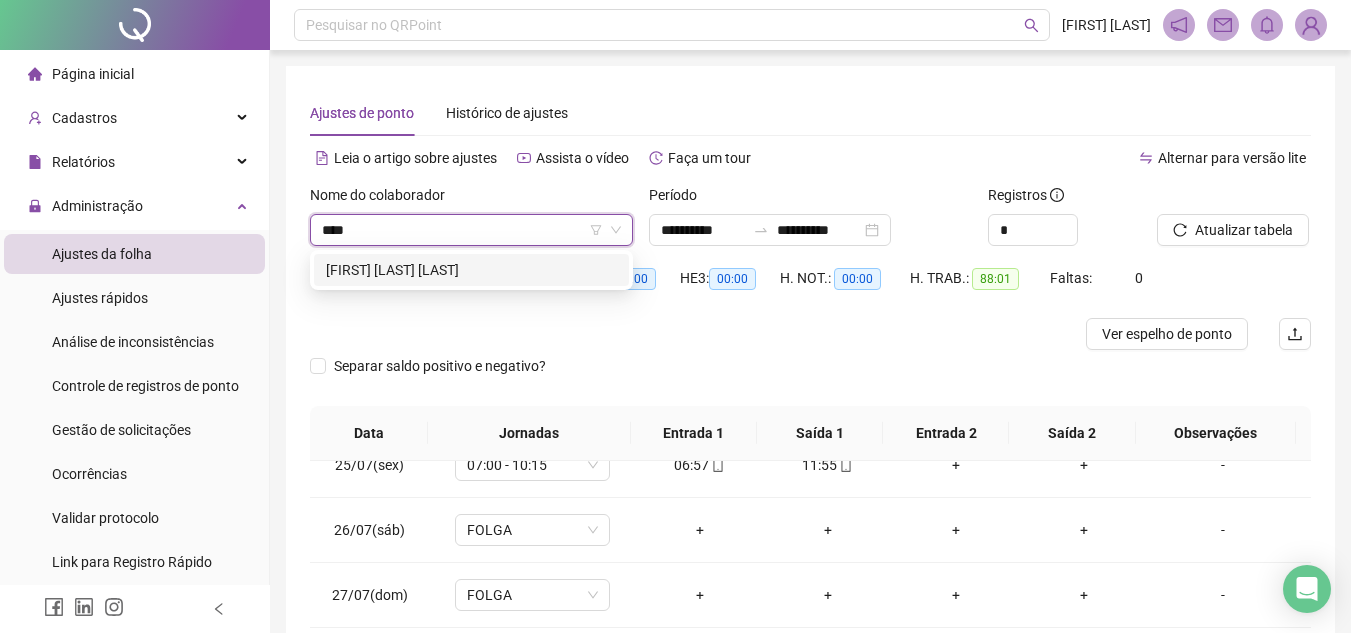 type on "*****" 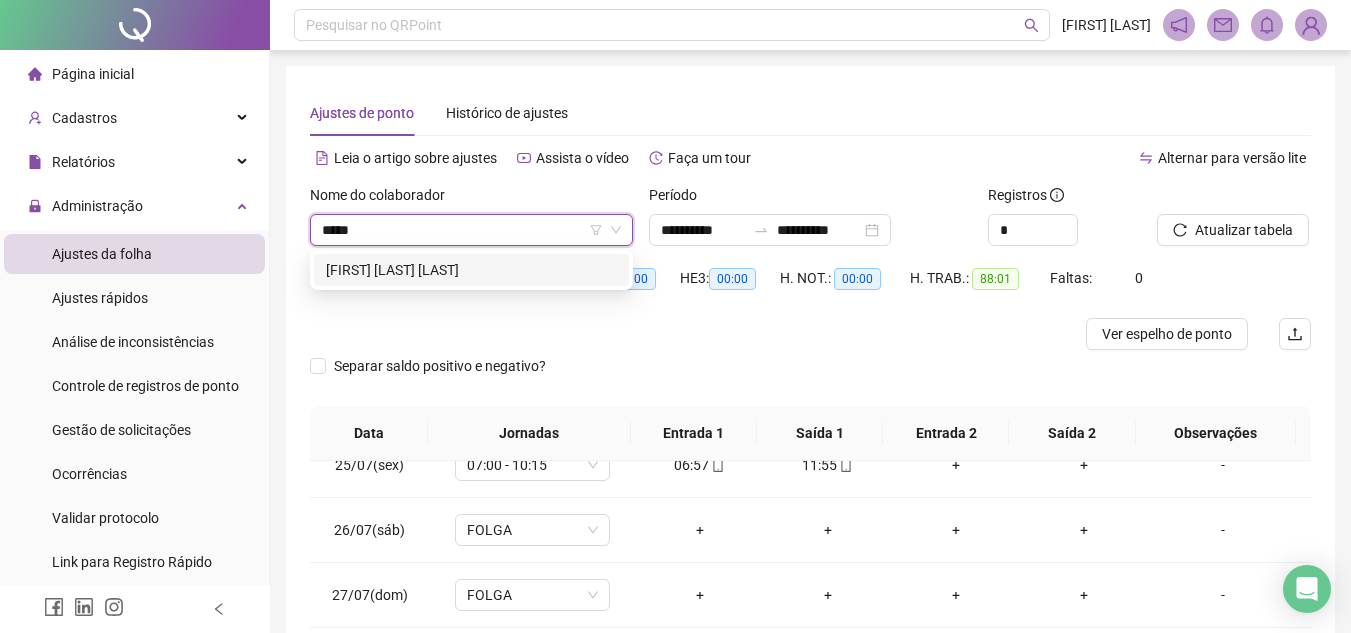 click on "[FIRST] [LAST] [LAST]" at bounding box center [471, 270] 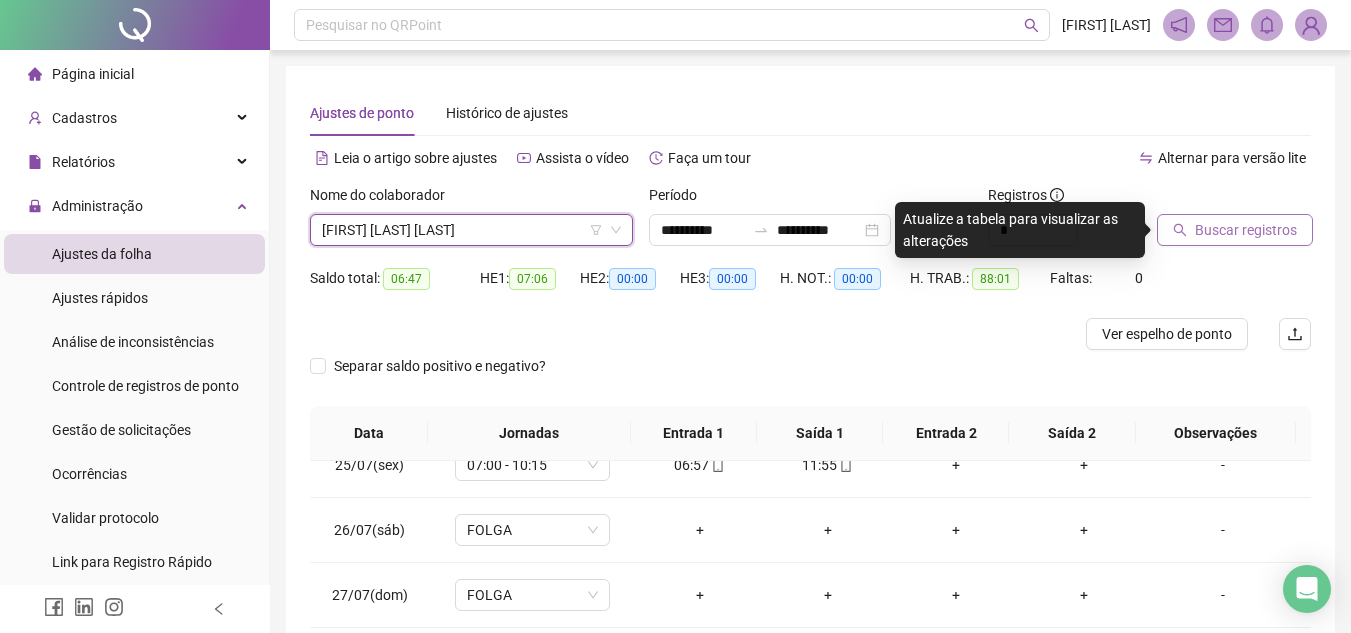 click on "Buscar registros" at bounding box center (1235, 230) 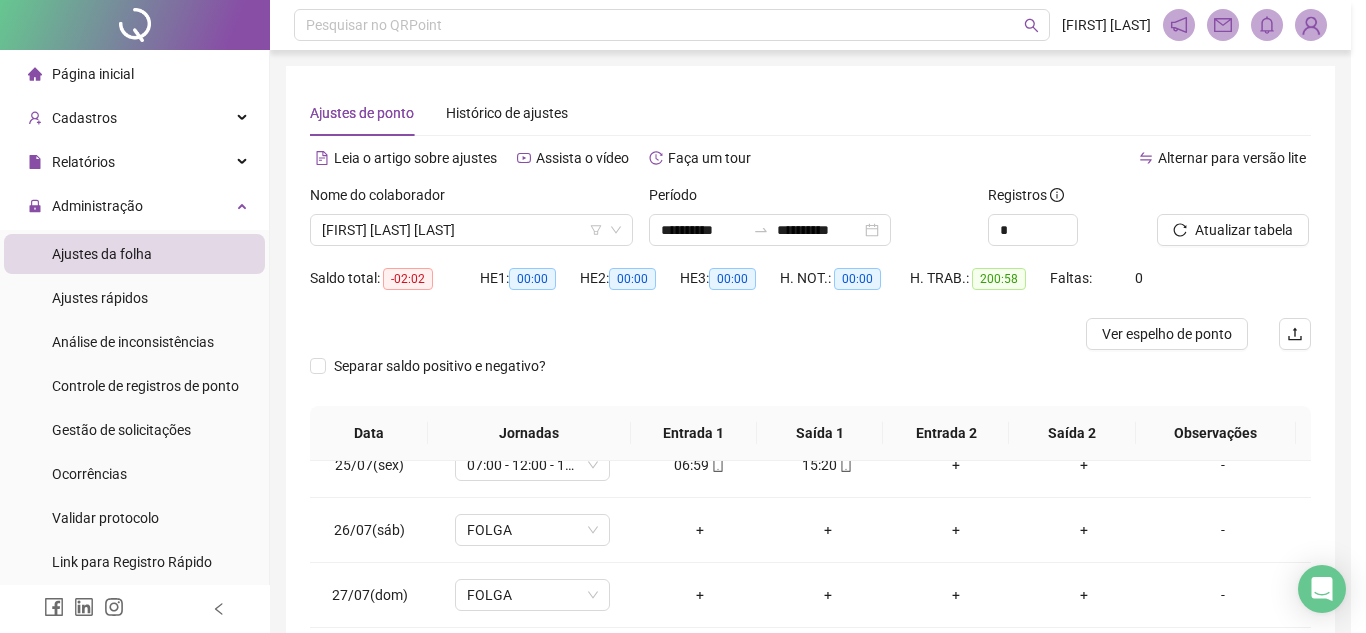 click on "Atualizar tabela" at bounding box center [1244, 230] 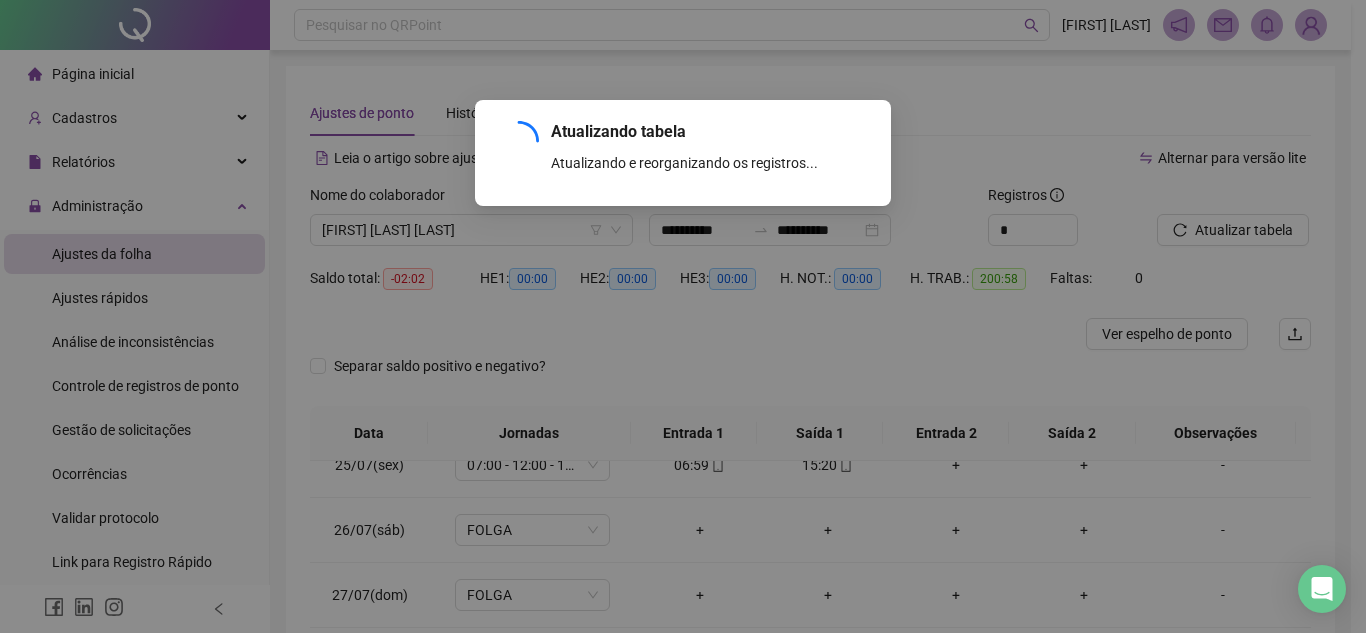 click on "Atualizando tabela Atualizando e reorganizando os registros... OK" at bounding box center [683, 316] 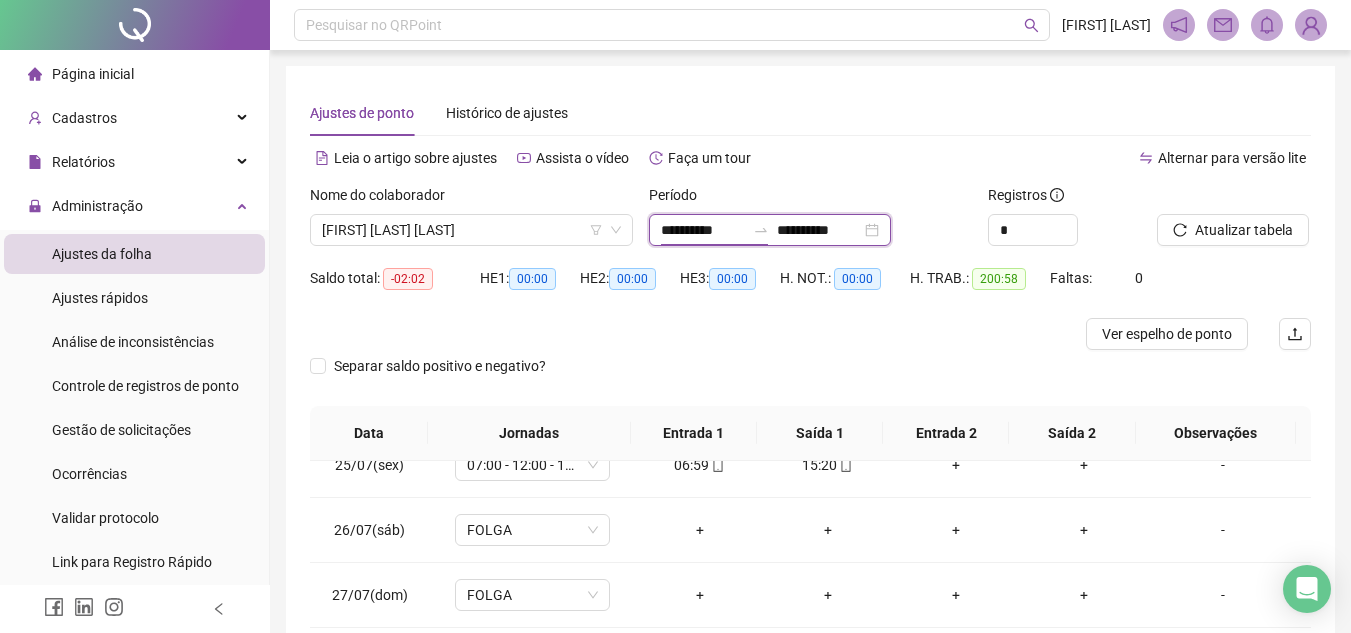 click on "**********" at bounding box center [703, 230] 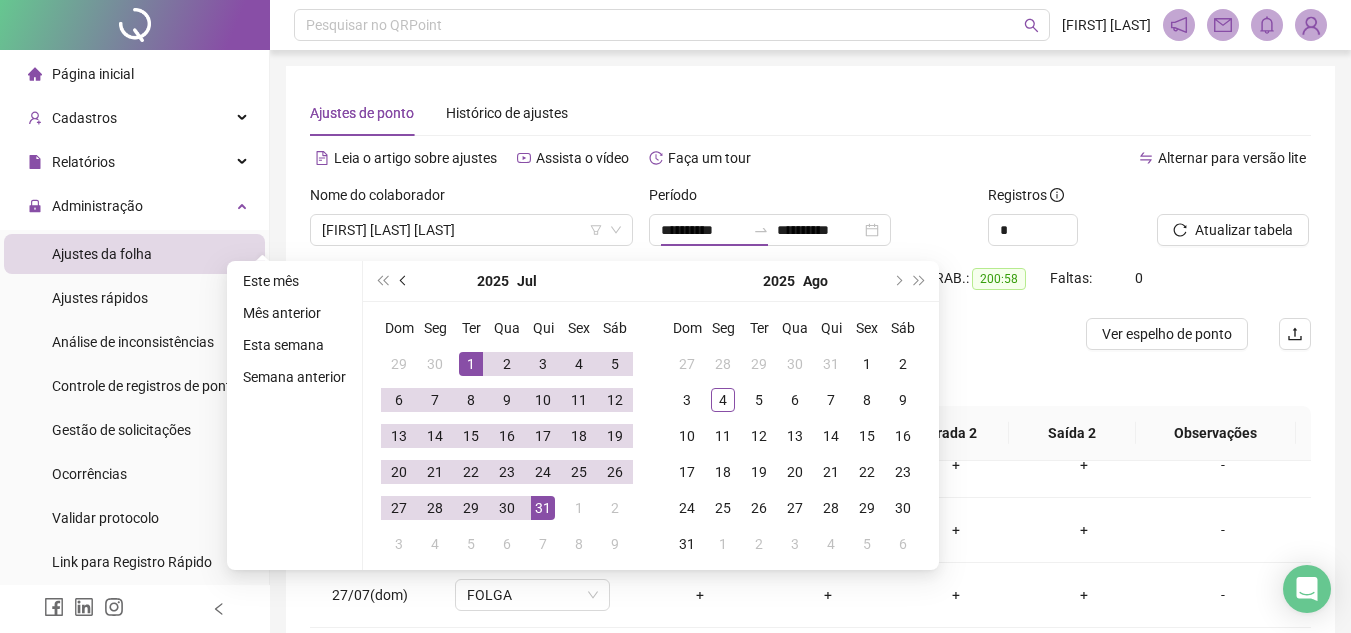 click at bounding box center (405, 281) 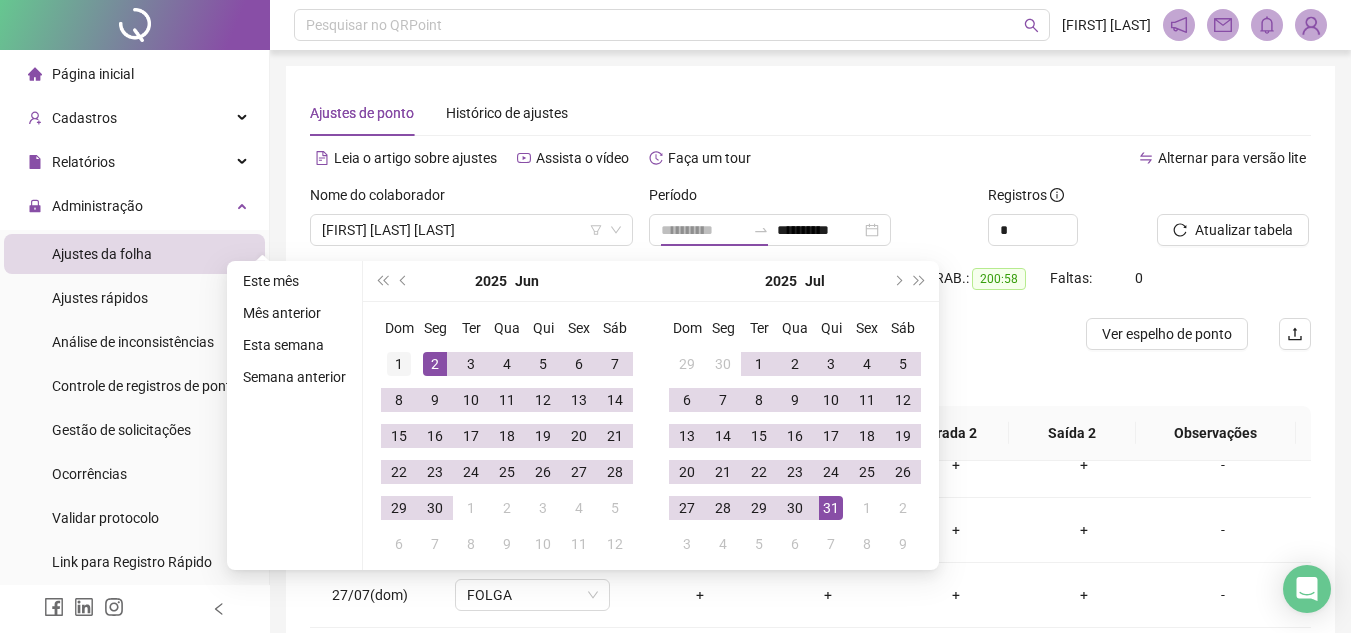 type on "**********" 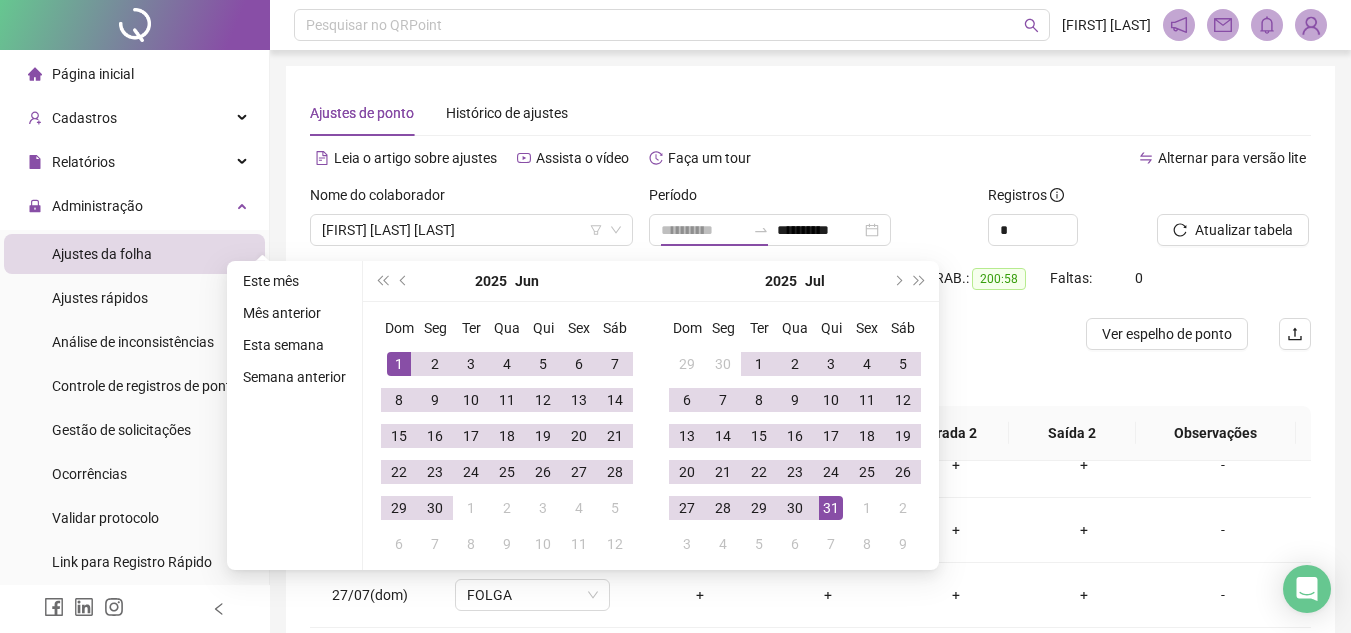 click on "1" at bounding box center (399, 364) 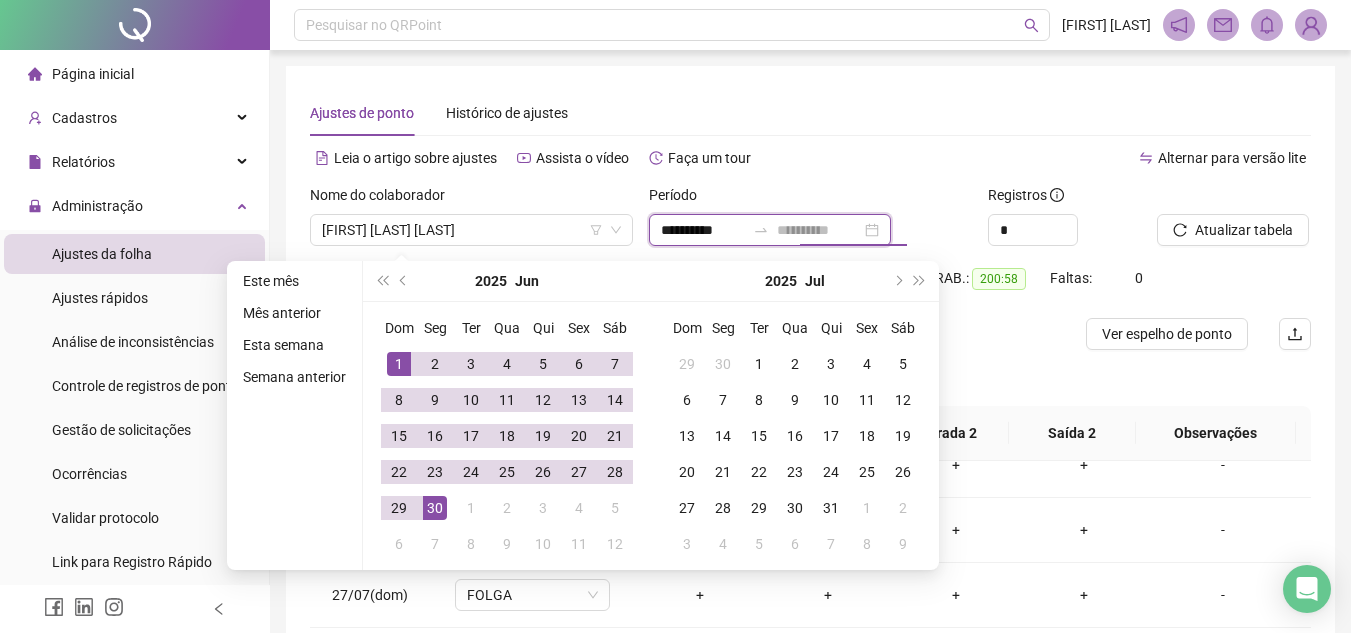 type on "**********" 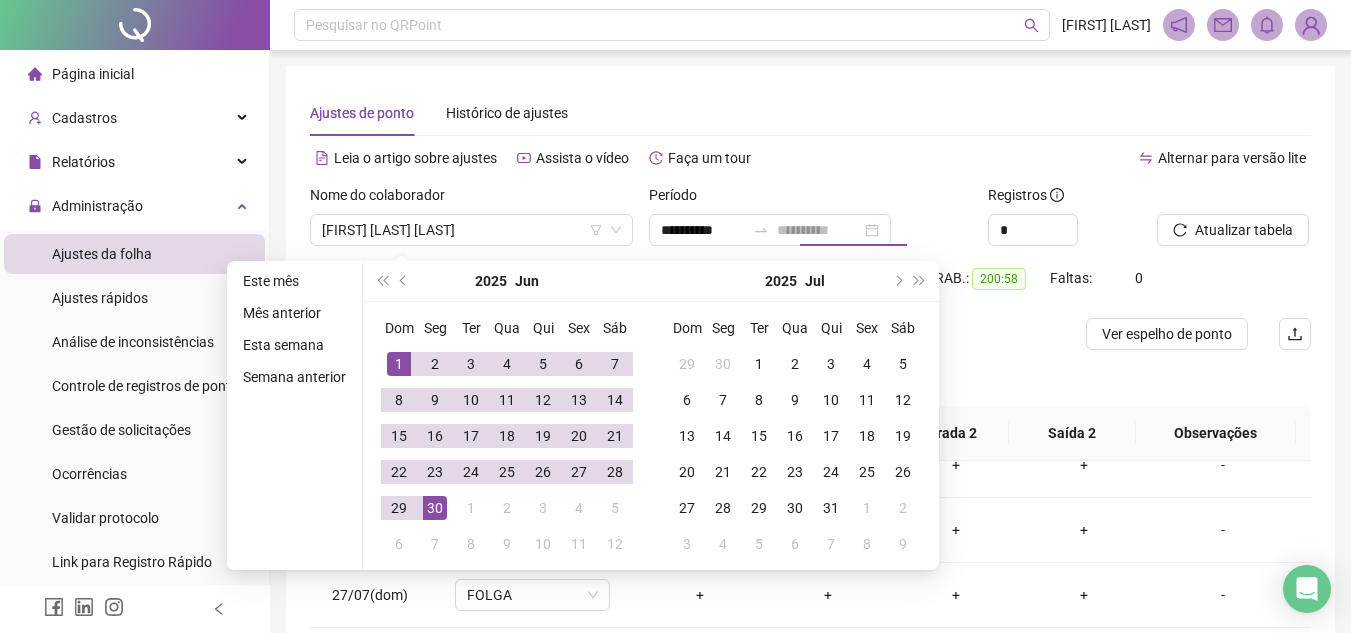 click on "30" at bounding box center [435, 508] 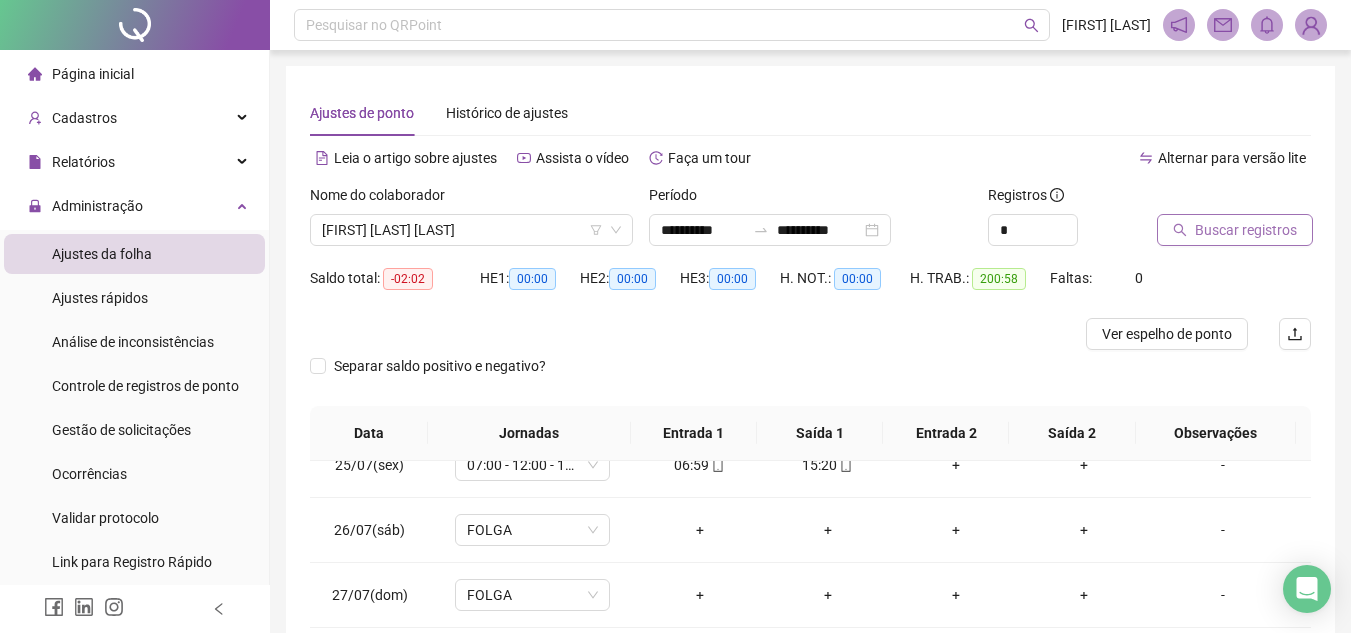 click on "Buscar registros" at bounding box center (1246, 230) 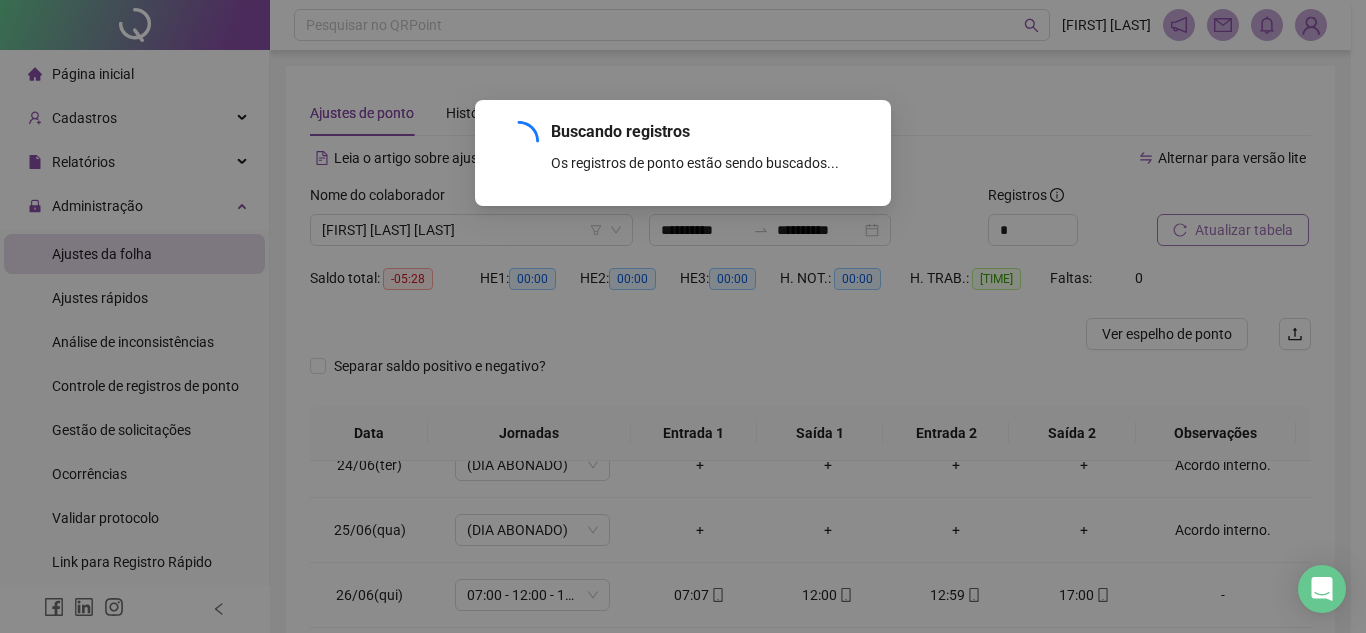 scroll, scrollTop: 1523, scrollLeft: 0, axis: vertical 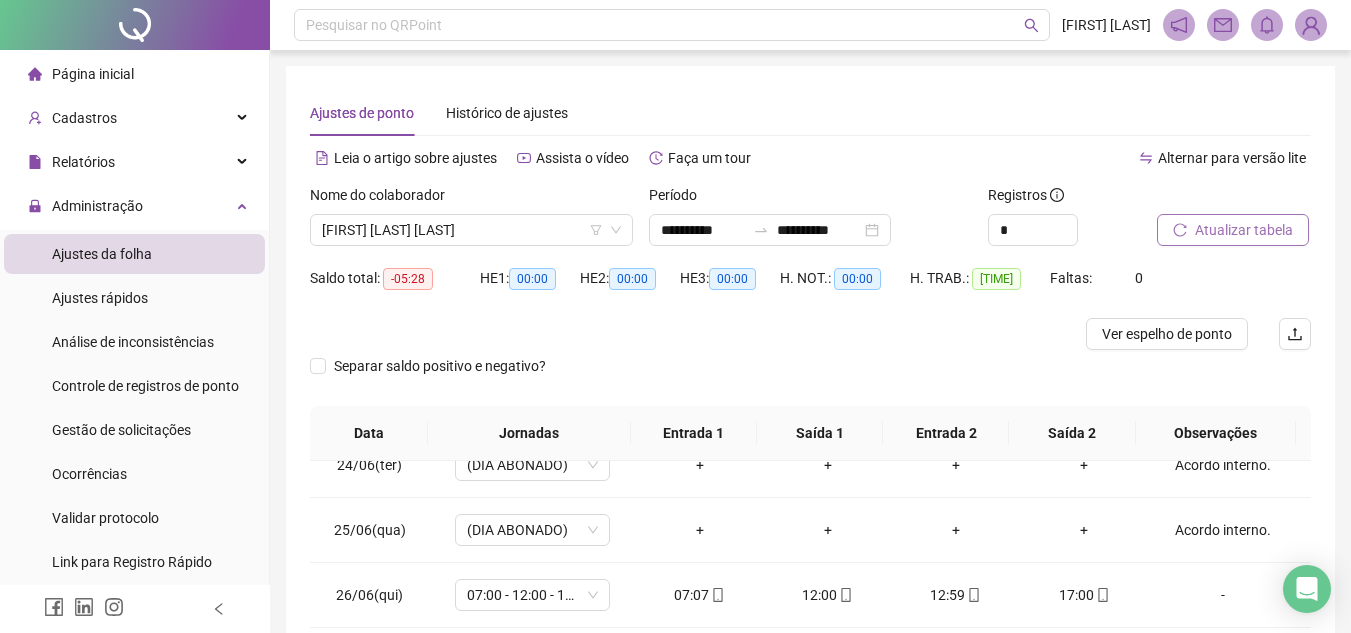 click on "Atualizar tabela" at bounding box center [1244, 230] 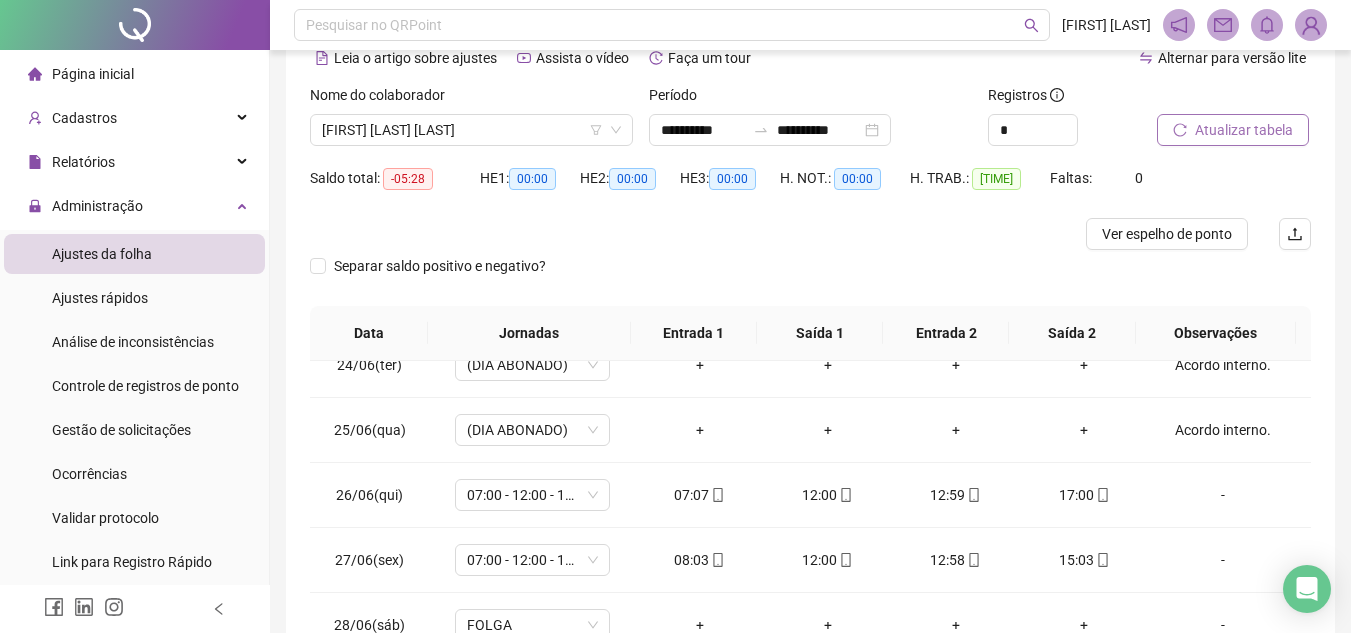 scroll, scrollTop: 365, scrollLeft: 0, axis: vertical 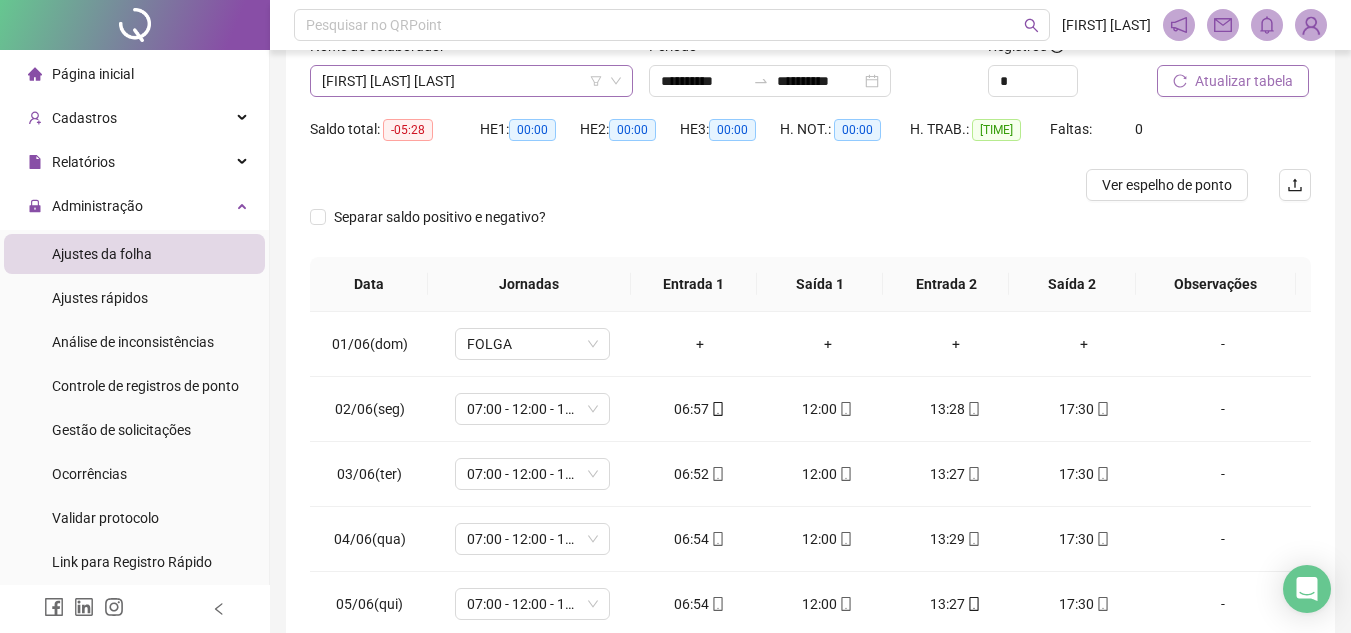 click on "[FIRST] [LAST] [LAST]" at bounding box center (471, 81) 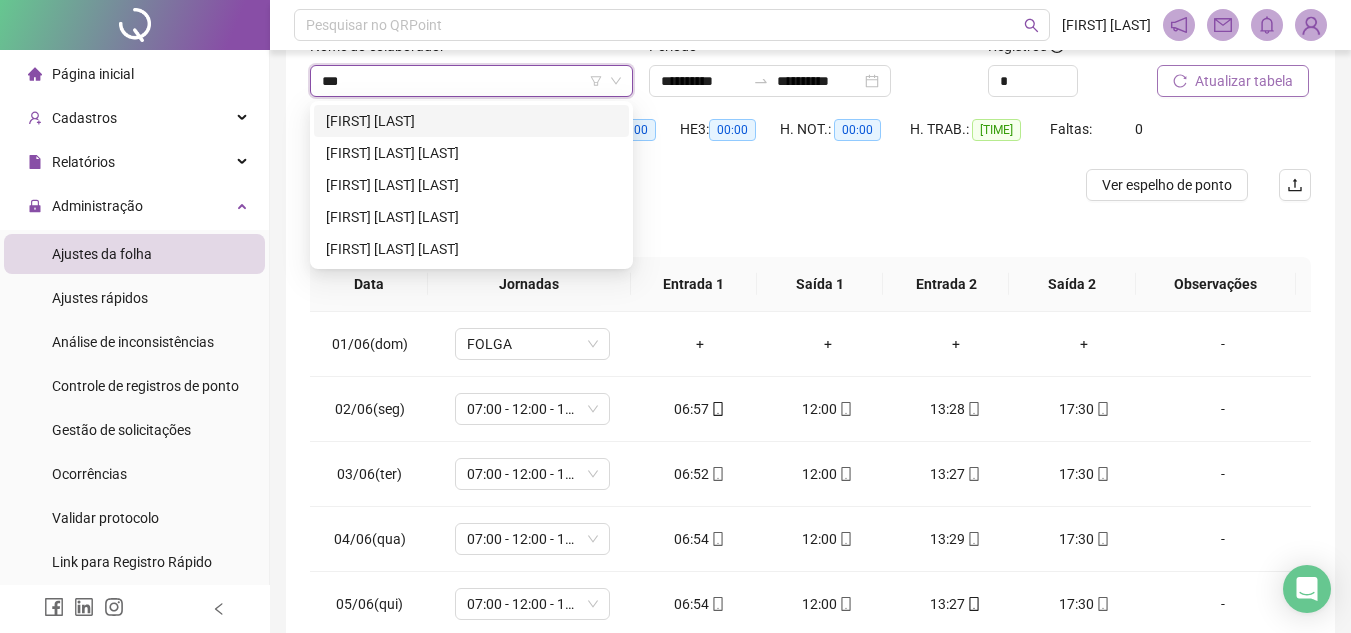 scroll, scrollTop: 0, scrollLeft: 0, axis: both 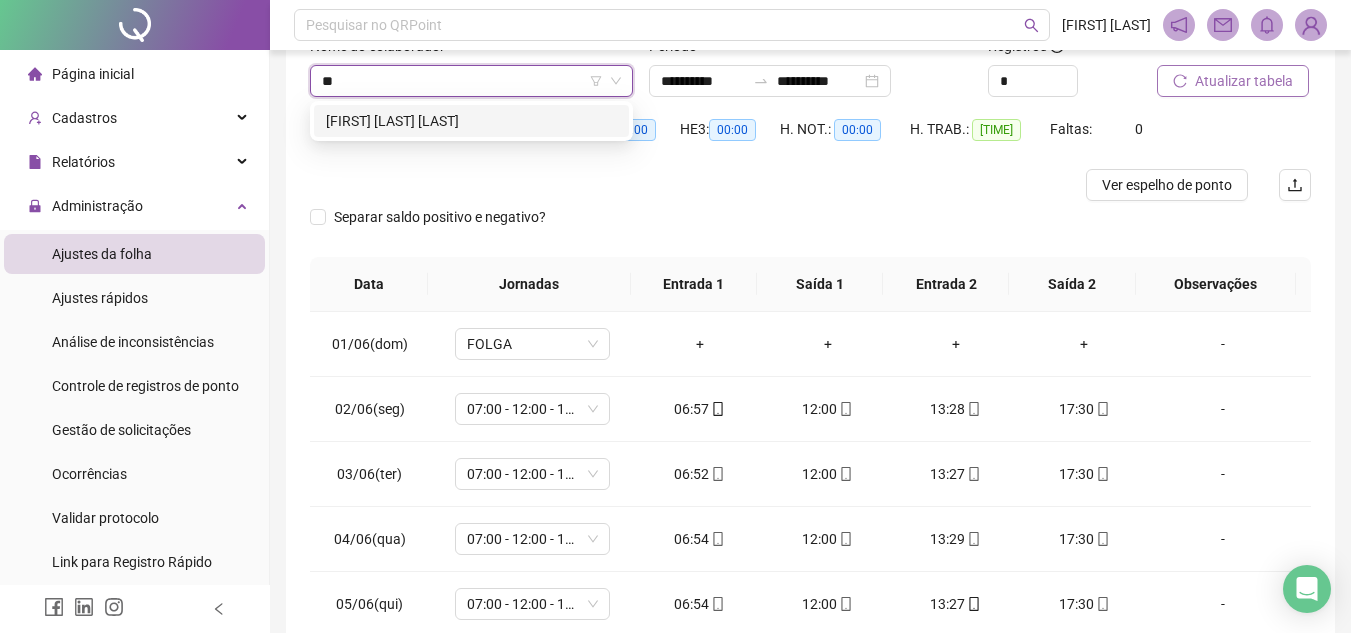 type on "*" 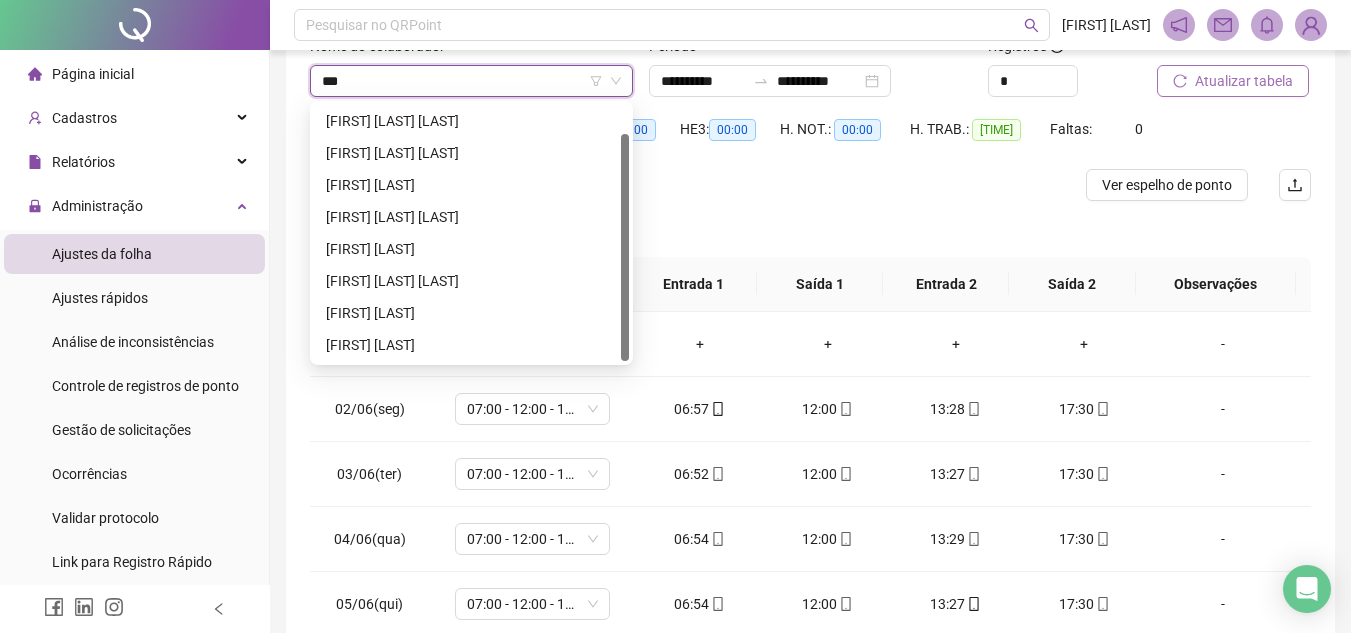 scroll, scrollTop: 0, scrollLeft: 0, axis: both 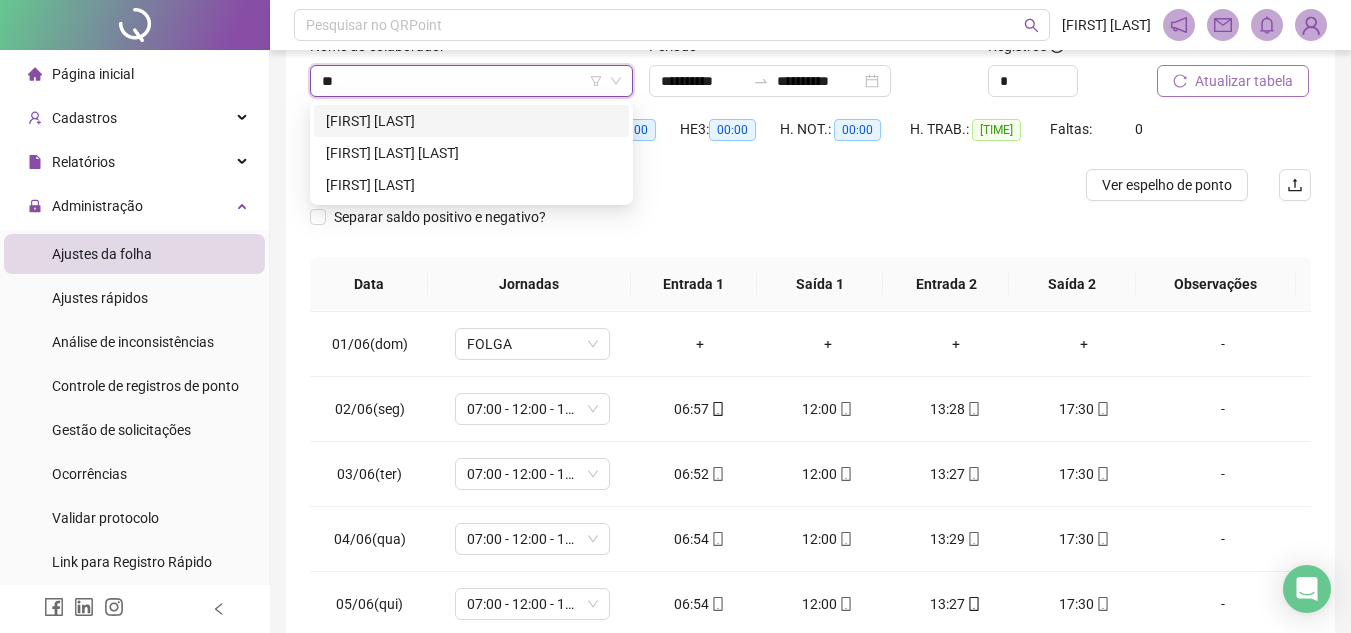 type on "*" 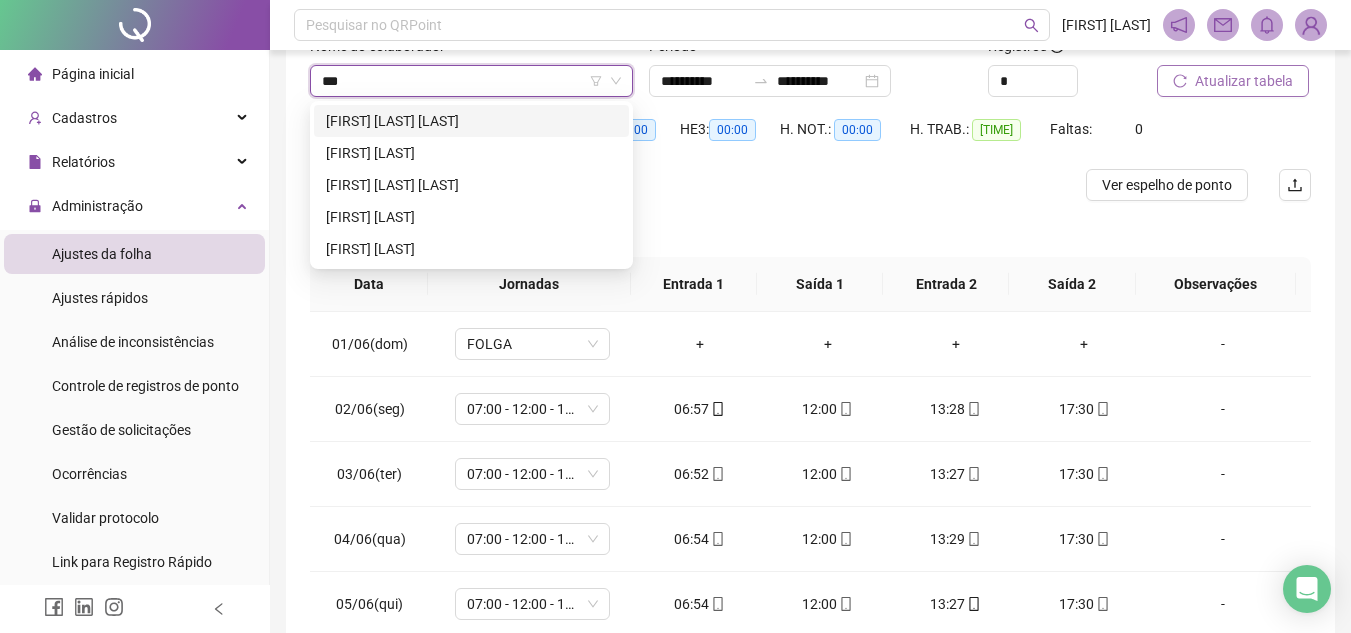 scroll, scrollTop: 0, scrollLeft: 0, axis: both 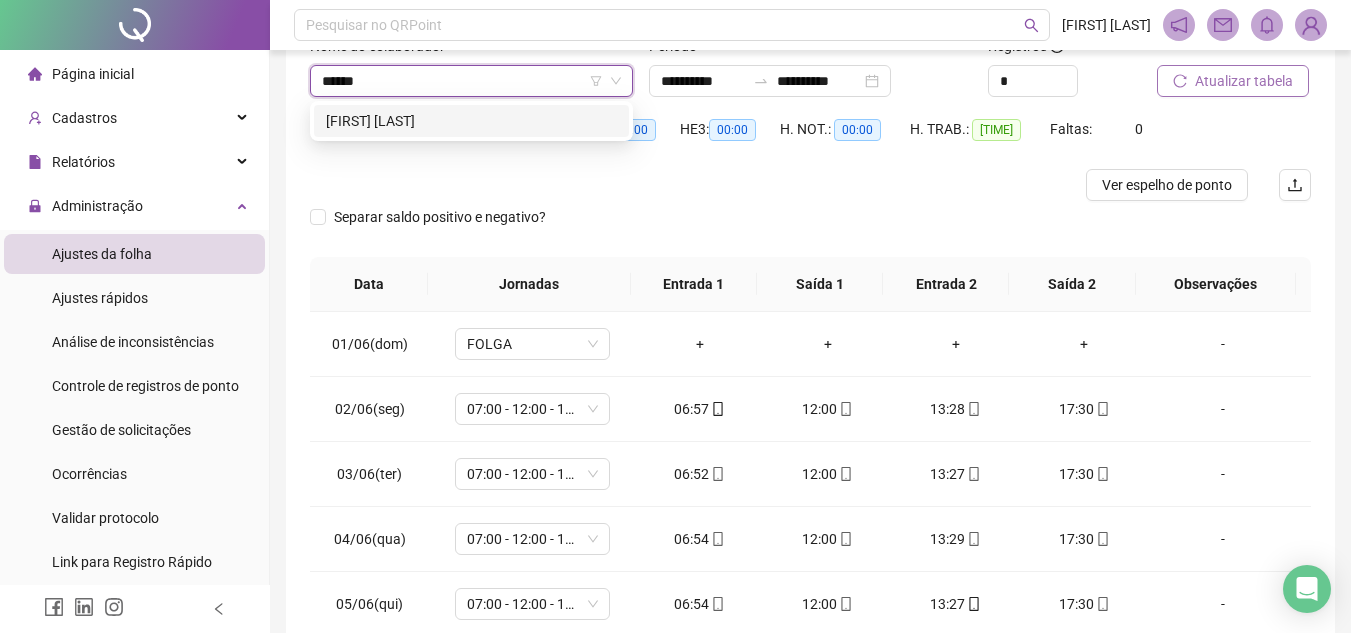 type on "*******" 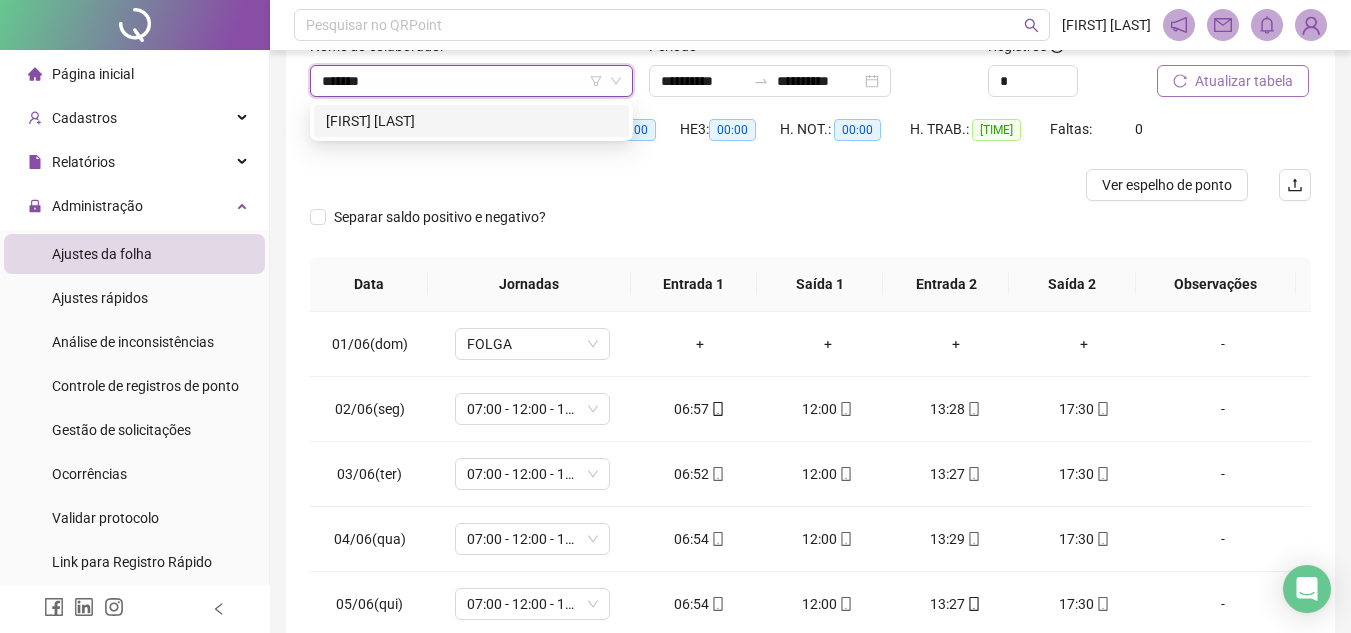 click on "[FIRST] [LAST]" at bounding box center (471, 121) 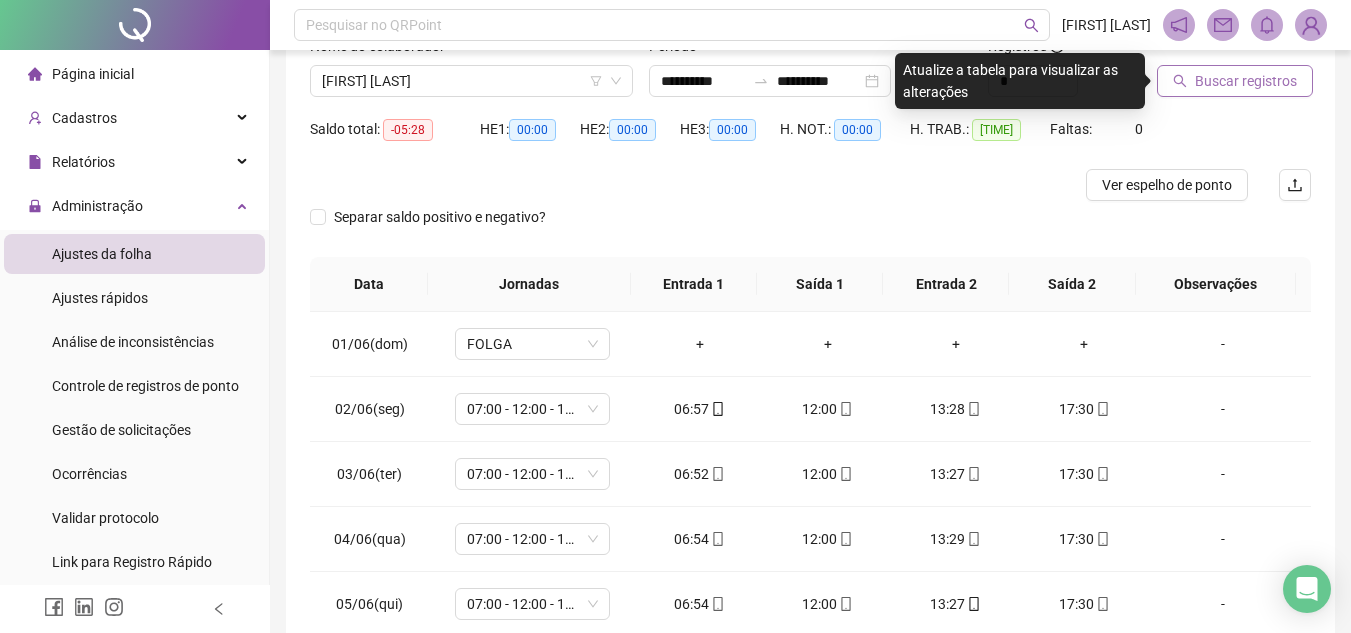 click on "Buscar registros" at bounding box center (1246, 81) 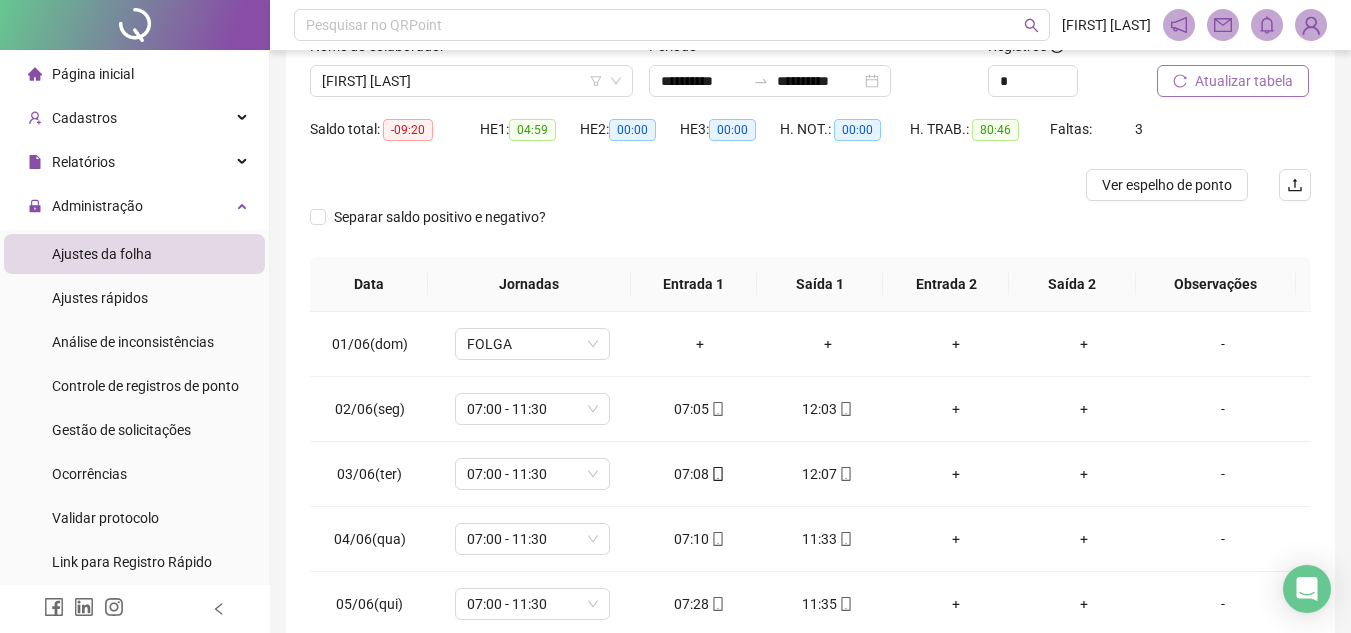 click on "Atualizar tabela" at bounding box center [1244, 81] 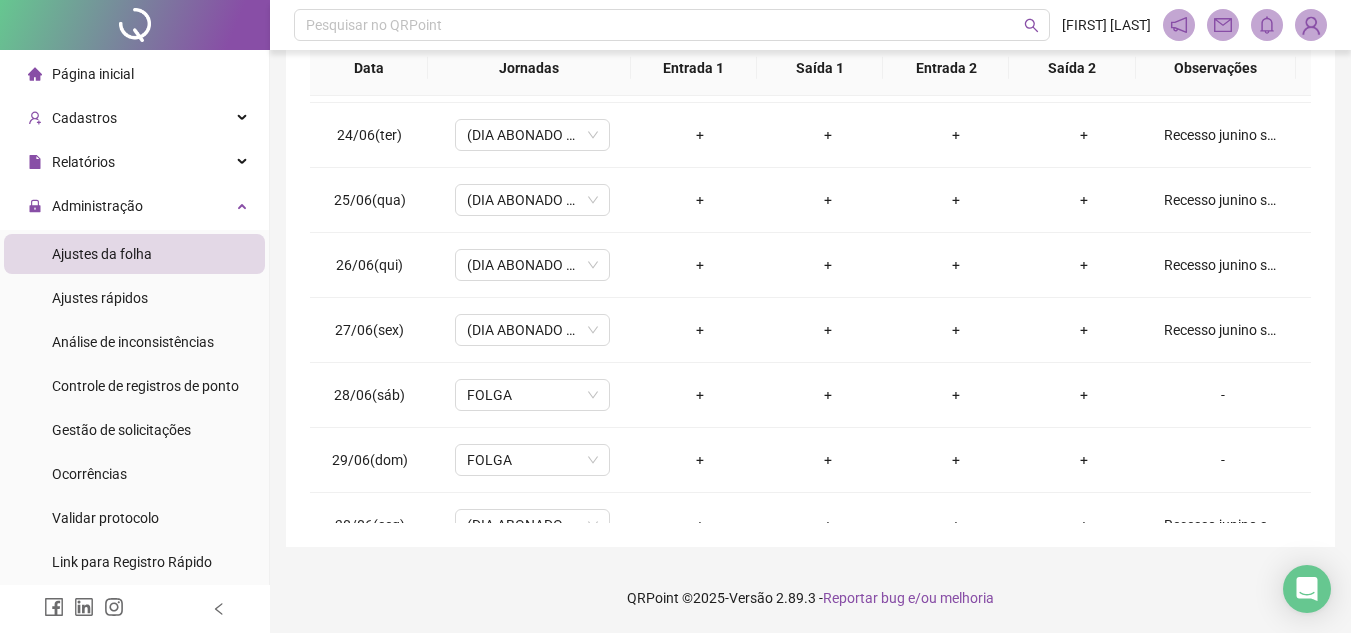 scroll, scrollTop: 1523, scrollLeft: 0, axis: vertical 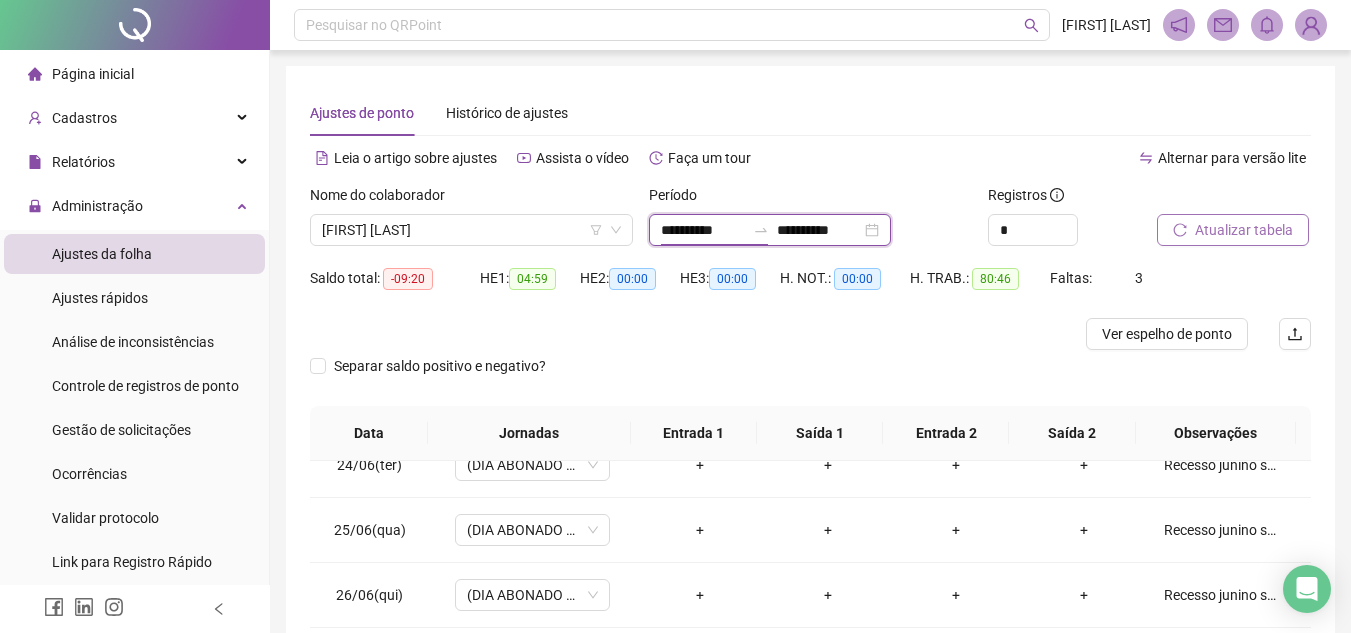 click on "**********" at bounding box center [703, 230] 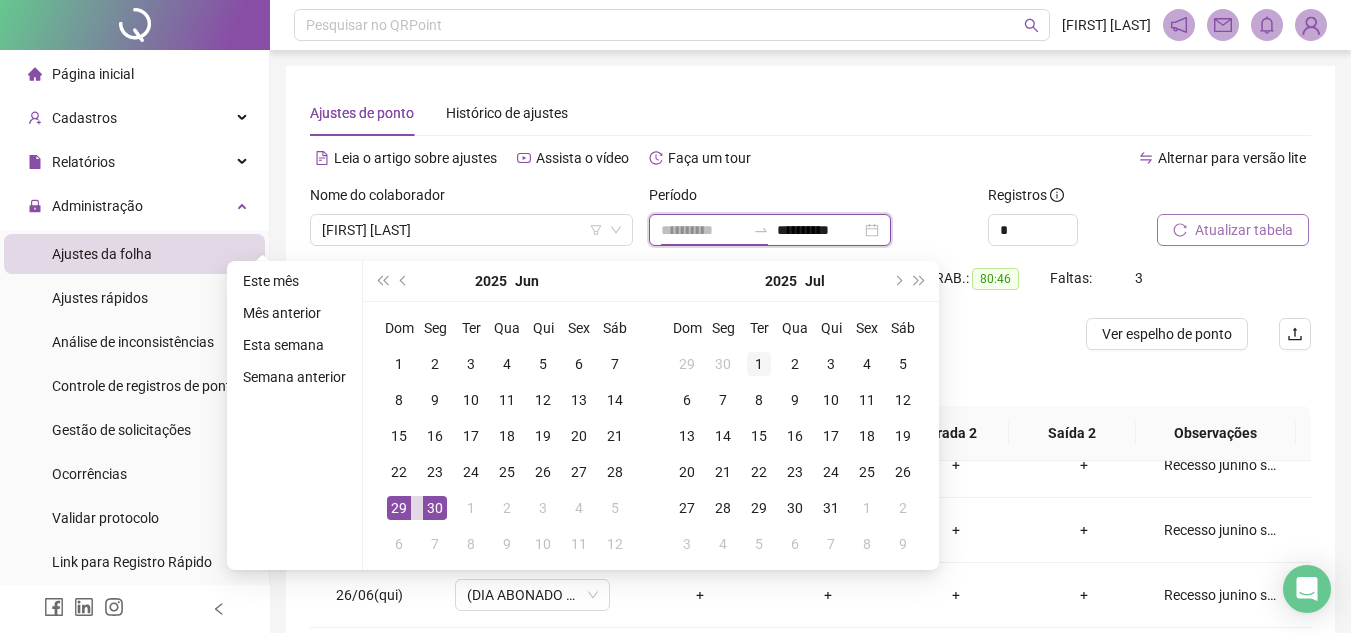 type on "**********" 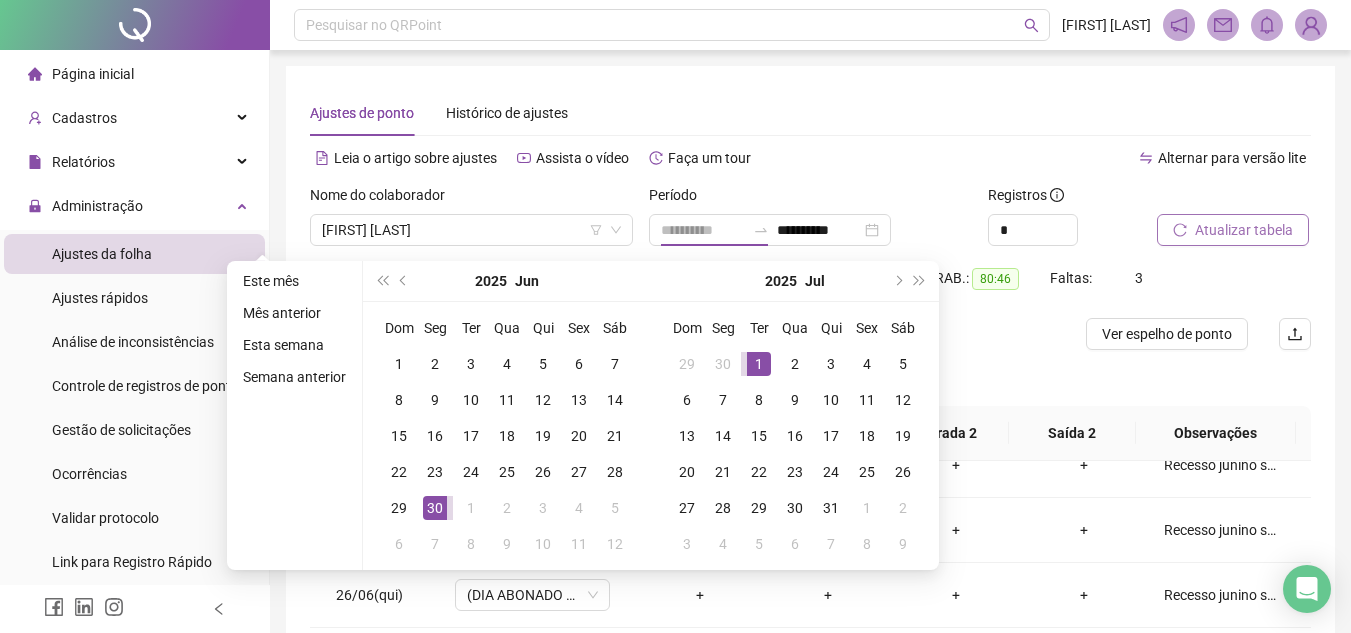 click on "1" at bounding box center (759, 364) 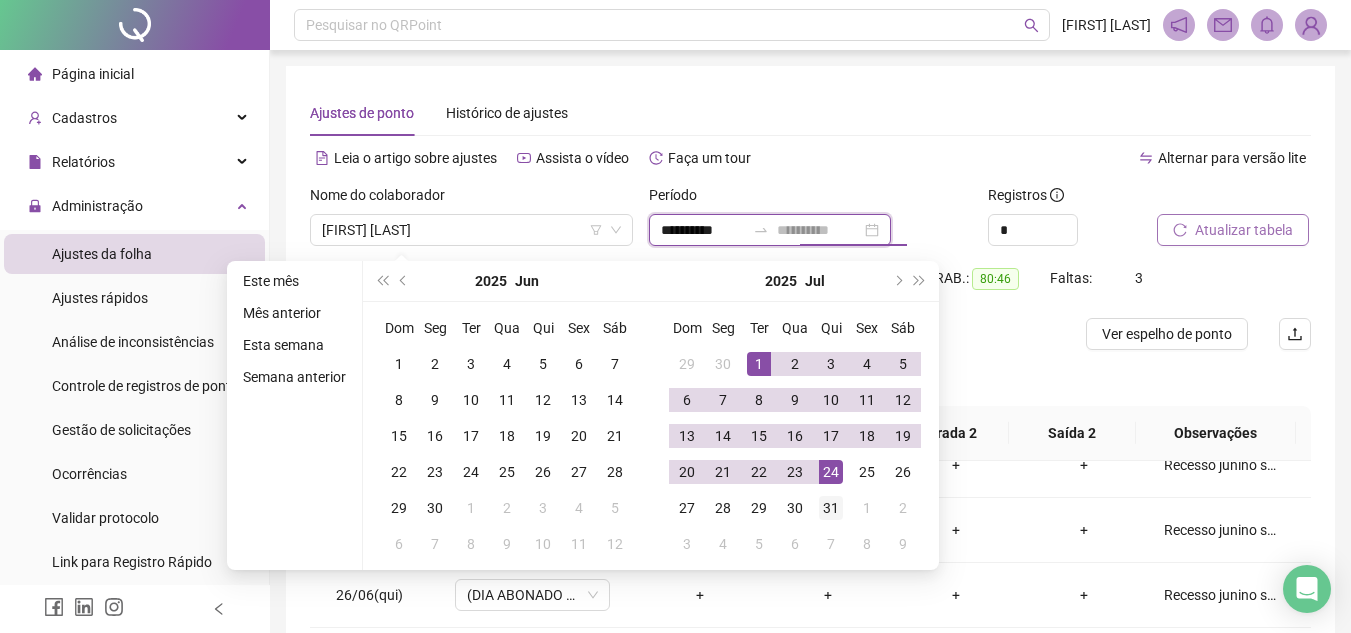 type on "**********" 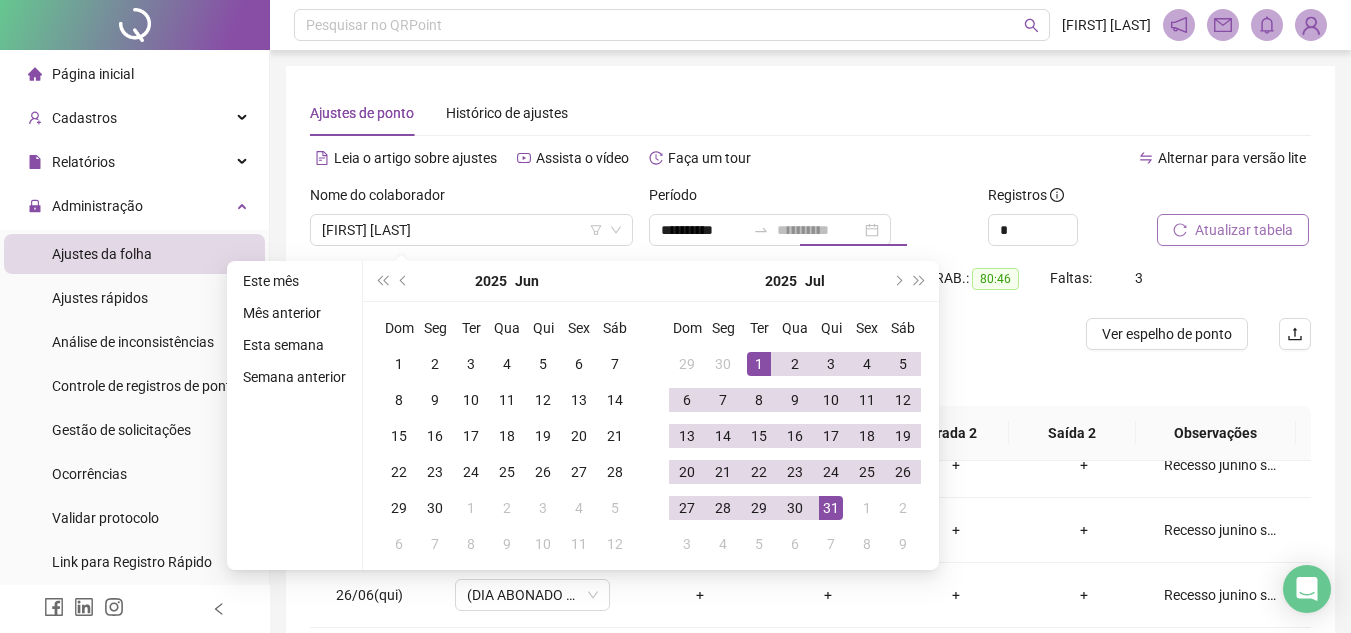 click on "31" at bounding box center (831, 508) 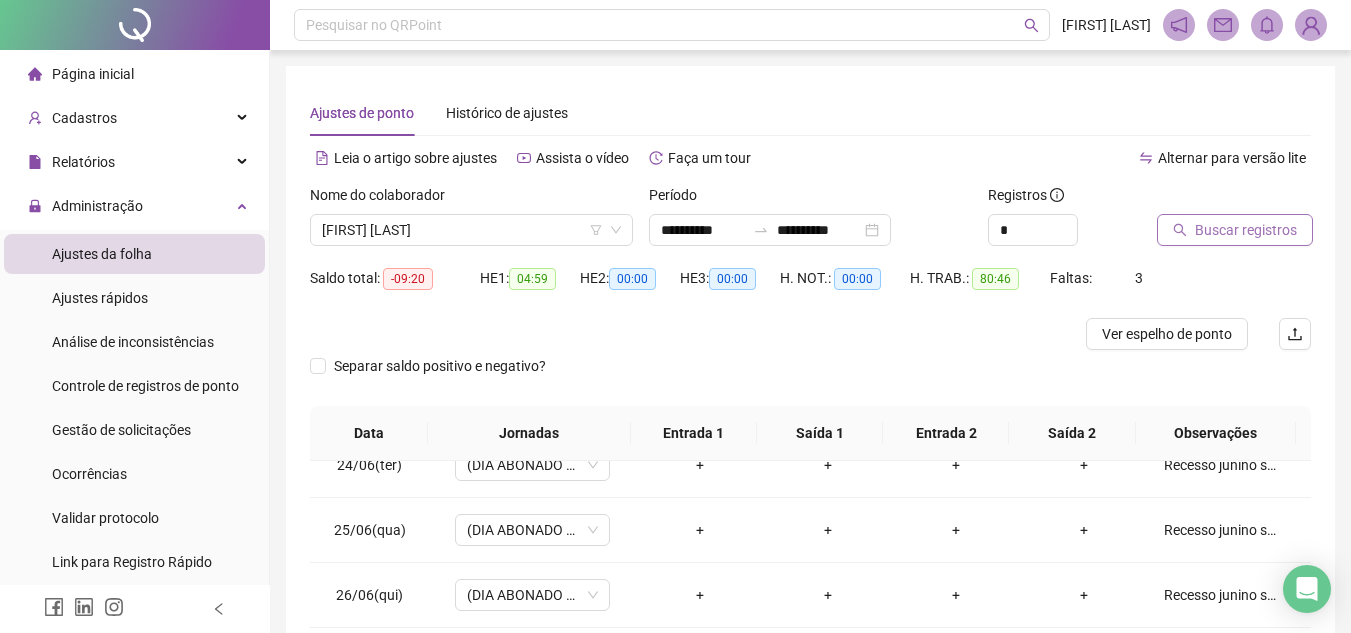 click on "Buscar registros" at bounding box center (1246, 230) 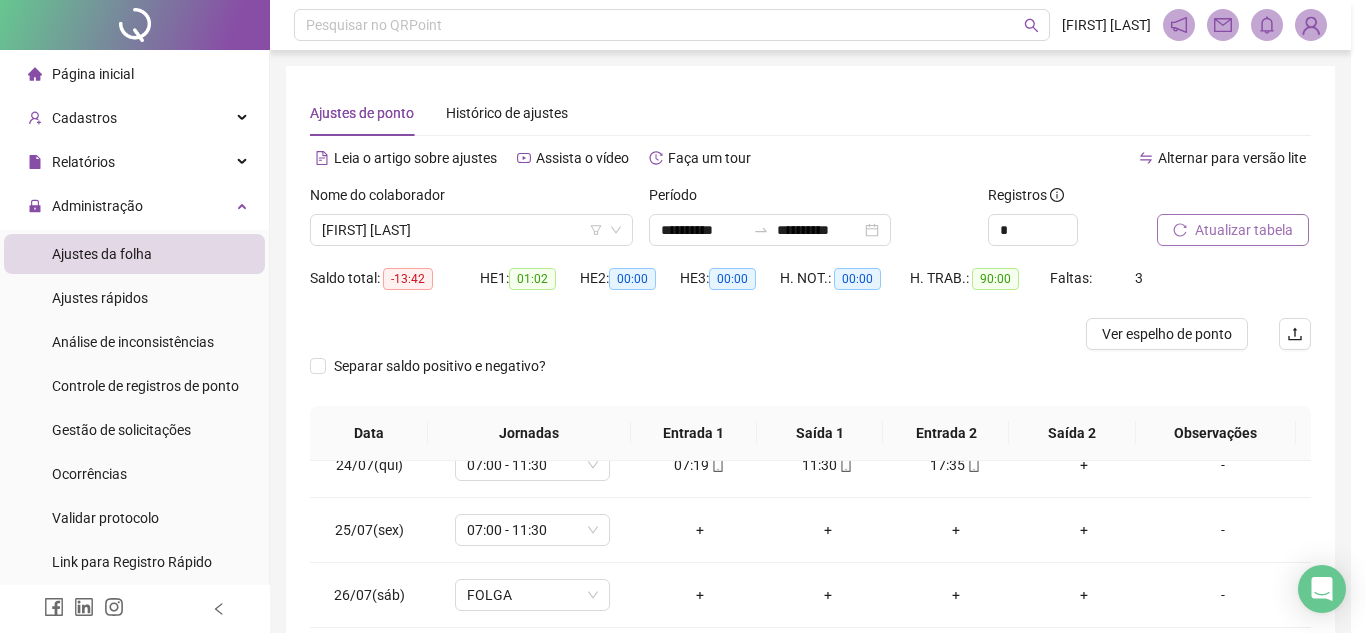 click on "Atualizar tabela" at bounding box center [1244, 230] 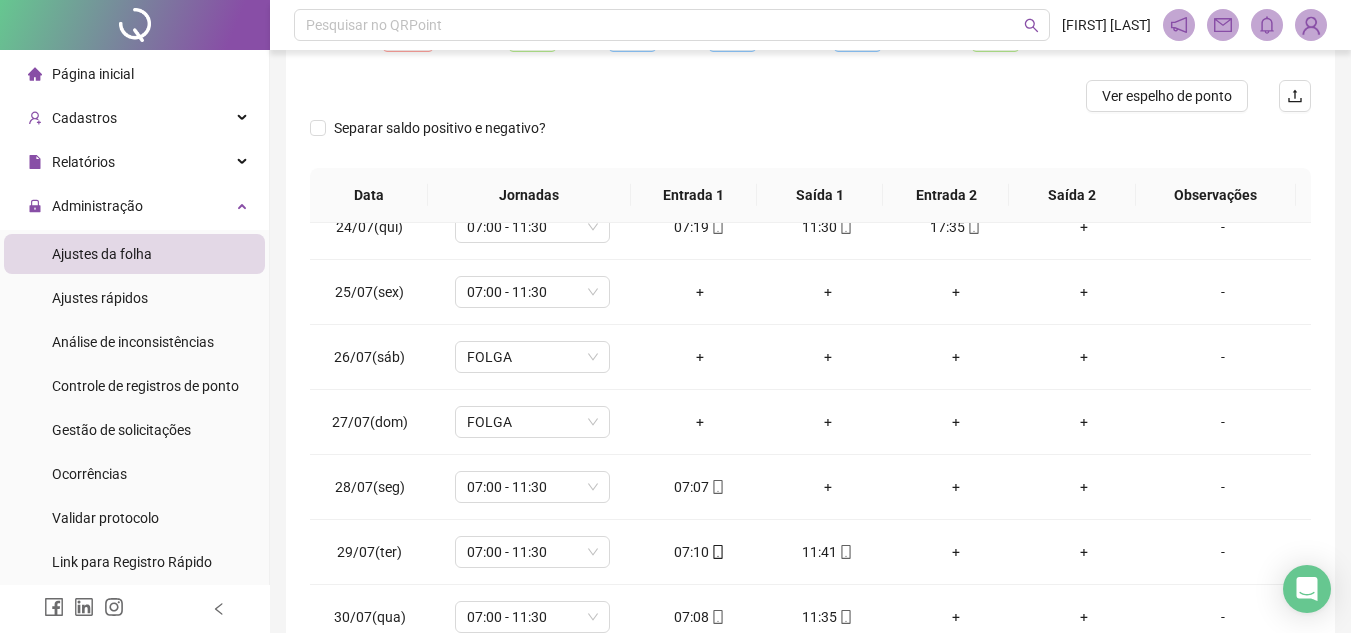 scroll, scrollTop: 365, scrollLeft: 0, axis: vertical 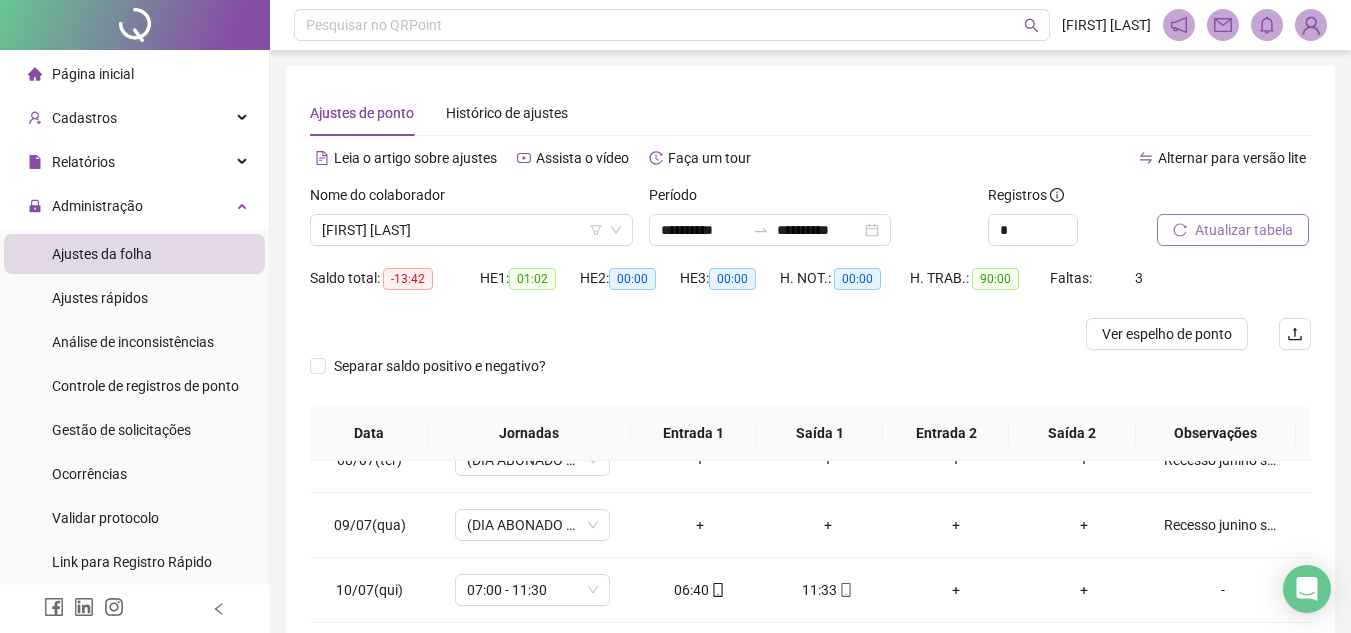 click on "Atualizar tabela" at bounding box center (1244, 230) 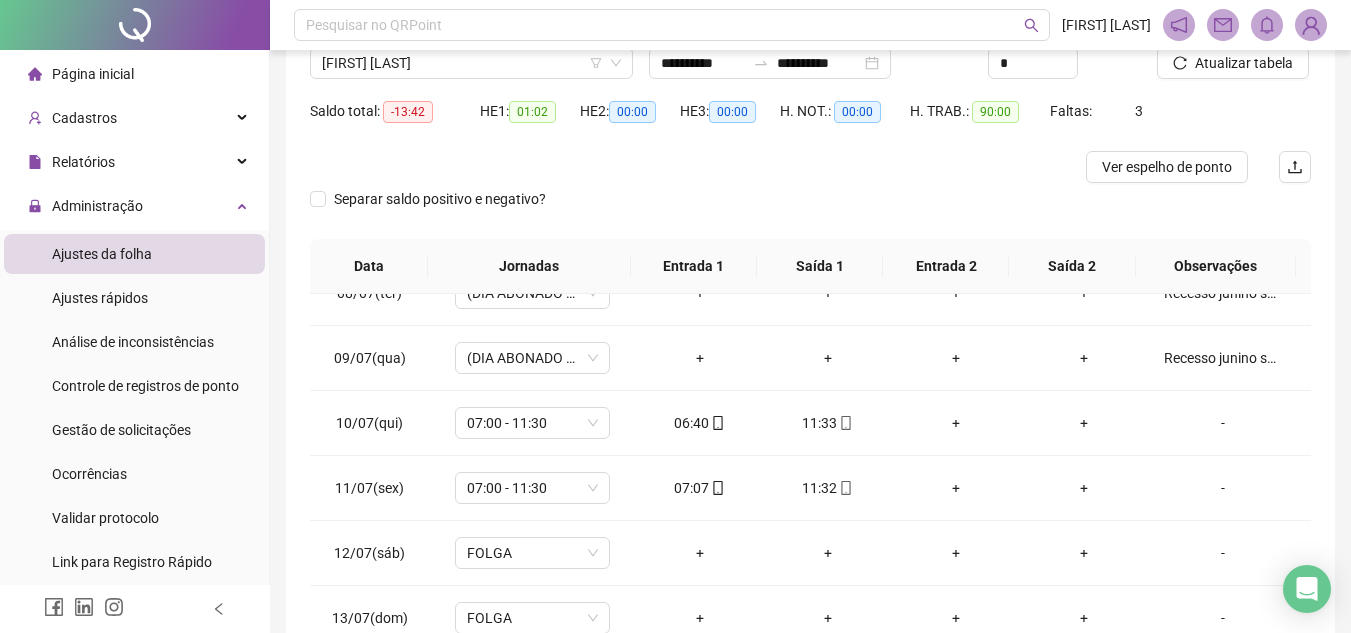 scroll, scrollTop: 365, scrollLeft: 0, axis: vertical 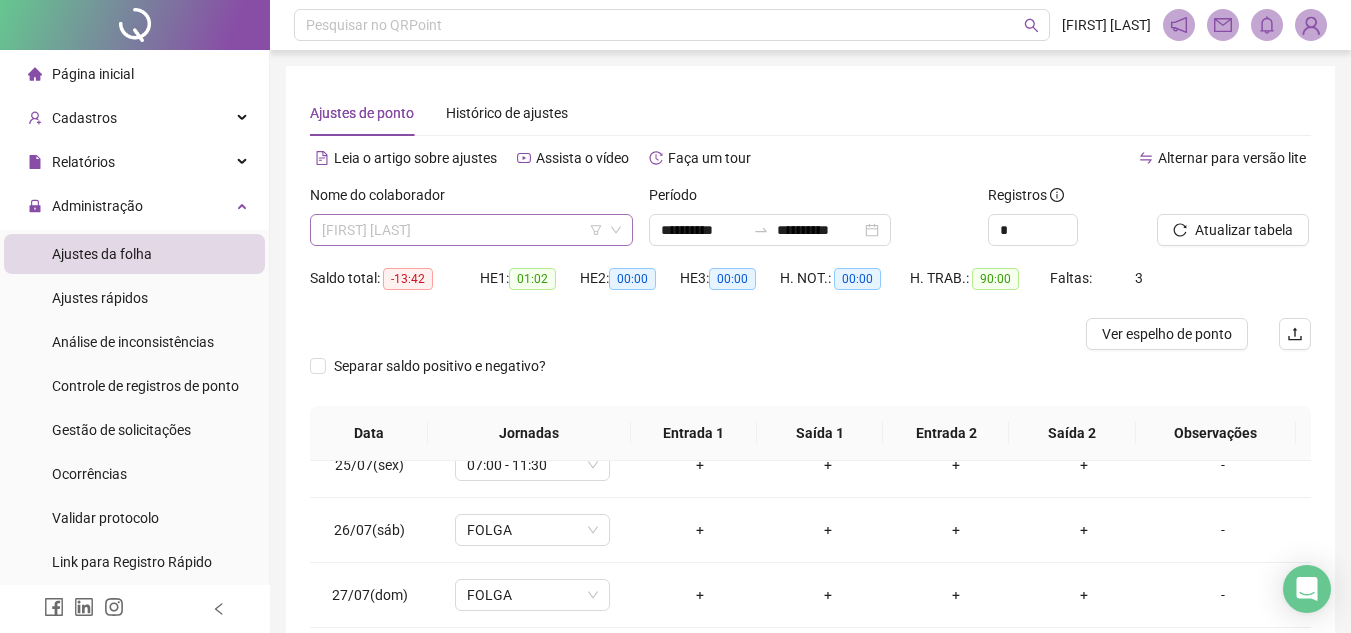 click on "[FIRST] [LAST]" at bounding box center [471, 230] 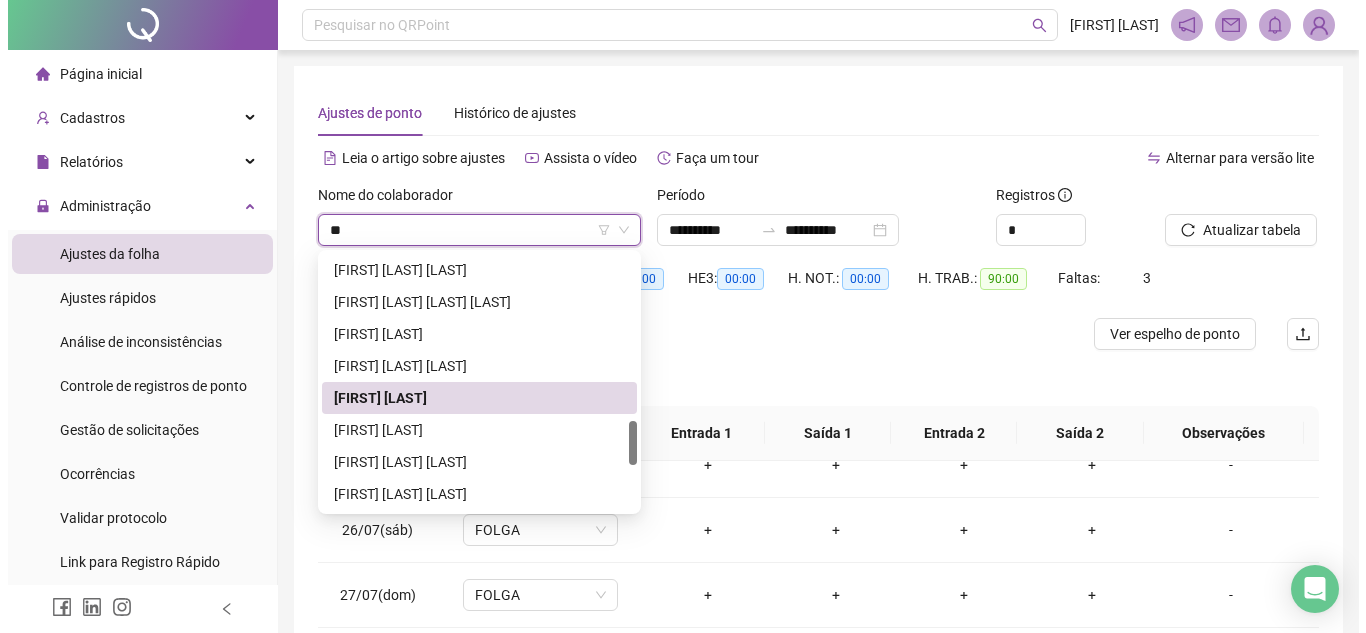 scroll, scrollTop: 0, scrollLeft: 0, axis: both 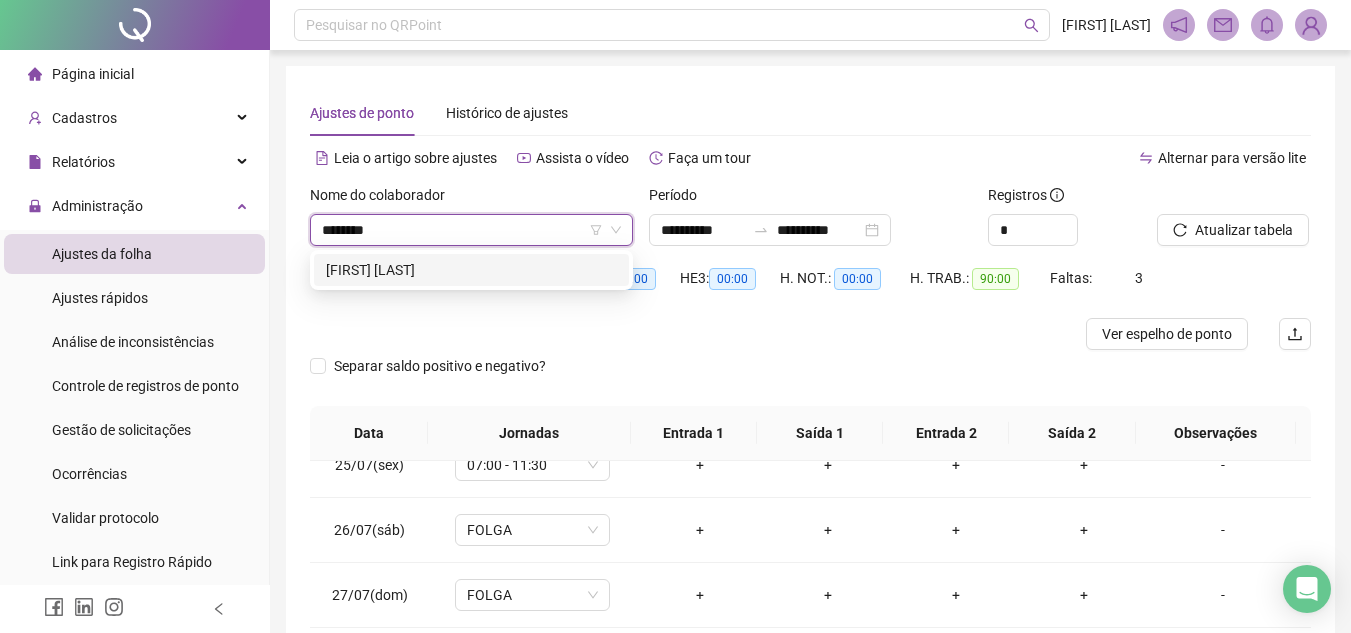 type on "*********" 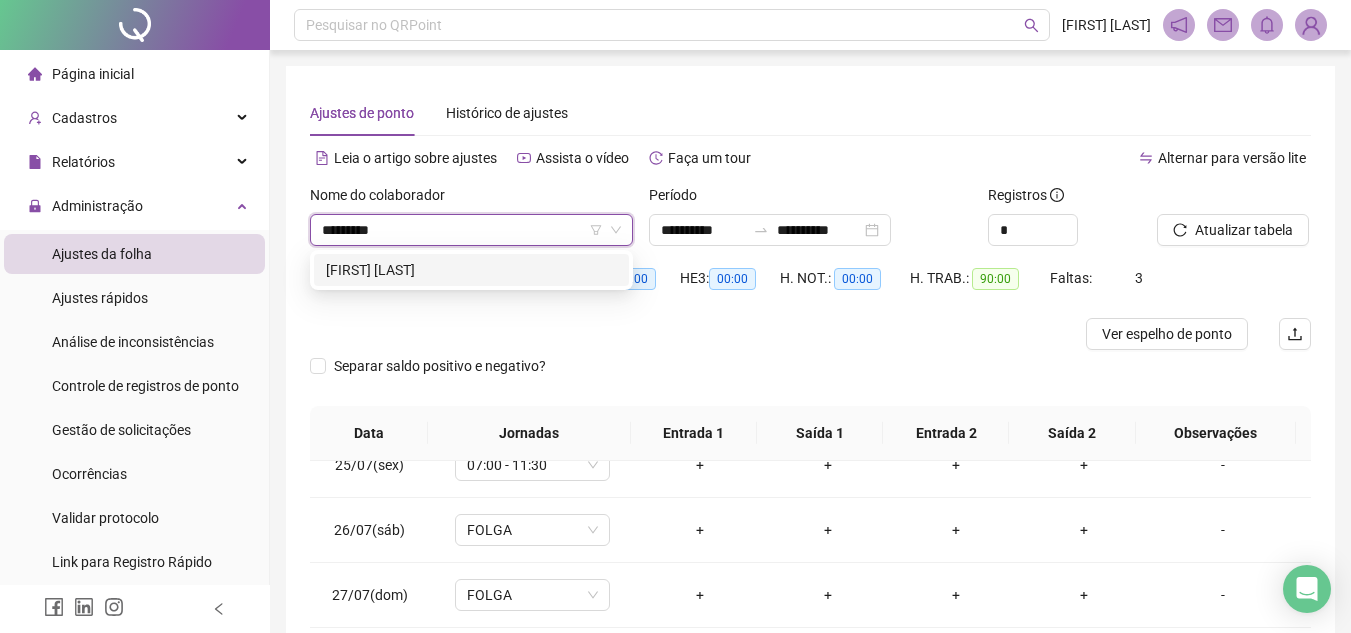 type 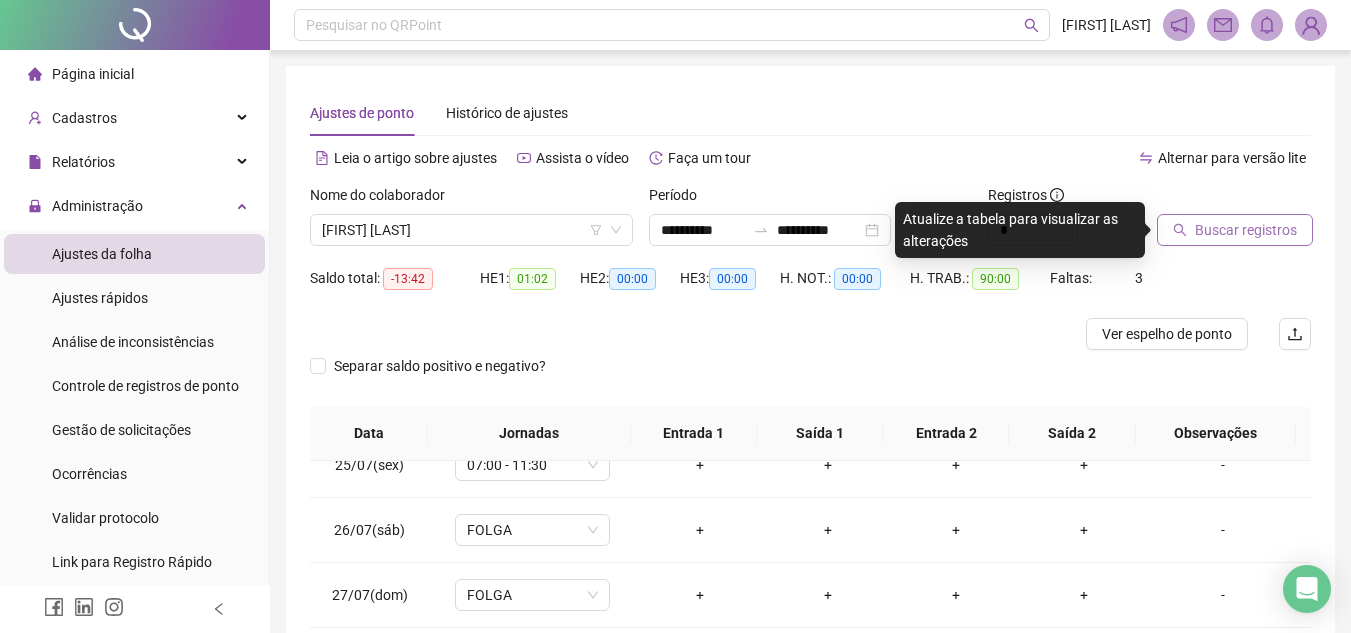 click on "Buscar registros" at bounding box center [1246, 230] 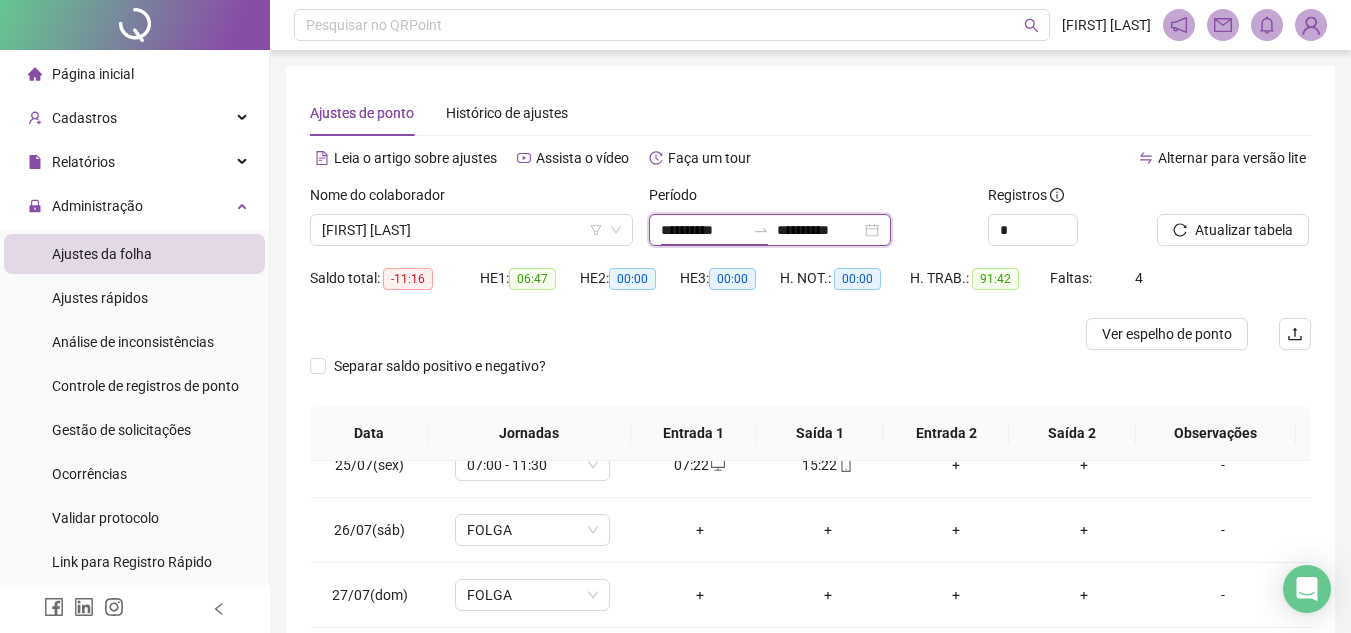 click on "**********" at bounding box center (703, 230) 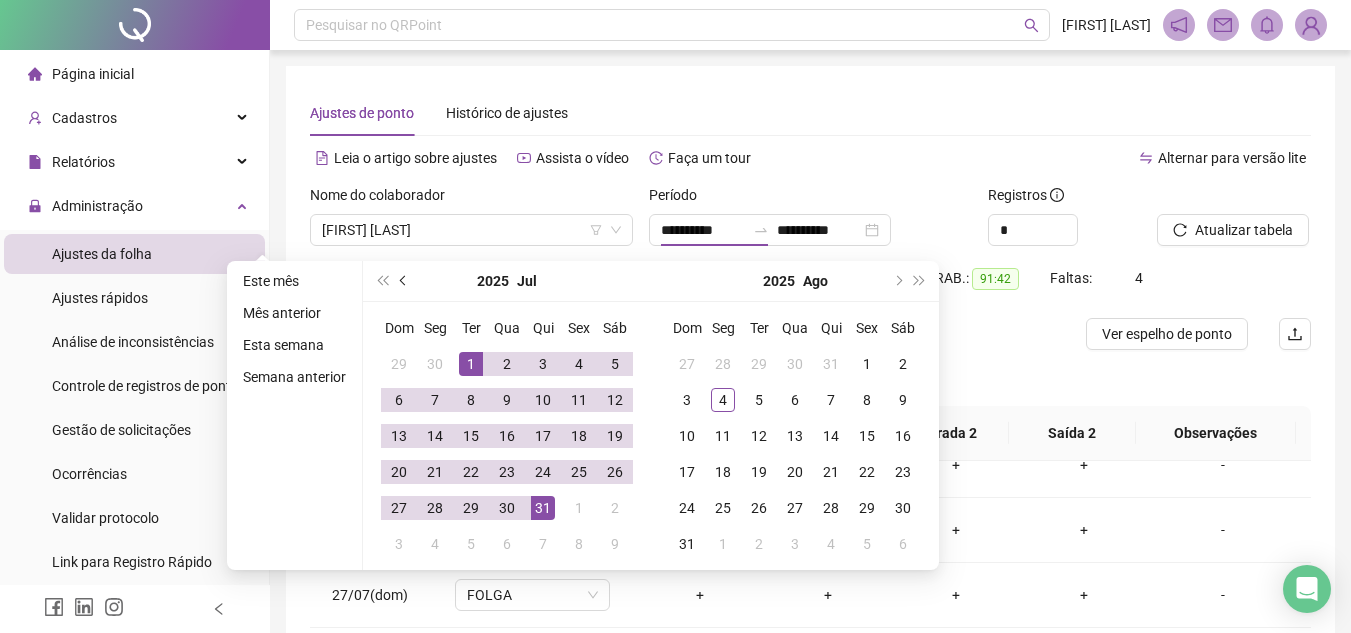 click at bounding box center (405, 281) 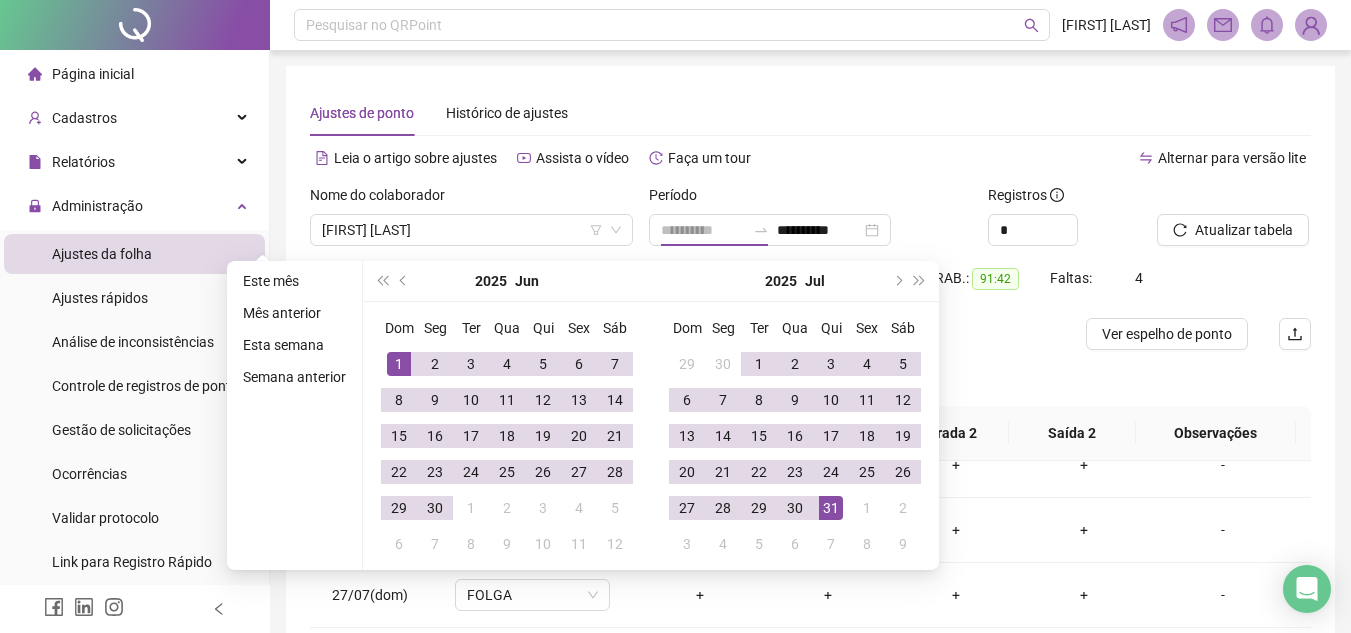 type on "**********" 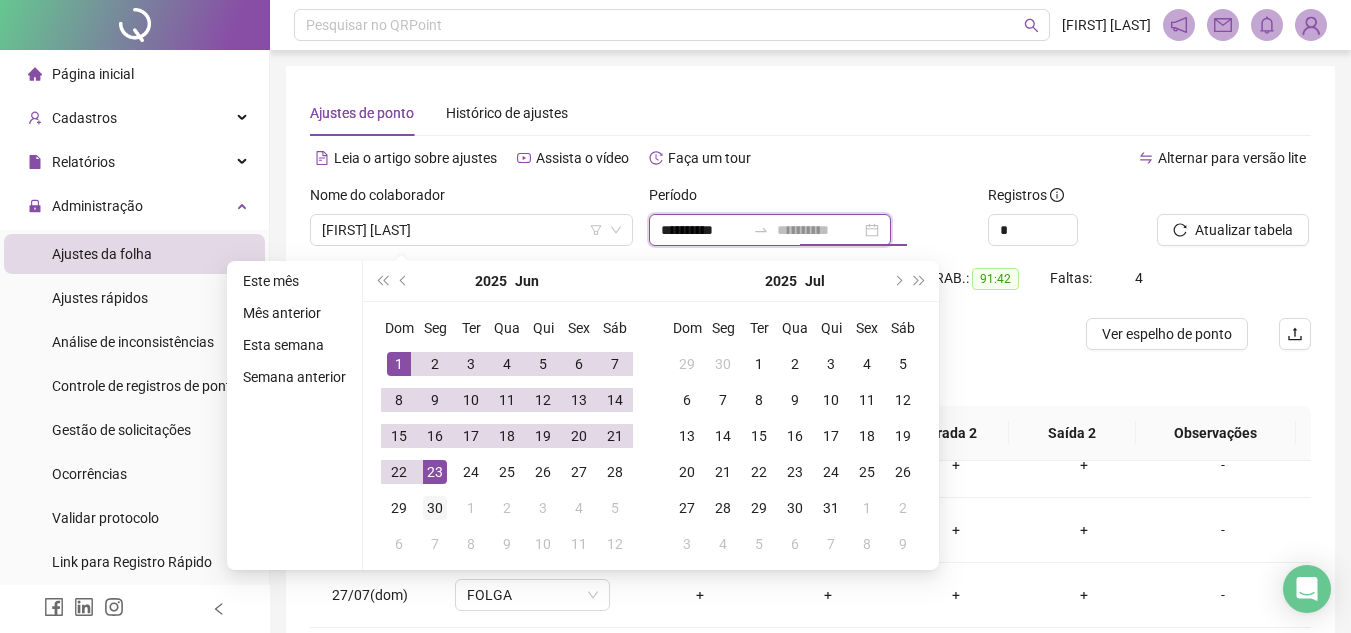 type on "**********" 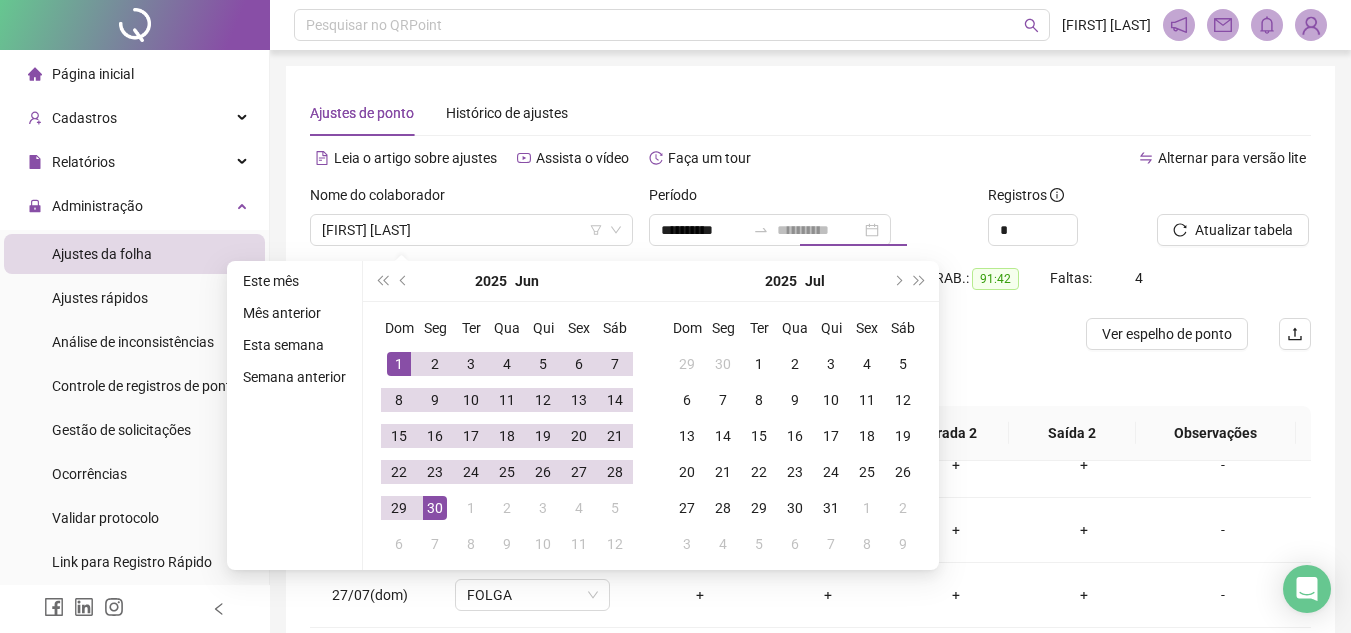 click on "30" at bounding box center (435, 508) 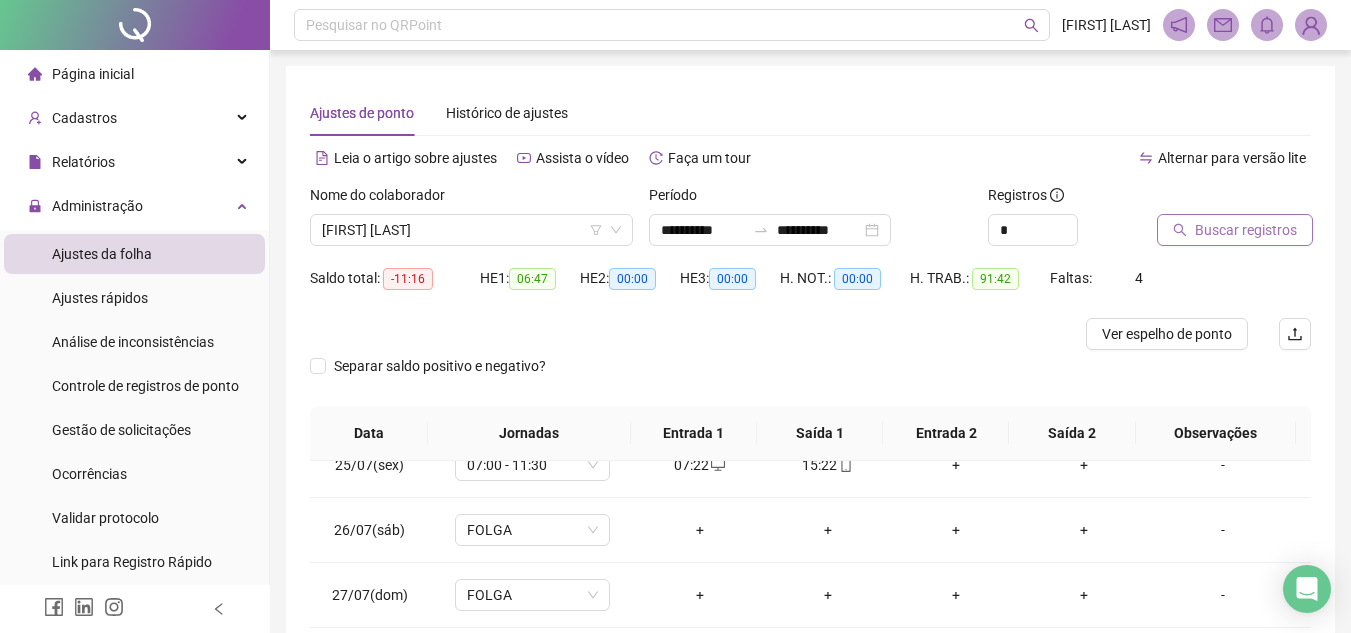 click on "Buscar registros" at bounding box center [1246, 230] 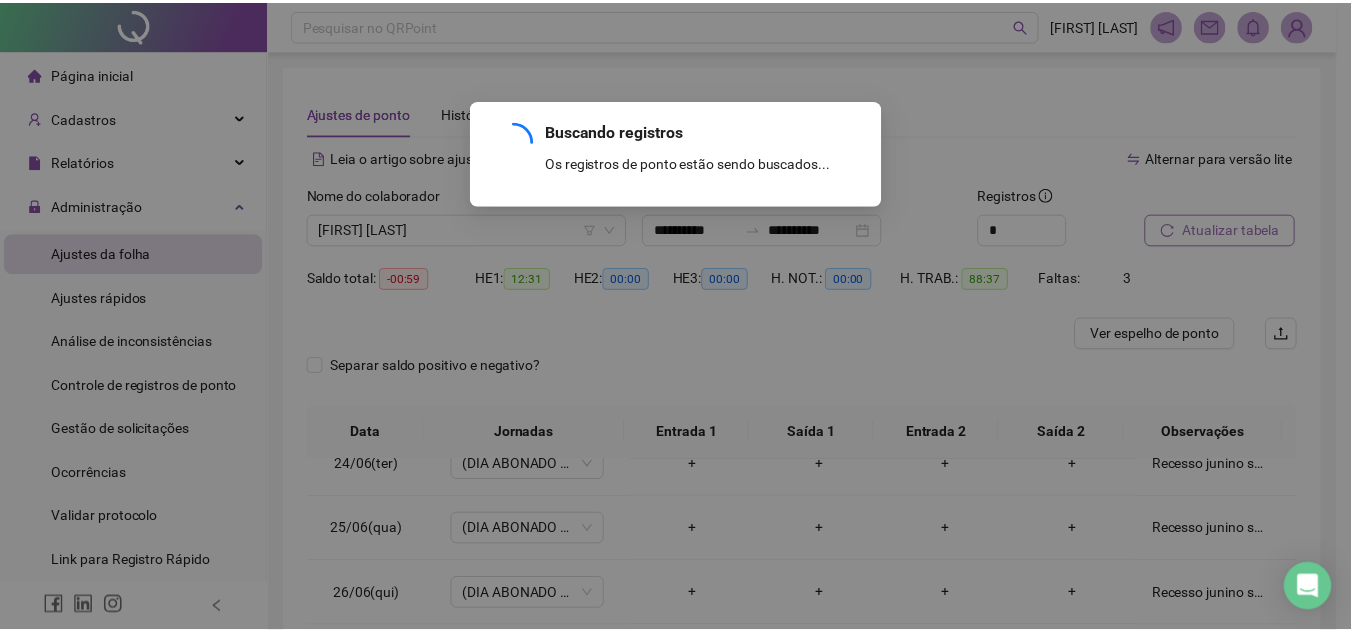 scroll, scrollTop: 1523, scrollLeft: 0, axis: vertical 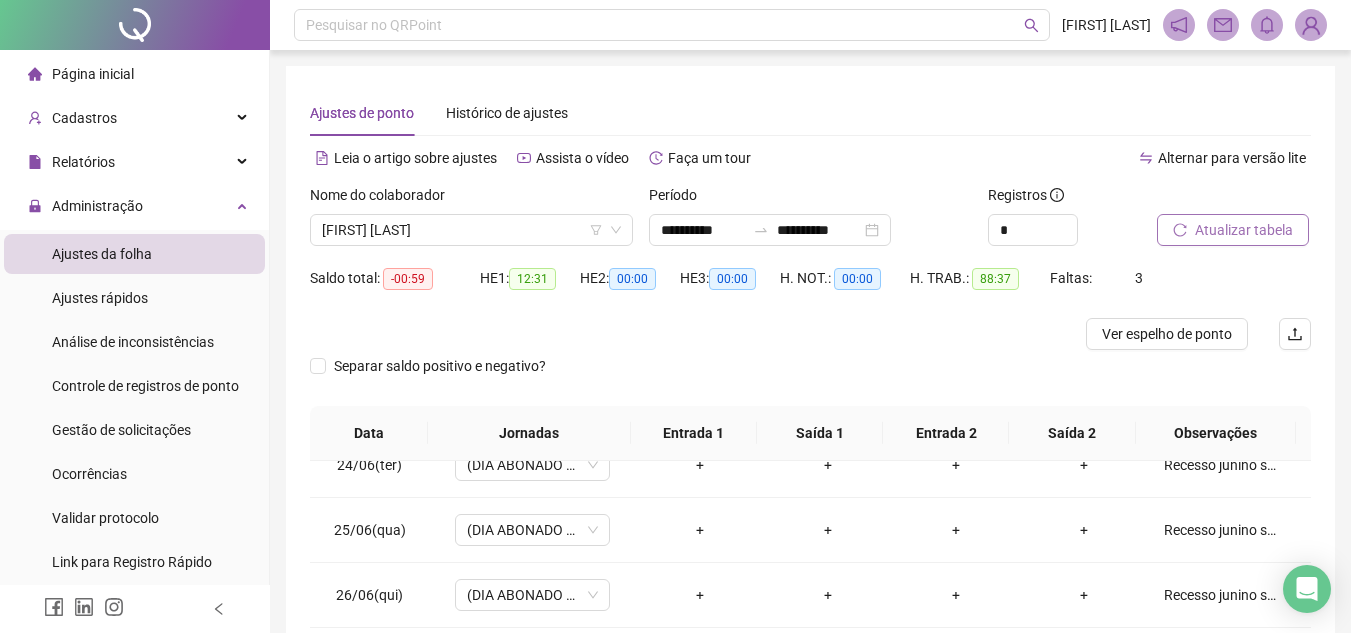 click on "Atualizar tabela" at bounding box center (1244, 230) 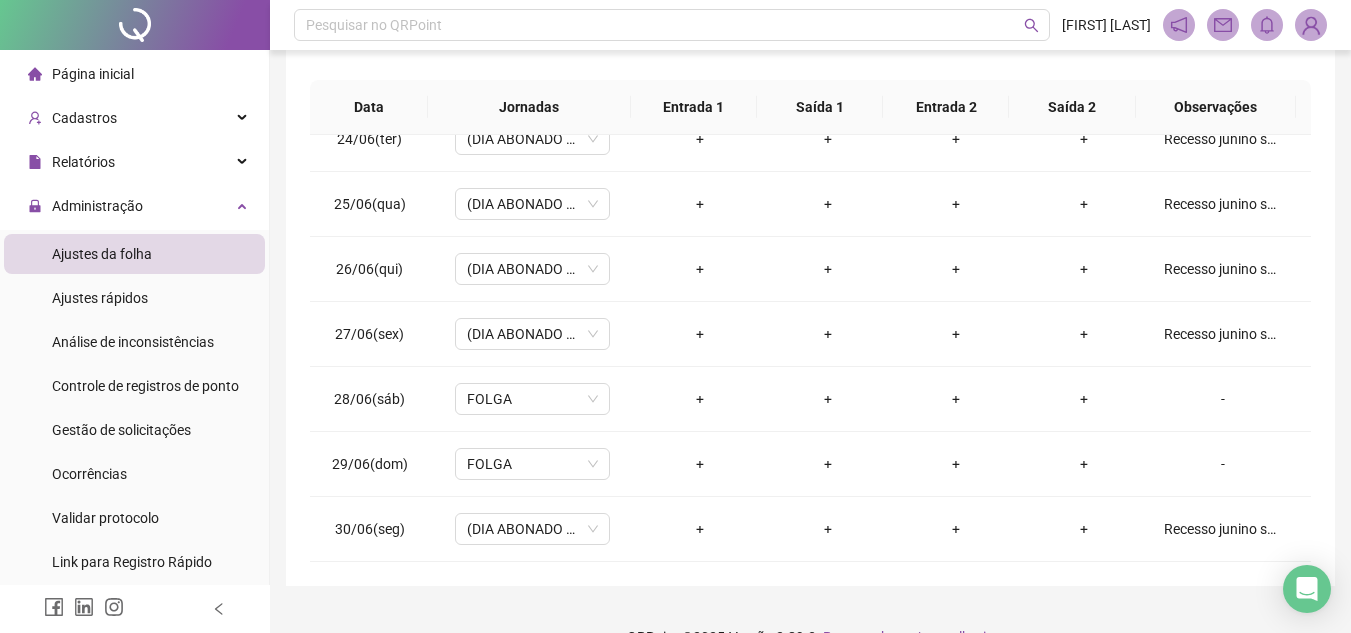scroll, scrollTop: 365, scrollLeft: 0, axis: vertical 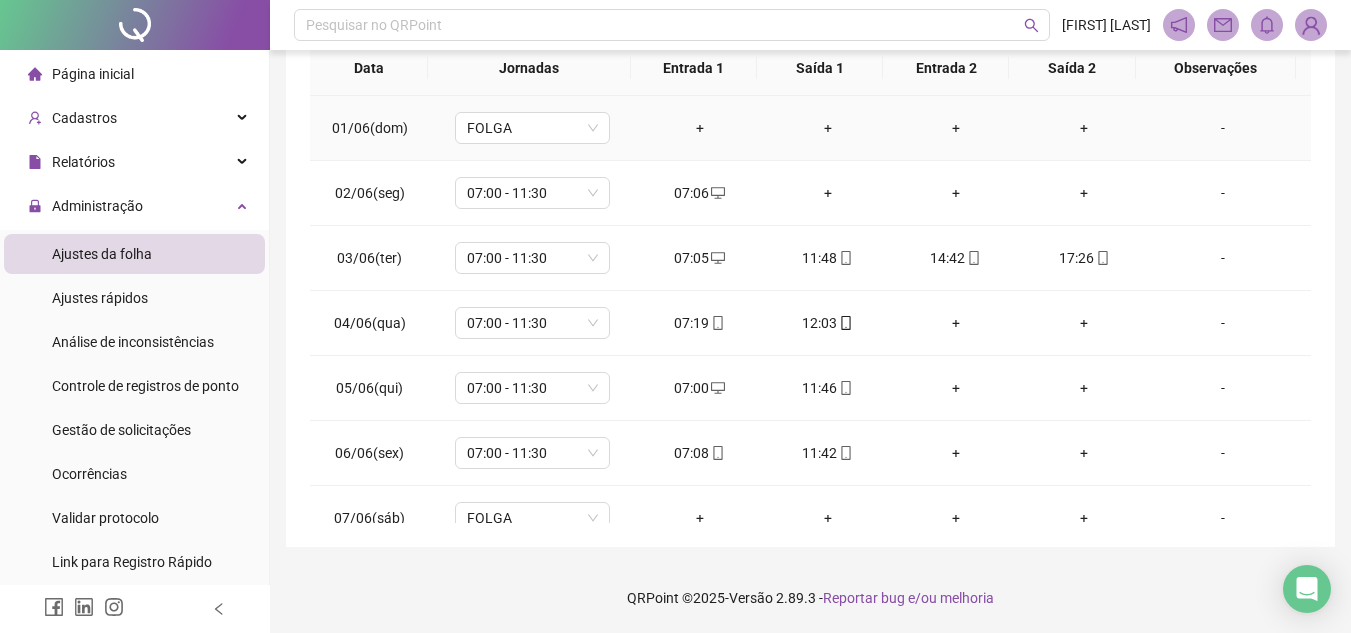 click on "-" at bounding box center [1229, 128] 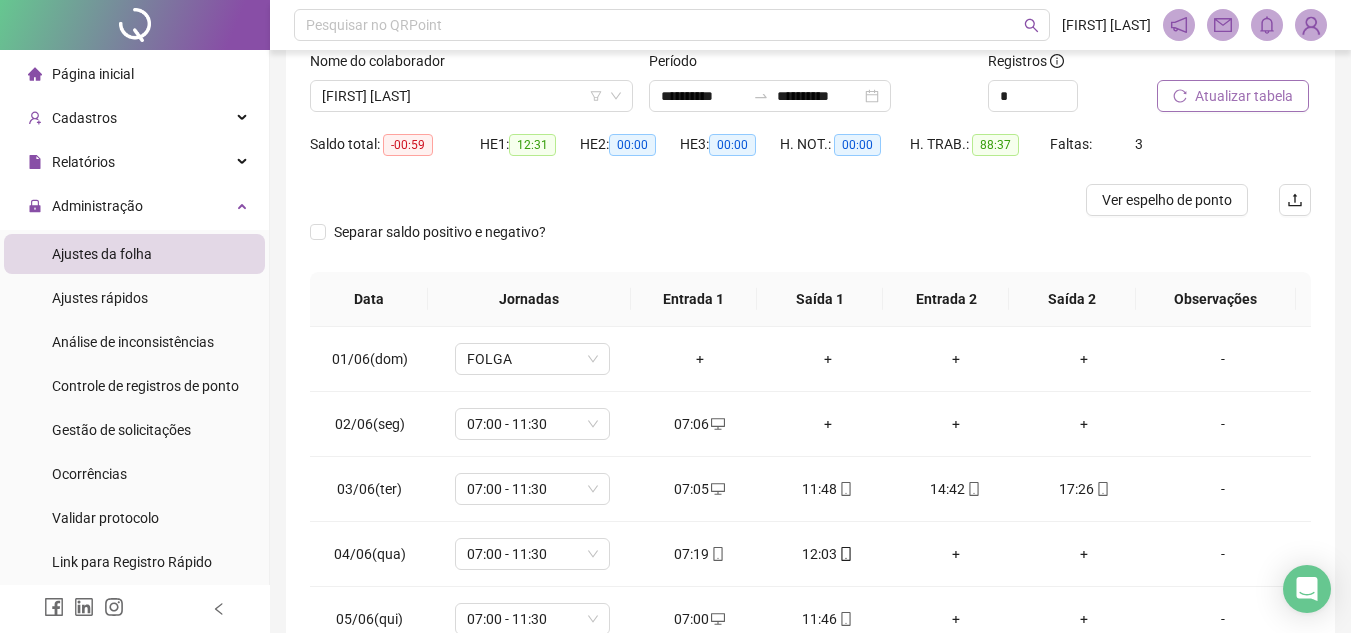 scroll, scrollTop: 28, scrollLeft: 0, axis: vertical 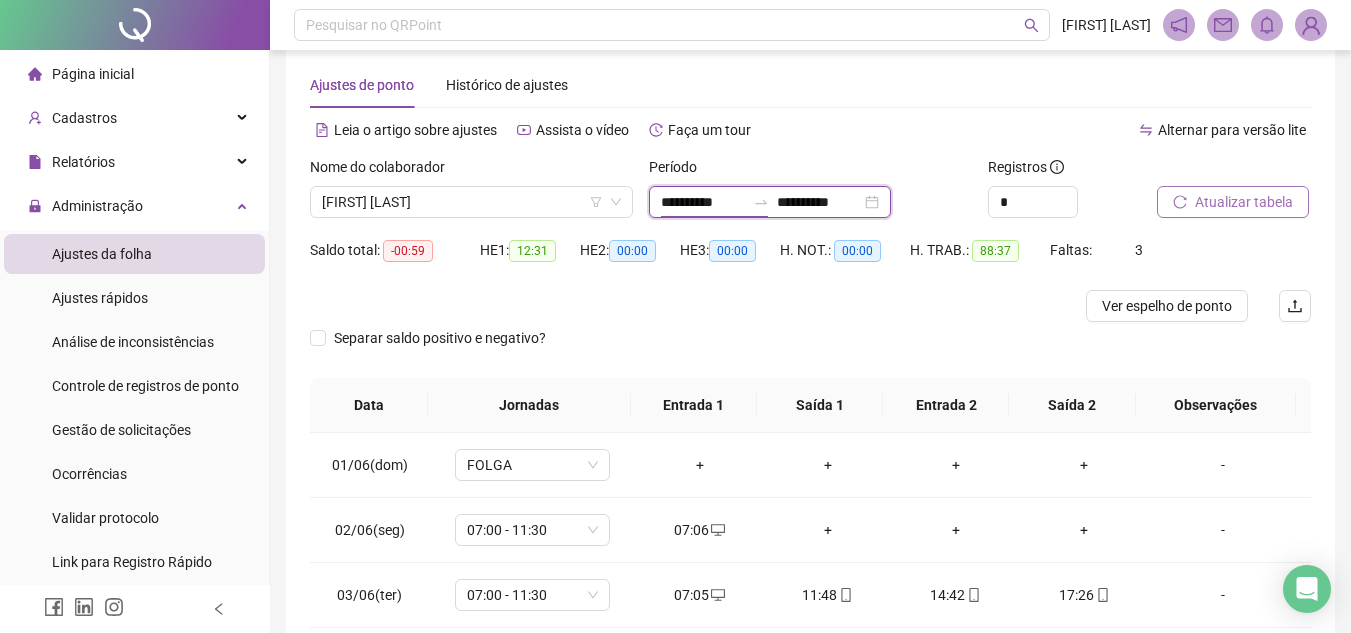 click on "**********" at bounding box center (703, 202) 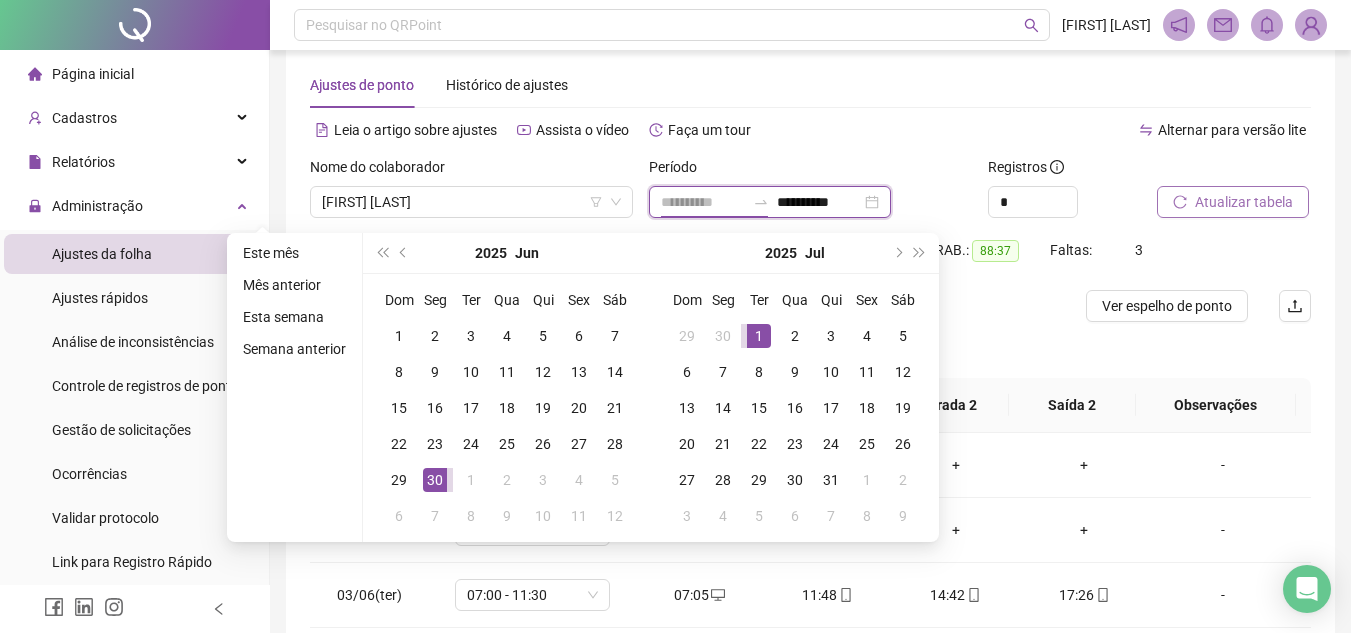 type on "**********" 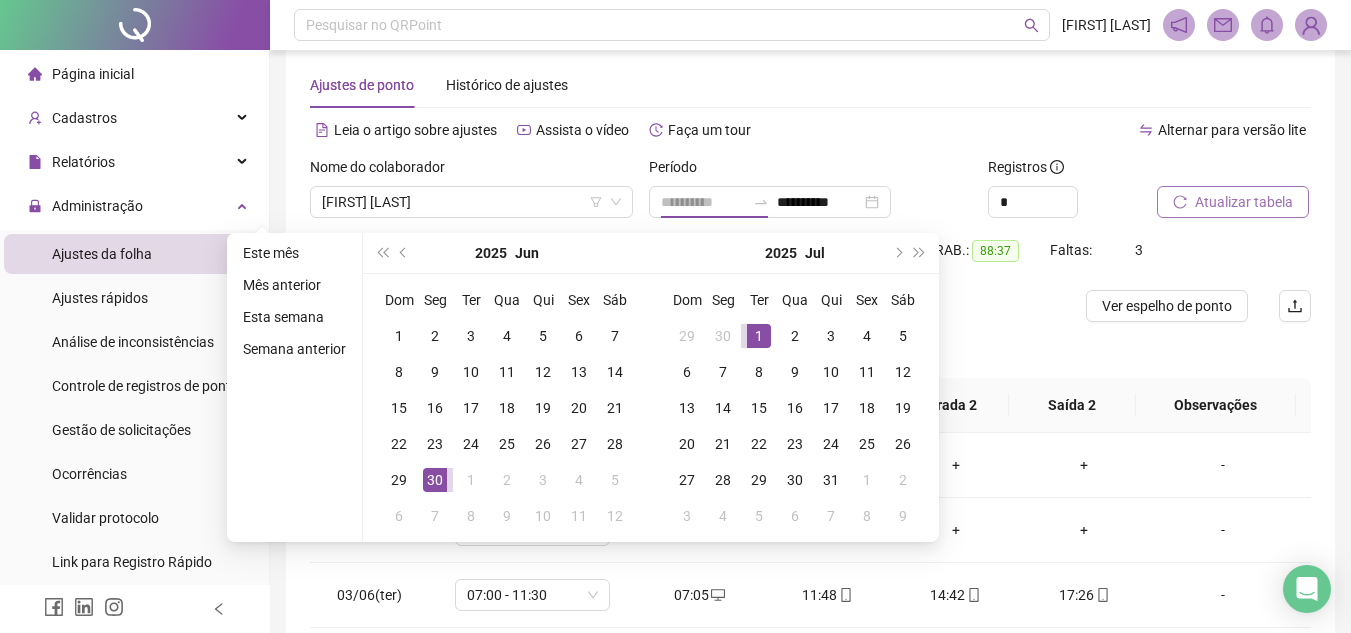 click on "1" at bounding box center (759, 336) 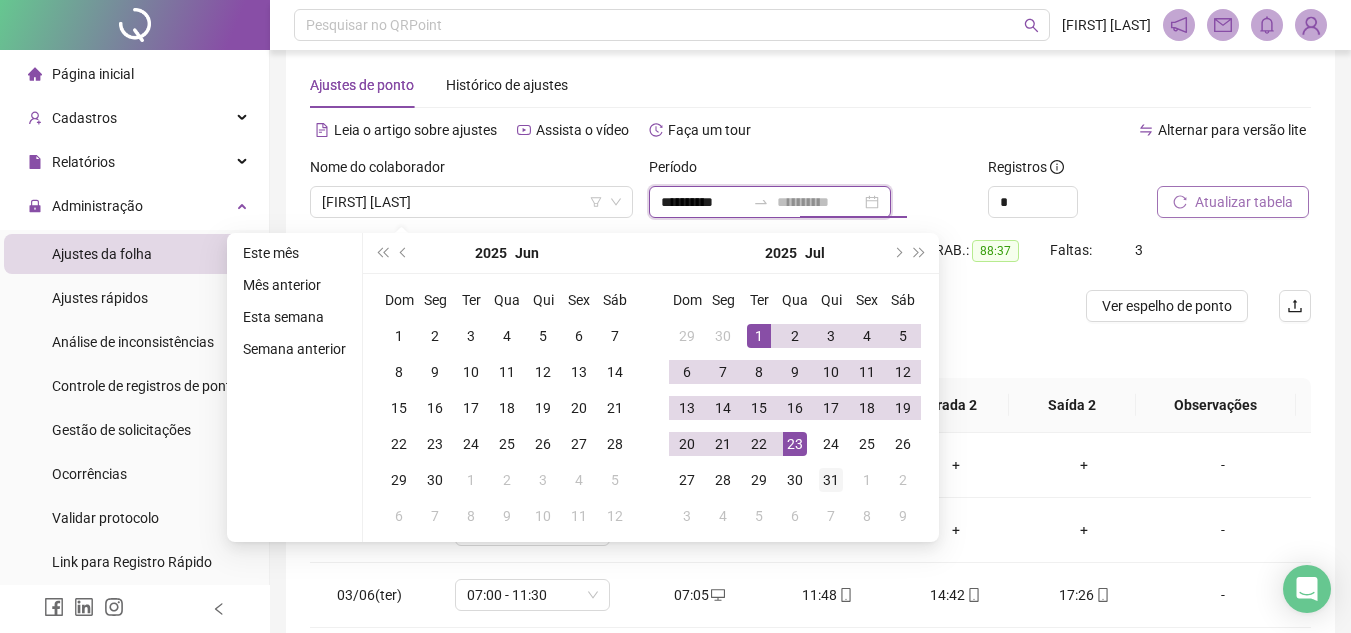 type on "**********" 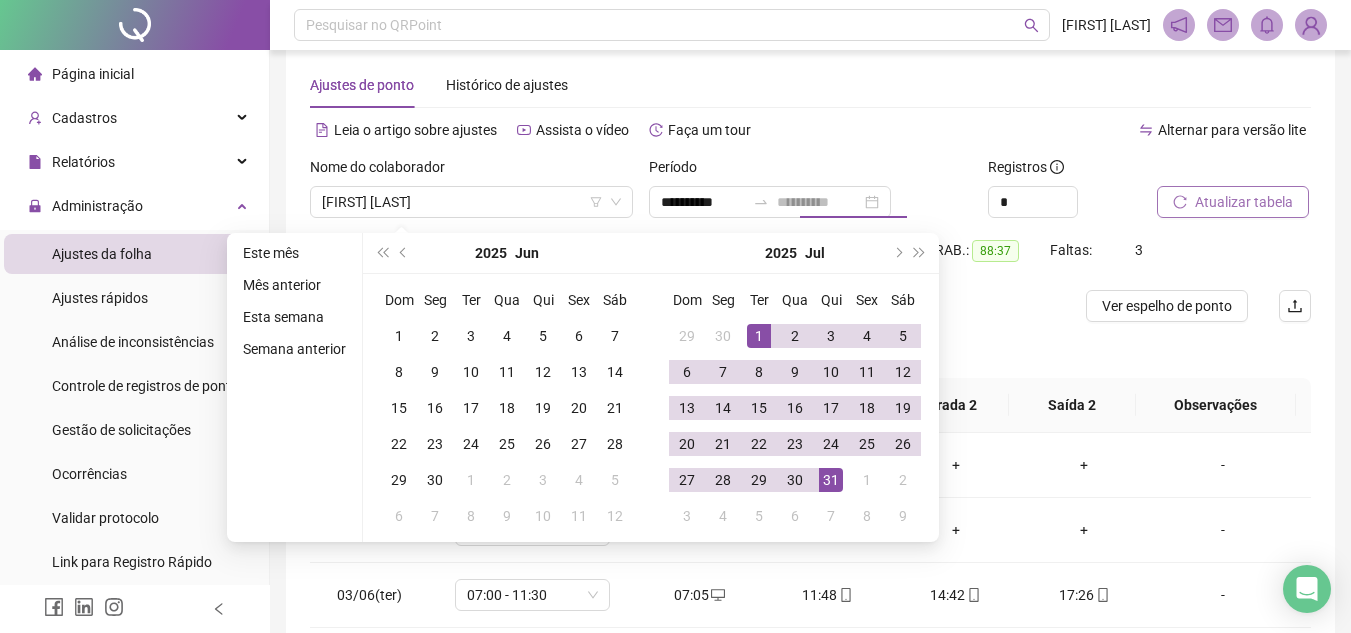 click on "31" at bounding box center [831, 480] 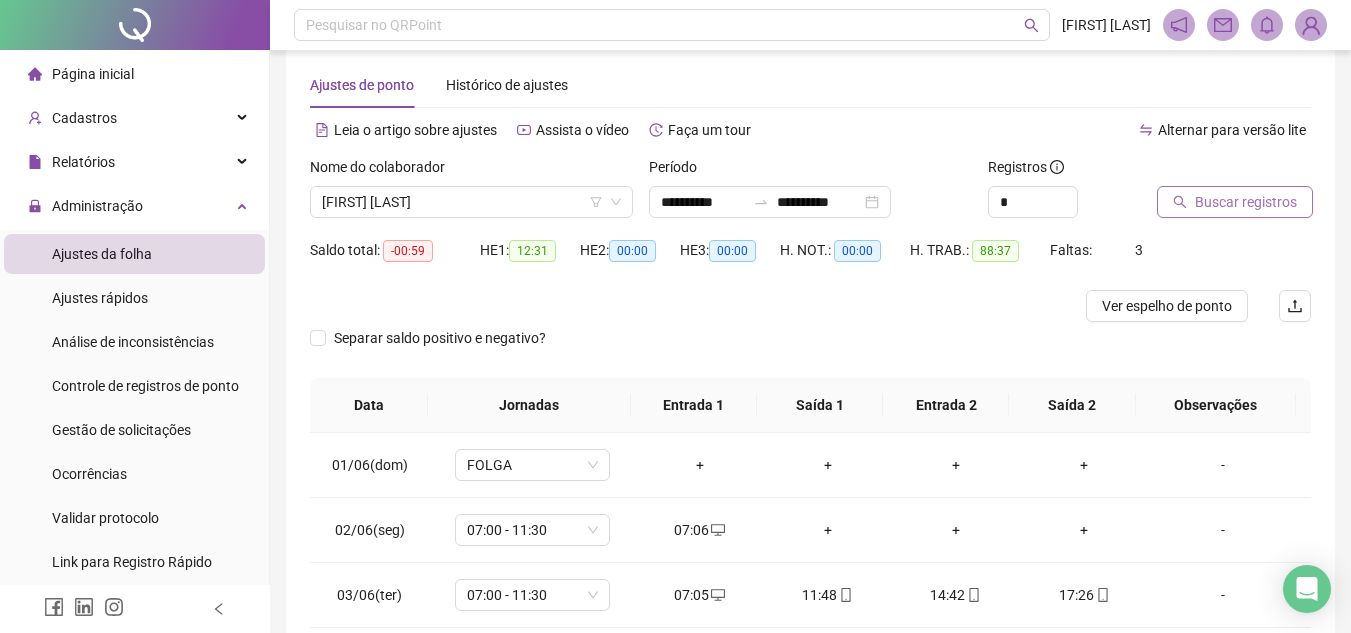 click on "Buscar registros" at bounding box center [1246, 202] 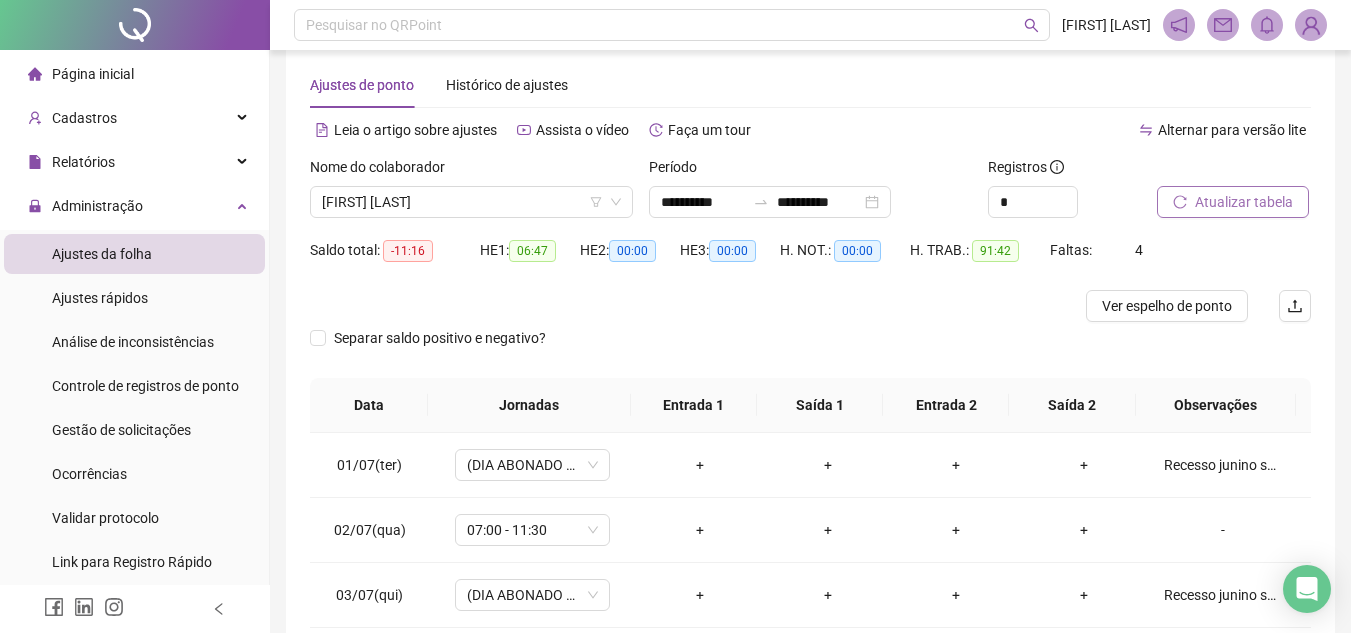 click on "Atualizar tabela" at bounding box center [1244, 202] 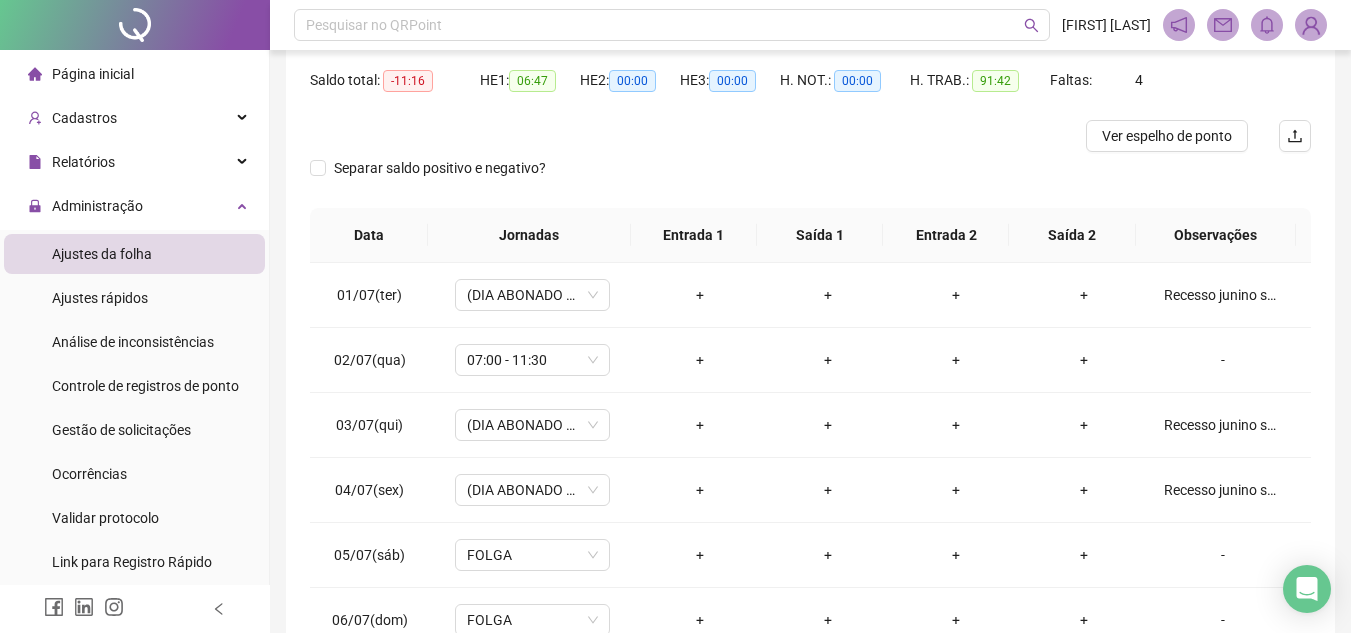 scroll, scrollTop: 365, scrollLeft: 0, axis: vertical 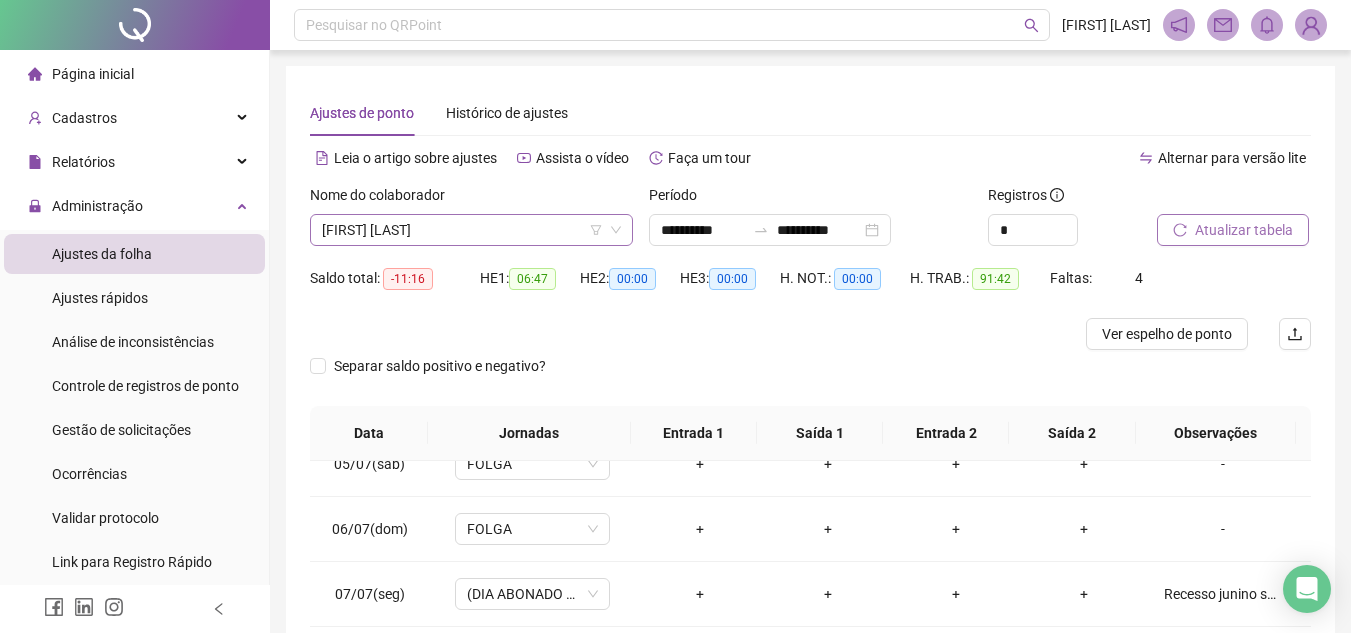 click on "[FIRST] [LAST]" at bounding box center (471, 230) 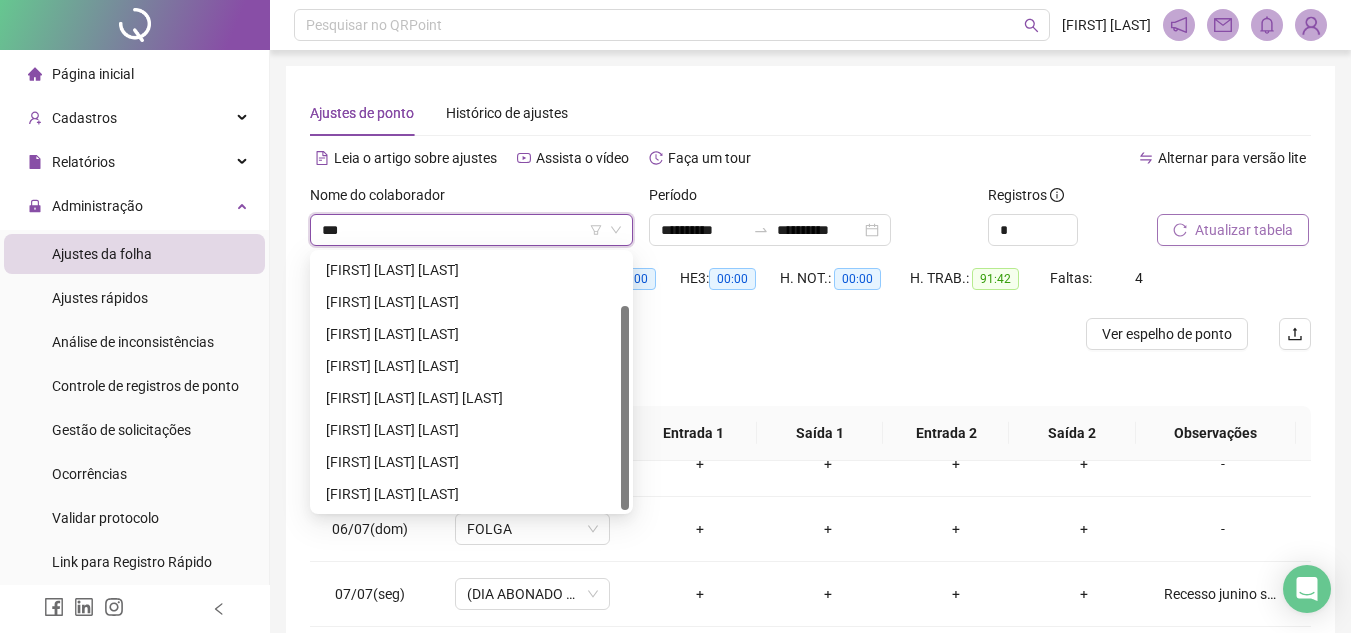 scroll, scrollTop: 0, scrollLeft: 0, axis: both 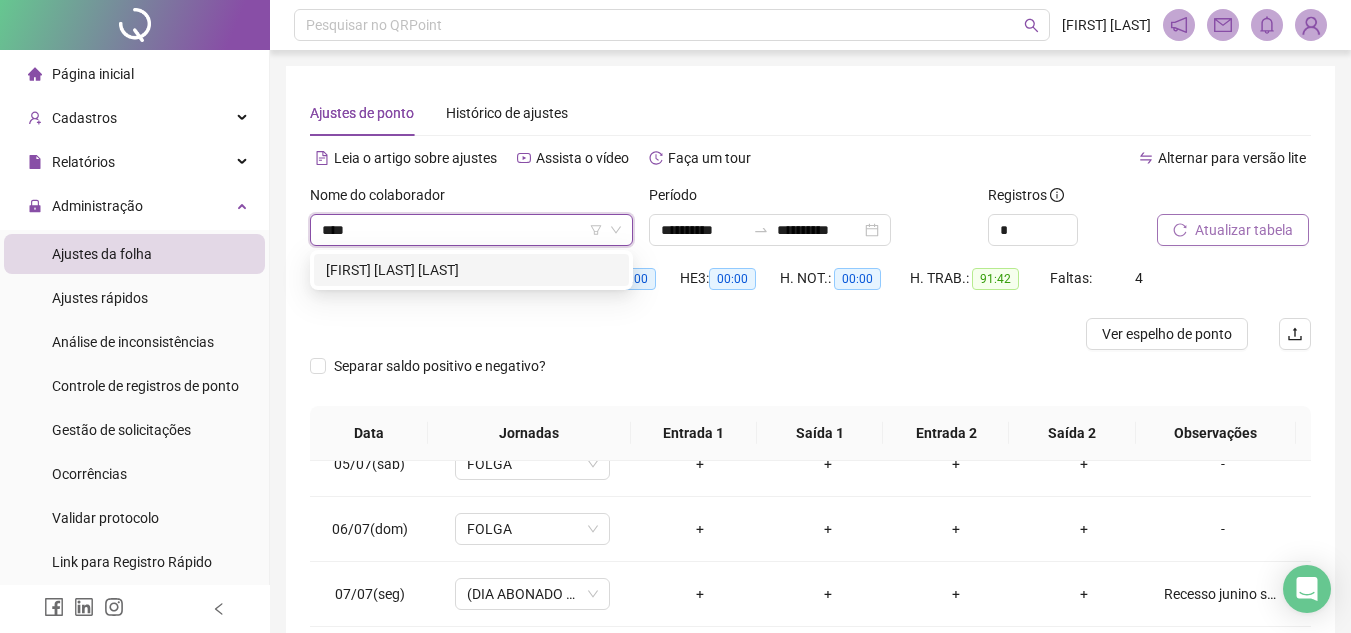 type on "*****" 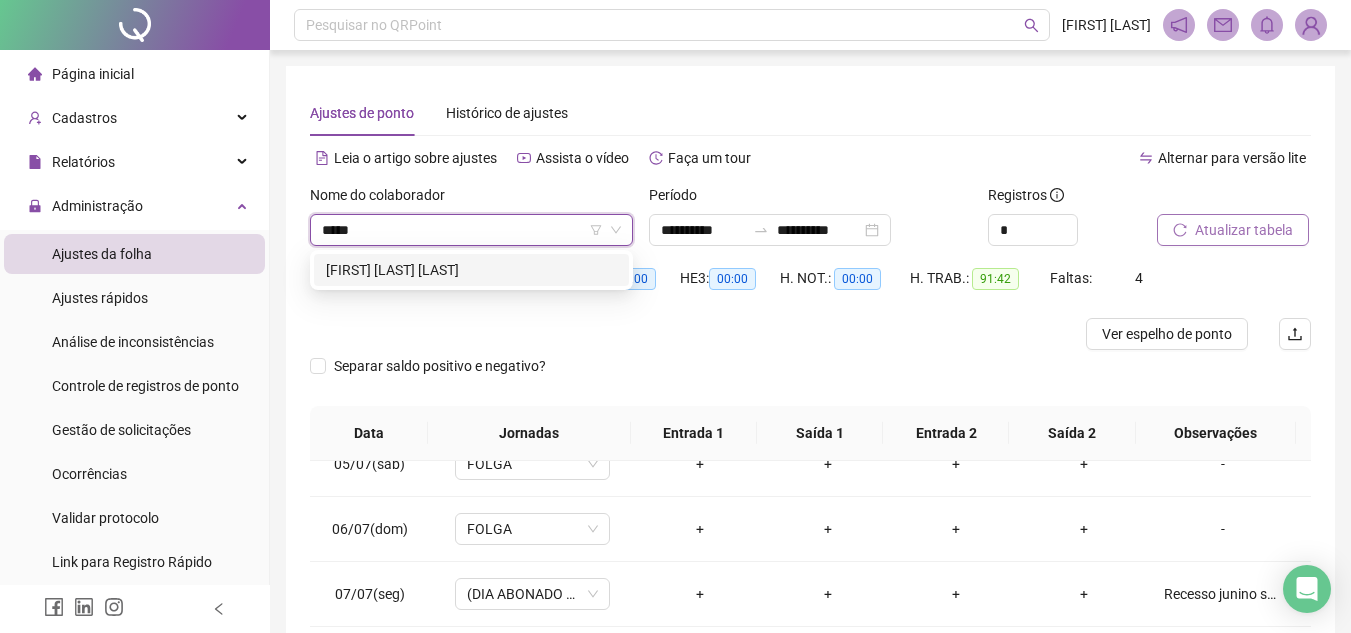 click on "[FIRST] [LAST] [LAST]" at bounding box center [471, 270] 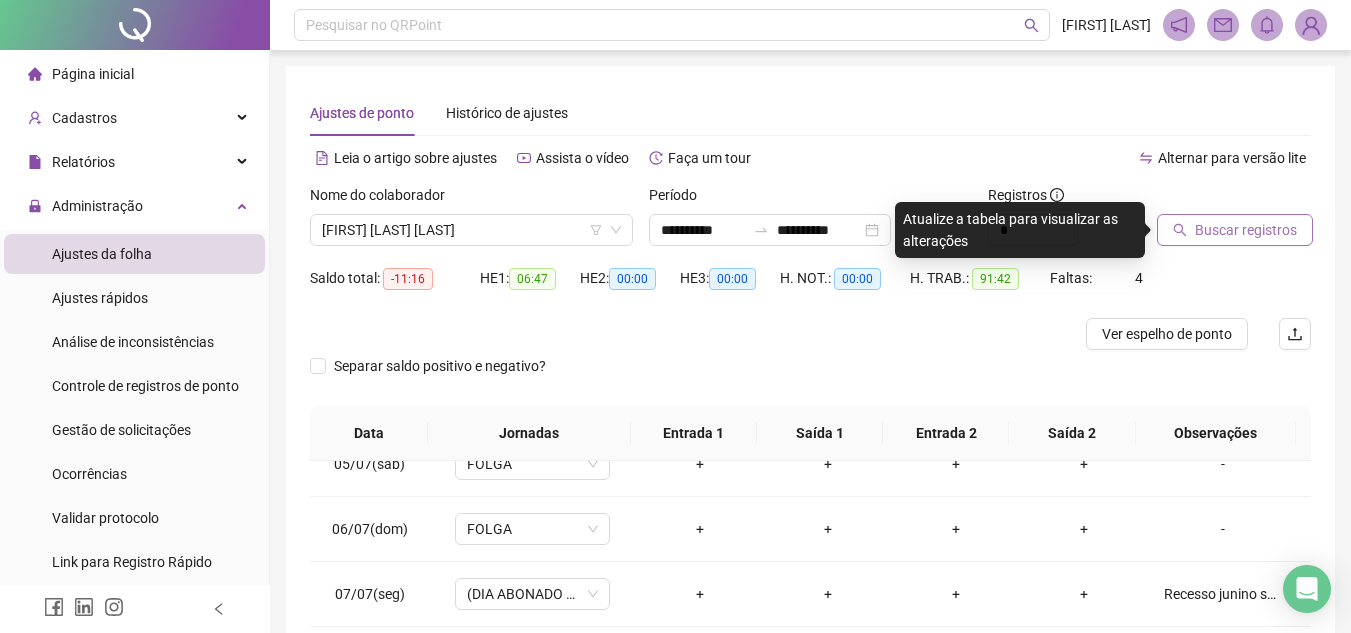 click on "Buscar registros" at bounding box center [1246, 230] 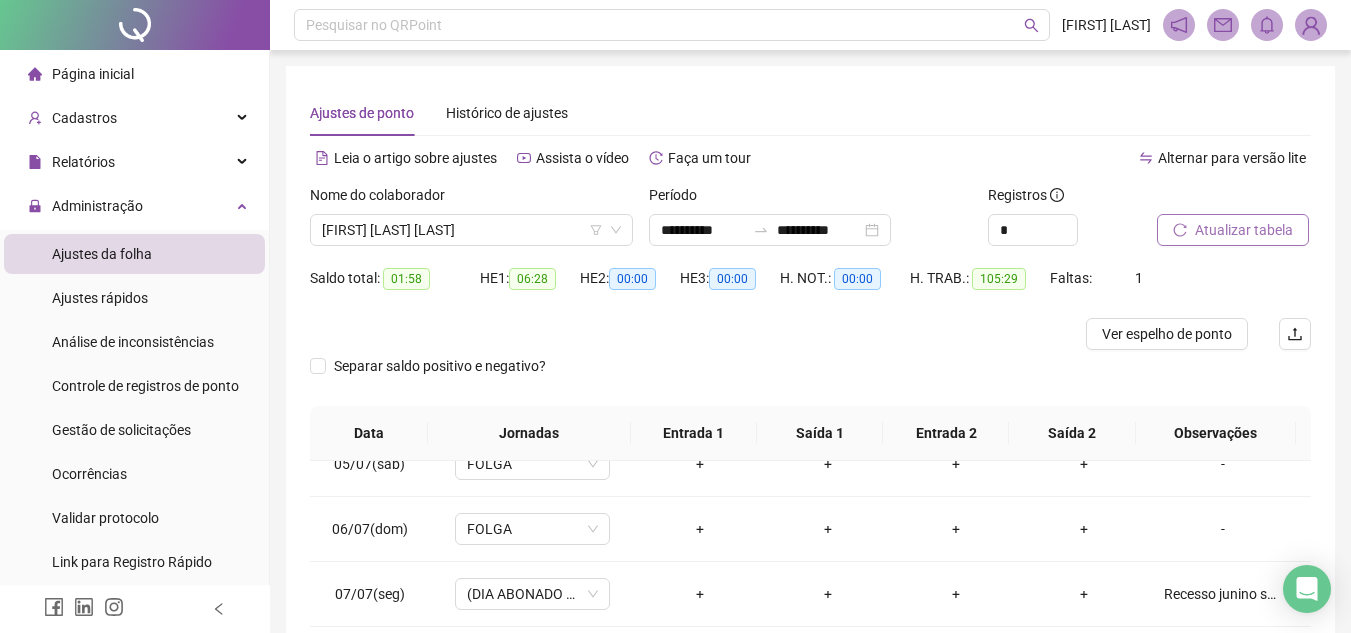 click on "Atualizar tabela" at bounding box center (1244, 230) 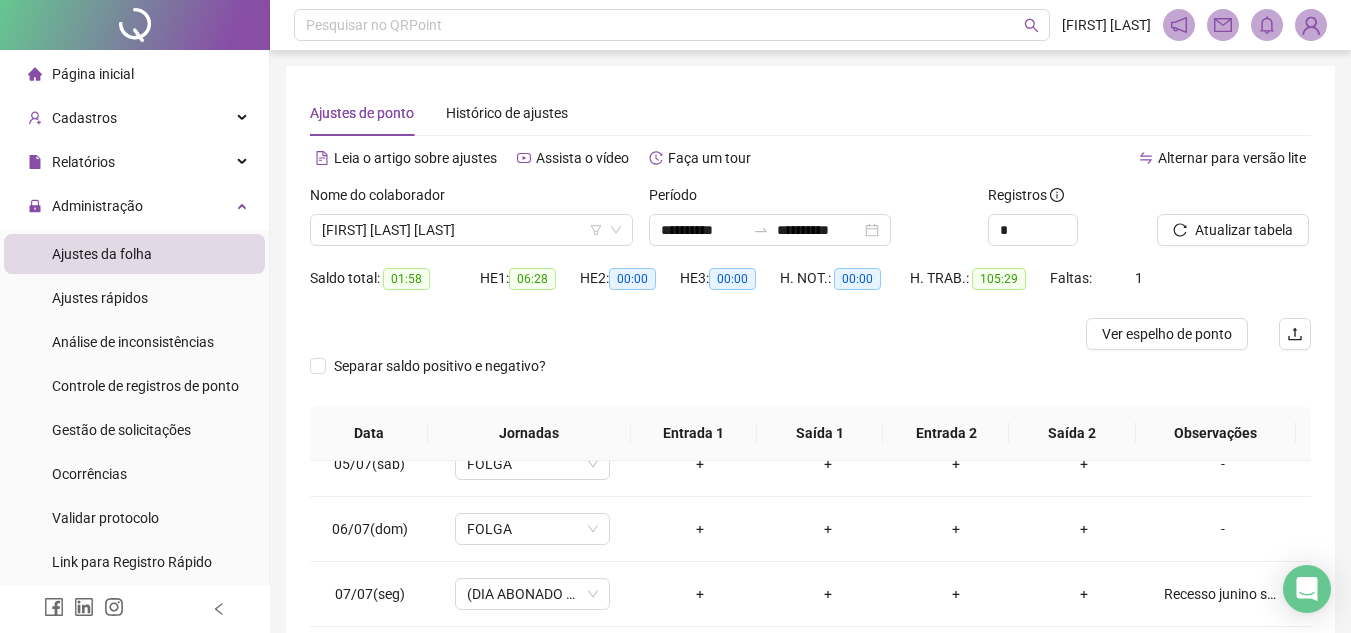 scroll, scrollTop: 365, scrollLeft: 0, axis: vertical 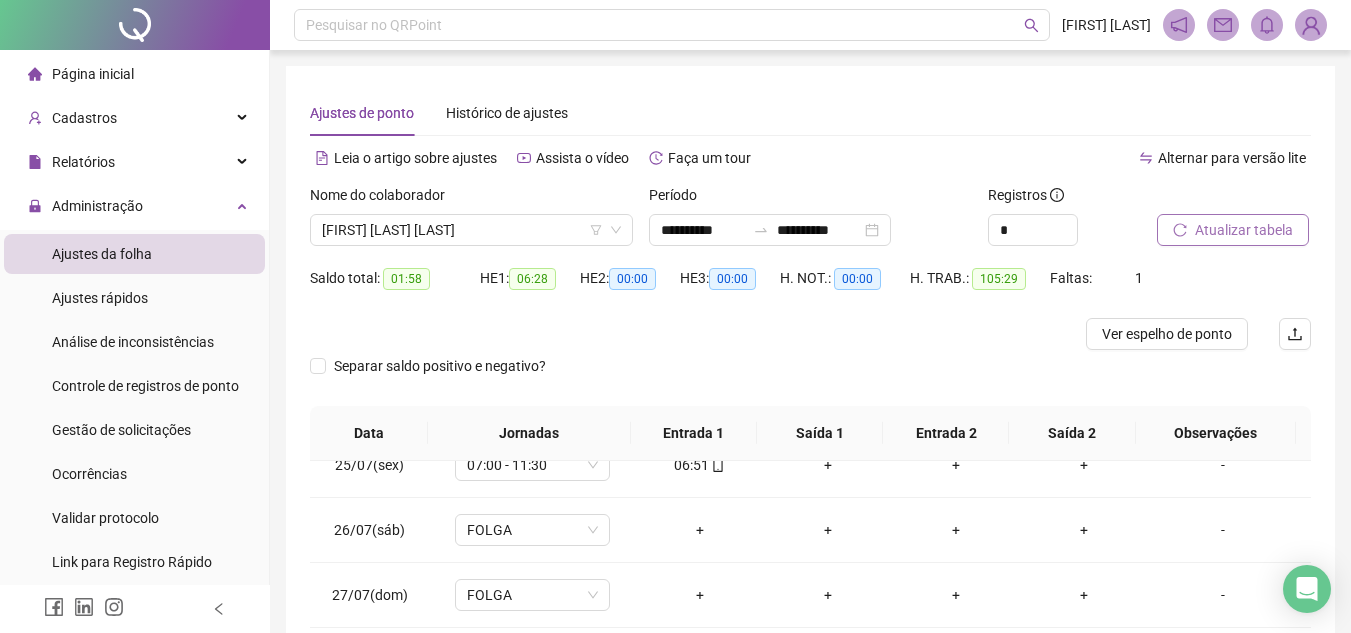 click on "Atualizar tabela" at bounding box center [1244, 230] 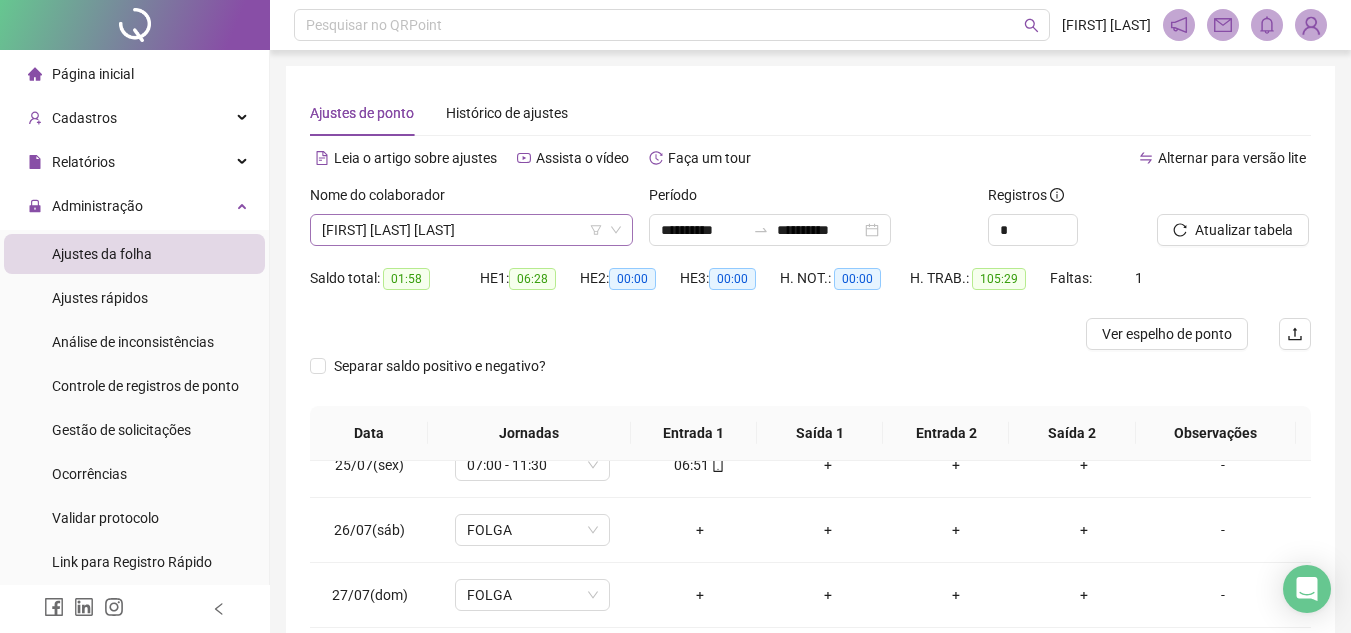 click on "[FIRST] [LAST] [LAST]" at bounding box center [471, 230] 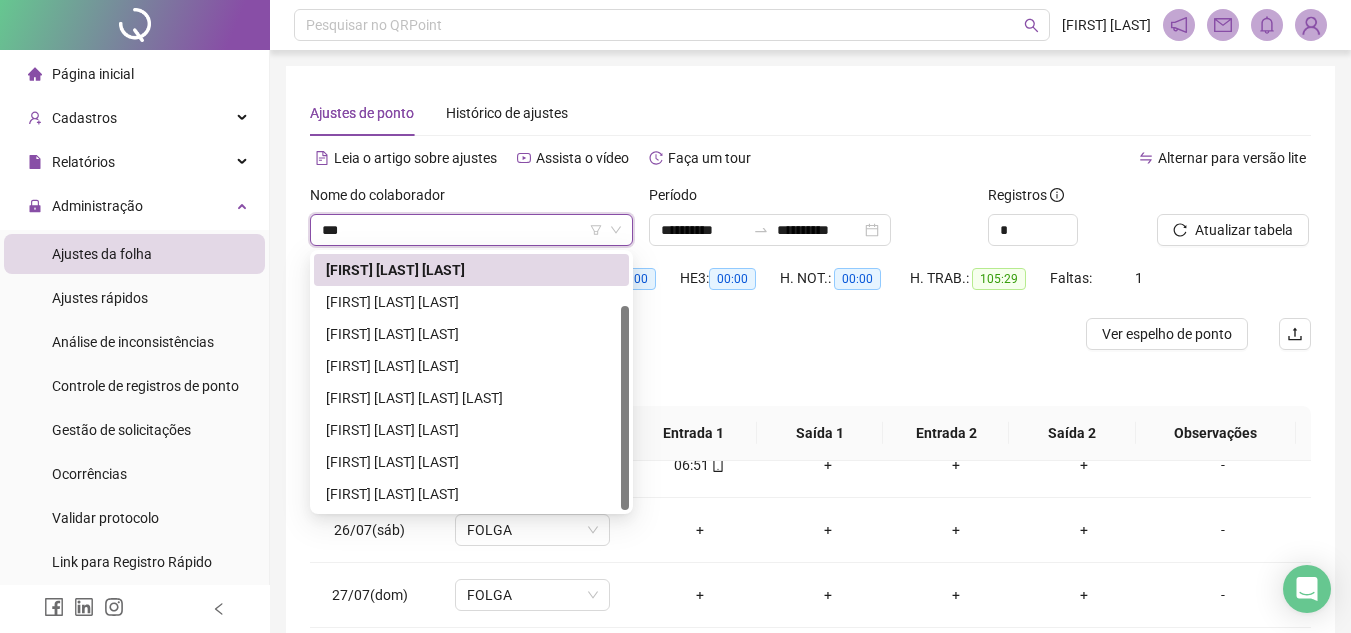 scroll, scrollTop: 0, scrollLeft: 0, axis: both 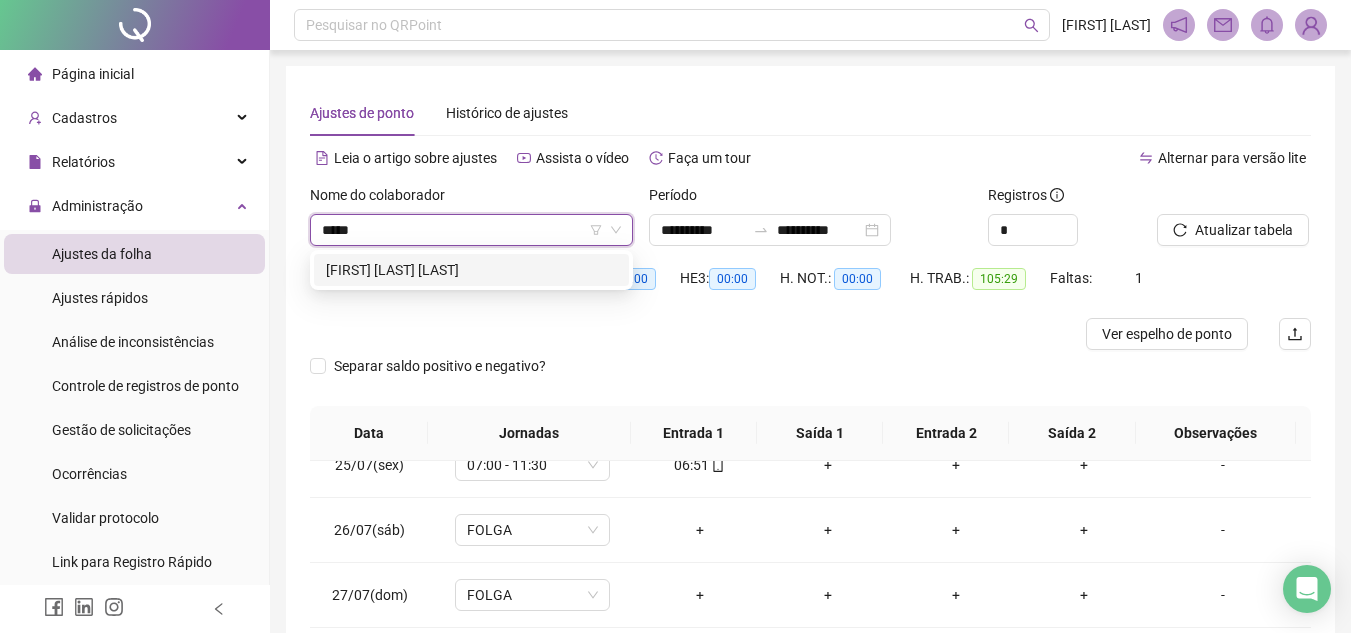 type on "******" 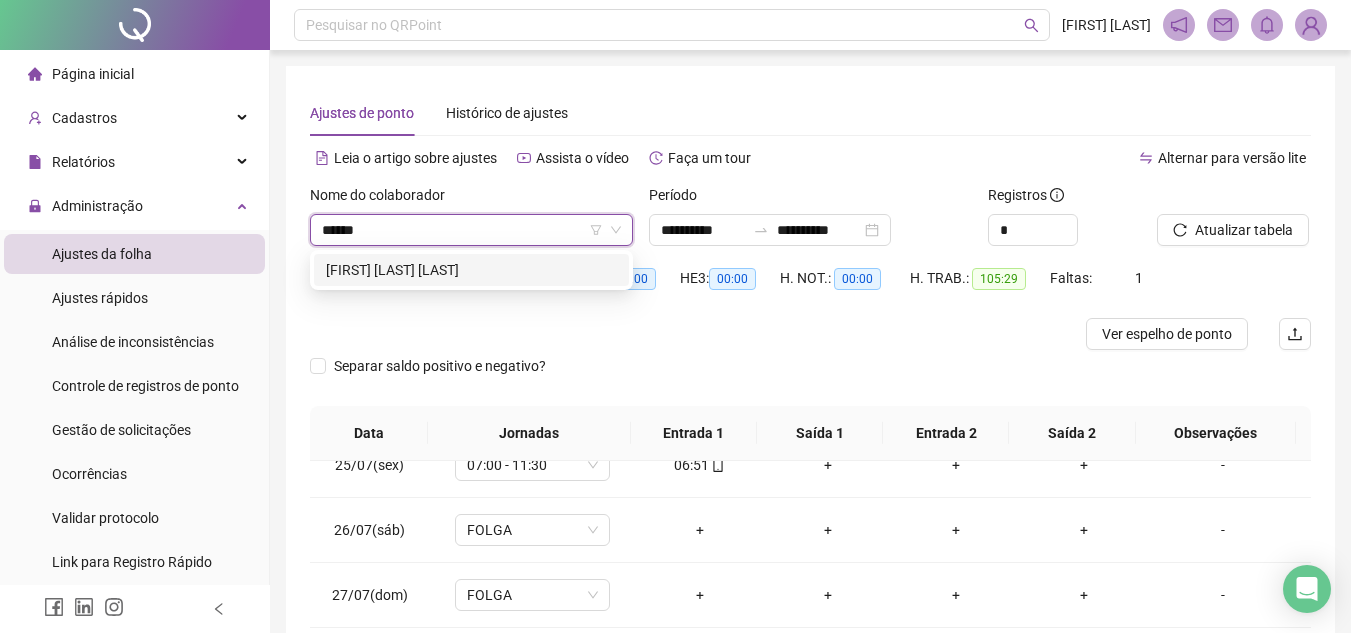 click on "[FIRST] [LAST] [LAST]" at bounding box center (471, 270) 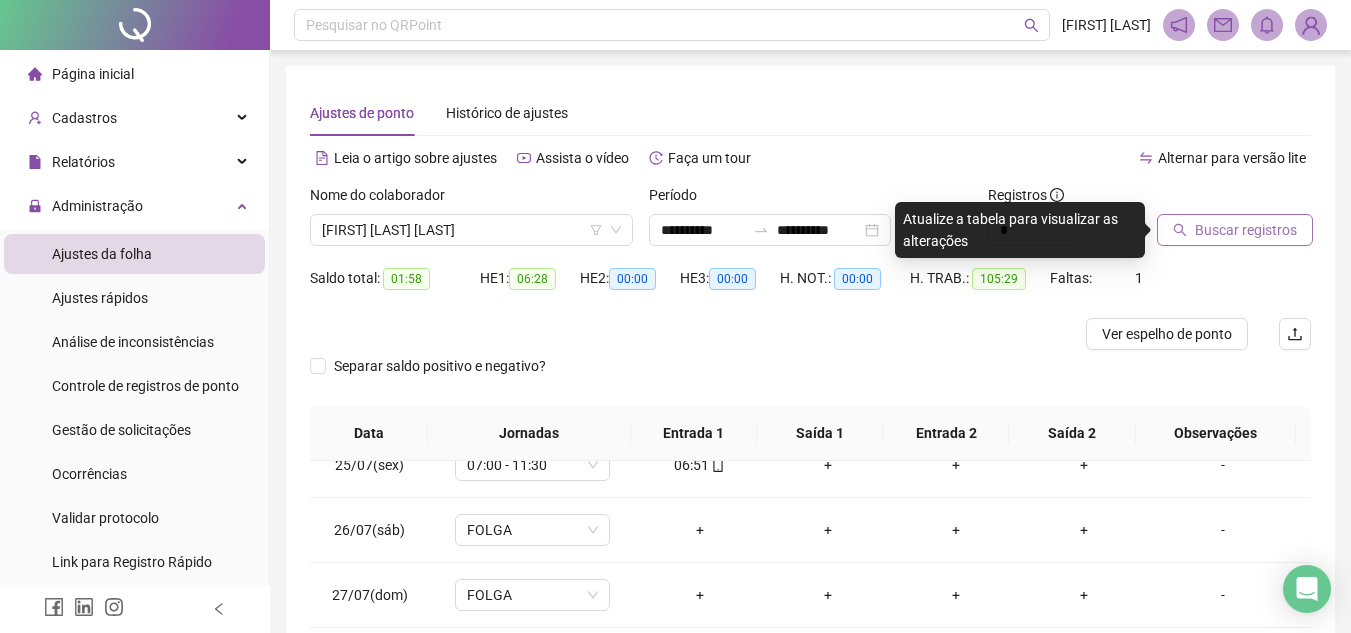click on "Buscar registros" at bounding box center [1246, 230] 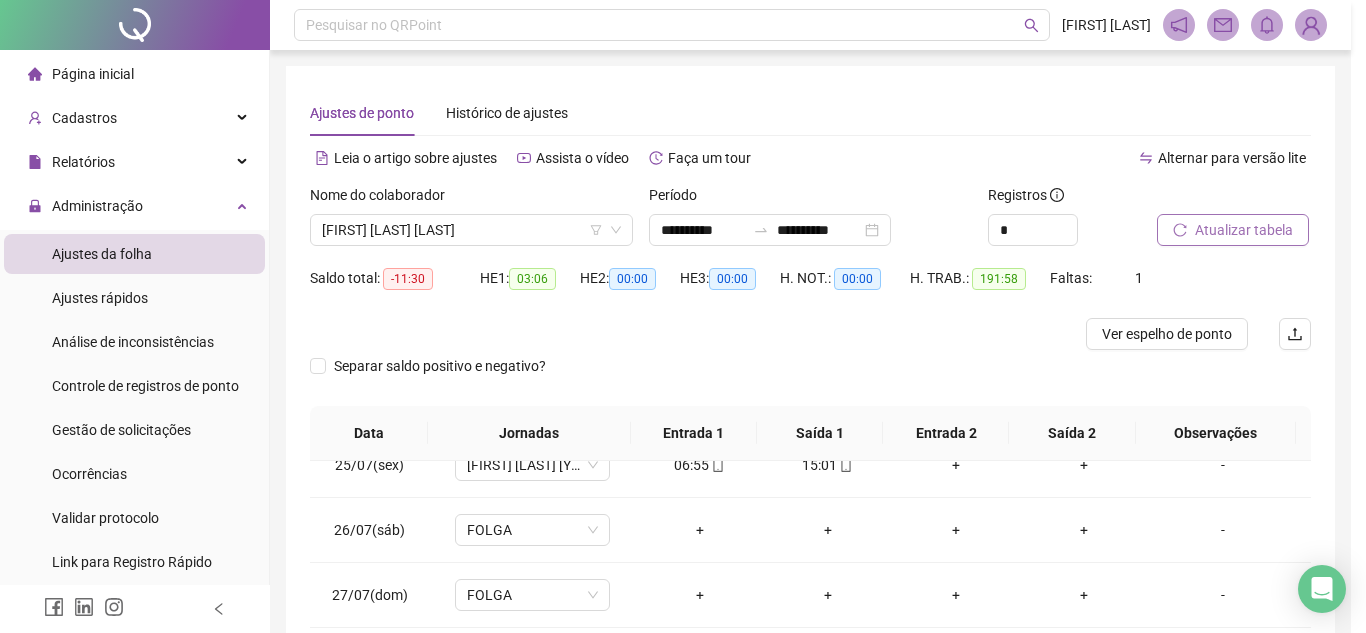 click on "Atualizar tabela" at bounding box center [1244, 230] 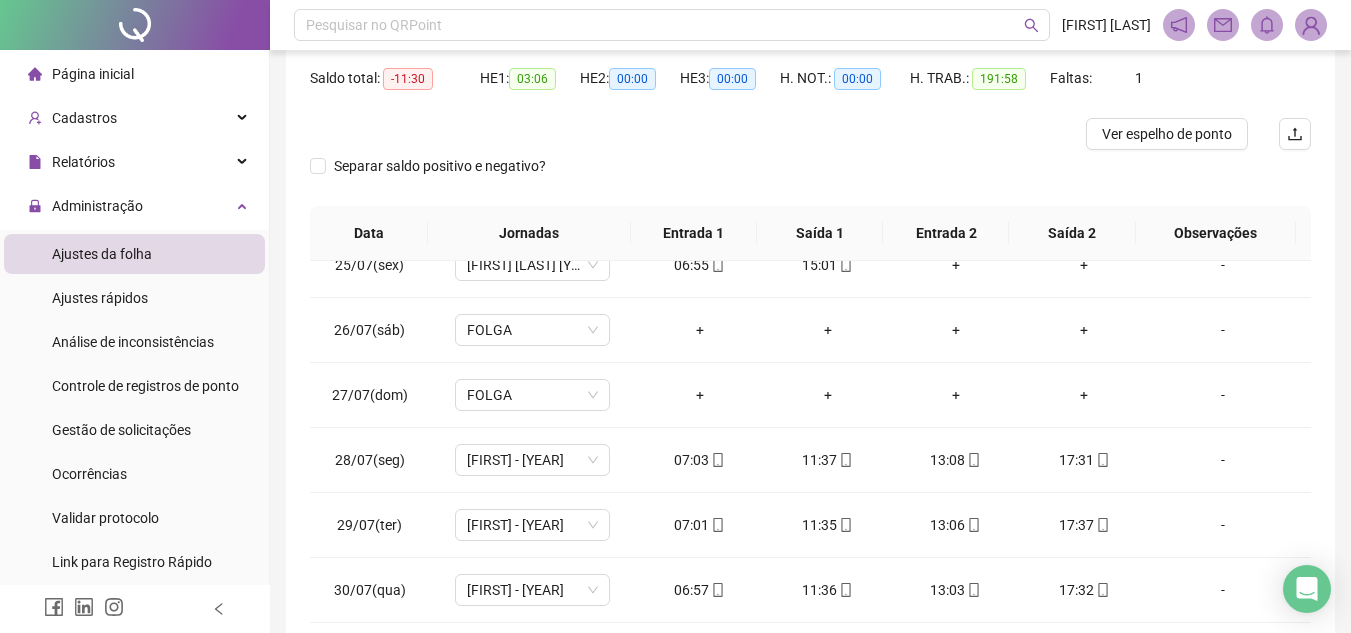 scroll, scrollTop: 365, scrollLeft: 0, axis: vertical 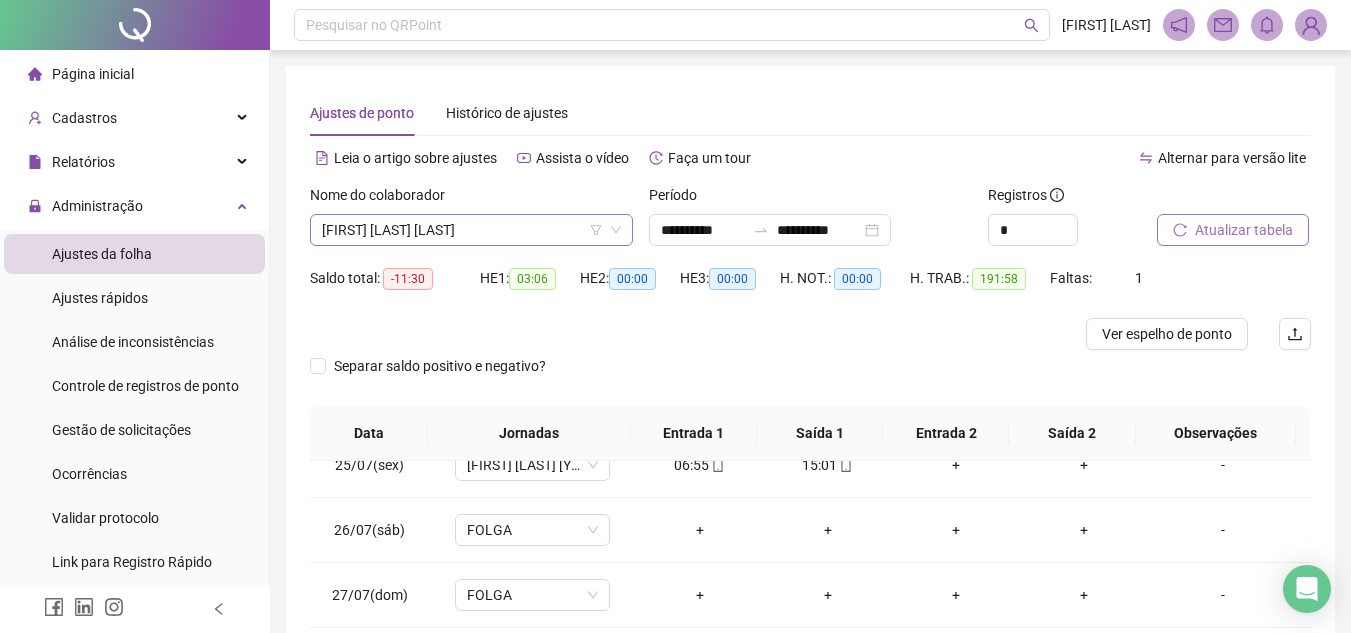 click on "[FIRST] [LAST] [LAST]" at bounding box center [471, 230] 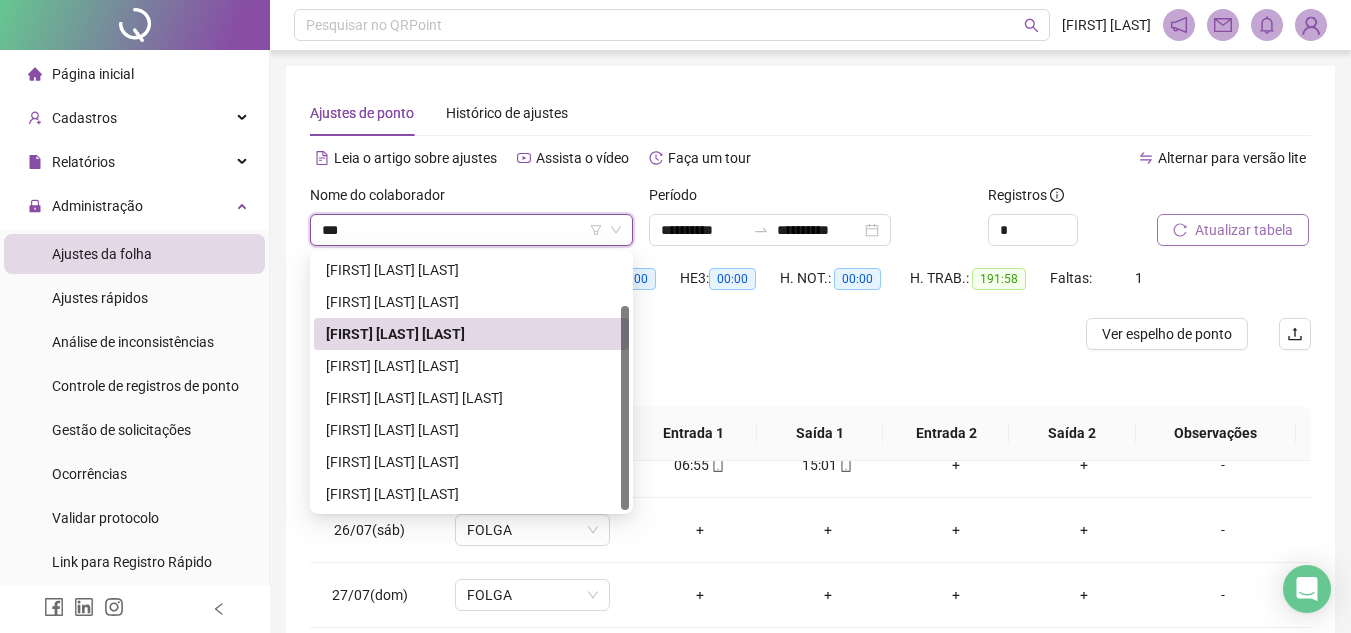 scroll, scrollTop: 0, scrollLeft: 0, axis: both 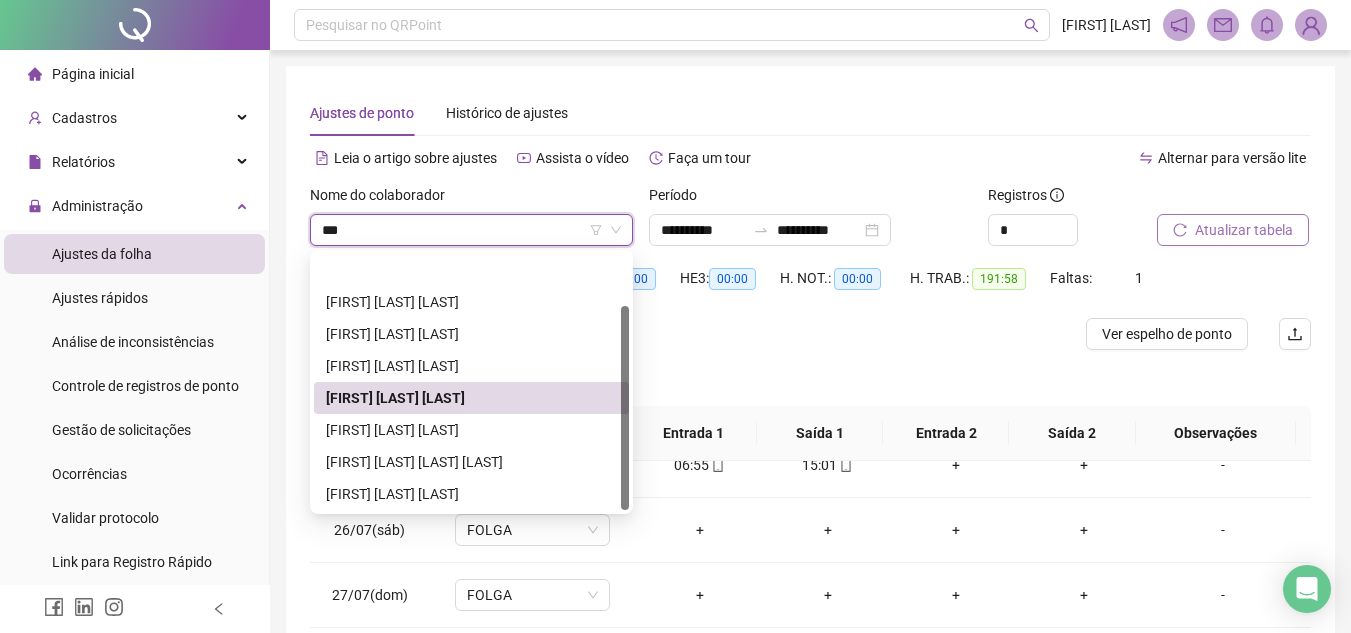 type on "****" 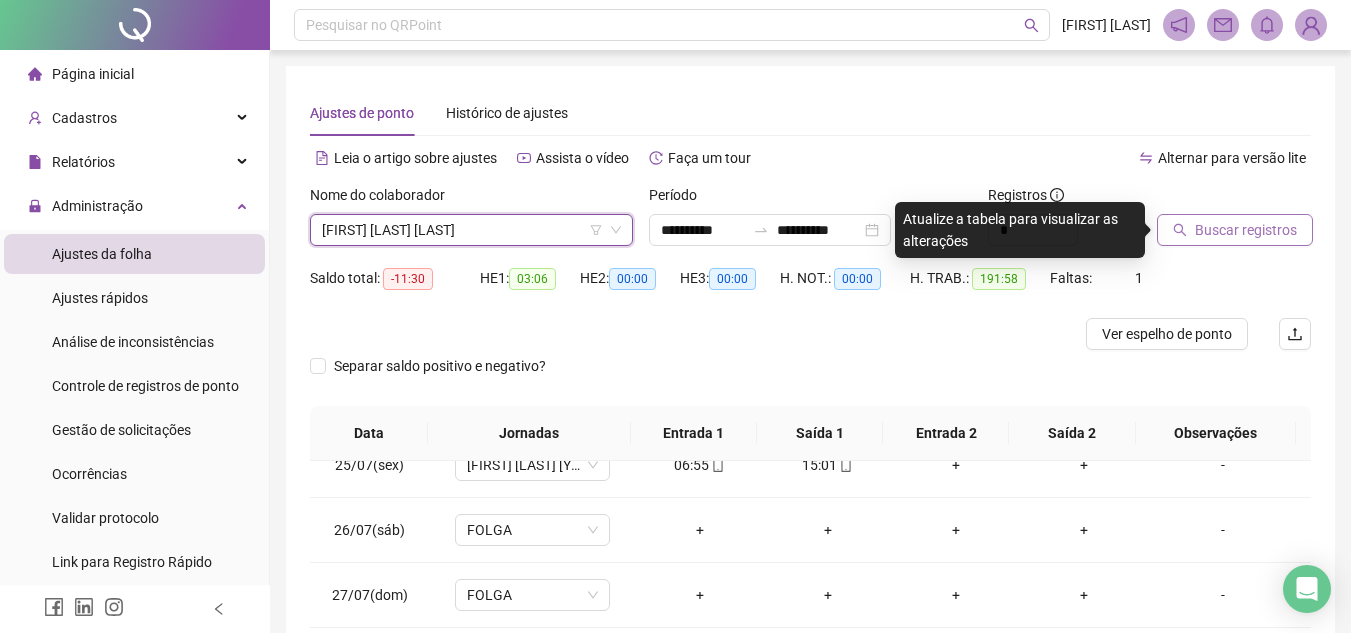 click on "Buscar registros" at bounding box center (1246, 230) 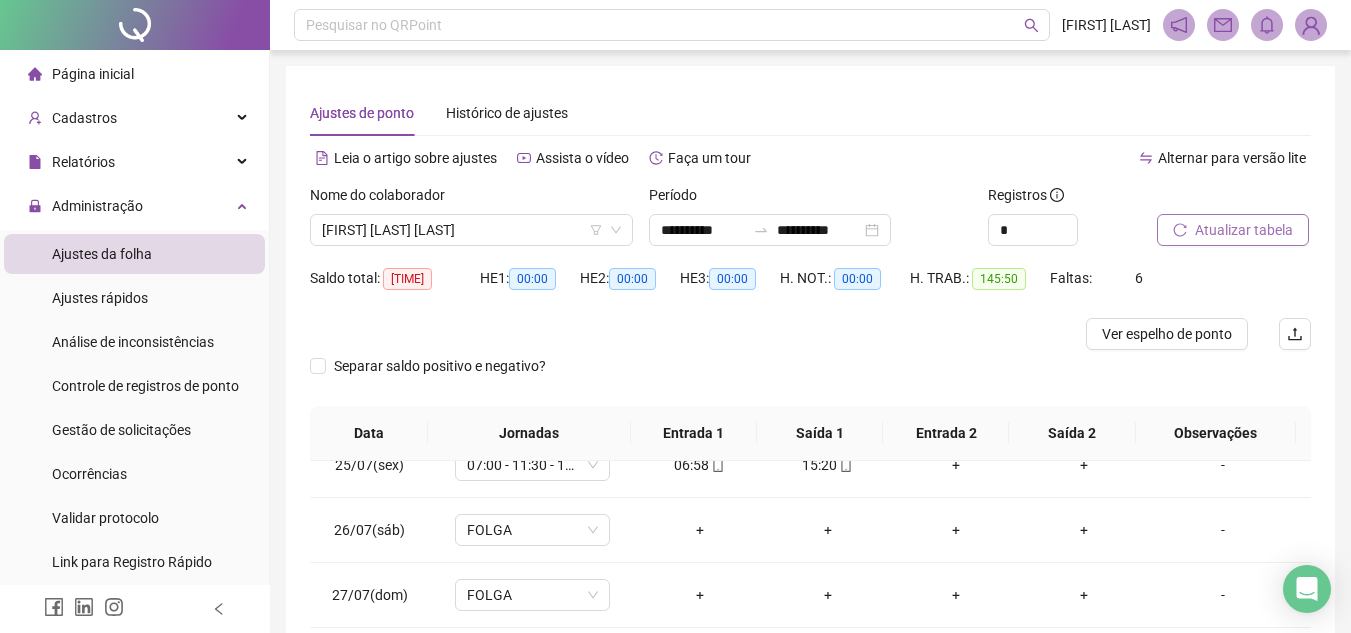 click on "Atualizar tabela" at bounding box center (1244, 230) 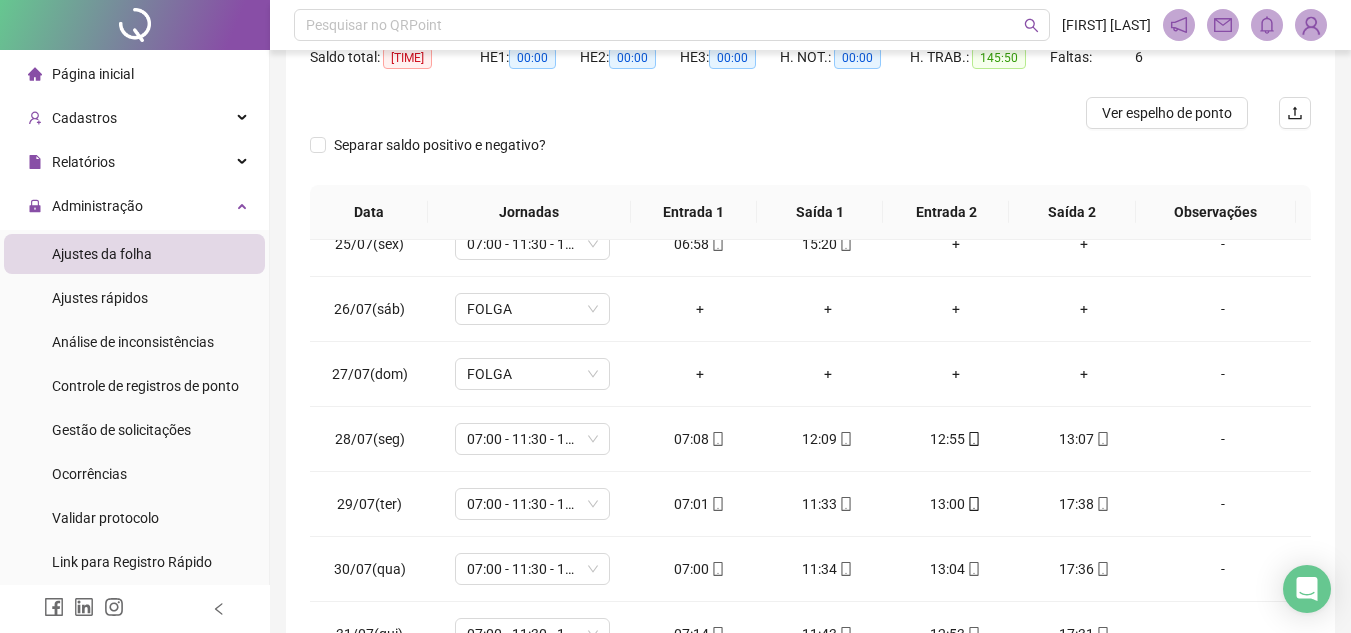 scroll, scrollTop: 365, scrollLeft: 0, axis: vertical 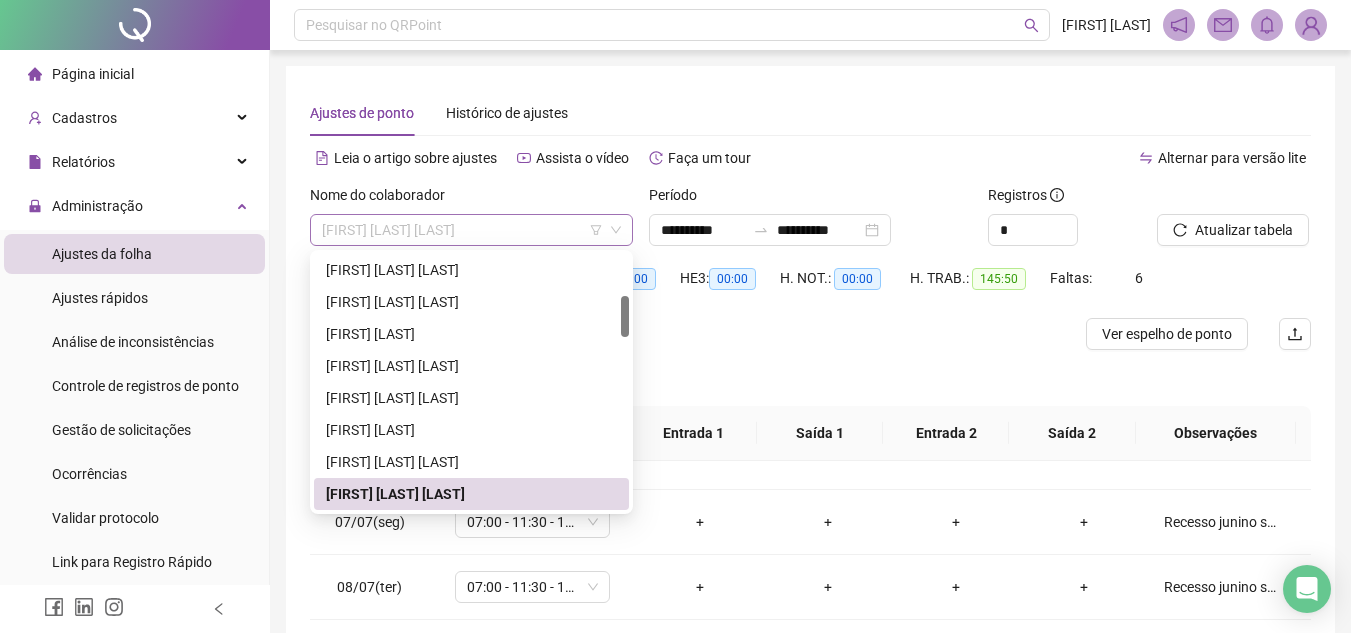 click on "[FIRST] [LAST] [LAST]" at bounding box center [471, 230] 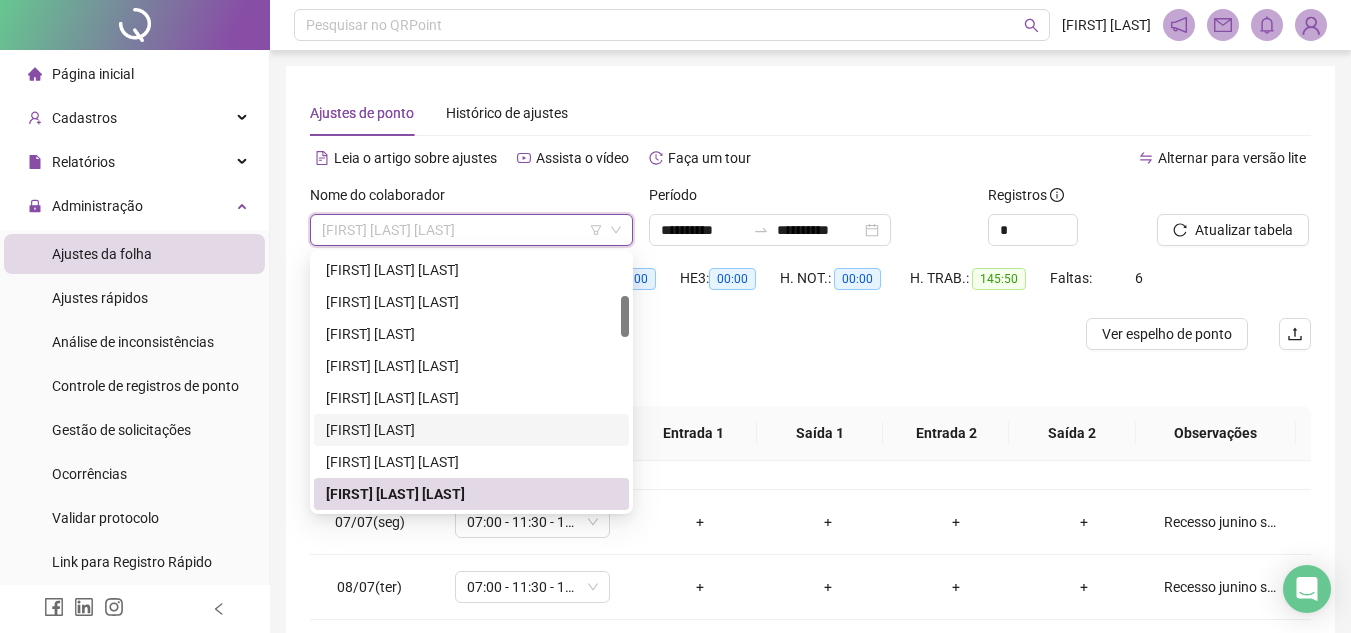 scroll, scrollTop: 356, scrollLeft: 0, axis: vertical 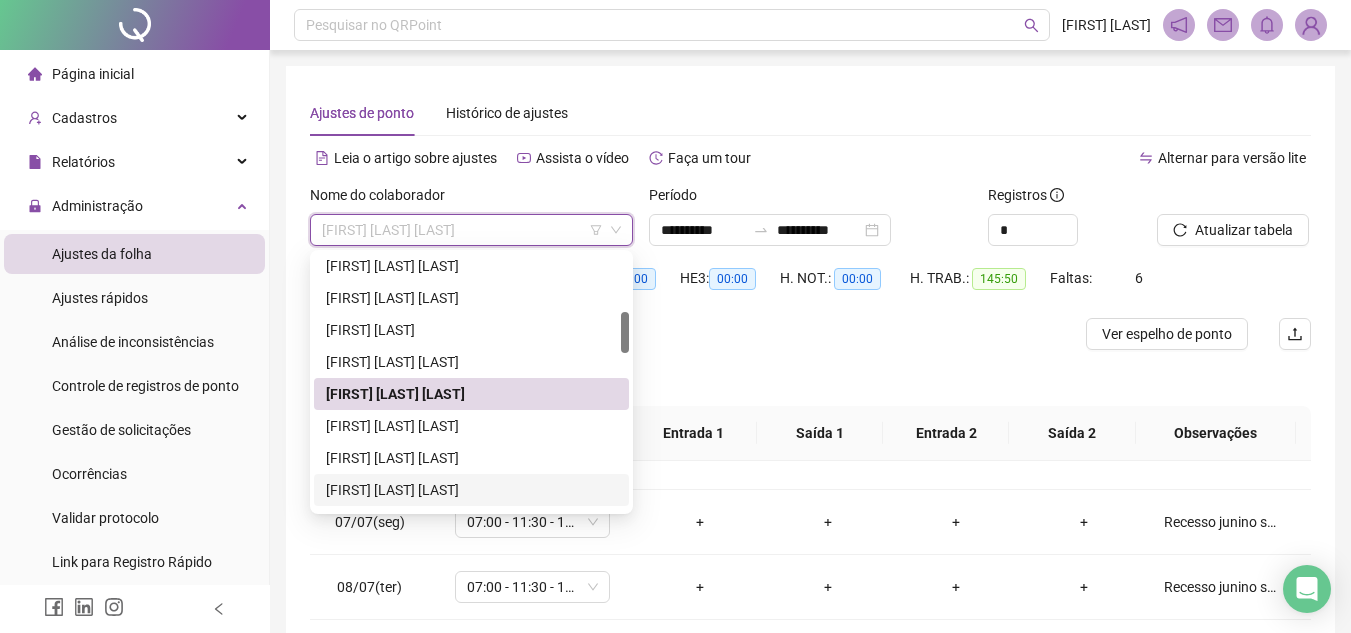 click on "[FIRST] [LAST] [LAST]" at bounding box center [471, 490] 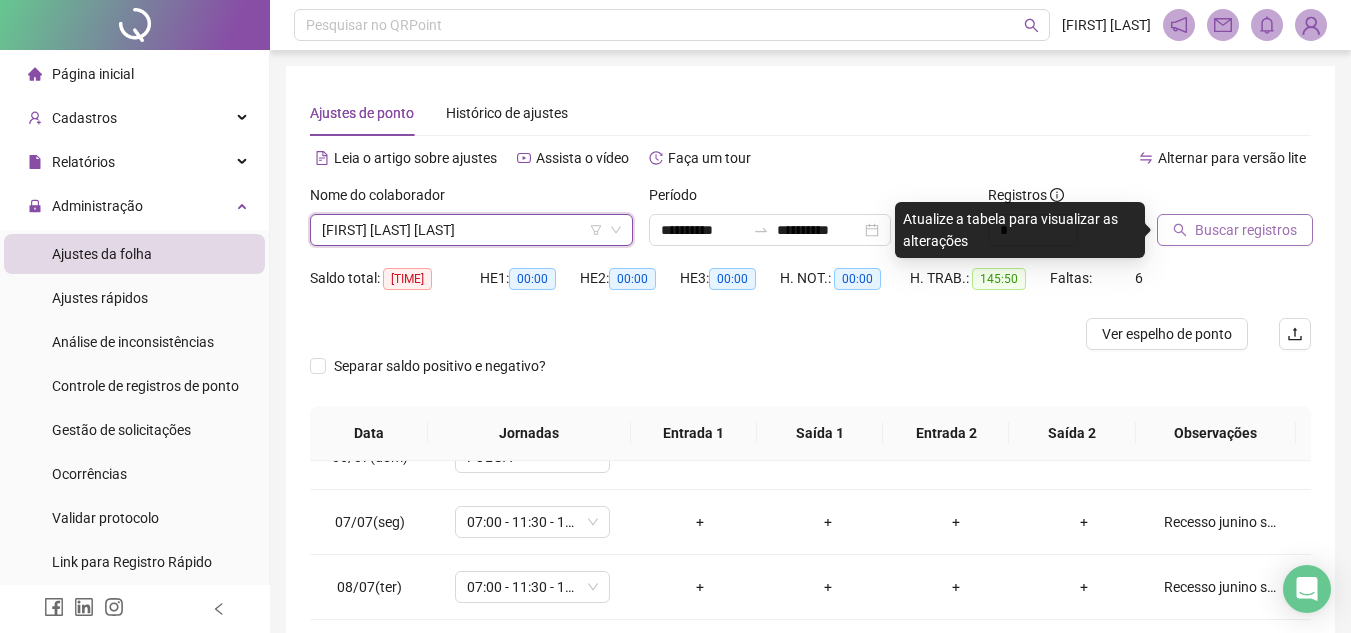click on "Buscar registros" at bounding box center [1246, 230] 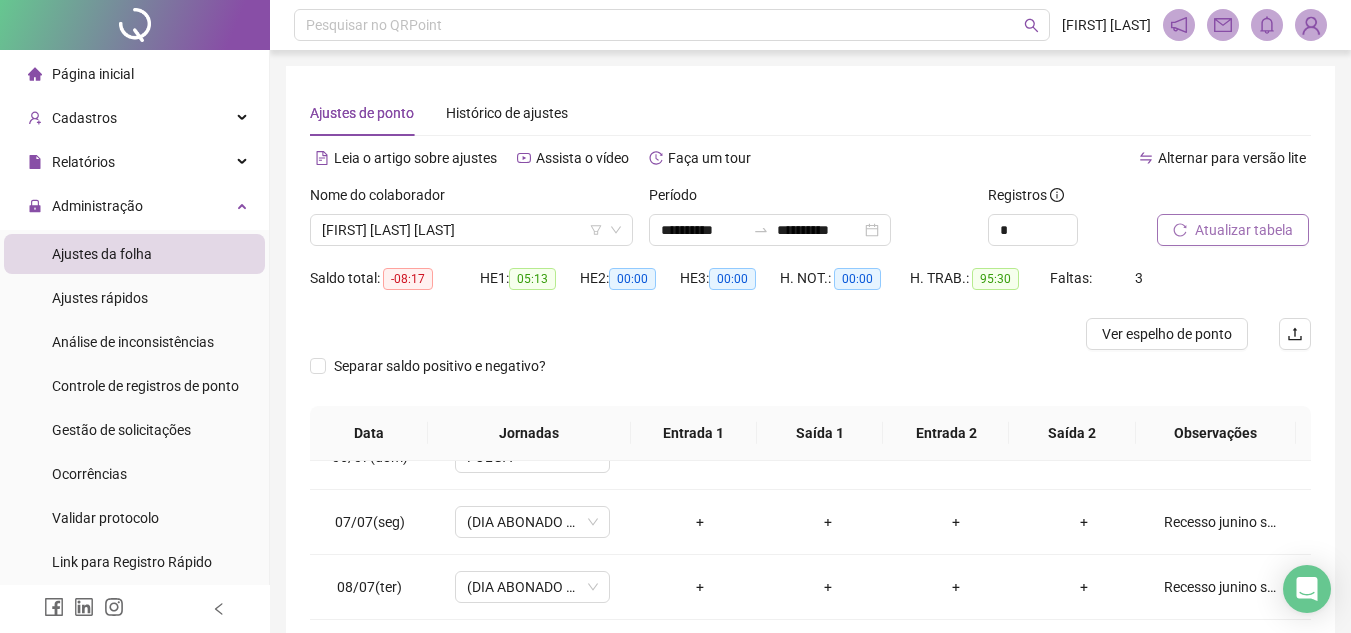 click on "Atualizar tabela" at bounding box center (1244, 230) 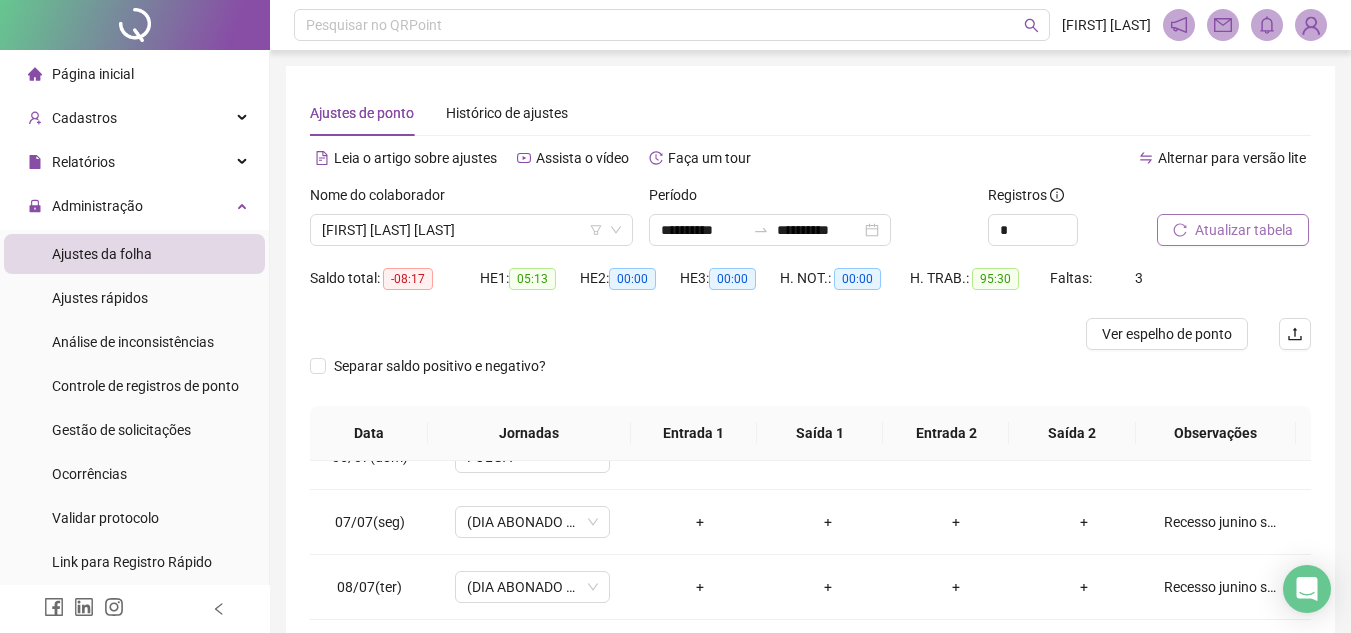 click on "Atualizar tabela" at bounding box center (1244, 230) 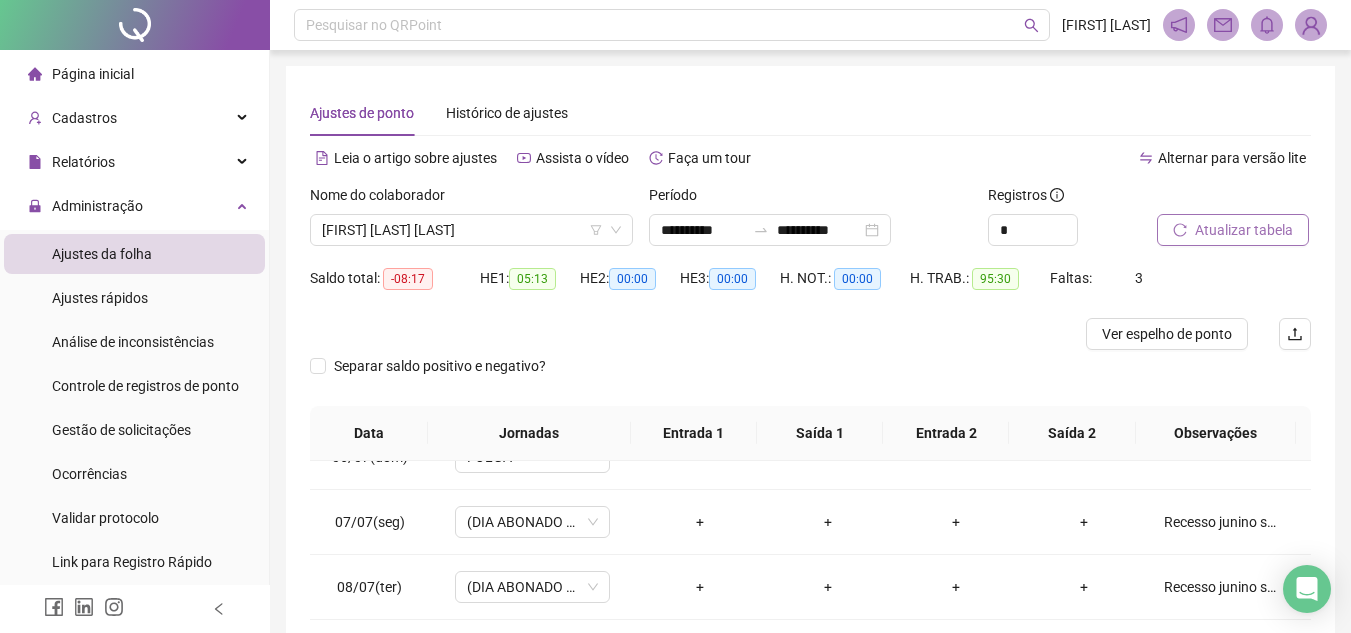 click on "Atualizar tabela" at bounding box center (1244, 230) 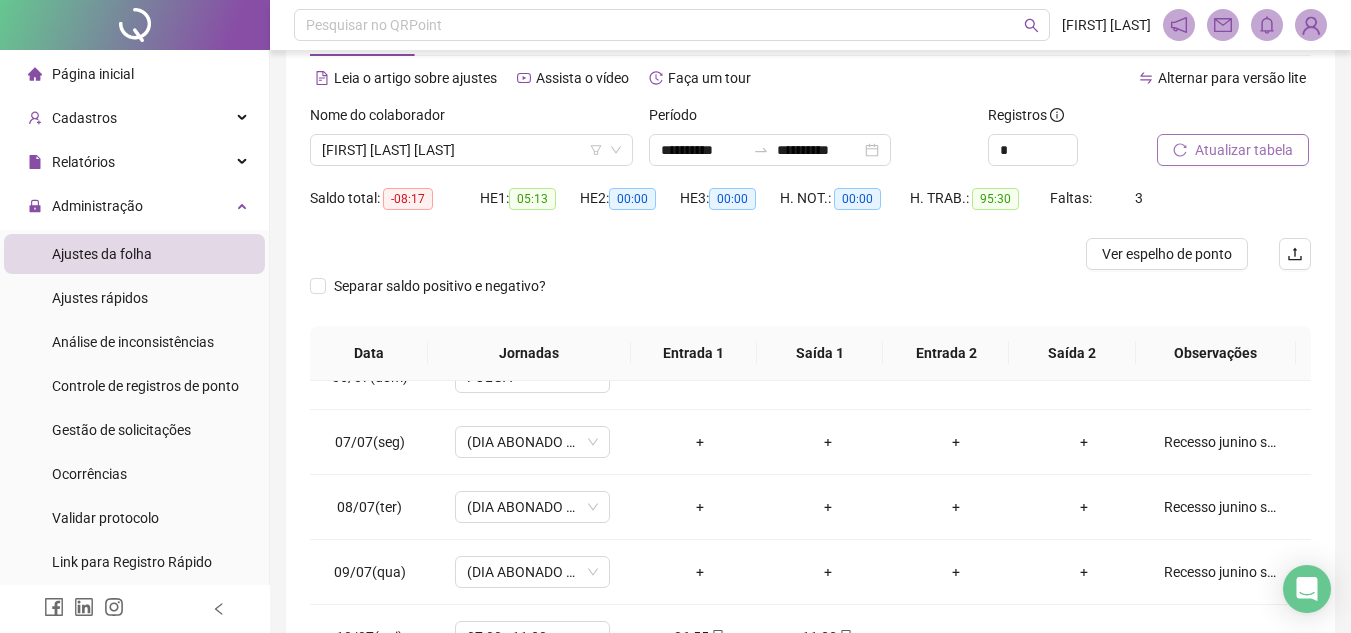 scroll, scrollTop: 79, scrollLeft: 0, axis: vertical 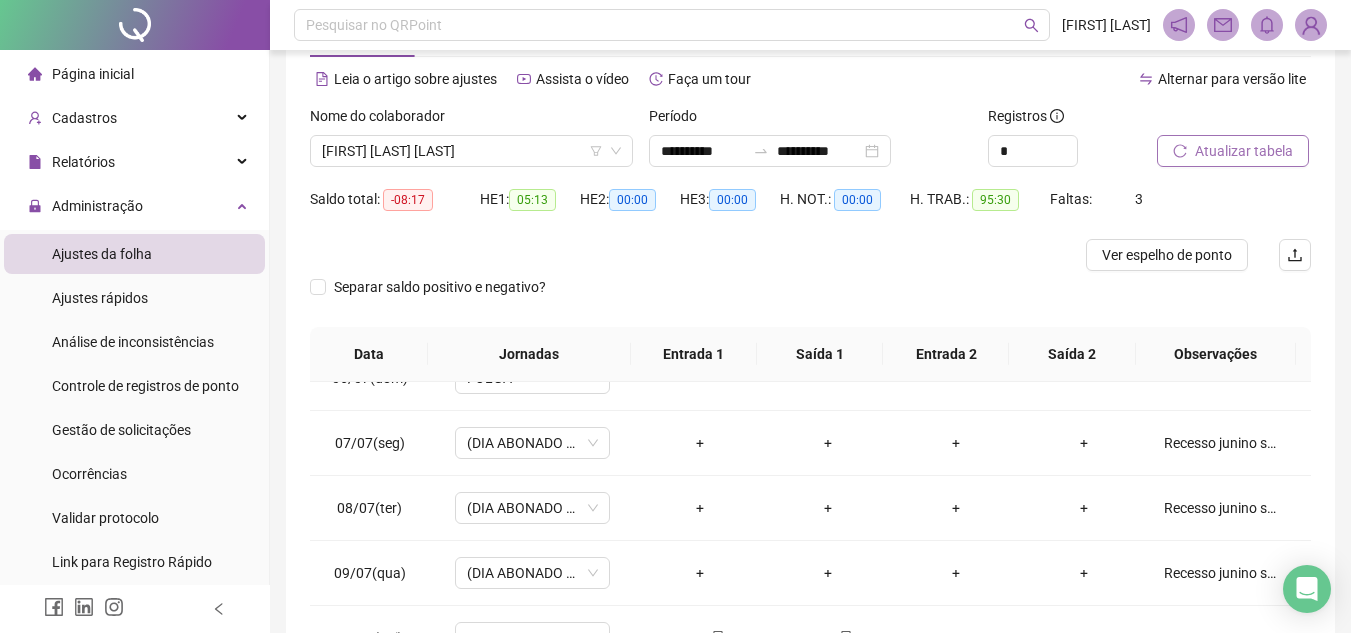 click on "Atualizar tabela" at bounding box center (1244, 151) 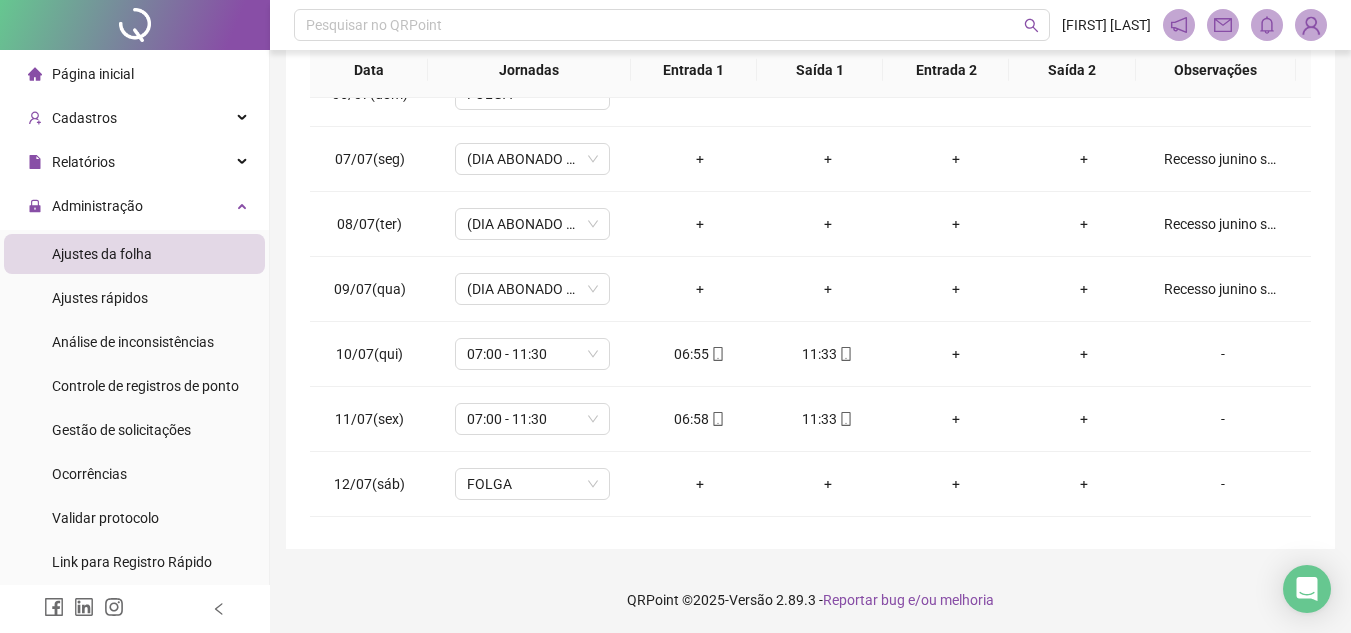 scroll, scrollTop: 365, scrollLeft: 0, axis: vertical 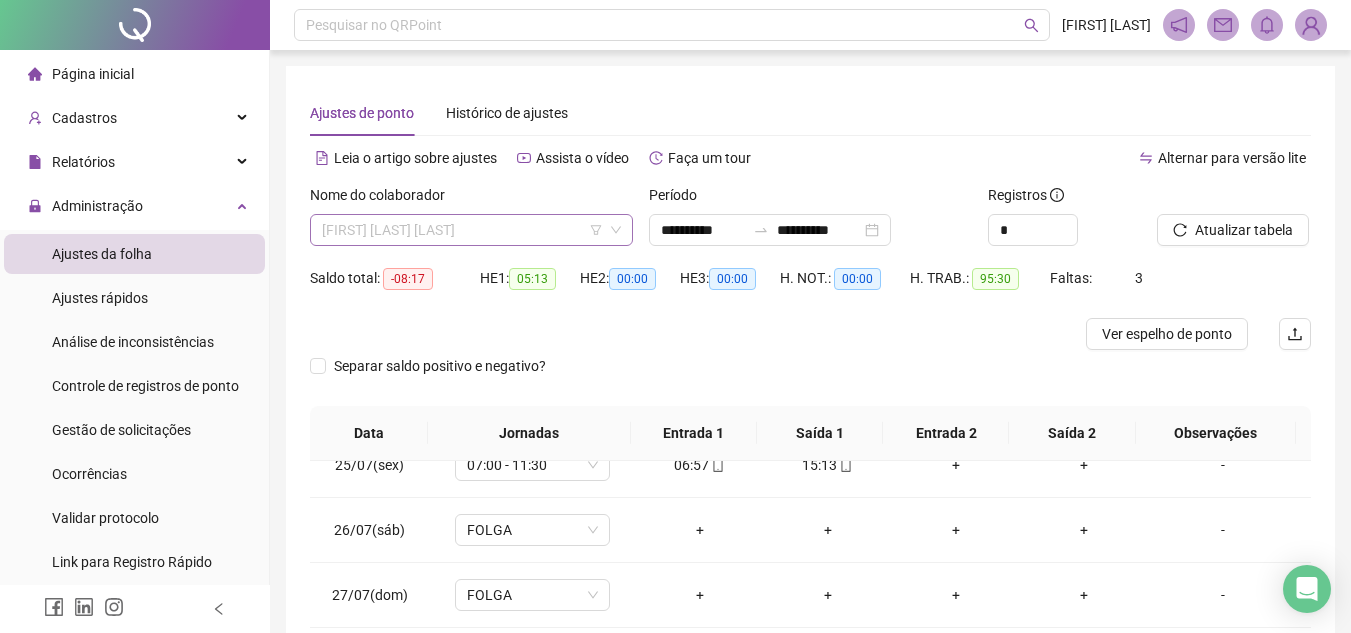 click on "[FIRST] [LAST] [LAST]" at bounding box center [471, 230] 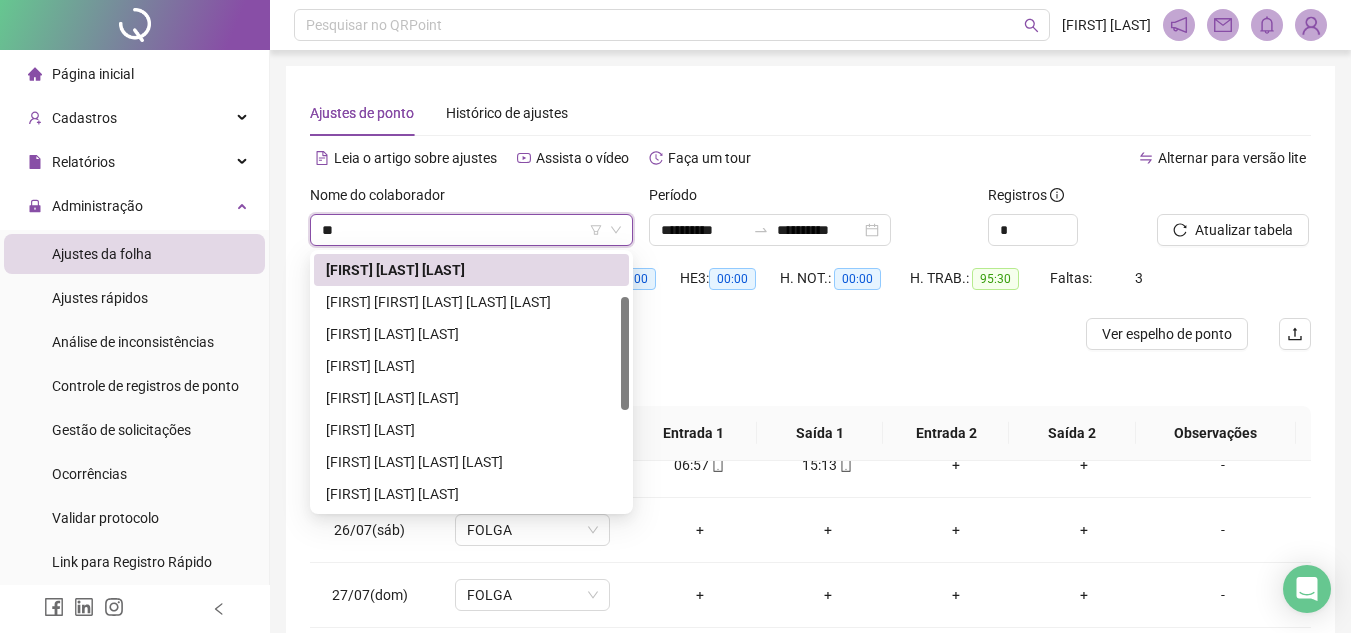 scroll, scrollTop: 0, scrollLeft: 0, axis: both 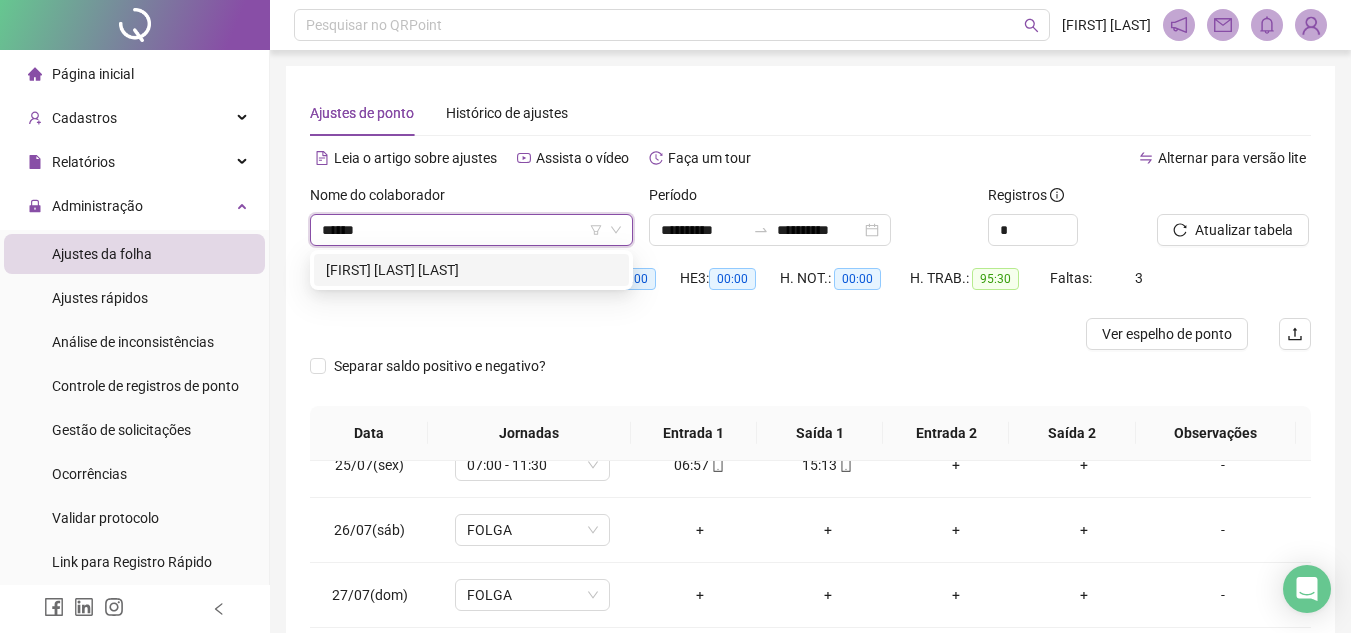 type on "*******" 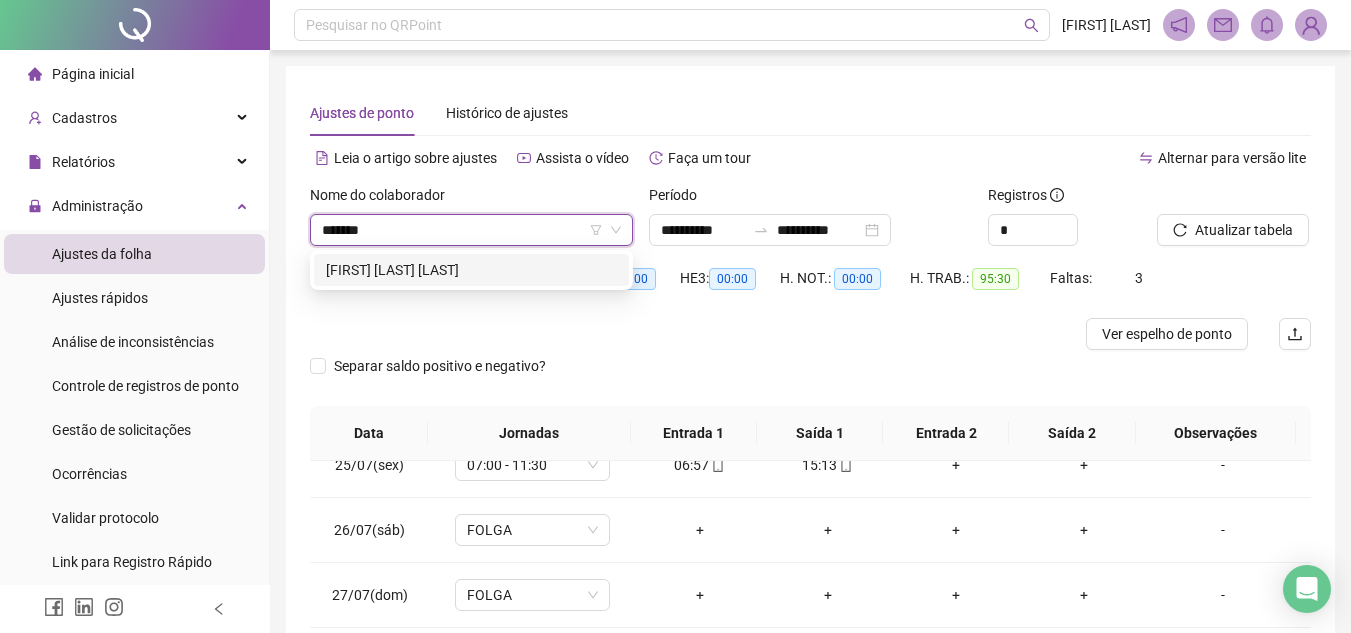 click on "[FIRST] [LAST] [LAST]" at bounding box center [471, 270] 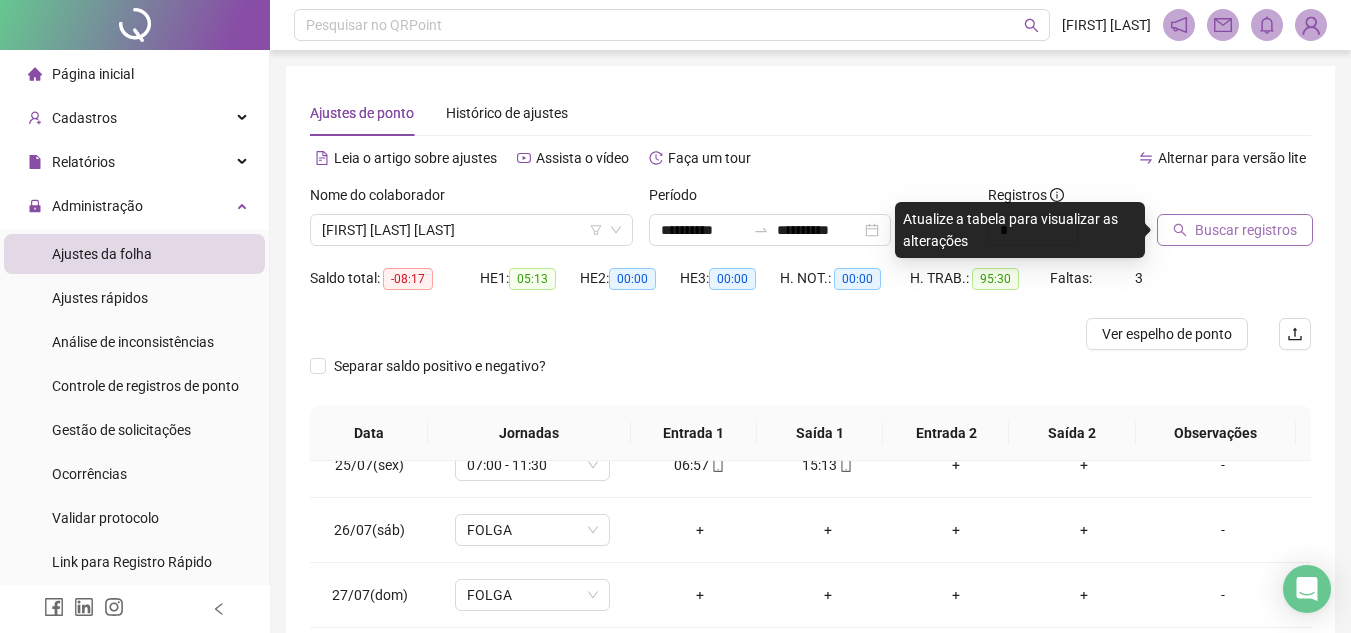 click on "Buscar registros" at bounding box center [1246, 230] 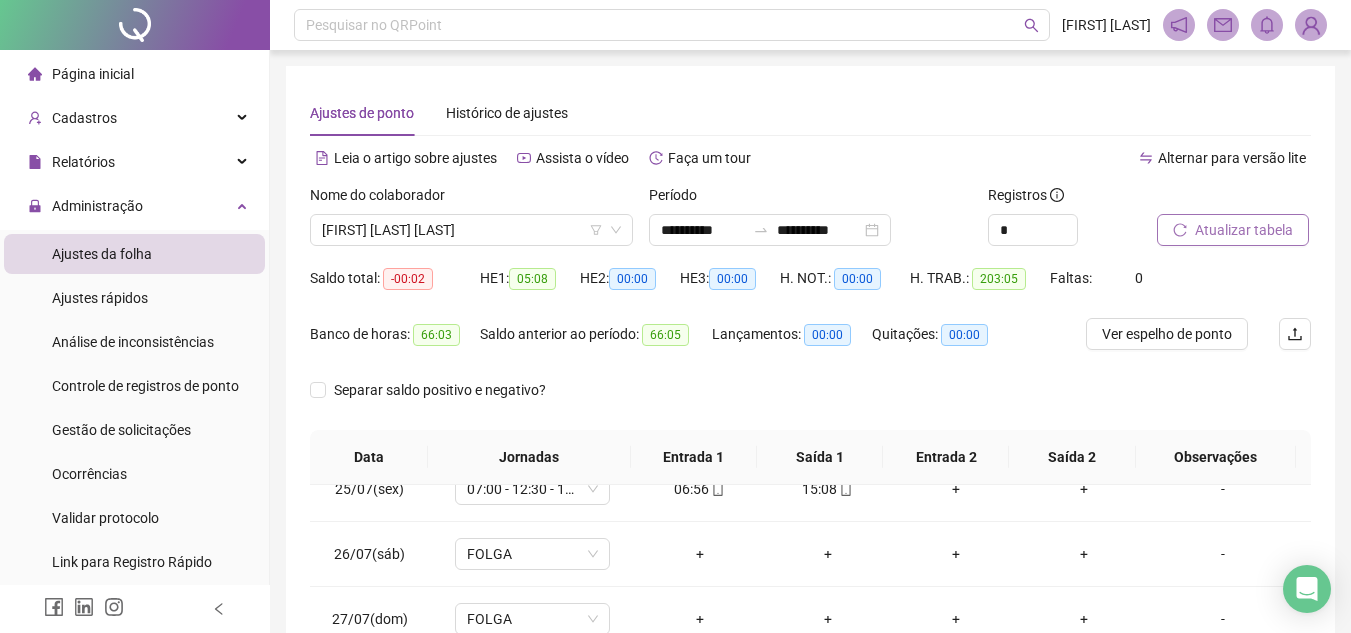 click on "Atualizar tabela" at bounding box center (1244, 230) 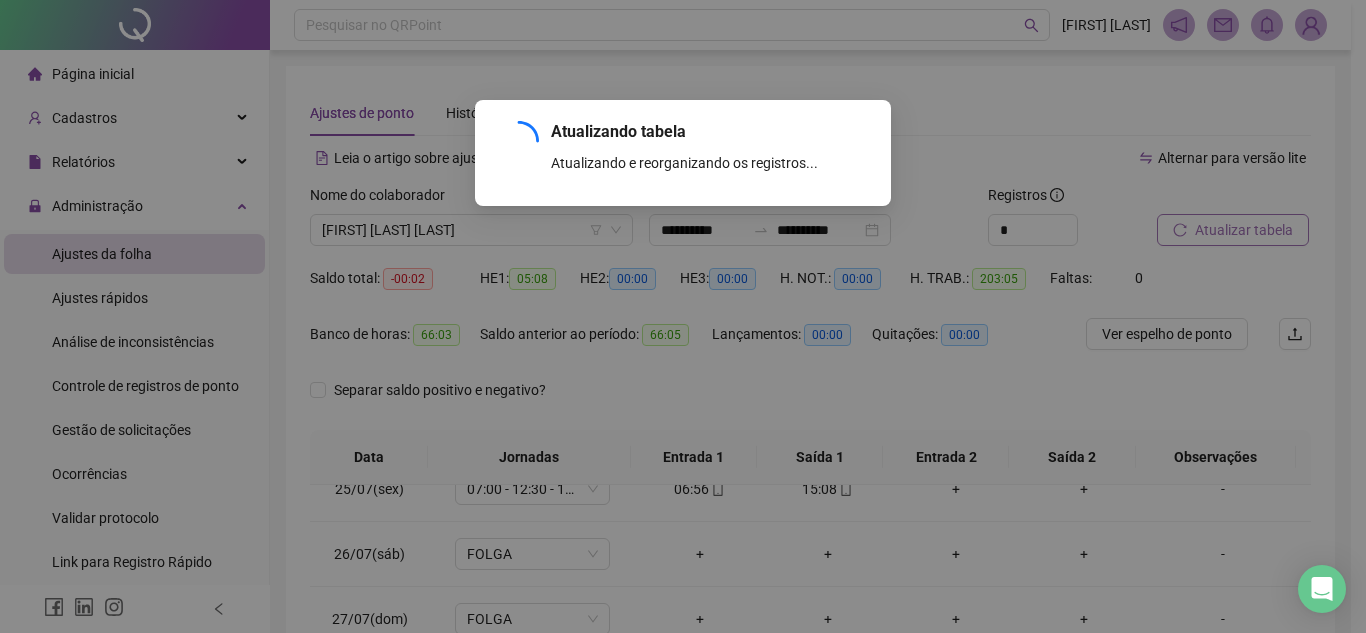 click on "Atualizando tabela Atualizando e reorganizando os registros... OK" at bounding box center [683, 316] 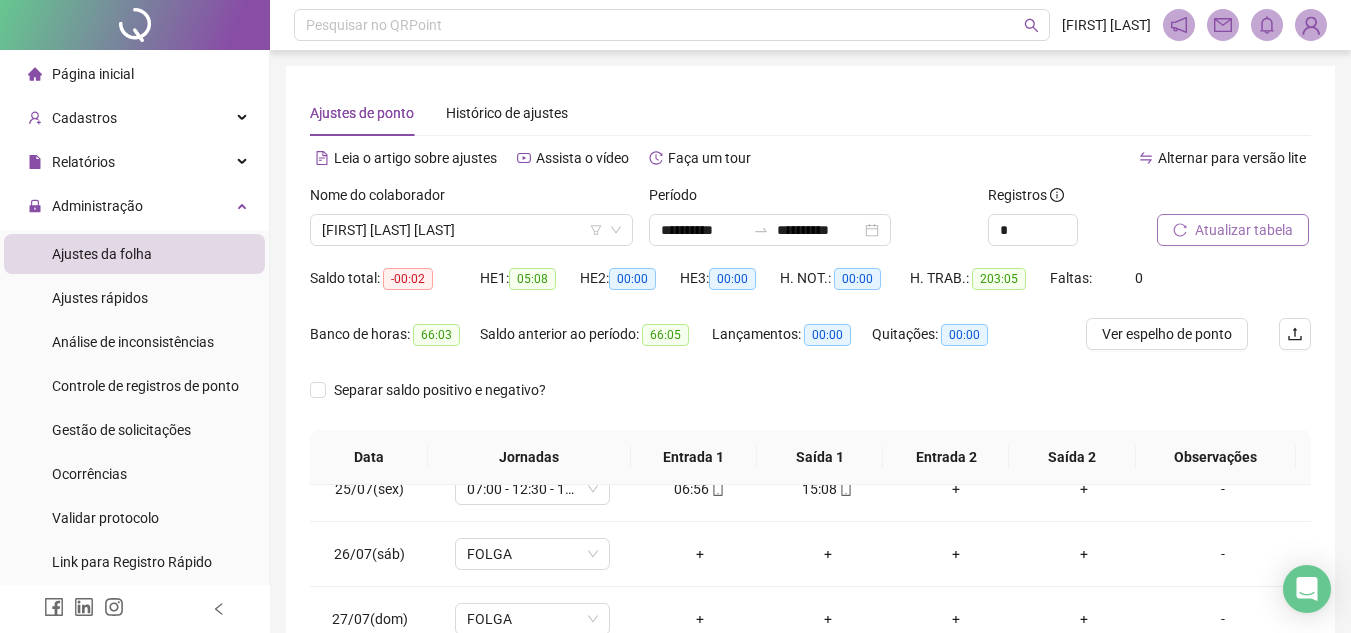 click on "Atualizar tabela" at bounding box center (1244, 230) 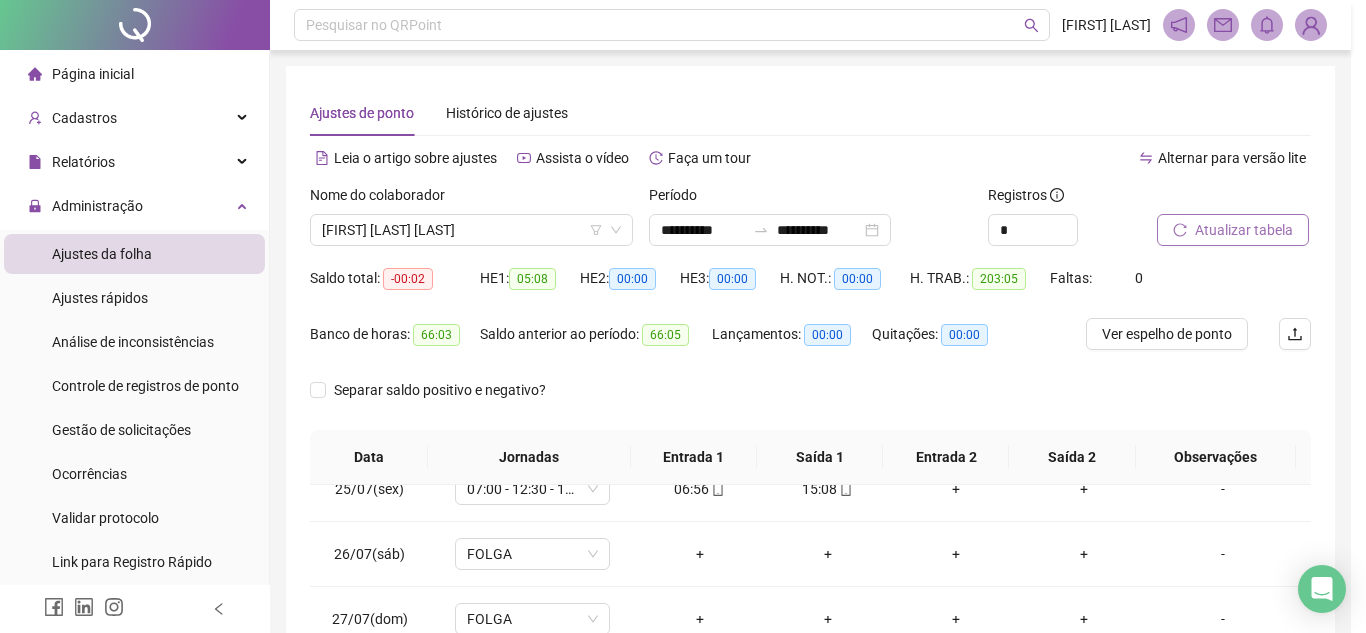 click on "Atualizar tabela" at bounding box center (1244, 230) 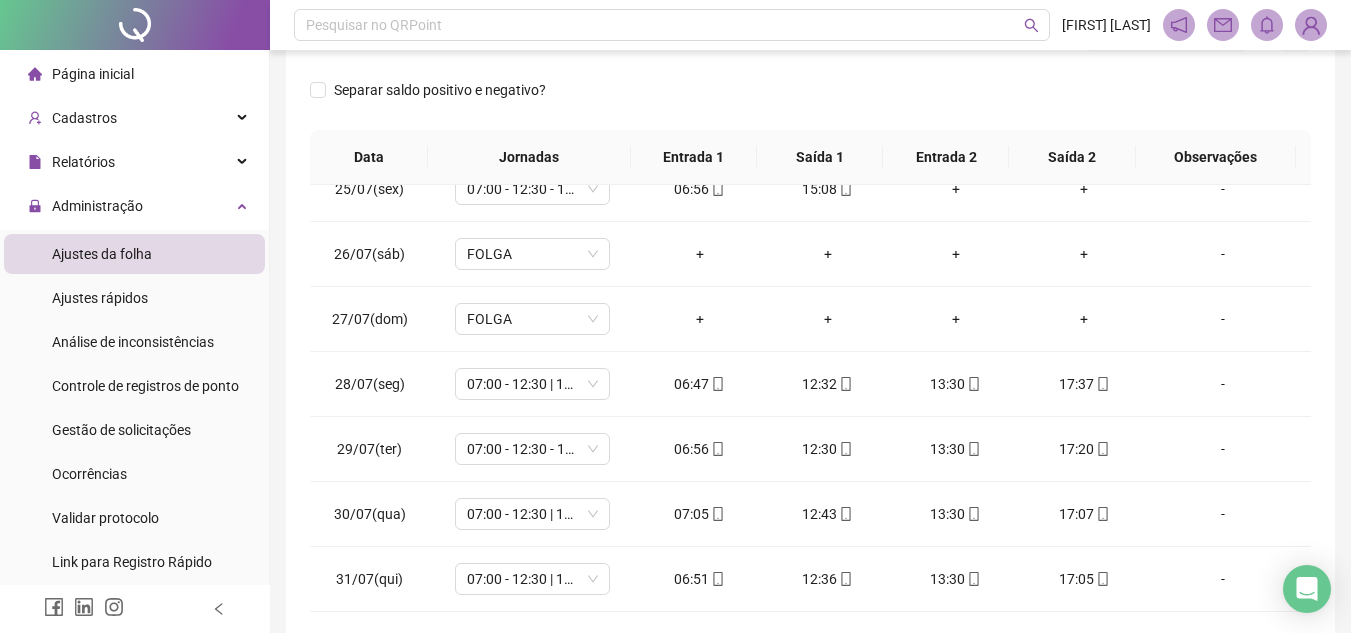 scroll, scrollTop: 389, scrollLeft: 0, axis: vertical 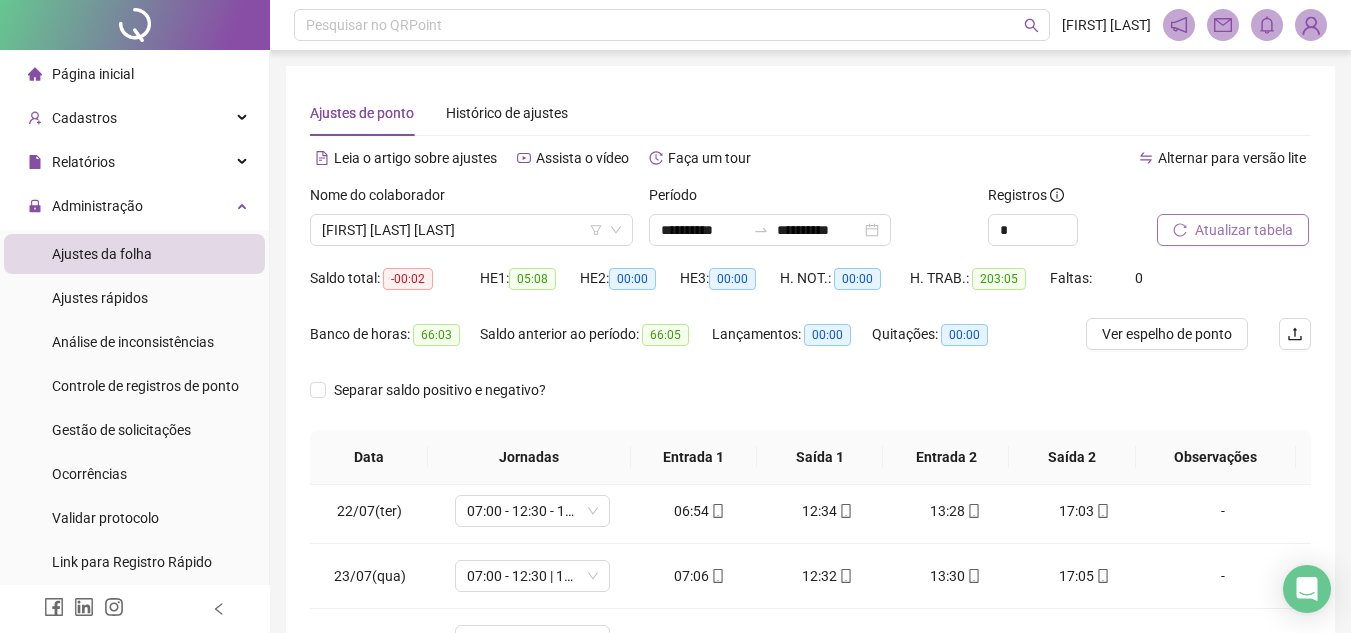click on "Atualizar tabela" at bounding box center [1244, 230] 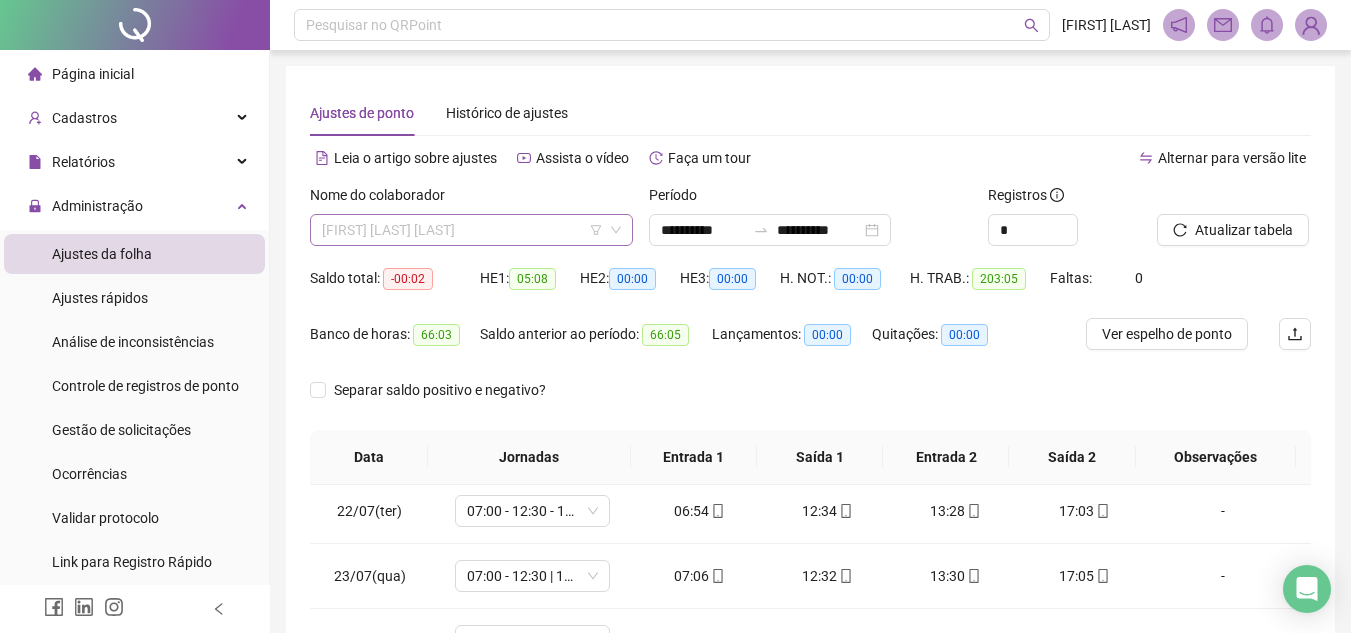 scroll, scrollTop: 1024, scrollLeft: 0, axis: vertical 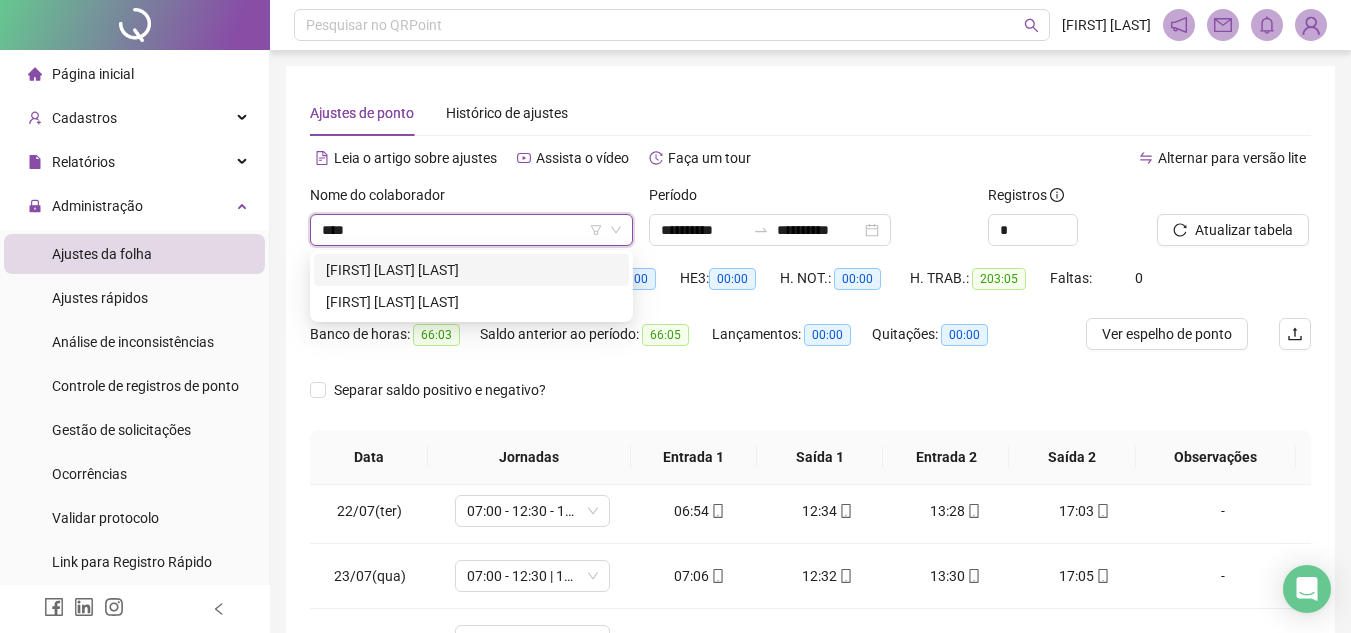 type on "*****" 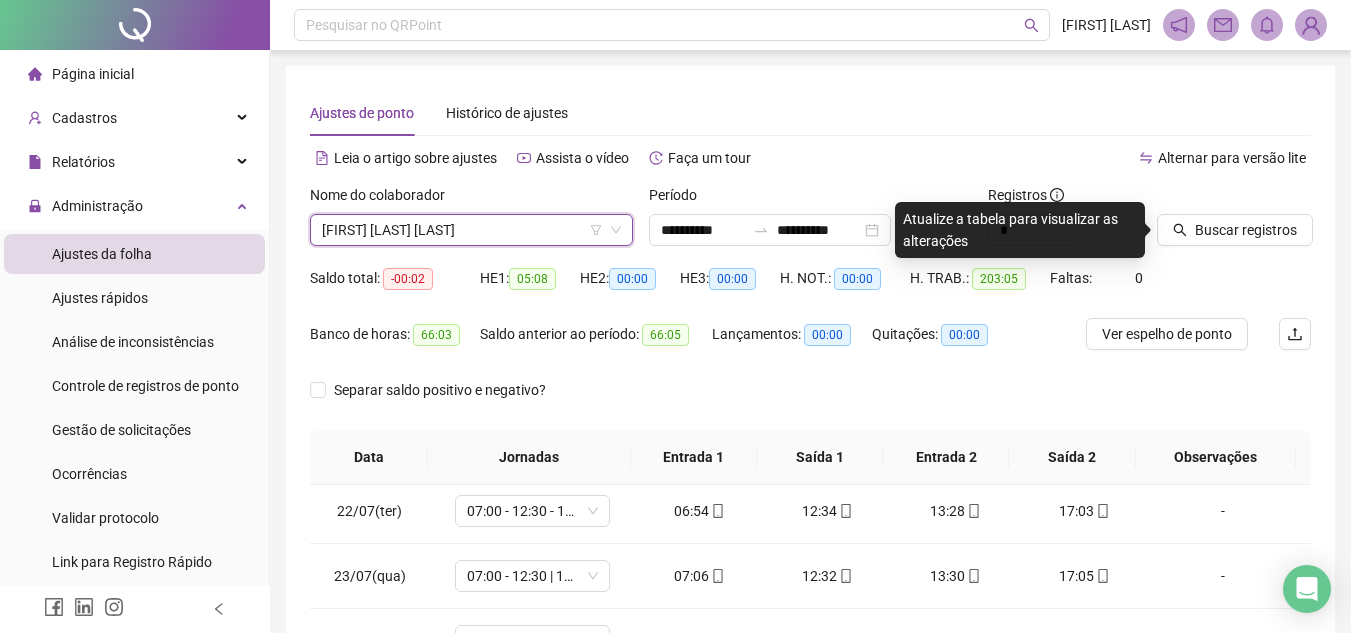 click on "[FIRST] [LAST] [LAST]" at bounding box center (471, 230) 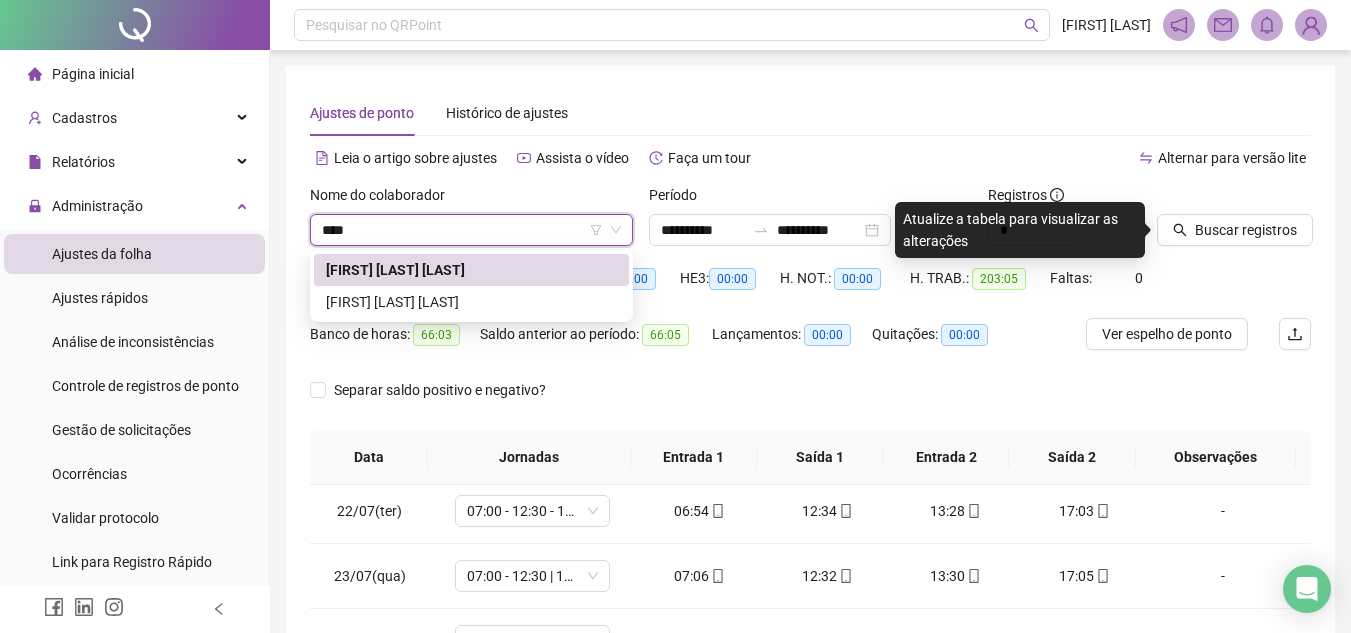 type on "*****" 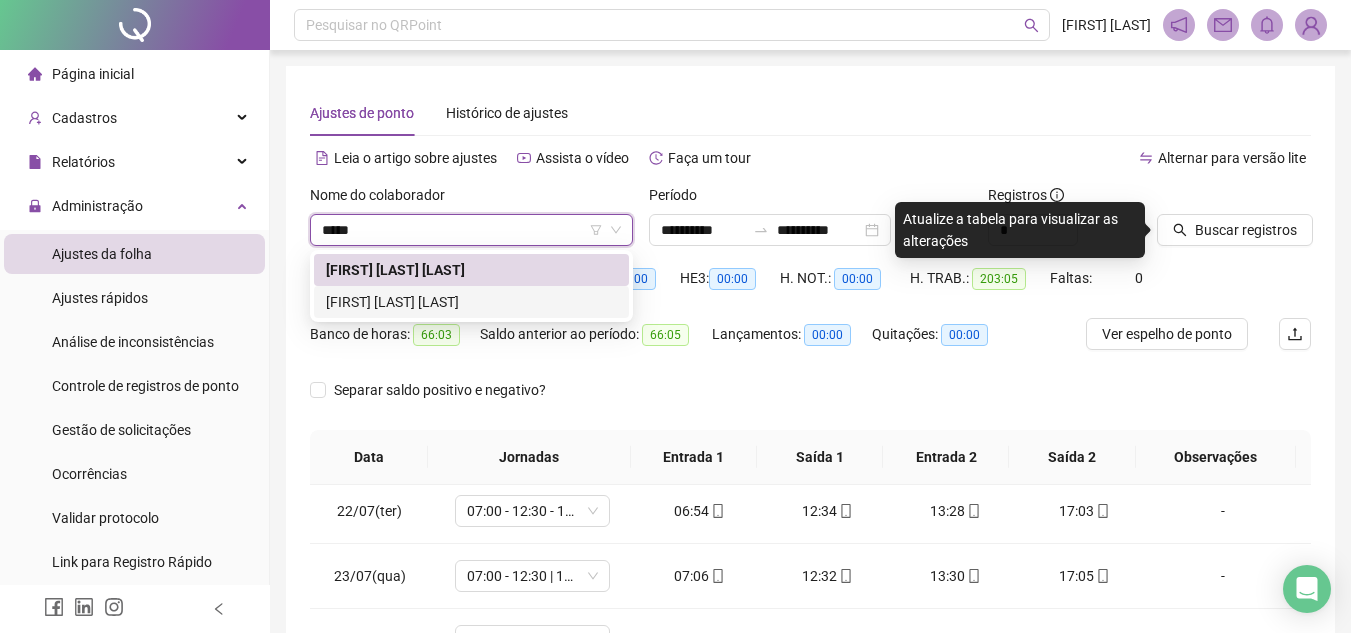 drag, startPoint x: 517, startPoint y: 303, endPoint x: 868, endPoint y: 339, distance: 352.84134 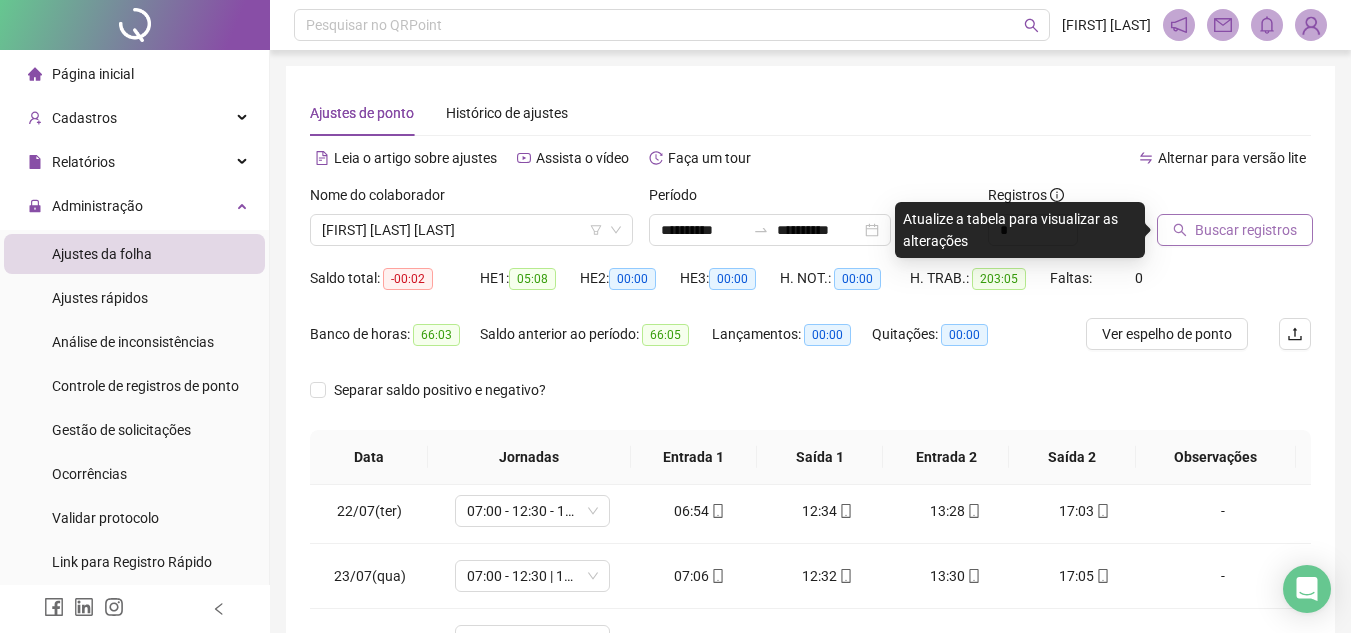 click on "Buscar registros" at bounding box center (1246, 230) 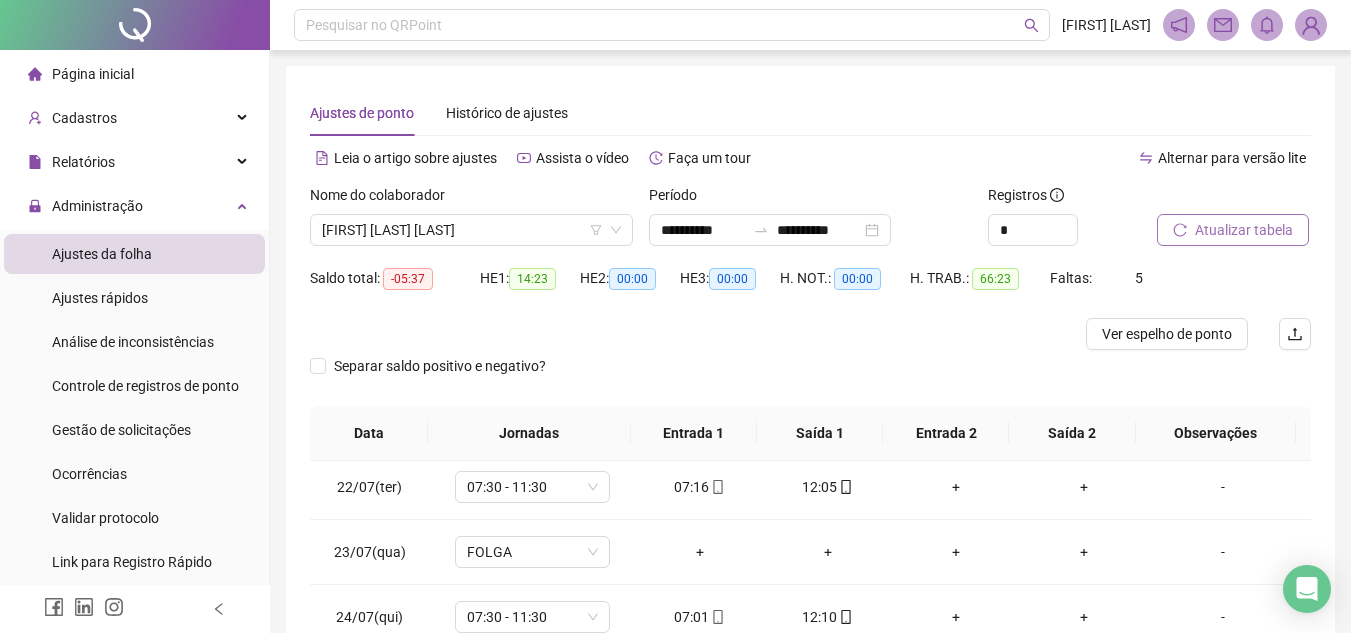 click on "Atualizar tabela" at bounding box center (1244, 230) 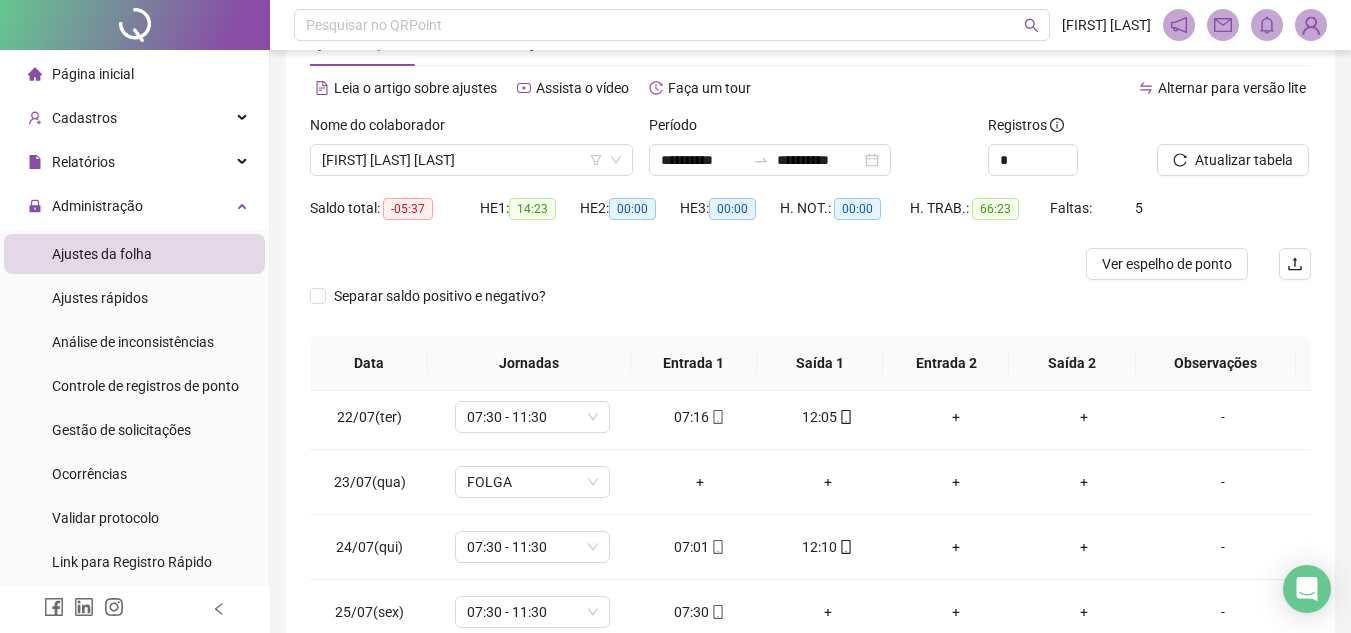 scroll, scrollTop: 74, scrollLeft: 0, axis: vertical 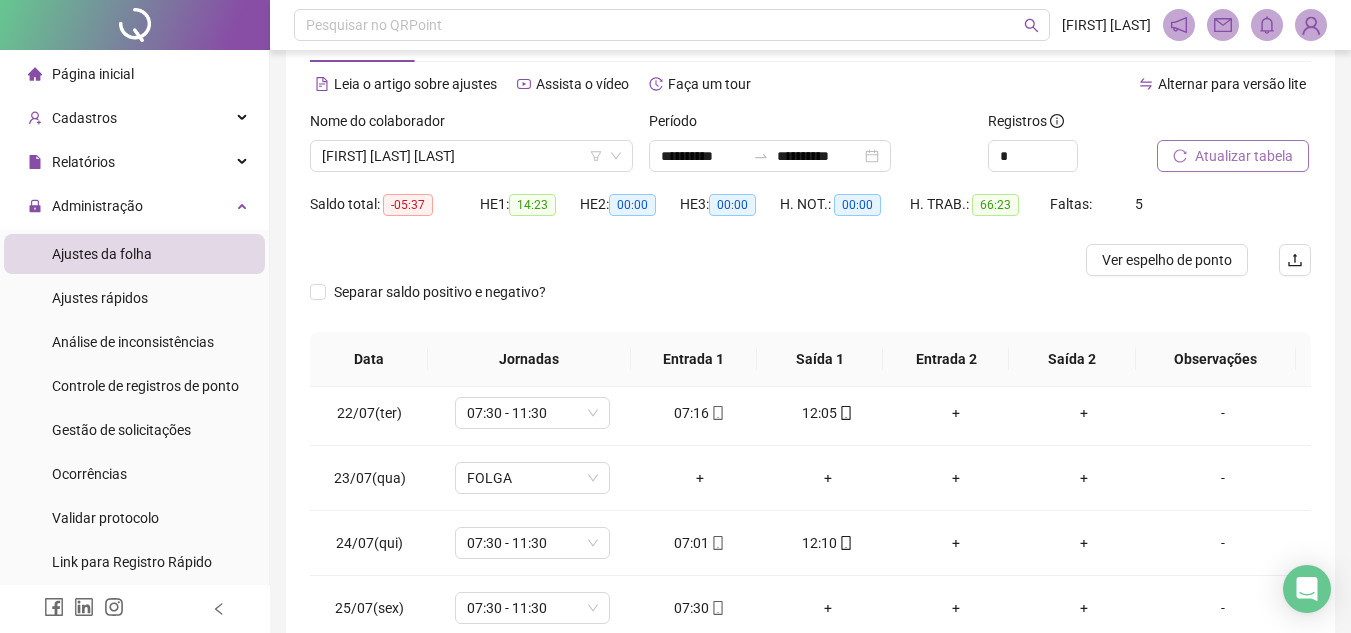 click on "Atualizar tabela" at bounding box center [1244, 156] 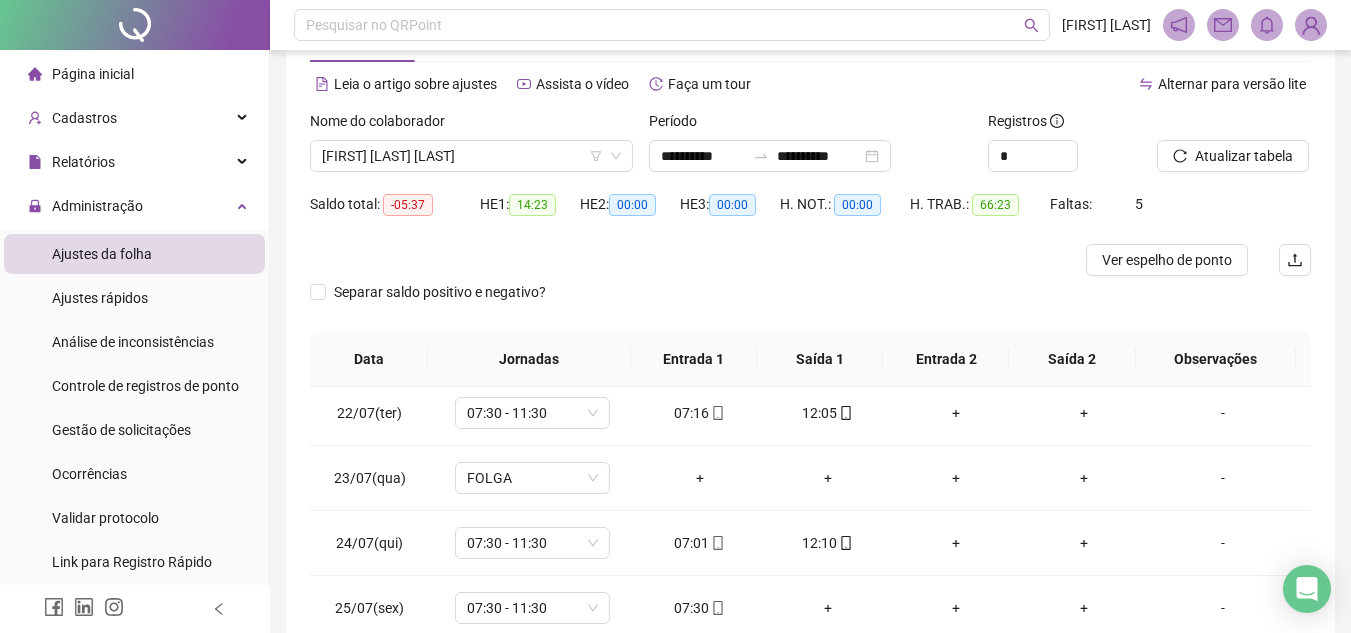 scroll, scrollTop: 365, scrollLeft: 0, axis: vertical 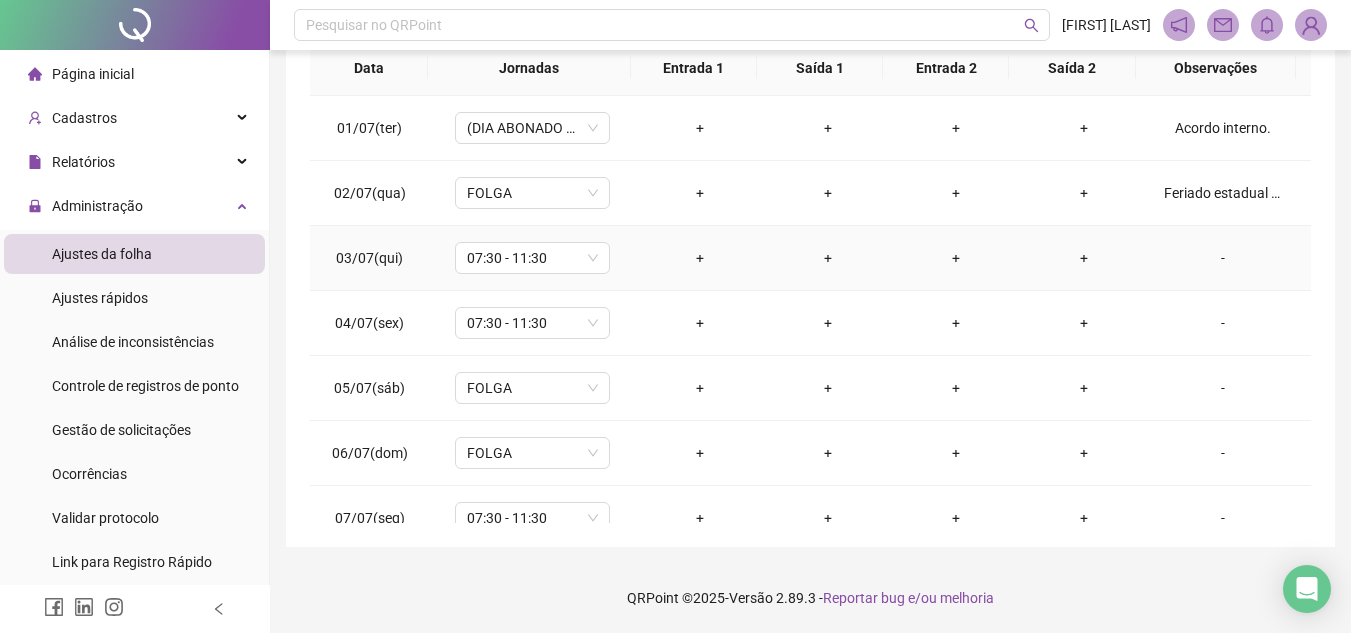 click on "-" at bounding box center (1223, 258) 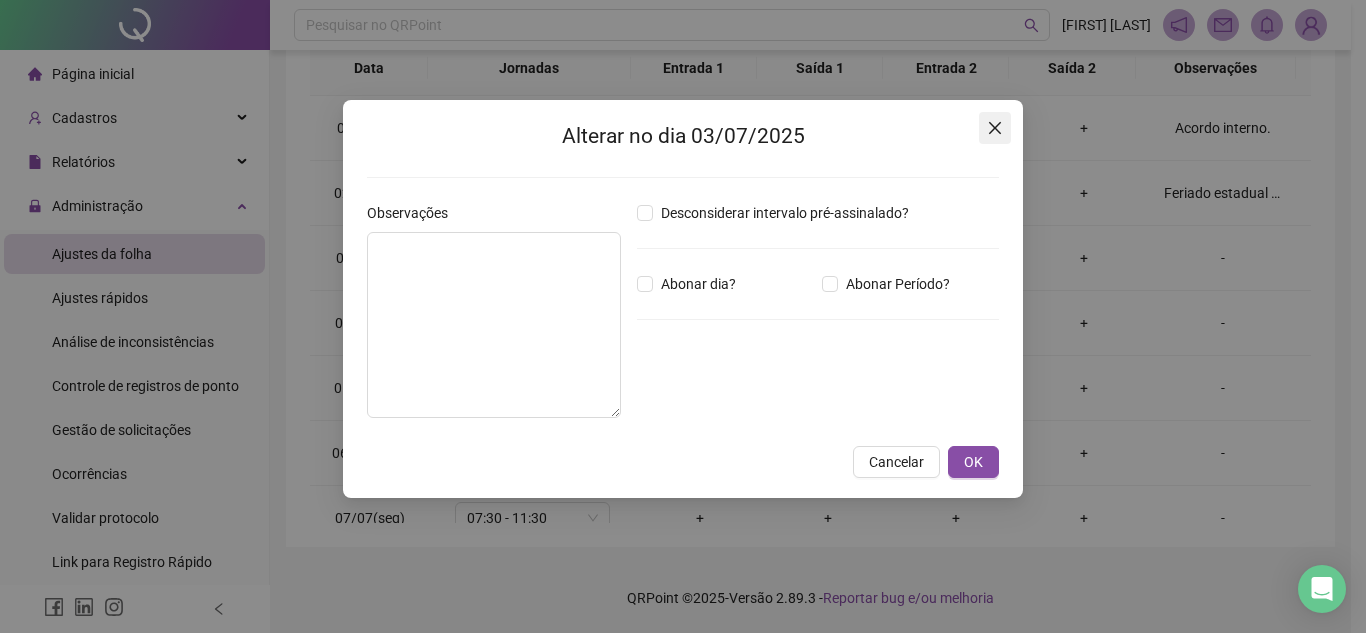 click at bounding box center (995, 128) 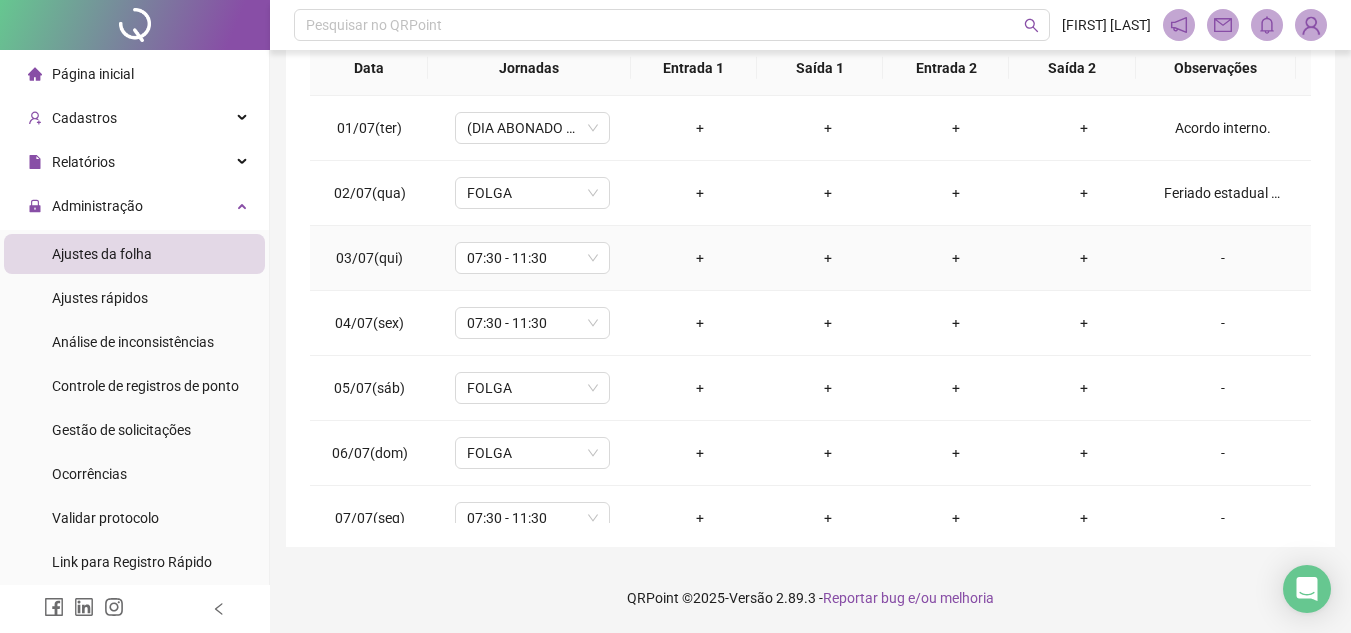 click on "-" at bounding box center [1223, 258] 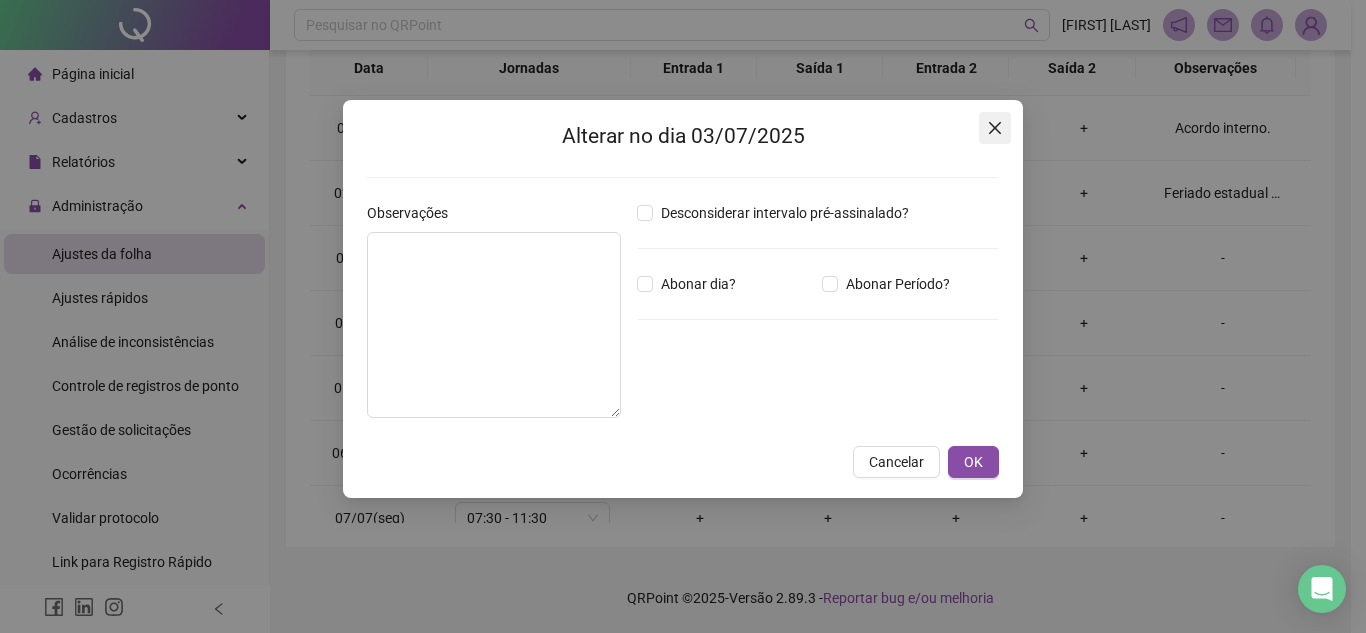 click 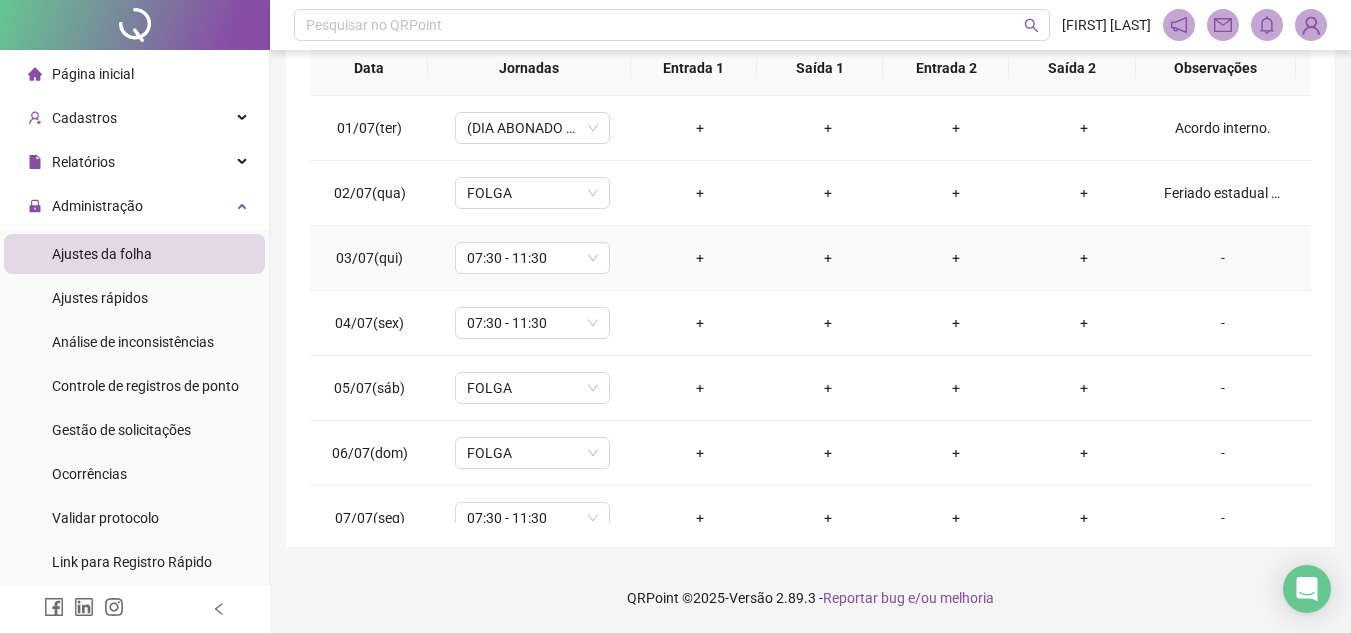 click on "-" at bounding box center [1223, 258] 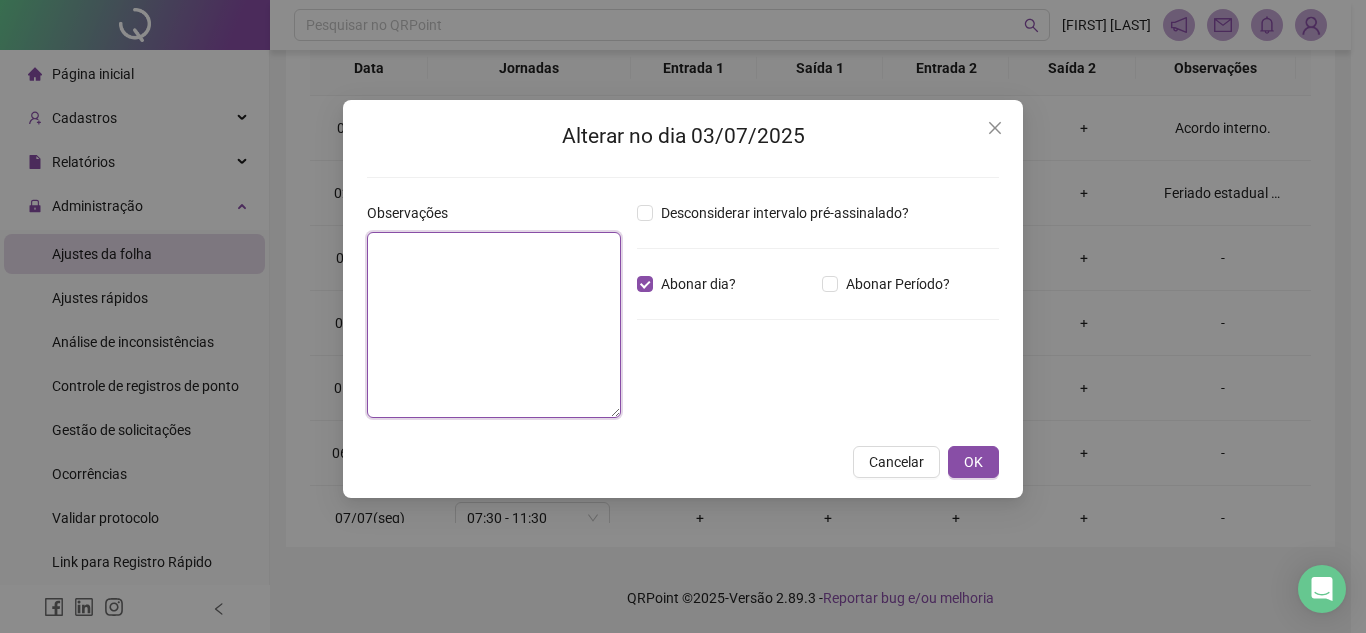 click at bounding box center [494, 325] 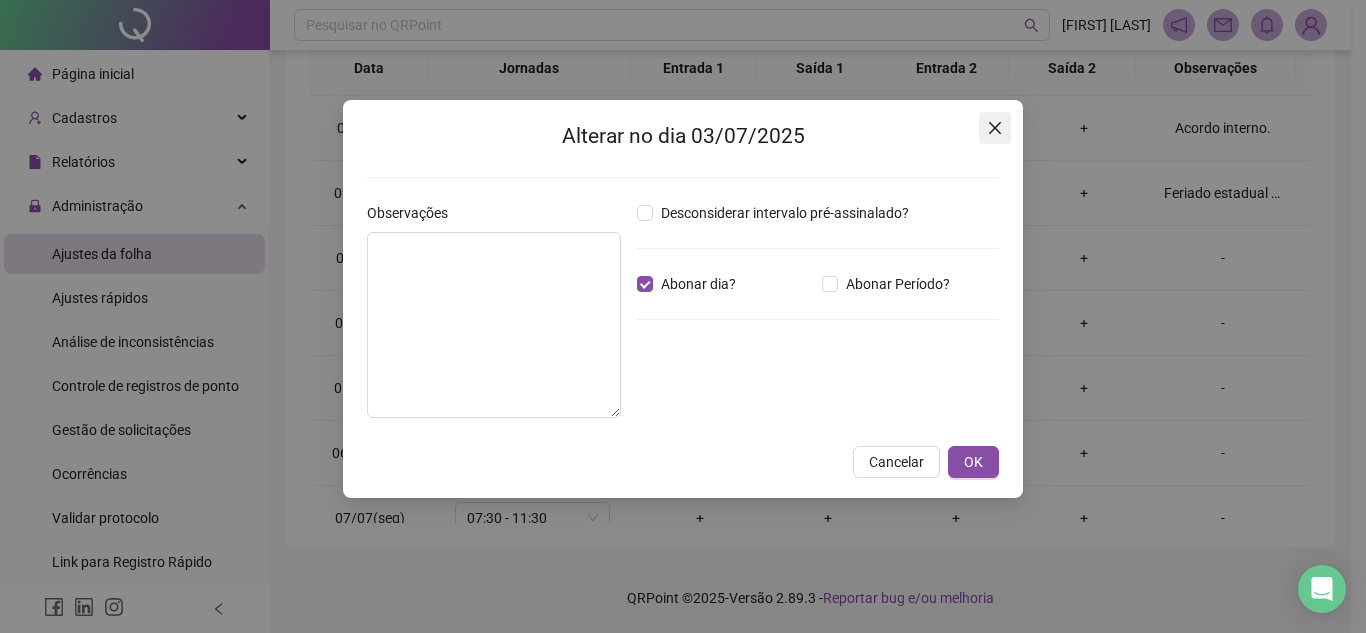 click 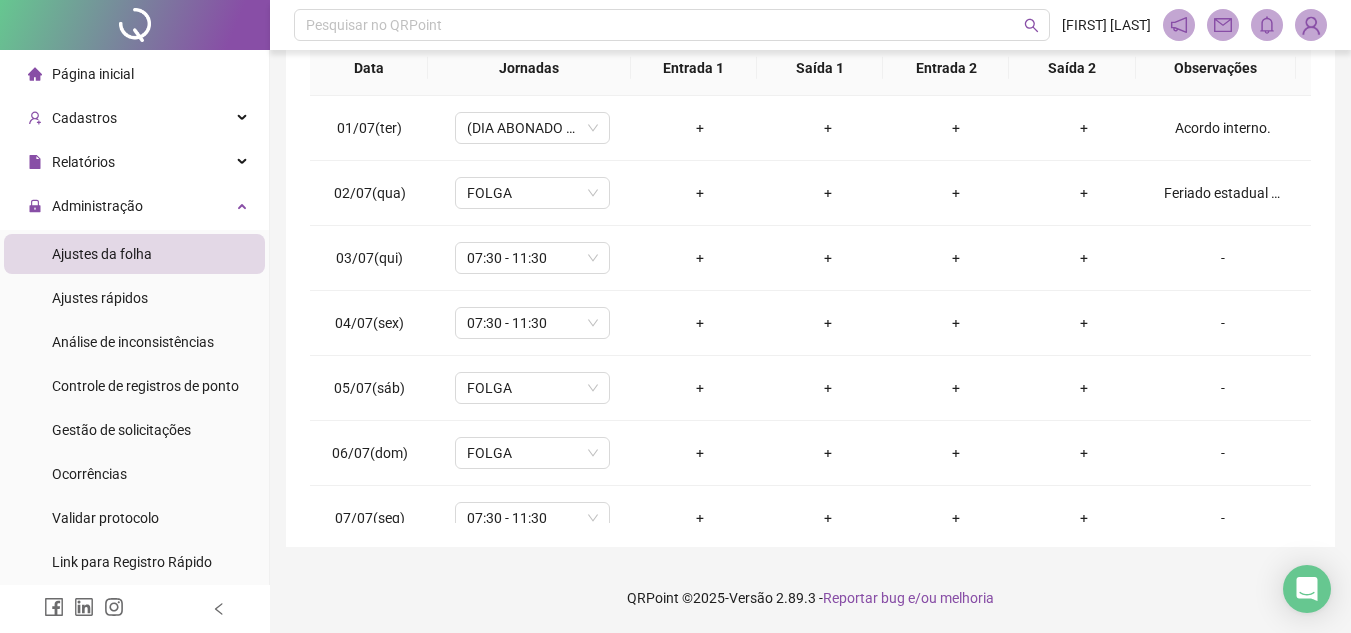 scroll, scrollTop: 0, scrollLeft: 0, axis: both 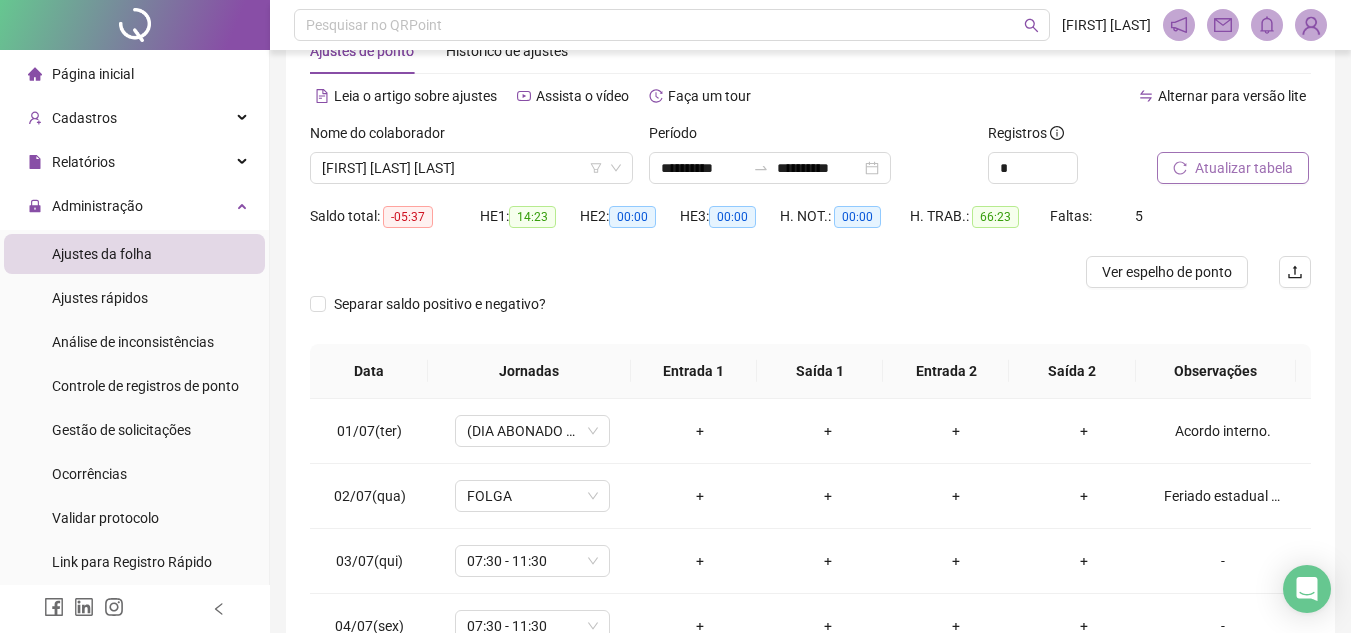 click on "Atualizar tabela" at bounding box center (1244, 168) 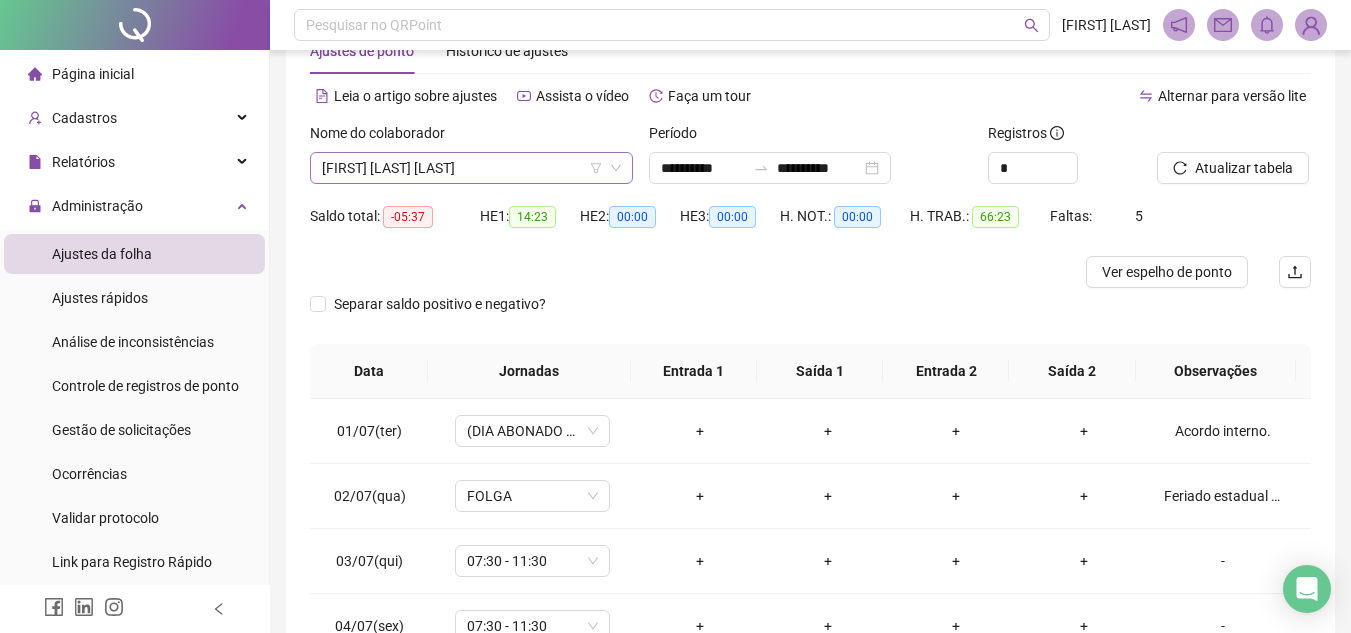 scroll, scrollTop: 1152, scrollLeft: 0, axis: vertical 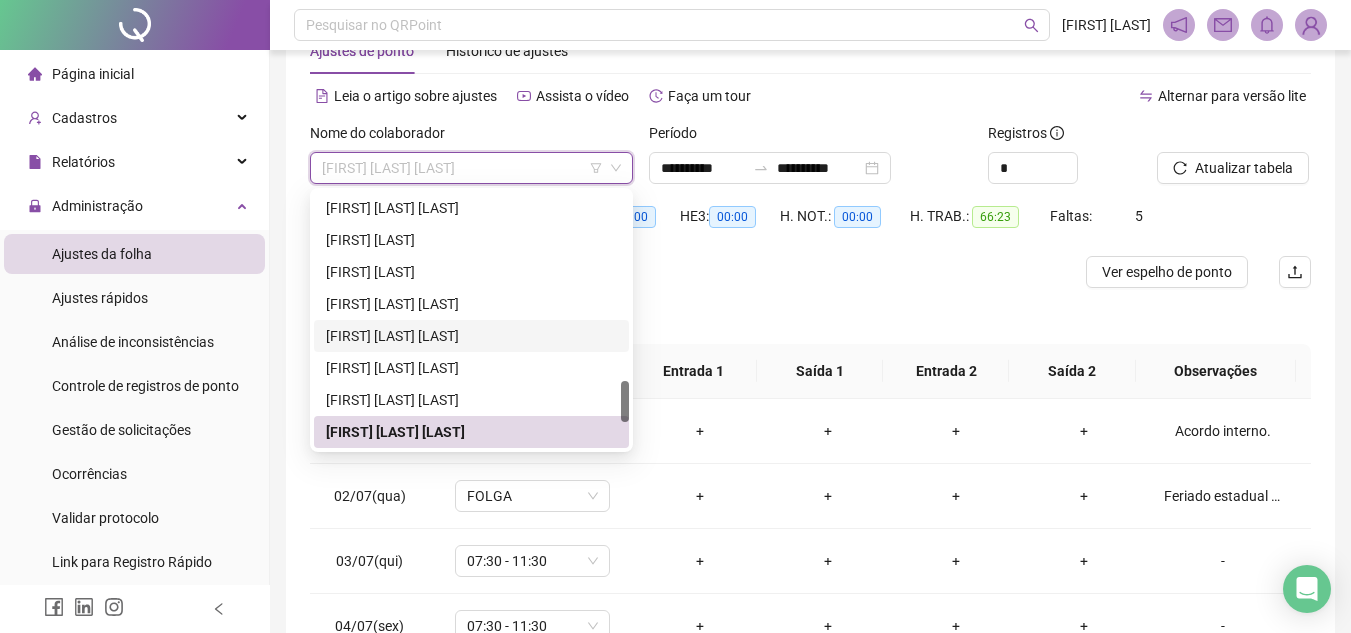 drag, startPoint x: 528, startPoint y: 327, endPoint x: 1007, endPoint y: 260, distance: 483.66312 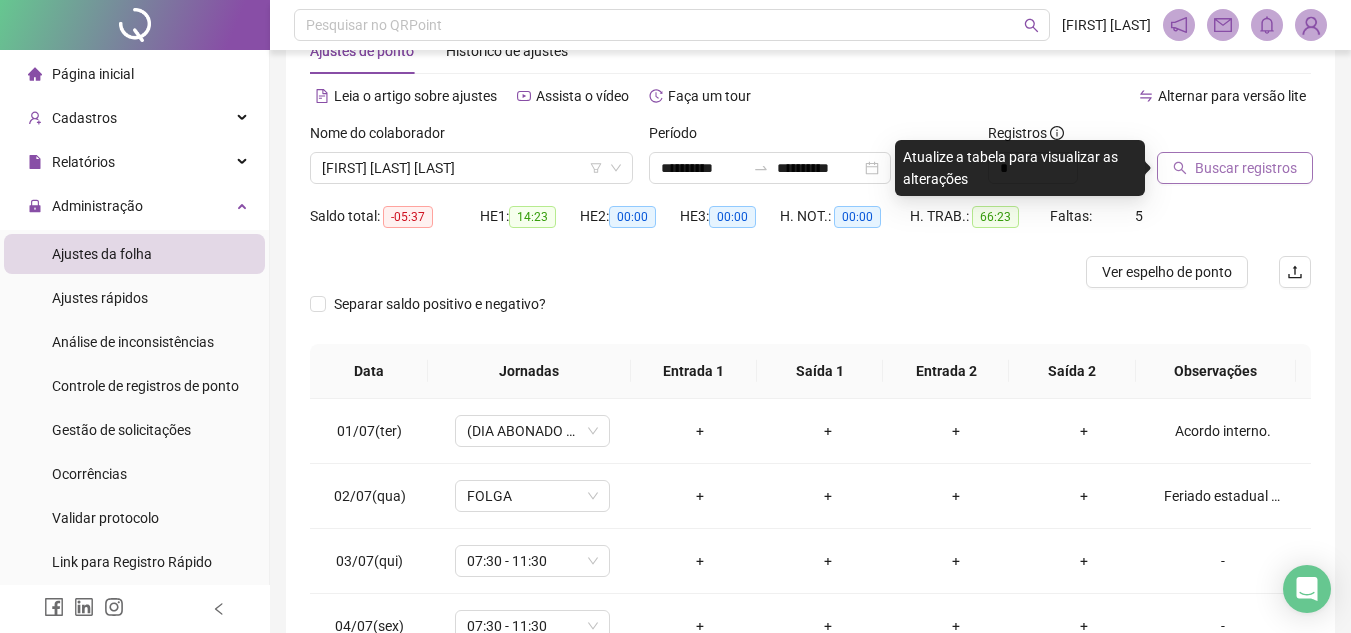click on "Buscar registros" at bounding box center [1235, 168] 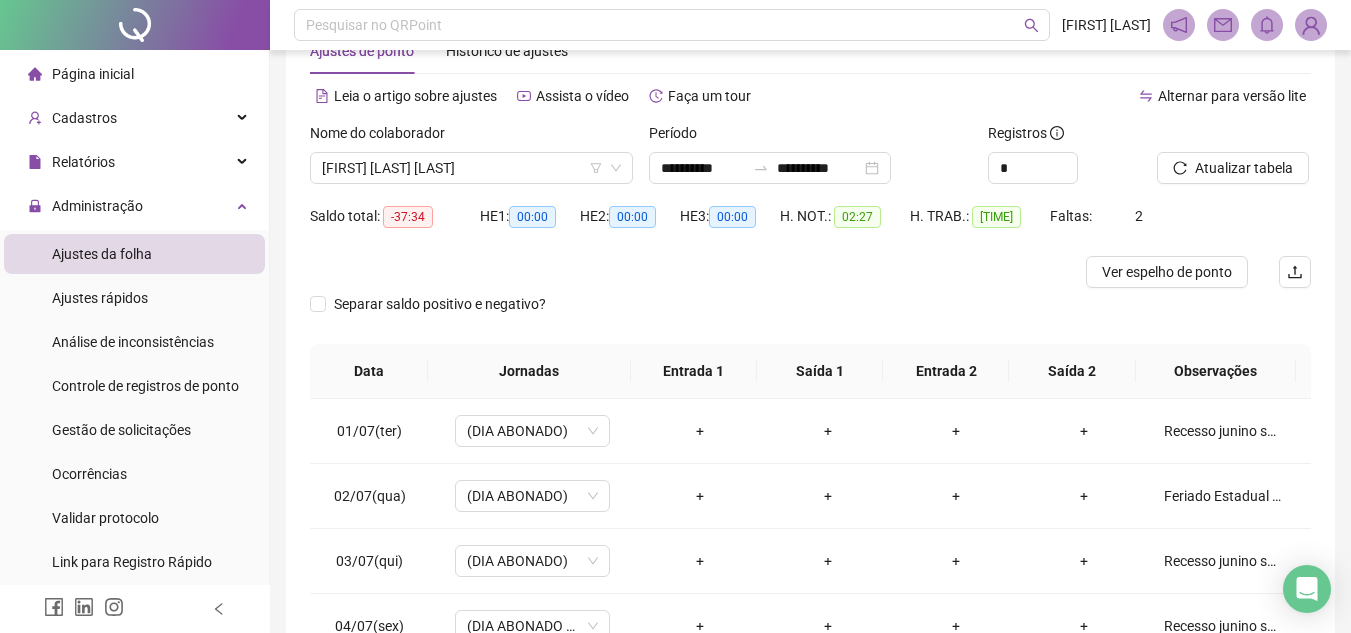 click on "Atualizar tabela" at bounding box center (1244, 168) 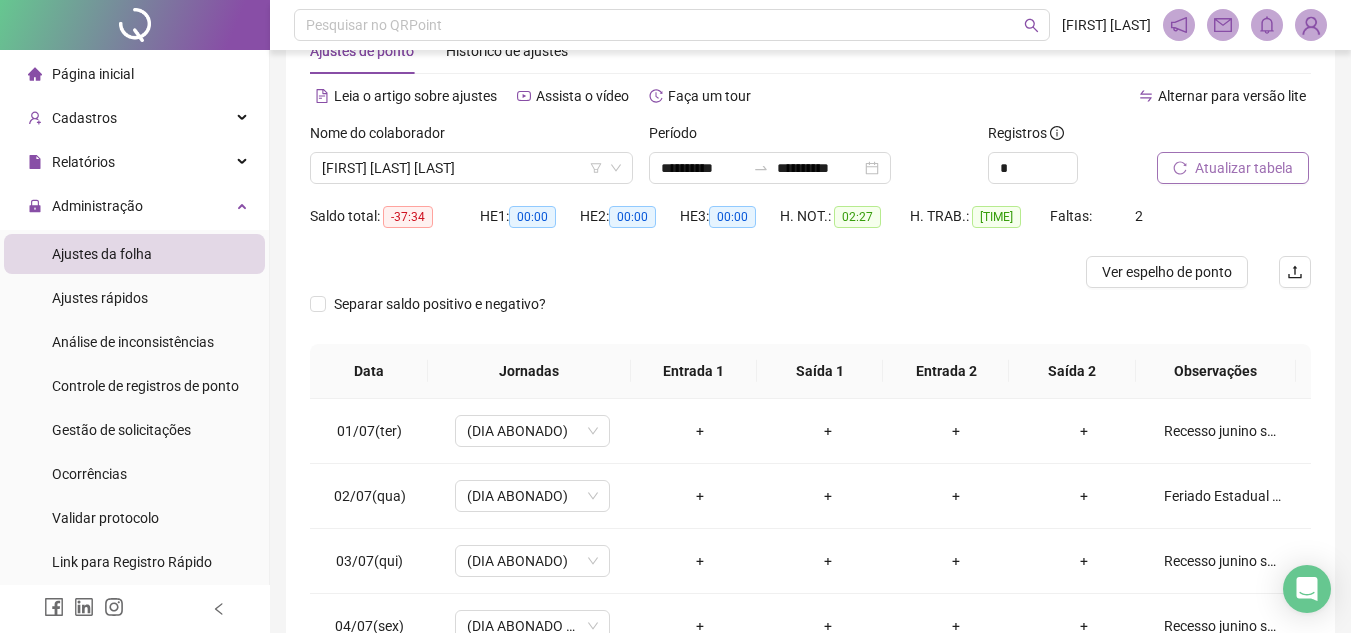 click on "Atualizar tabela" at bounding box center (1233, 168) 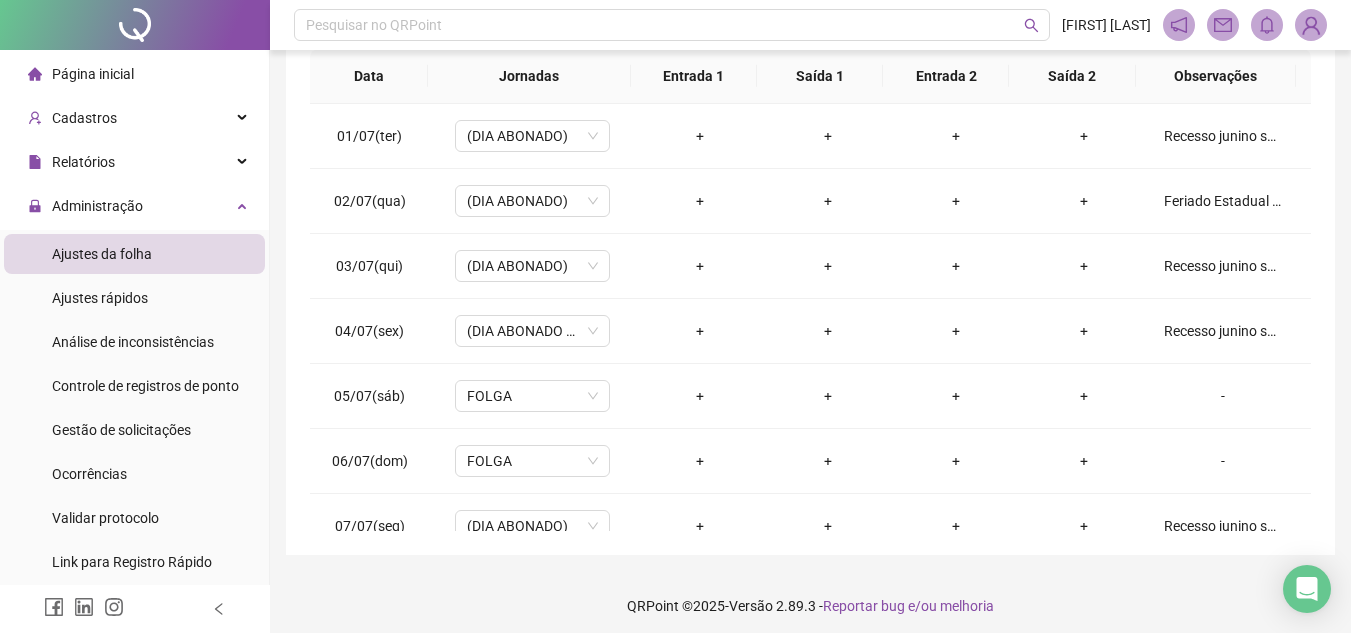 scroll, scrollTop: 365, scrollLeft: 0, axis: vertical 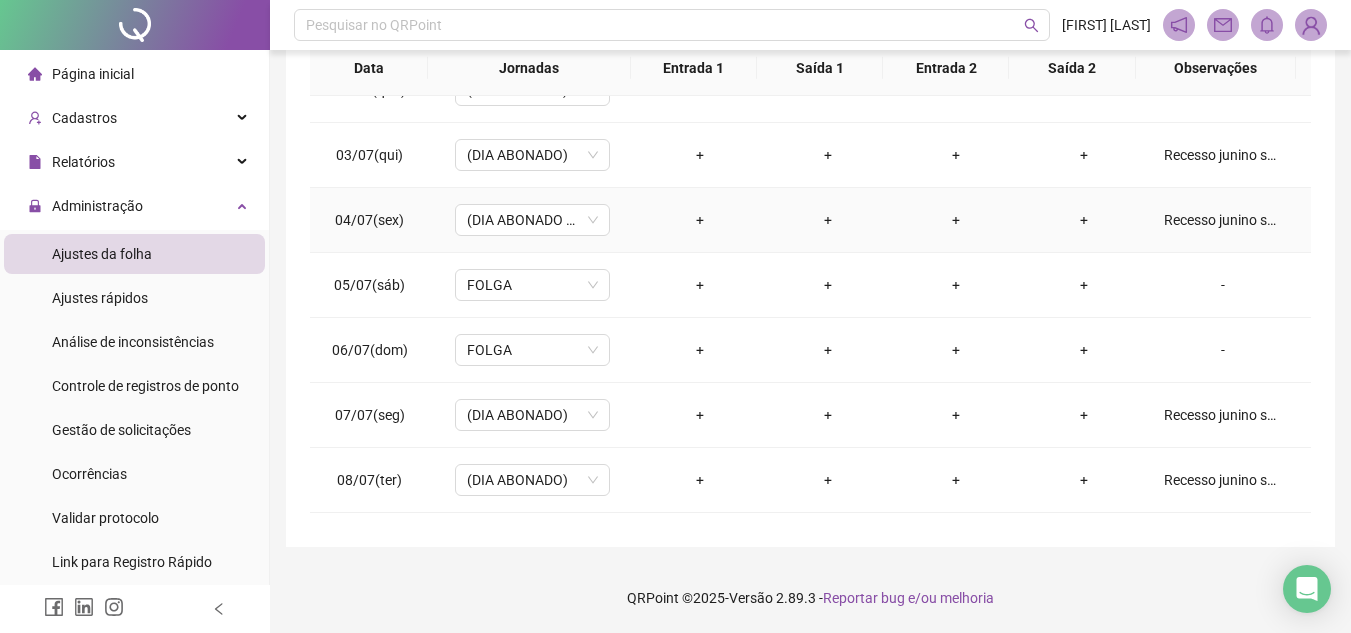 click on "Recesso junino segundo convenção coletiva." at bounding box center (1223, 220) 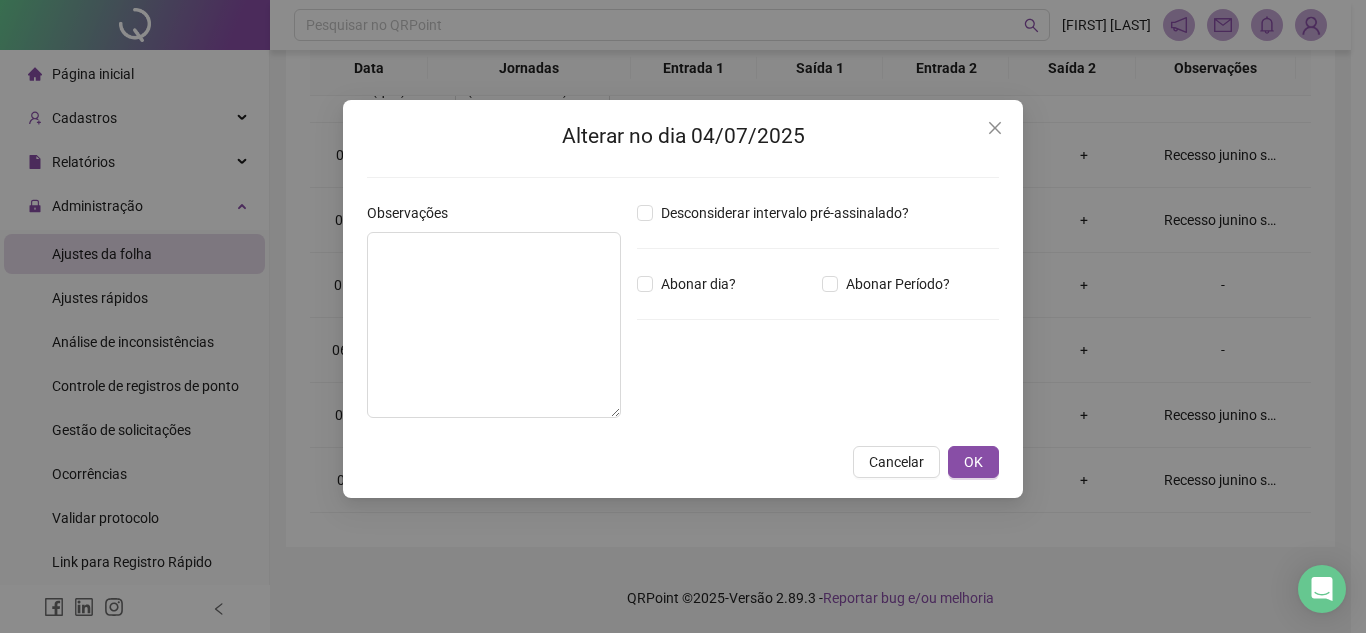 type on "**********" 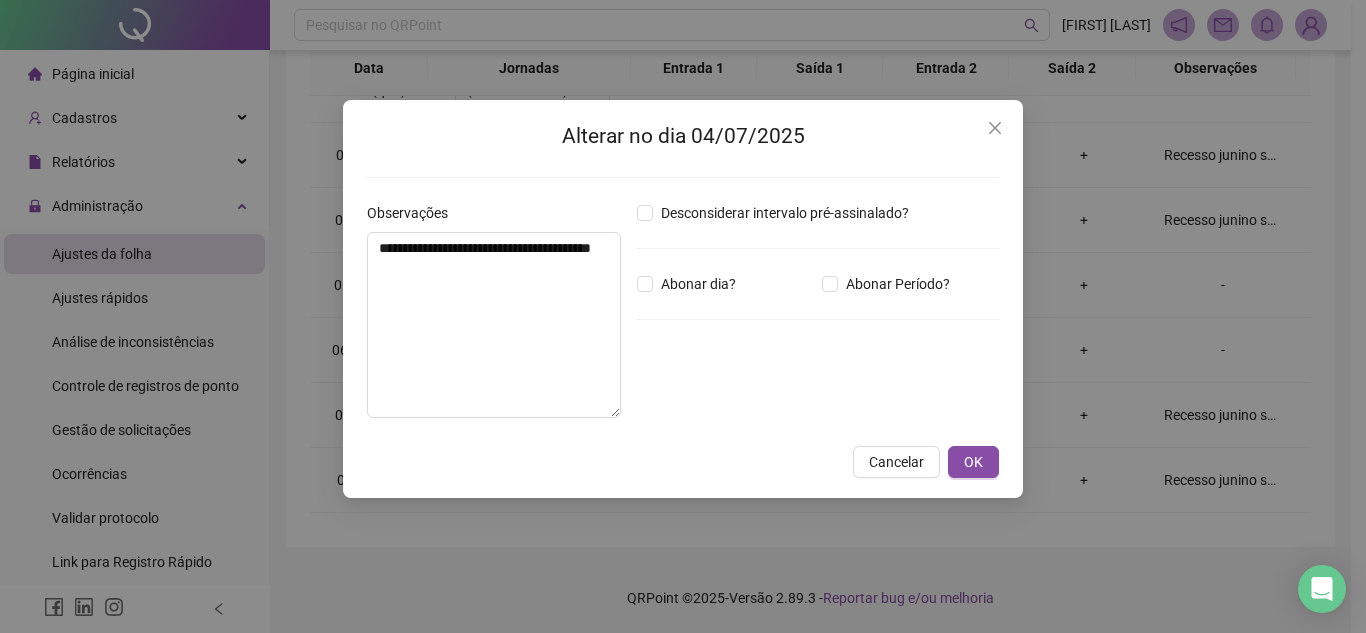 type on "*****" 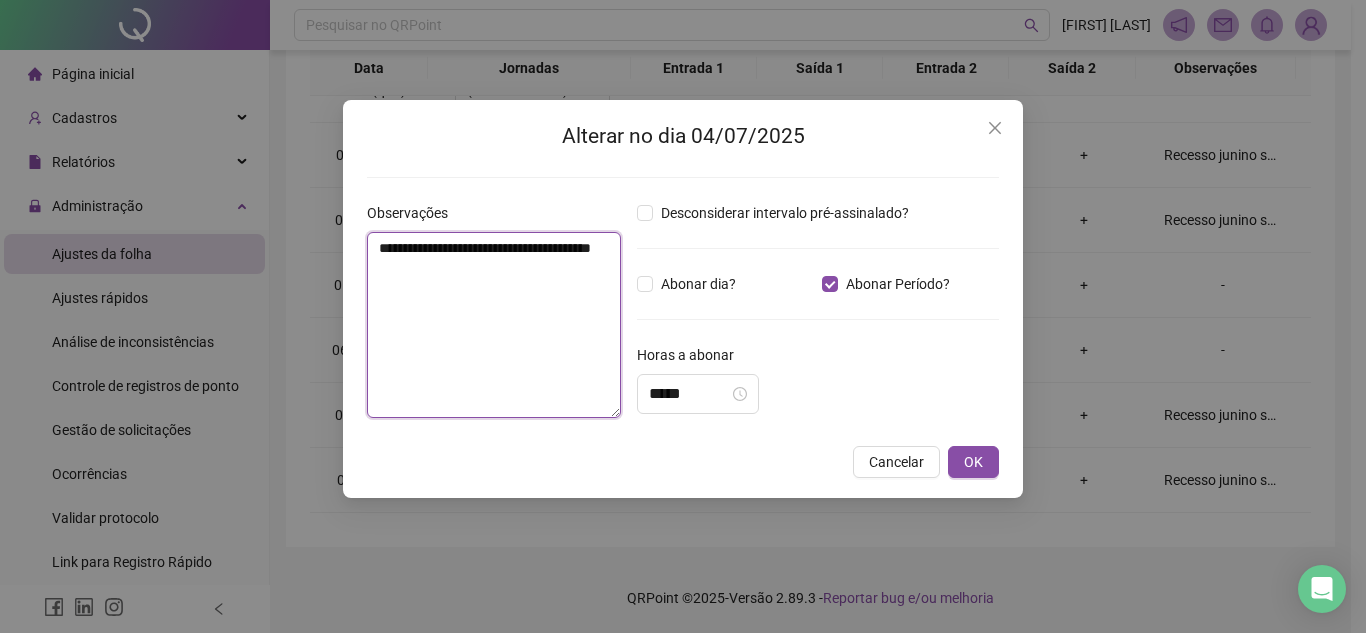 drag, startPoint x: 452, startPoint y: 272, endPoint x: 361, endPoint y: 249, distance: 93.8616 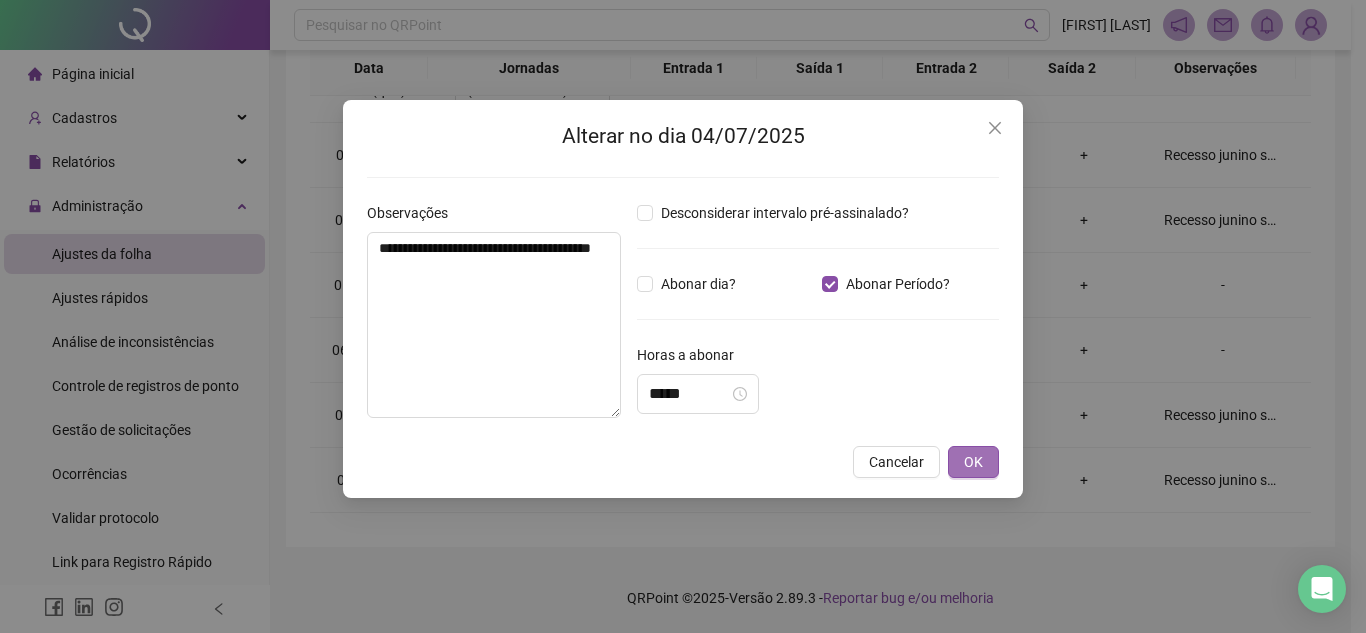 click on "OK" at bounding box center [973, 462] 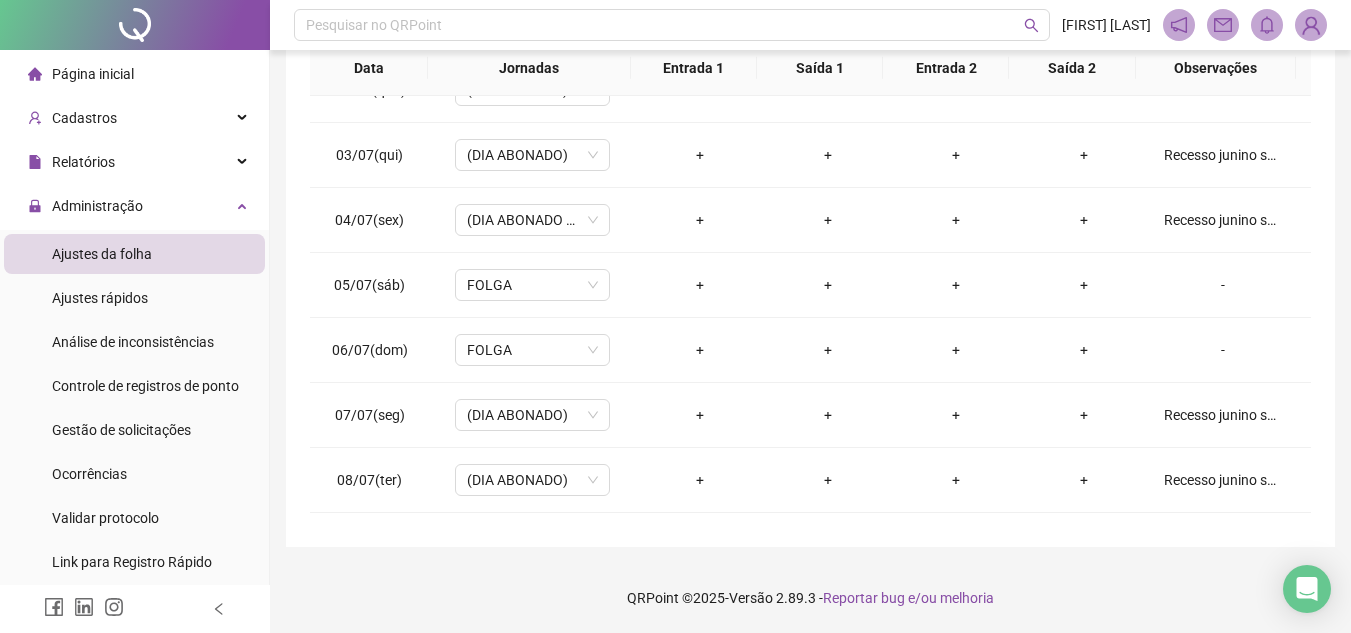 scroll, scrollTop: 0, scrollLeft: 0, axis: both 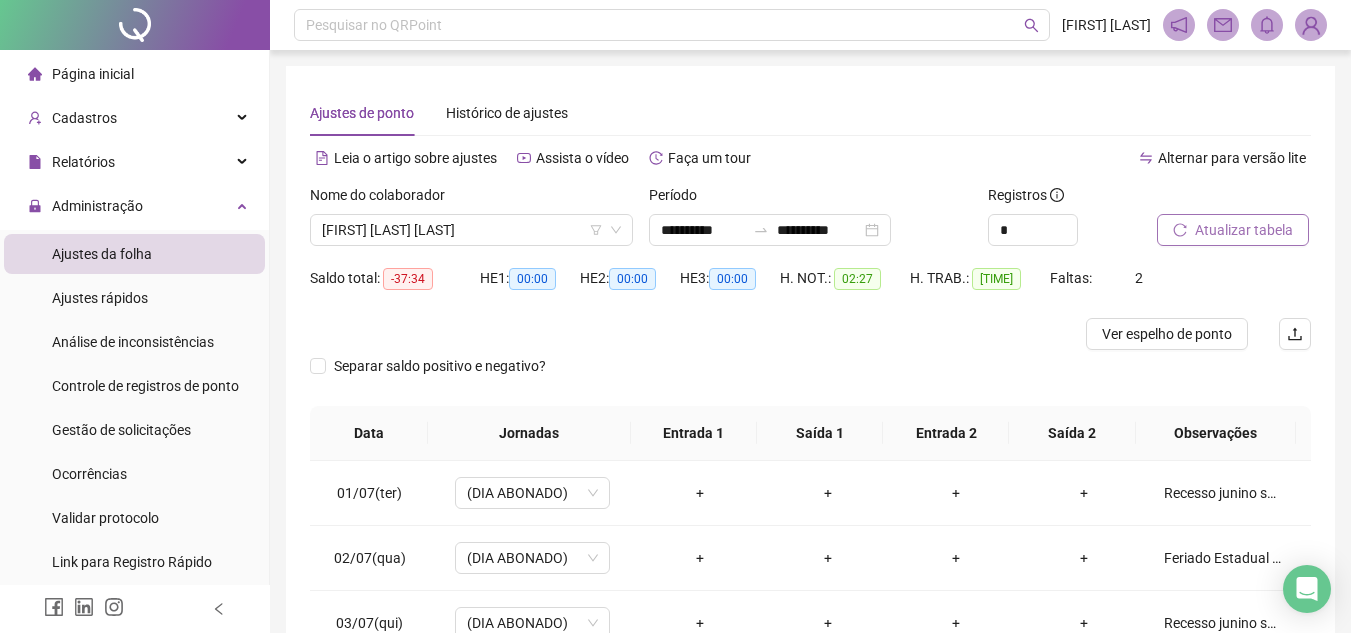 click on "Atualizar tabela" at bounding box center (1244, 230) 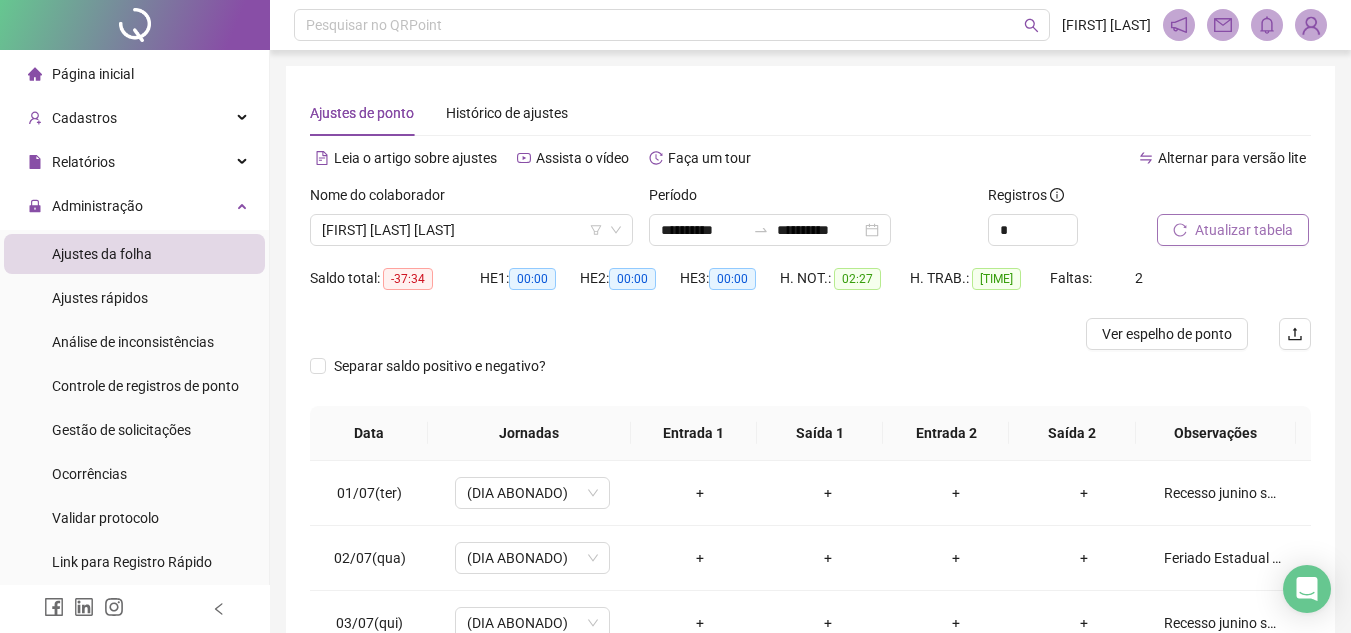 click on "Atualizar tabela" at bounding box center (1244, 230) 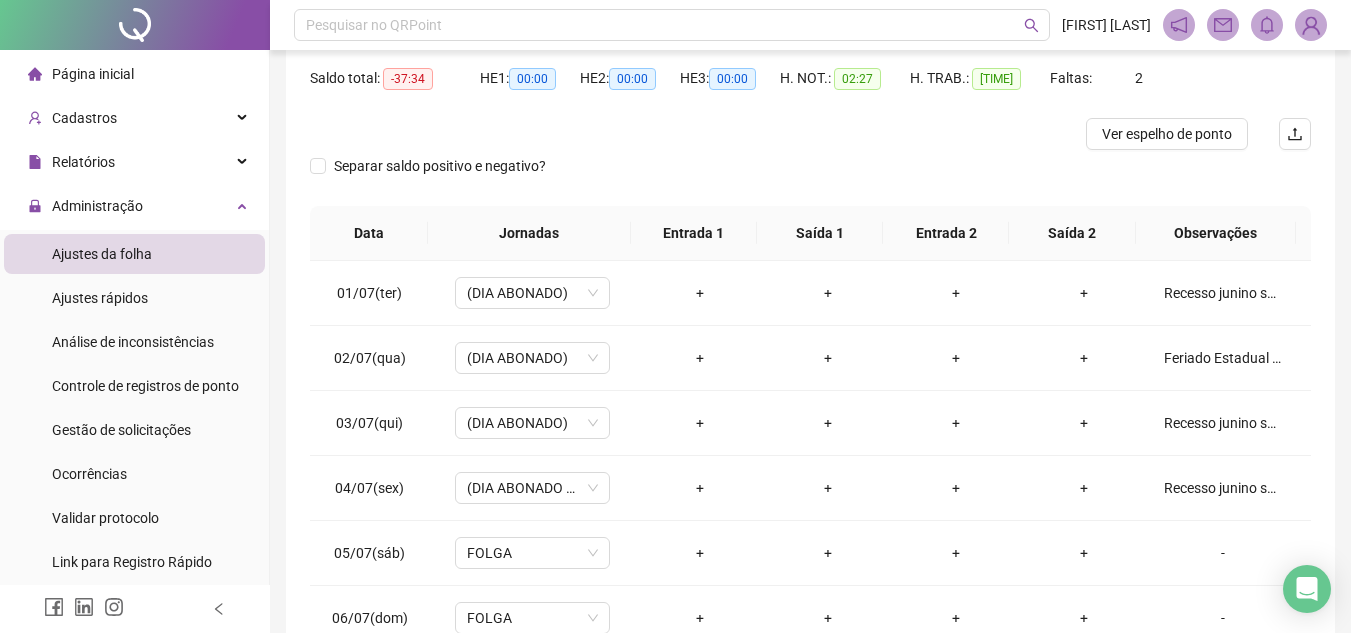 scroll, scrollTop: 0, scrollLeft: 0, axis: both 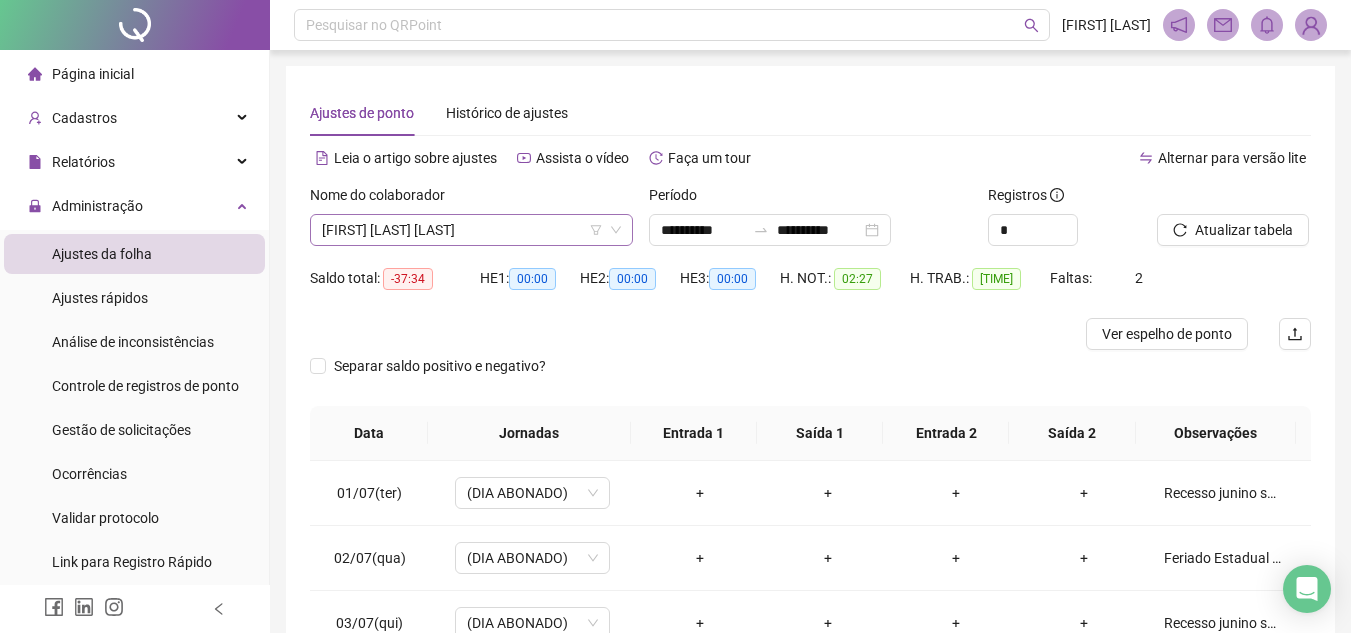 click on "[FIRST] [LAST] [LAST]" at bounding box center (471, 230) 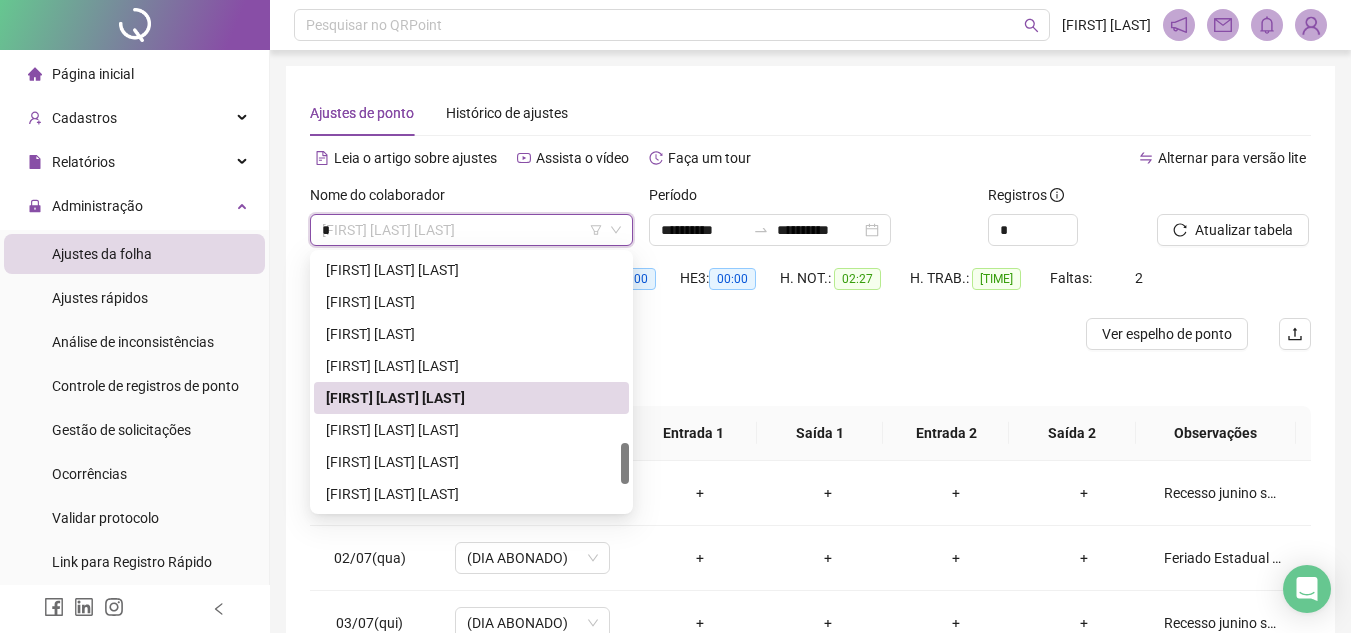 scroll, scrollTop: 0, scrollLeft: 0, axis: both 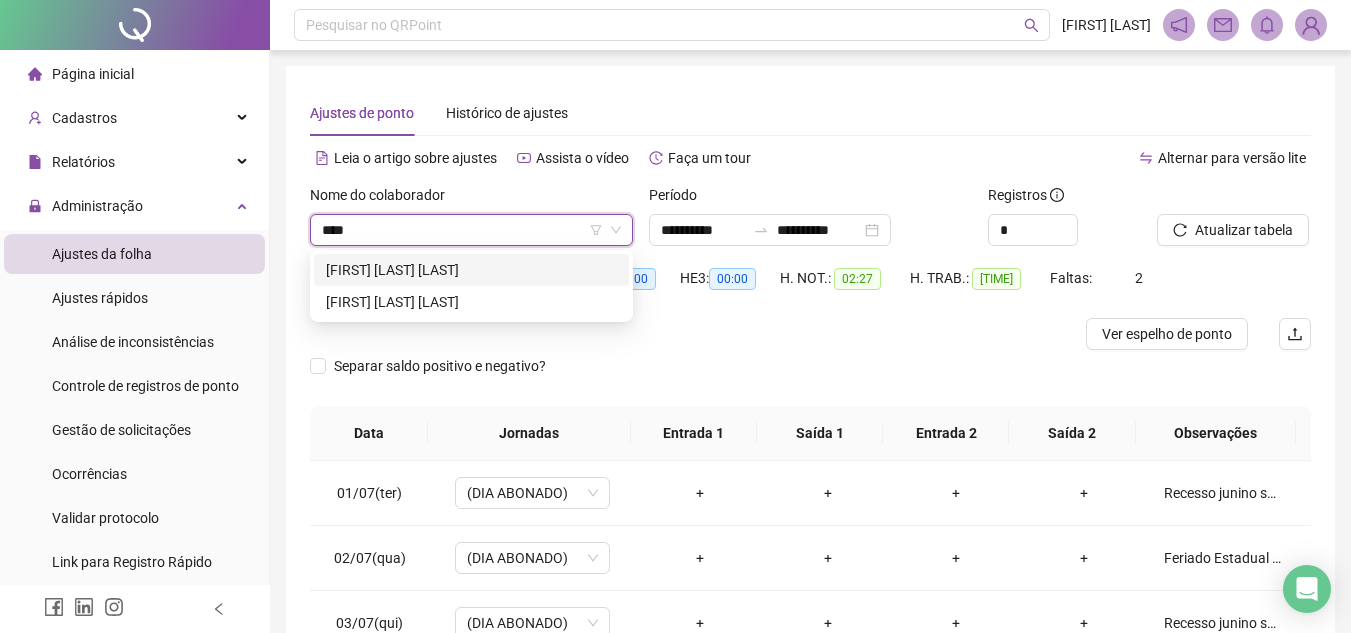 type on "*****" 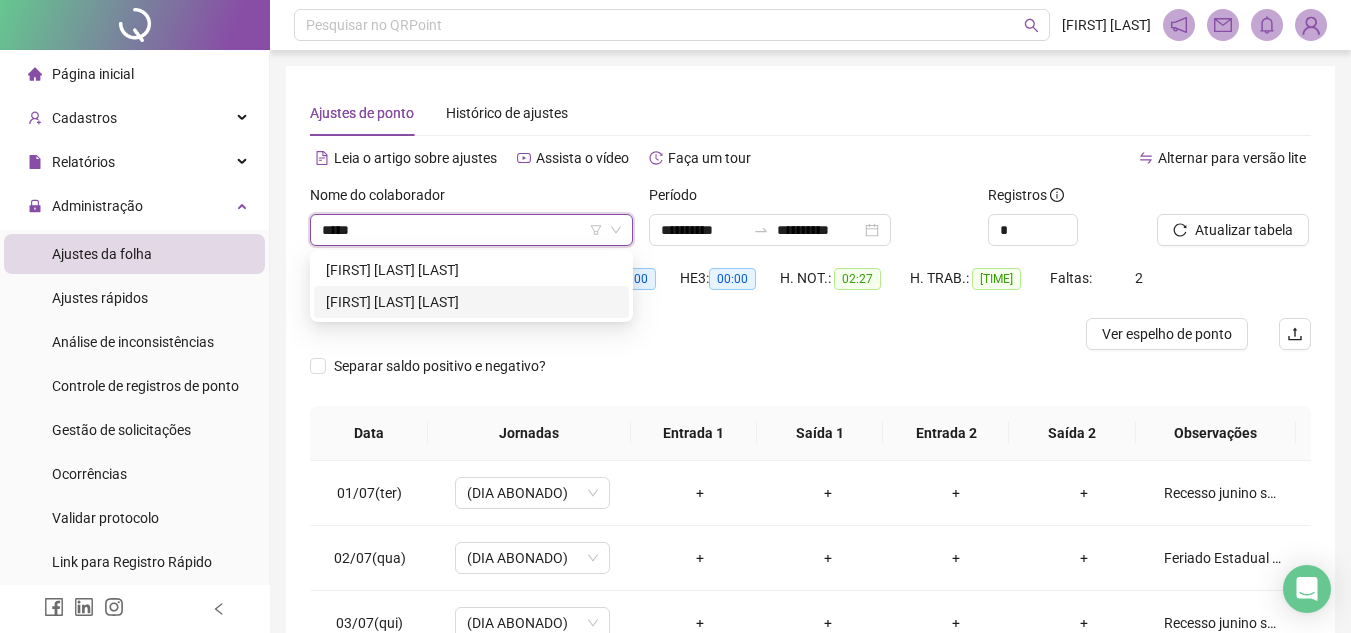 click on "[FIRST] [LAST] [LAST]" at bounding box center (471, 302) 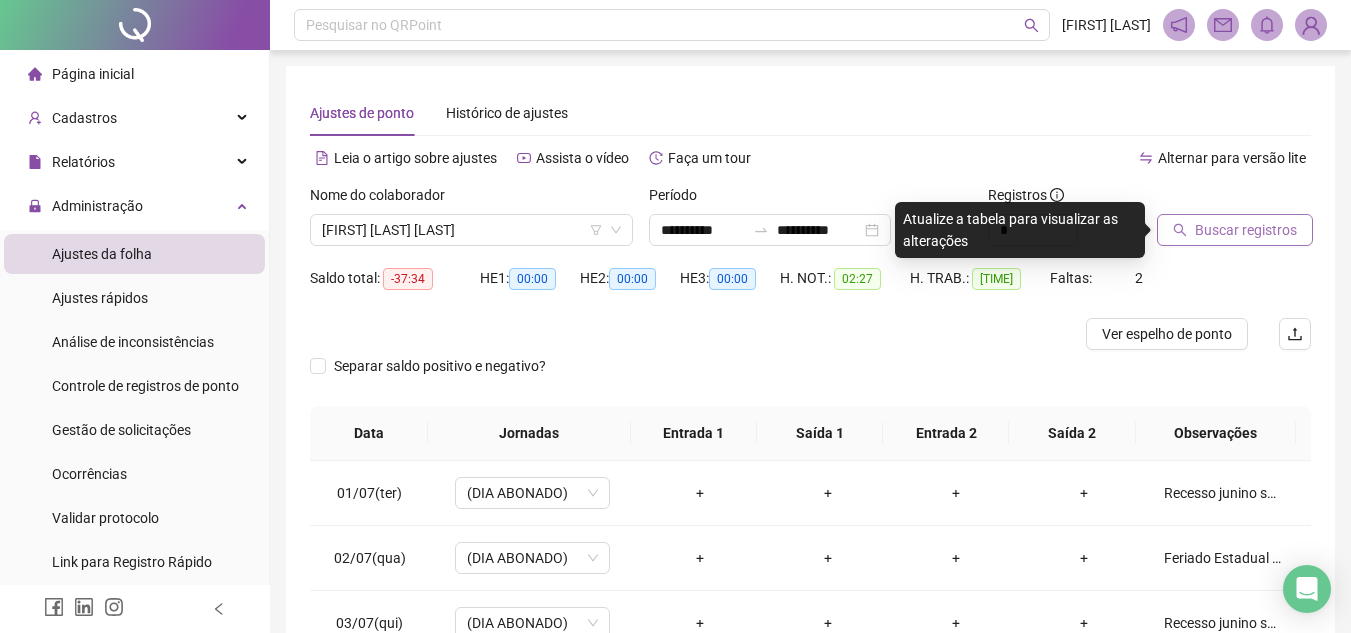 click on "Buscar registros" at bounding box center [1246, 230] 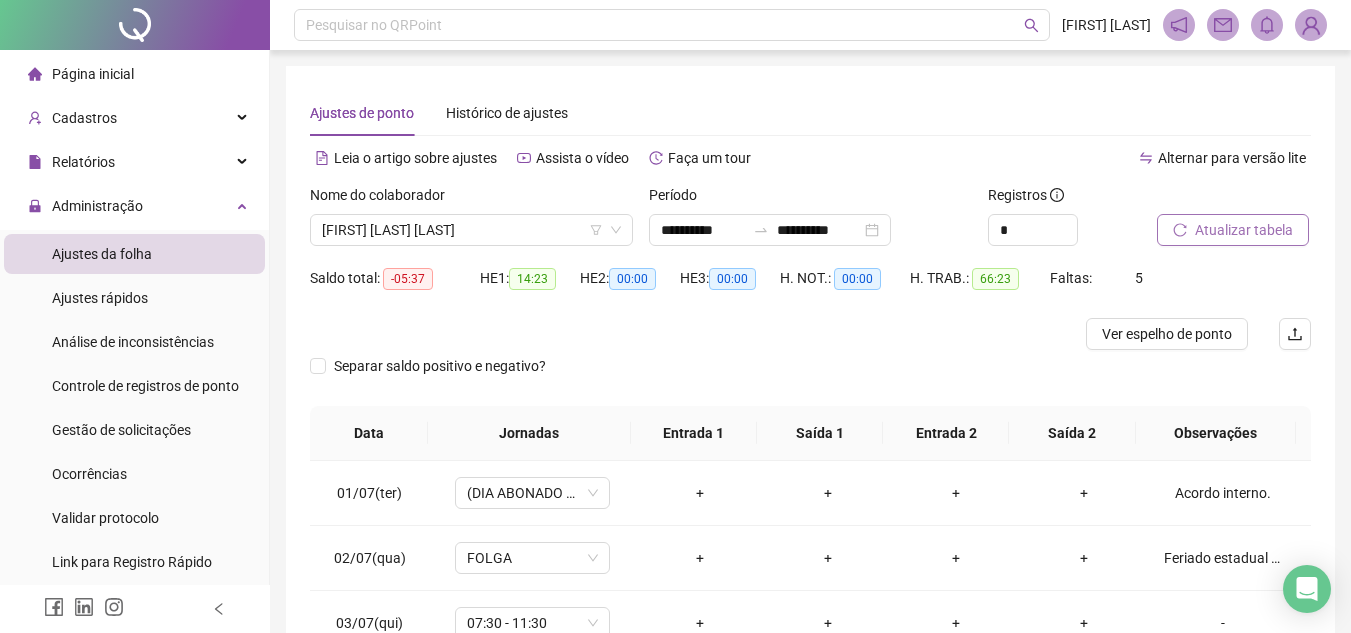 click on "Atualizar tabela" at bounding box center [1244, 230] 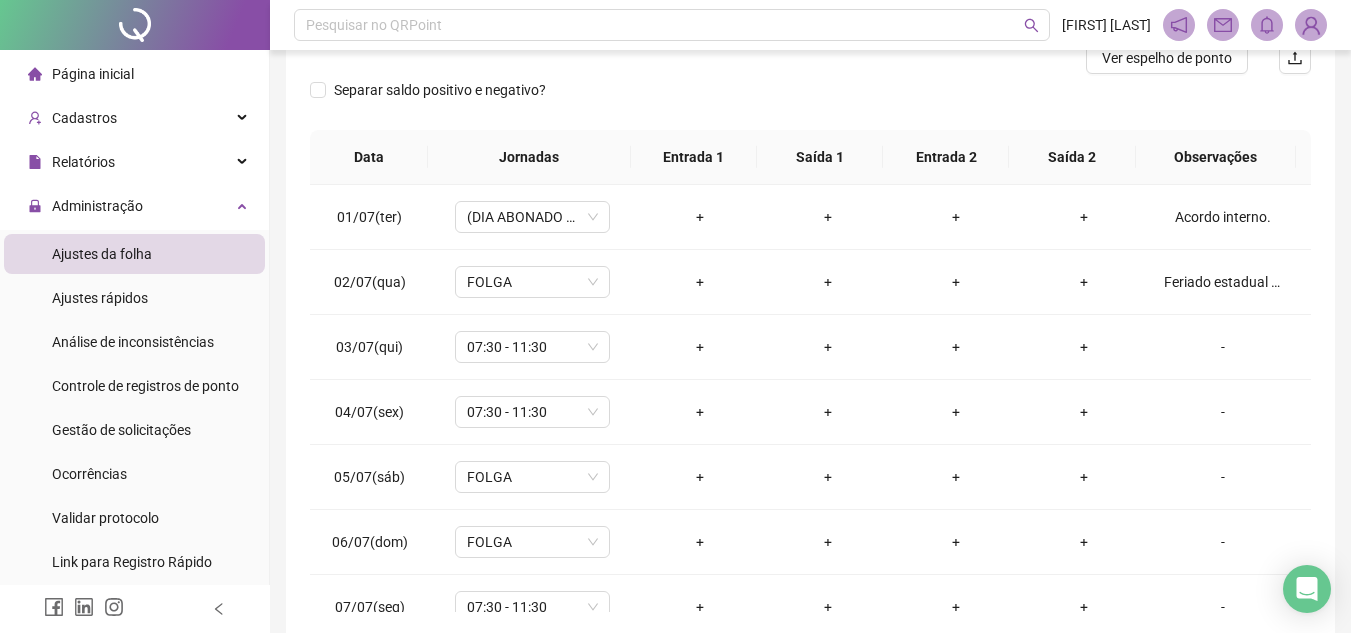 scroll, scrollTop: 365, scrollLeft: 0, axis: vertical 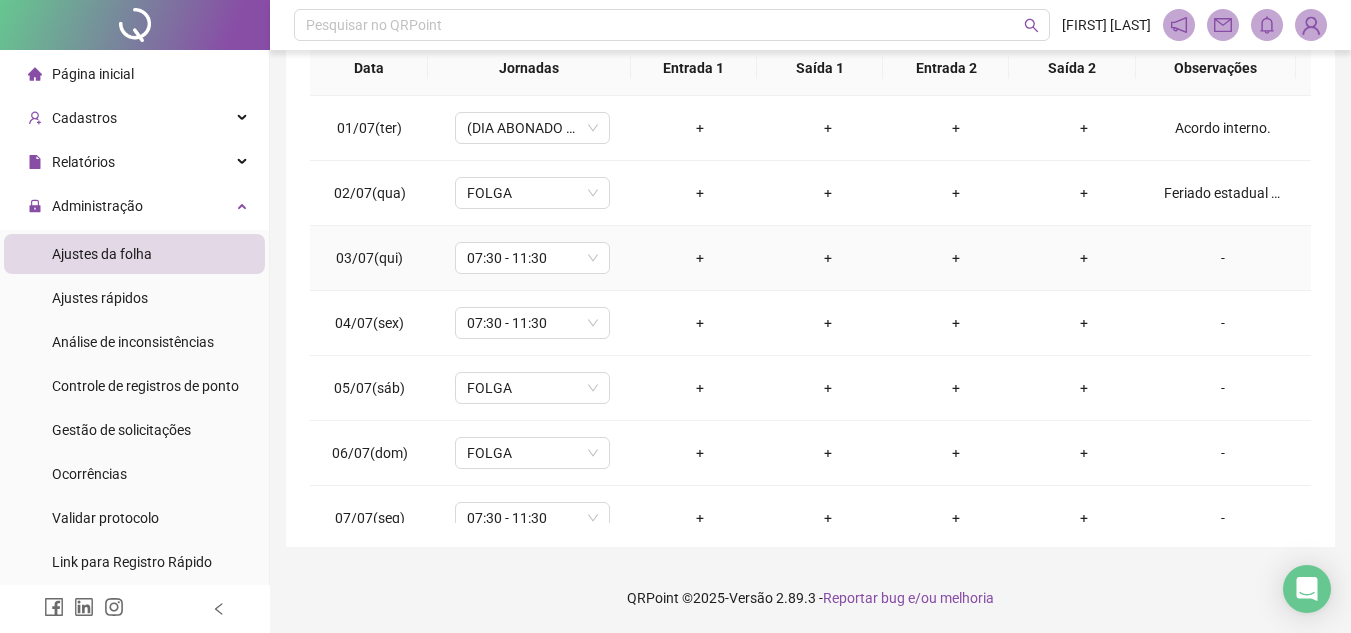 click on "-" at bounding box center [1223, 258] 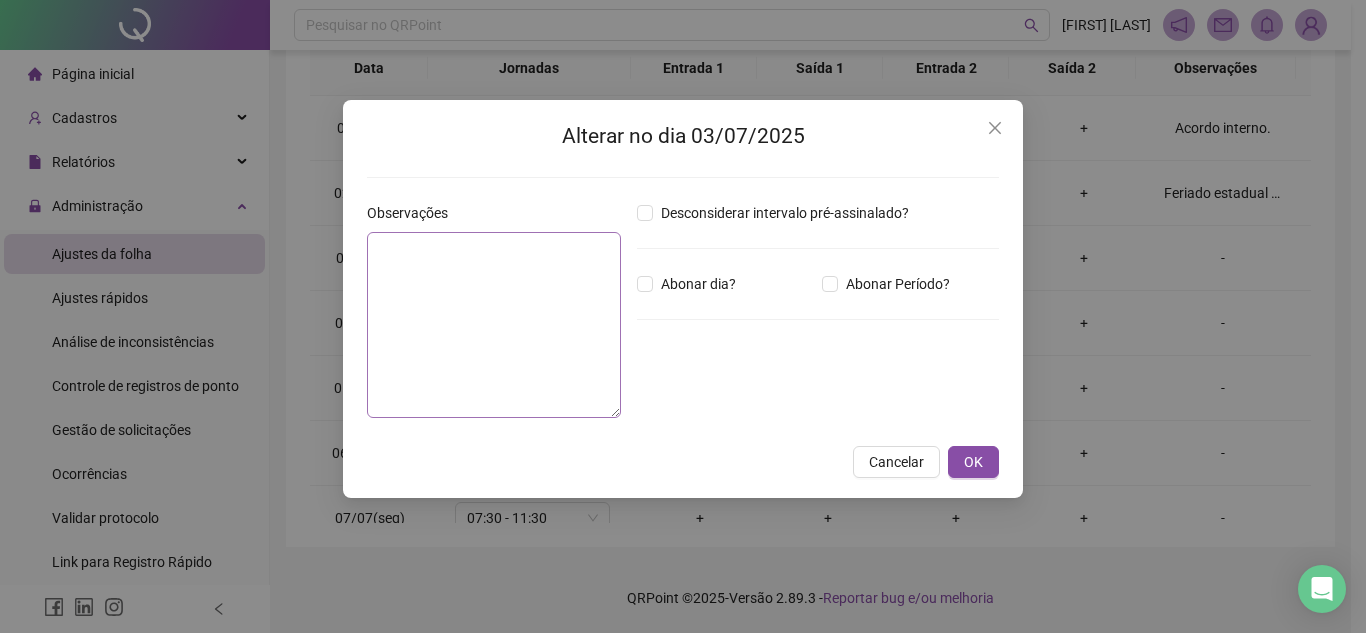 drag, startPoint x: 670, startPoint y: 280, endPoint x: 489, endPoint y: 279, distance: 181.00276 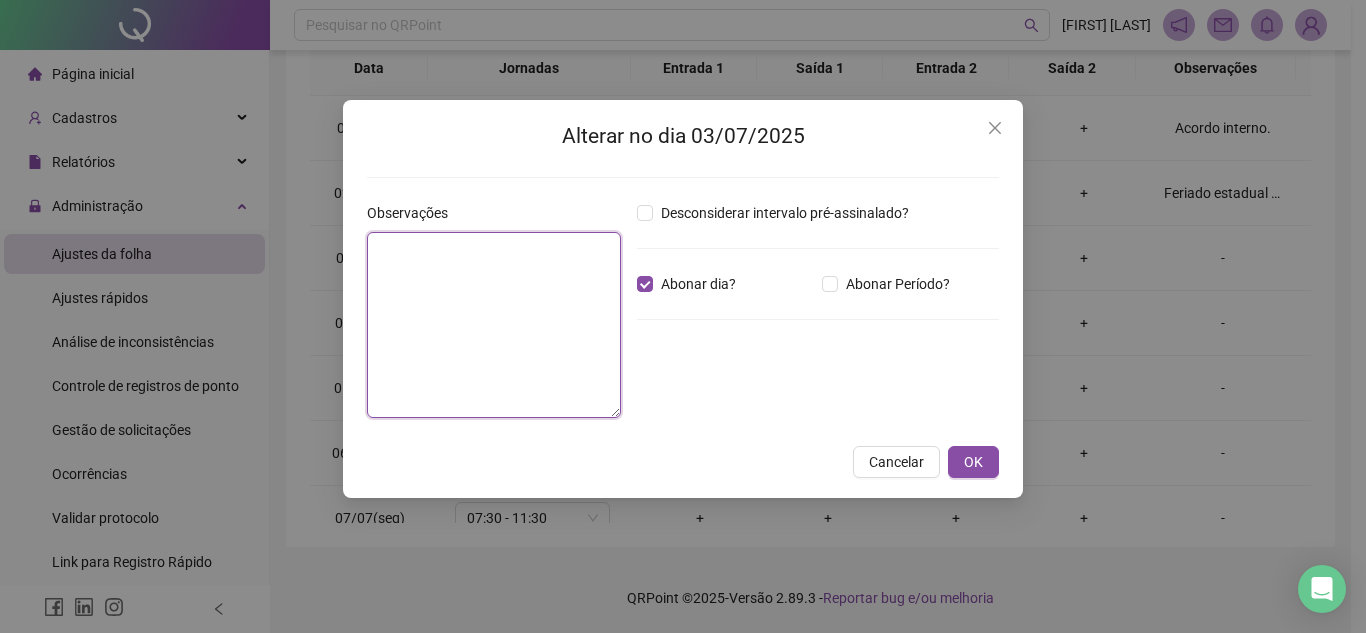 click at bounding box center (494, 325) 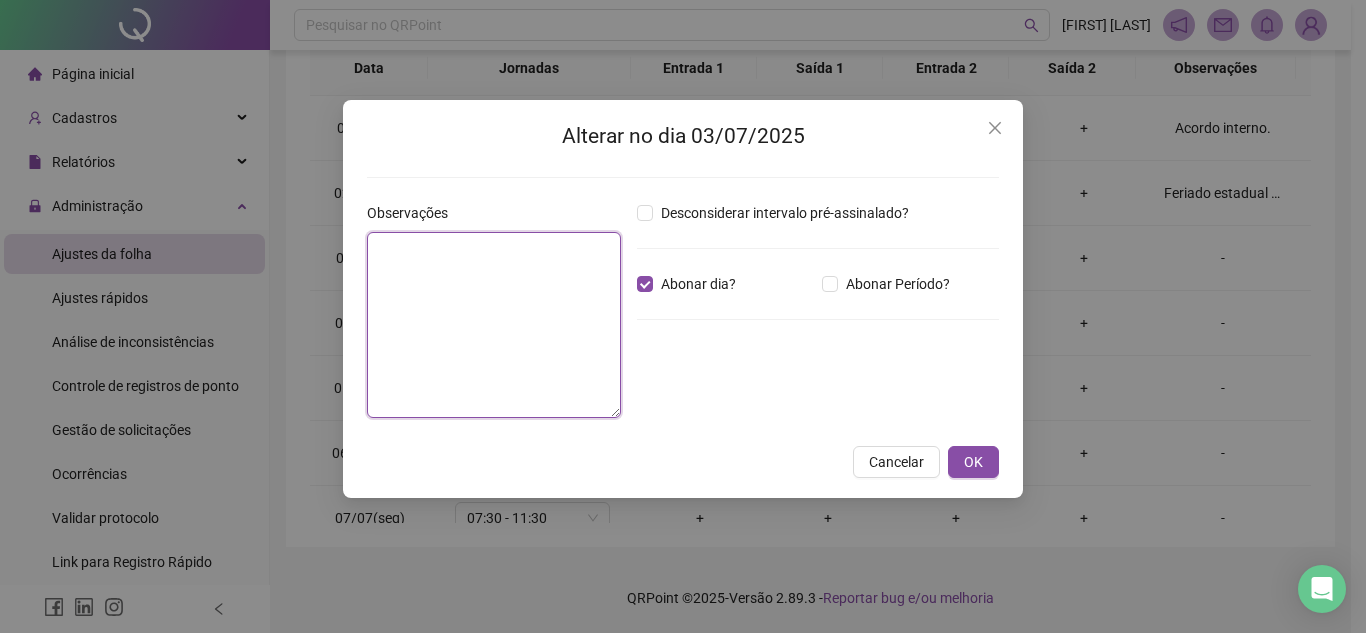 paste on "**********" 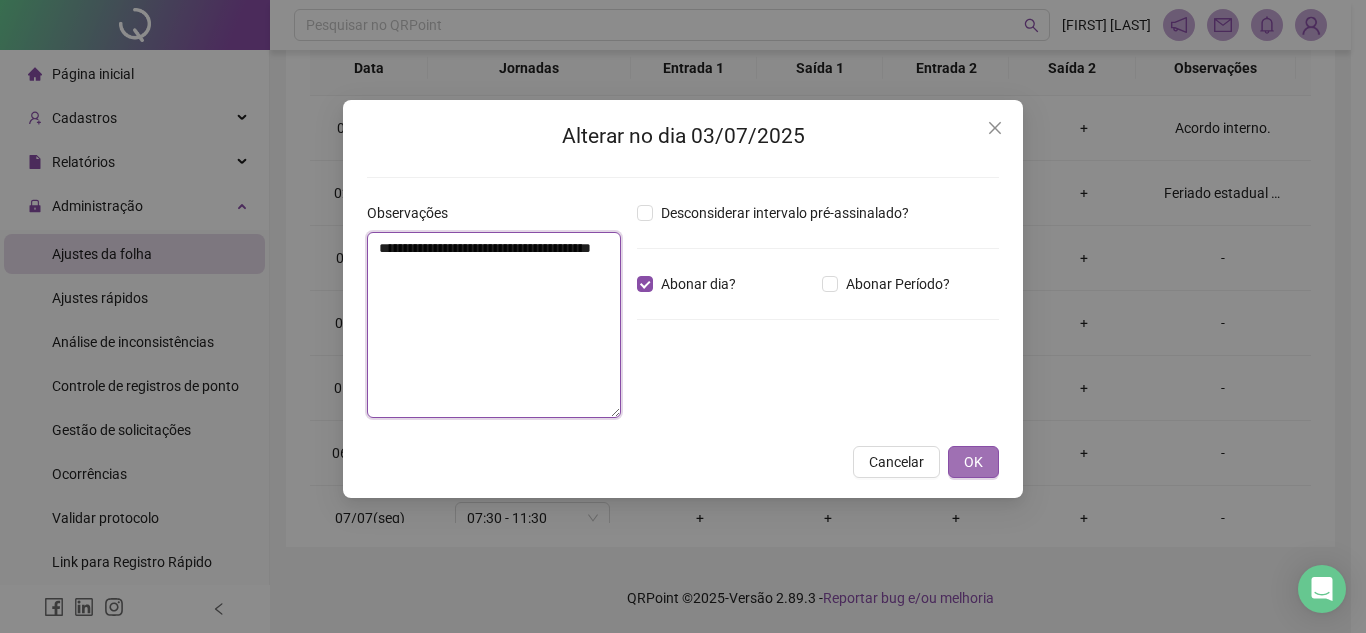 type on "**********" 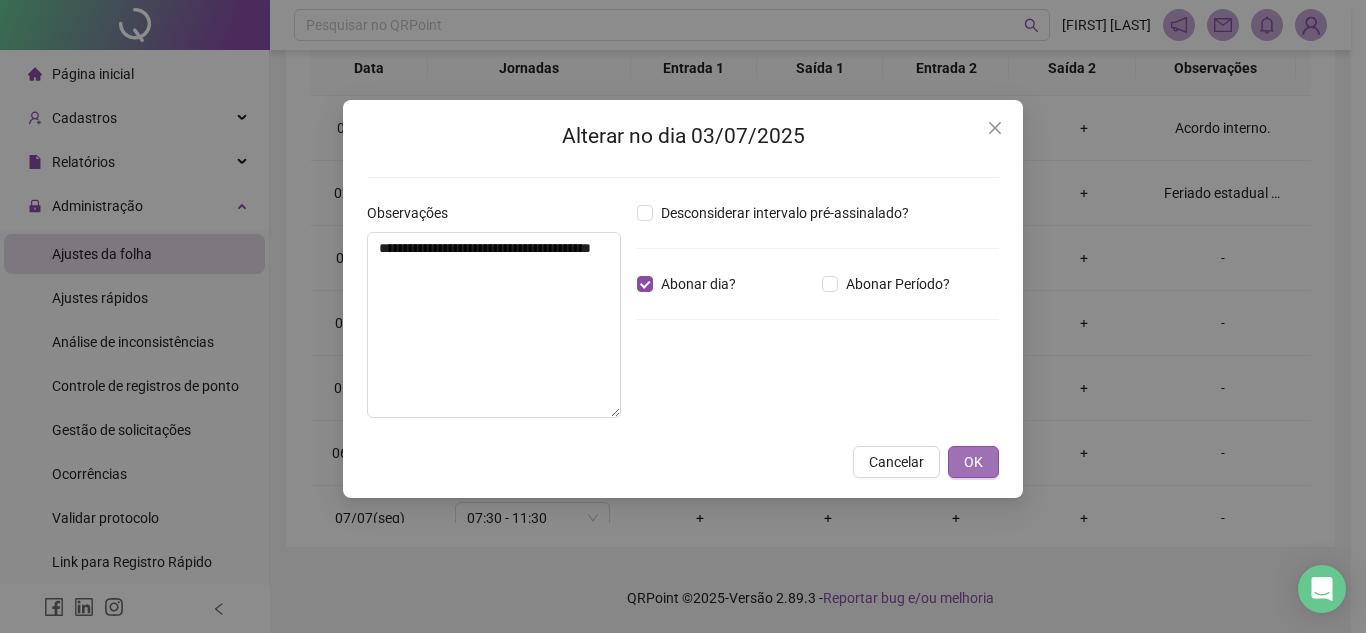 click on "OK" at bounding box center [973, 462] 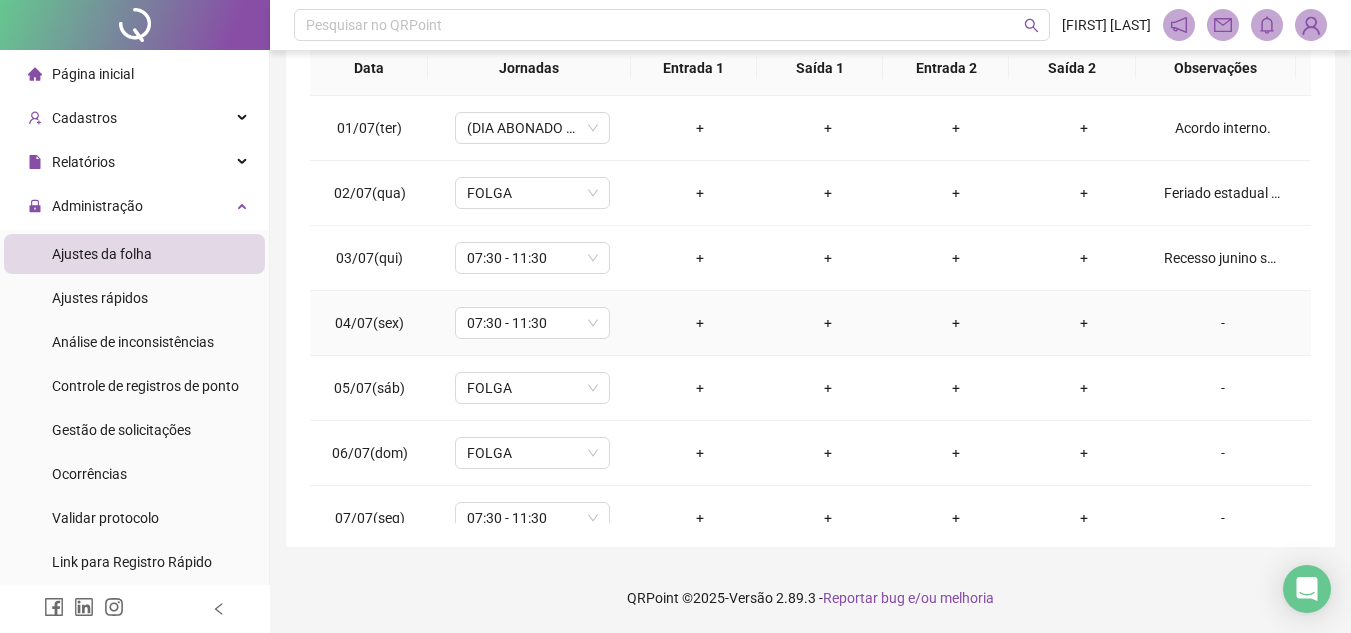 click on "-" at bounding box center [1223, 323] 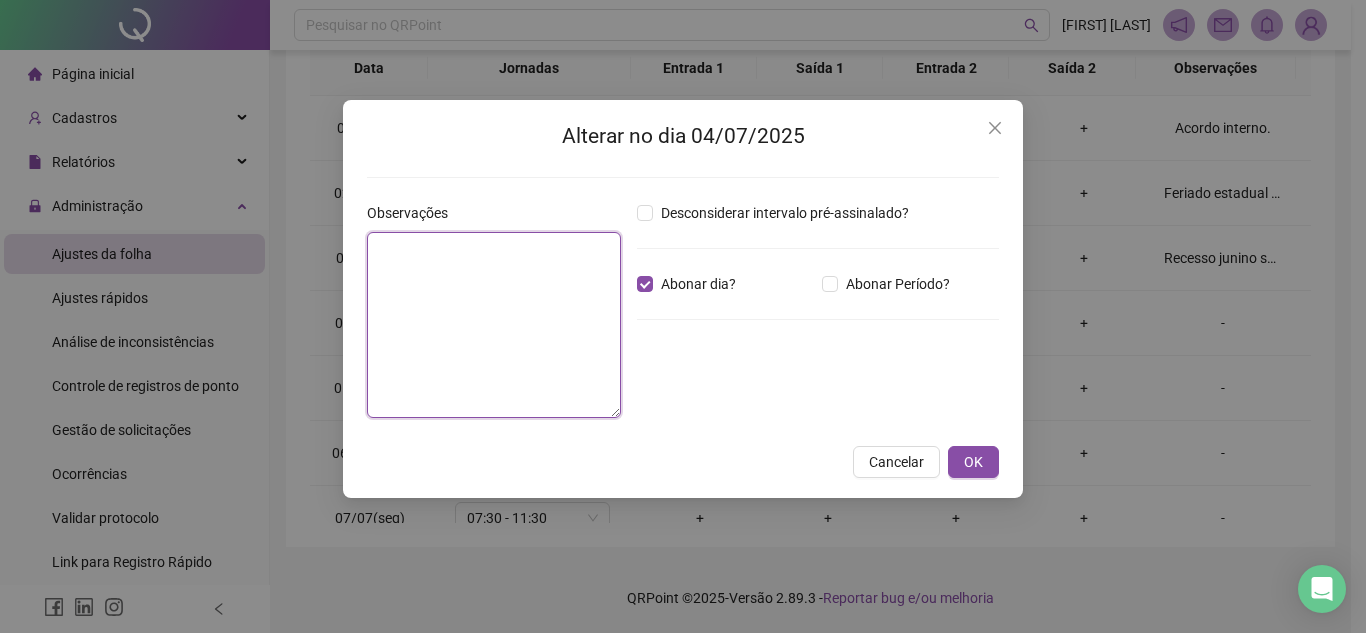 click at bounding box center (494, 325) 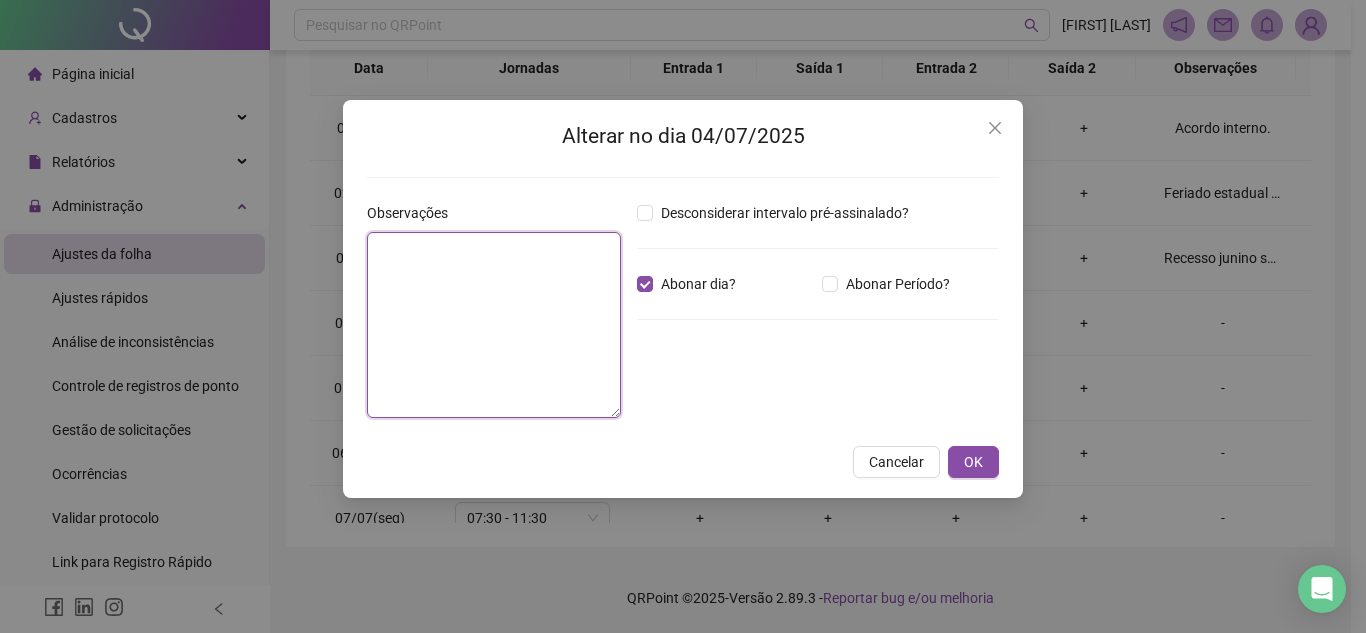 paste on "**********" 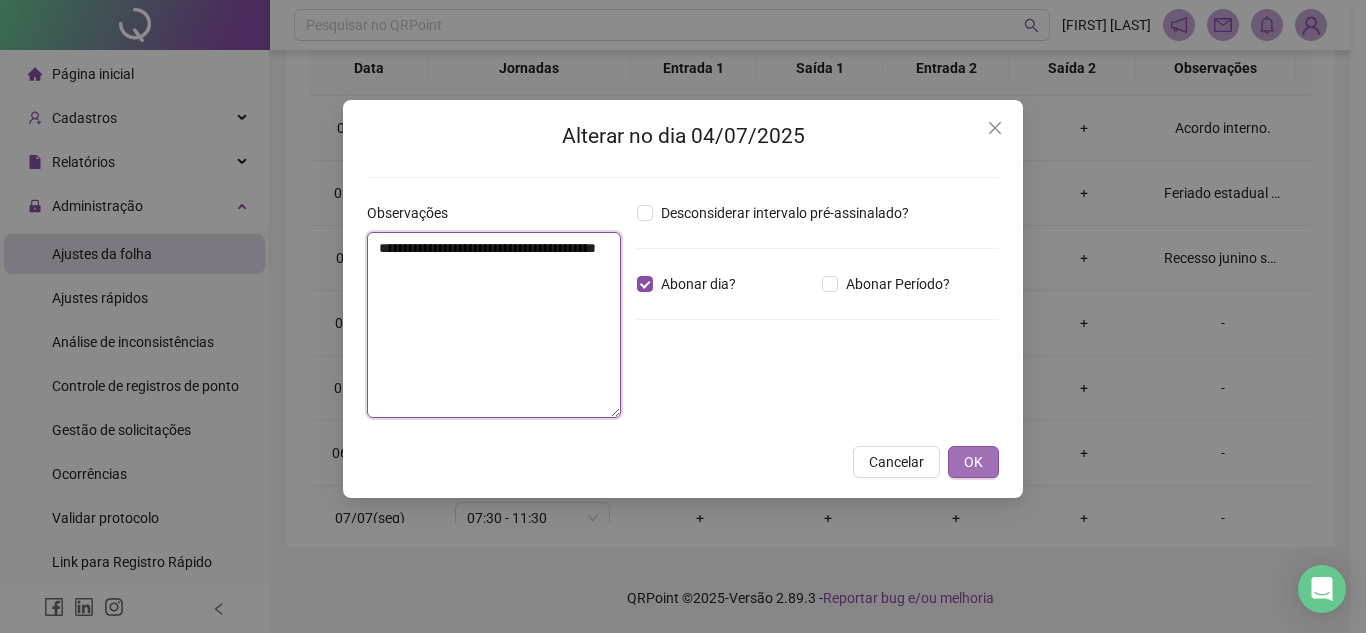 type on "**********" 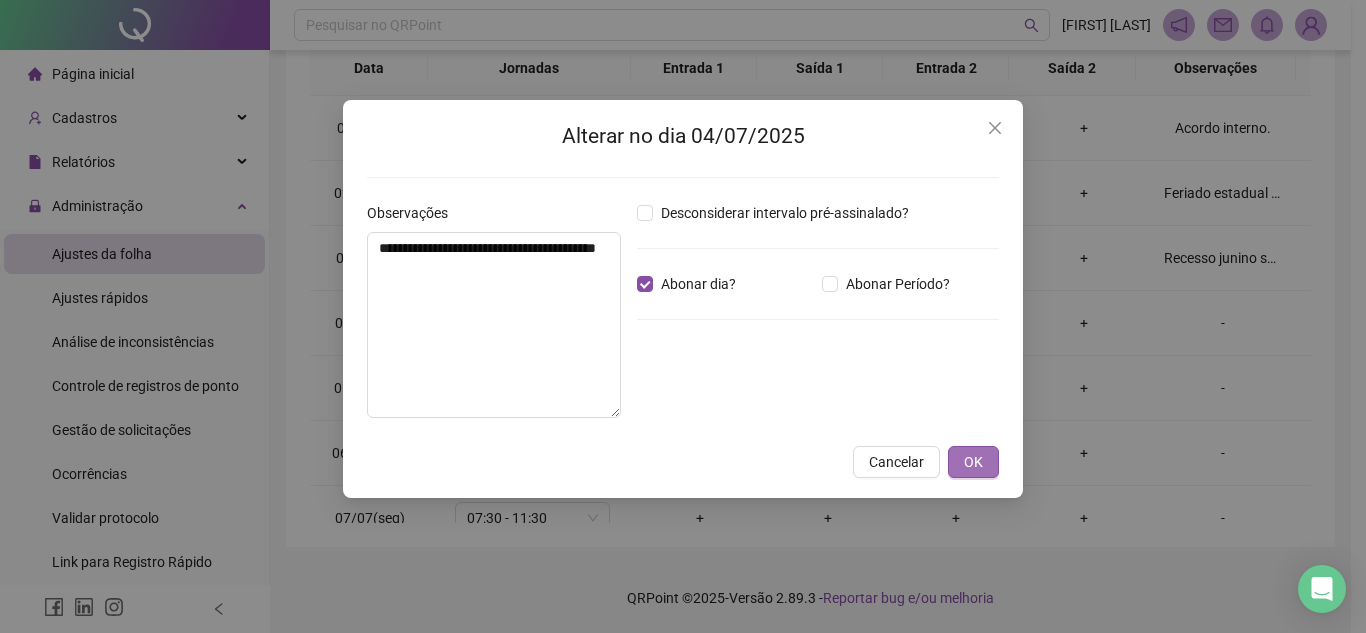 click on "OK" at bounding box center (973, 462) 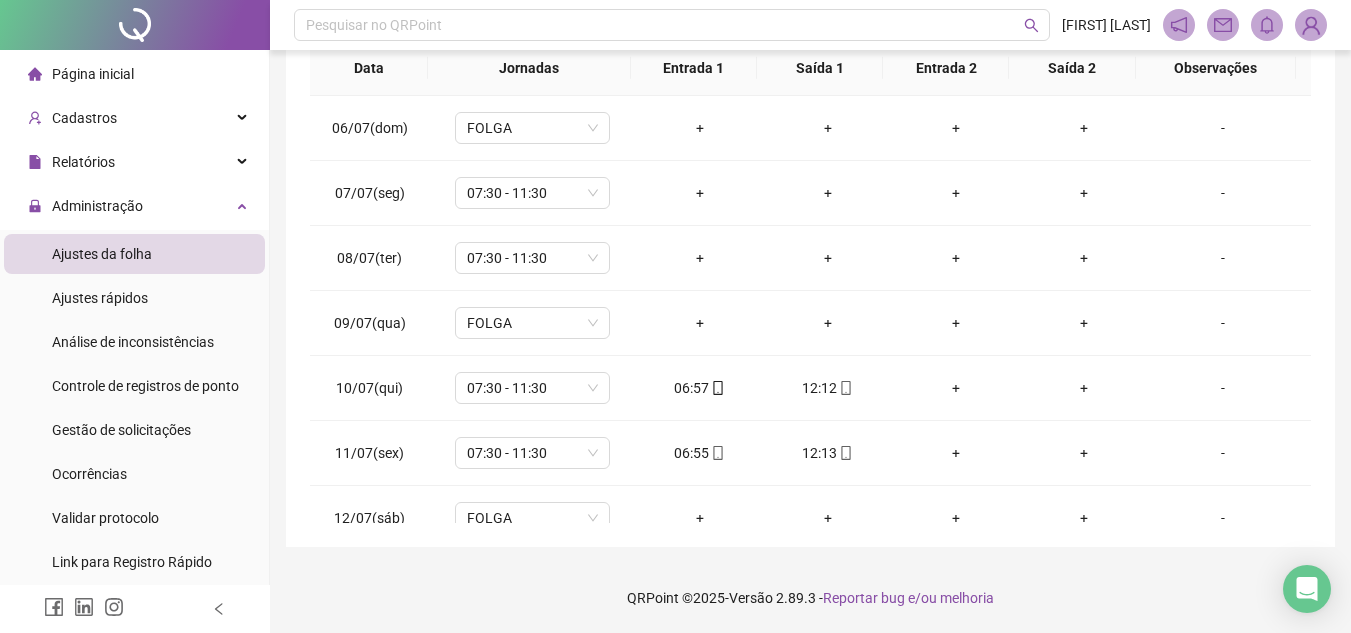 scroll, scrollTop: 340, scrollLeft: 0, axis: vertical 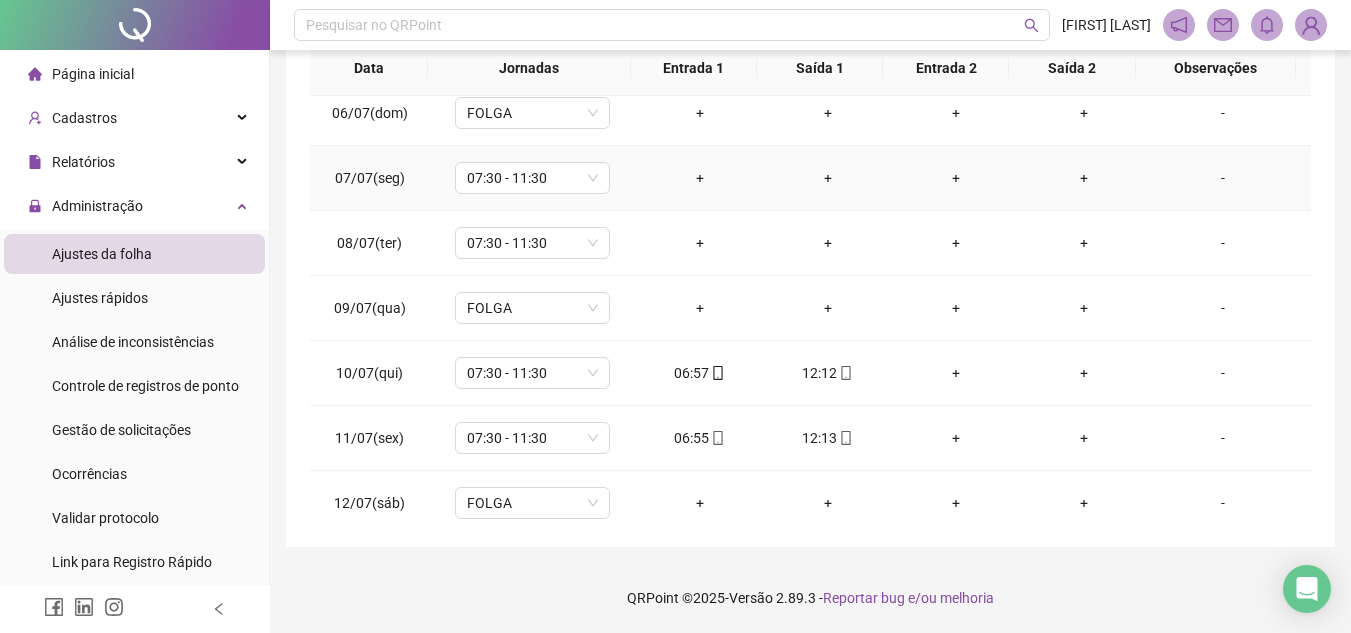 click on "-" at bounding box center [1223, 178] 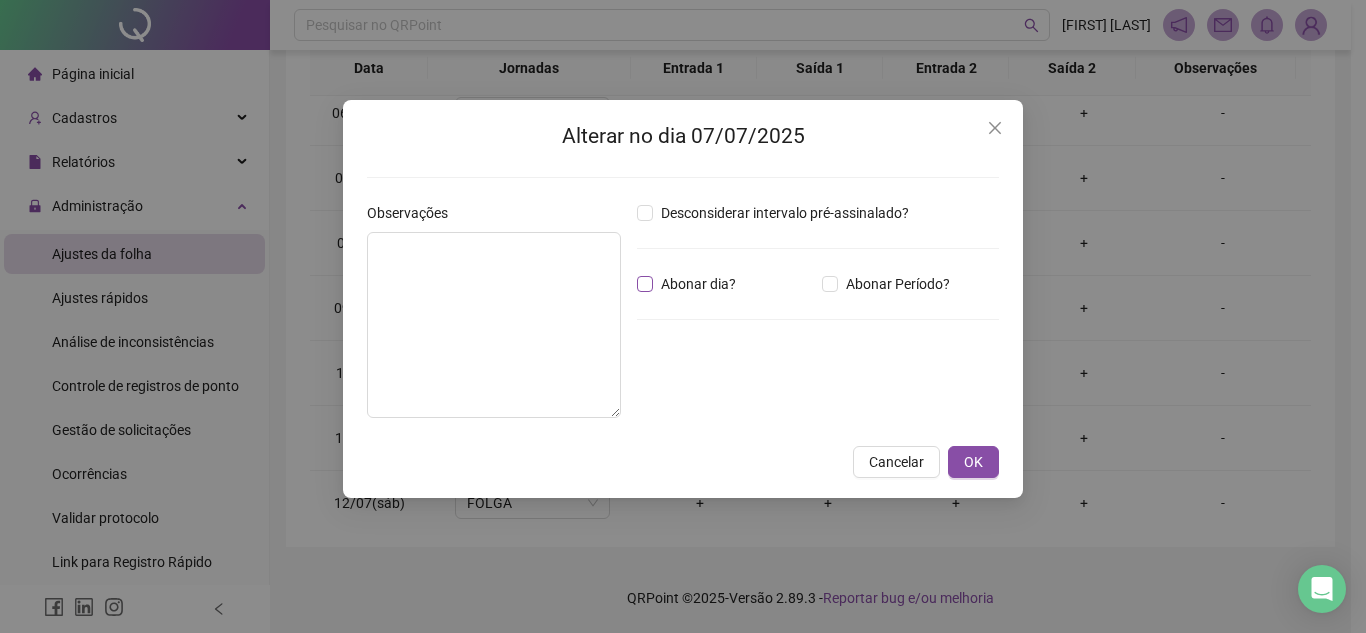 click on "Abonar dia?" at bounding box center (698, 284) 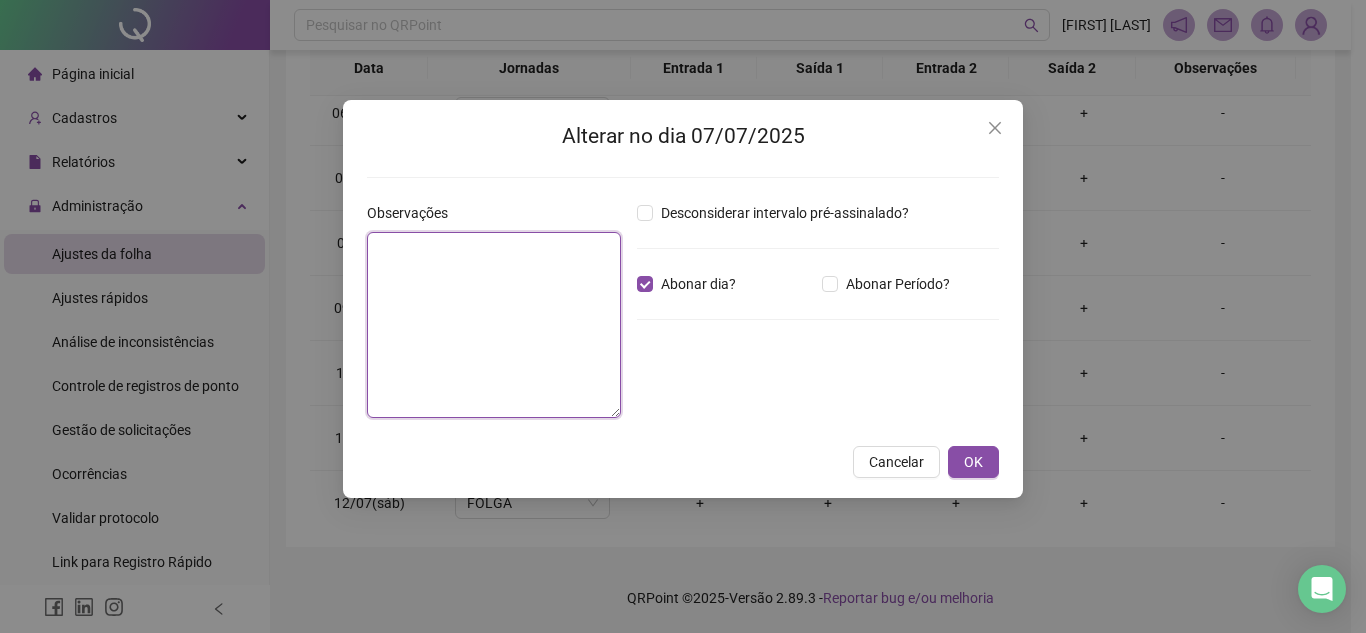click at bounding box center (494, 325) 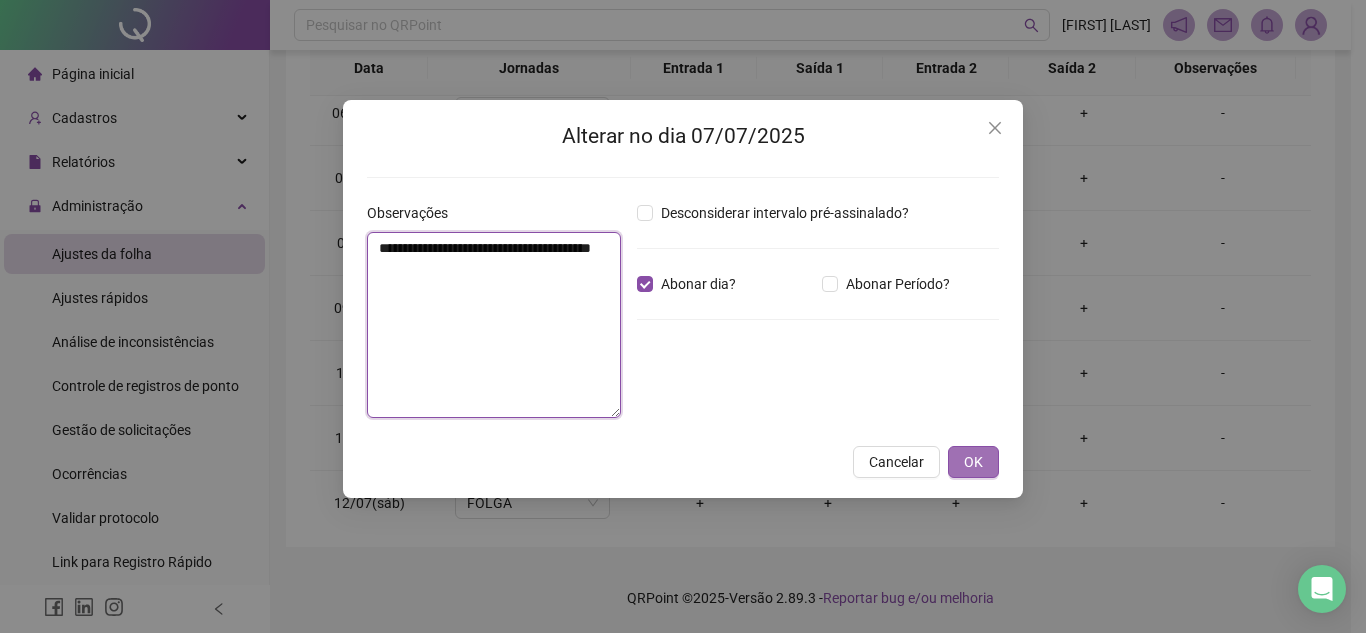 type on "**********" 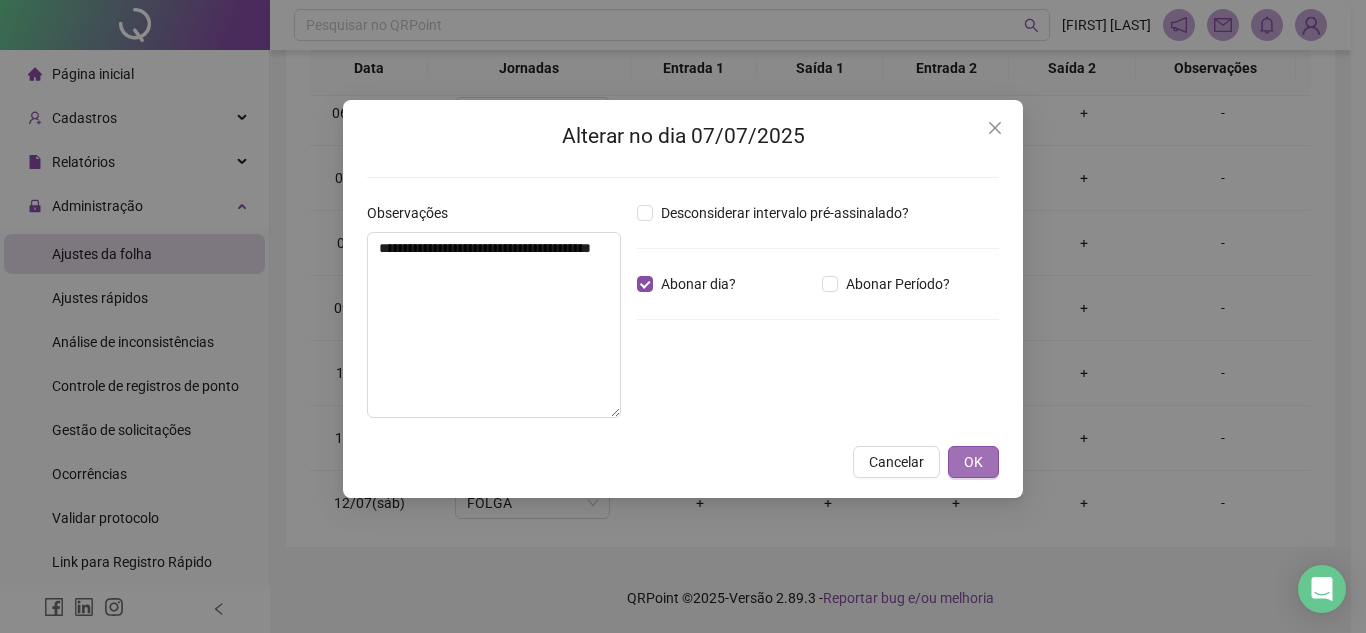 click on "OK" at bounding box center (973, 462) 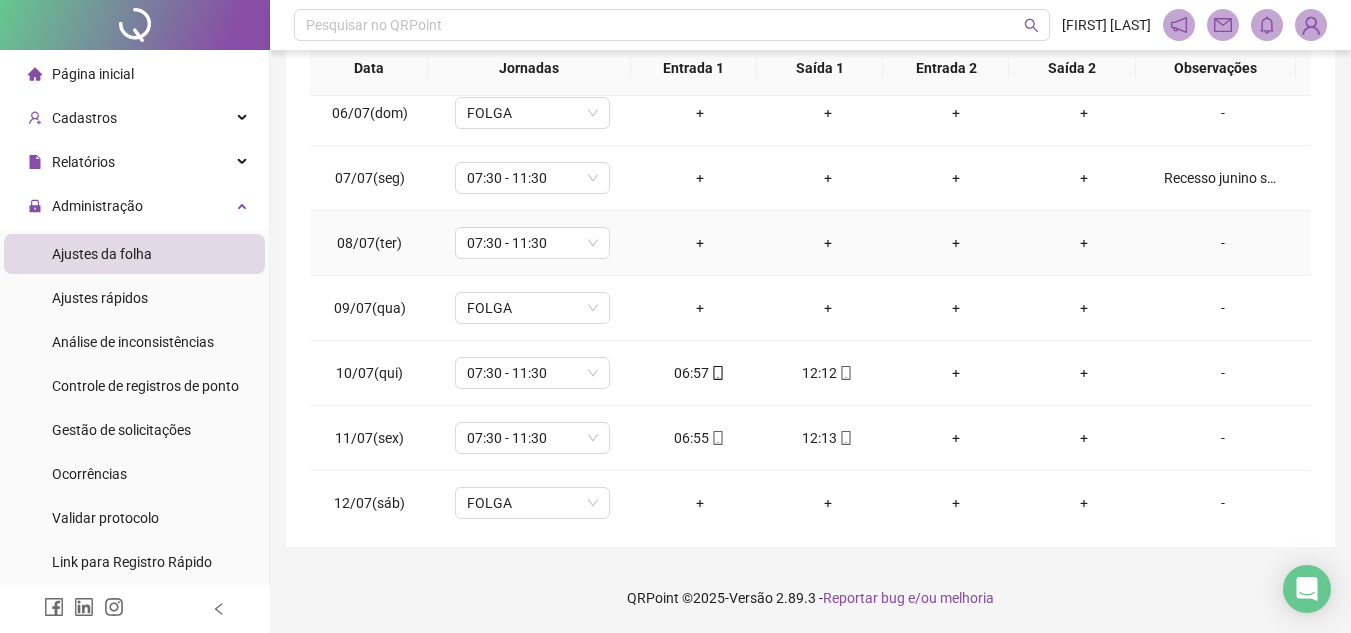 click on "-" at bounding box center [1223, 243] 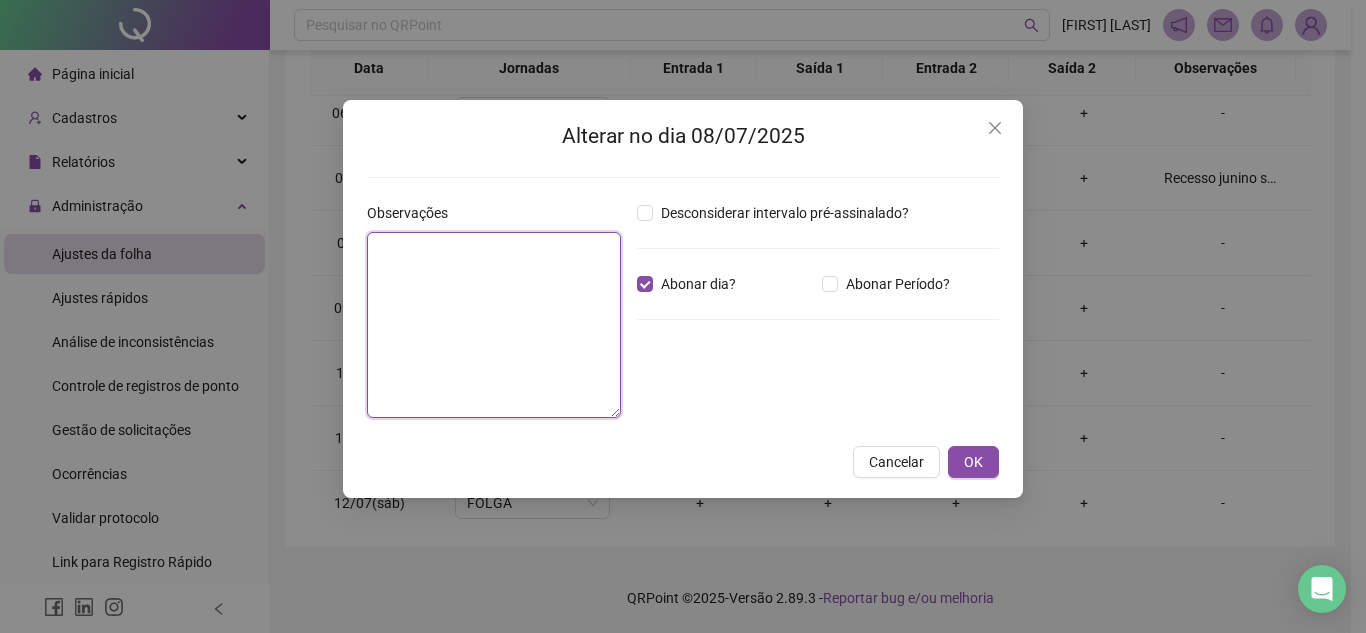 click at bounding box center (494, 325) 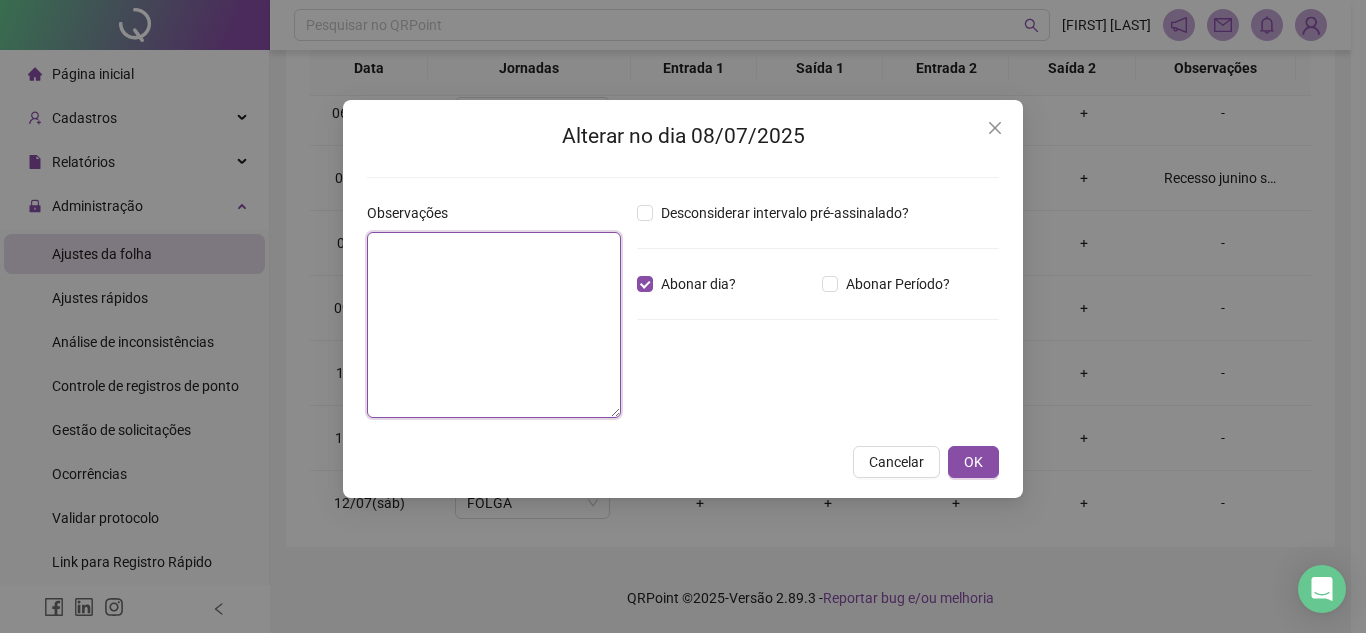 paste on "**********" 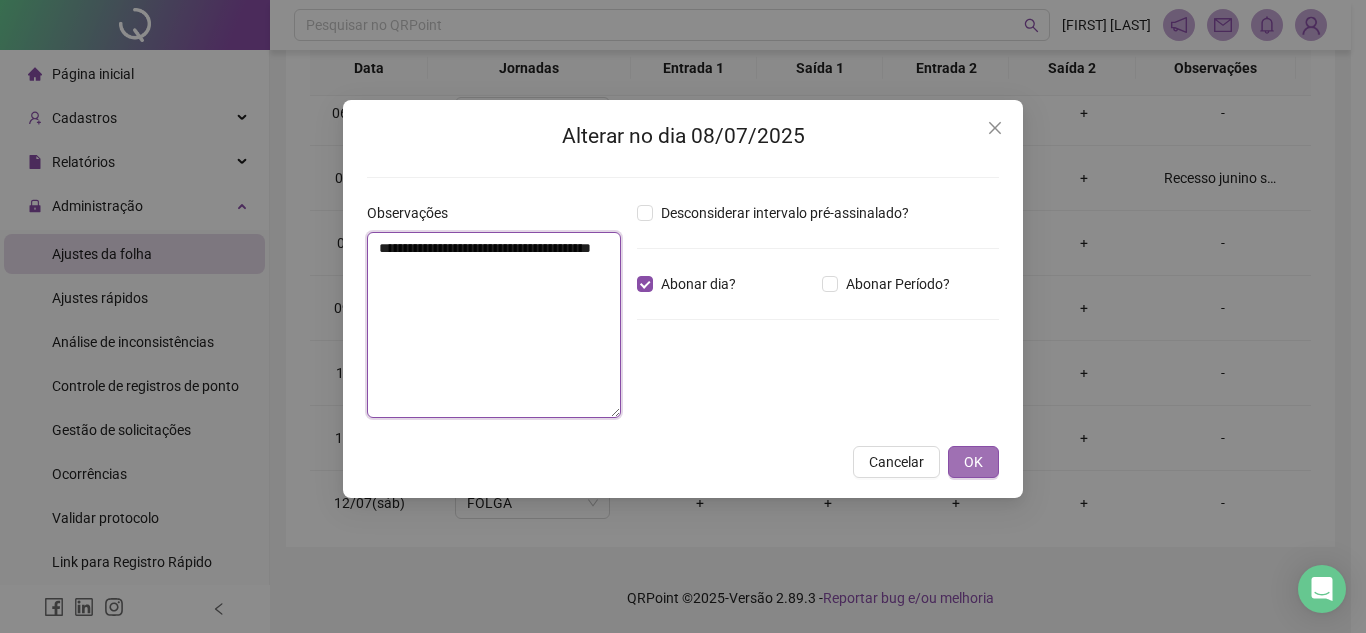 type on "**********" 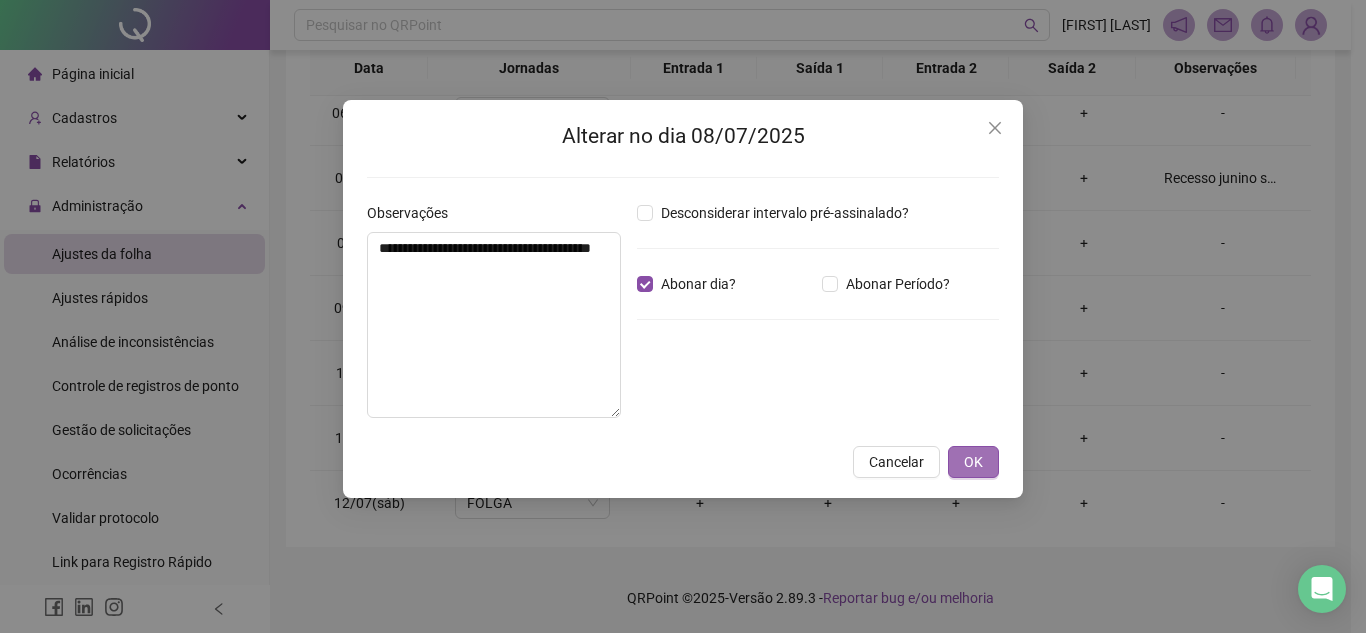 click on "OK" at bounding box center (973, 462) 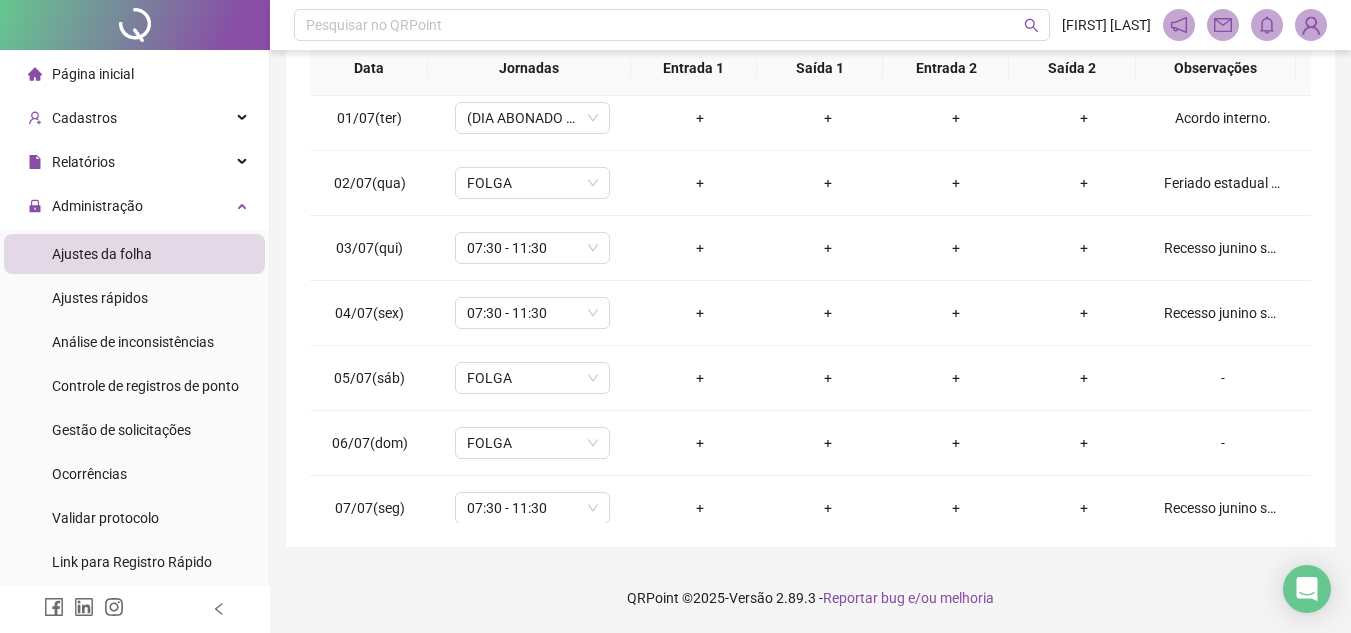 scroll, scrollTop: 0, scrollLeft: 0, axis: both 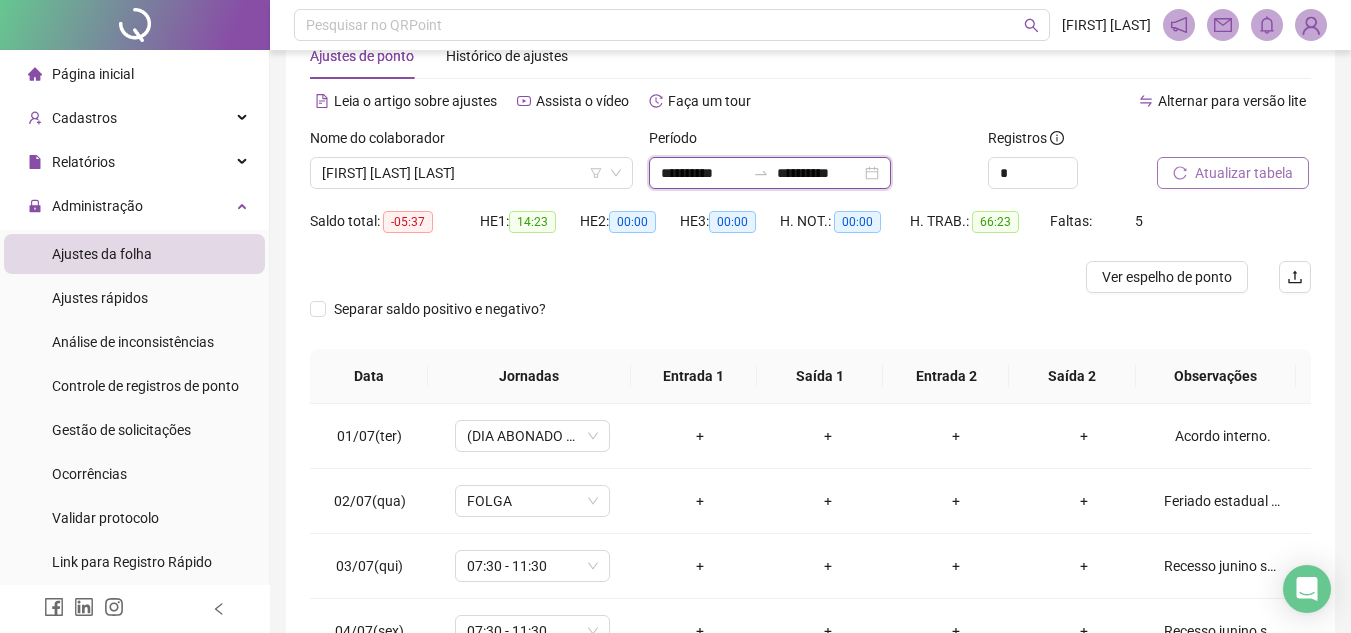 click on "**********" at bounding box center (703, 173) 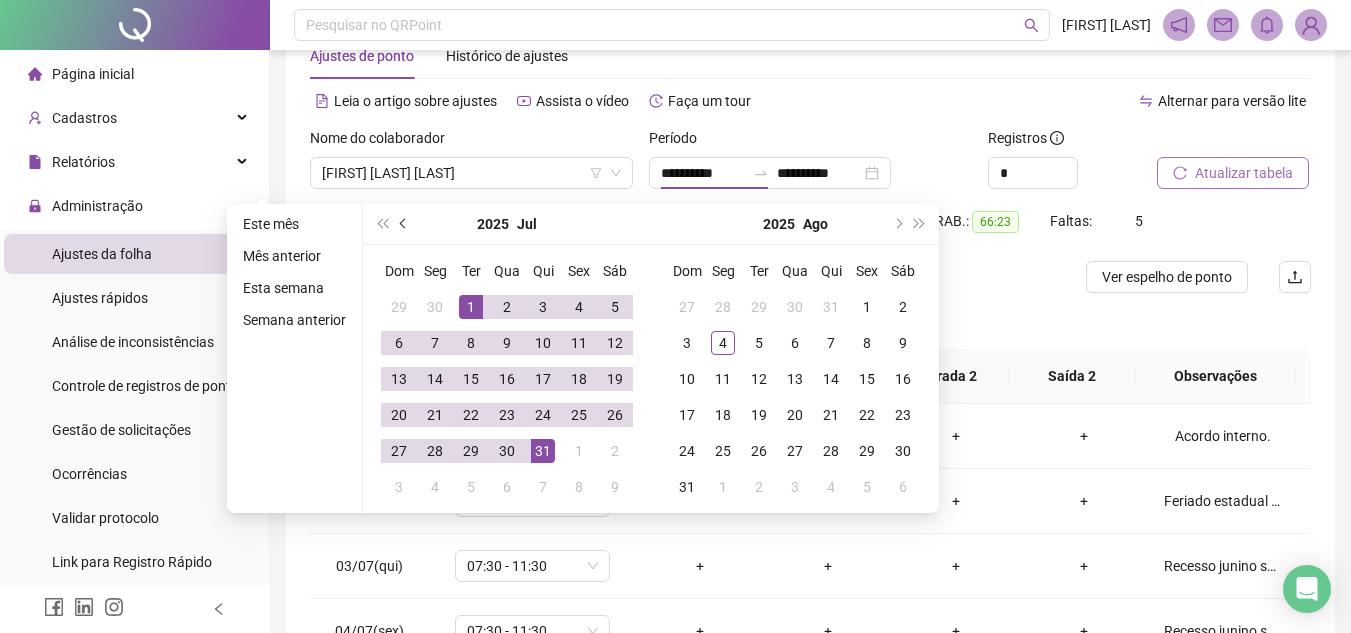 click at bounding box center (404, 224) 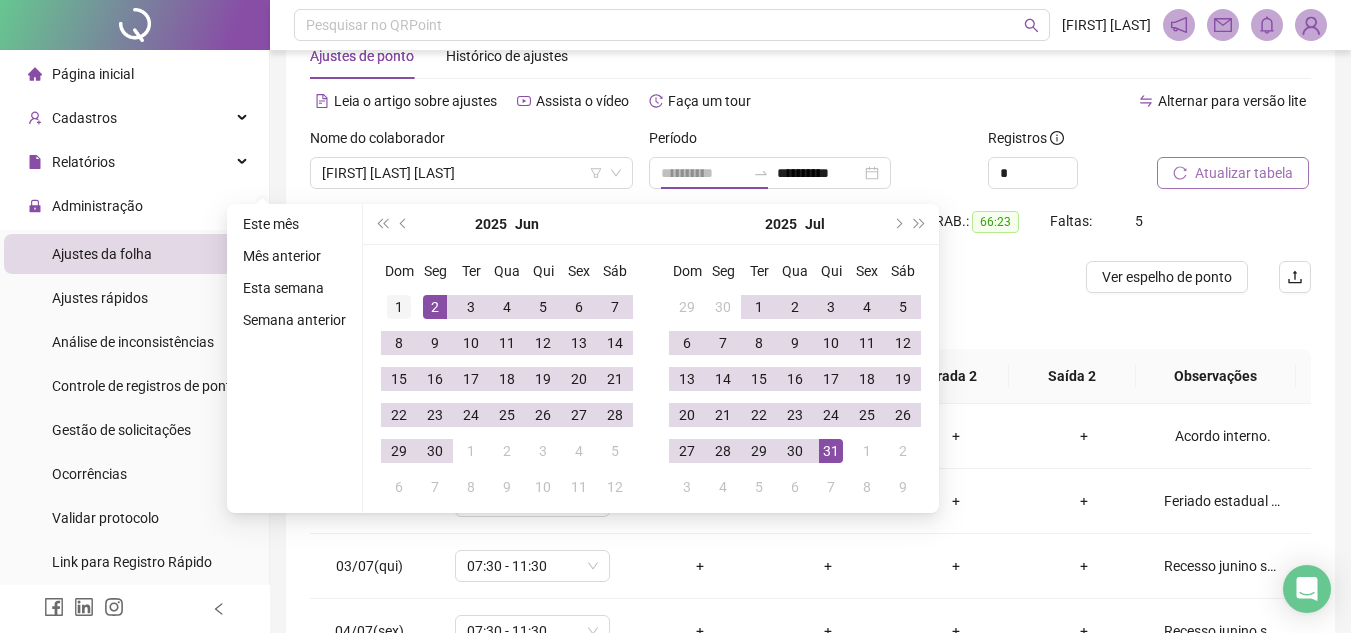 type on "**********" 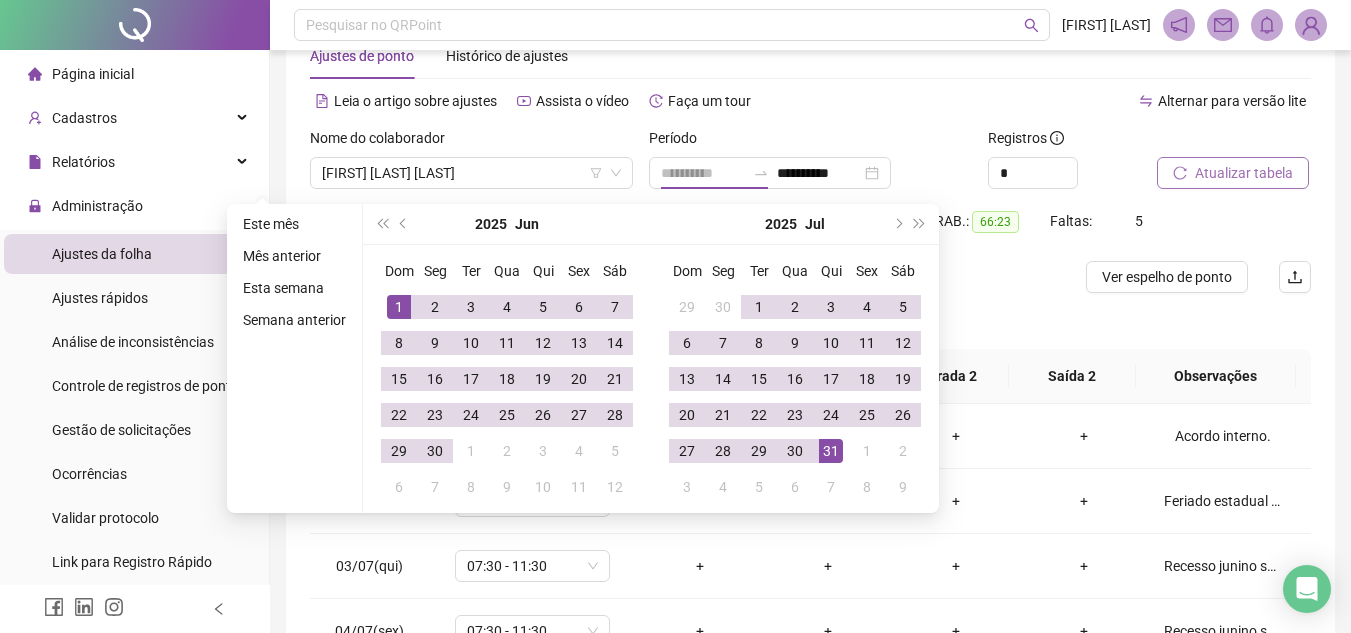 click on "1" at bounding box center [399, 307] 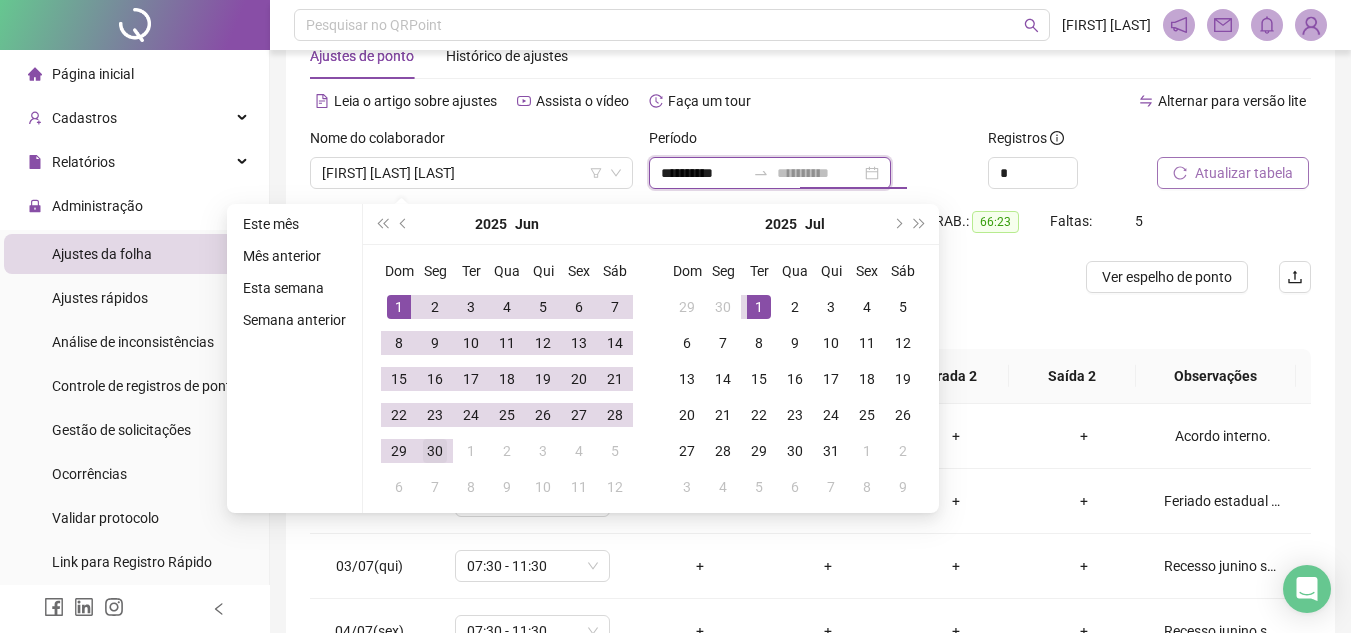 type on "**********" 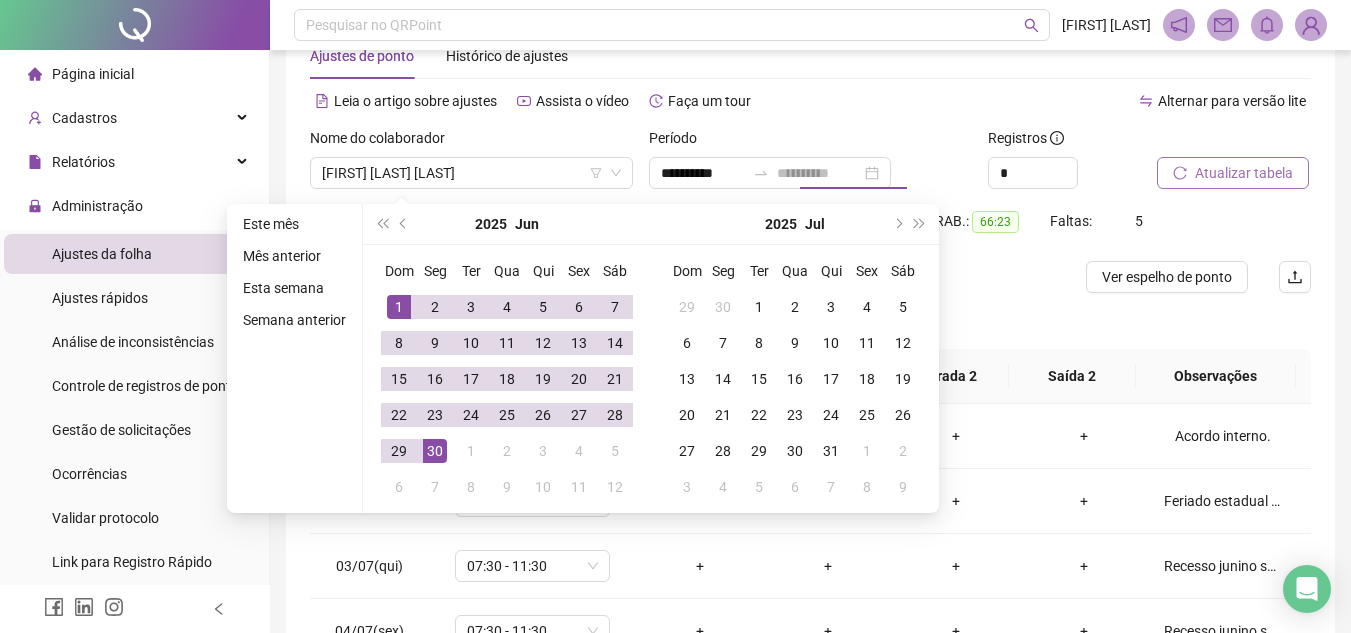 click on "30" at bounding box center [435, 451] 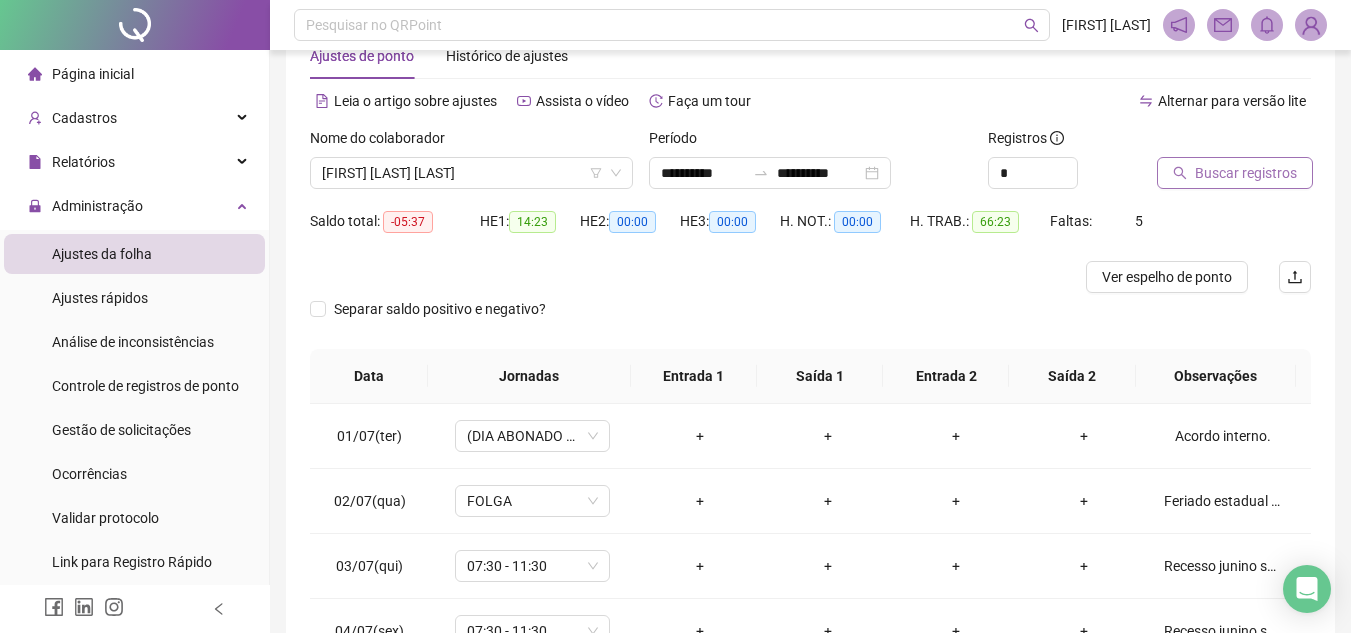 click on "Buscar registros" at bounding box center (1246, 173) 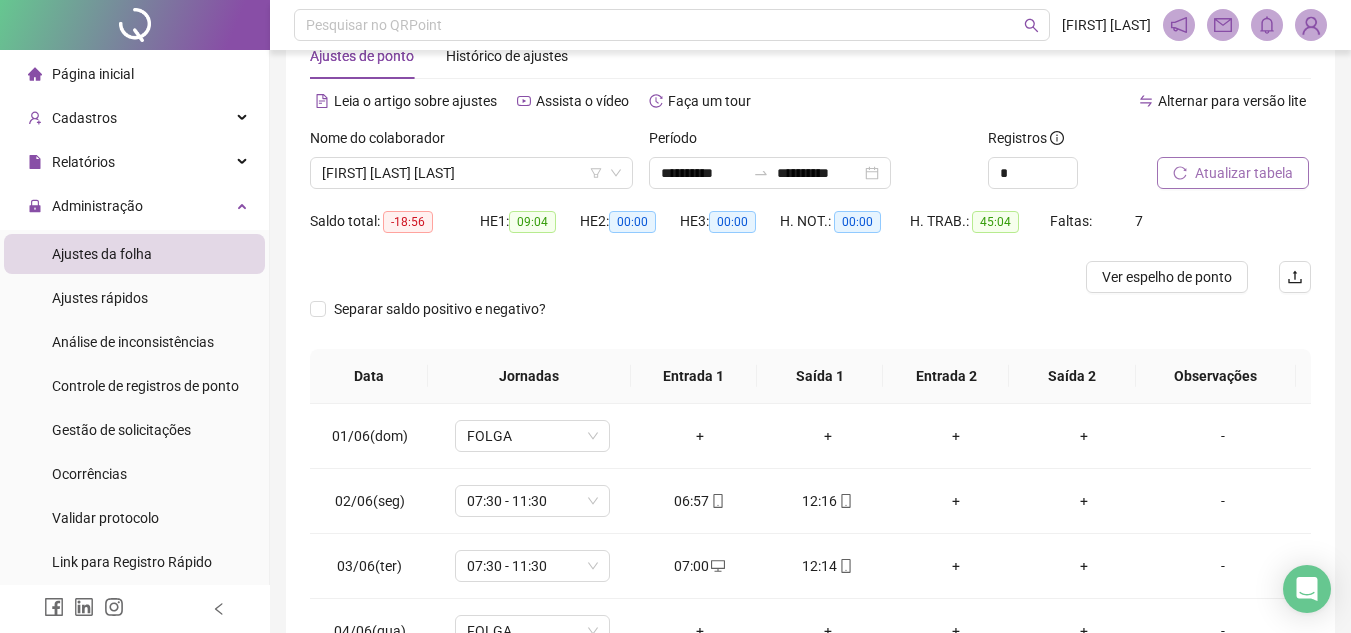 click on "Atualizar tabela" at bounding box center [1244, 173] 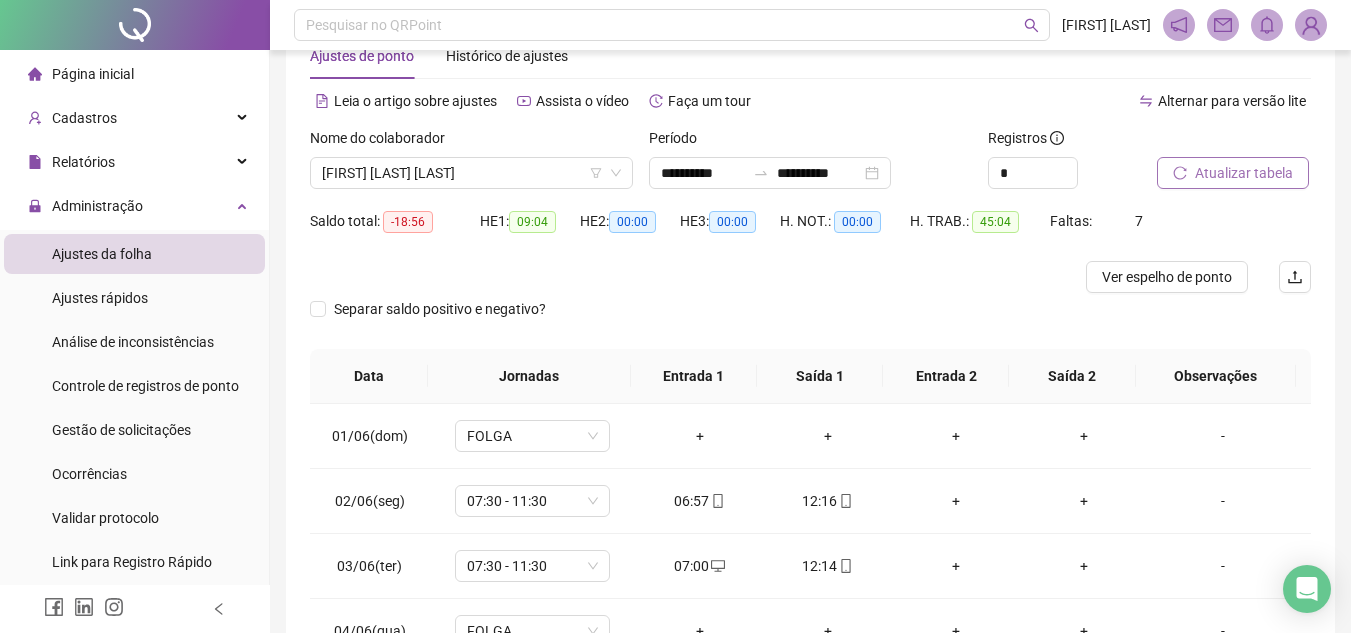 click on "Atualizar tabela" at bounding box center [1244, 173] 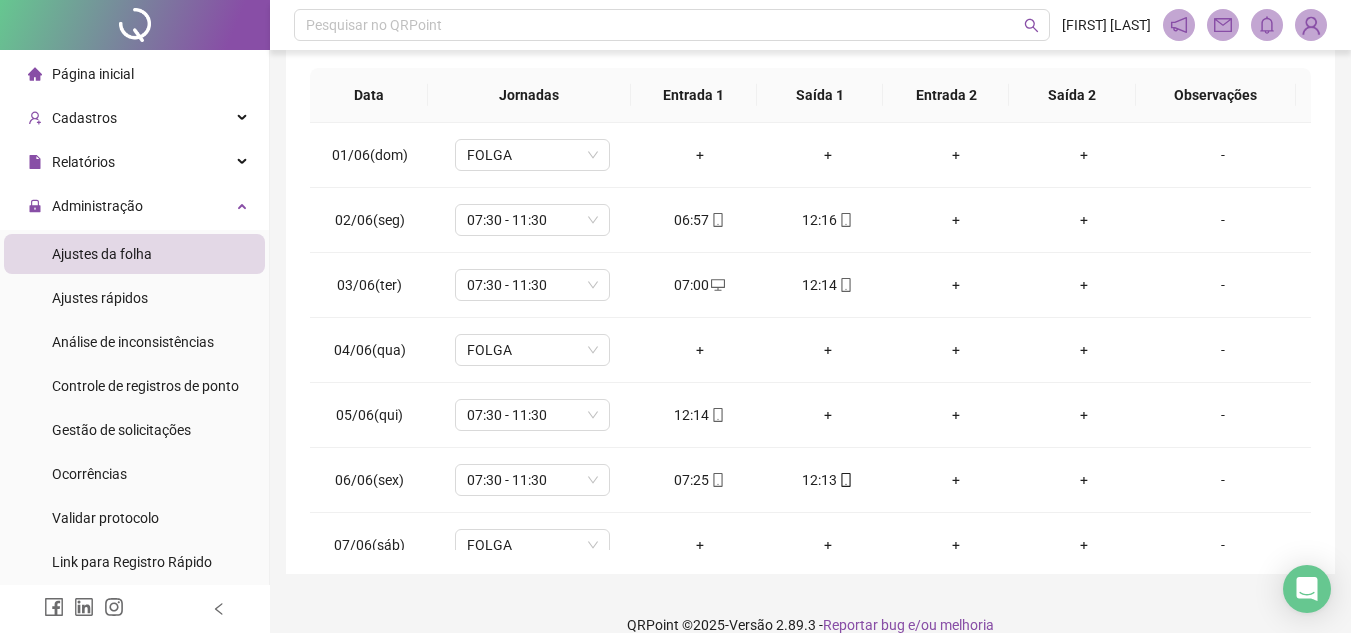scroll, scrollTop: 365, scrollLeft: 0, axis: vertical 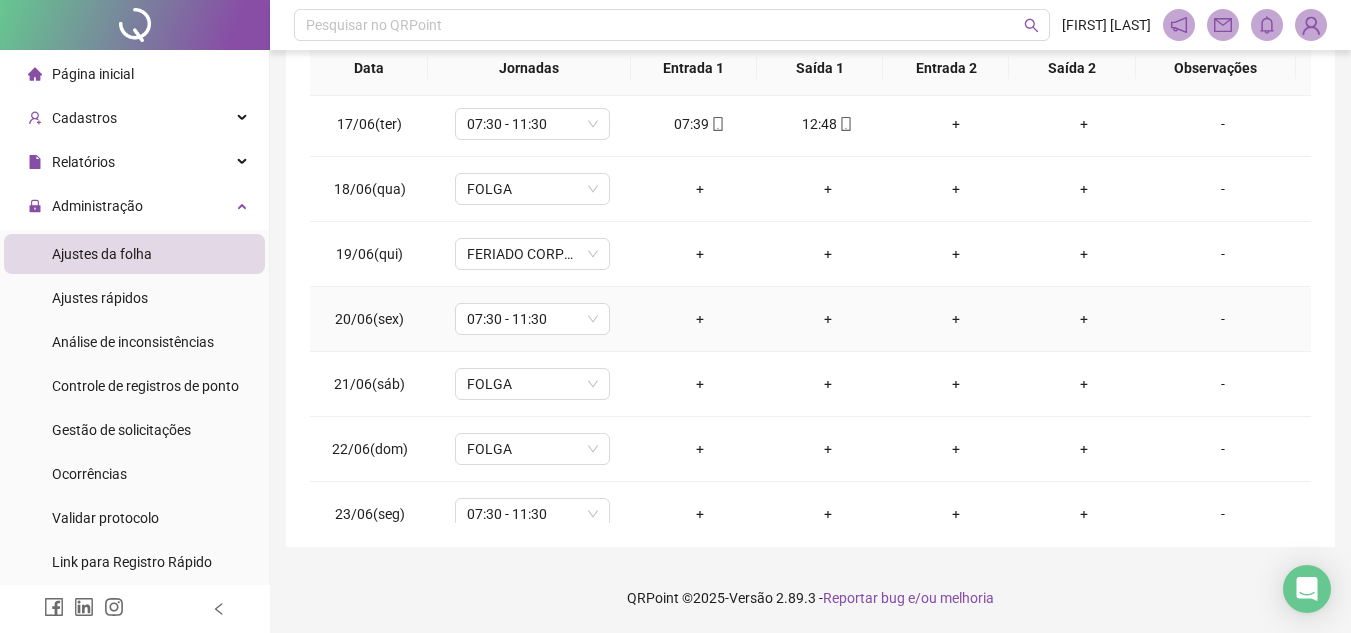 click on "-" at bounding box center (1223, 319) 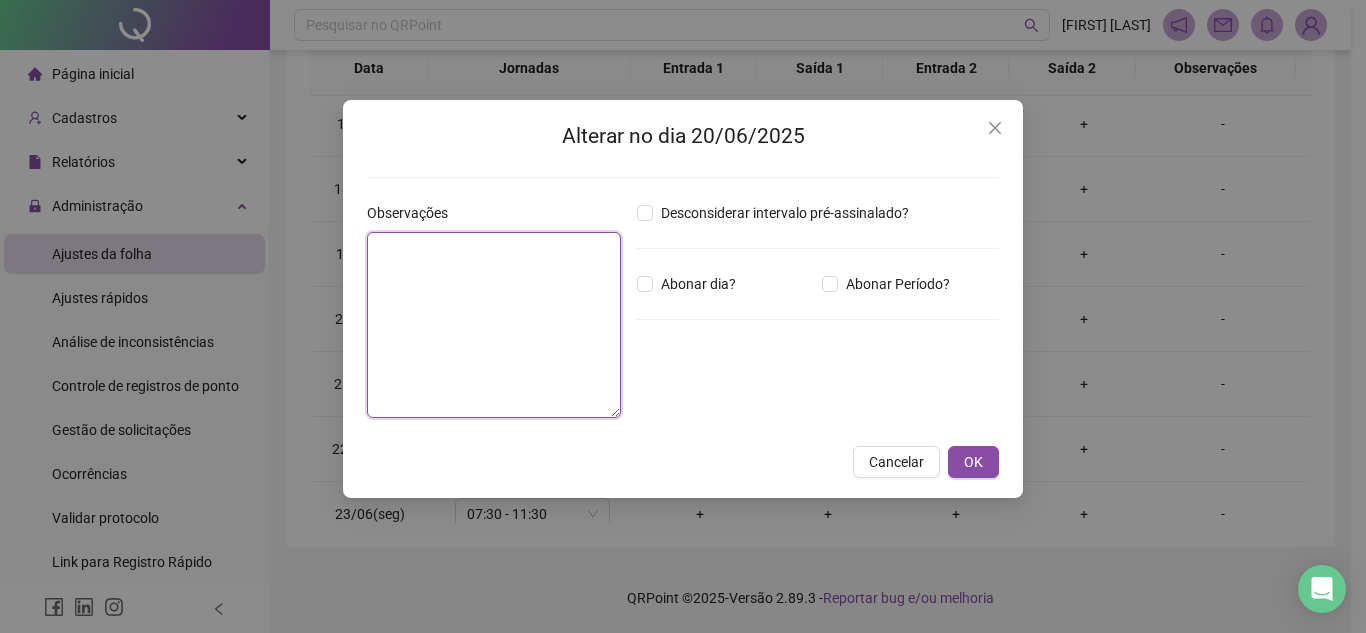 click at bounding box center [494, 325] 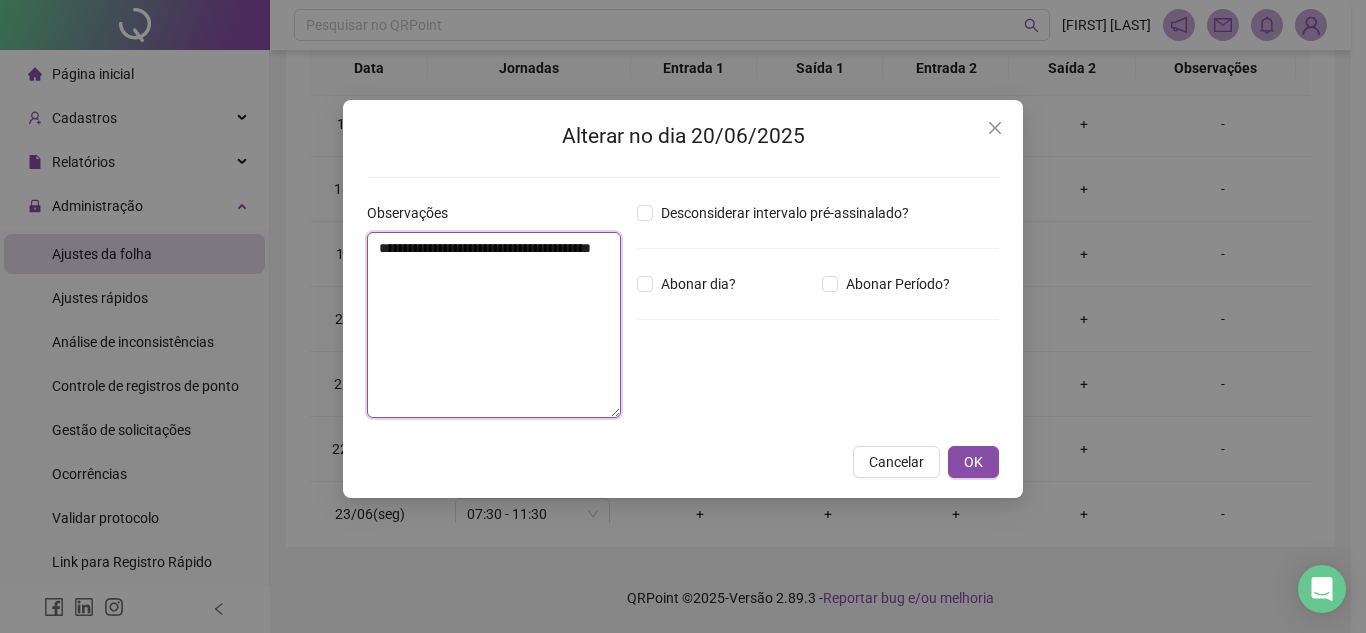 type on "**********" 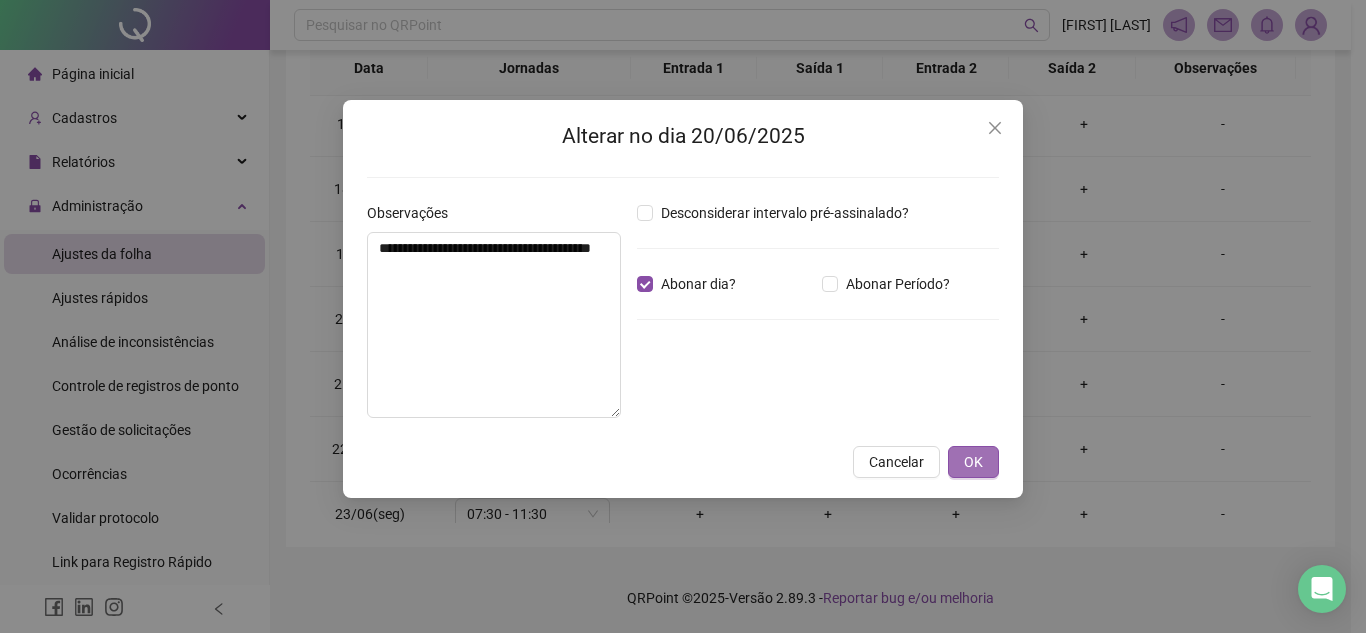 click on "OK" at bounding box center [973, 462] 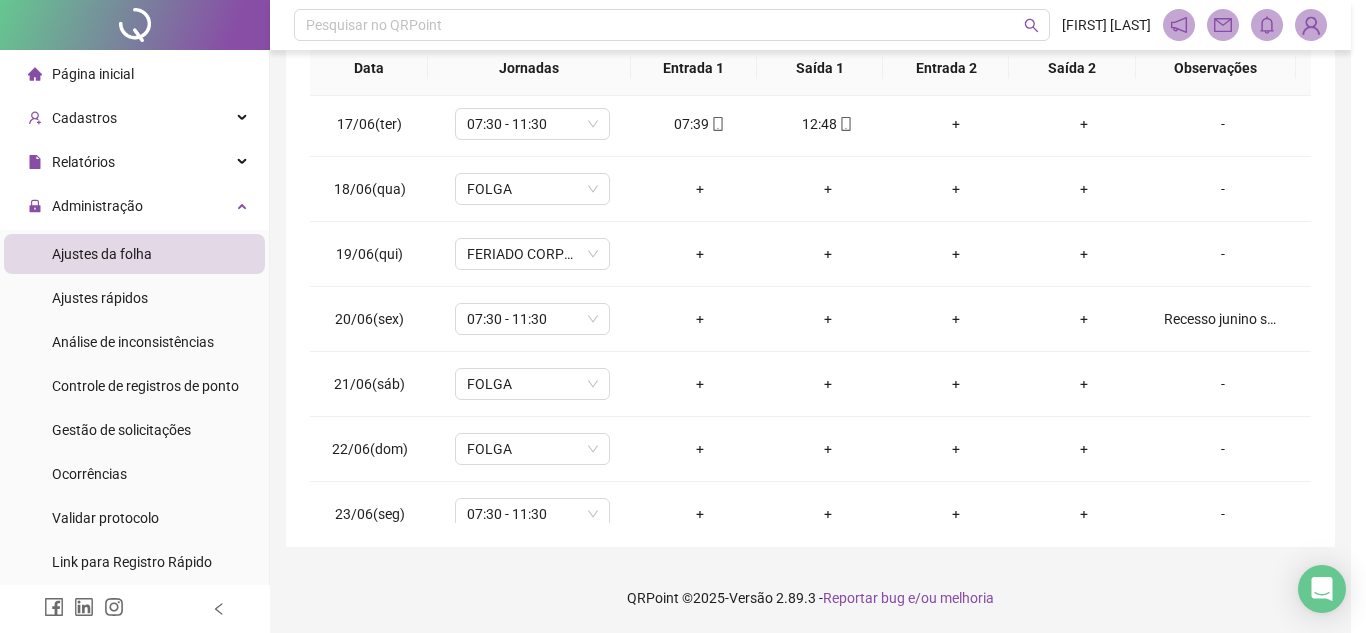 click on "**********" at bounding box center [683, 316] 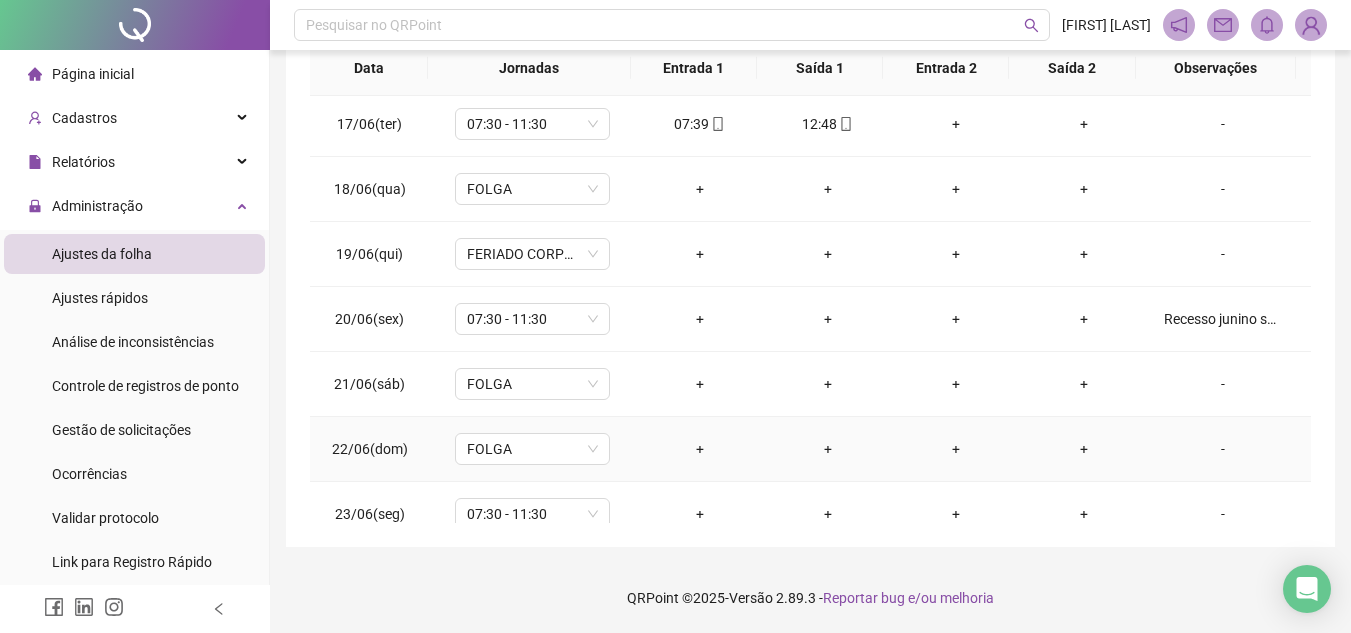 scroll, scrollTop: 1144, scrollLeft: 0, axis: vertical 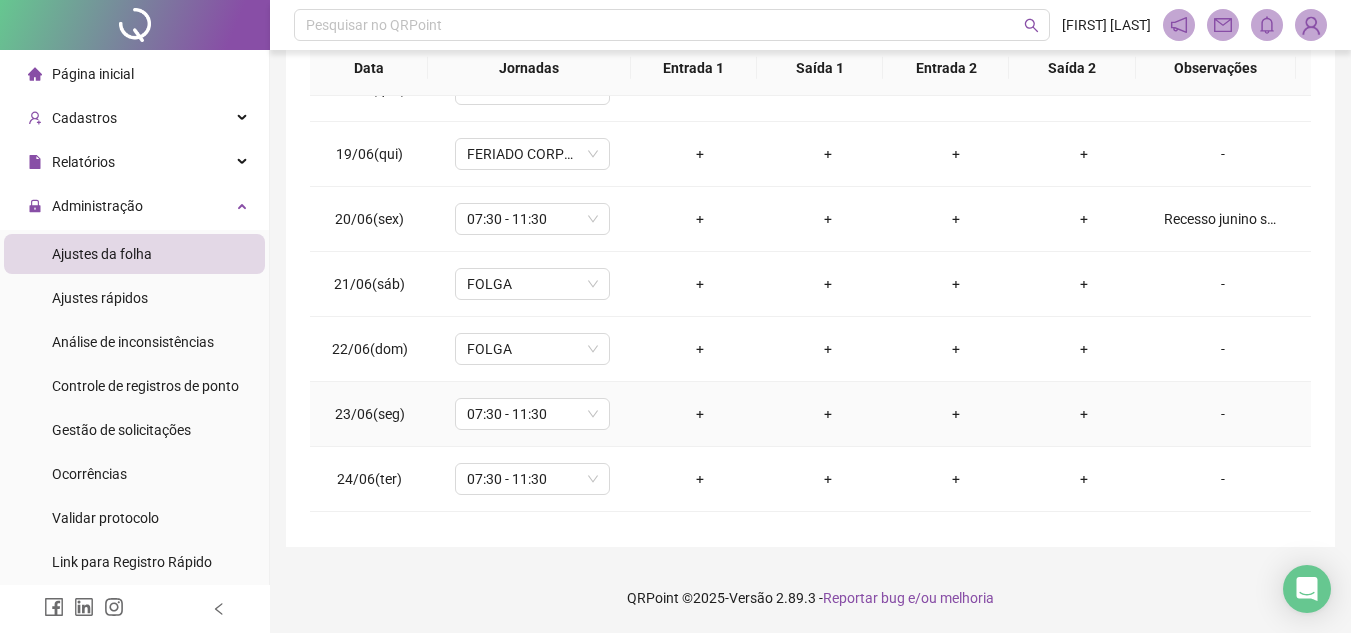 click on "-" at bounding box center [1223, 414] 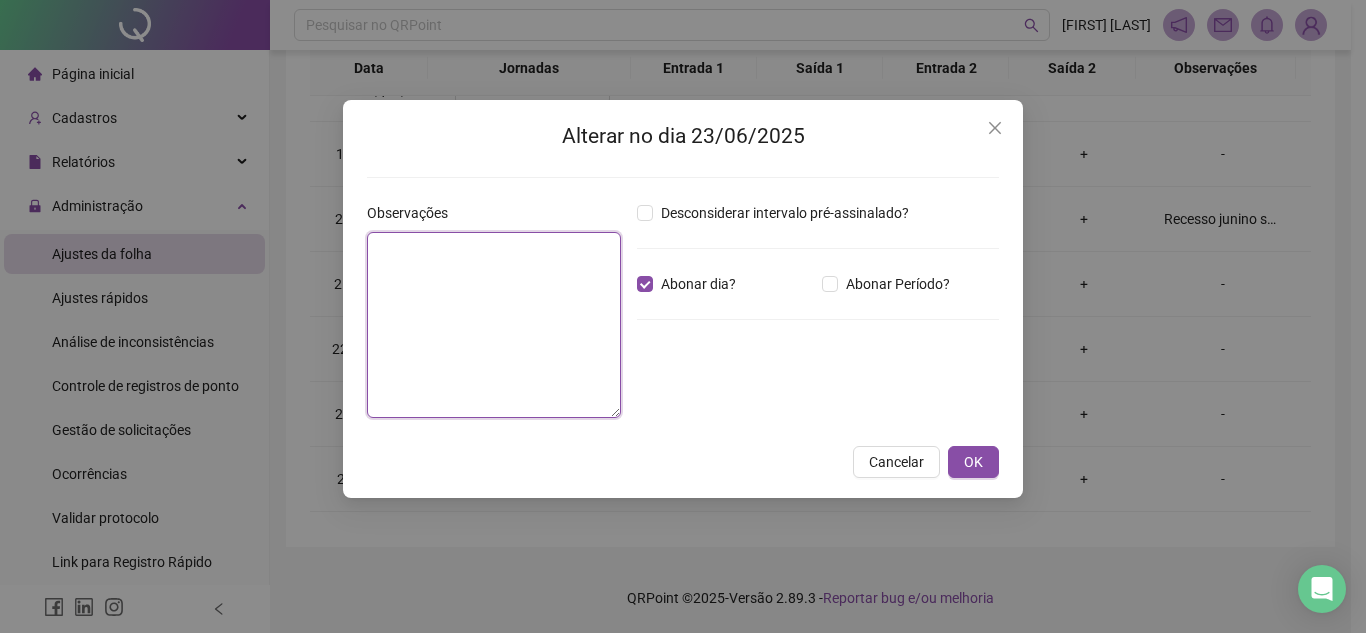 click at bounding box center (494, 325) 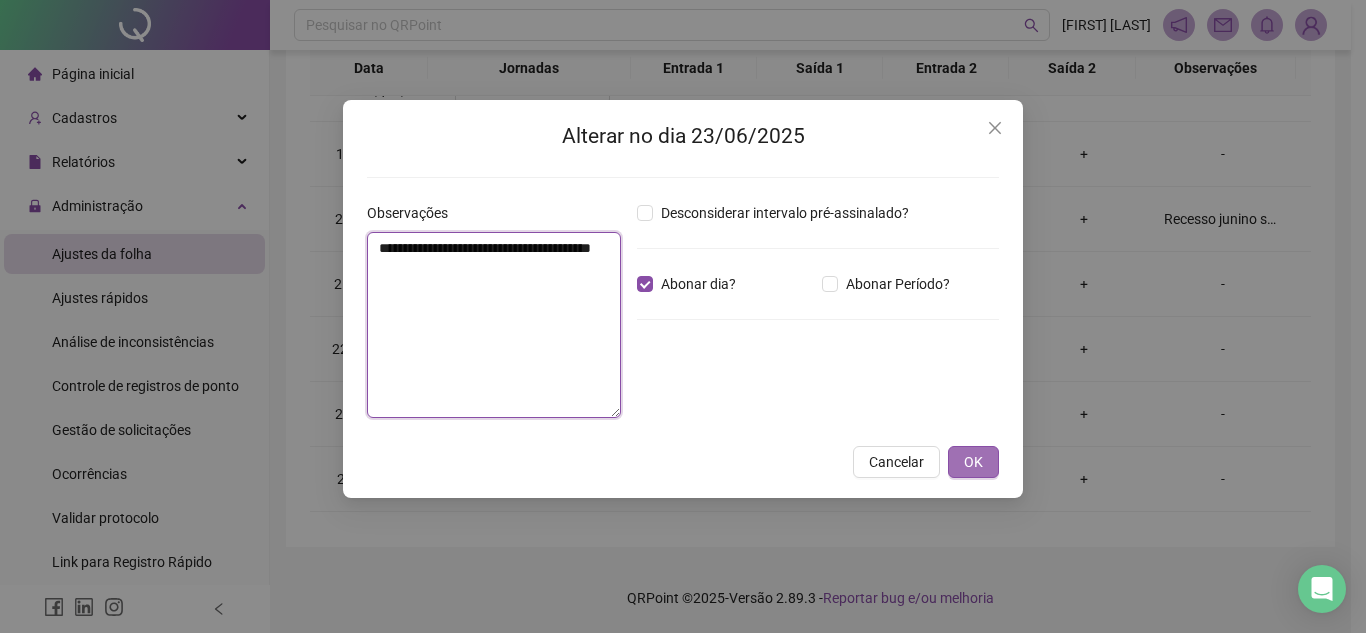 type on "**********" 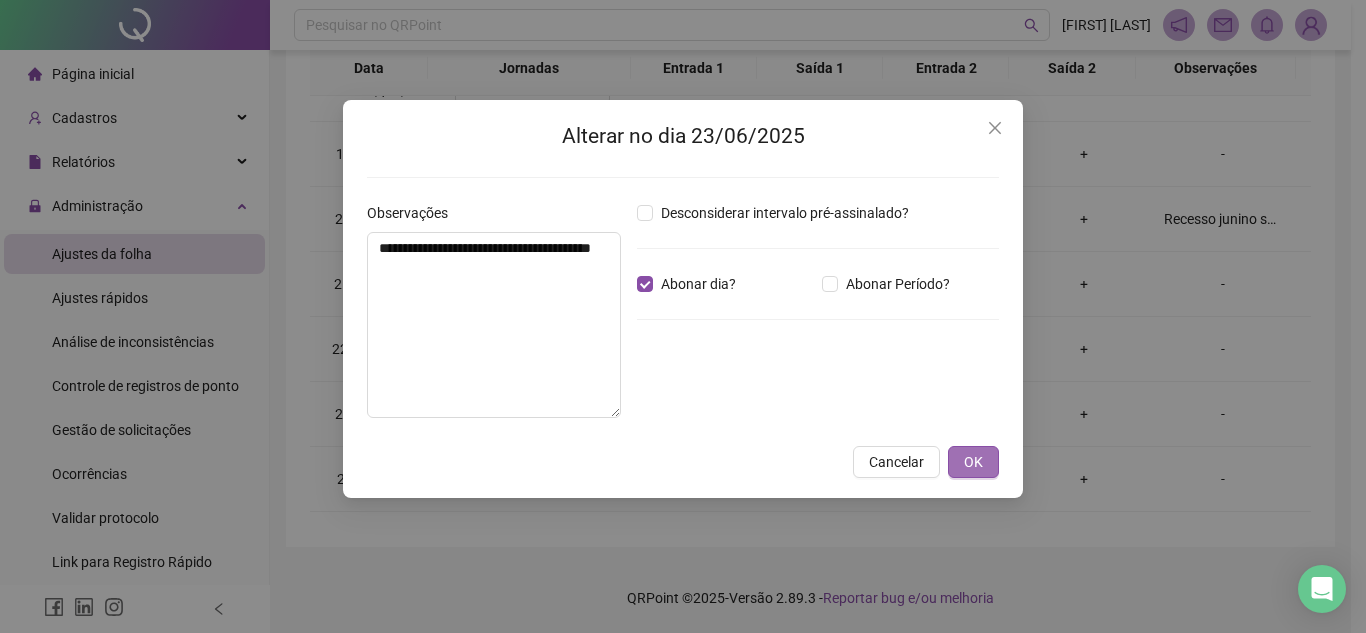 click on "OK" at bounding box center [973, 462] 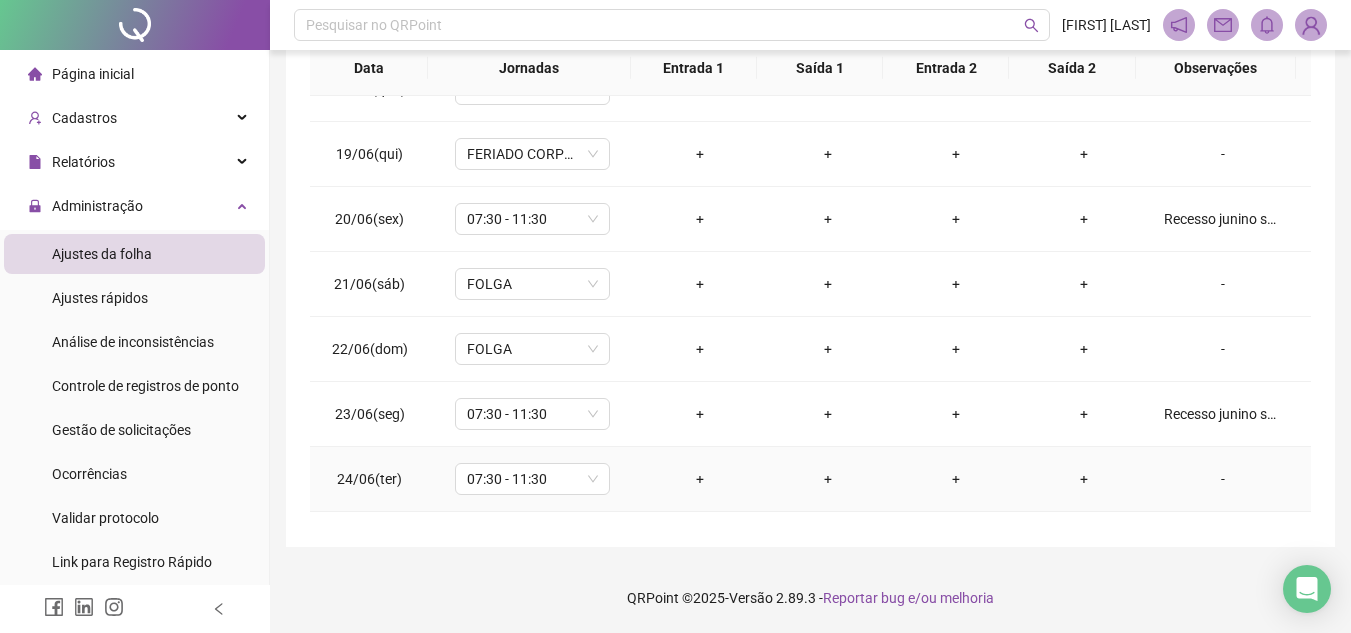 click on "-" at bounding box center [1223, 479] 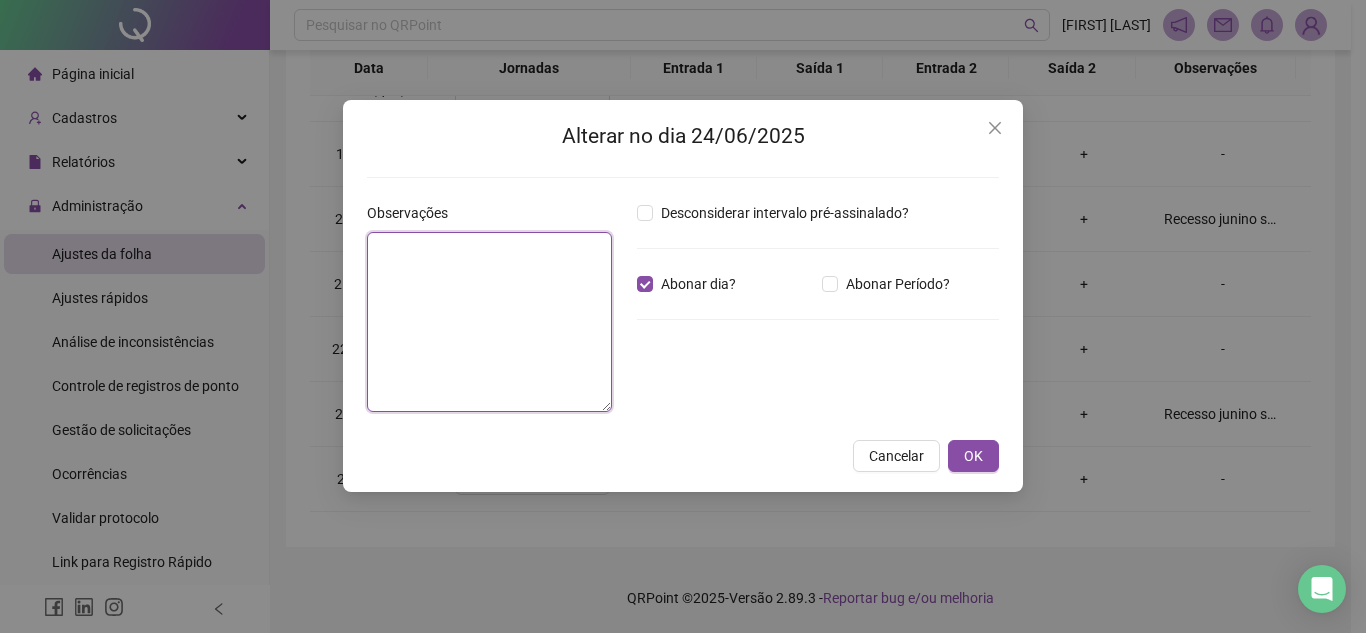 click at bounding box center (489, 322) 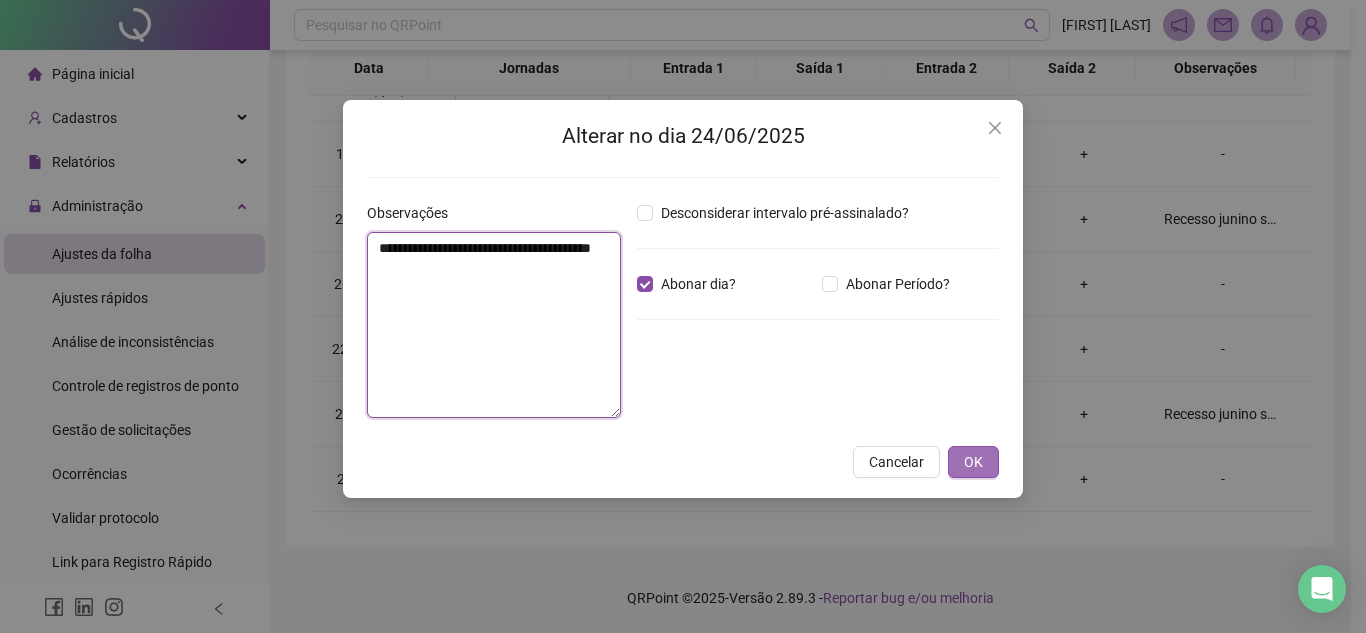 type on "**********" 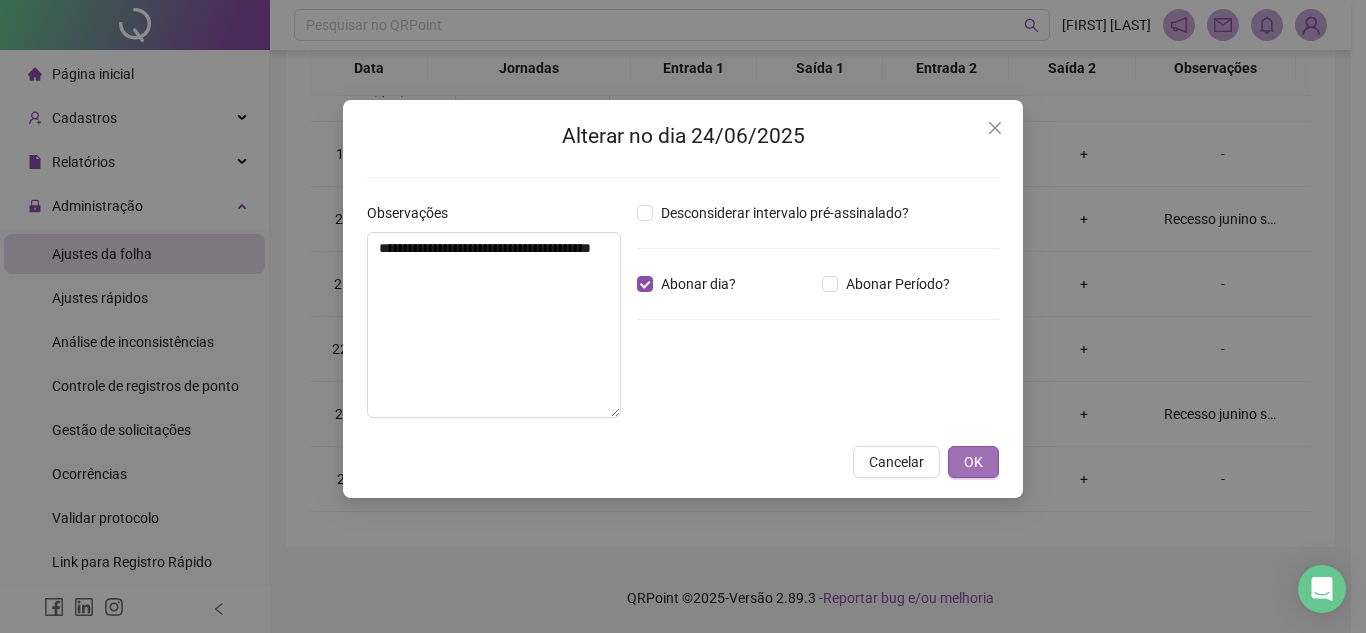 click on "OK" at bounding box center (973, 462) 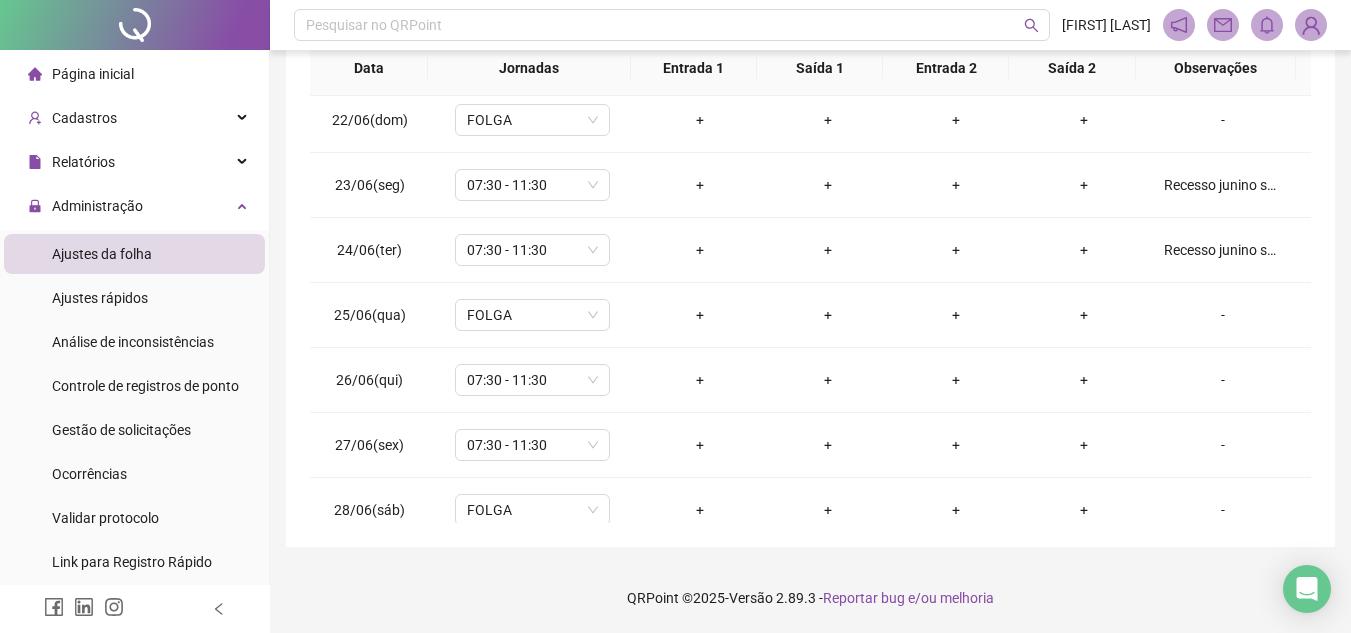 scroll, scrollTop: 1388, scrollLeft: 0, axis: vertical 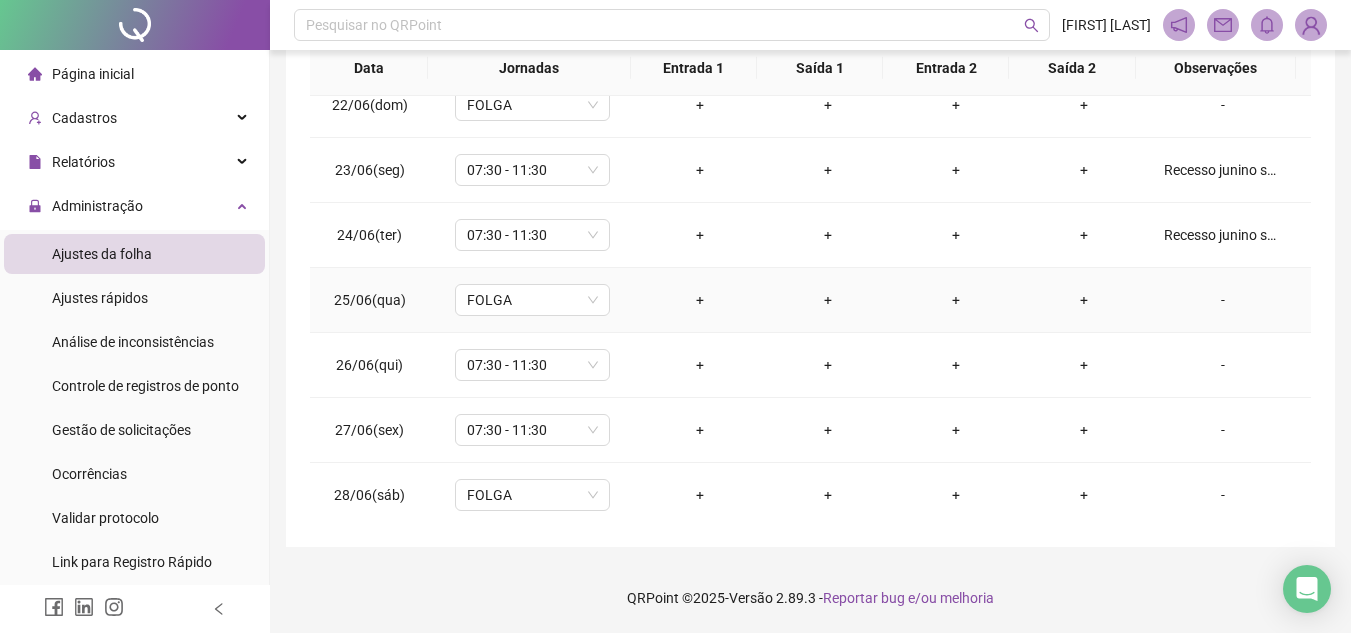 click on "-" at bounding box center [1223, 300] 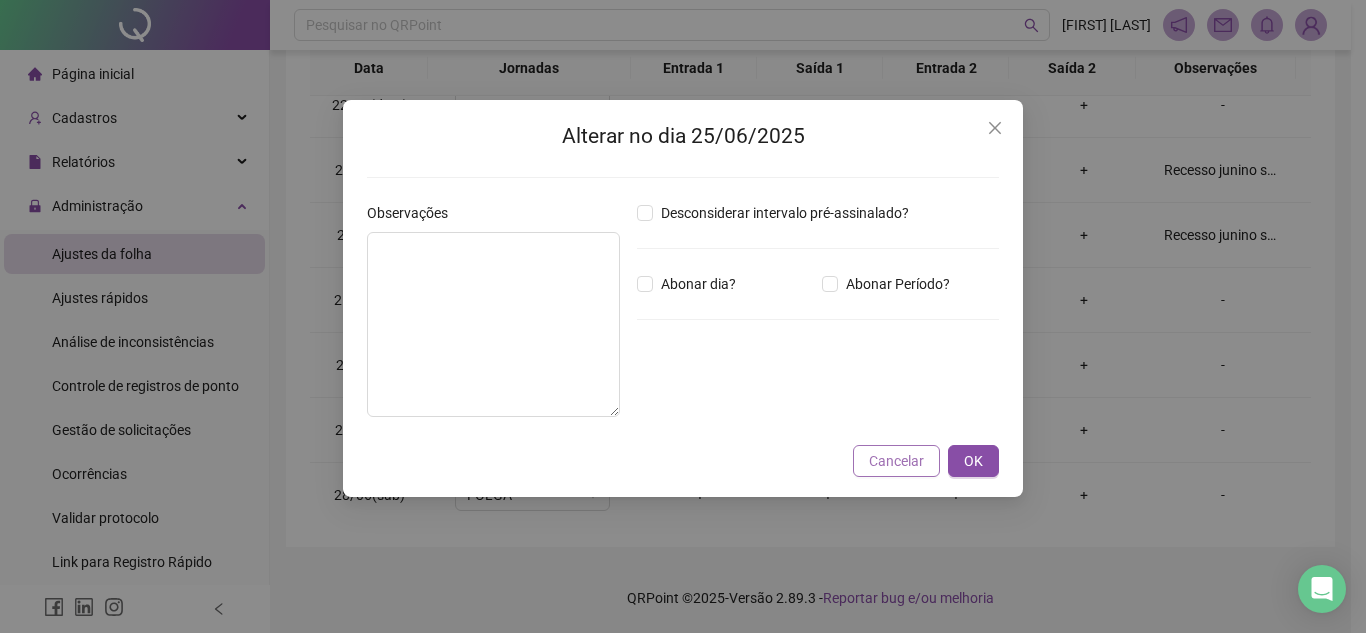click on "Cancelar" at bounding box center (896, 461) 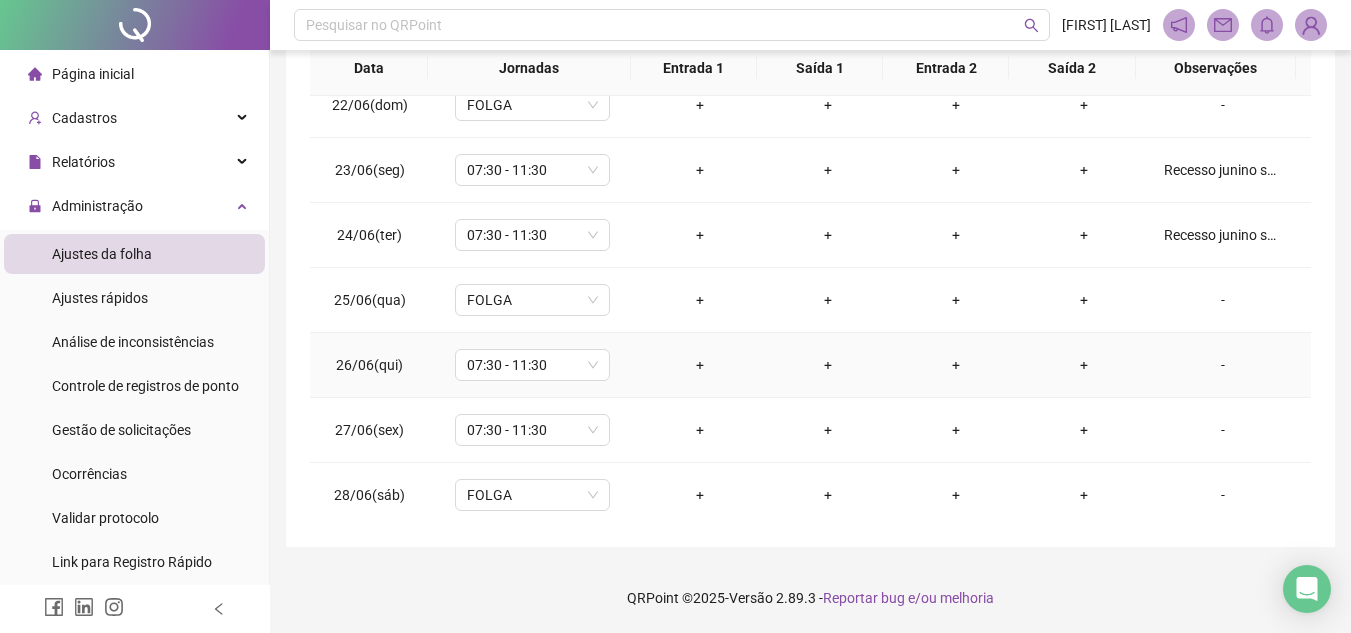 click on "-" at bounding box center (1223, 365) 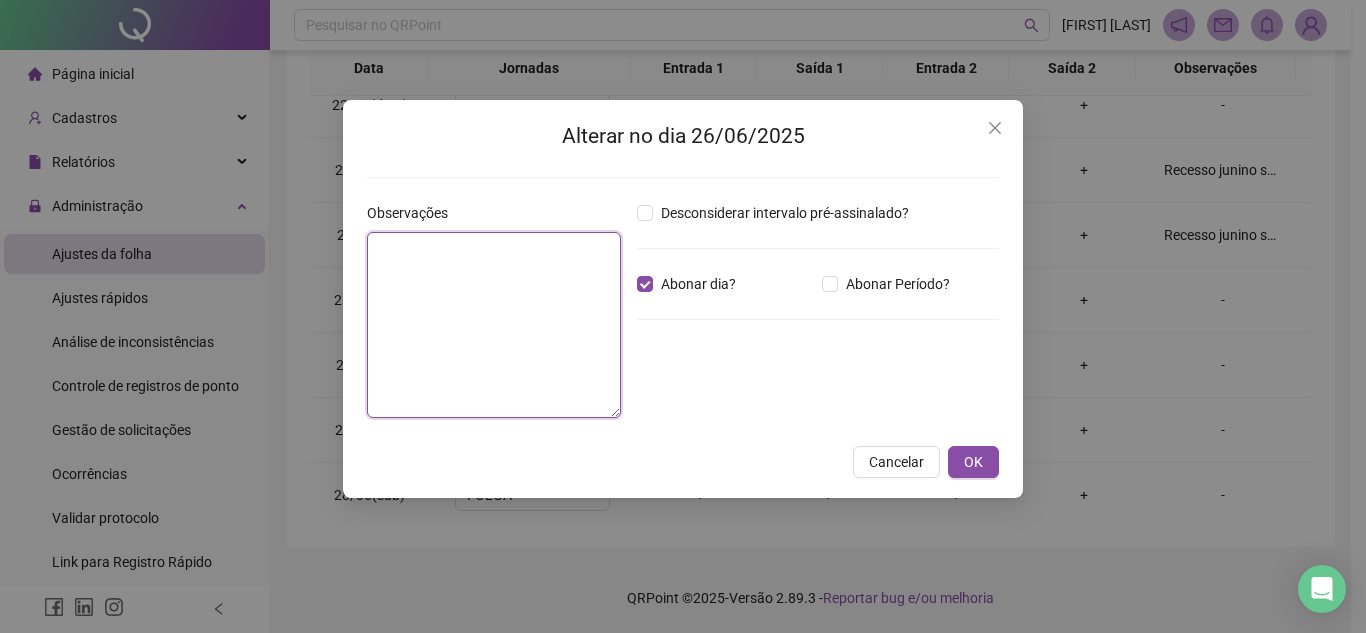 click at bounding box center (494, 325) 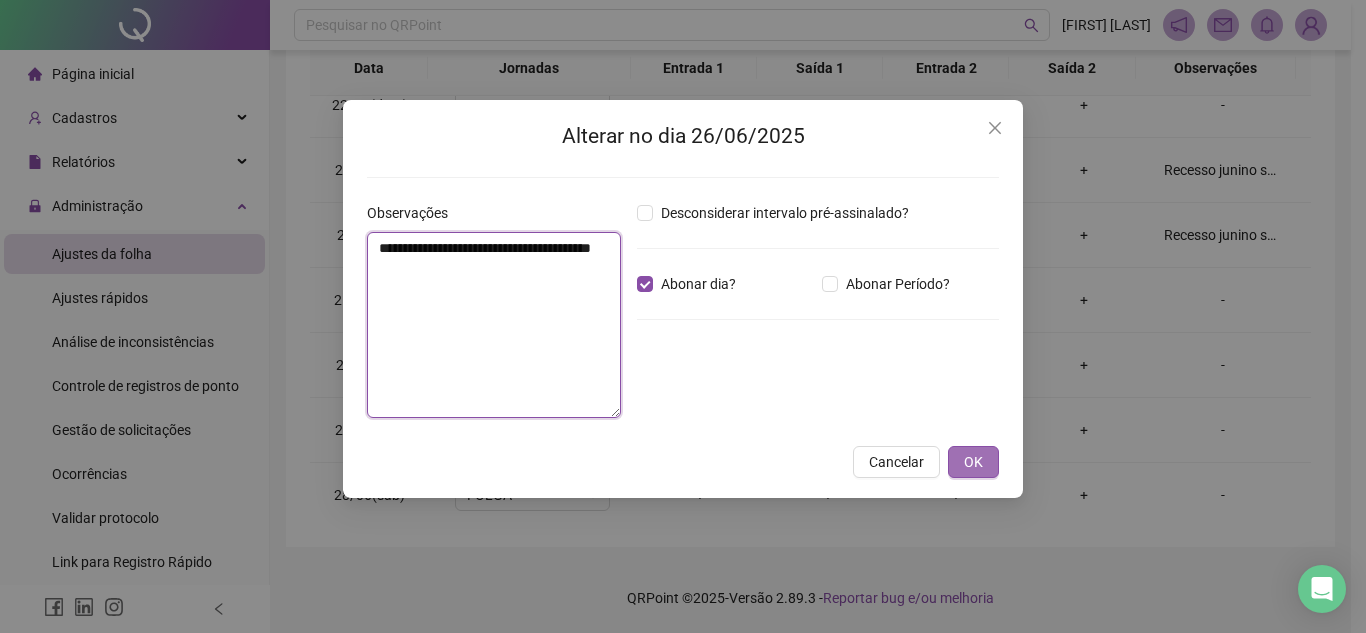type on "**********" 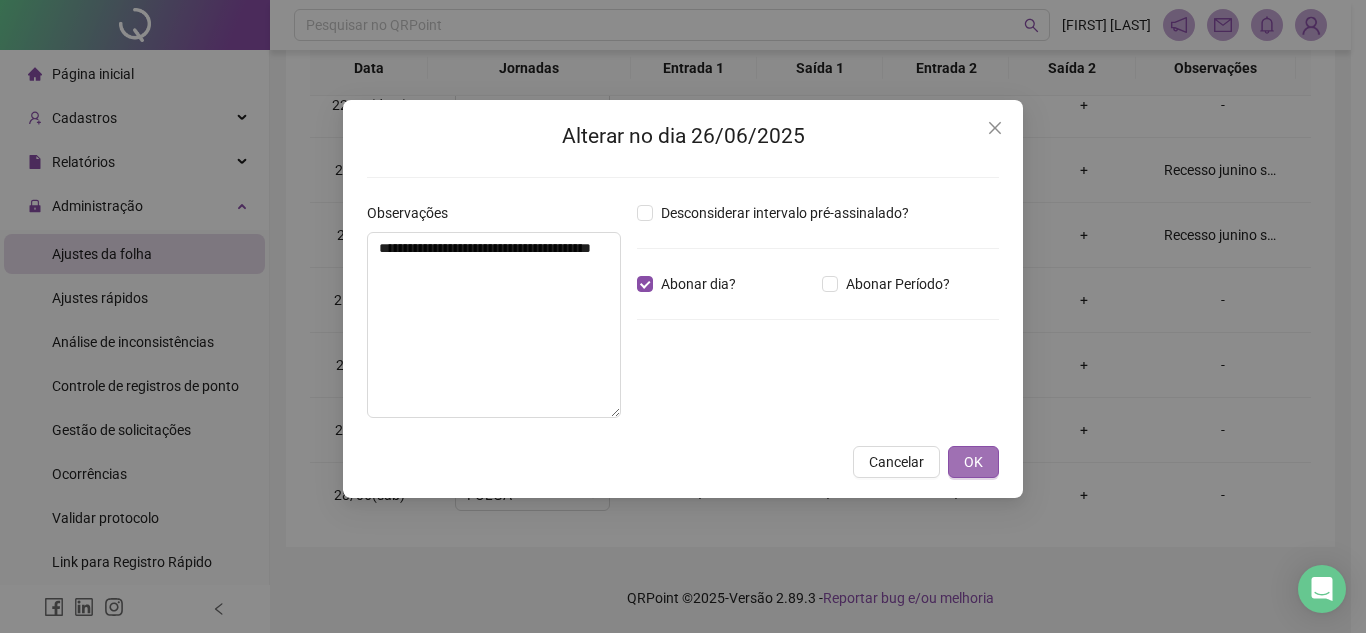 click on "OK" at bounding box center (973, 462) 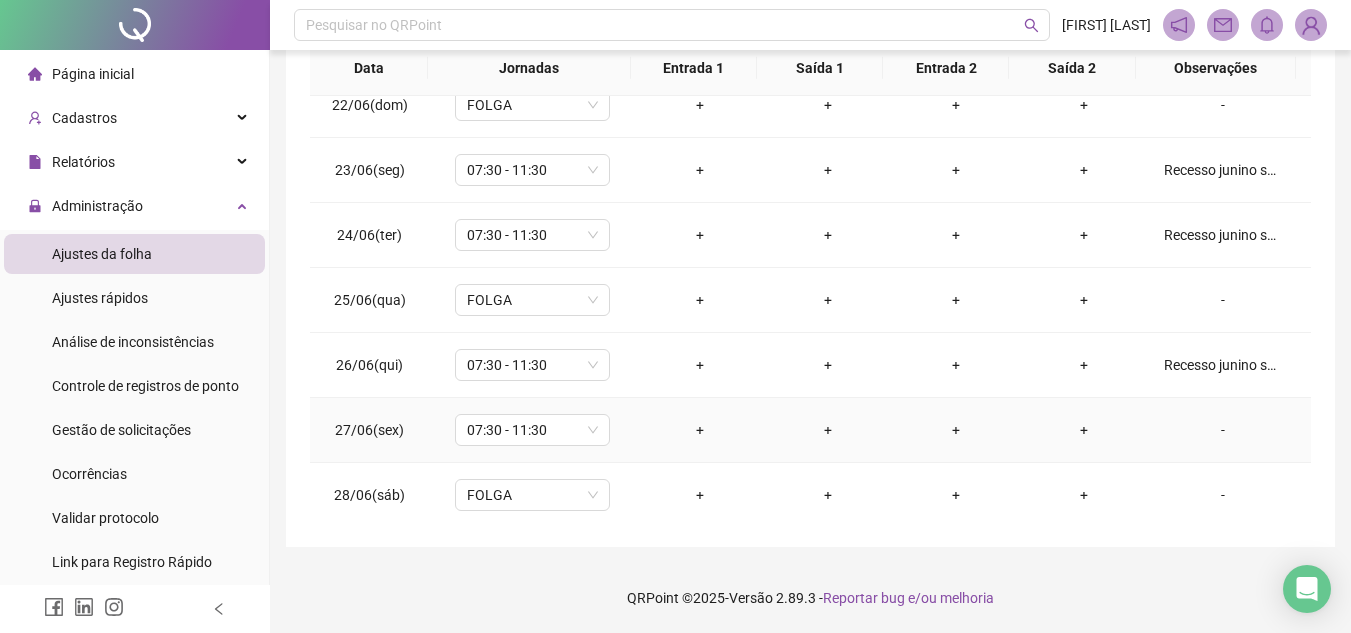 click on "-" at bounding box center [1223, 430] 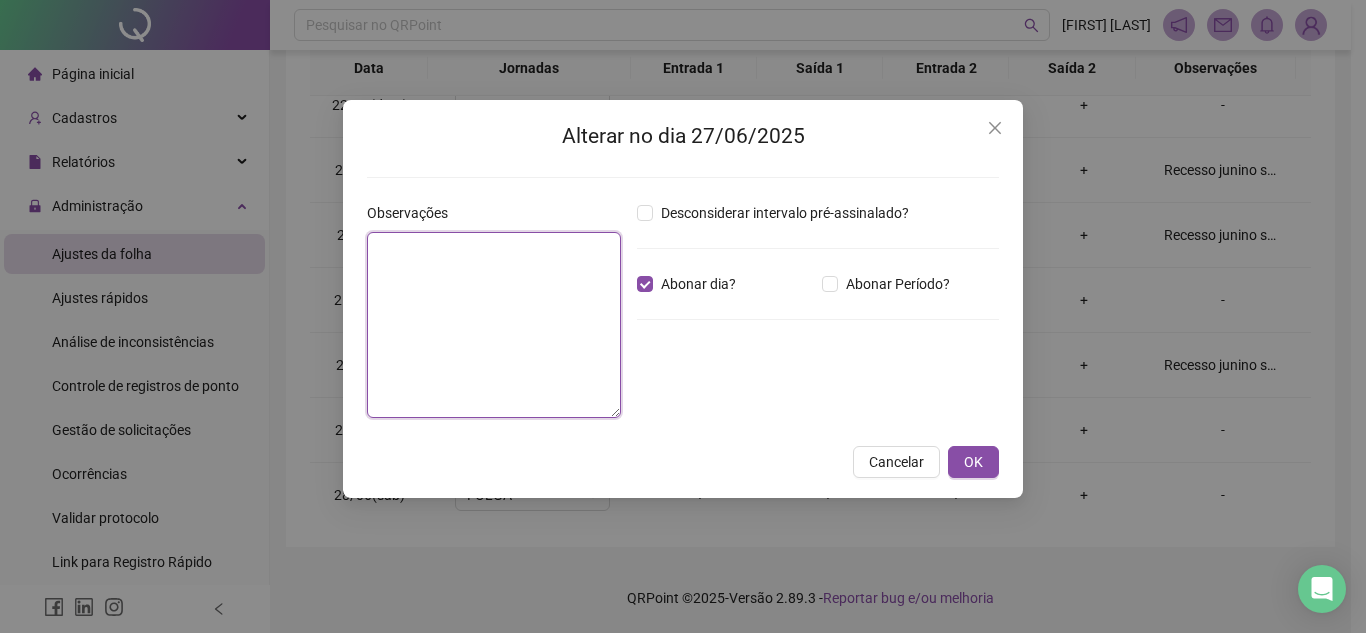 click at bounding box center [494, 325] 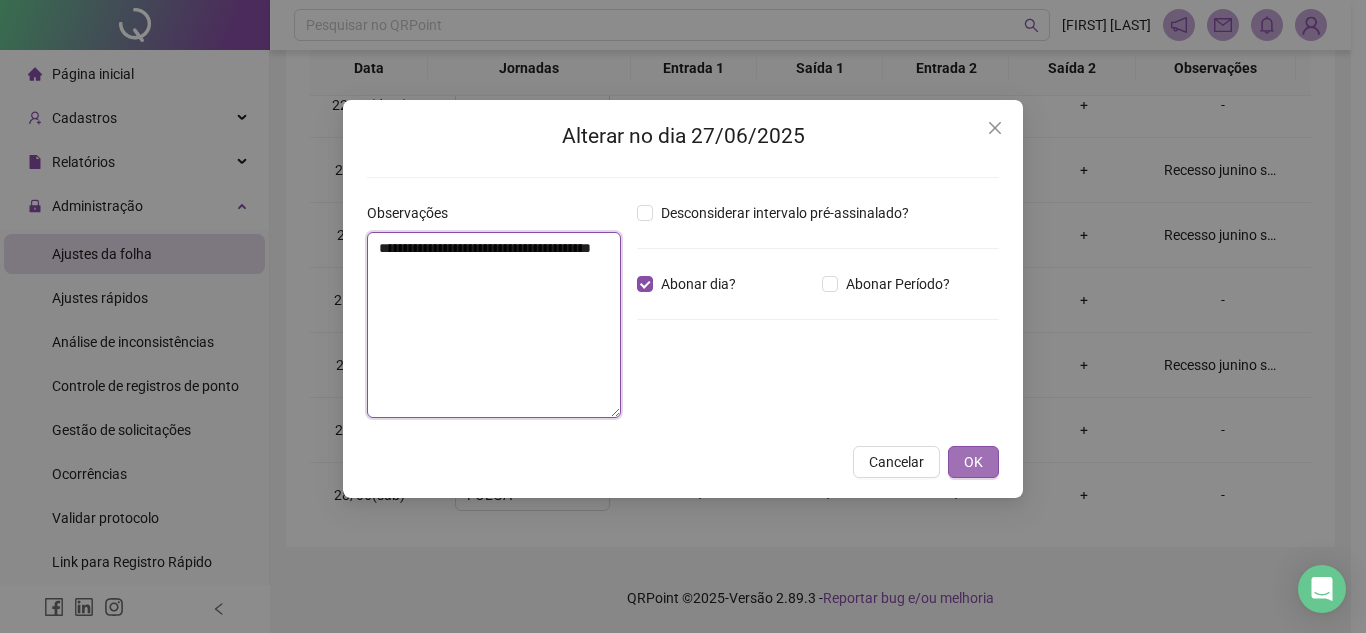 type on "**********" 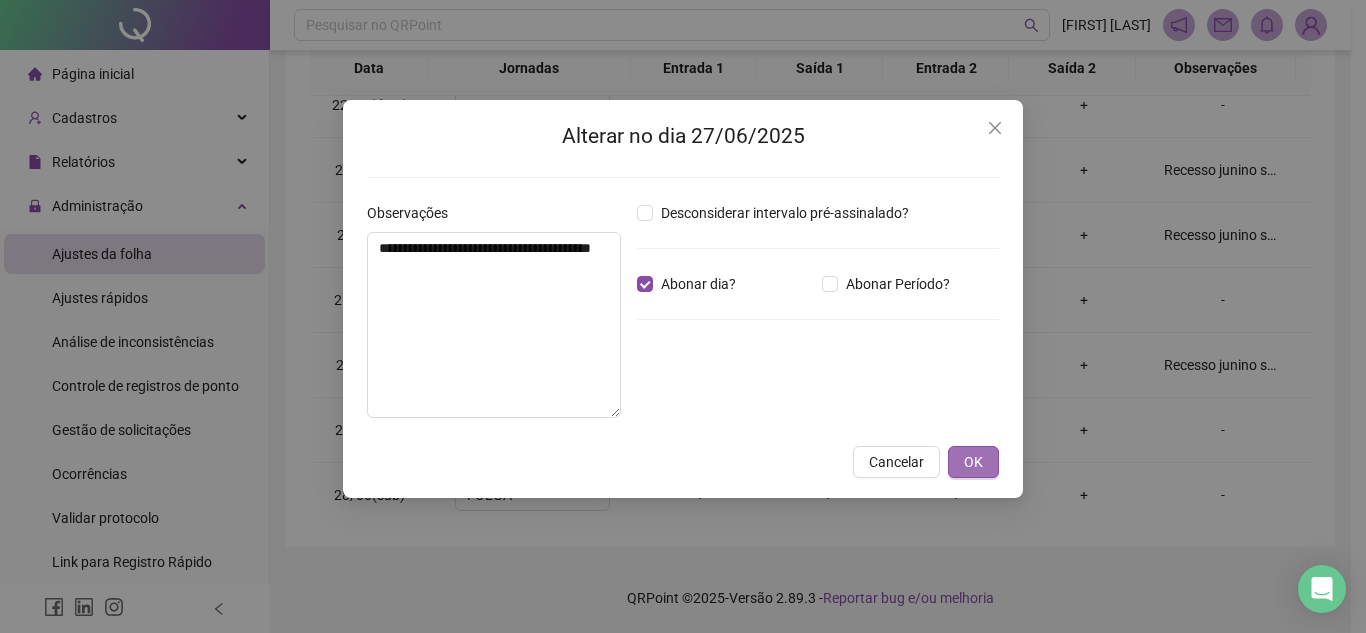 click on "OK" at bounding box center [973, 462] 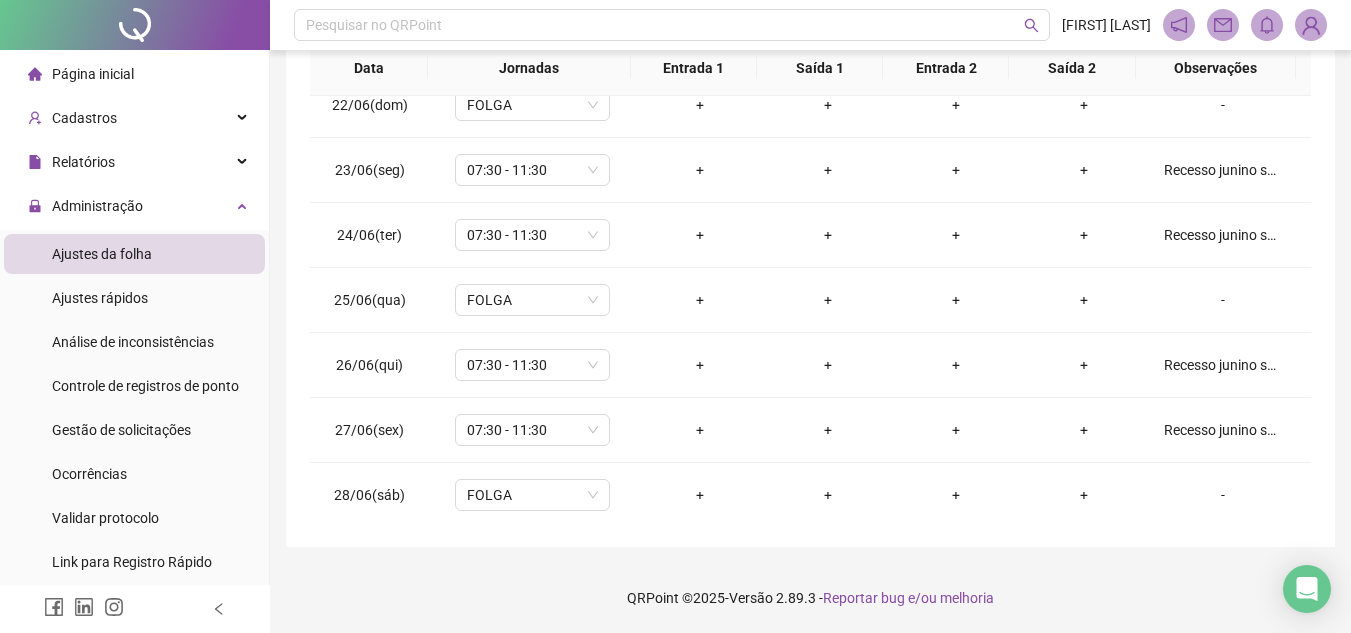 scroll, scrollTop: 1523, scrollLeft: 0, axis: vertical 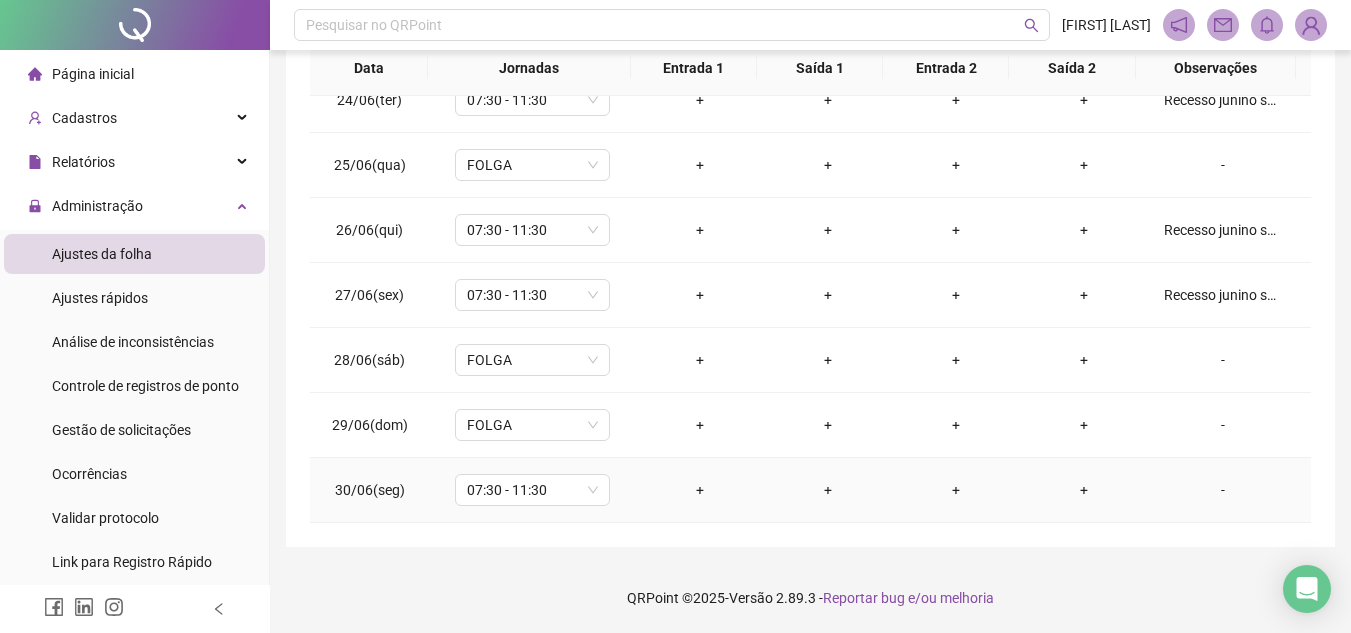 click on "-" at bounding box center [1223, 490] 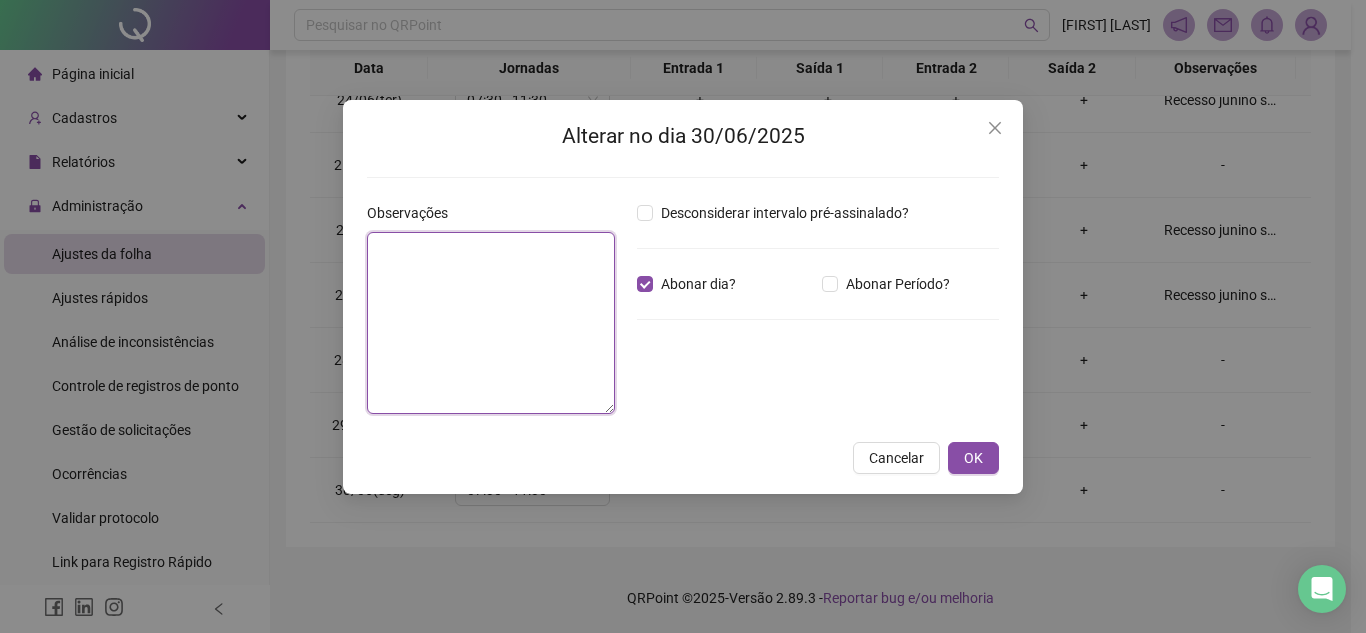 click at bounding box center [491, 323] 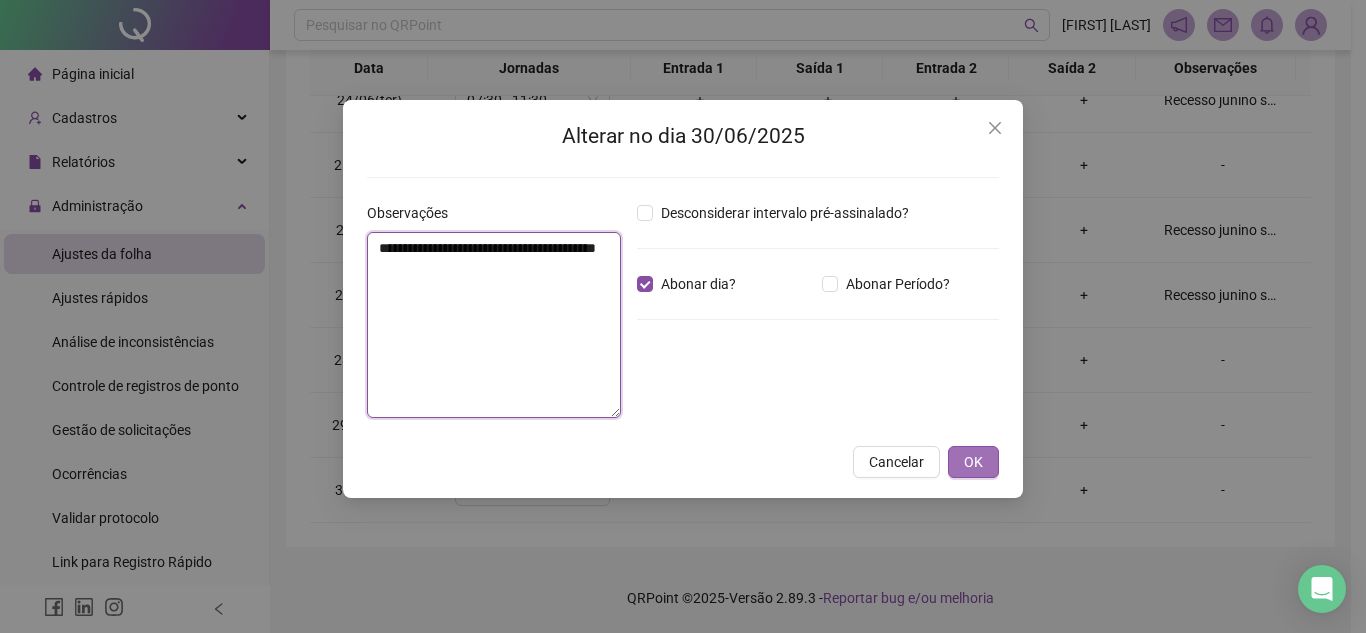 type on "**********" 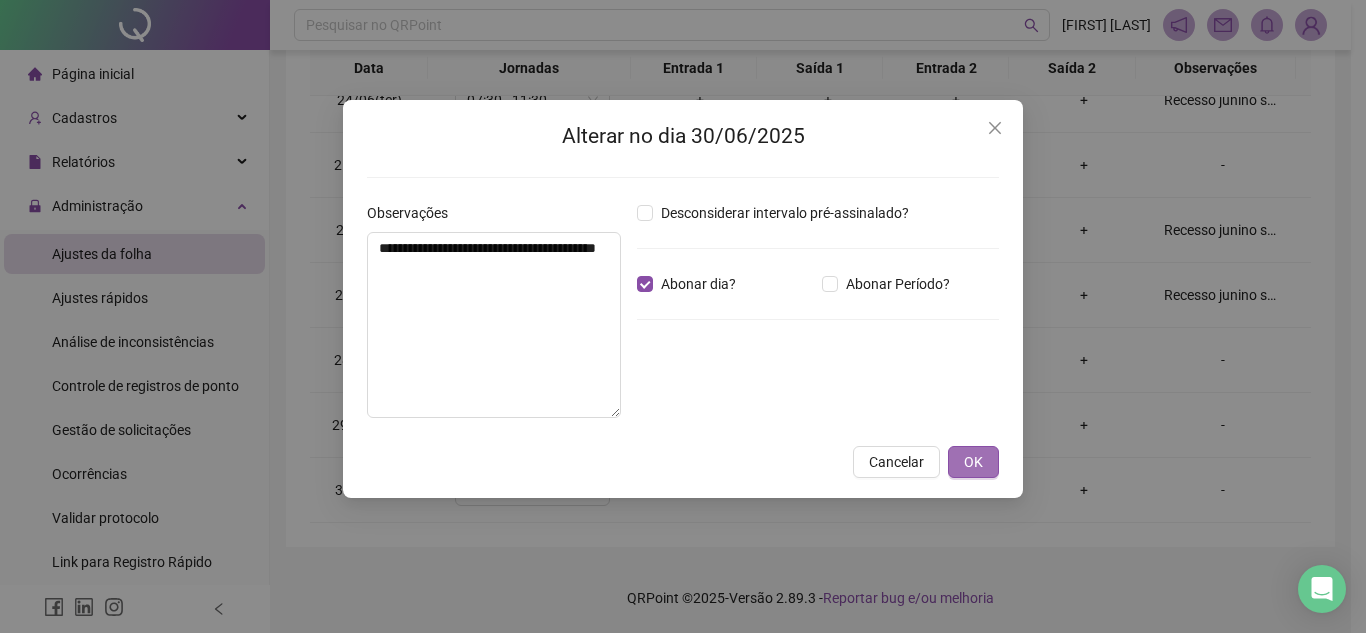 click on "OK" at bounding box center (973, 462) 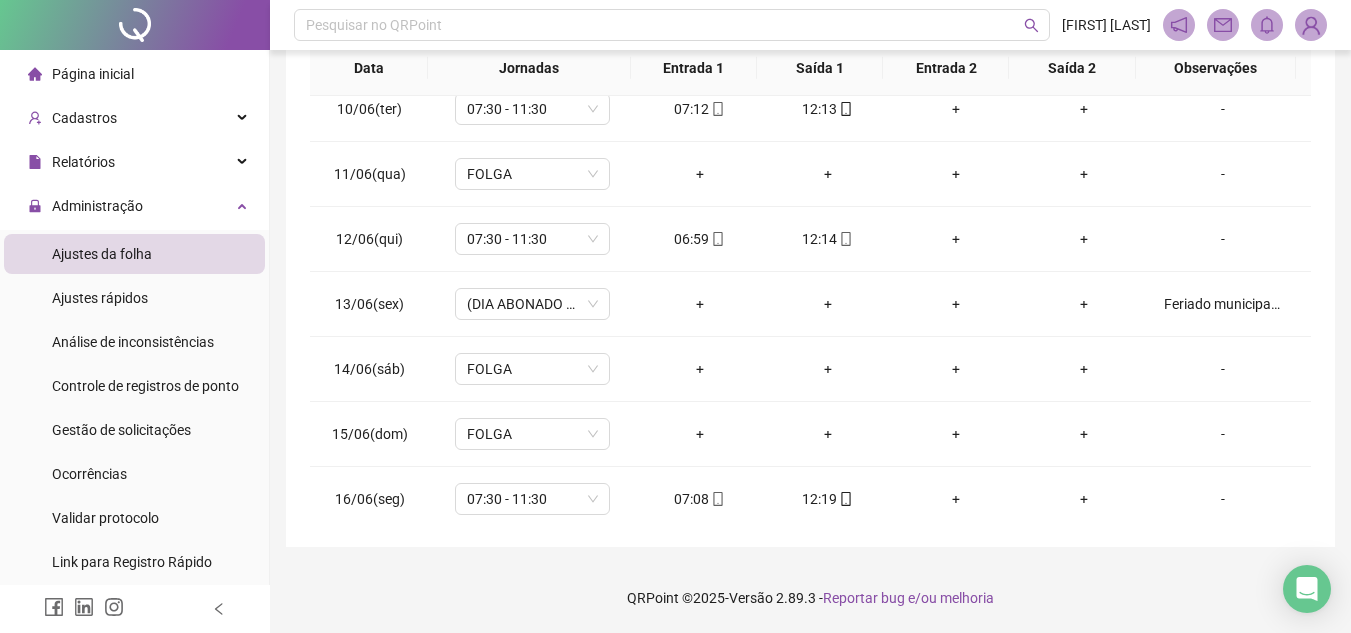 scroll, scrollTop: 509, scrollLeft: 0, axis: vertical 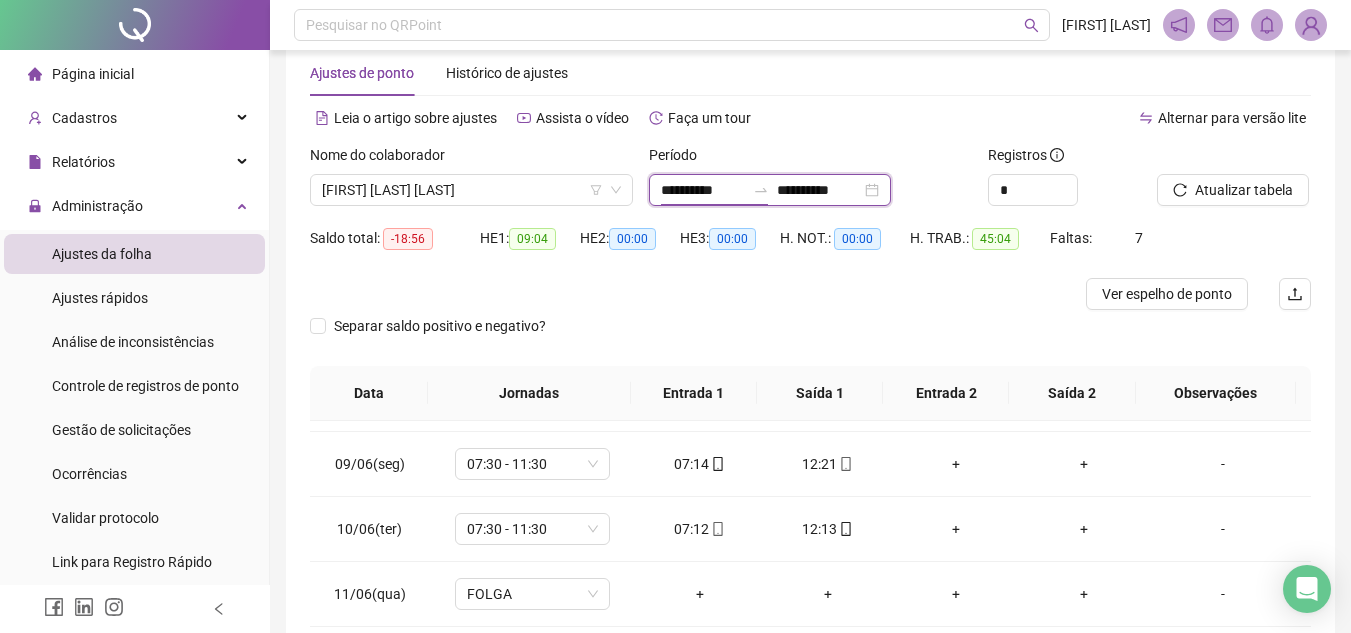 click on "**********" at bounding box center [703, 190] 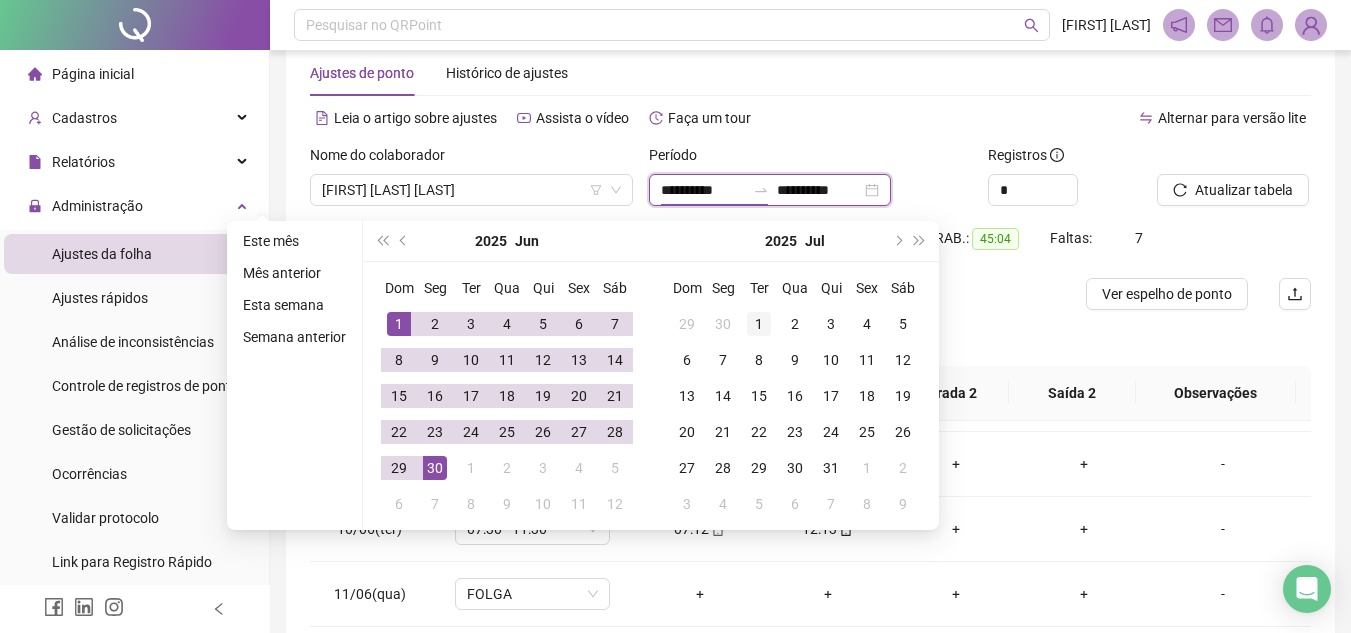 type on "**********" 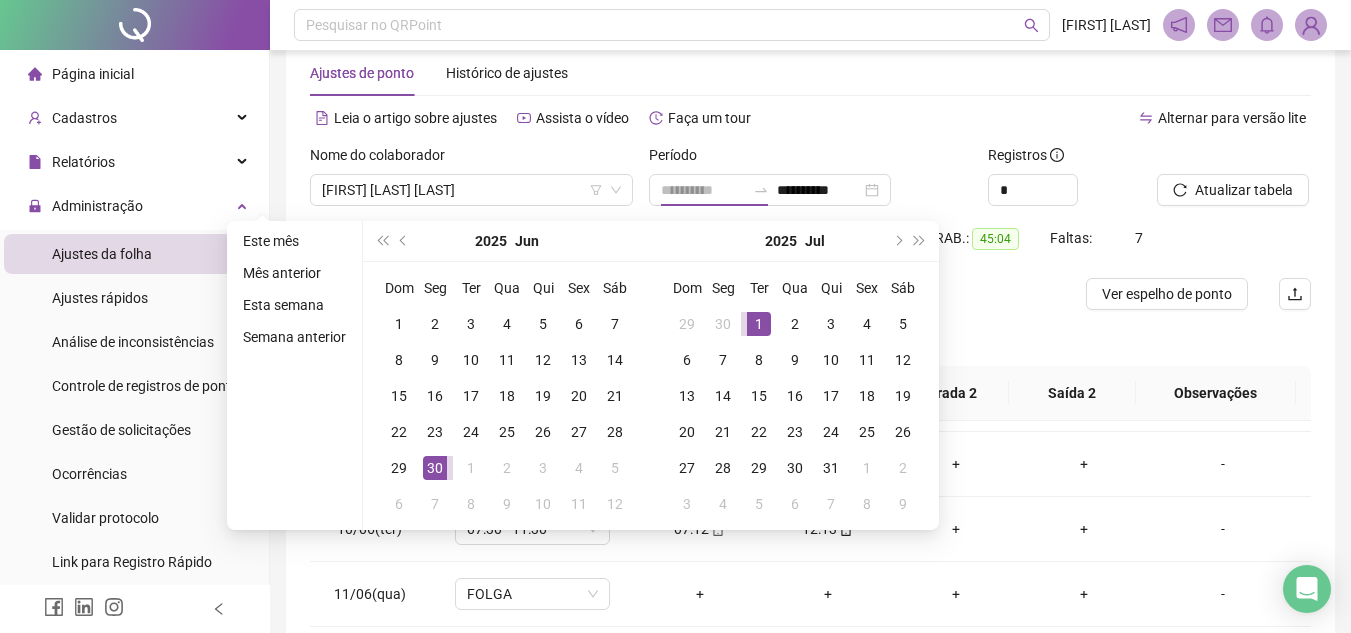 click on "1" at bounding box center [759, 324] 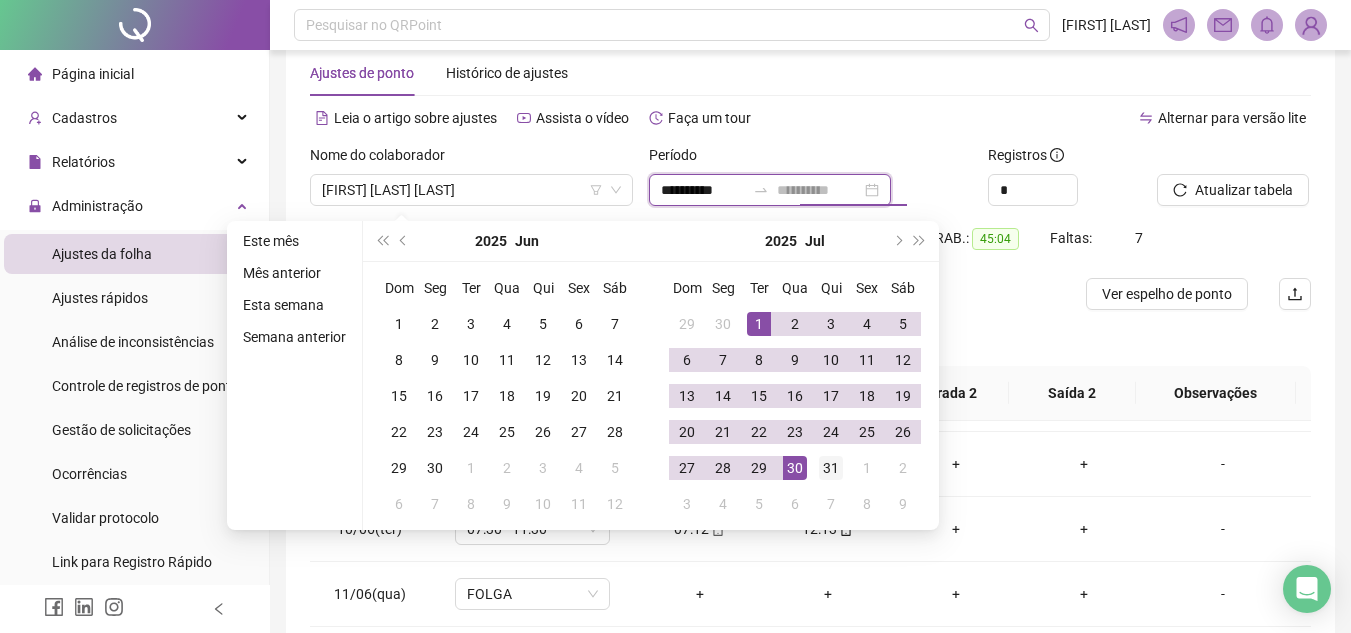 type on "**********" 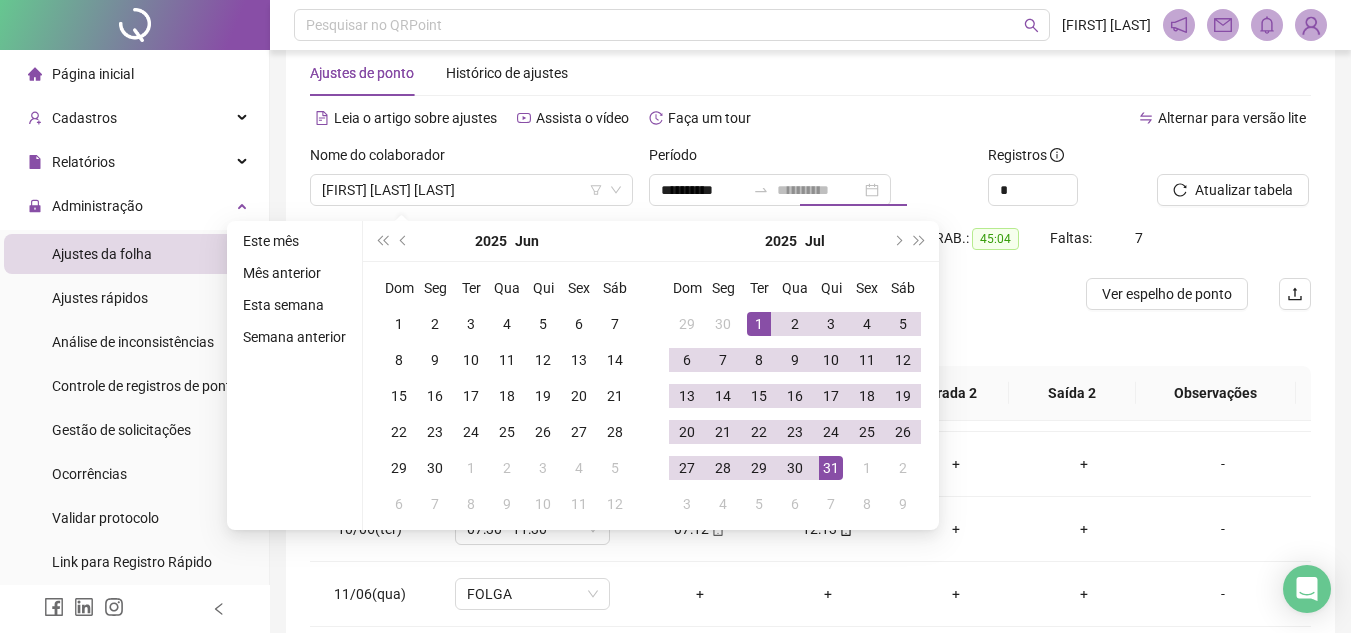 click on "31" at bounding box center [831, 468] 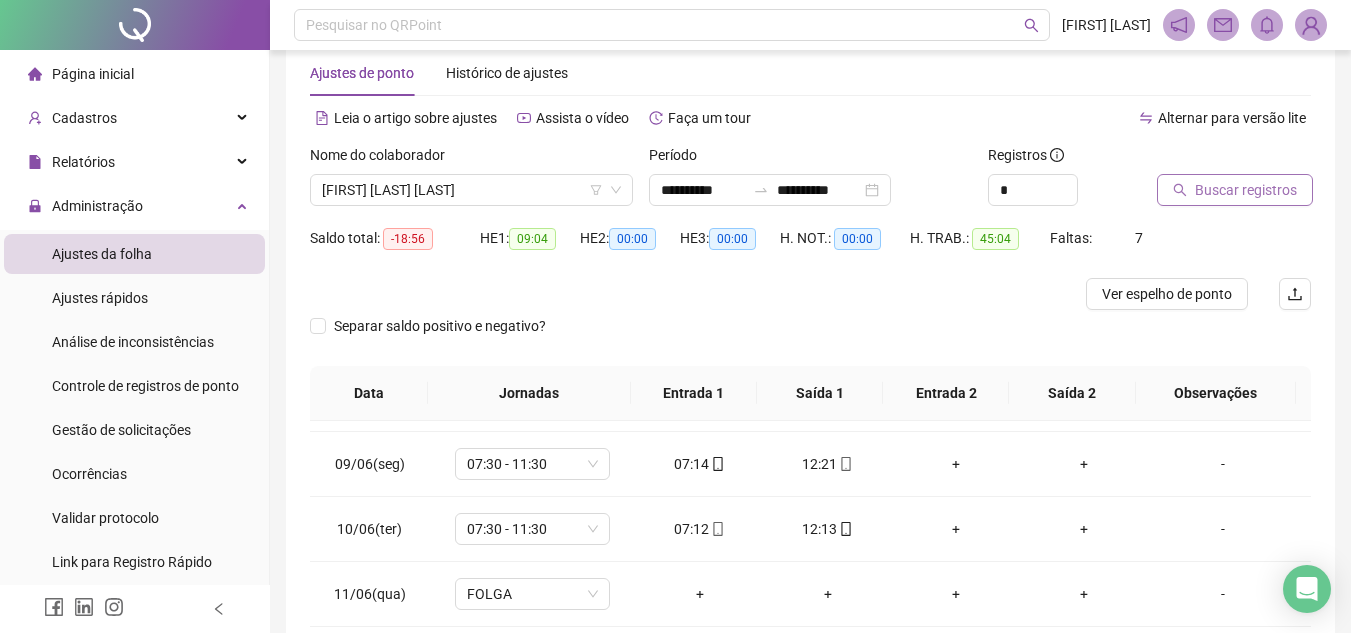 click on "Buscar registros" at bounding box center (1246, 190) 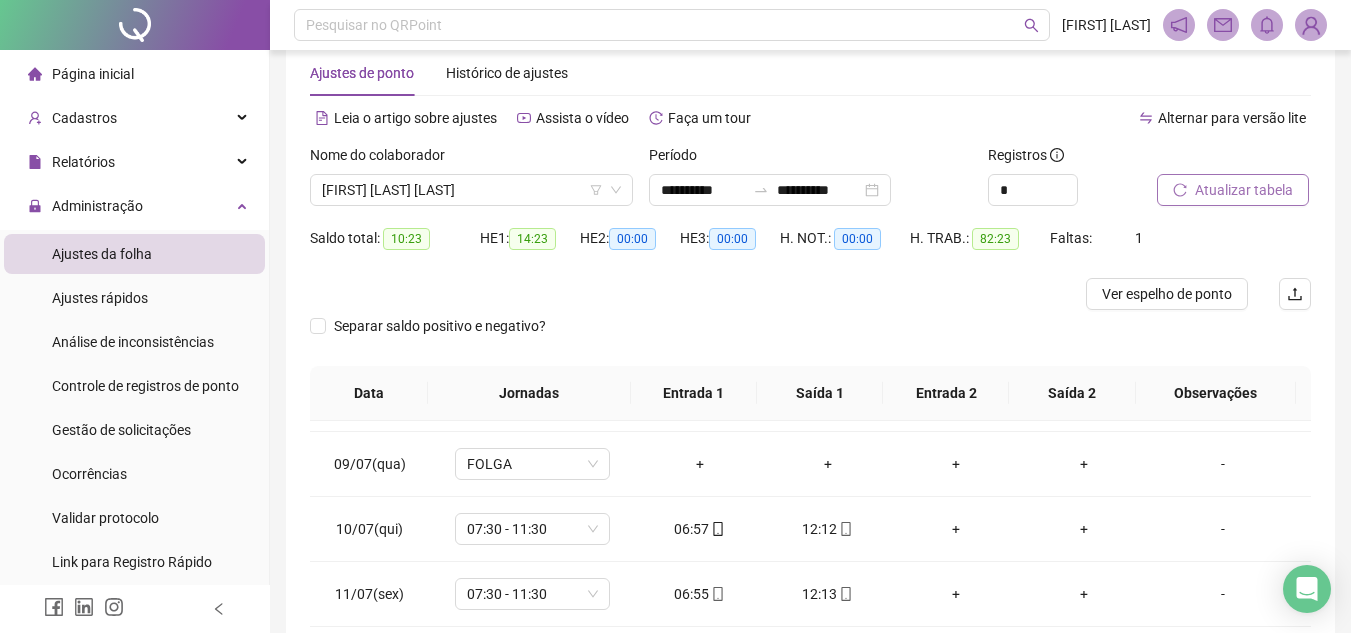 click on "Atualizar tabela" at bounding box center [1244, 190] 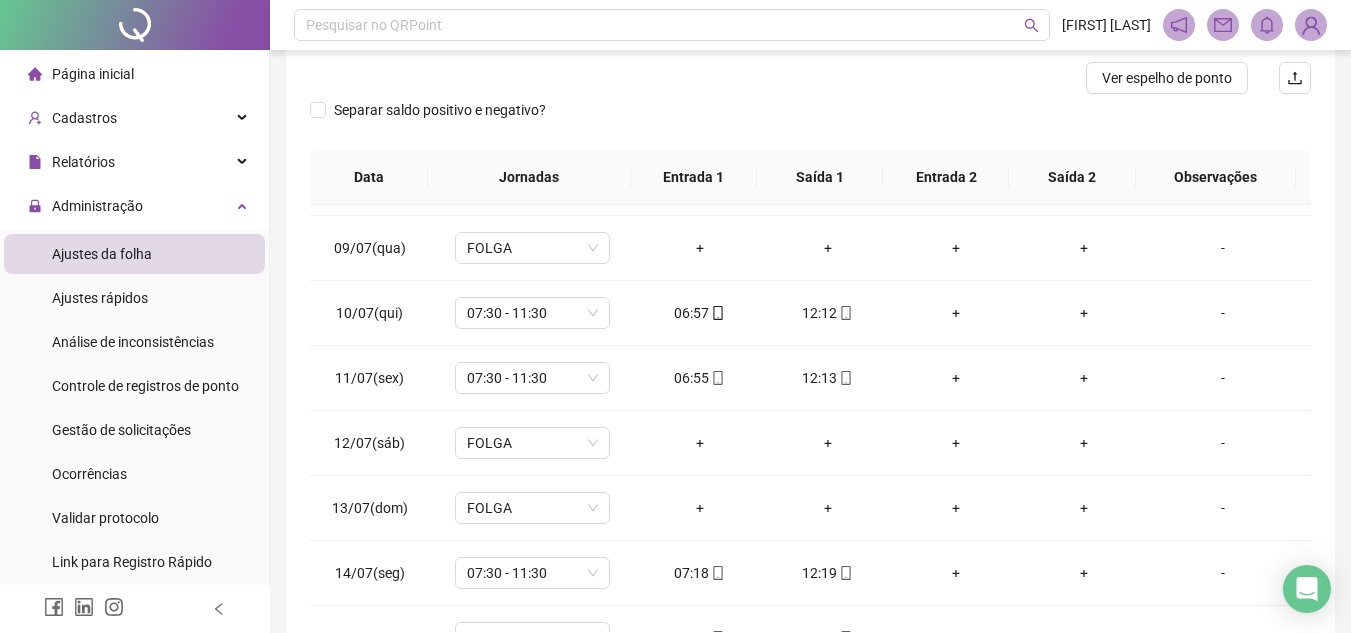 scroll, scrollTop: 360, scrollLeft: 0, axis: vertical 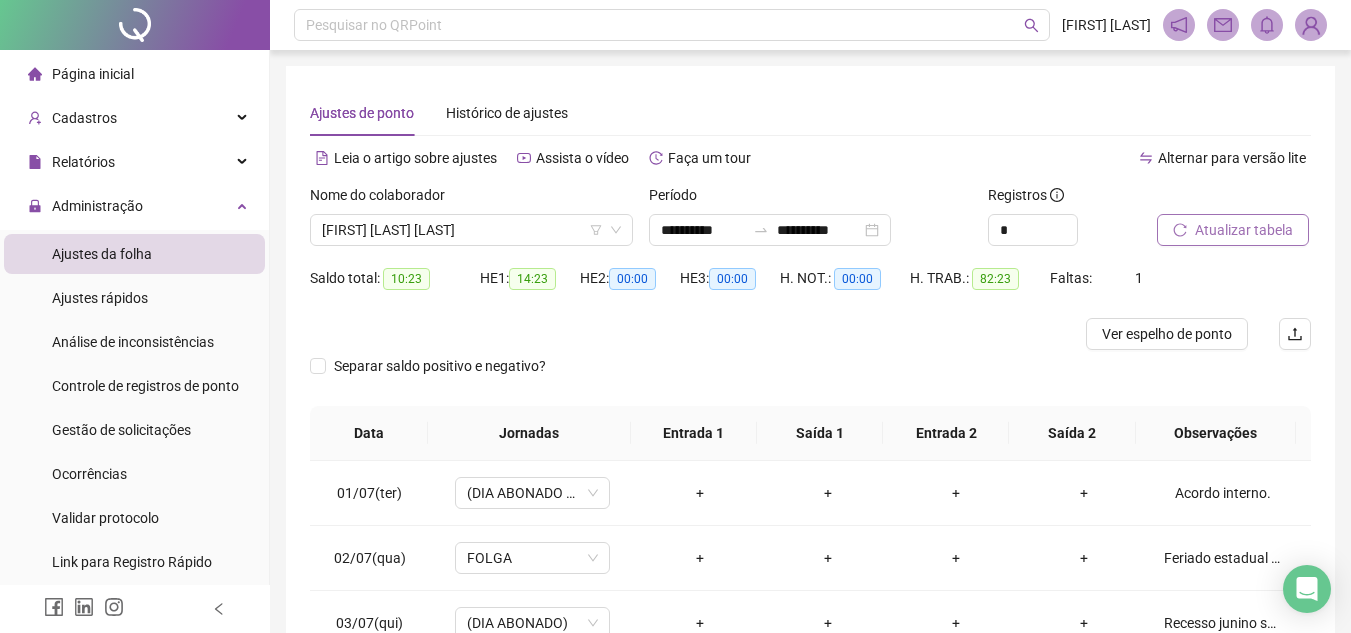 click on "Atualizar tabela" at bounding box center [1244, 230] 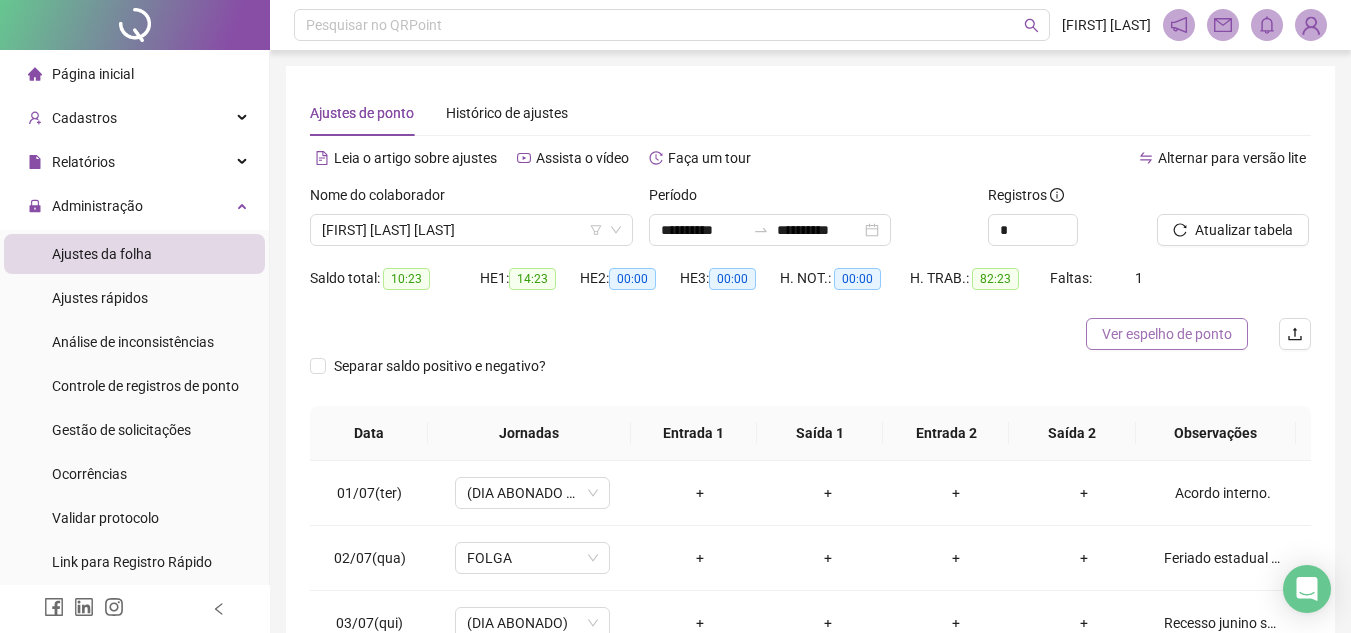 click on "Ver espelho de ponto" at bounding box center [1167, 334] 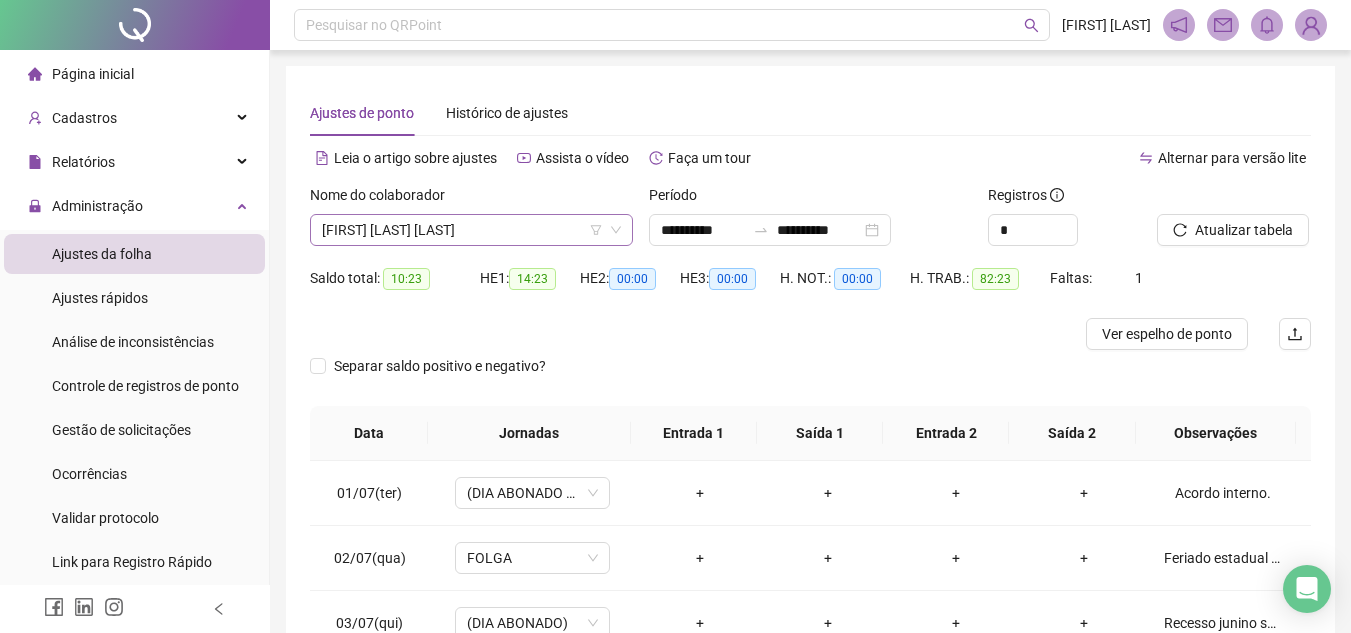 scroll, scrollTop: 1152, scrollLeft: 0, axis: vertical 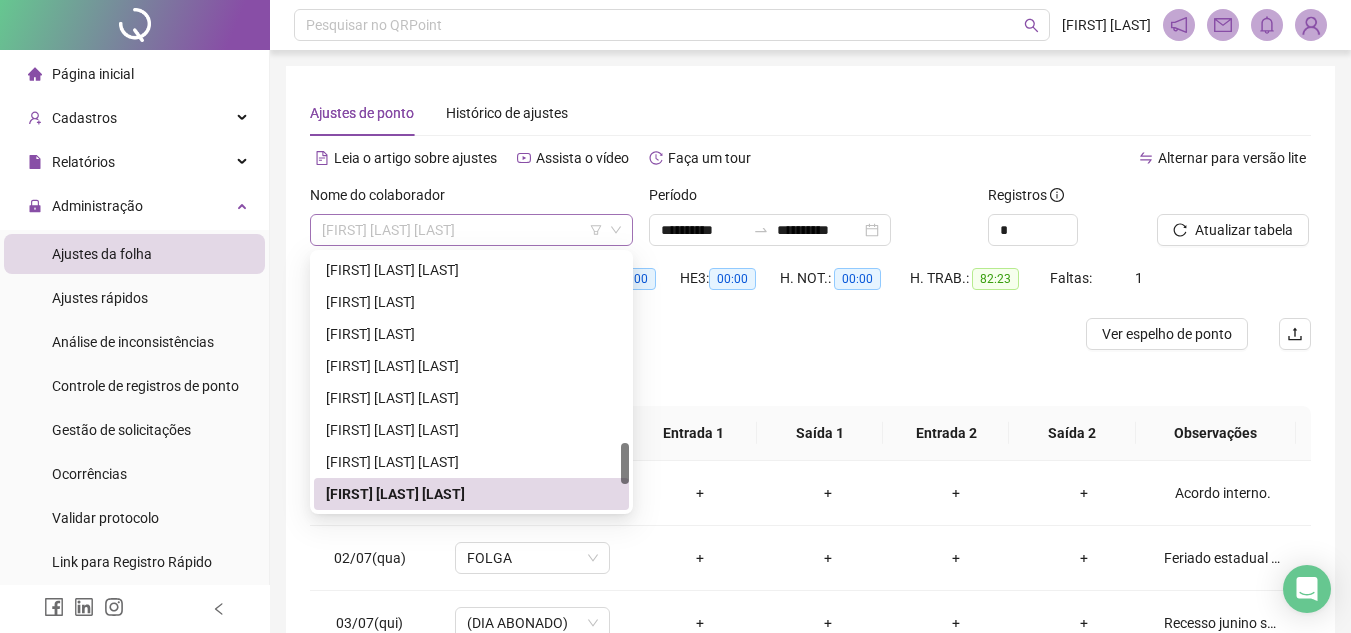click on "[FIRST] [LAST] [LAST]" at bounding box center [471, 230] 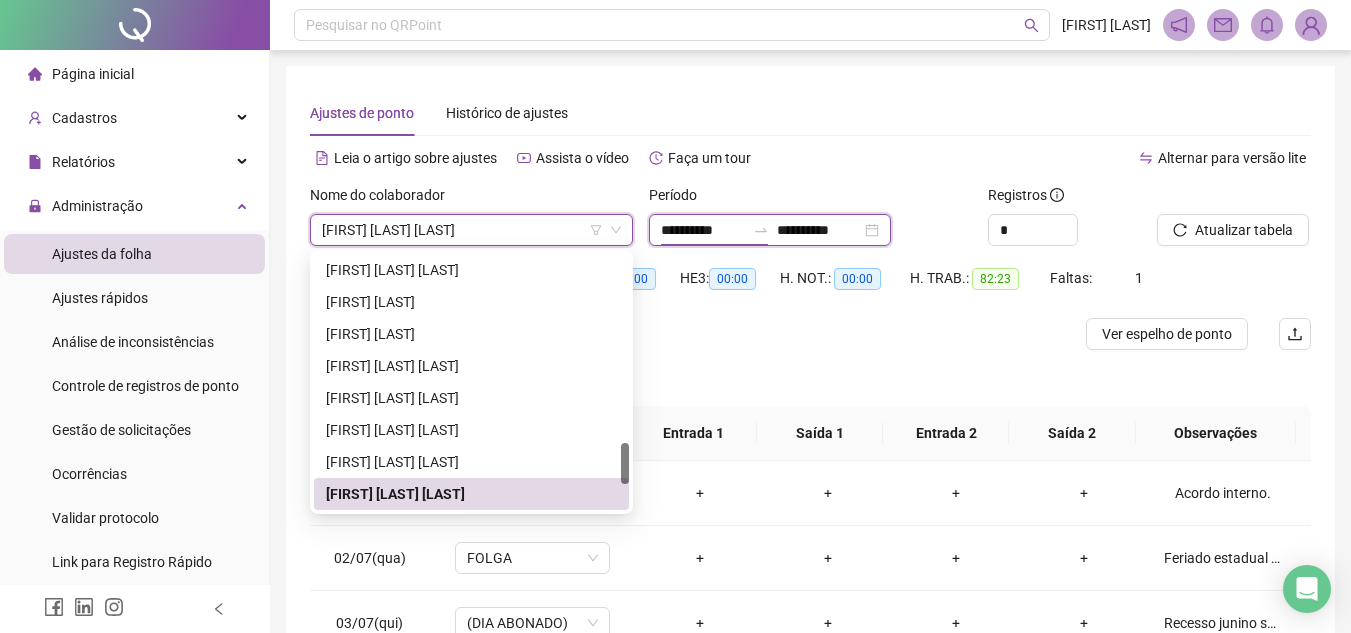 click on "**********" at bounding box center [703, 230] 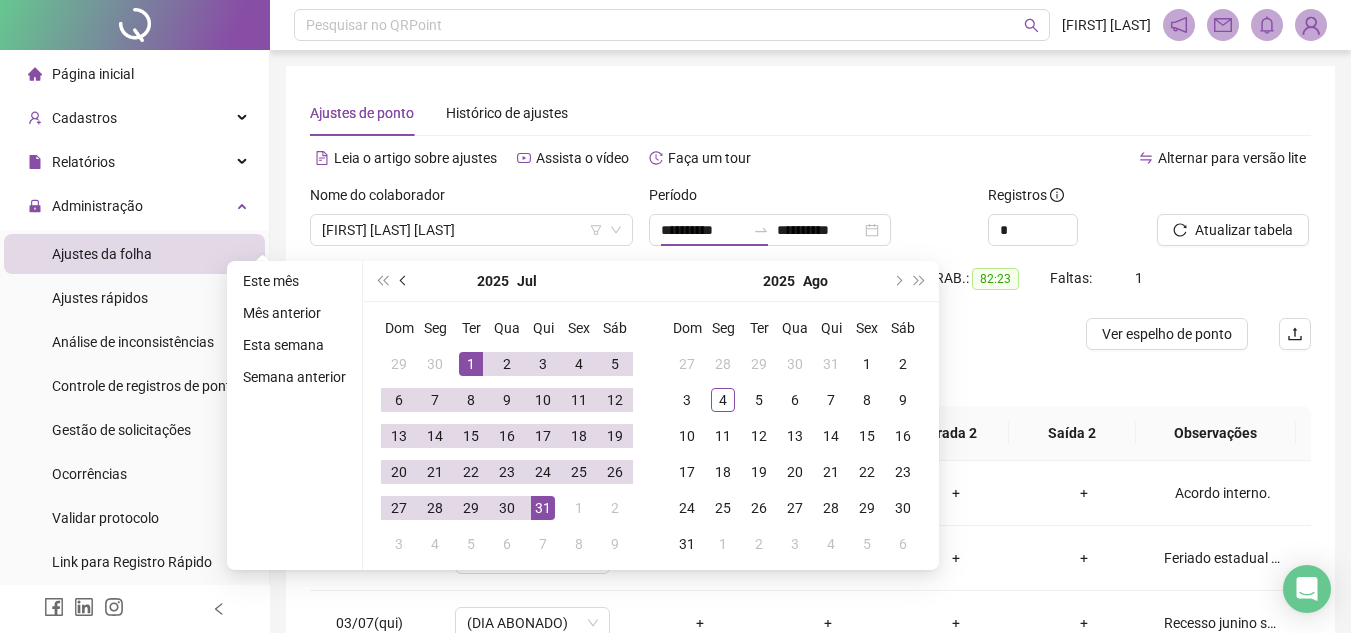 click at bounding box center (405, 281) 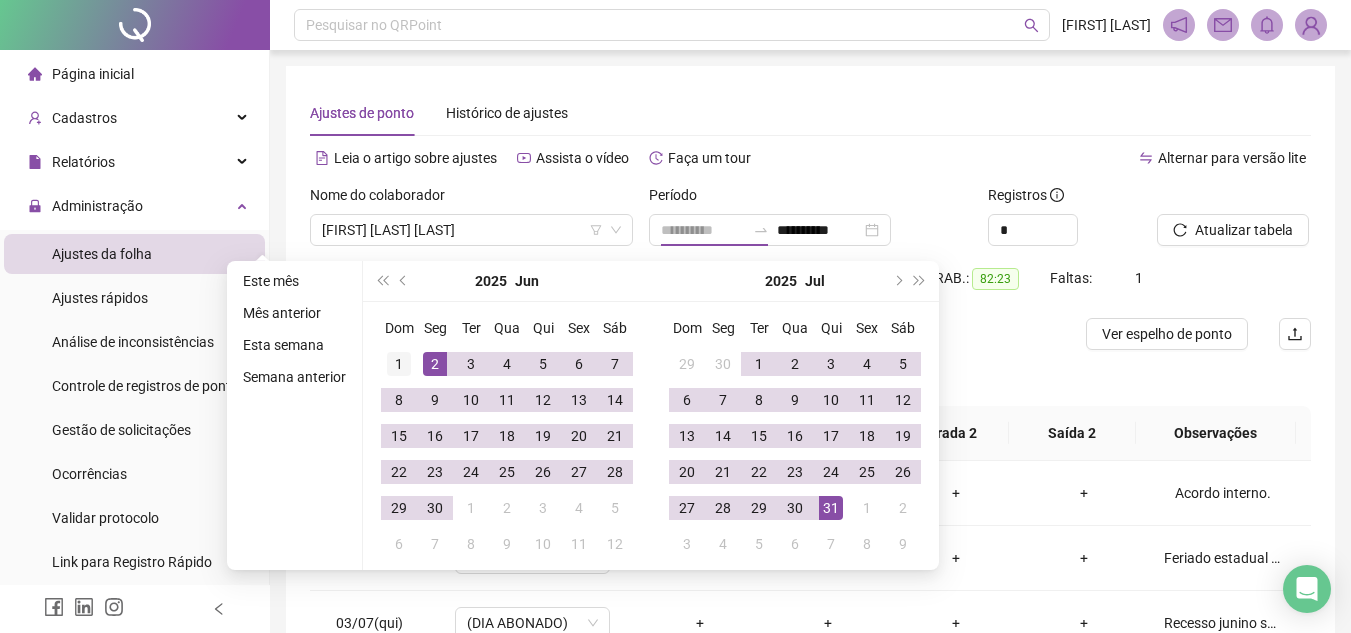 type on "**********" 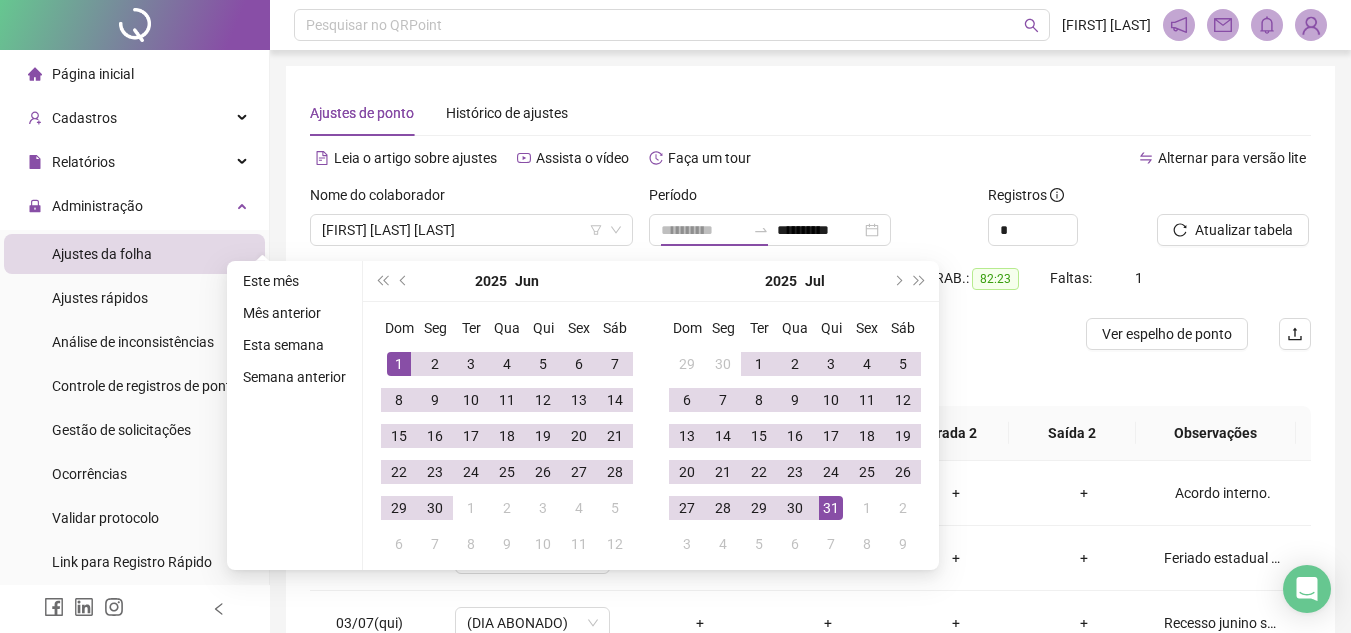 click on "1" at bounding box center [399, 364] 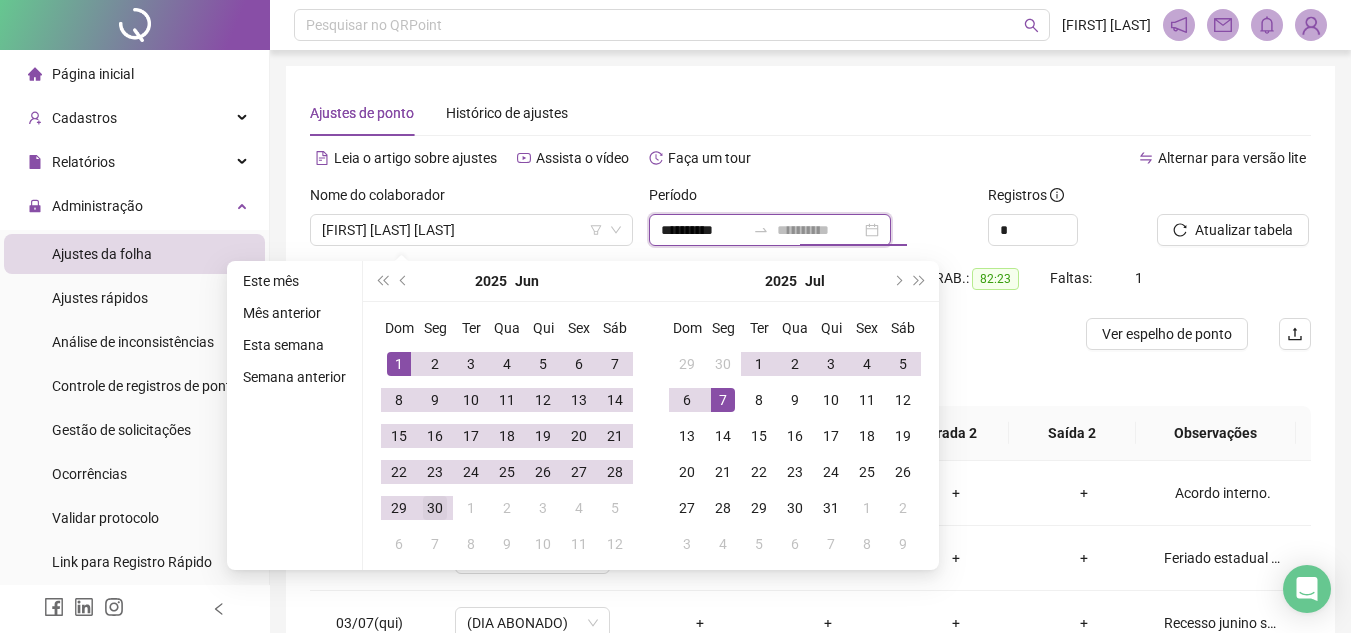 type on "**********" 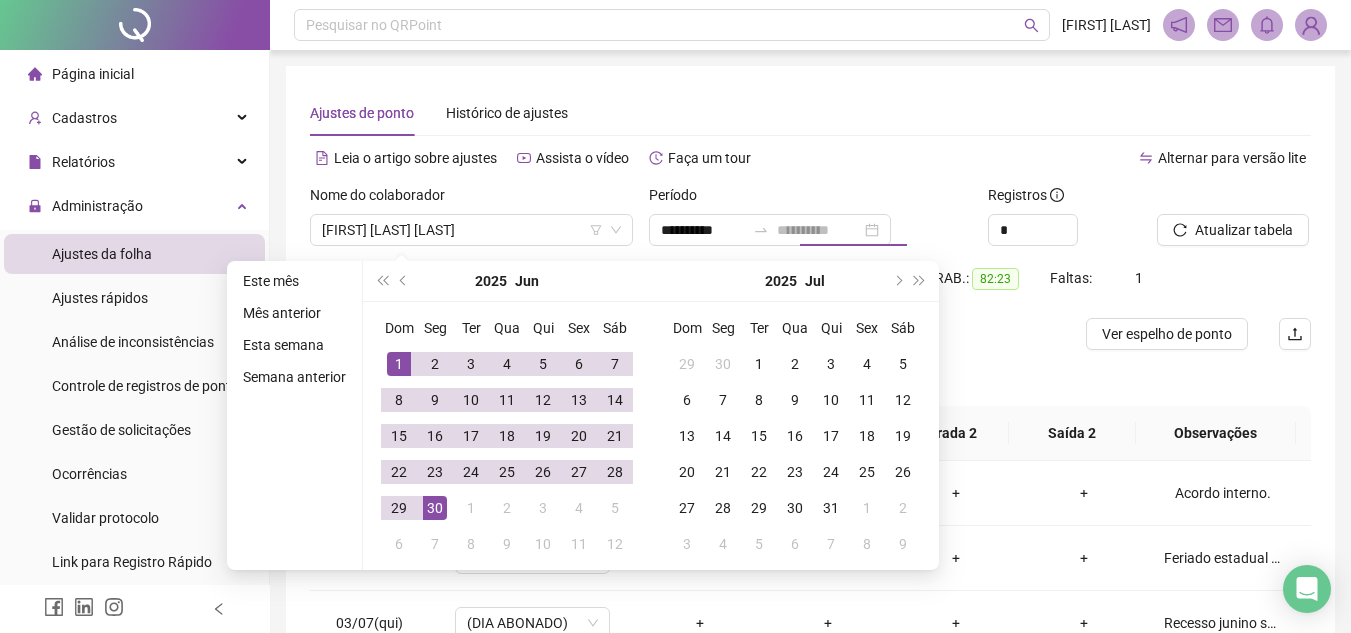 click on "30" at bounding box center [435, 508] 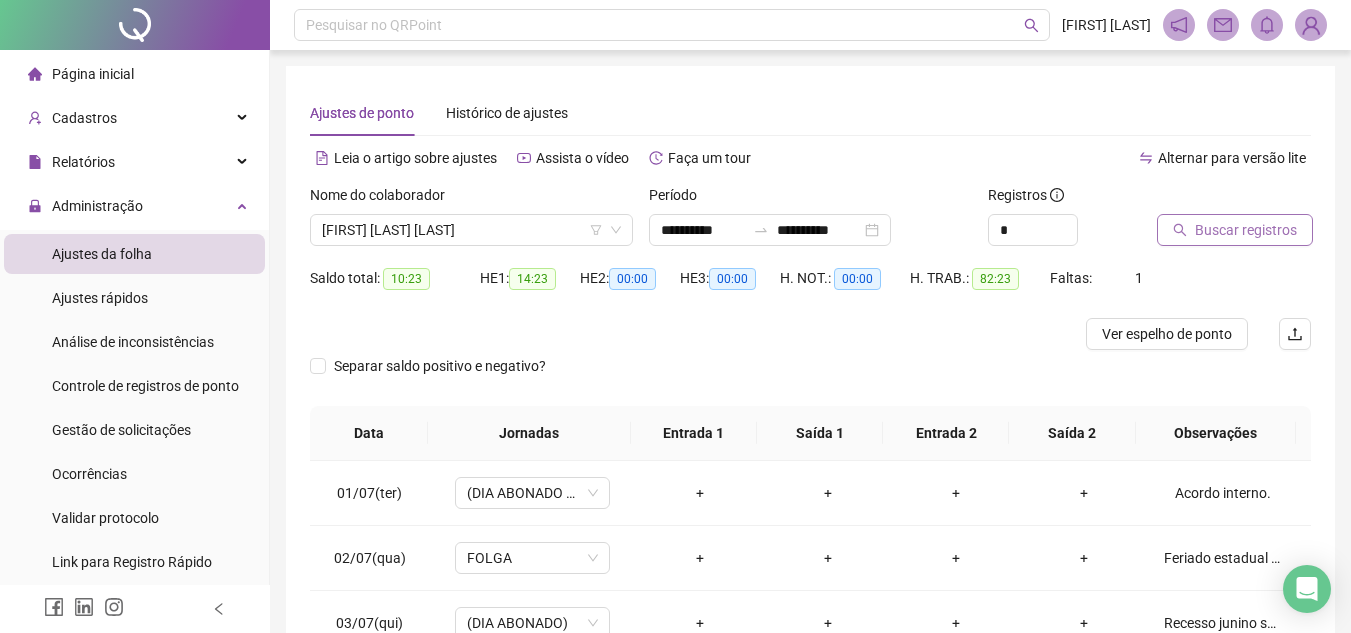 click on "Buscar registros" at bounding box center [1246, 230] 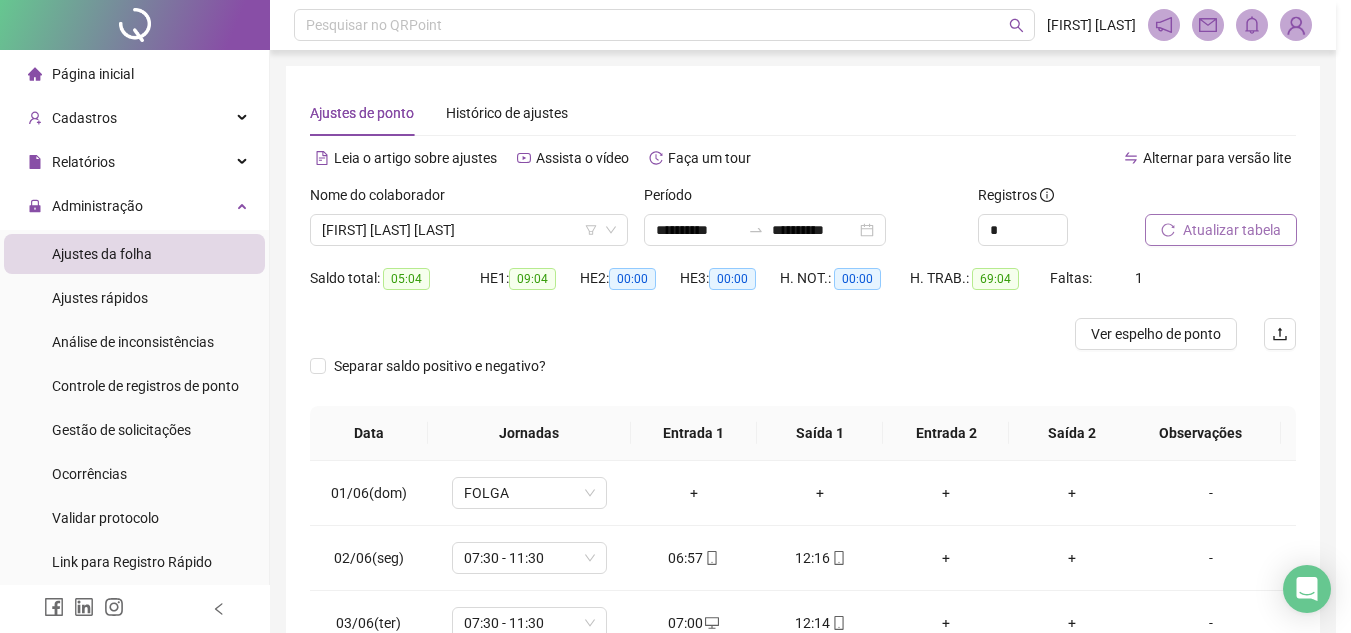 click on "Atualizar tabela" at bounding box center [1232, 230] 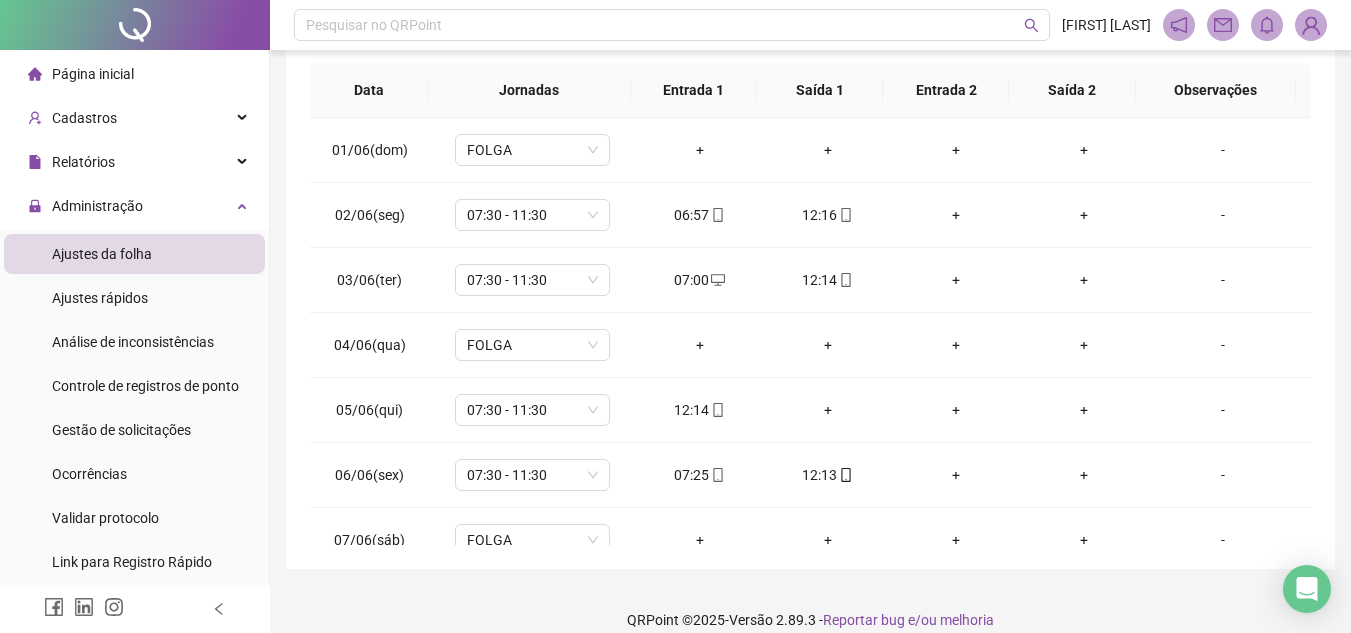 scroll, scrollTop: 365, scrollLeft: 0, axis: vertical 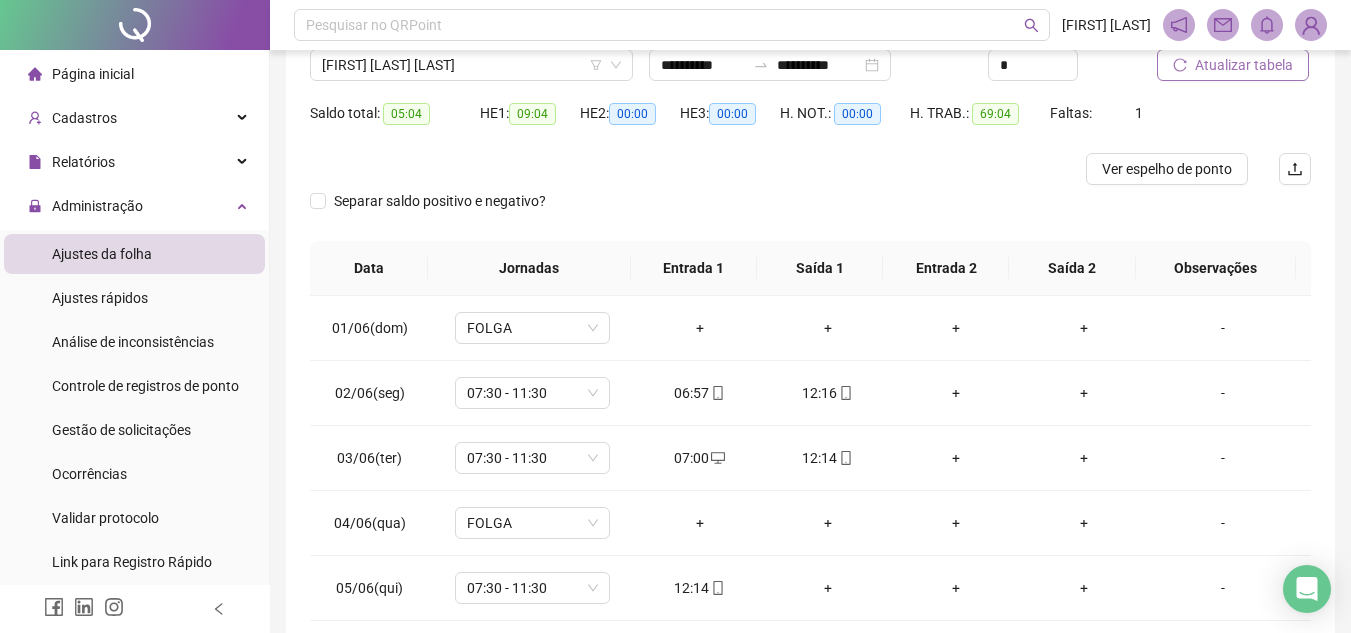 click on "Atualizar tabela" at bounding box center (1244, 65) 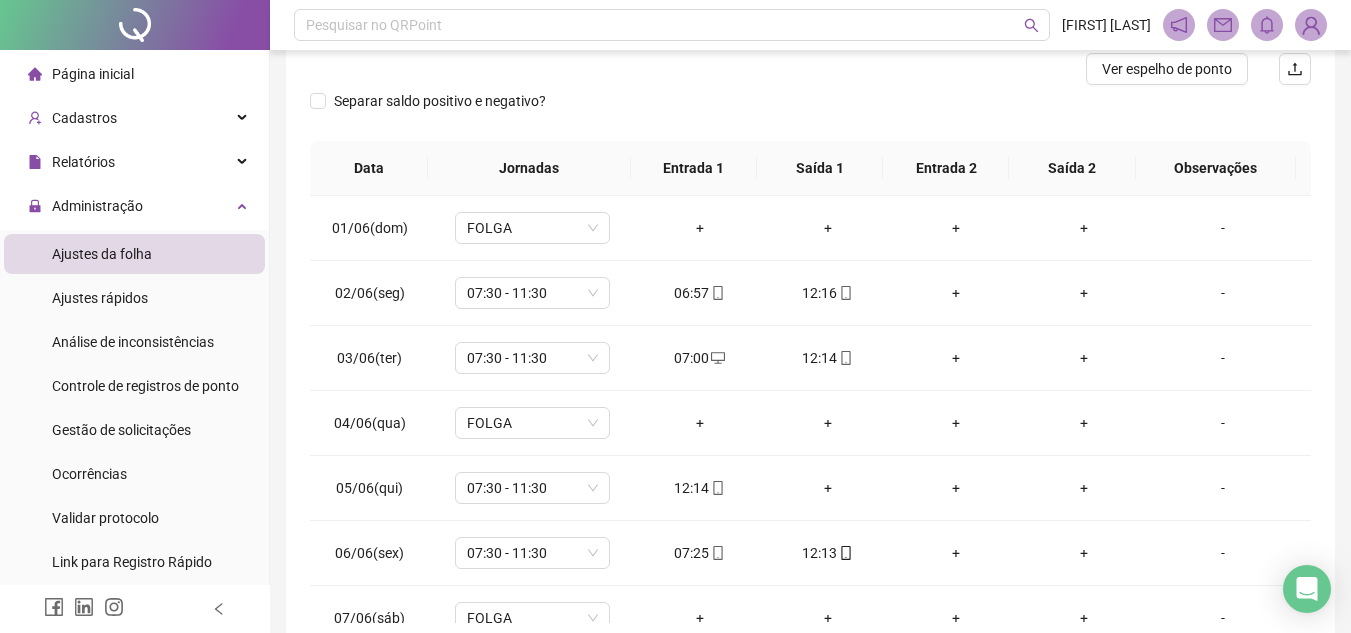 scroll, scrollTop: 365, scrollLeft: 0, axis: vertical 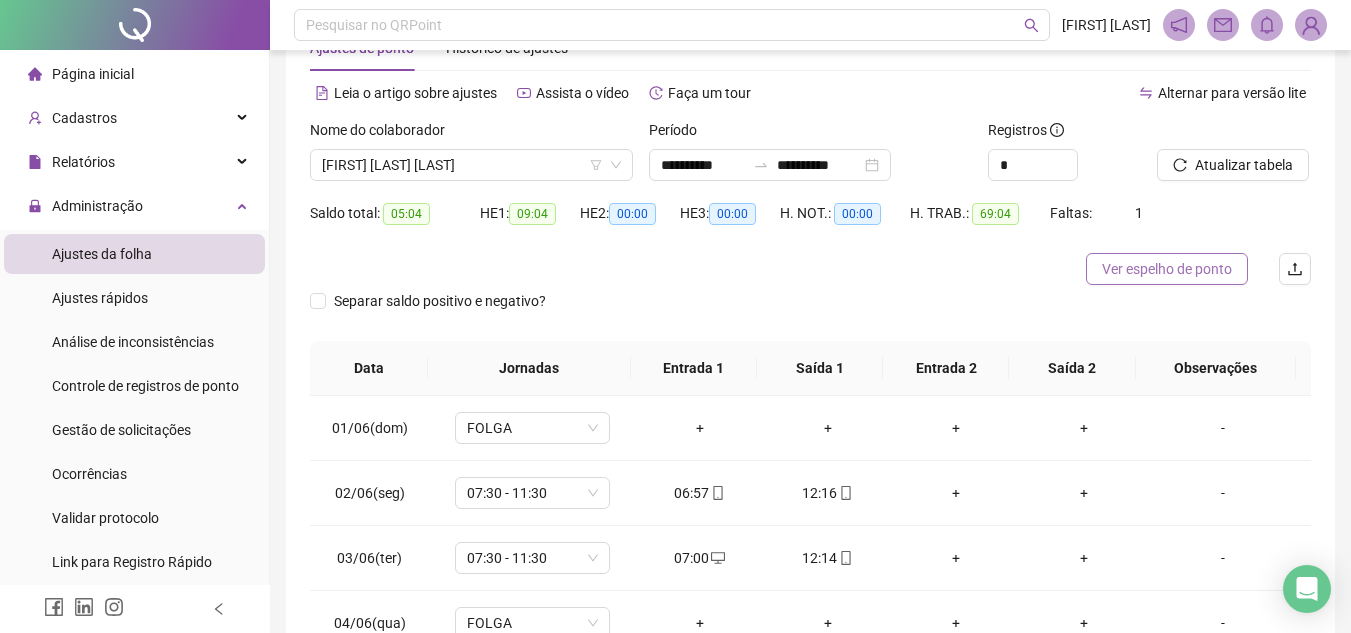 click on "Ver espelho de ponto" at bounding box center [1167, 269] 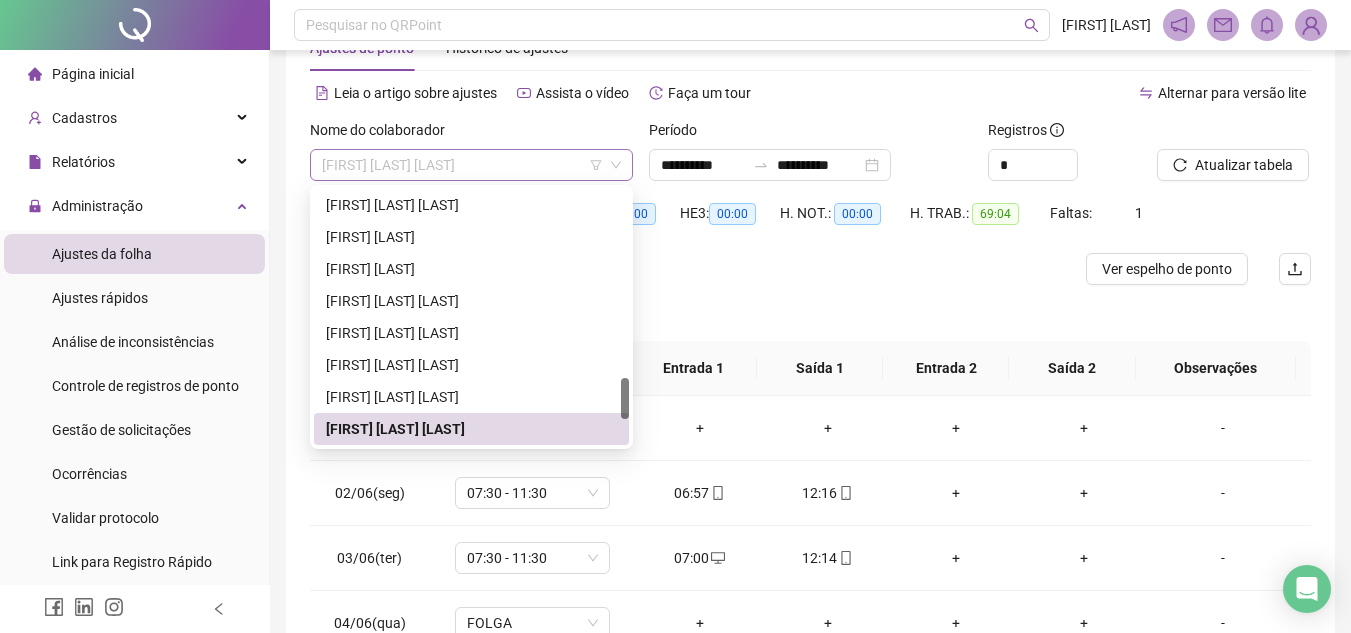click on "[FIRST] [LAST] [LAST]" at bounding box center (471, 165) 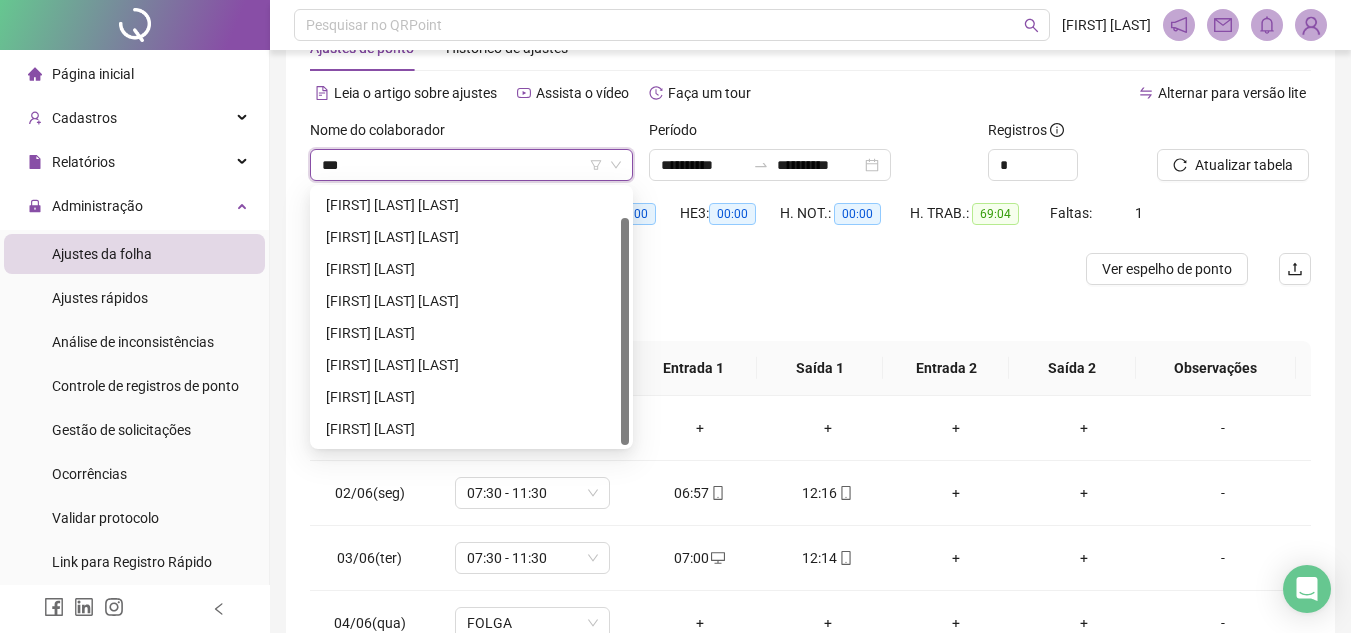 scroll, scrollTop: 0, scrollLeft: 0, axis: both 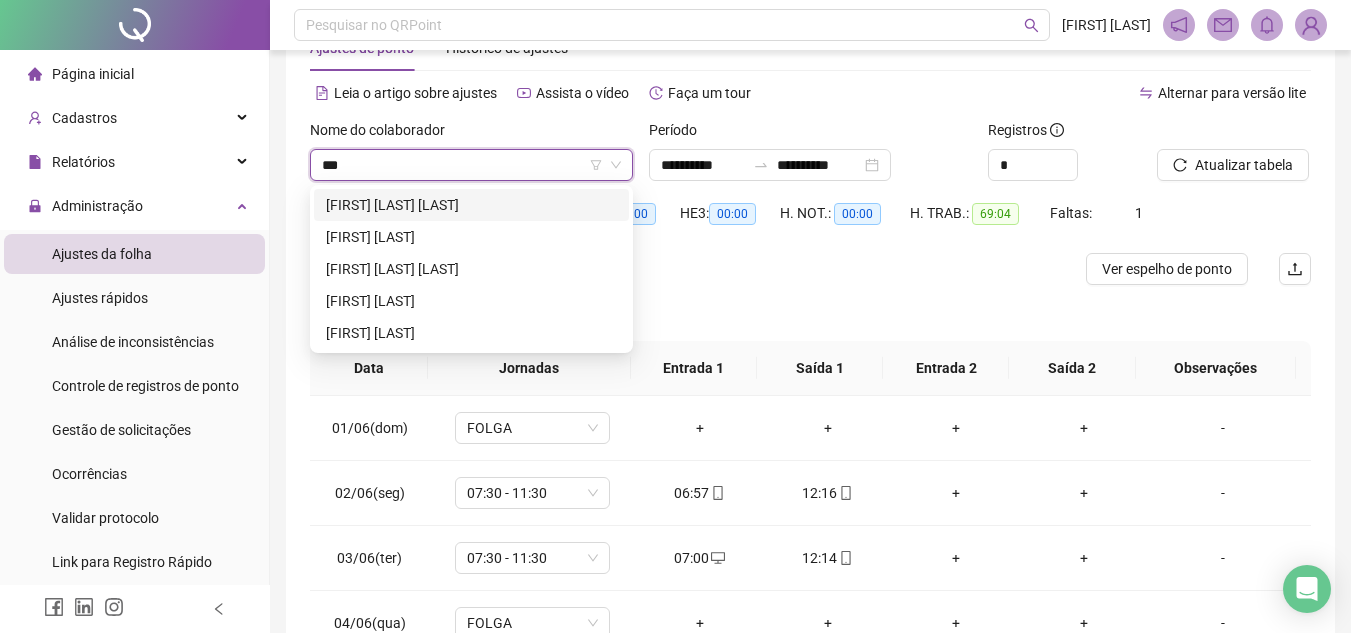 type on "****" 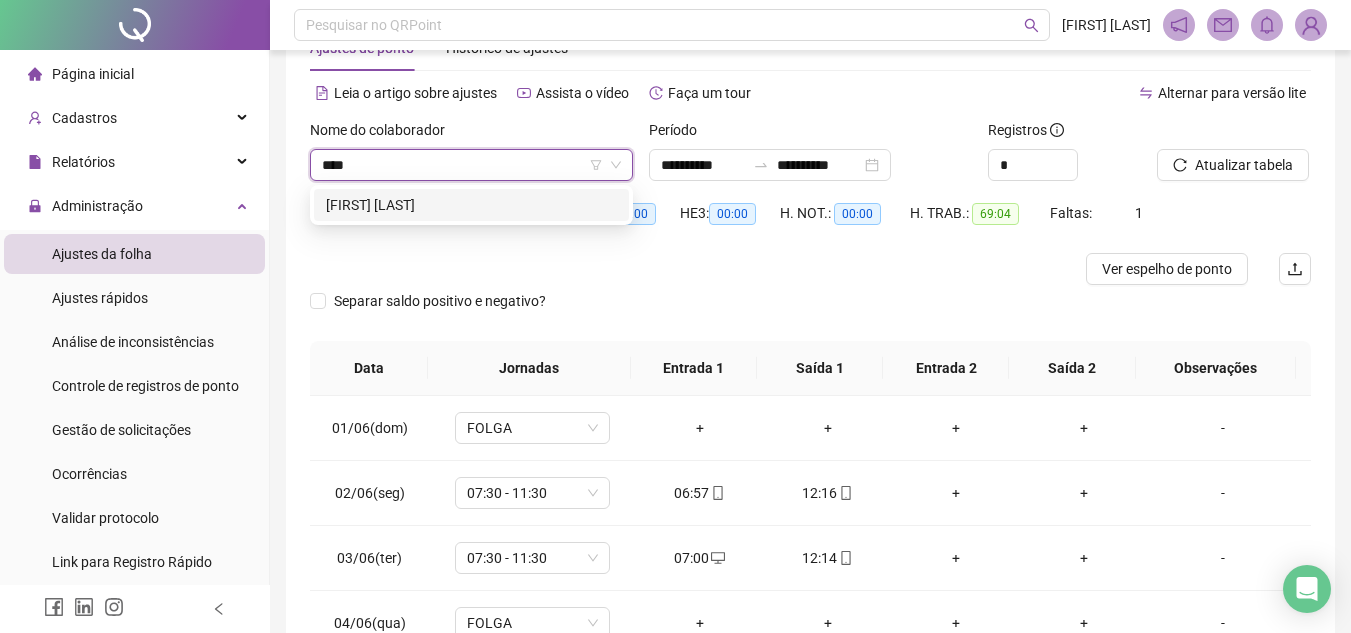 click on "[FIRST] [LAST]" at bounding box center [471, 205] 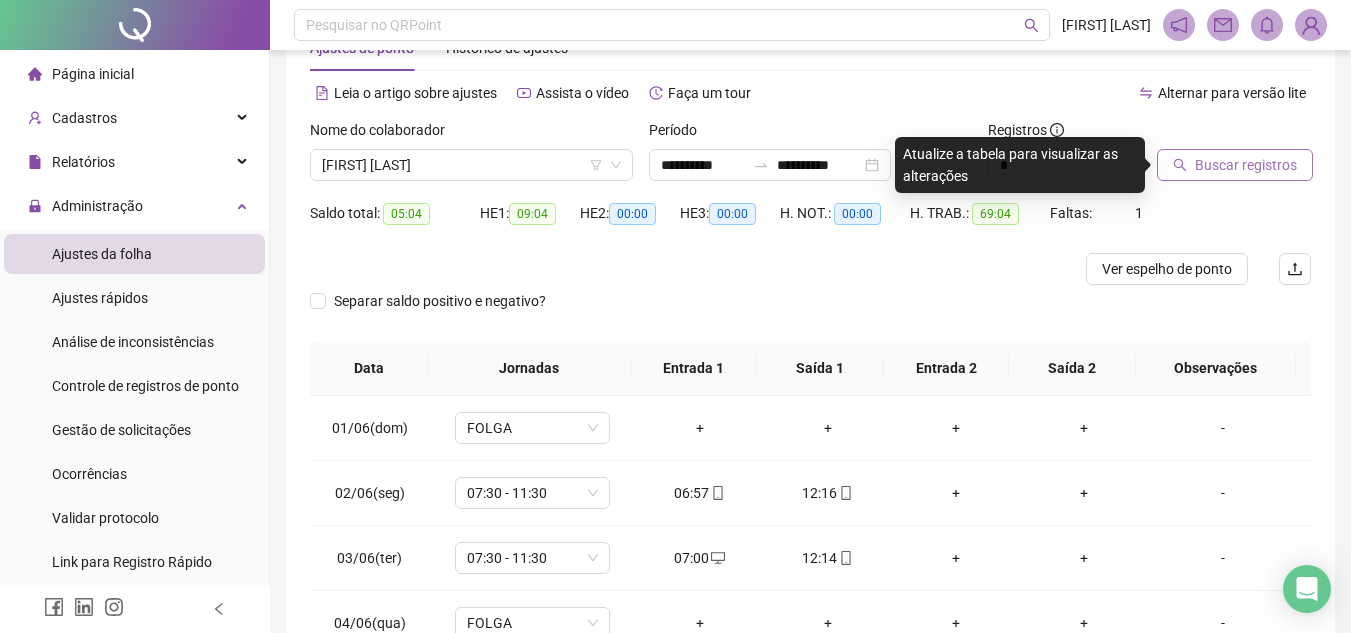click on "Buscar registros" at bounding box center [1246, 165] 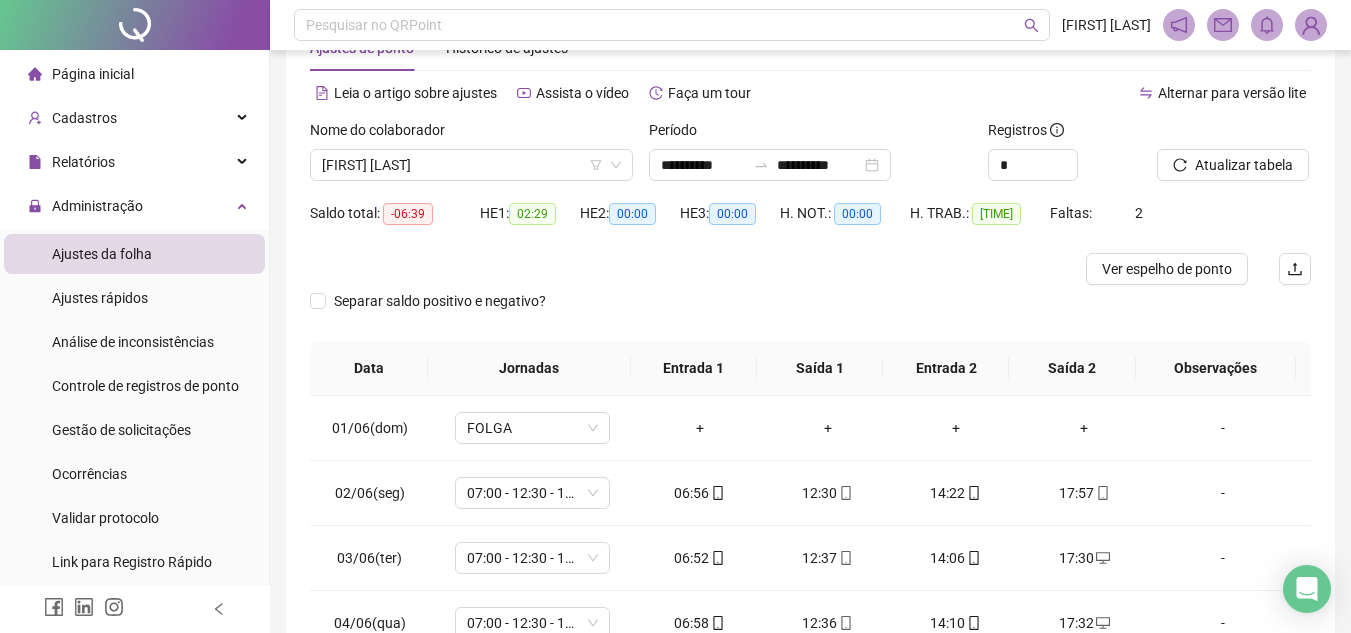 click on "Atualizar tabela" at bounding box center [1244, 165] 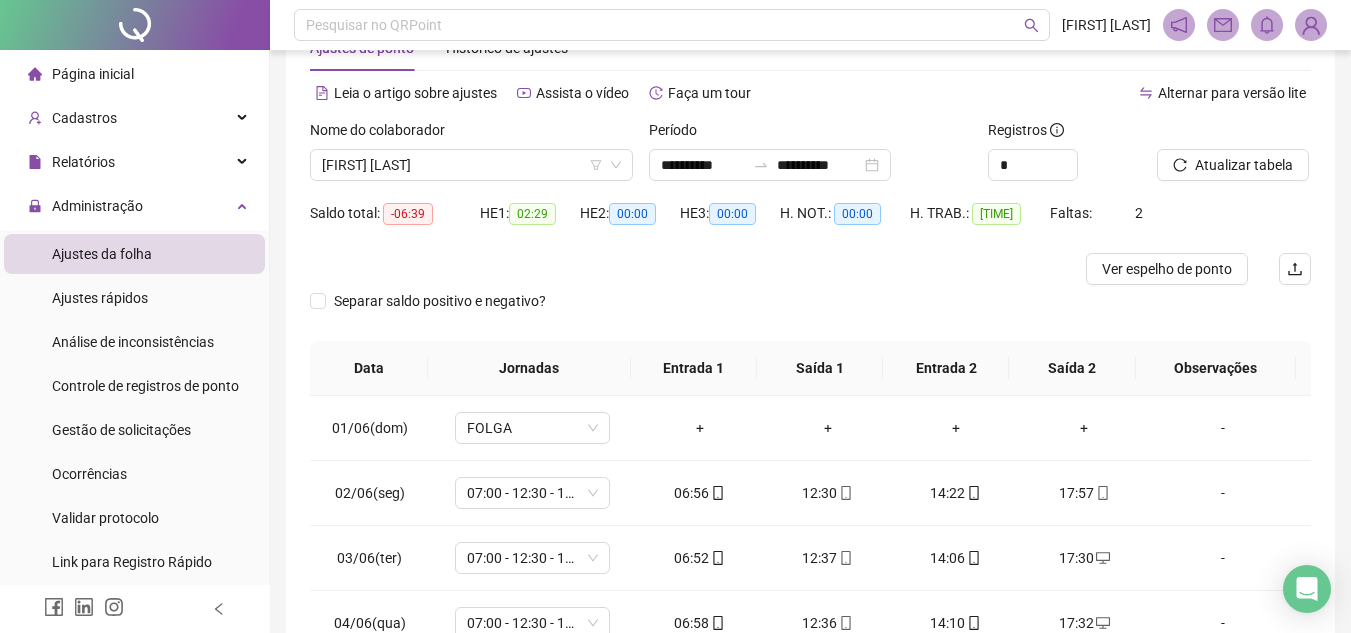 scroll, scrollTop: 365, scrollLeft: 0, axis: vertical 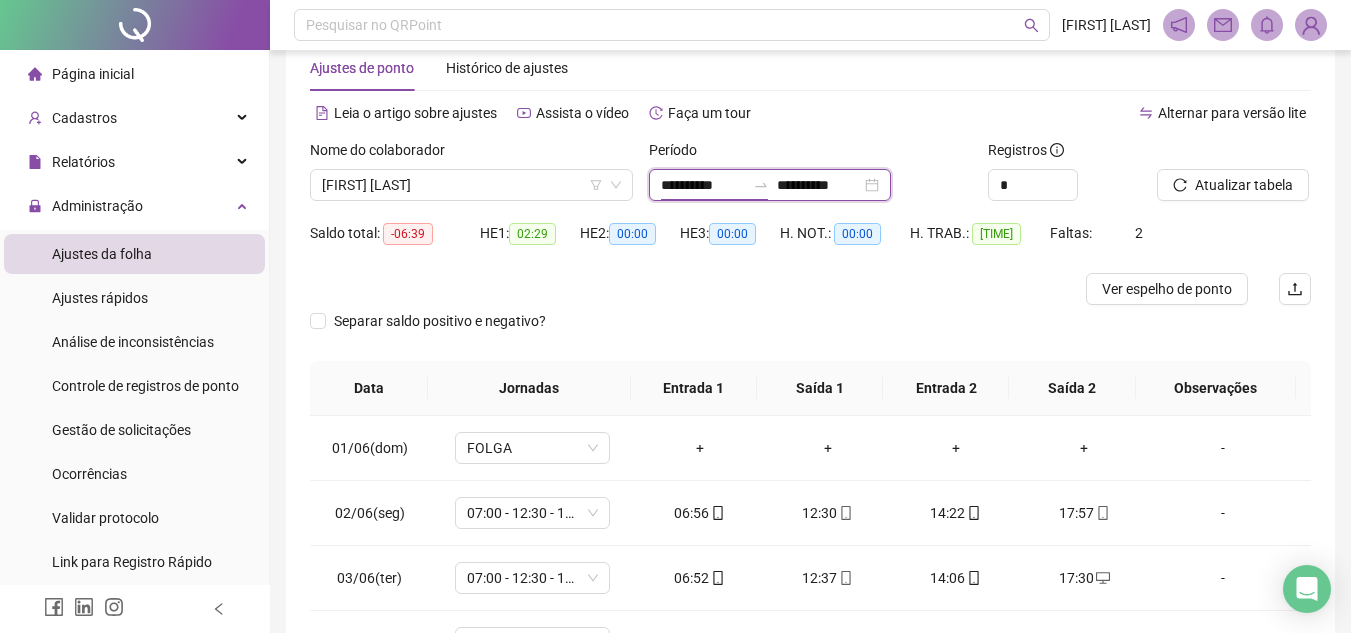 click on "**********" at bounding box center (703, 185) 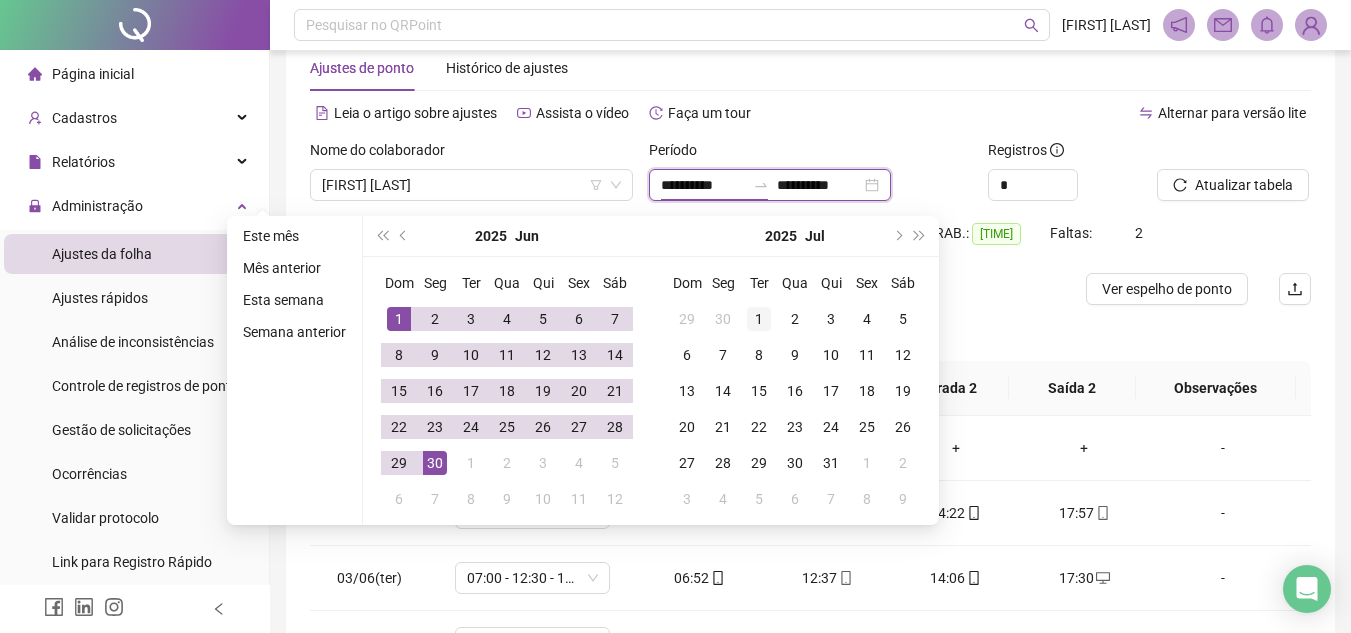 type on "**********" 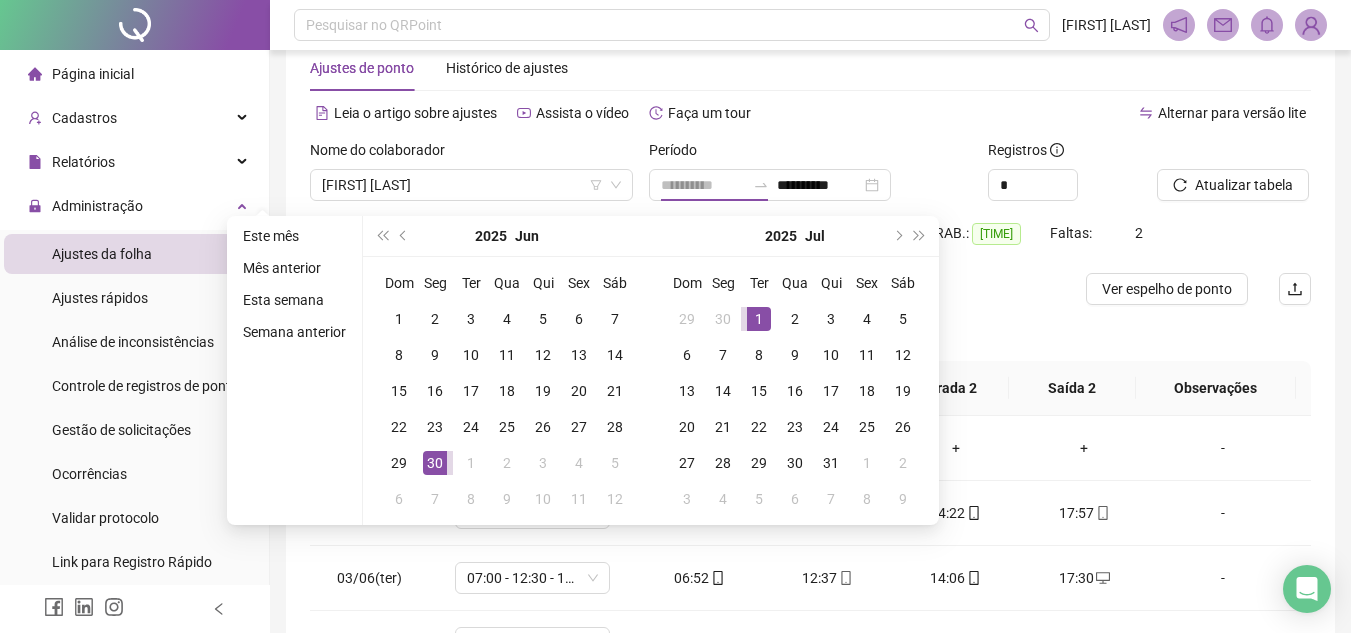 click on "1" at bounding box center [759, 319] 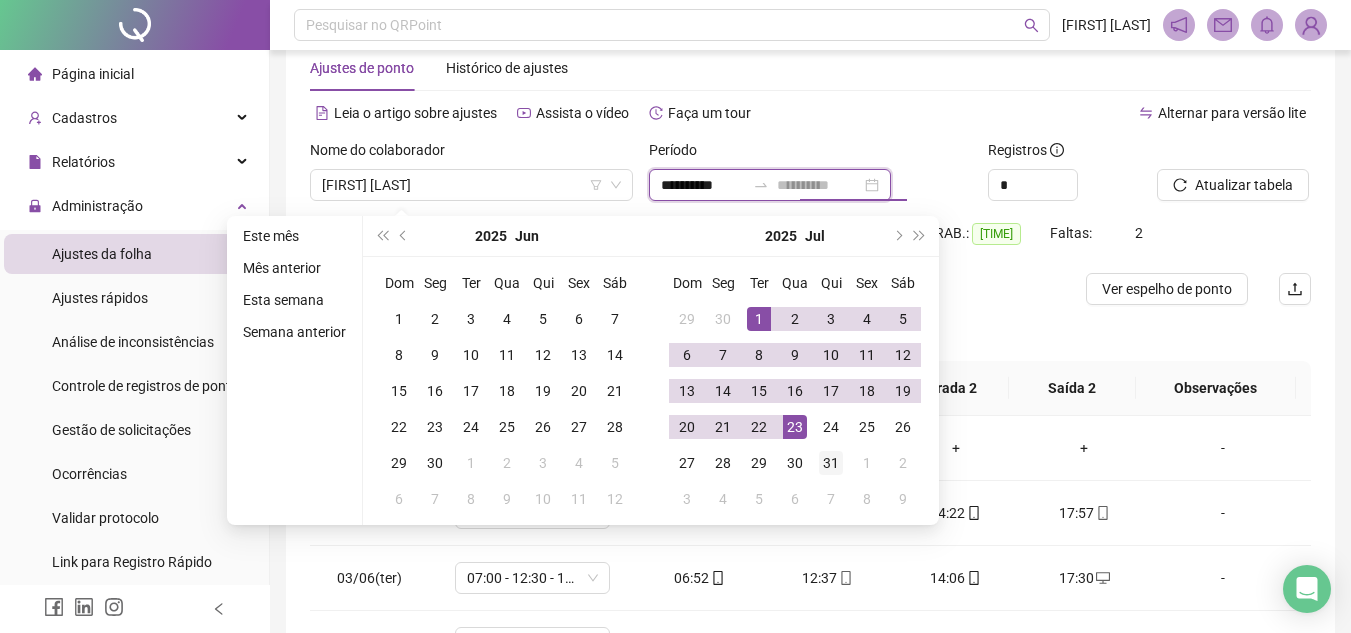 type on "**********" 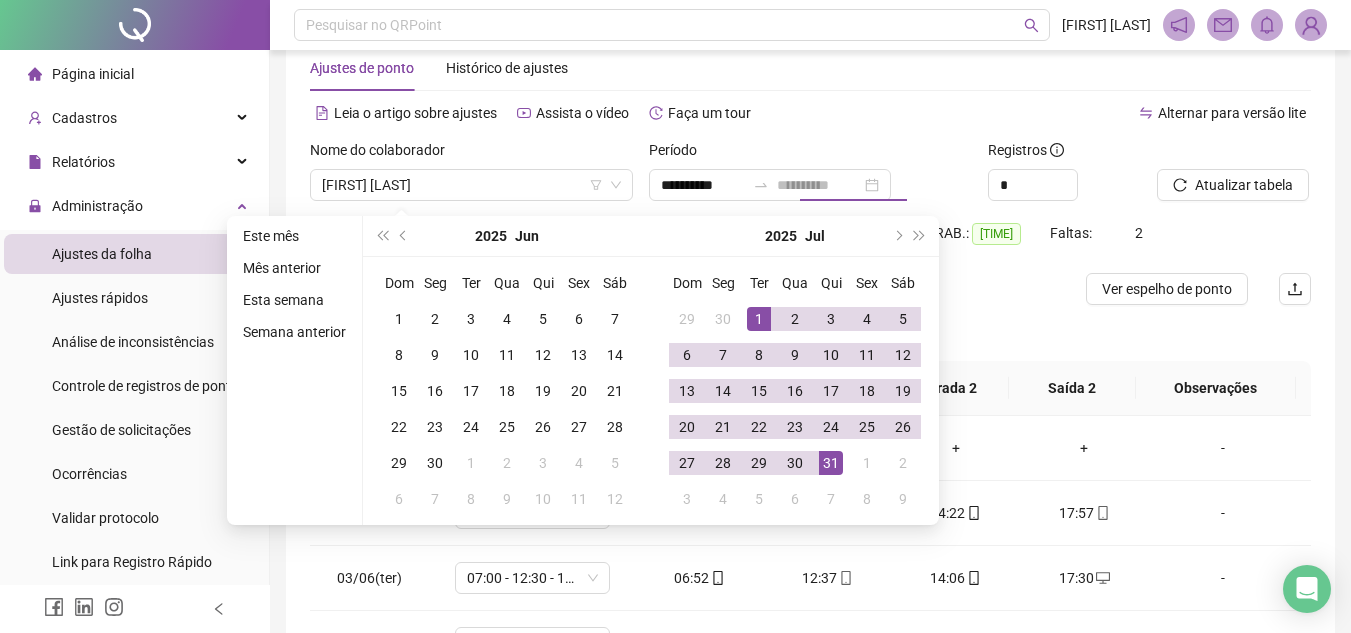 click on "31" at bounding box center [831, 463] 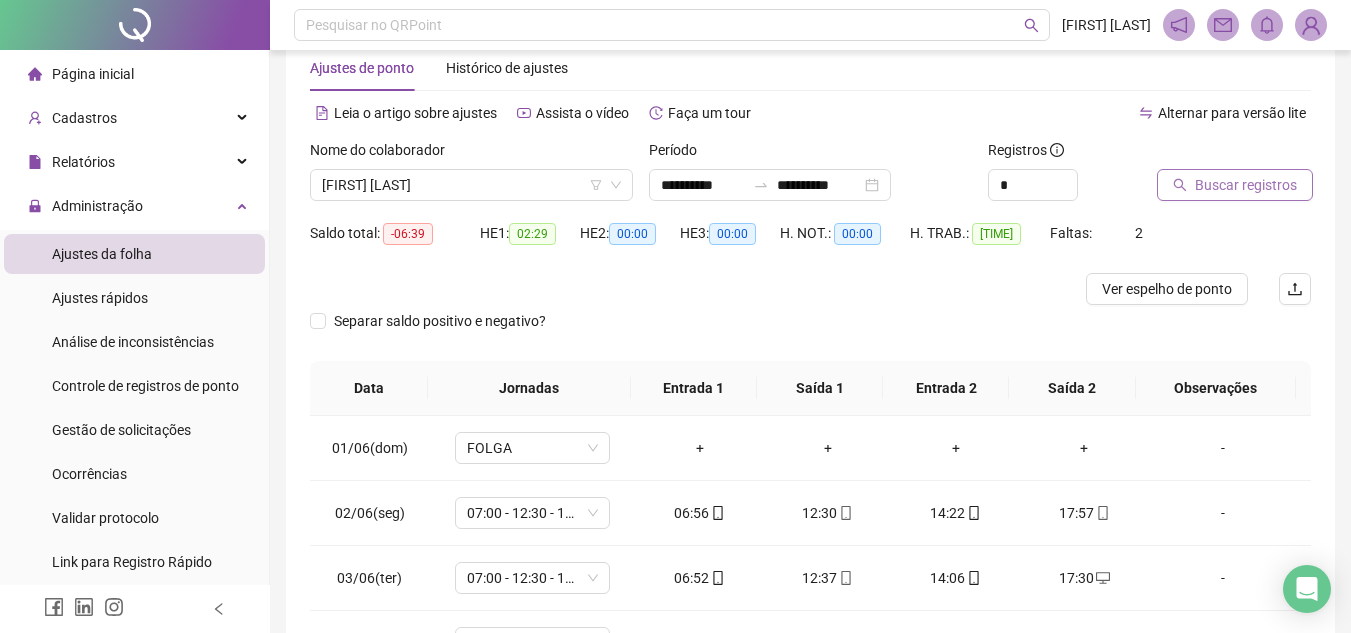 click on "Buscar registros" at bounding box center (1246, 185) 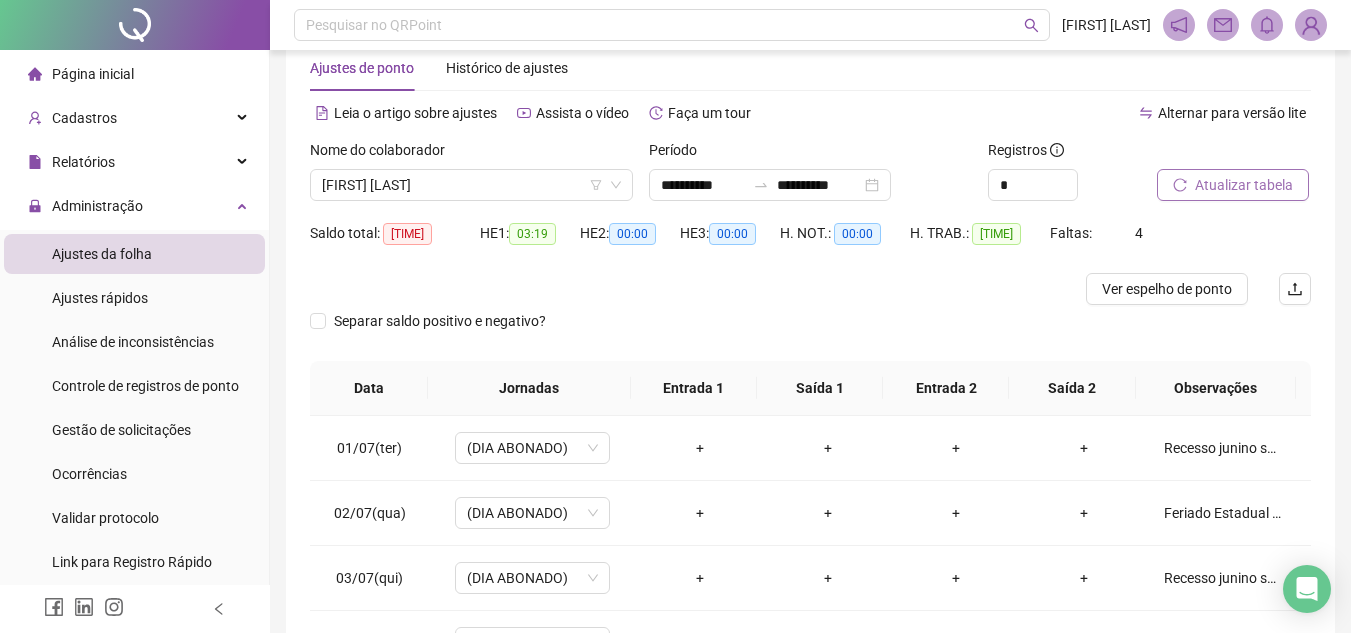 click on "Atualizar tabela" at bounding box center [1244, 185] 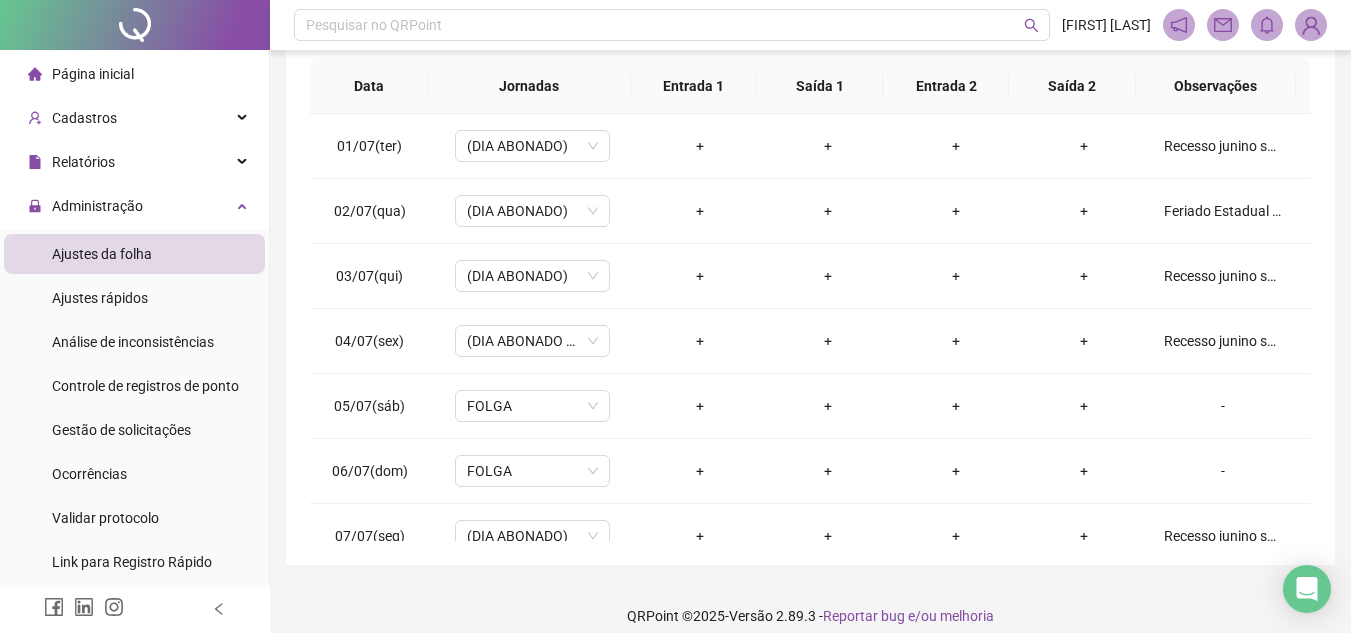 scroll, scrollTop: 365, scrollLeft: 0, axis: vertical 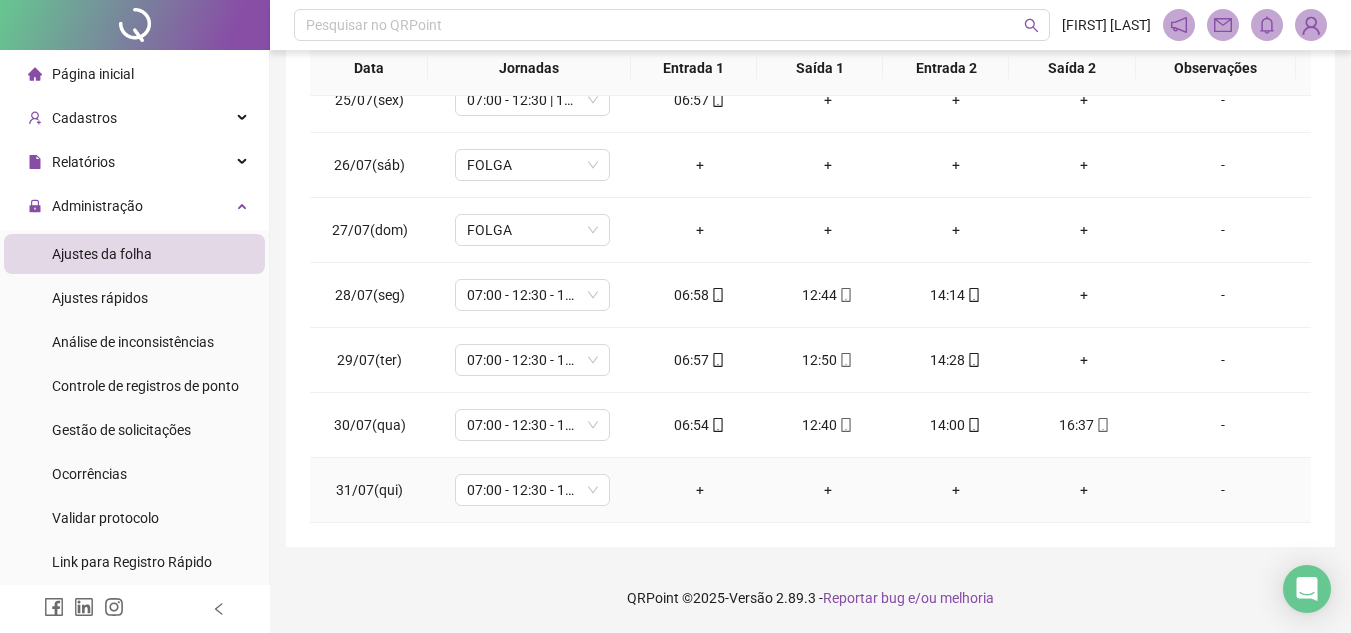 click on "-" at bounding box center [1223, 490] 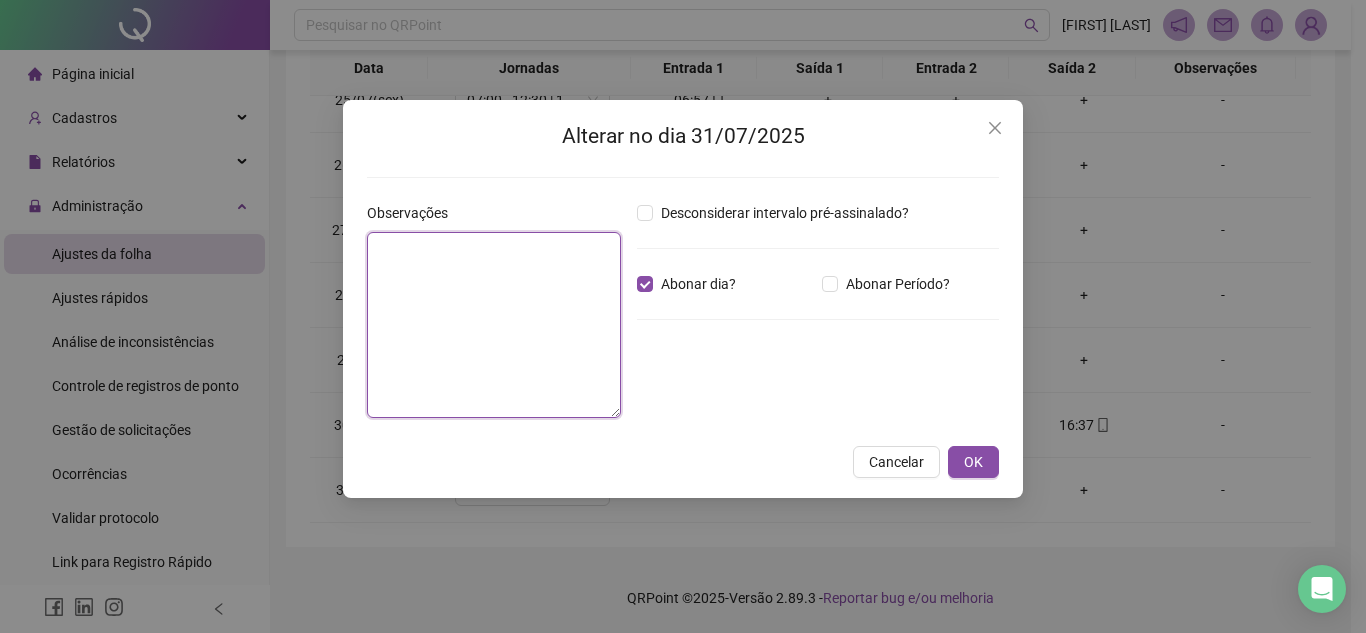 click at bounding box center (494, 325) 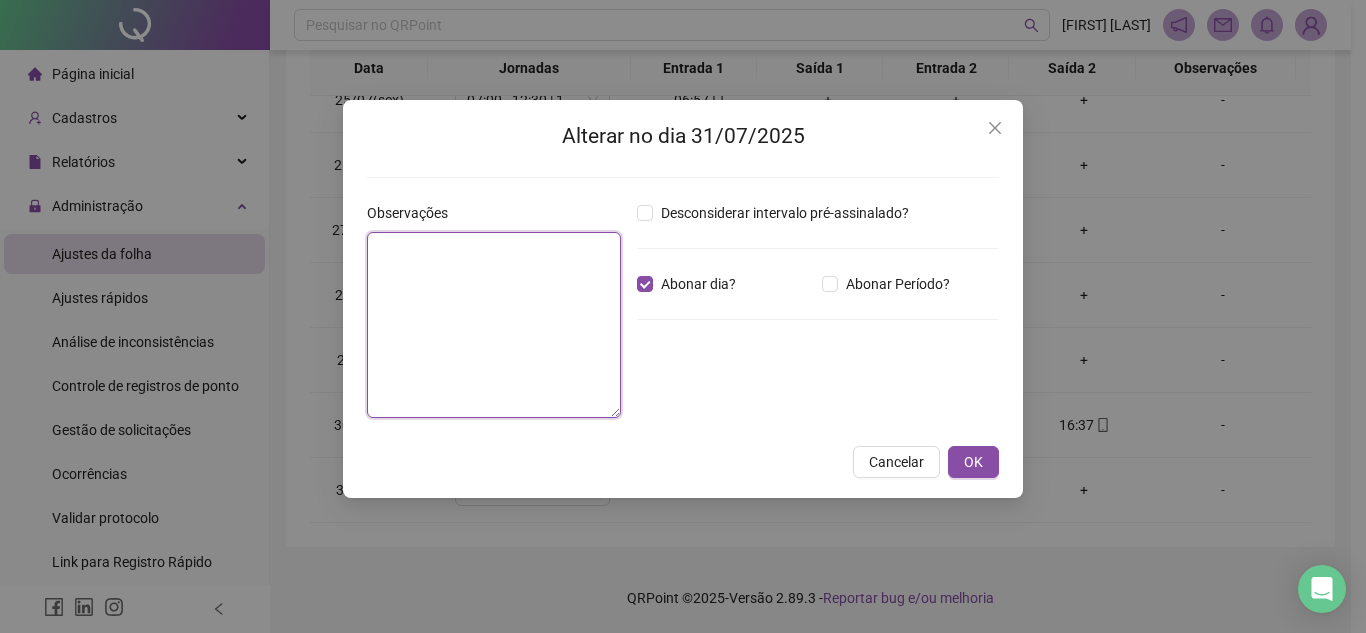 type on "*" 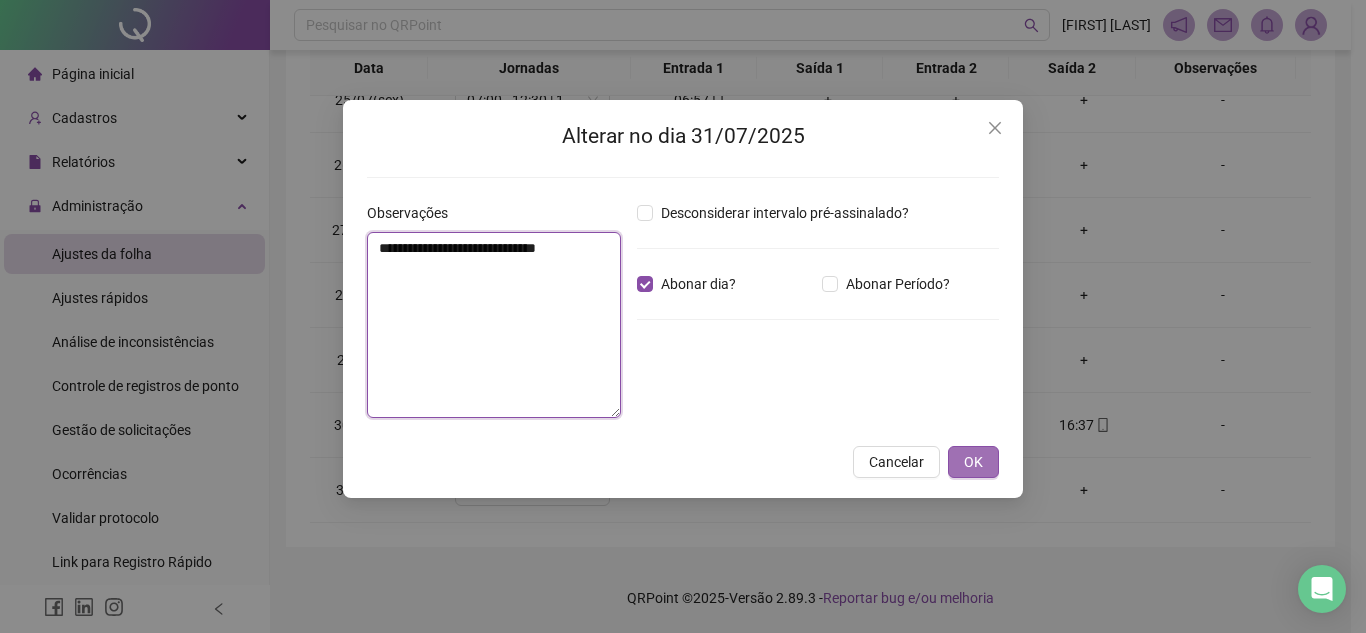 type on "**********" 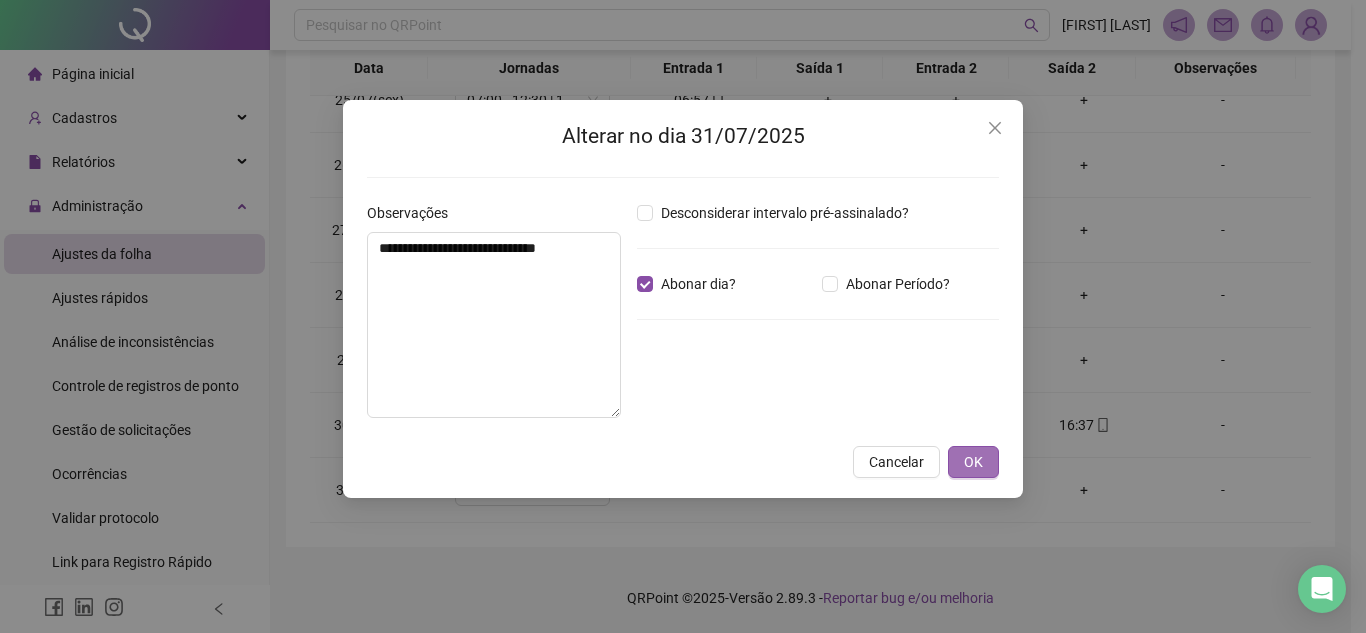 click on "OK" at bounding box center (973, 462) 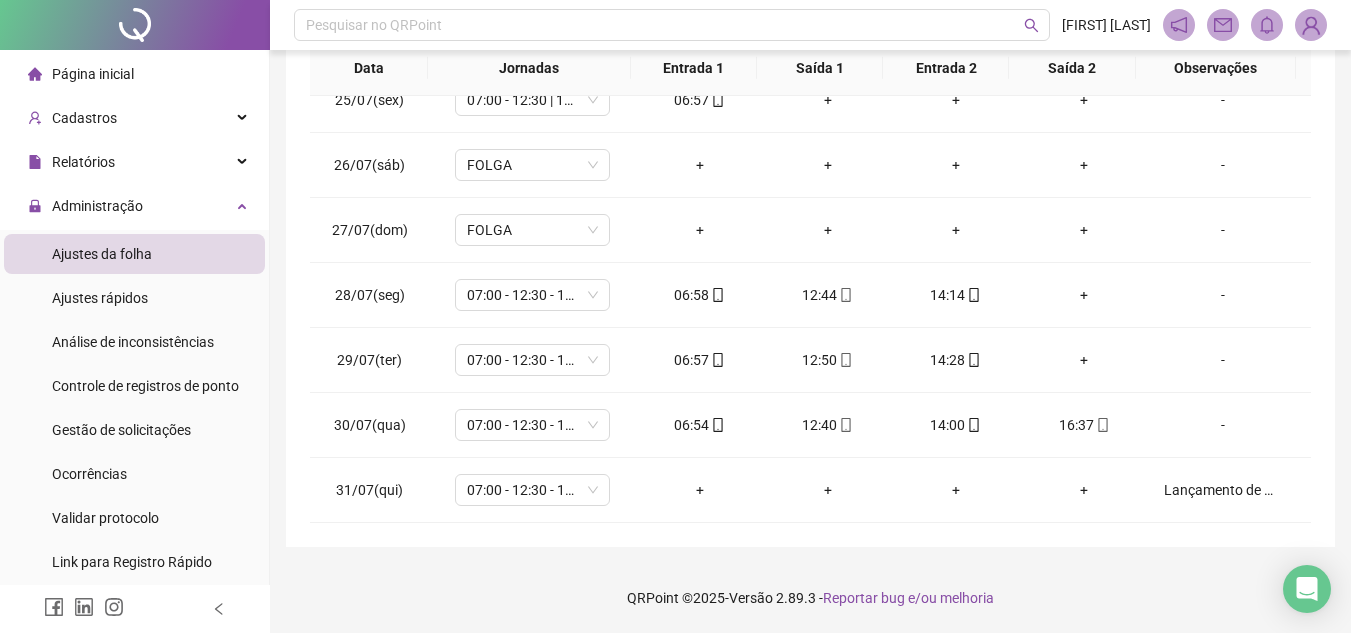scroll, scrollTop: 165, scrollLeft: 0, axis: vertical 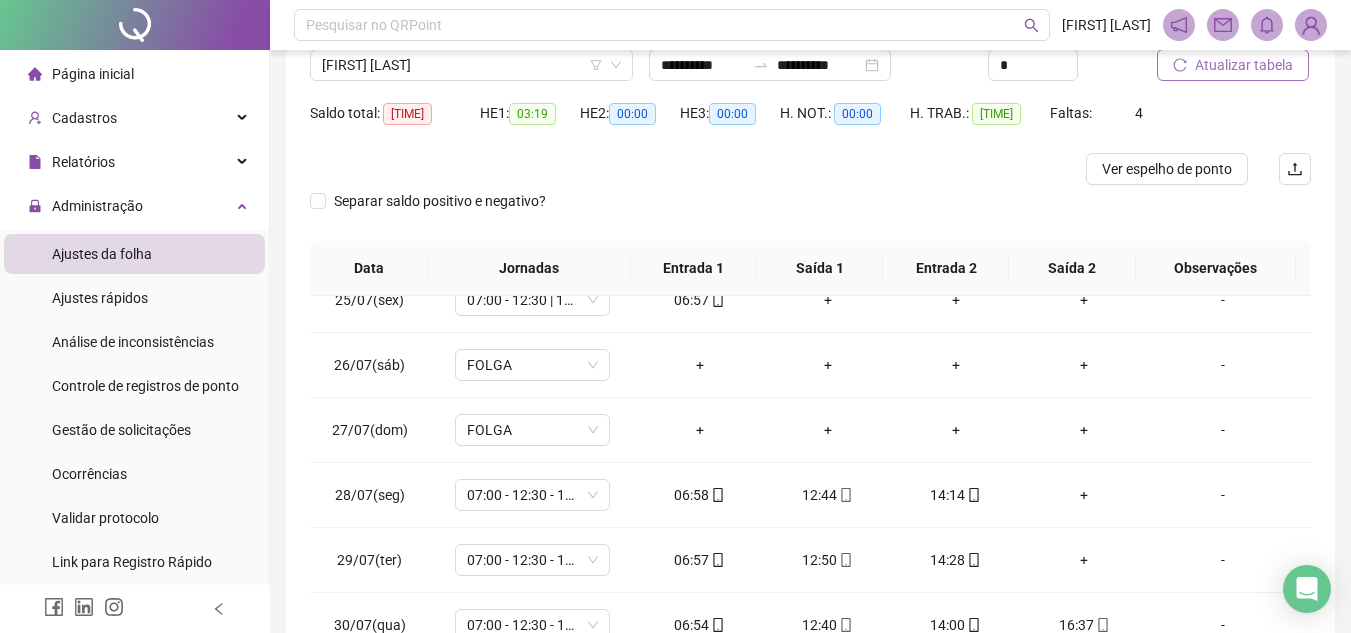 click on "Atualizar tabela" at bounding box center [1244, 65] 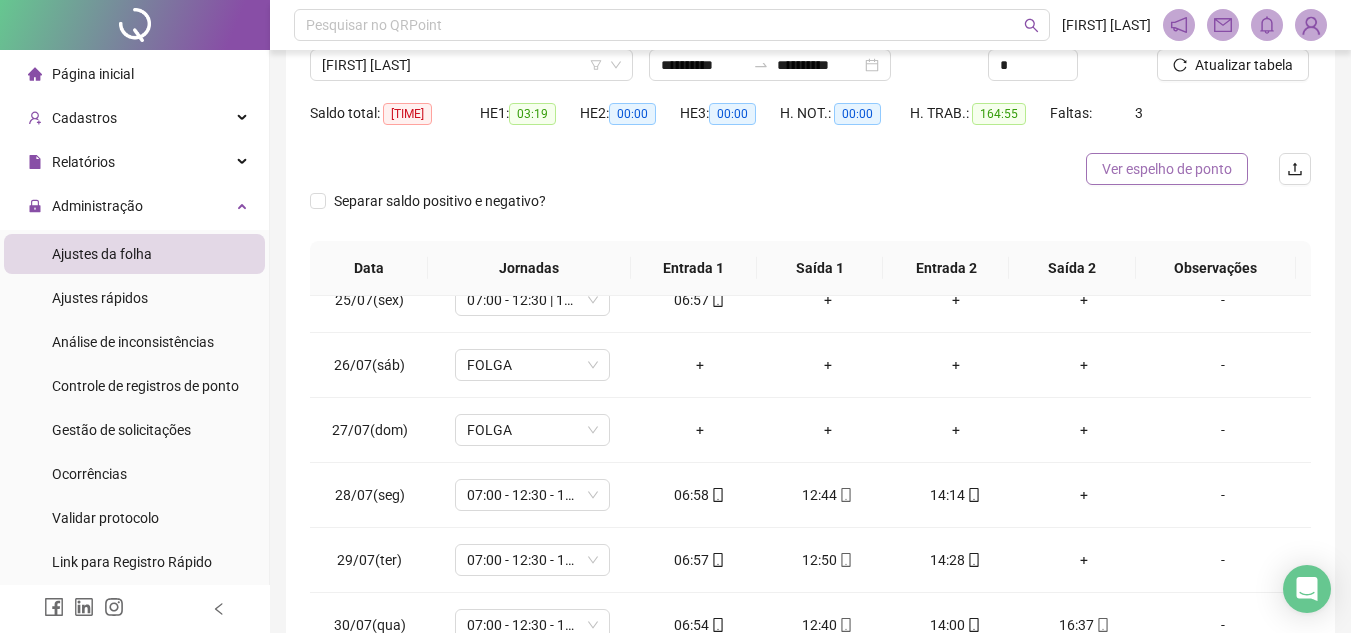 click on "Ver espelho de ponto" at bounding box center [1167, 169] 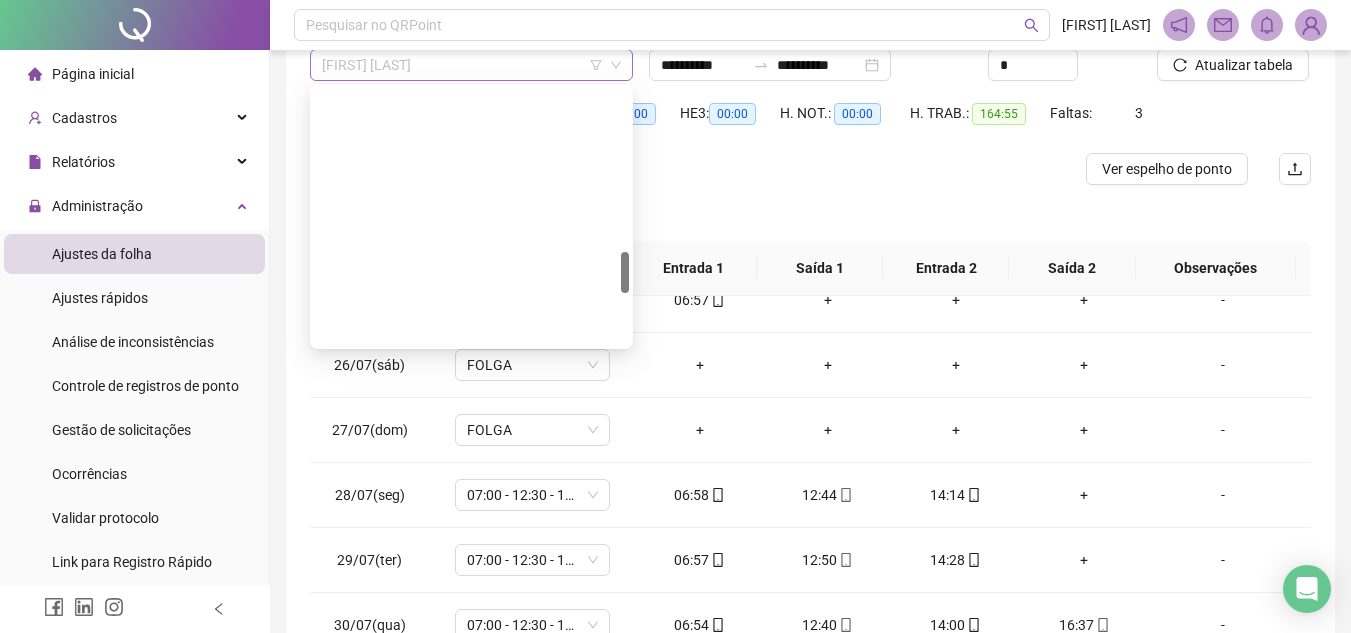scroll, scrollTop: 992, scrollLeft: 0, axis: vertical 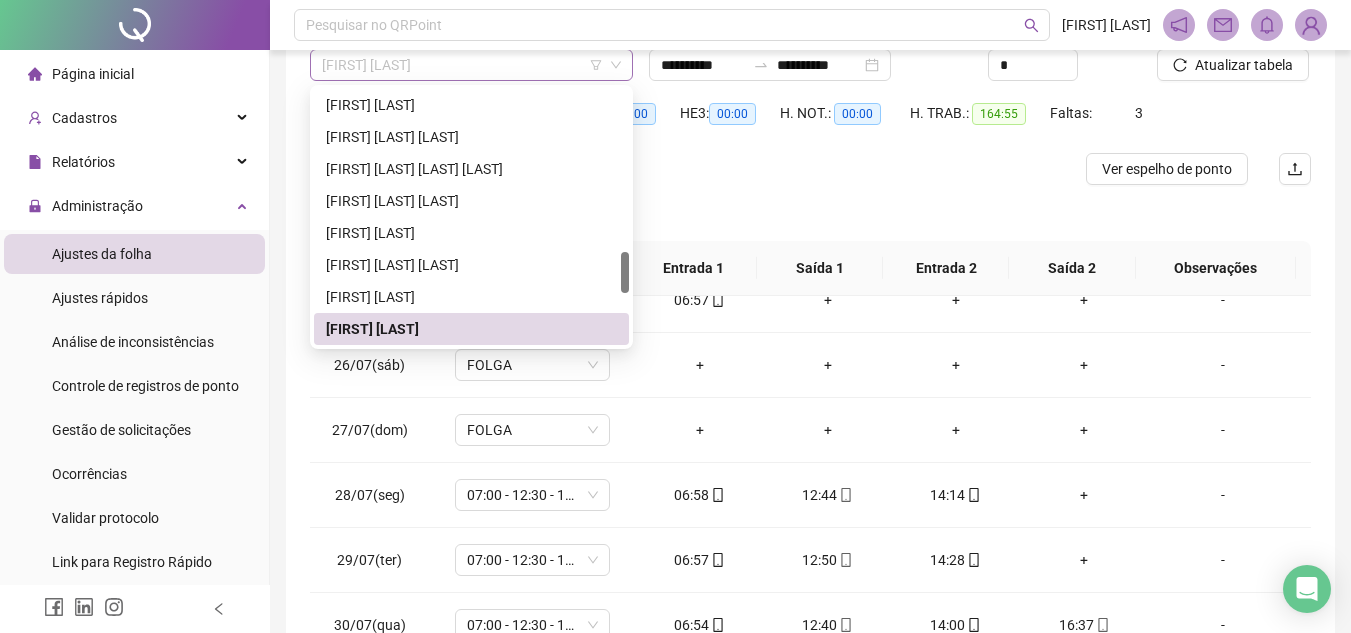 click on "[FIRST] [LAST]" at bounding box center (471, 65) 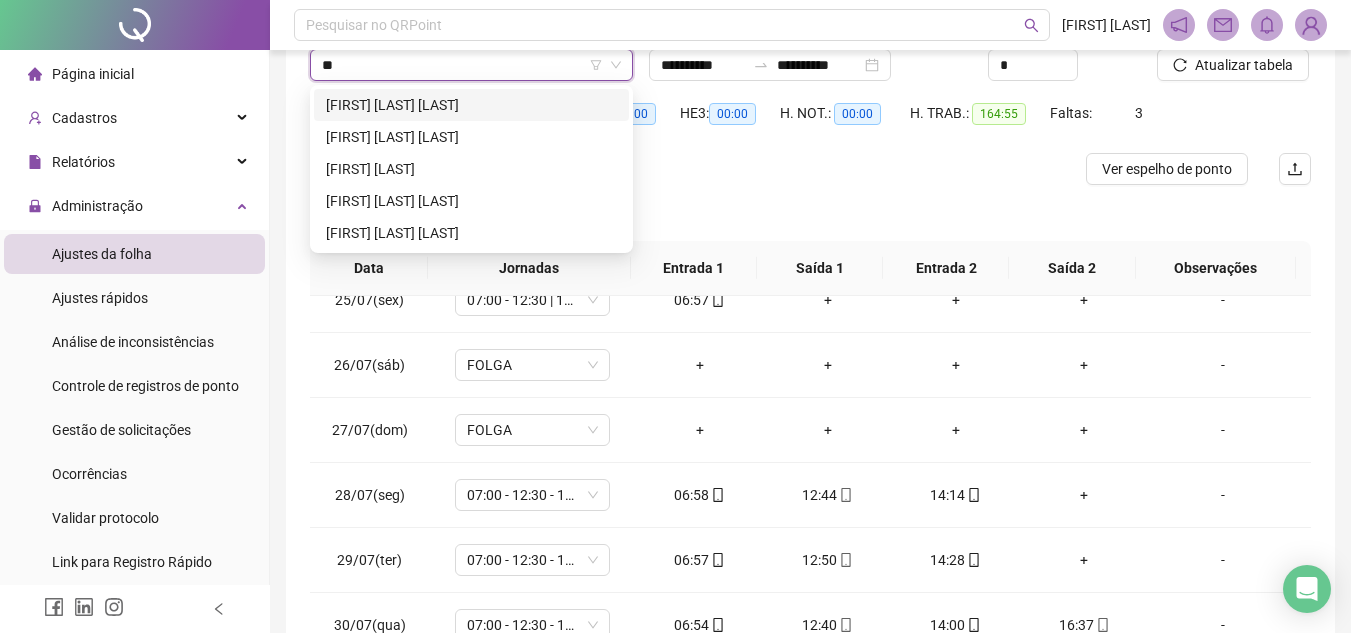 scroll, scrollTop: 0, scrollLeft: 0, axis: both 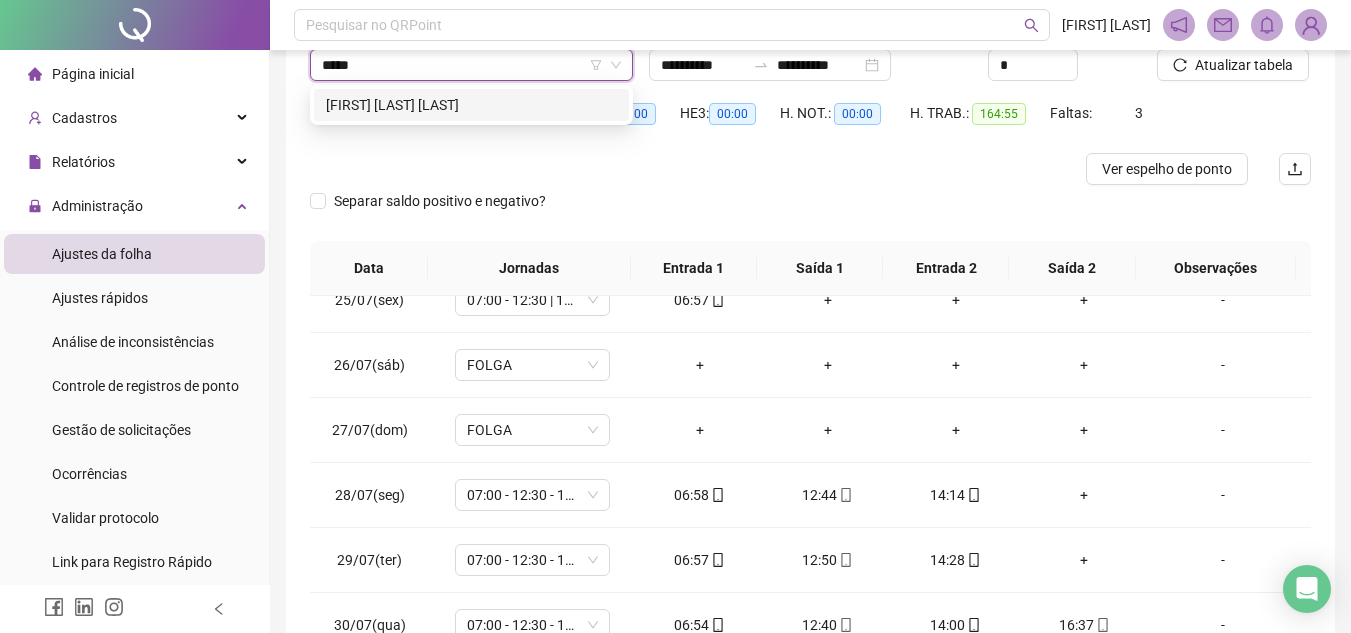 type on "******" 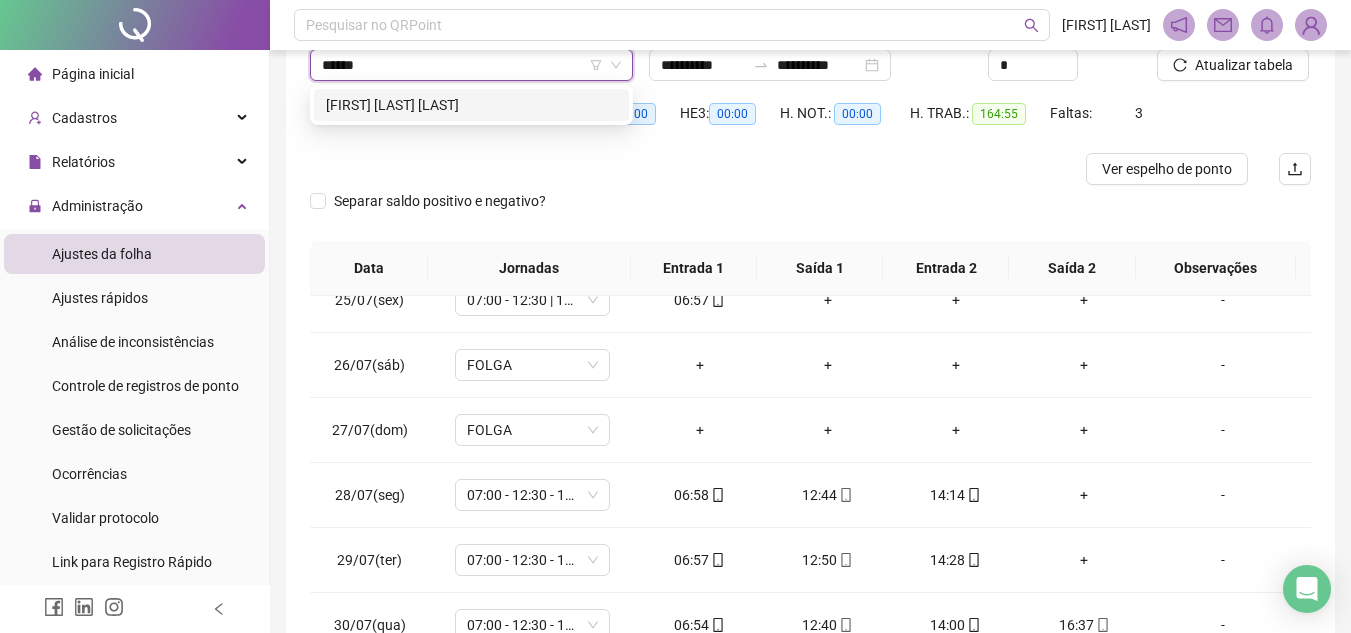 click on "[FIRST] [LAST] [LAST]" at bounding box center [471, 105] 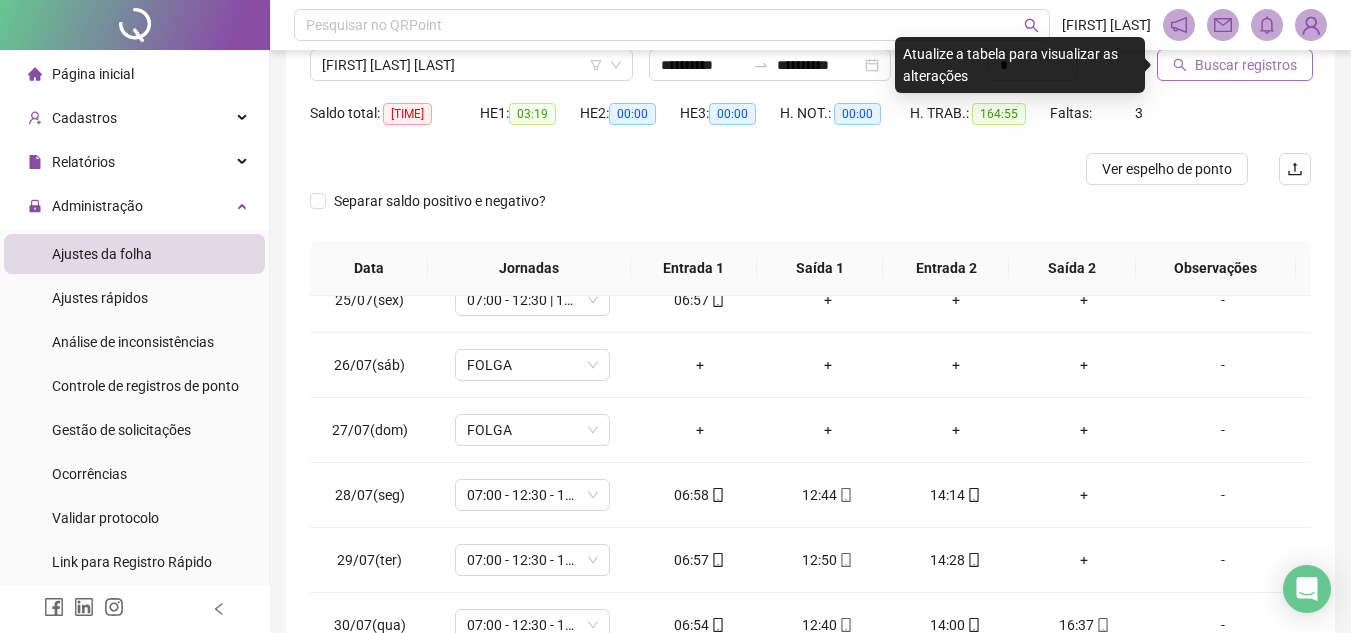 click on "Buscar registros" at bounding box center [1246, 65] 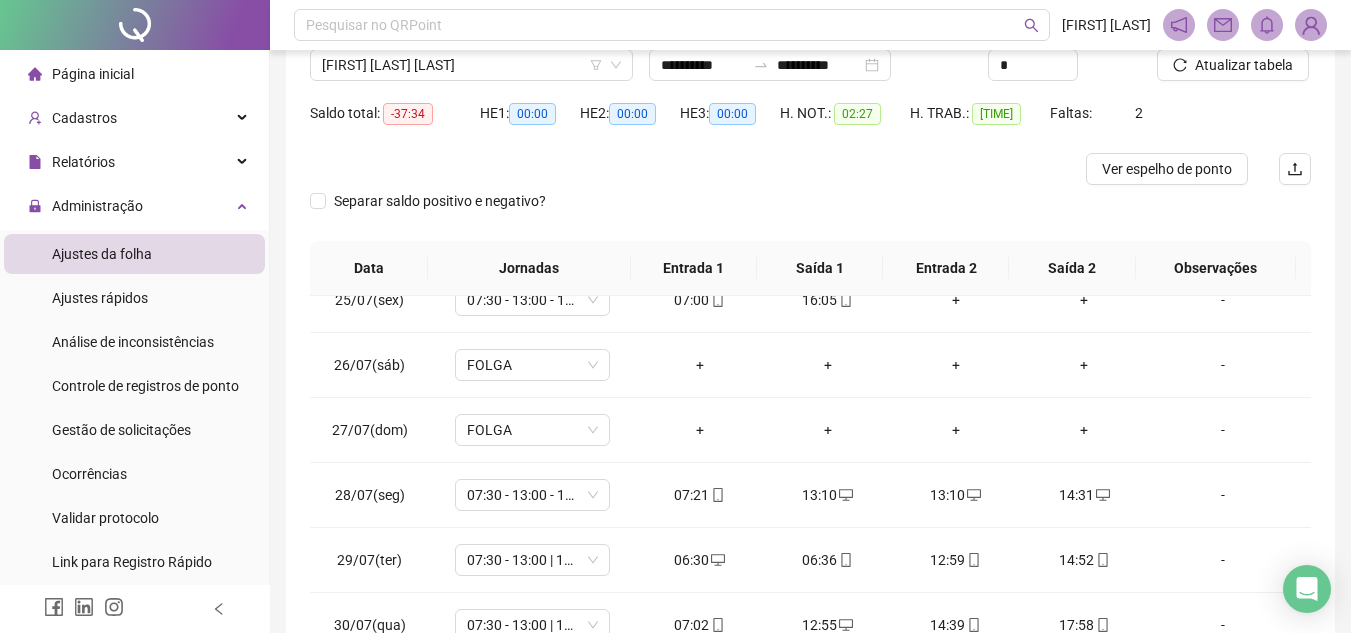 scroll, scrollTop: 0, scrollLeft: 0, axis: both 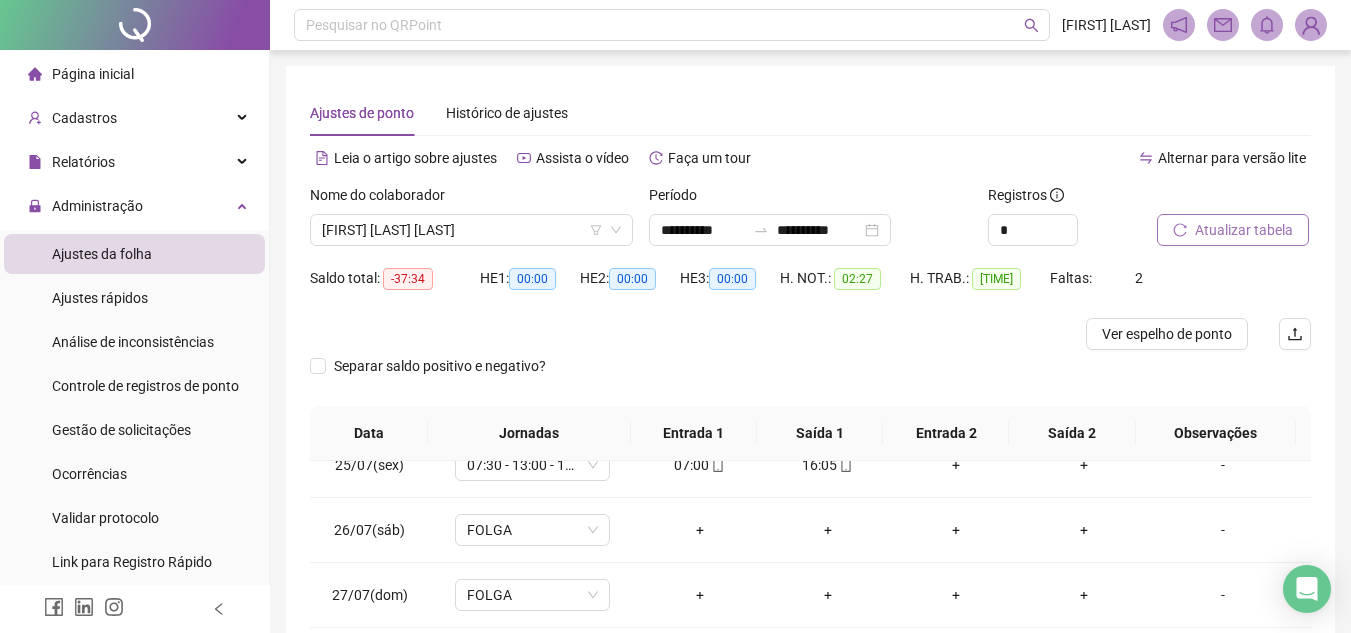 click on "Atualizar tabela" at bounding box center (1244, 230) 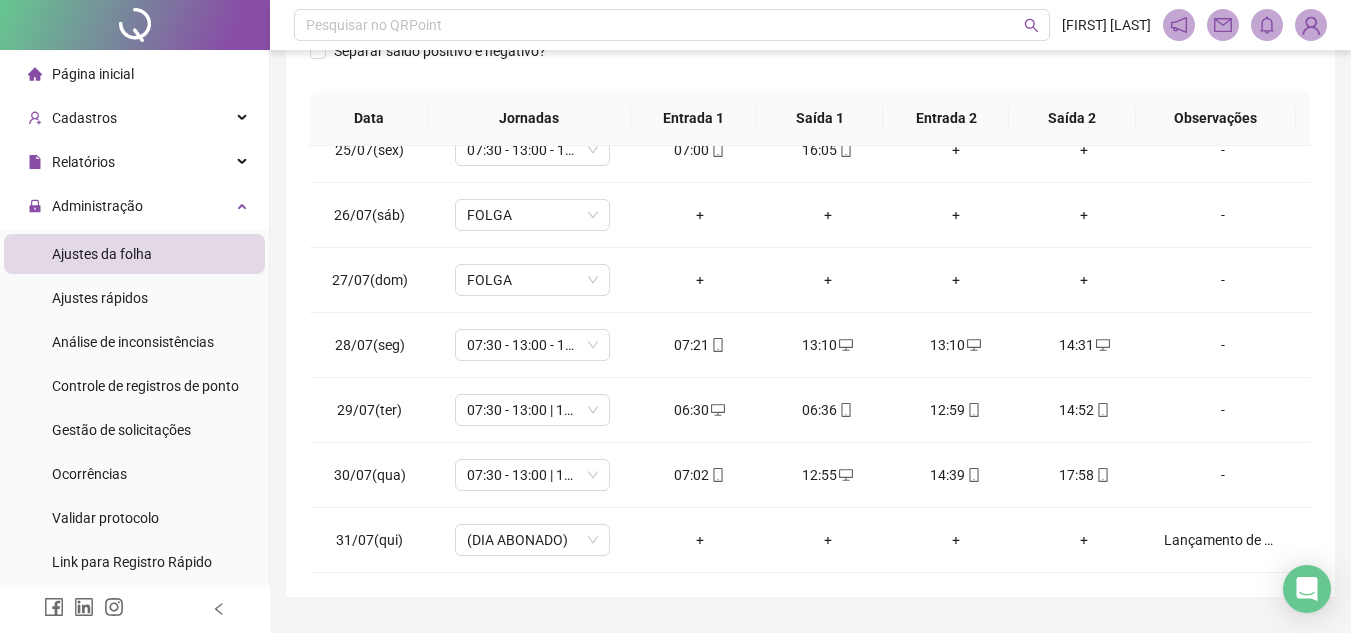 scroll, scrollTop: 365, scrollLeft: 0, axis: vertical 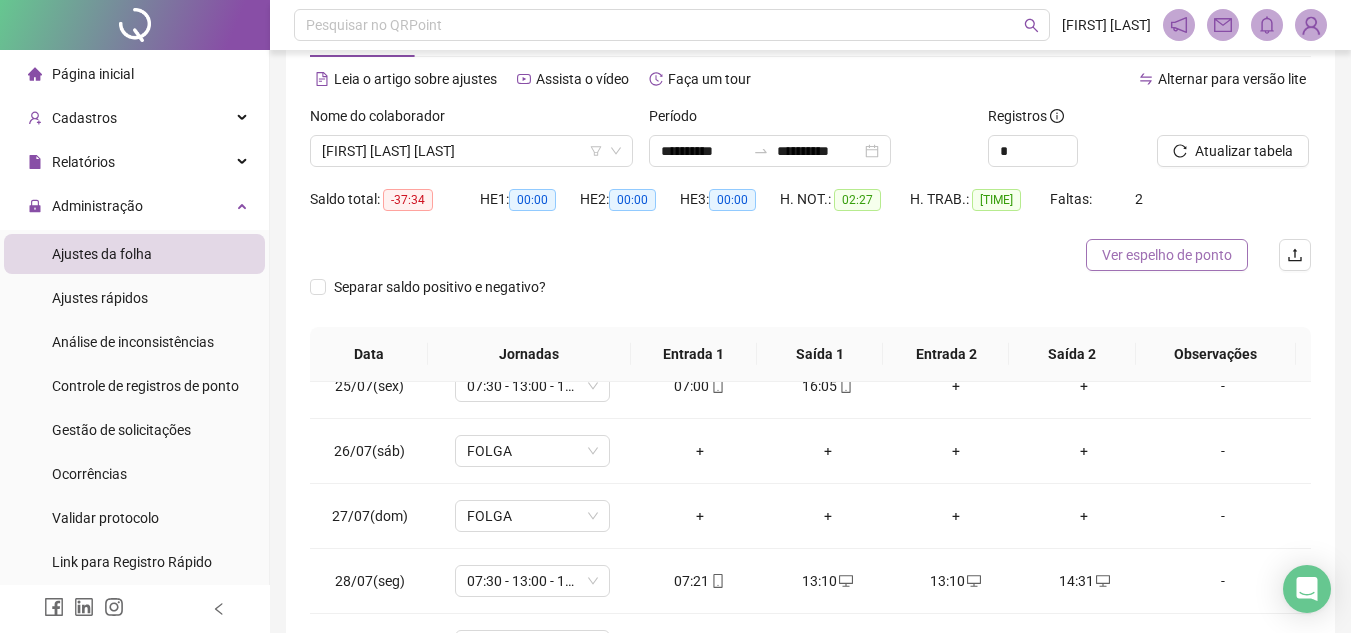 click on "Ver espelho de ponto" at bounding box center [1167, 255] 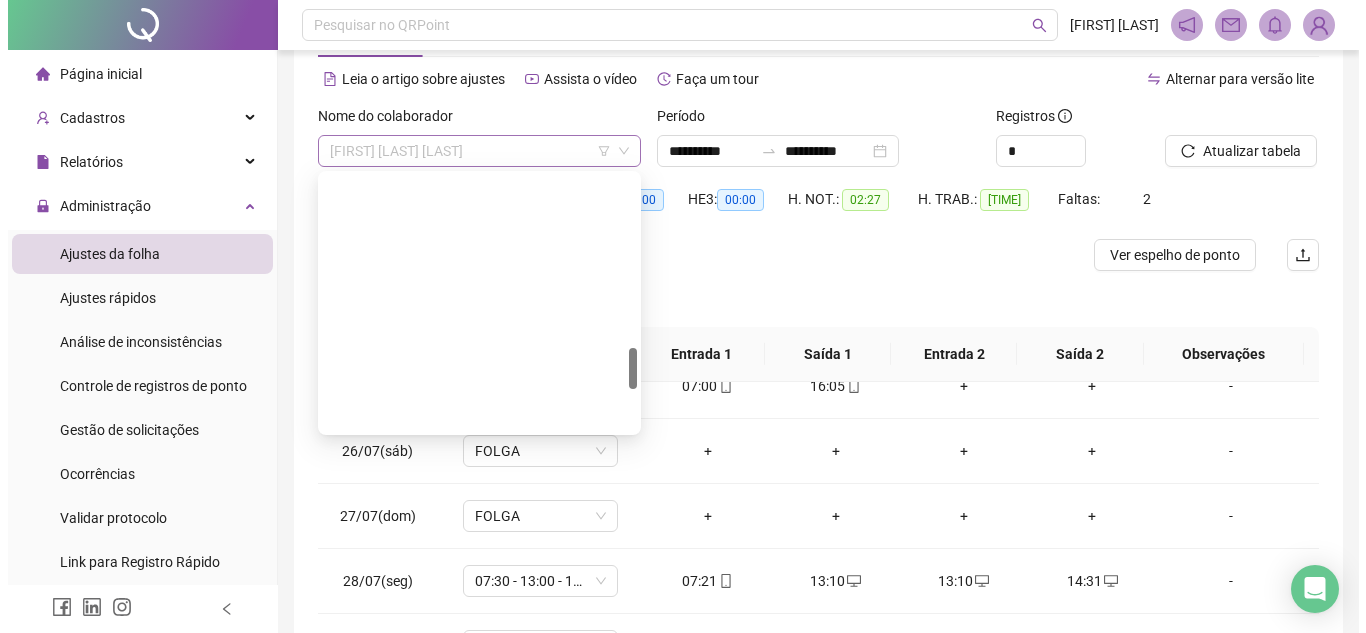 scroll, scrollTop: 1056, scrollLeft: 0, axis: vertical 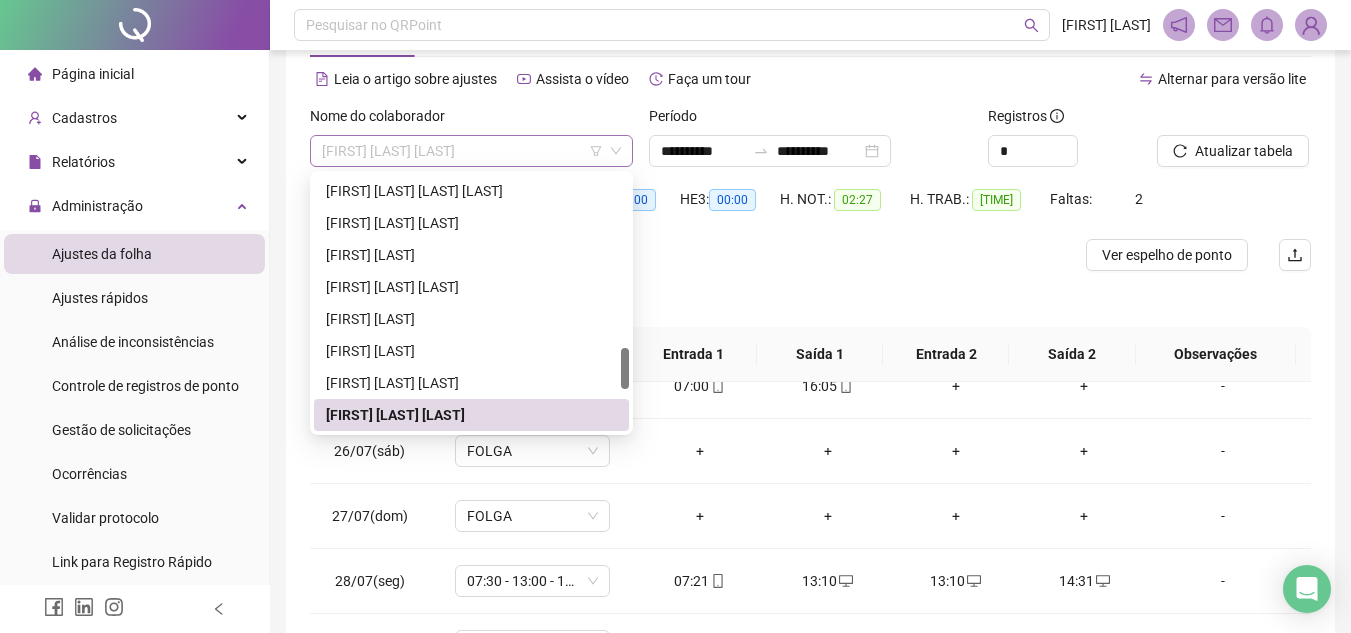 click on "[FIRST] [LAST] [LAST]" at bounding box center (471, 151) 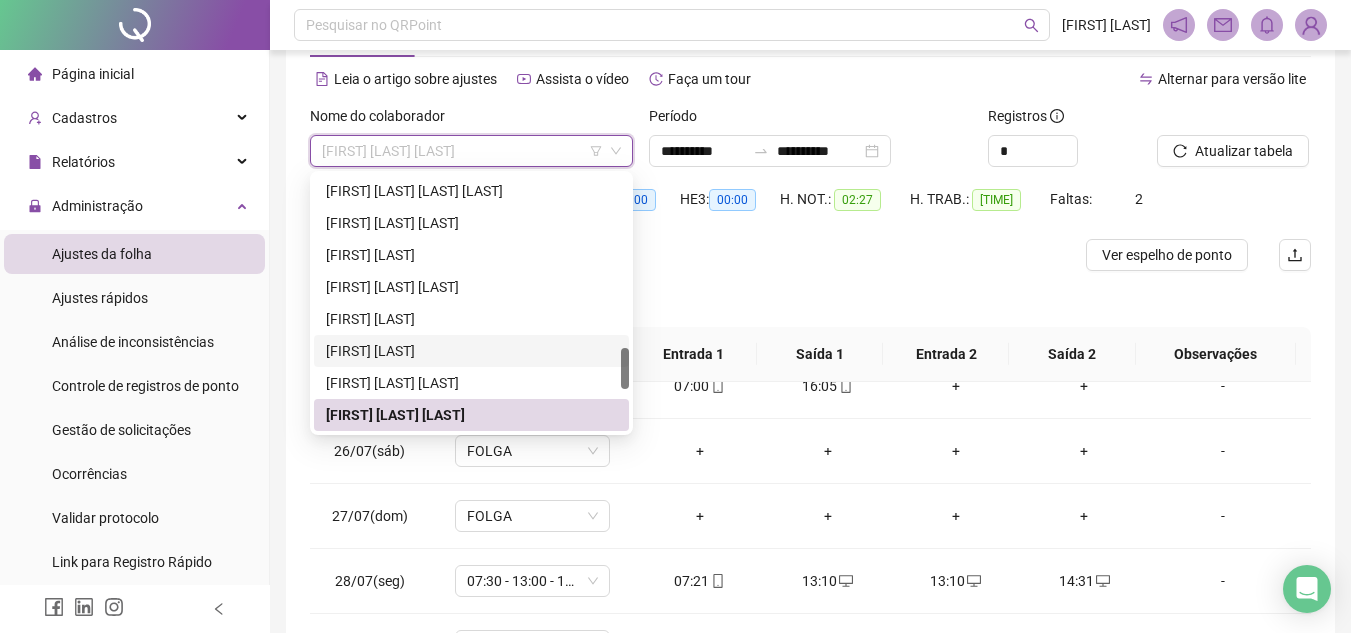 click on "[FIRST] [LAST]" at bounding box center (471, 351) 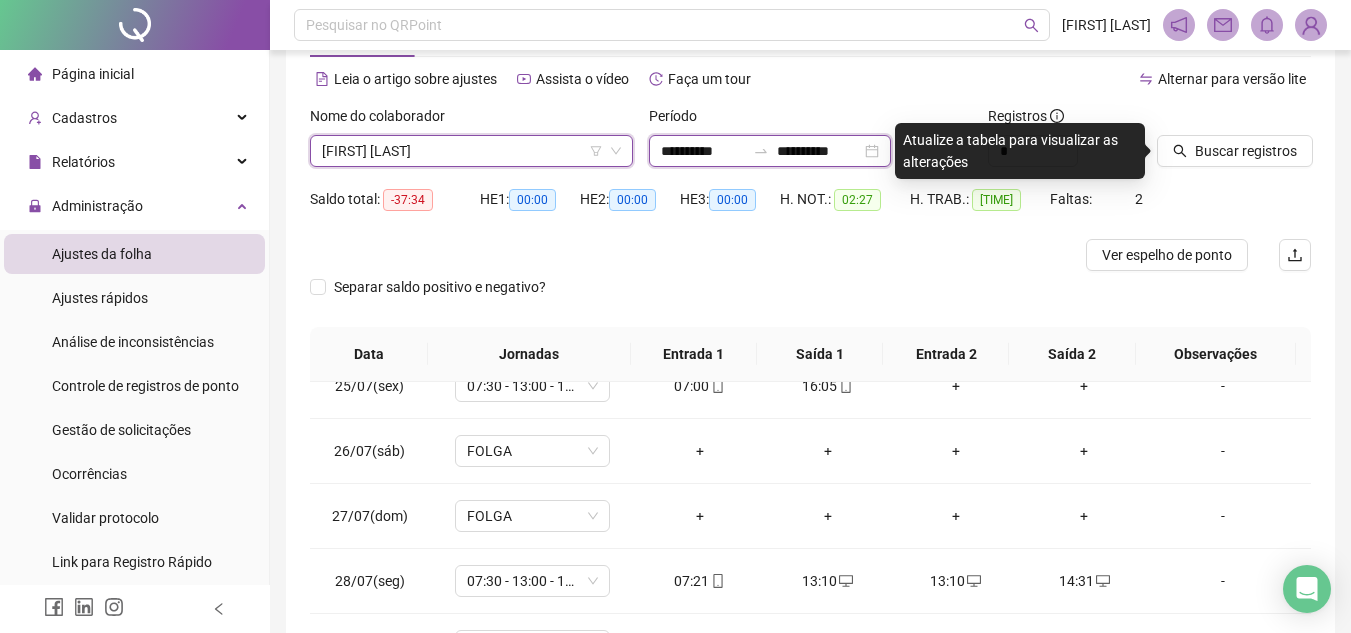 click on "**********" at bounding box center [703, 151] 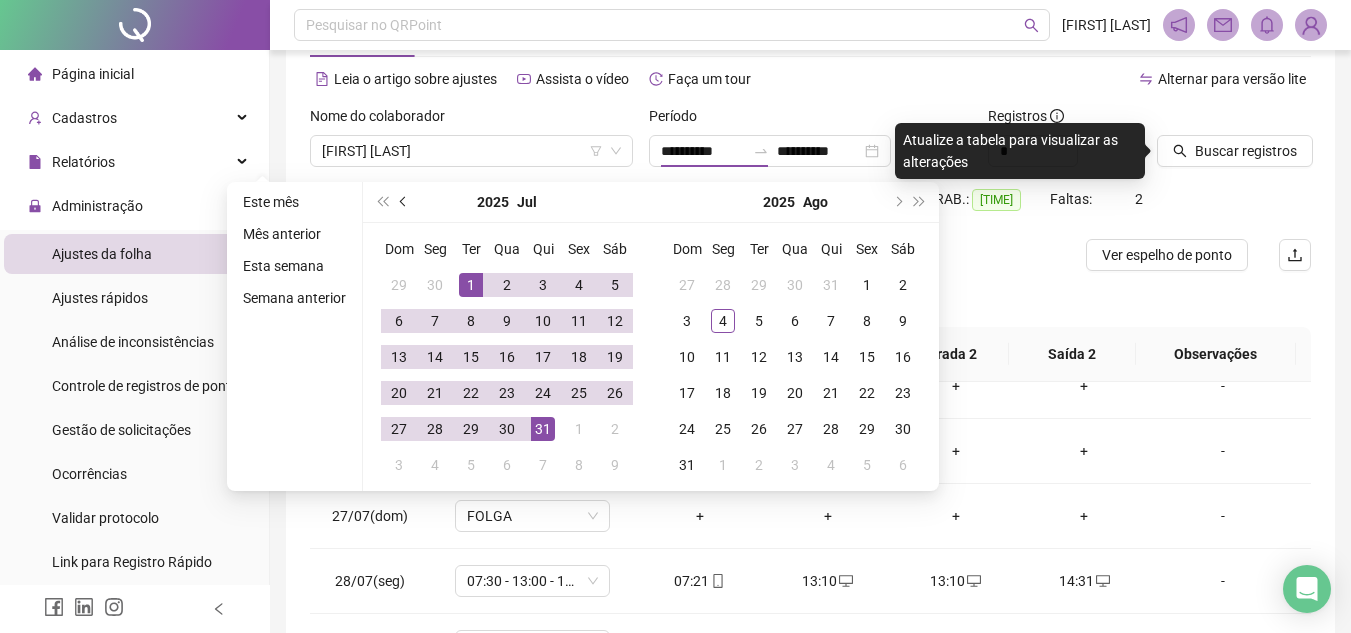 click at bounding box center (405, 202) 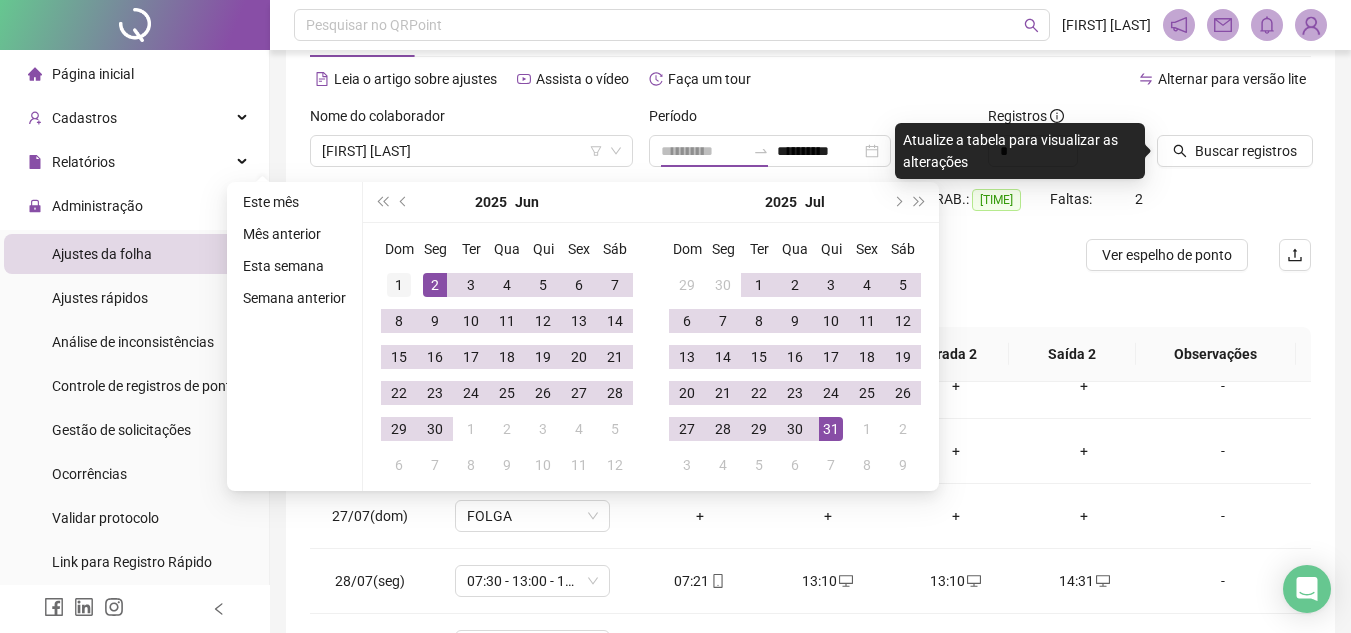 type on "**********" 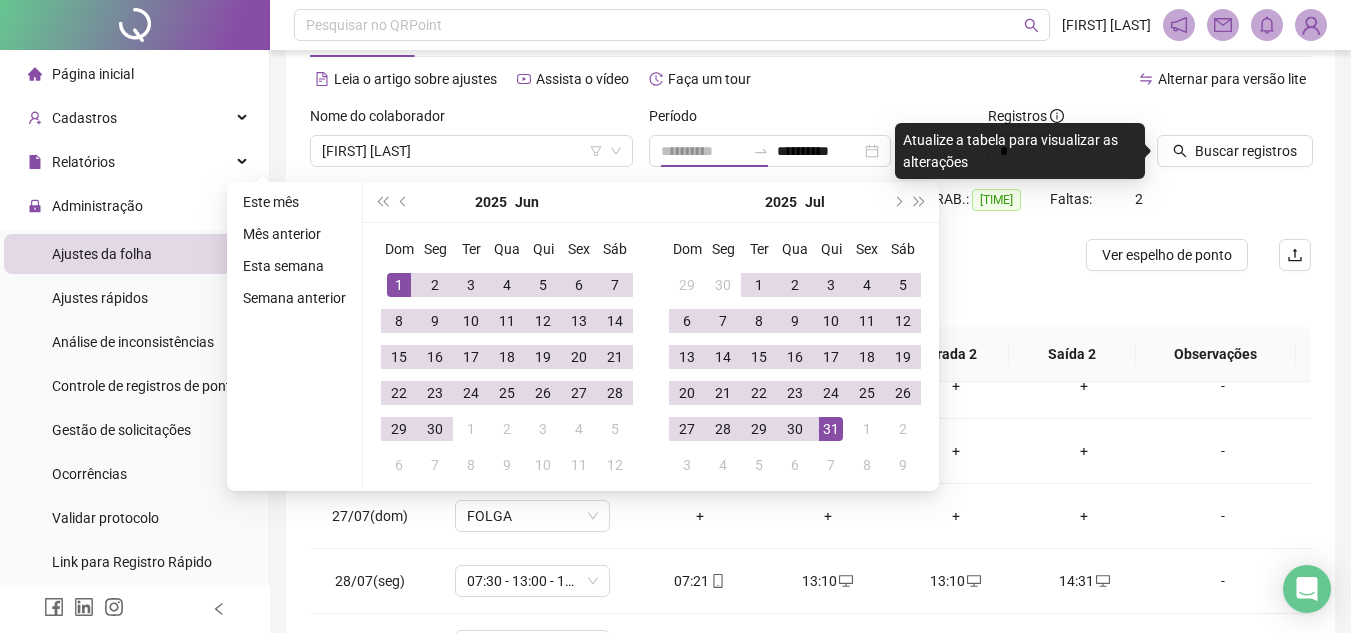click on "1" at bounding box center [399, 285] 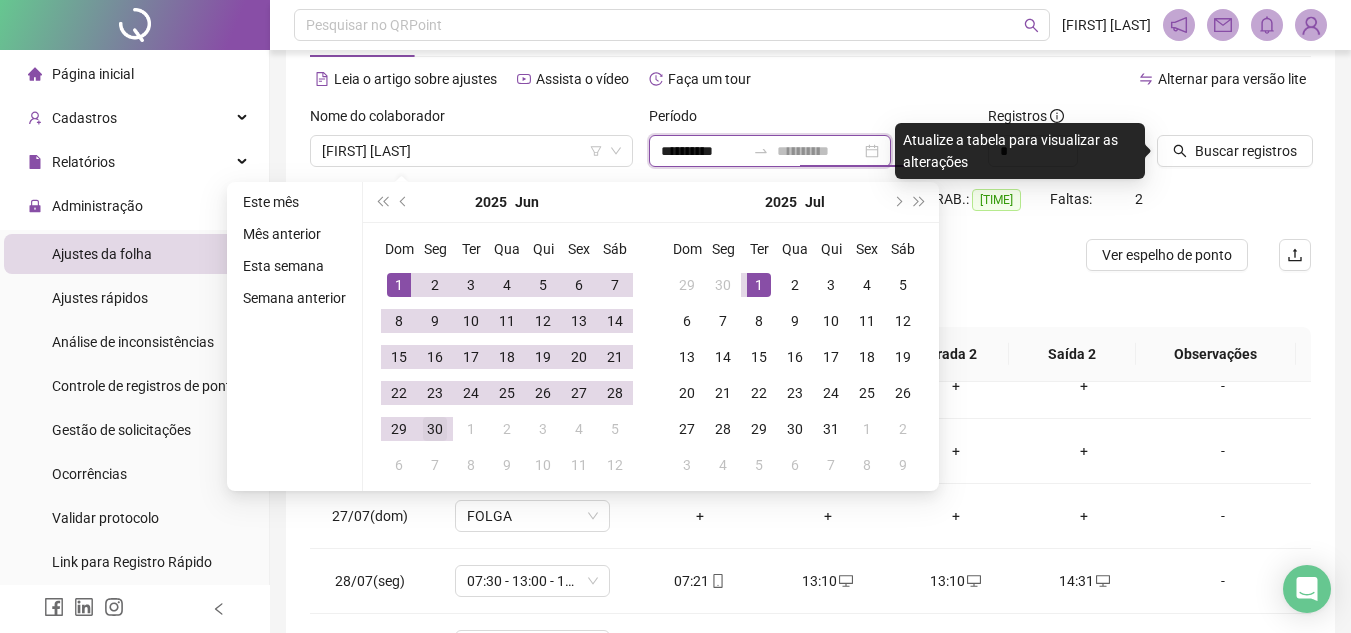 type on "**********" 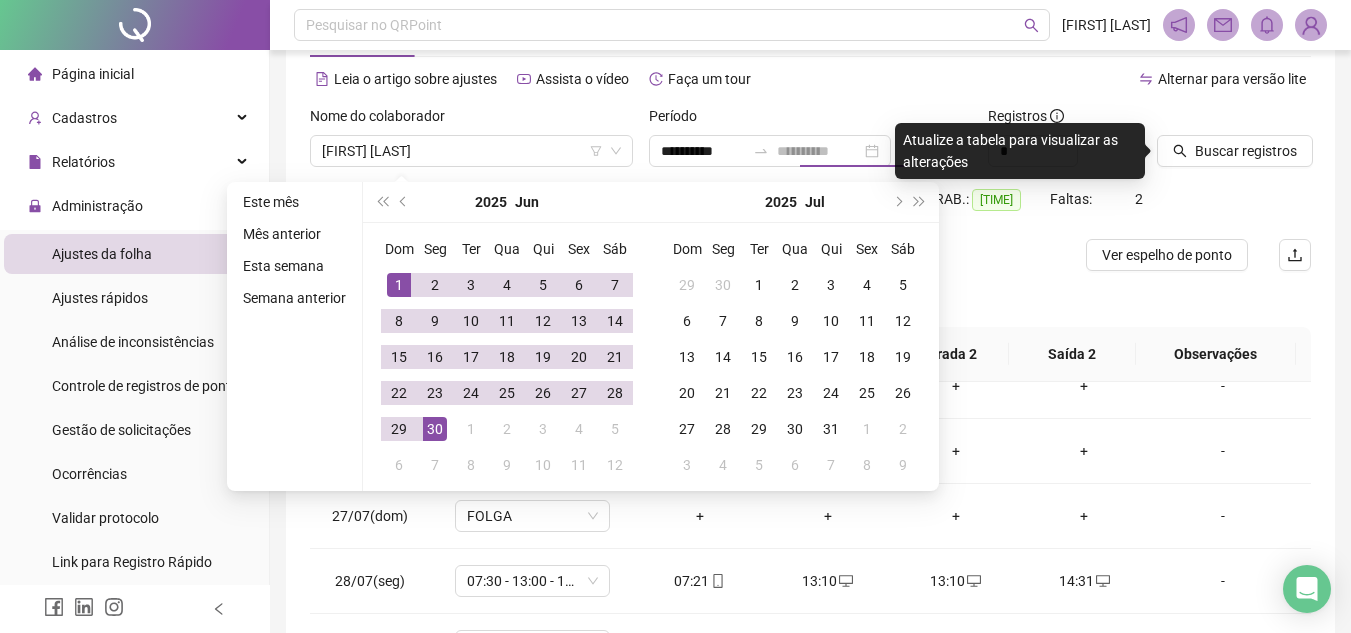 click on "30" at bounding box center (435, 429) 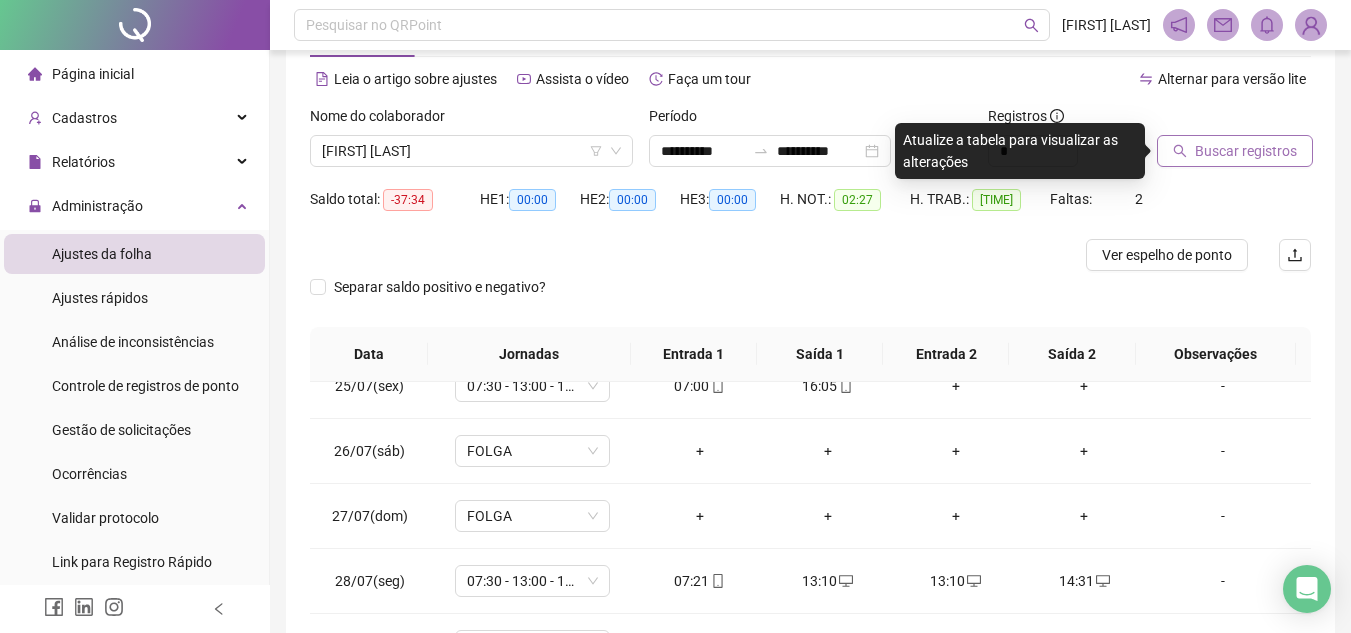 click on "Buscar registros" at bounding box center [1246, 151] 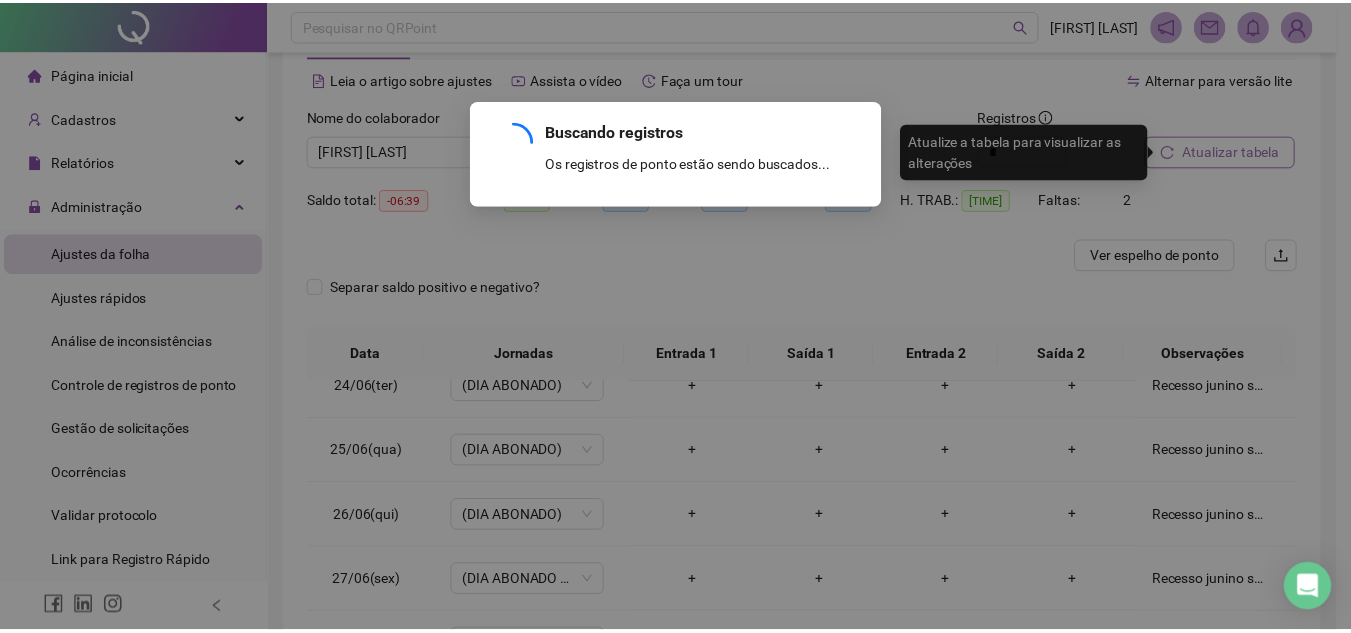 scroll, scrollTop: 1523, scrollLeft: 0, axis: vertical 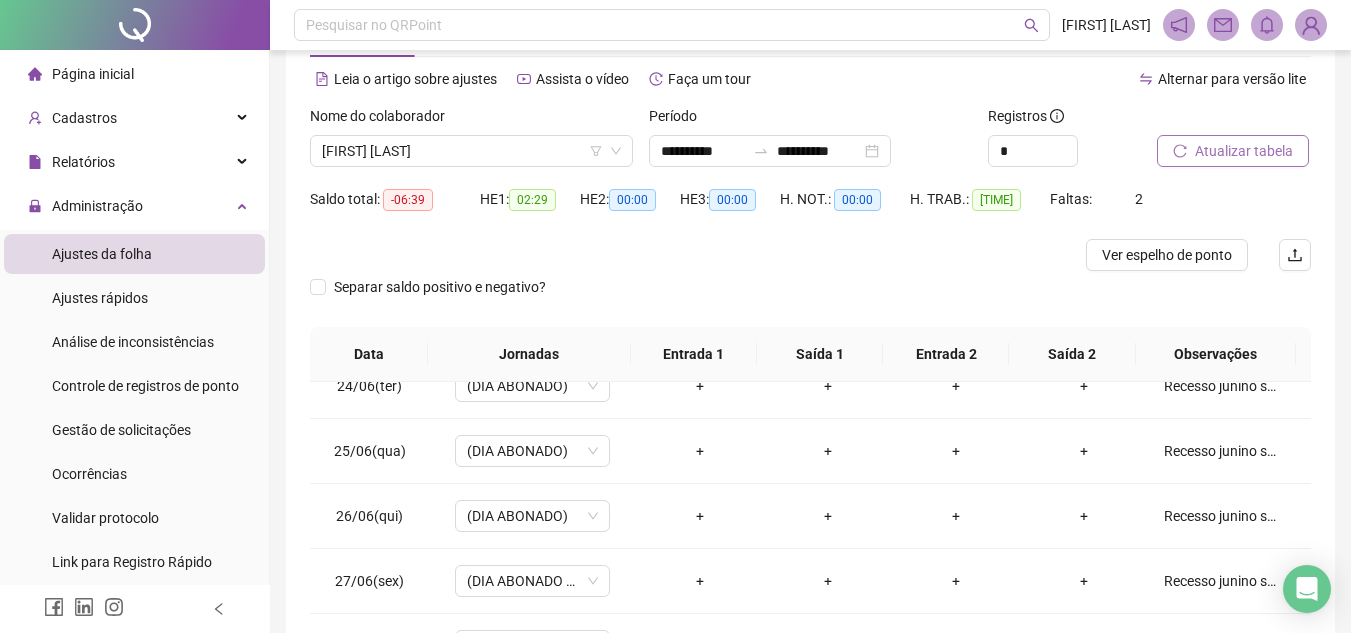 click on "Atualizar tabela" at bounding box center (1244, 151) 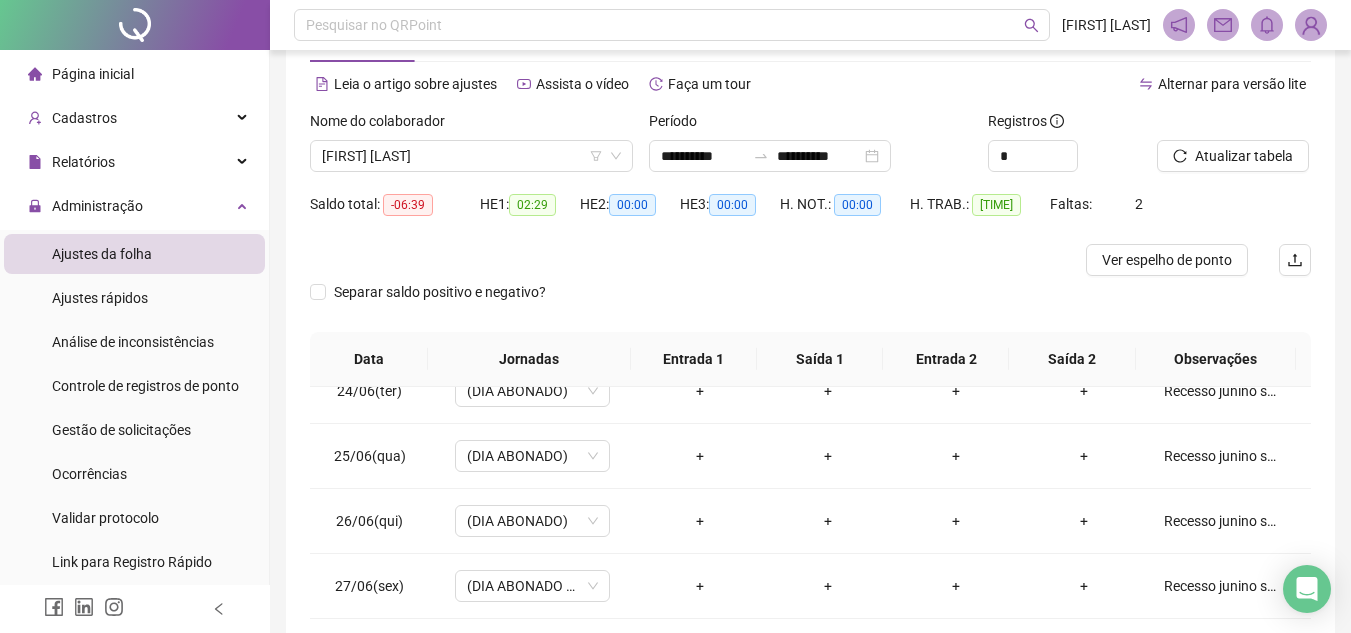 scroll, scrollTop: 70, scrollLeft: 0, axis: vertical 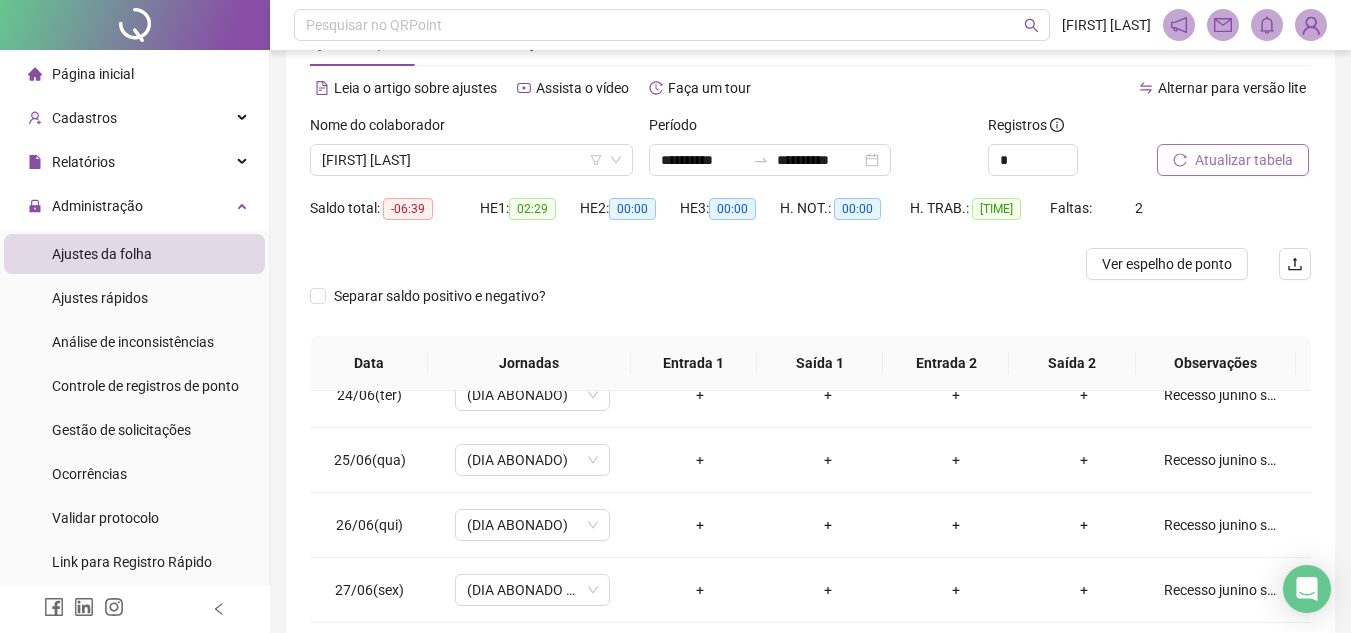 click on "Atualizar tabela" at bounding box center (1244, 160) 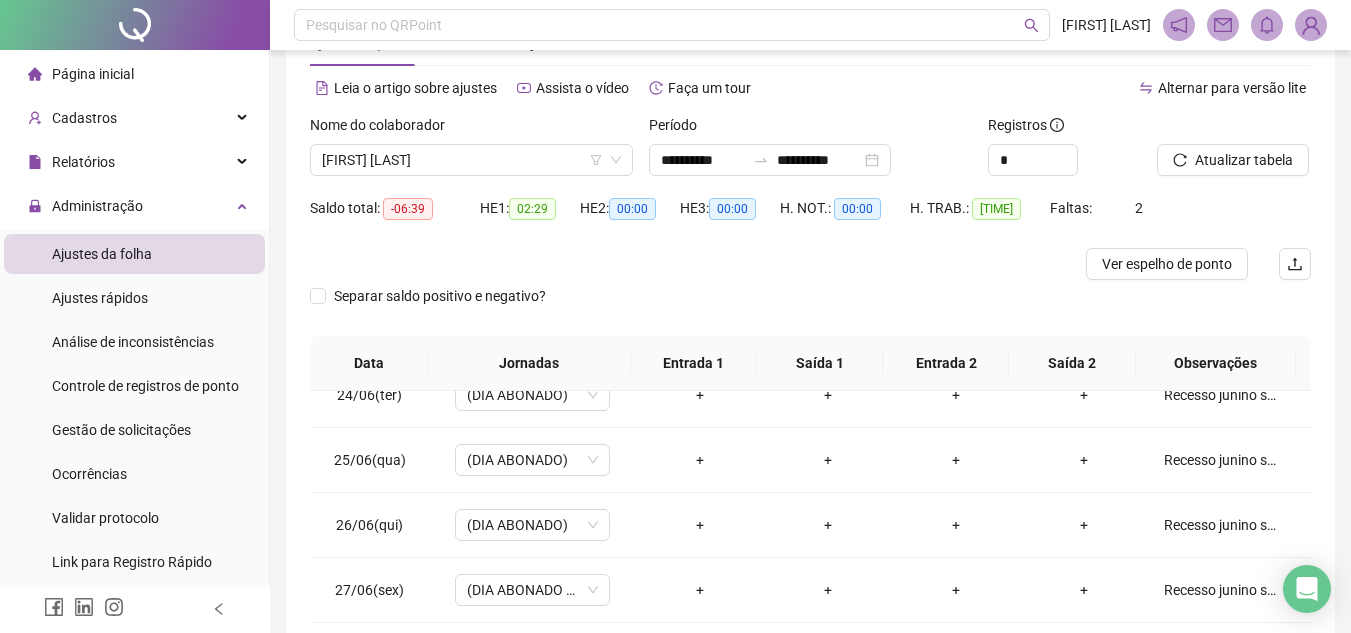 scroll, scrollTop: 365, scrollLeft: 0, axis: vertical 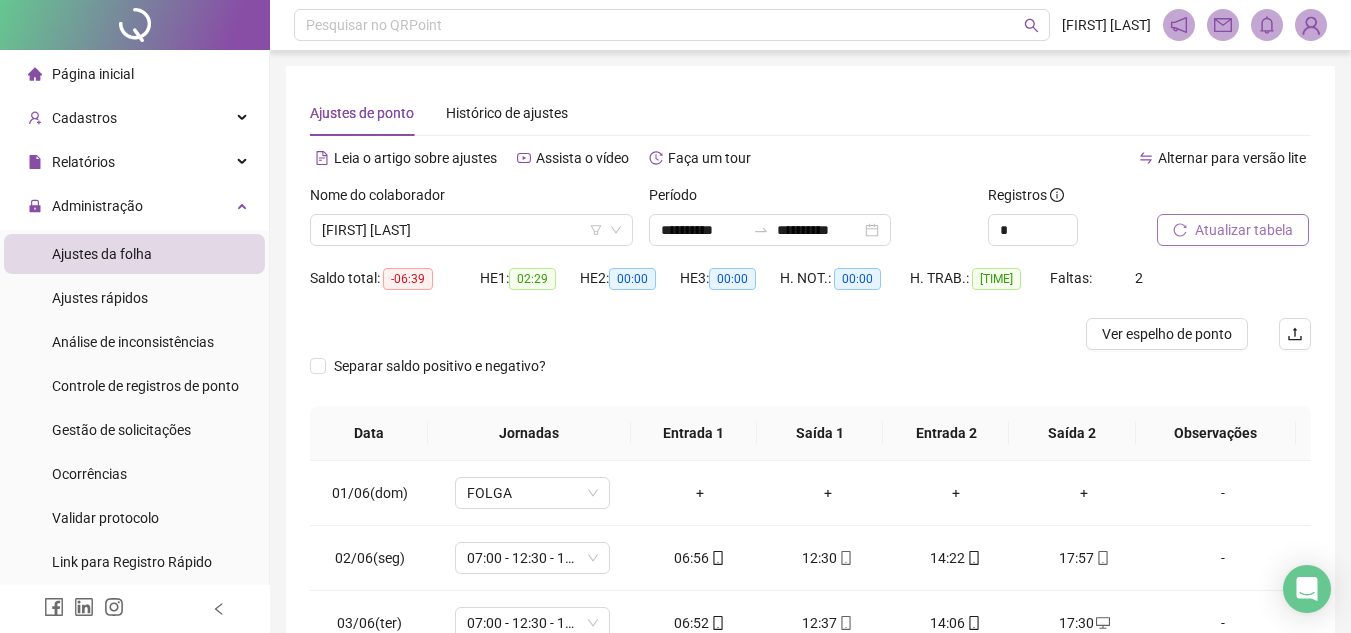 click on "Atualizar tabela" at bounding box center (1244, 230) 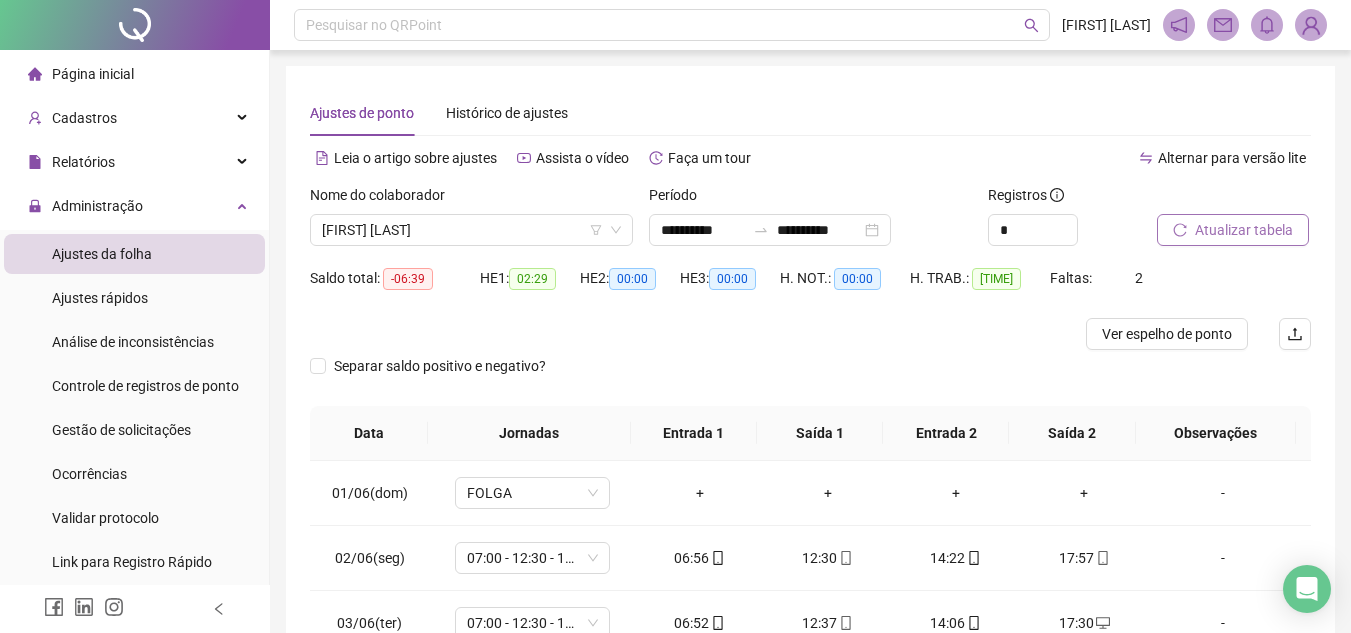 click on "Atualizar tabela" at bounding box center (1244, 230) 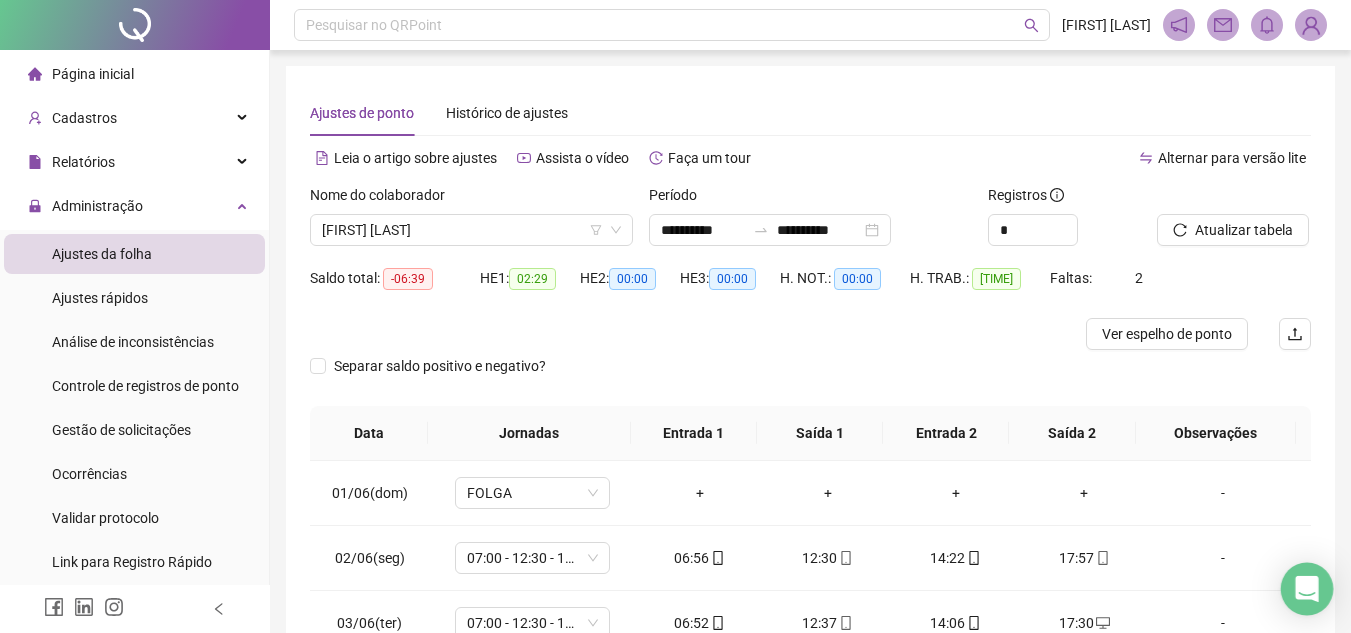 click 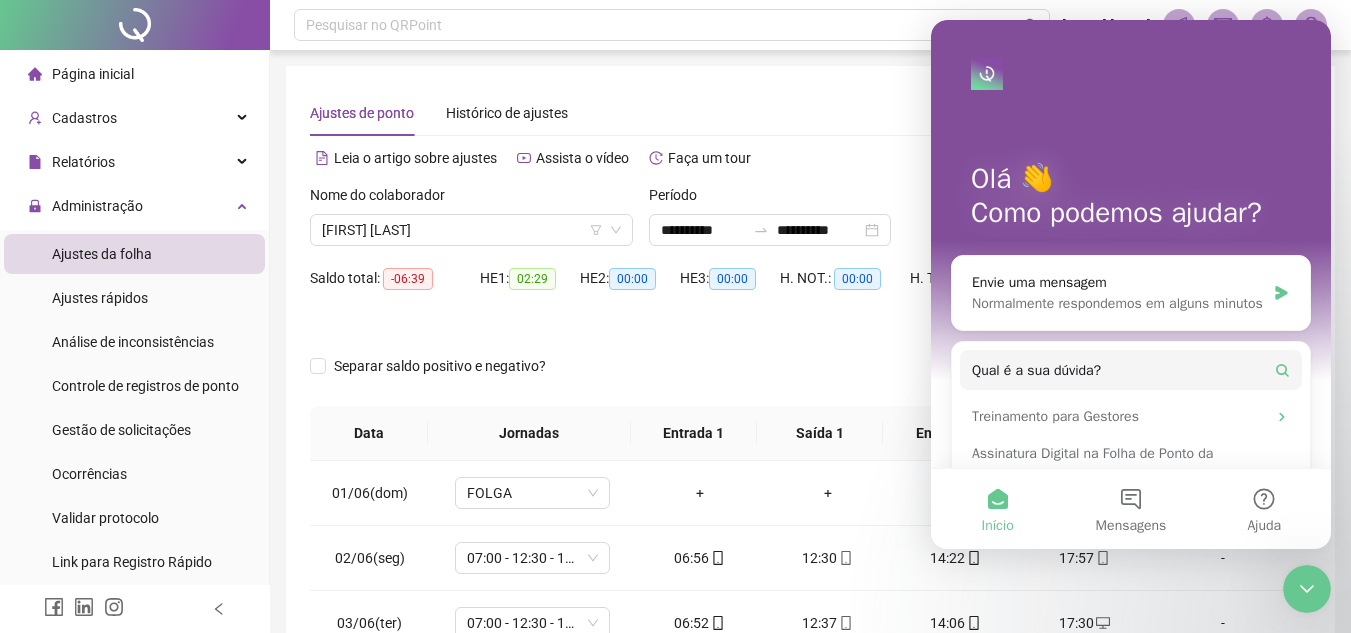 scroll, scrollTop: 0, scrollLeft: 0, axis: both 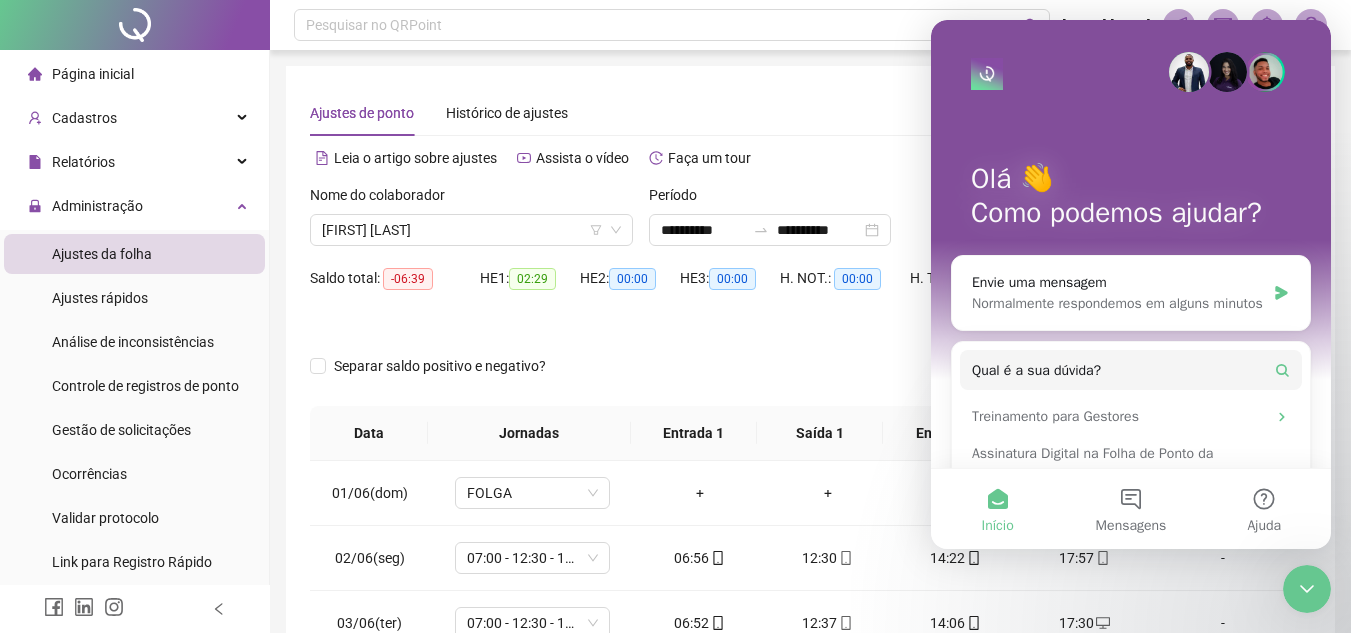 click on "Alternar para versão lite" at bounding box center (1061, 158) 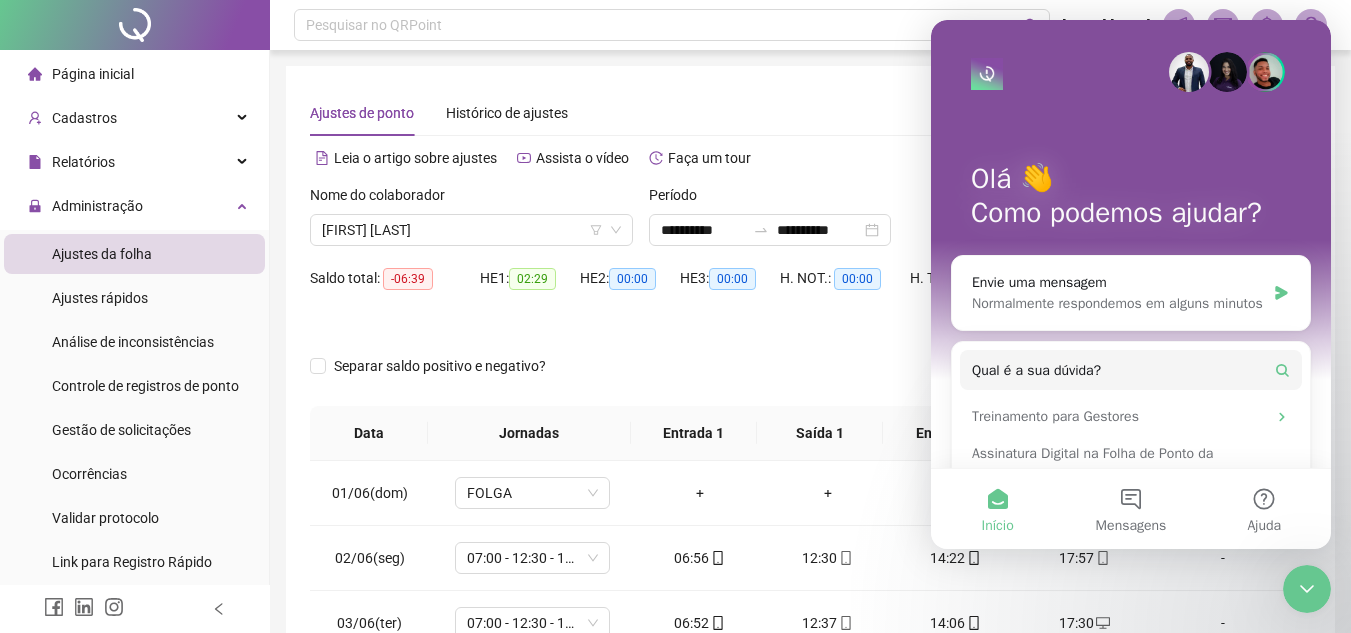 click at bounding box center [1307, 589] 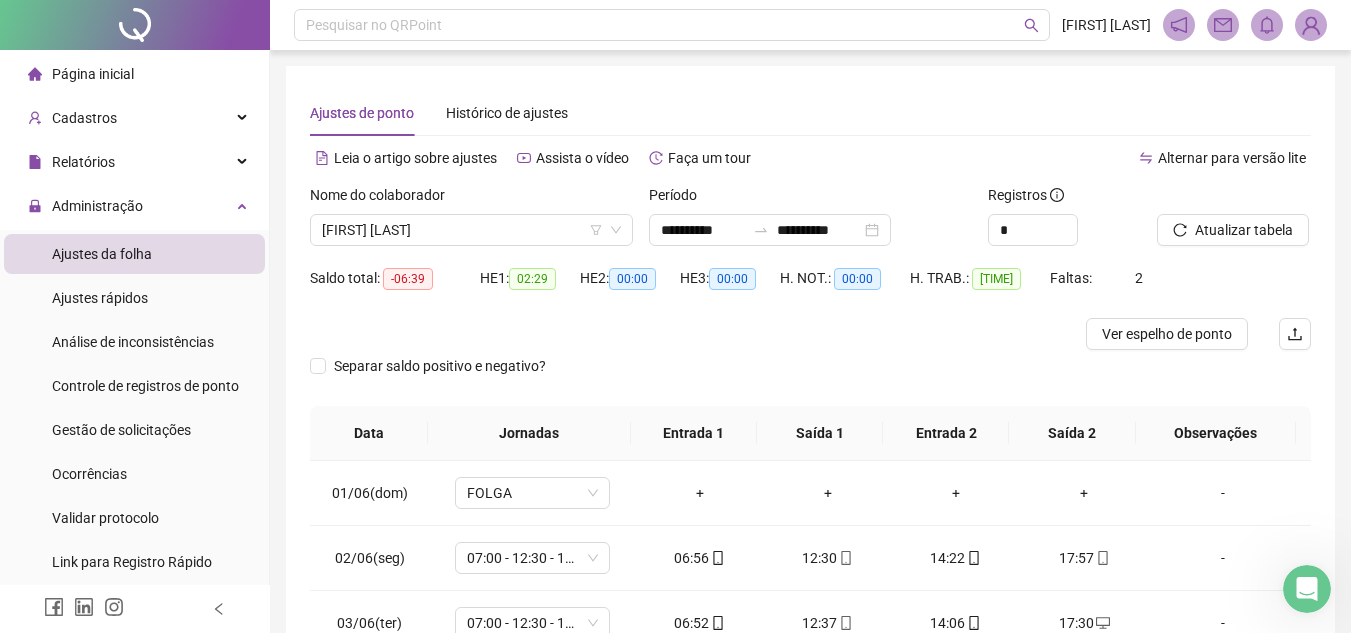 scroll, scrollTop: 0, scrollLeft: 0, axis: both 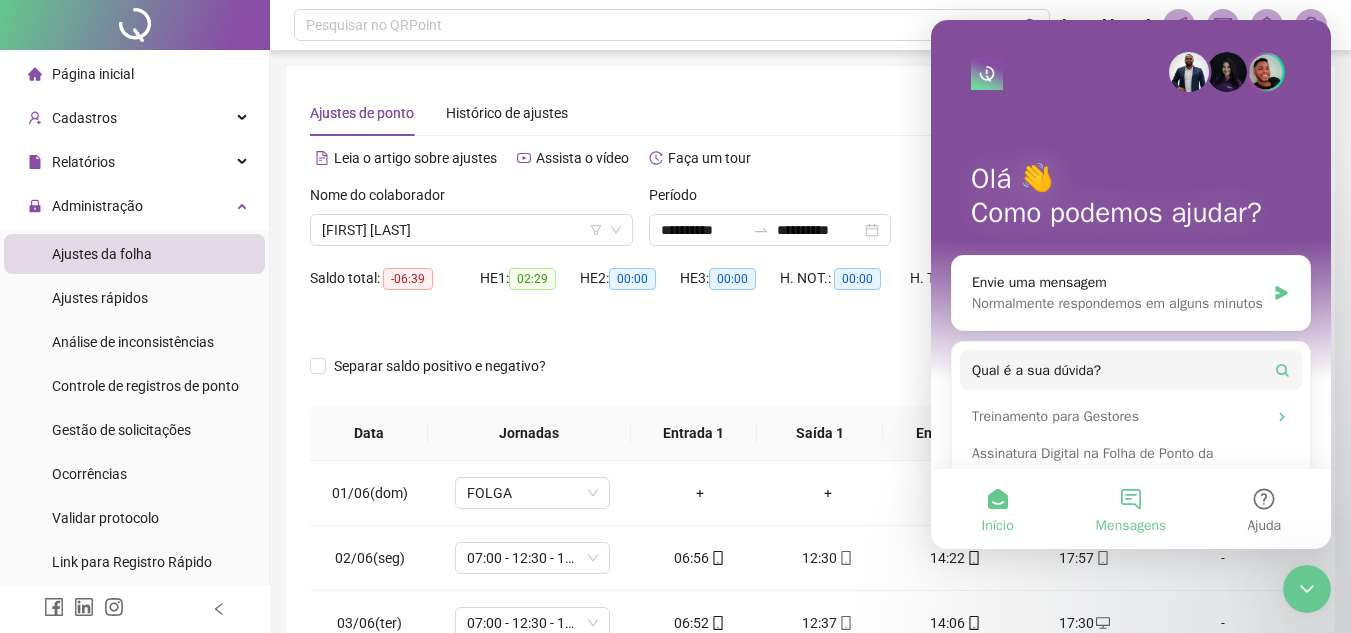 click on "Mensagens" at bounding box center (1131, 526) 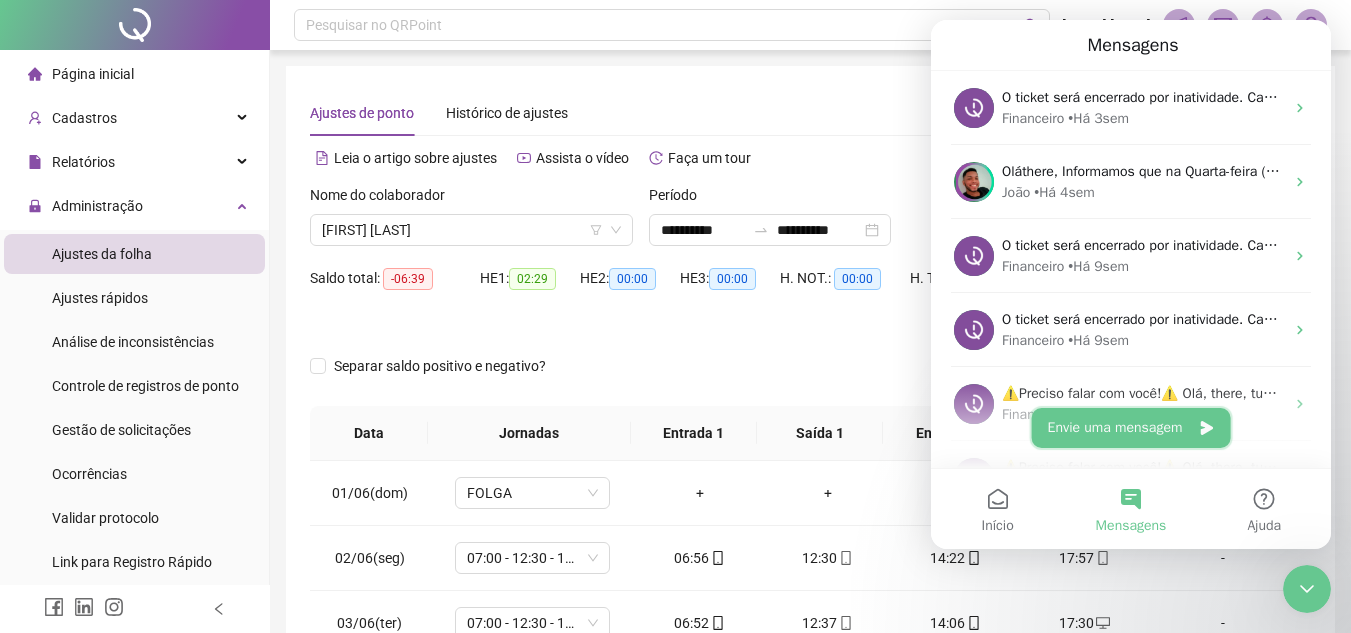 click on "Envie uma mensagem" at bounding box center (1131, 428) 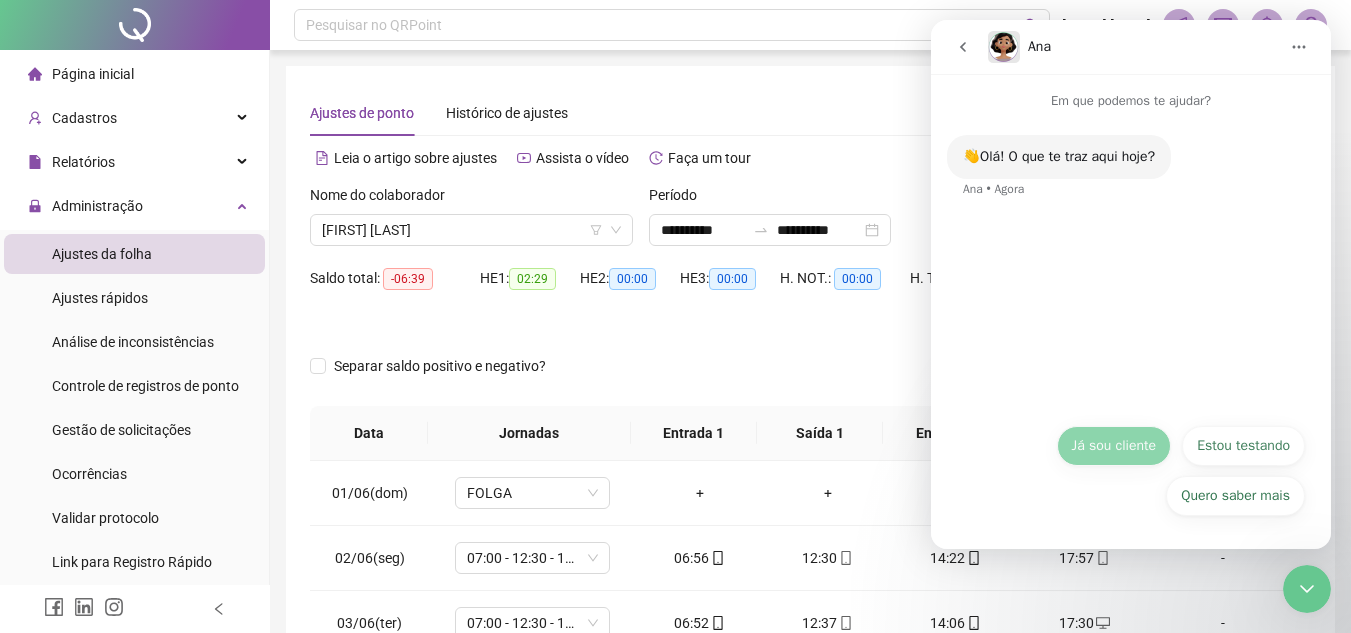 click on "Já sou cliente" at bounding box center [1114, 446] 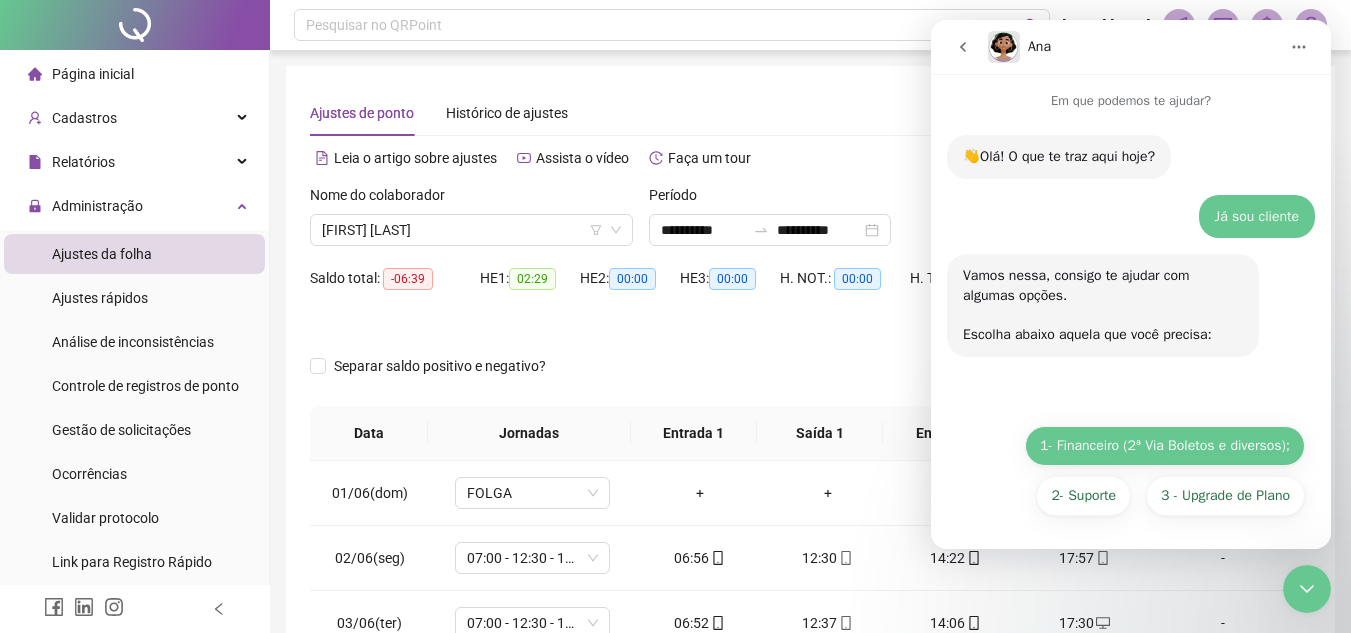 click on "1- Financeiro (2ª Via Boletos e diversos);" at bounding box center (1165, 446) 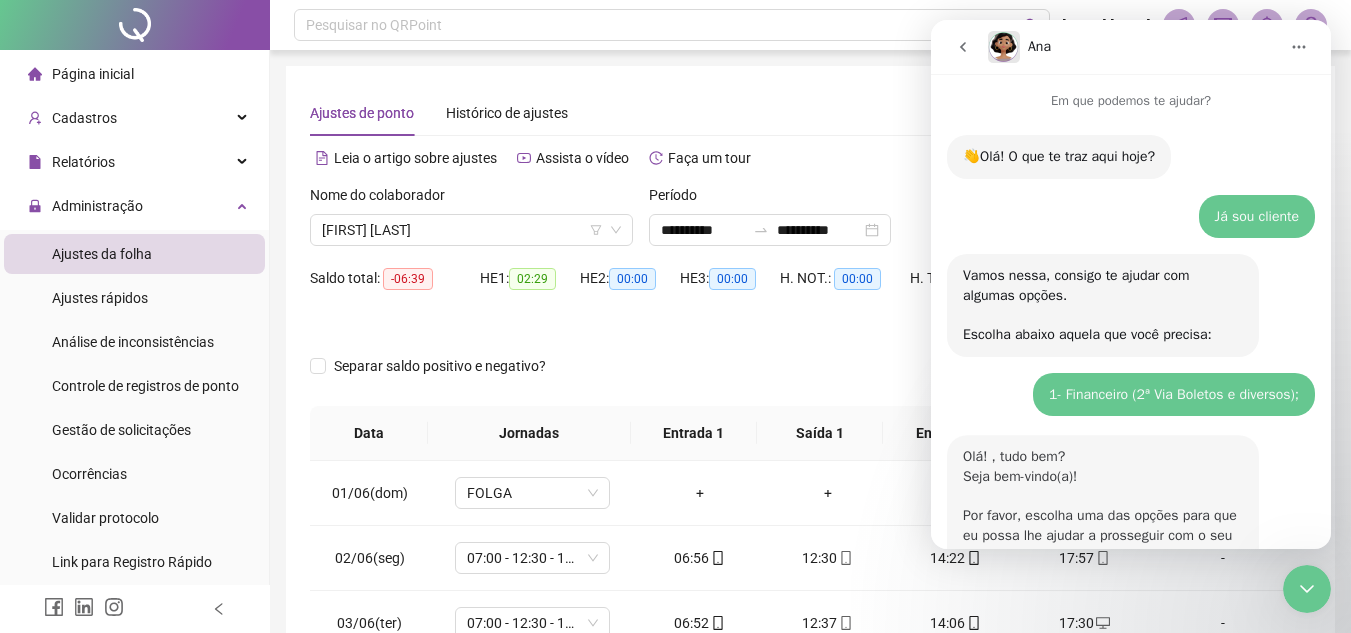 scroll, scrollTop: 303, scrollLeft: 0, axis: vertical 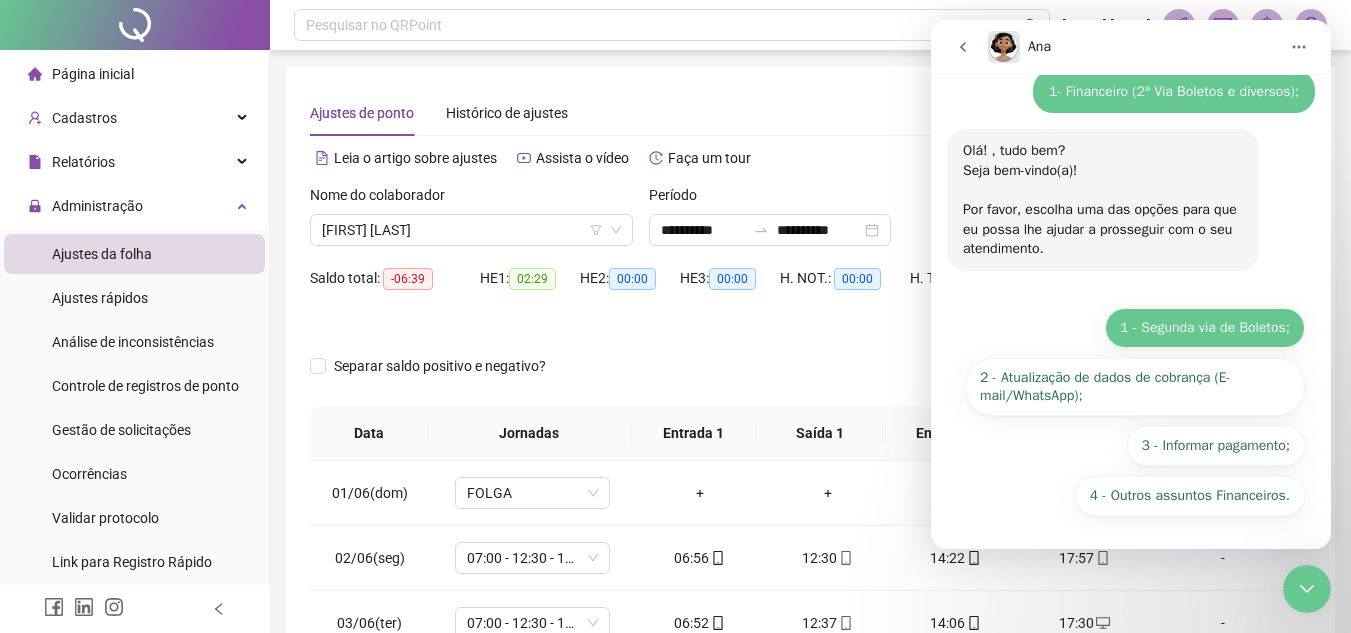 click on "1 - Segunda via de Boletos;" at bounding box center [1205, 328] 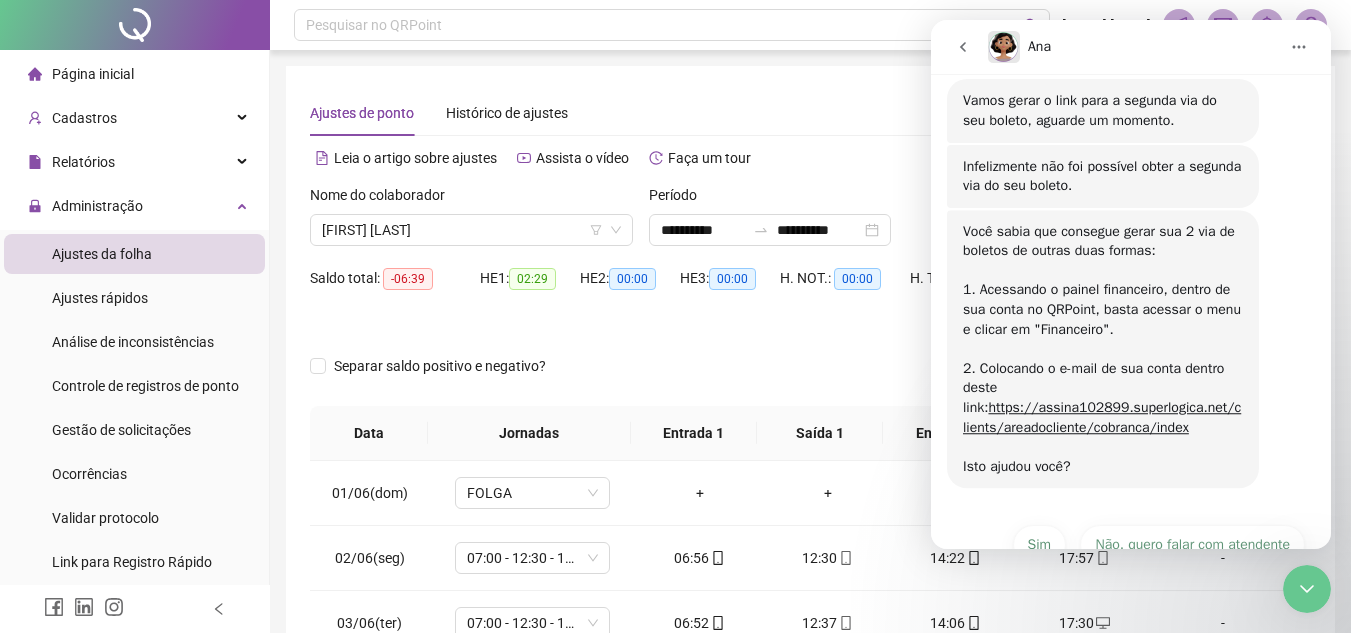 scroll, scrollTop: 621, scrollLeft: 0, axis: vertical 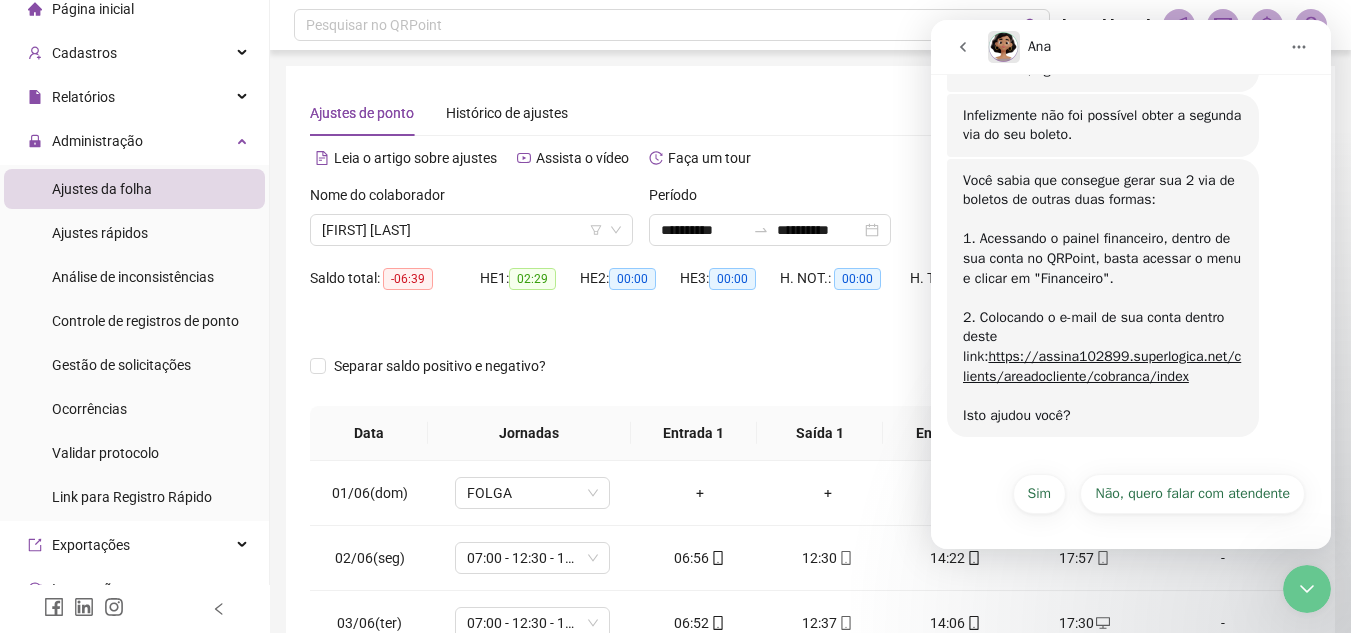 click on "Ajustes da folha" at bounding box center (102, 189) 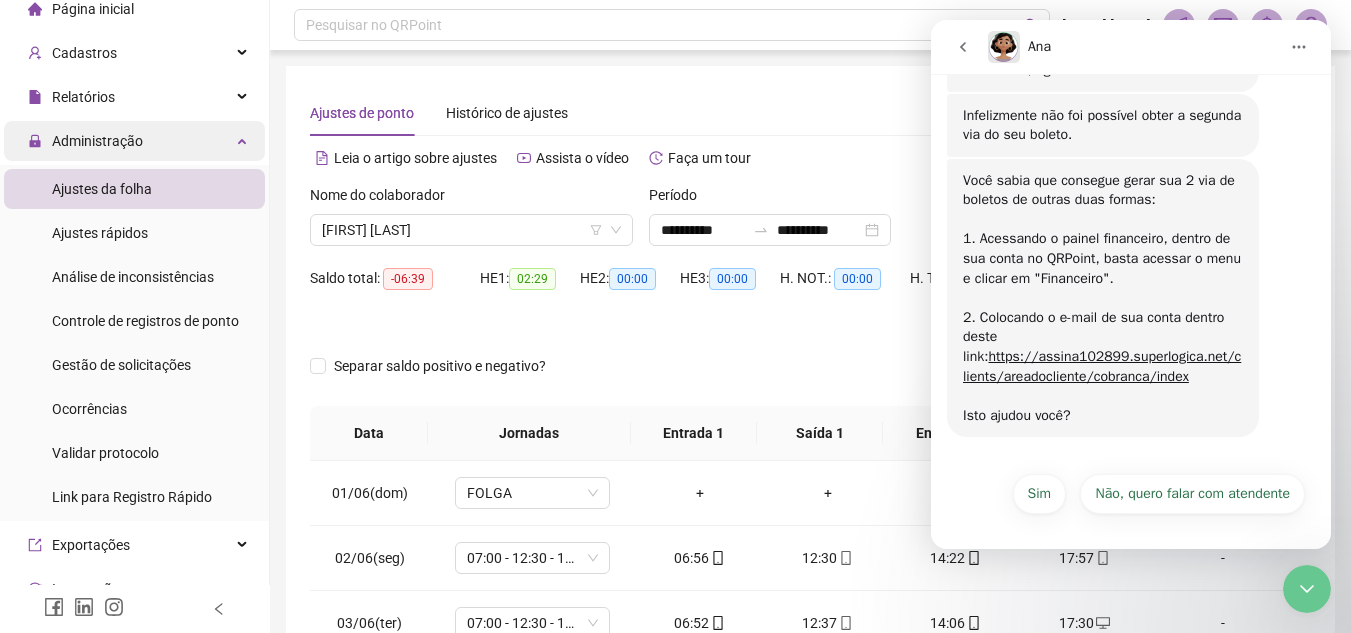 click on "Administração" at bounding box center [85, 141] 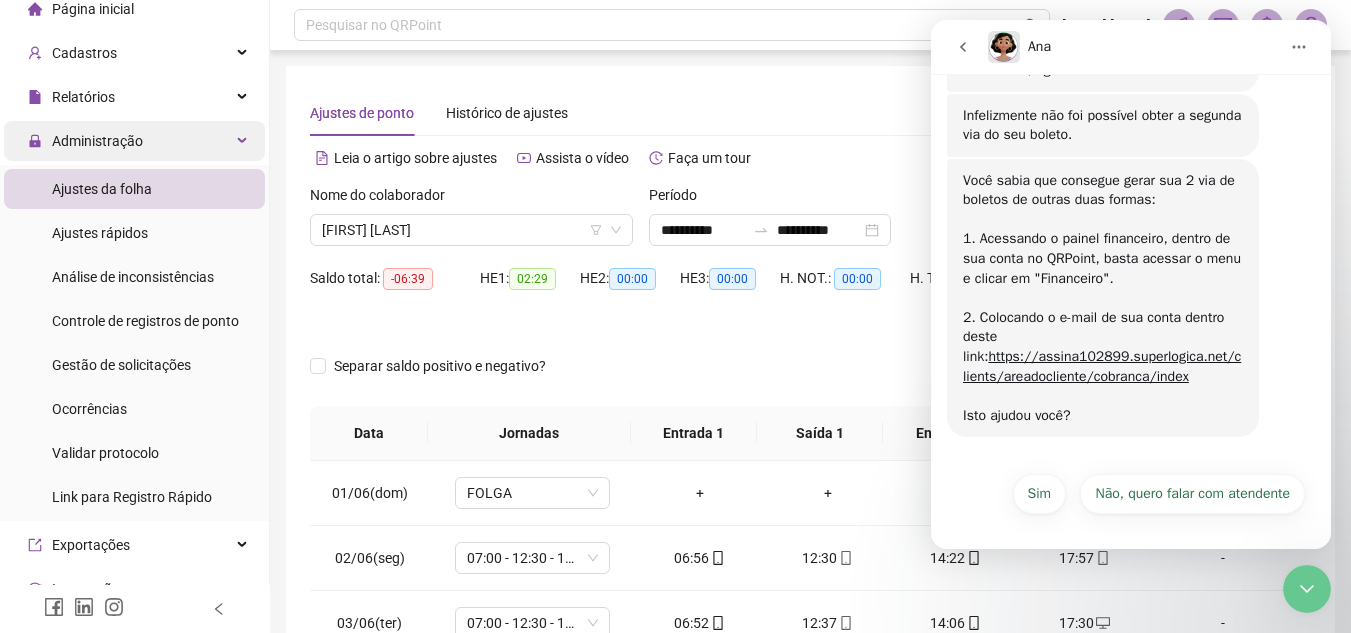 scroll, scrollTop: 0, scrollLeft: 0, axis: both 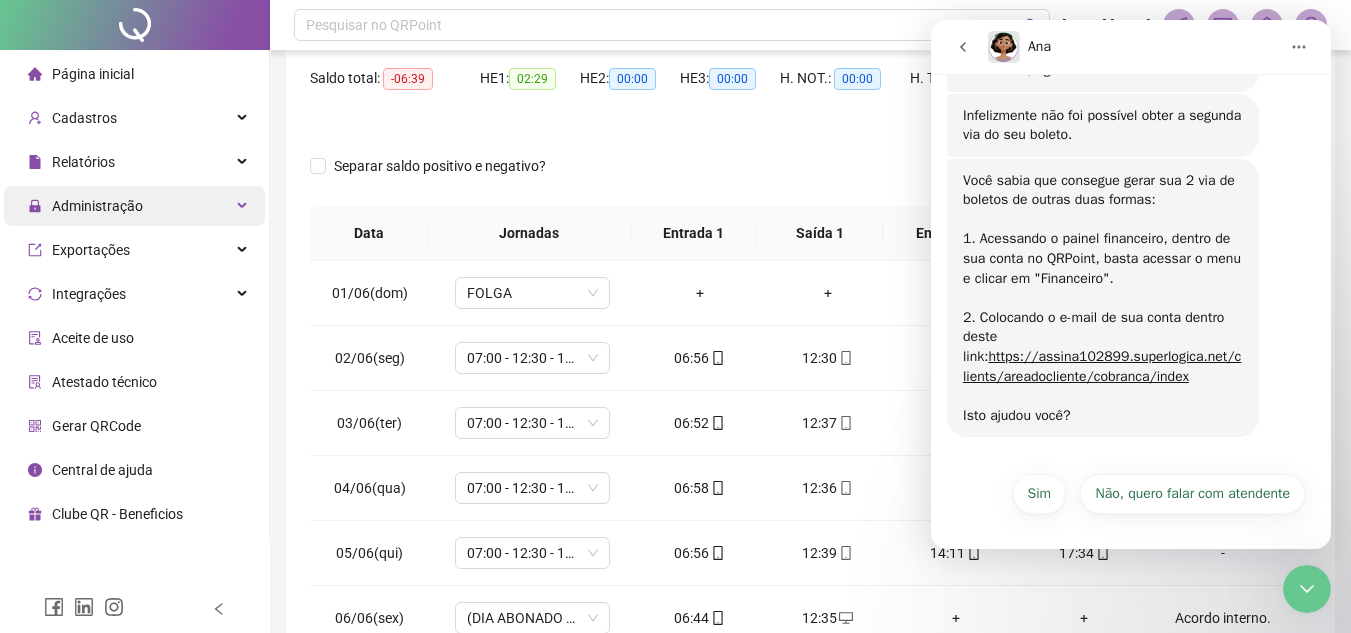 click on "Administração" at bounding box center [97, 206] 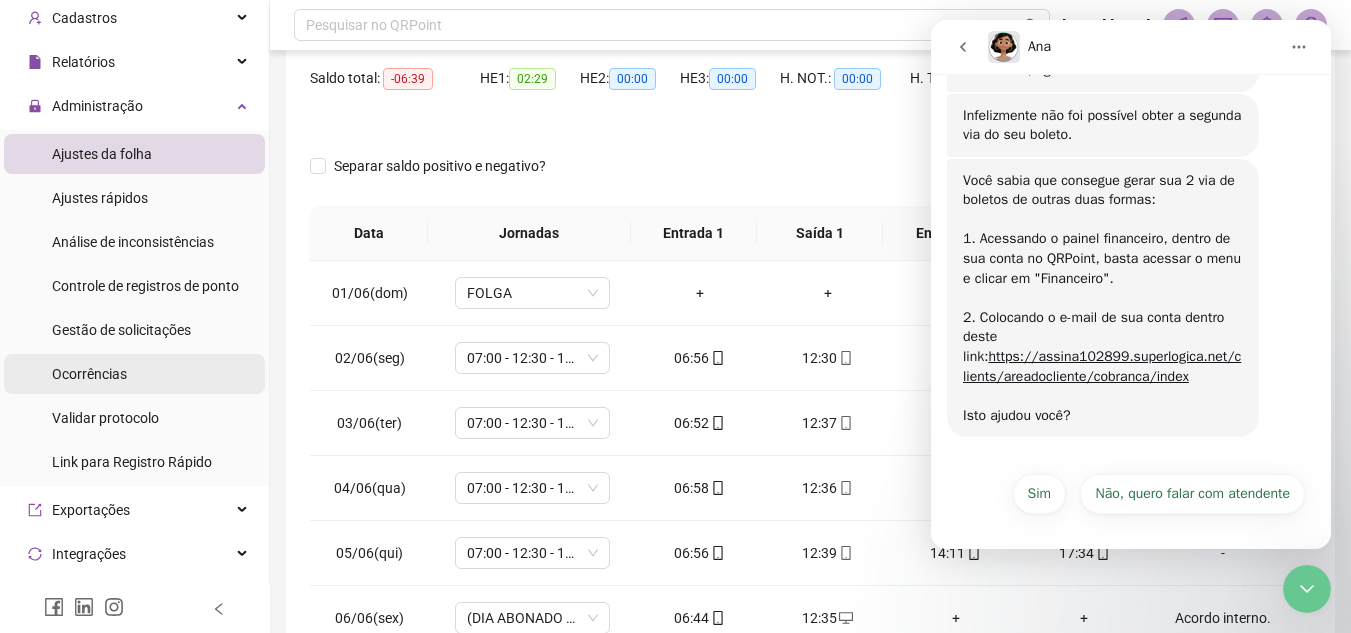 scroll, scrollTop: 0, scrollLeft: 0, axis: both 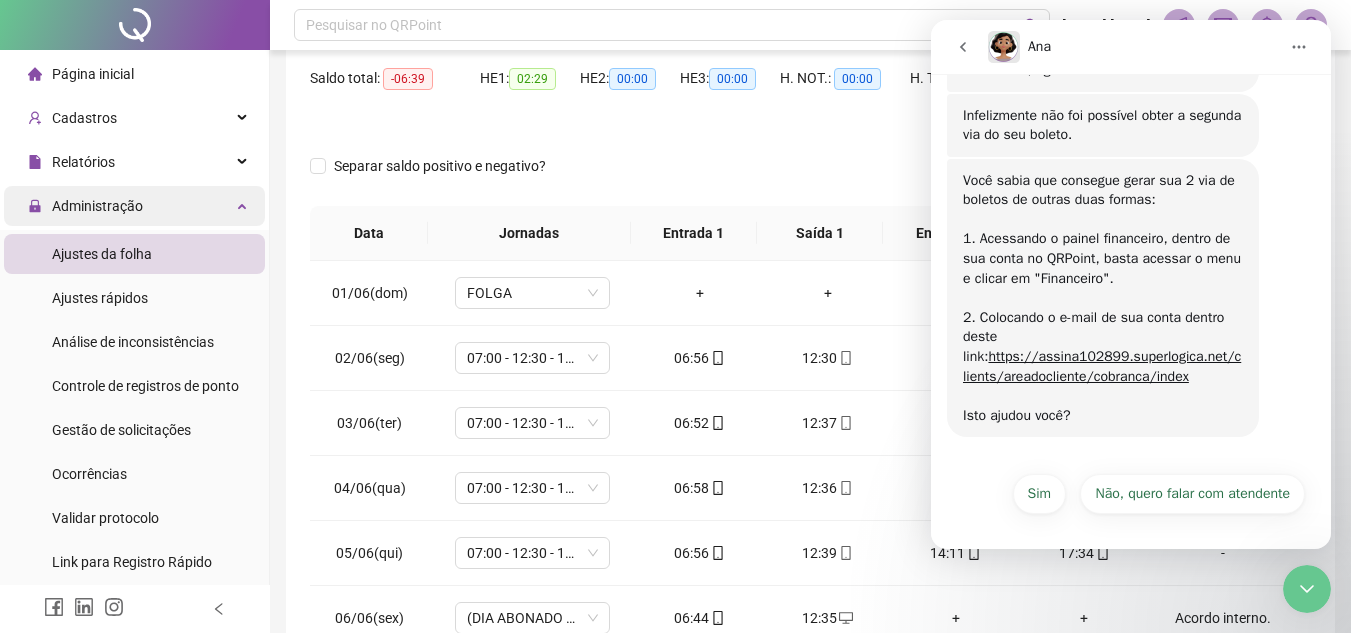 click on "Administração" at bounding box center (134, 206) 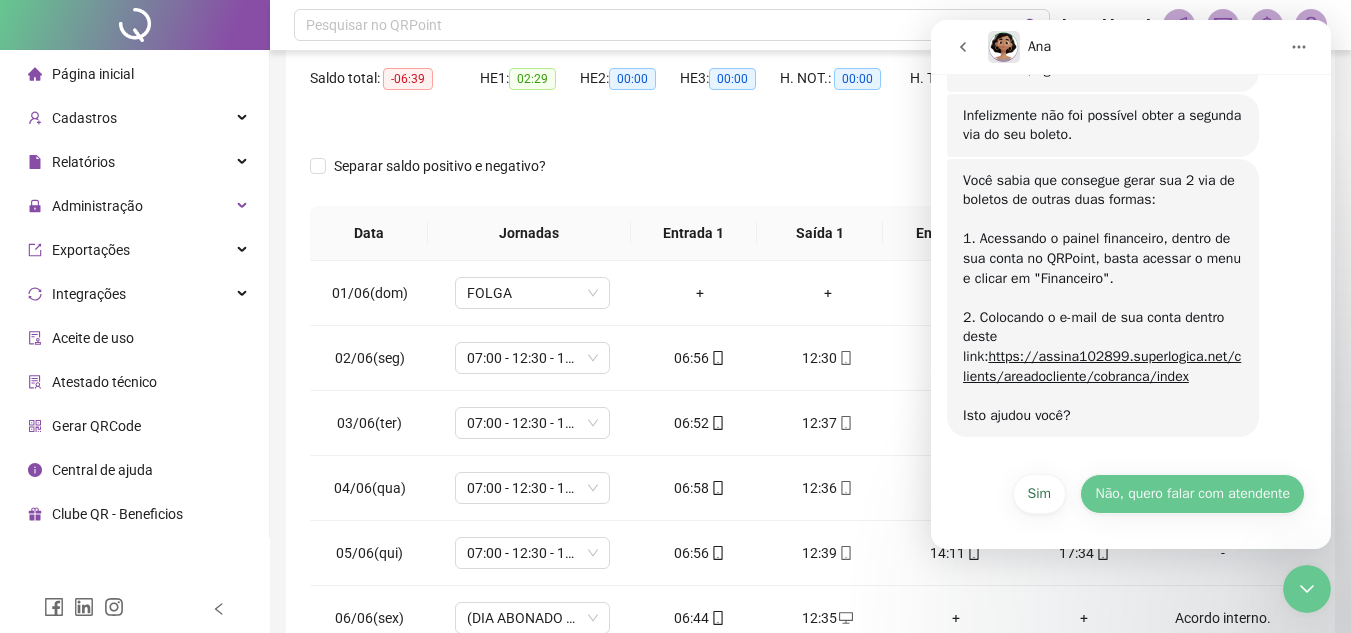 click on "Não, quero falar com atendente" at bounding box center [1192, 494] 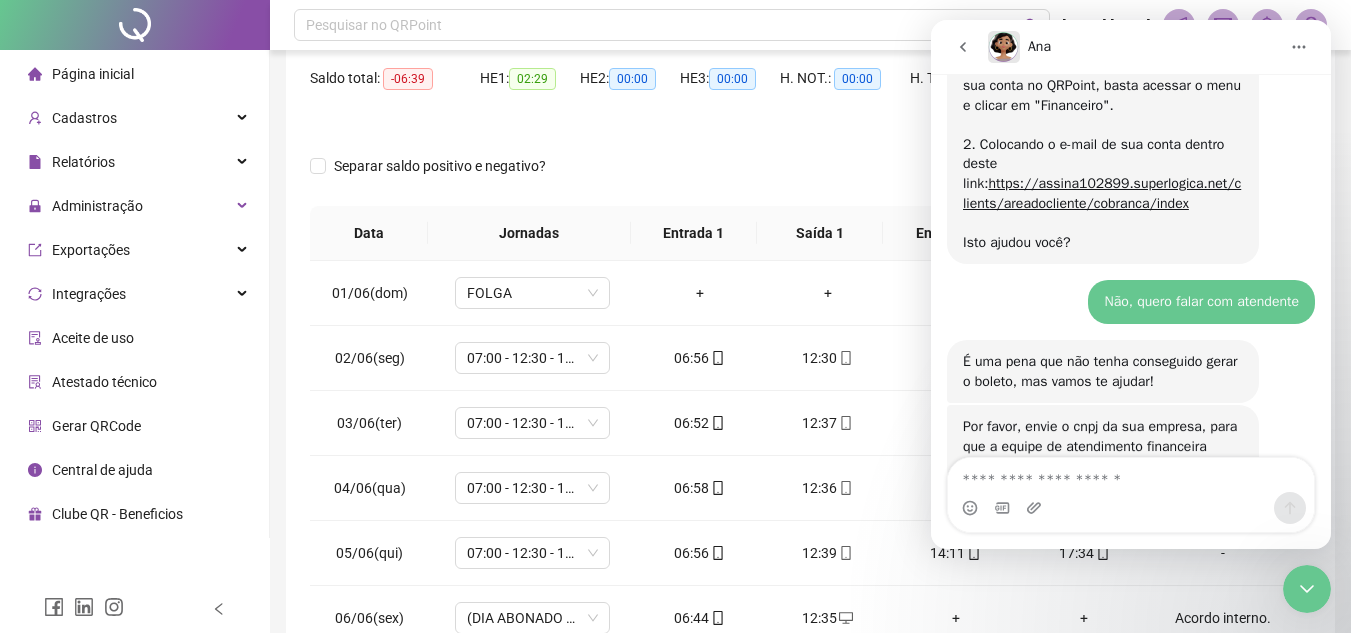 scroll, scrollTop: 866, scrollLeft: 0, axis: vertical 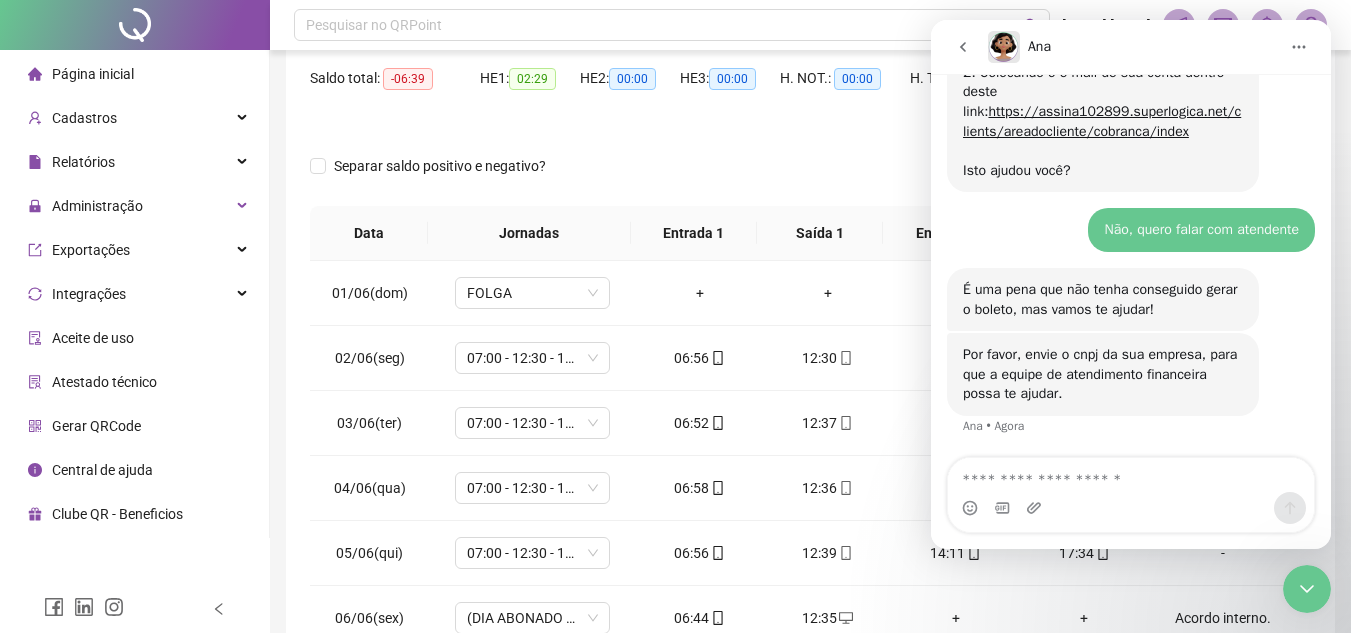click on "Página inicial" at bounding box center [134, 74] 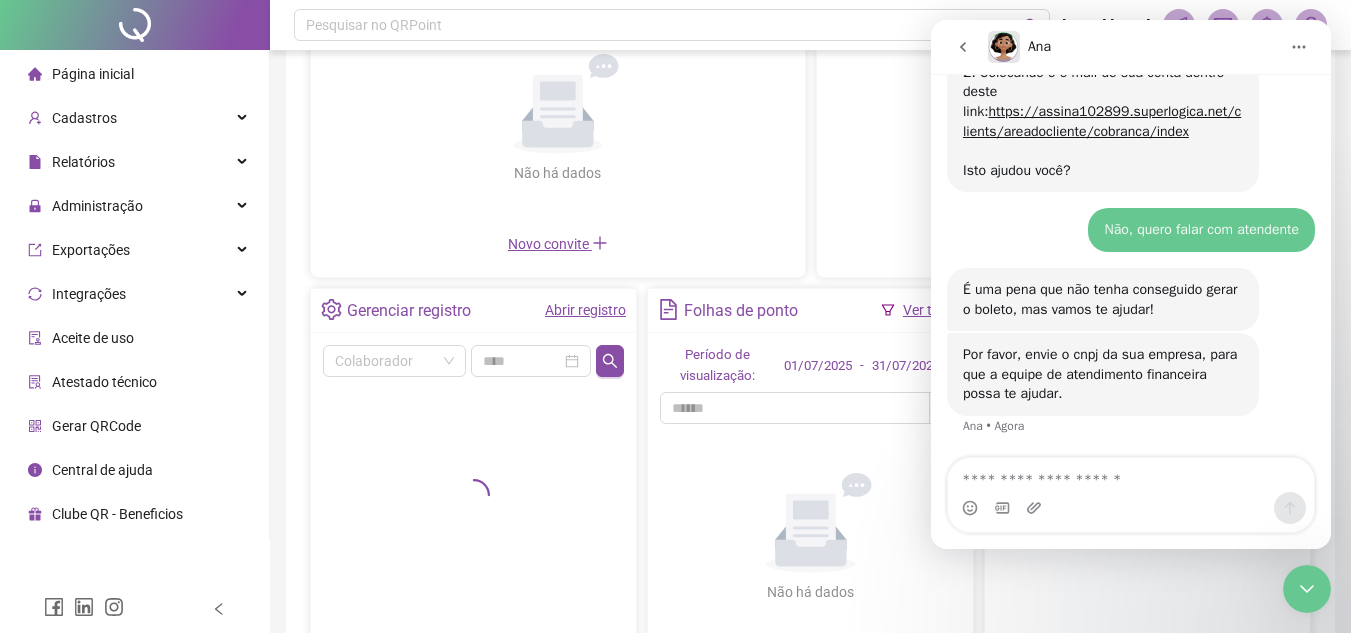 click at bounding box center (963, 47) 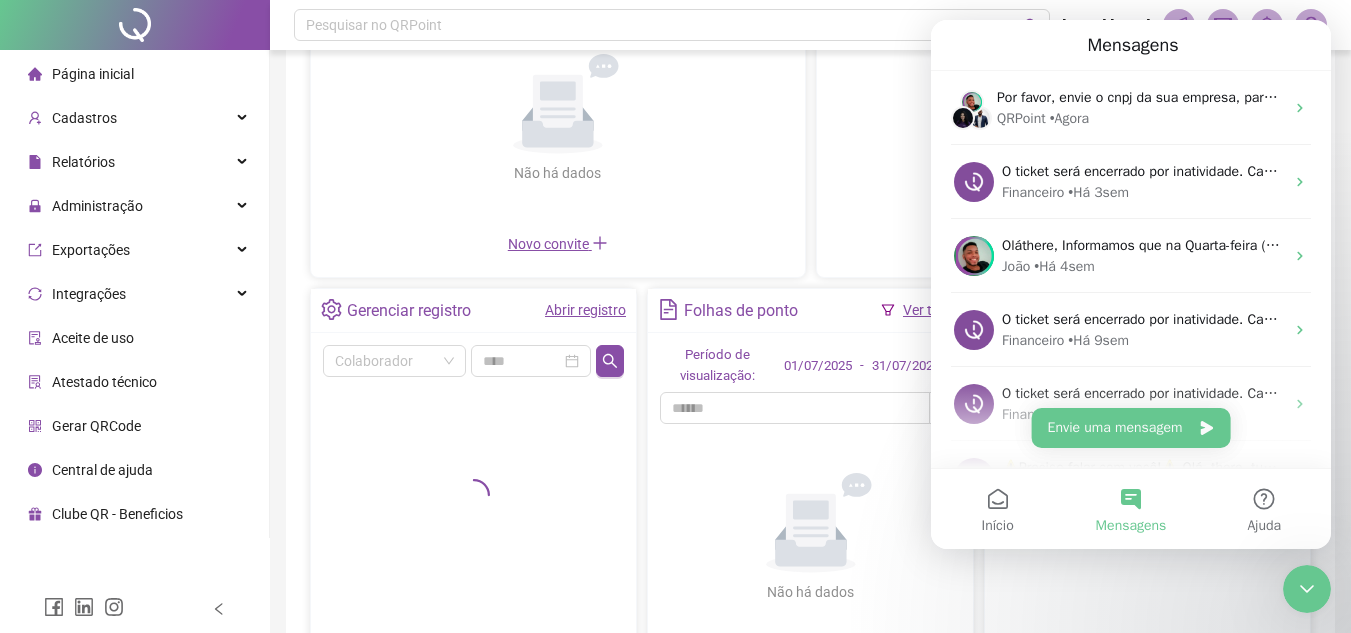 drag, startPoint x: 1317, startPoint y: 582, endPoint x: 2387, endPoint y: 1085, distance: 1182.332 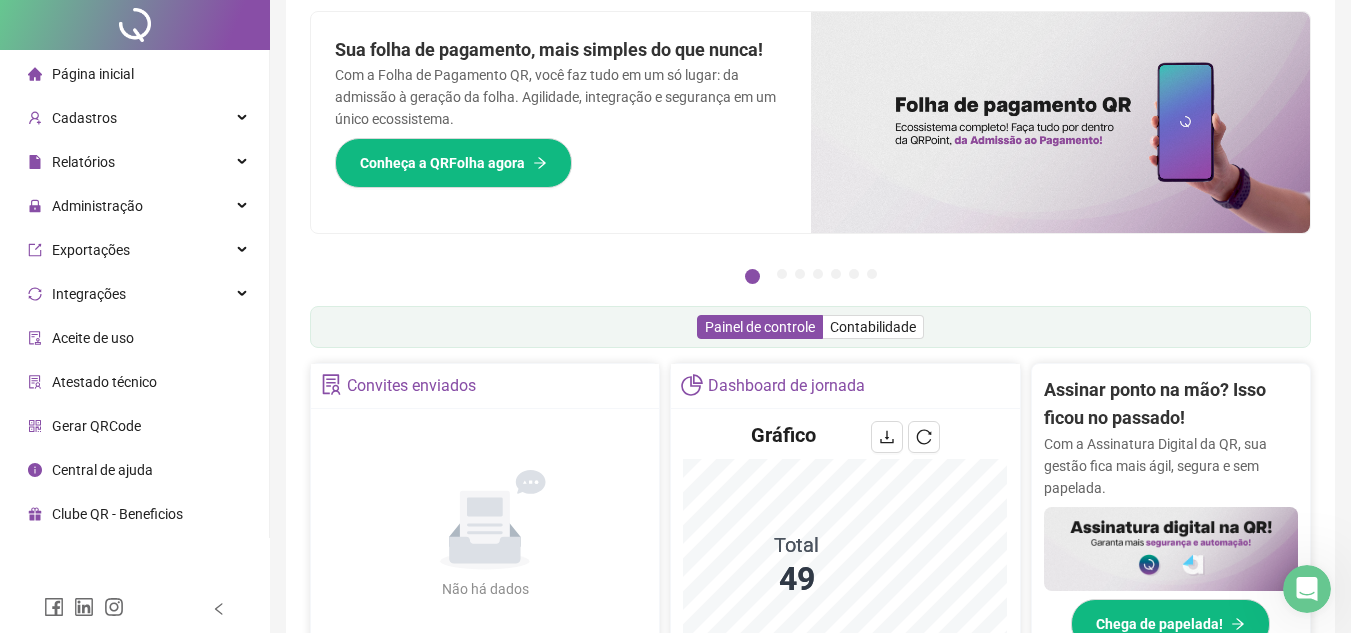 scroll, scrollTop: 0, scrollLeft: 0, axis: both 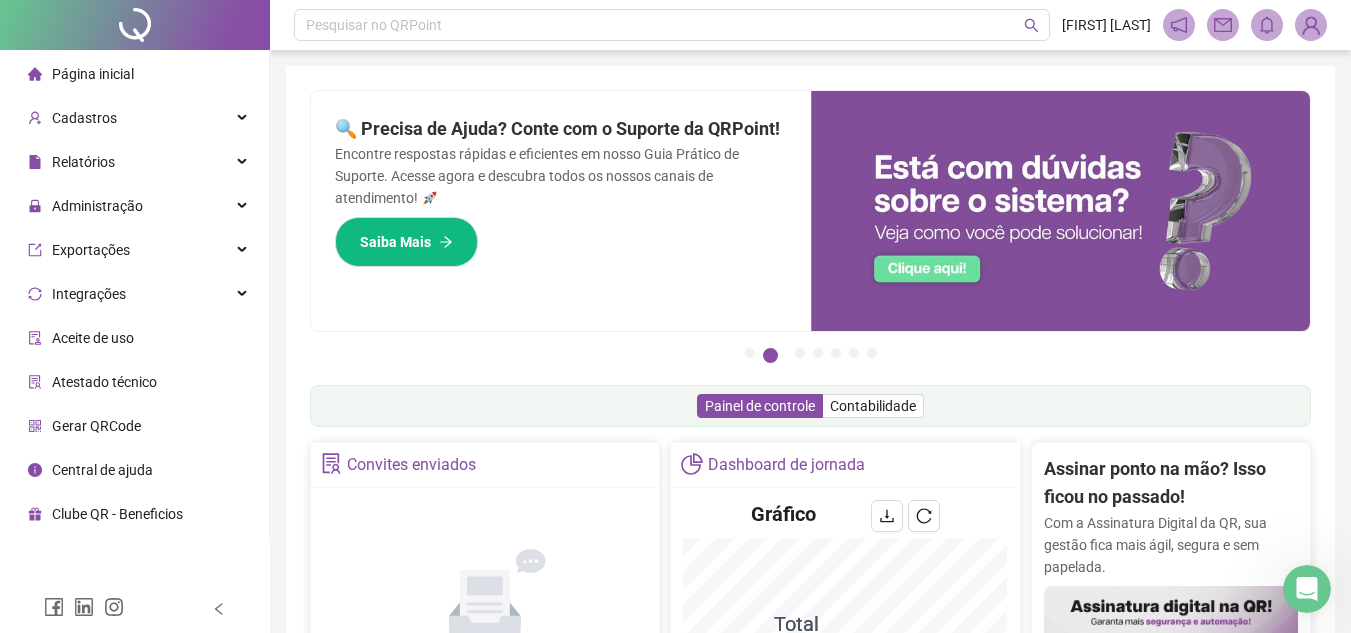 click at bounding box center (1311, 25) 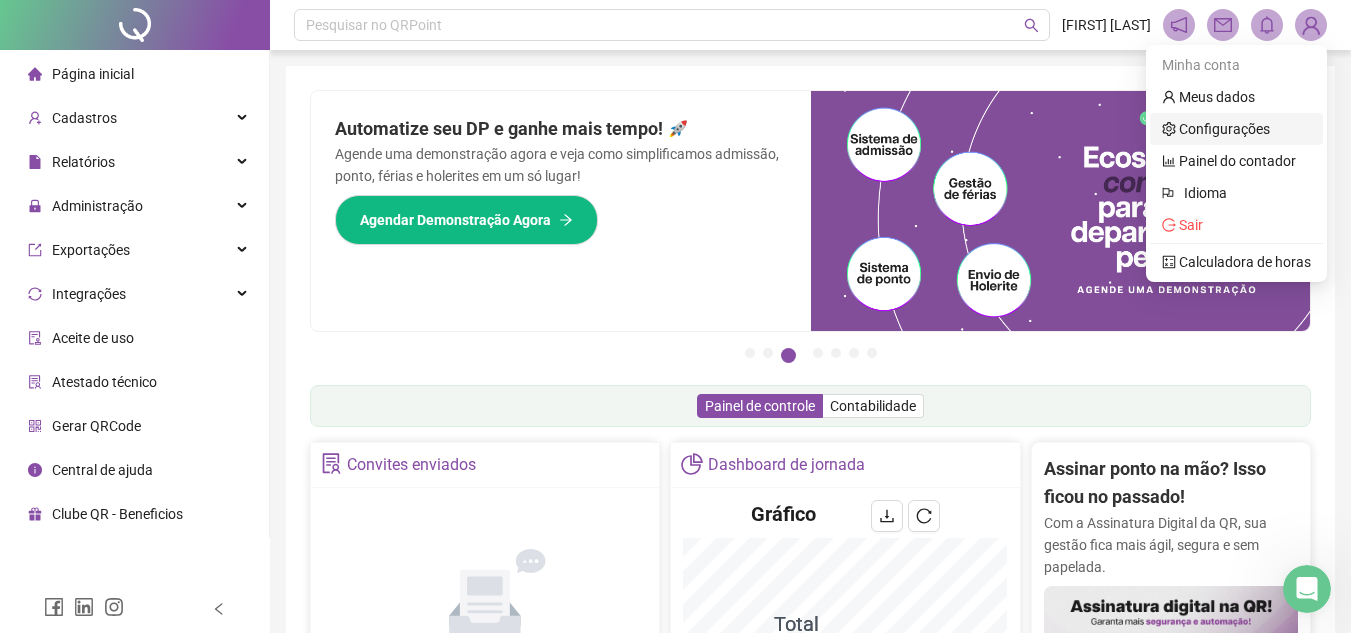 click on "Configurações" at bounding box center (1216, 129) 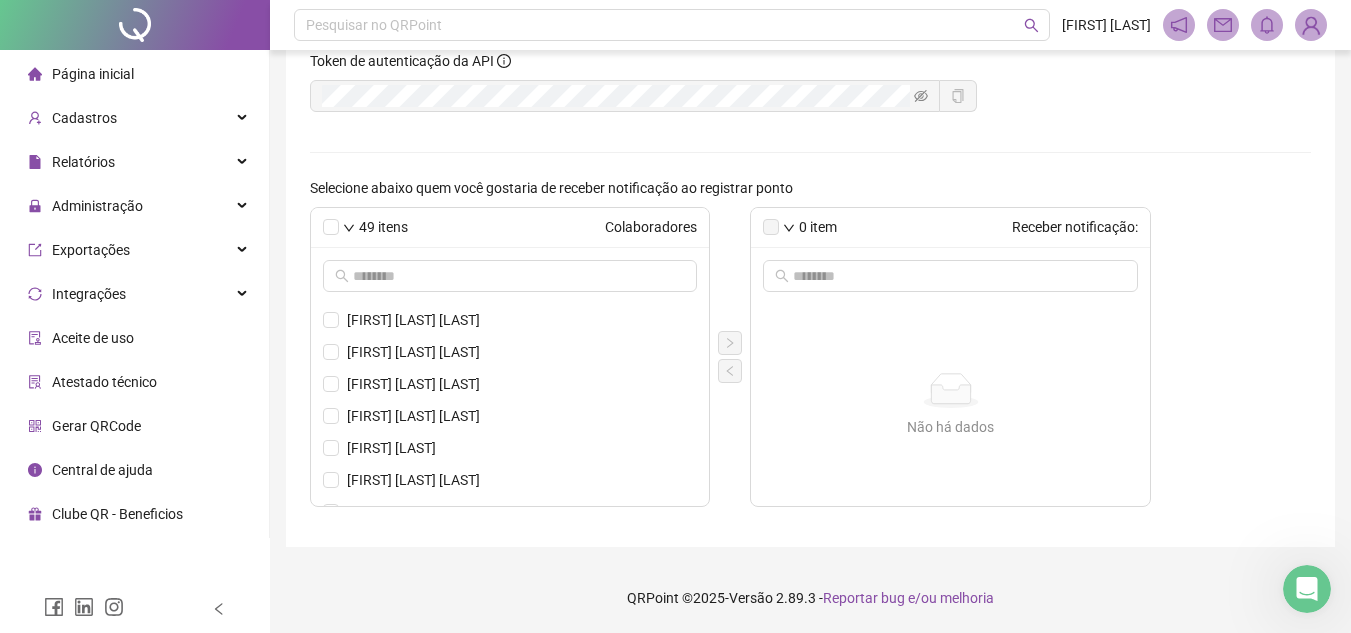 scroll, scrollTop: 0, scrollLeft: 0, axis: both 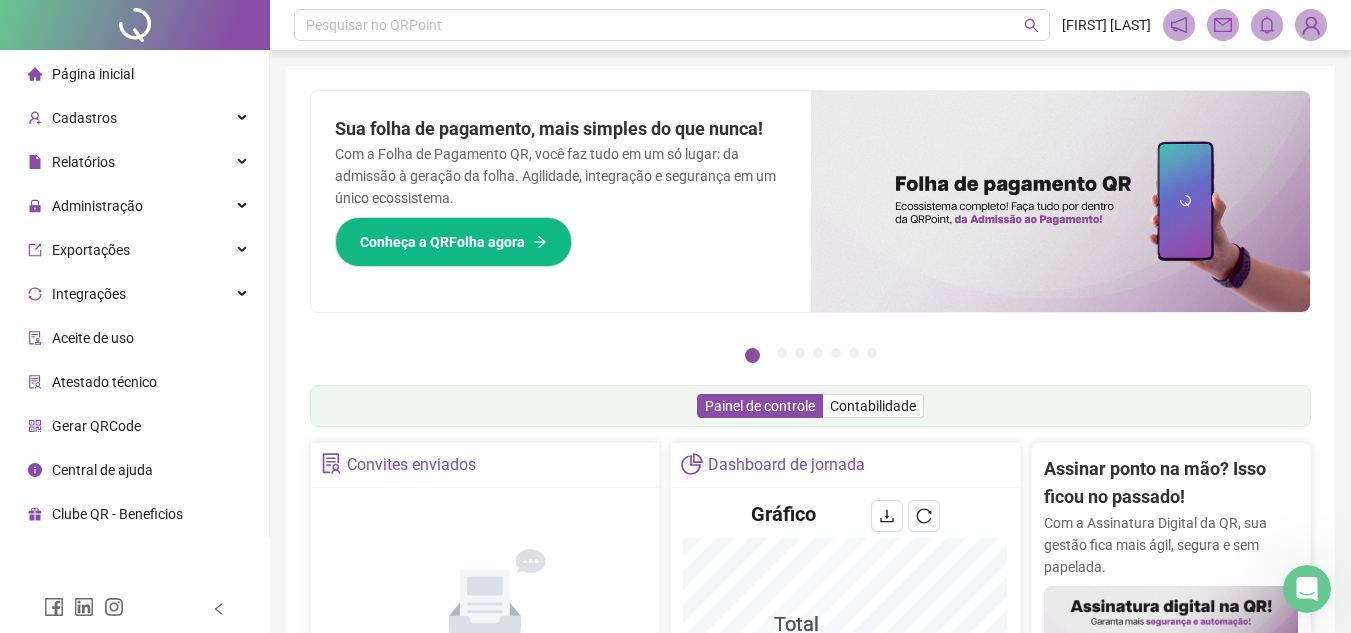 click 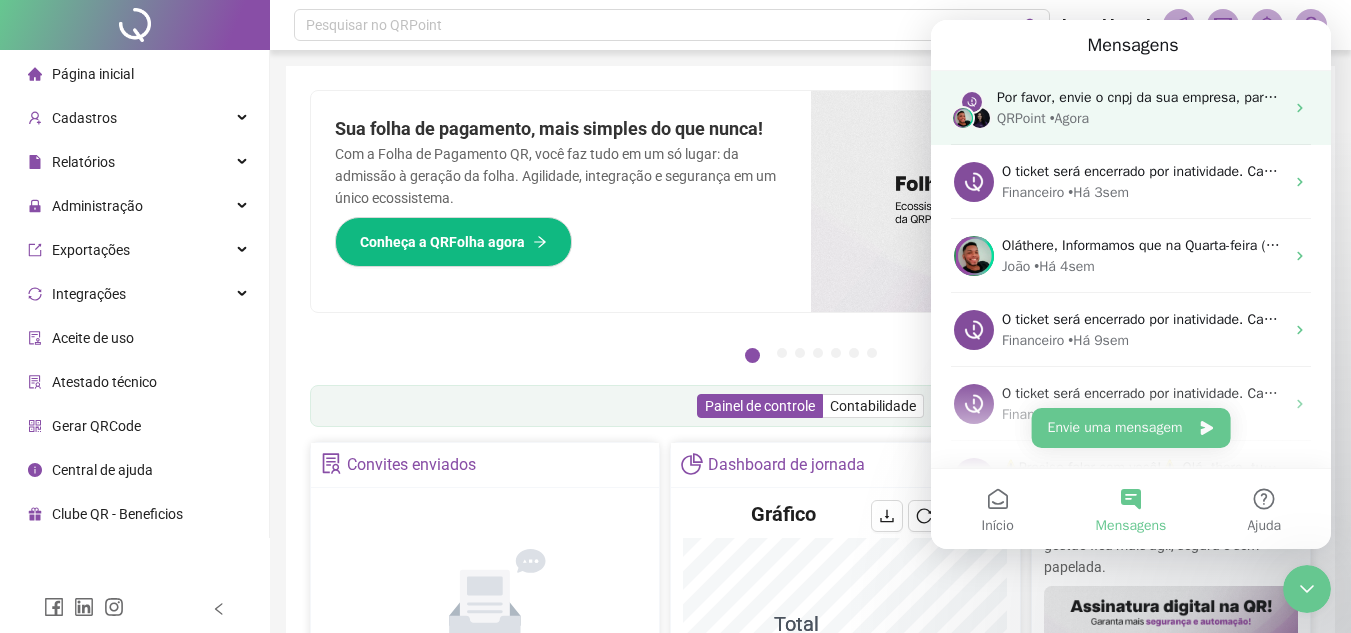 click on "Por favor, envie o cnpj da sua empresa, para que a equipe de atendimento financeira possa te ajudar. QRPoint •  Agora" at bounding box center [1131, 108] 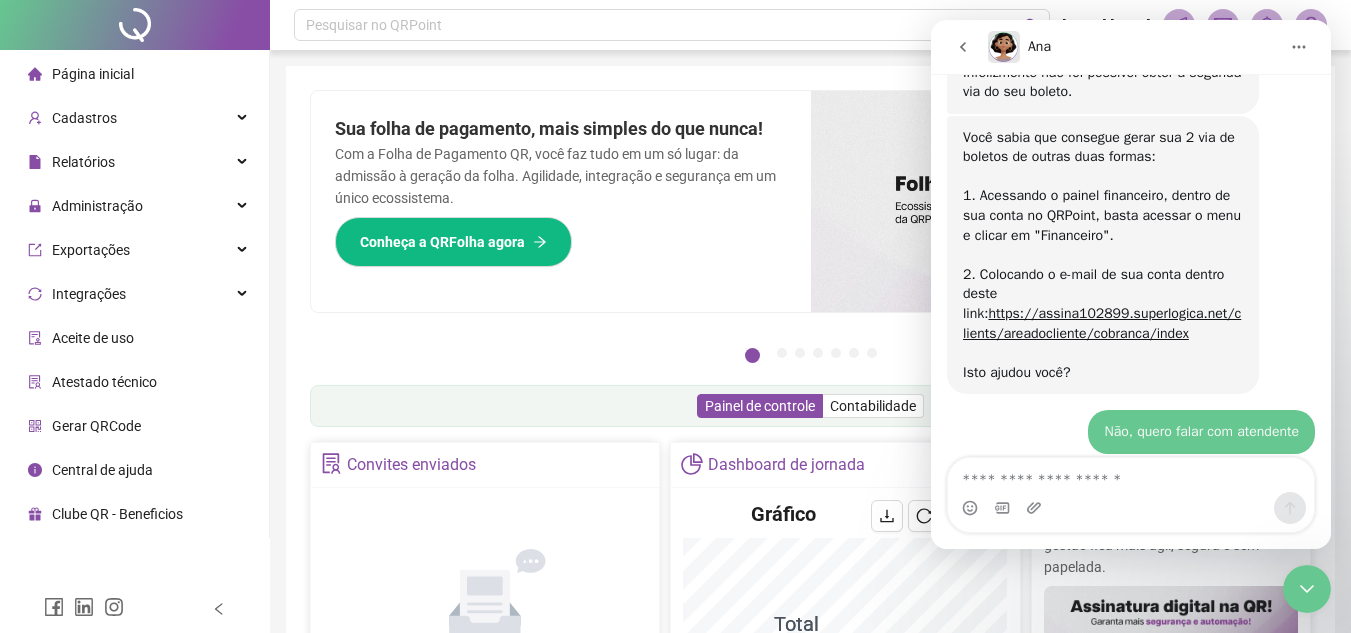 scroll, scrollTop: 866, scrollLeft: 0, axis: vertical 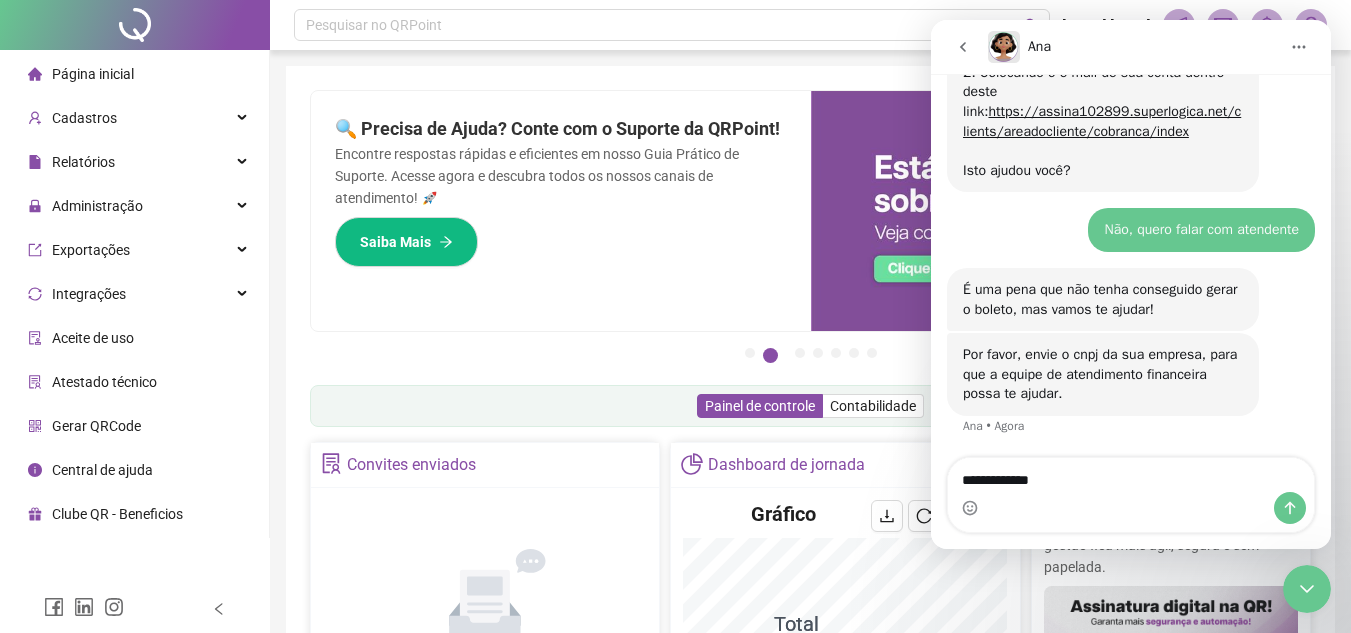 type on "**********" 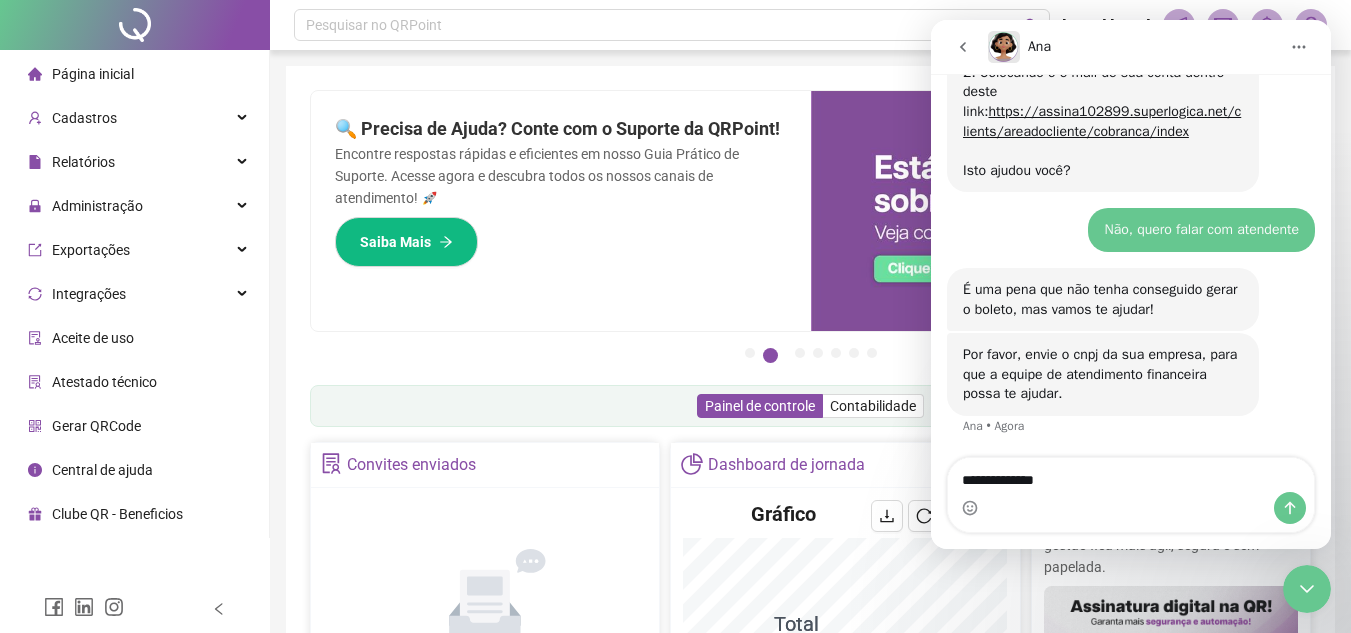 type 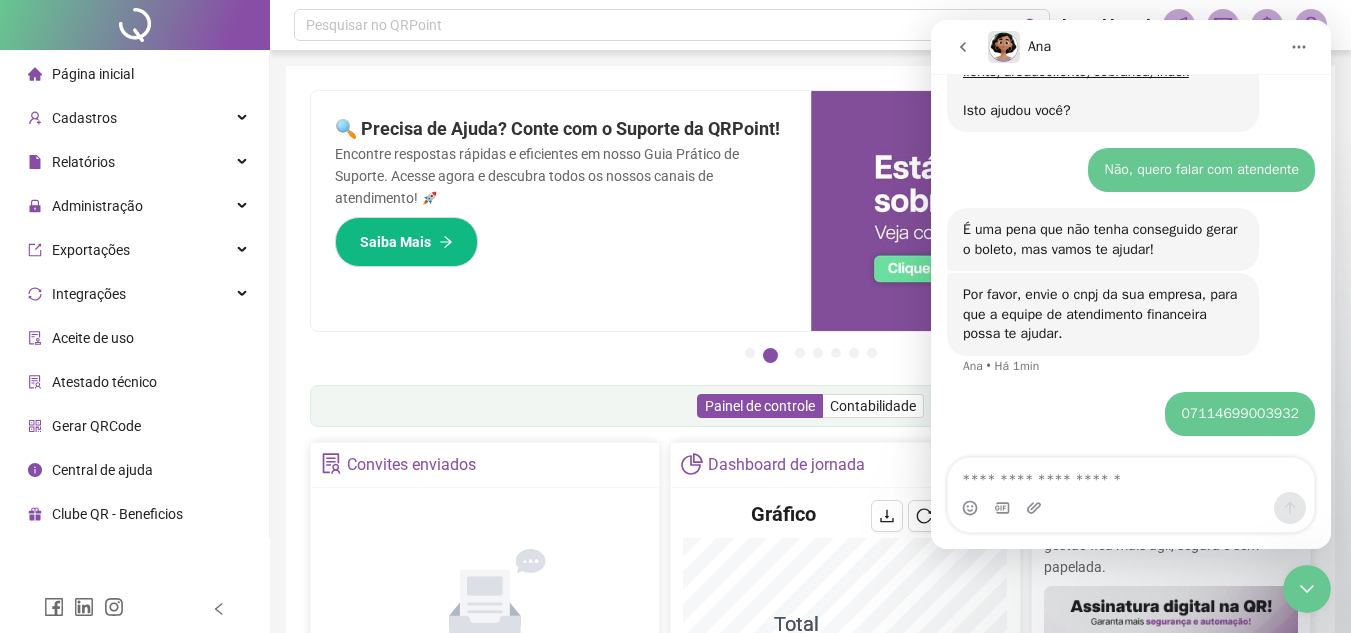 scroll, scrollTop: 991, scrollLeft: 0, axis: vertical 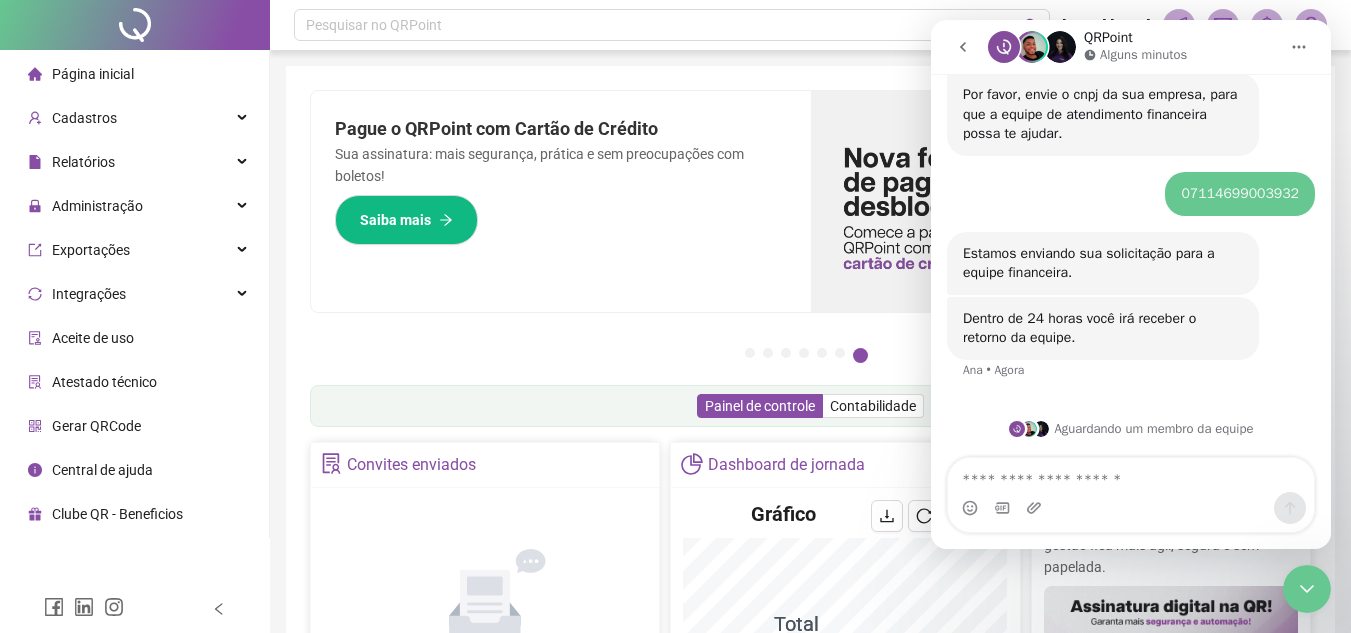 click 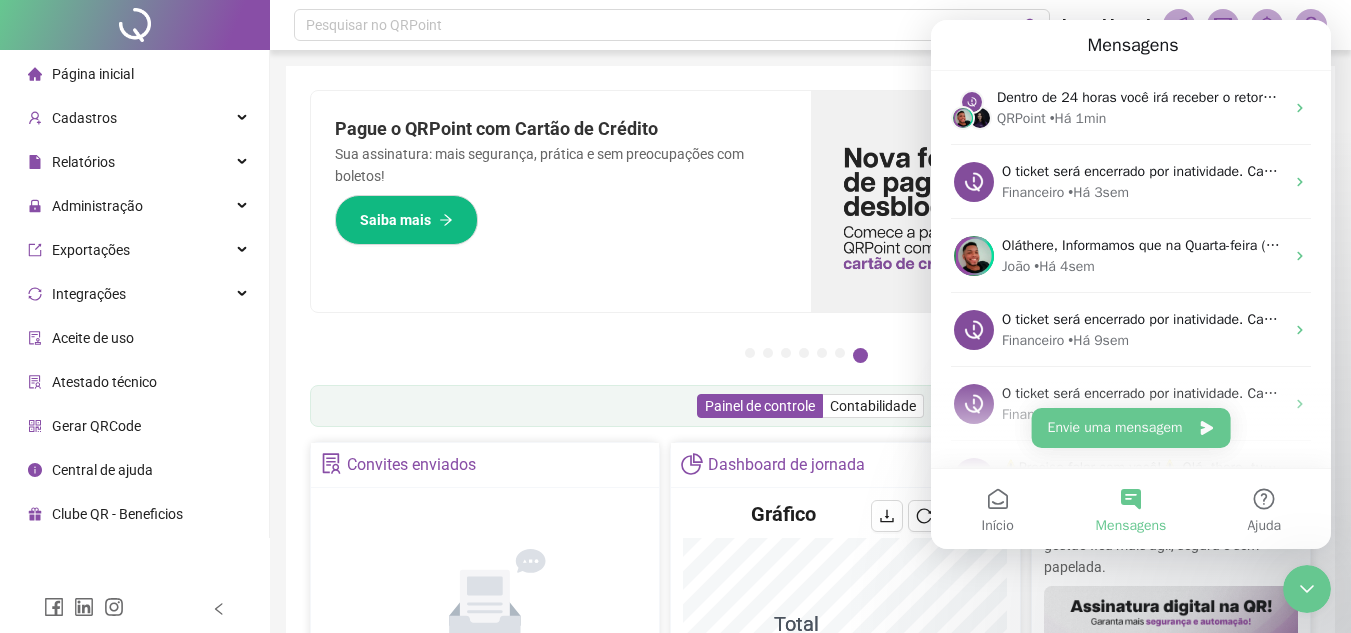 scroll, scrollTop: 0, scrollLeft: 0, axis: both 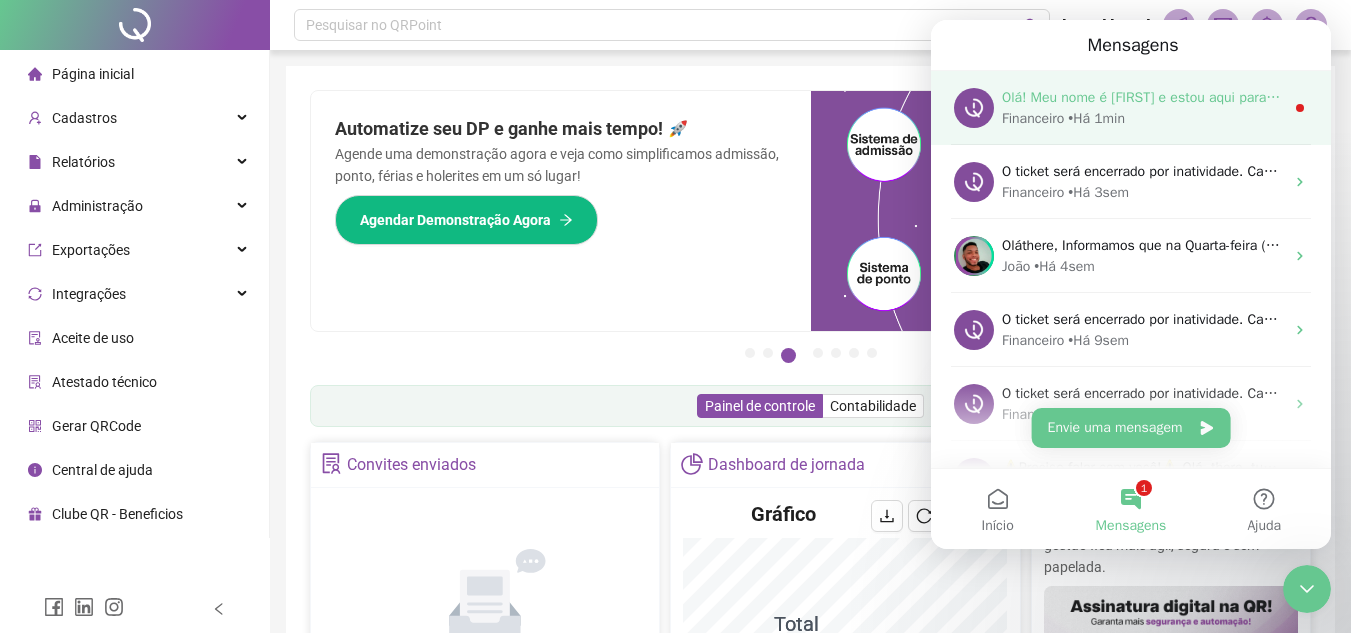 click on "Olá! Meu nome é [FIRST] e estou aqui para te ajudar 😄 Como podemos te auxiliar?" at bounding box center (1259, 97) 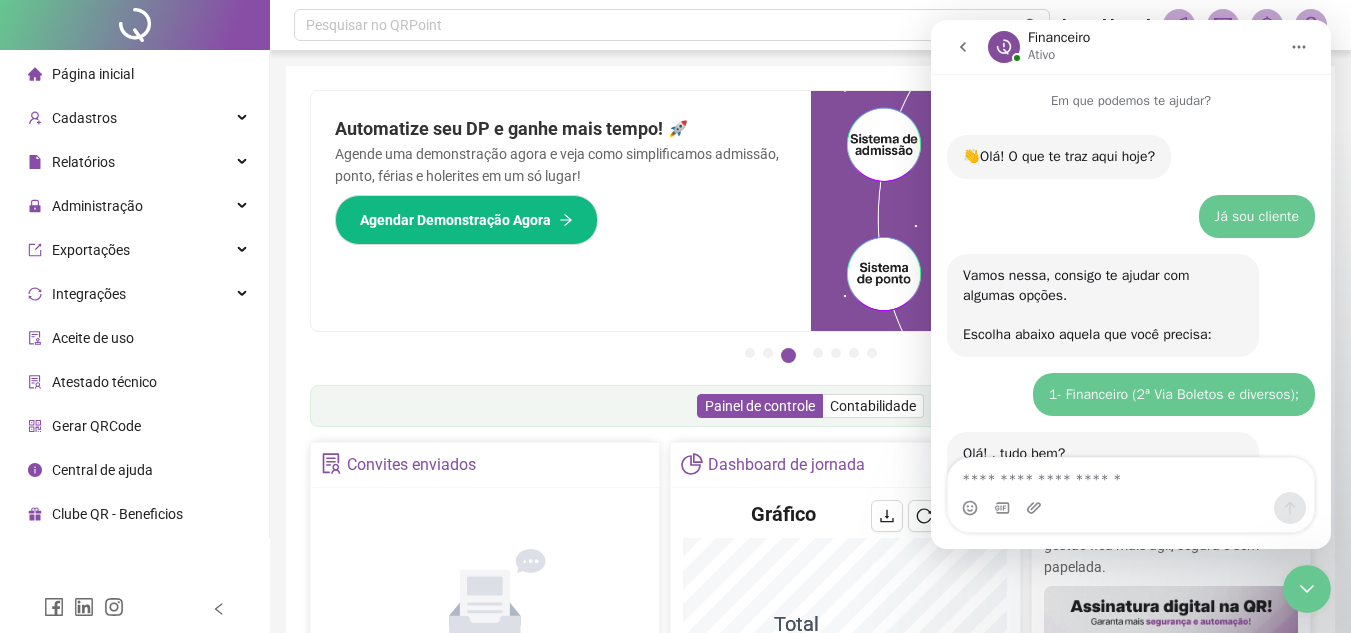 scroll, scrollTop: 3, scrollLeft: 0, axis: vertical 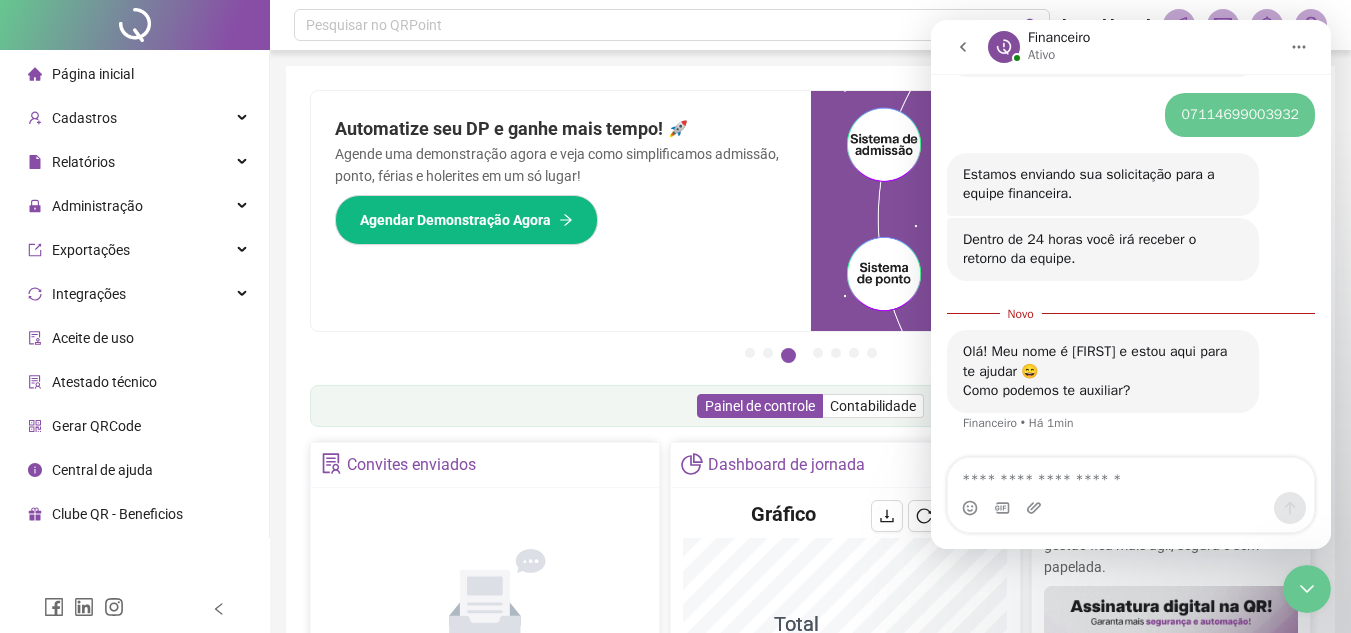 click at bounding box center [1131, 475] 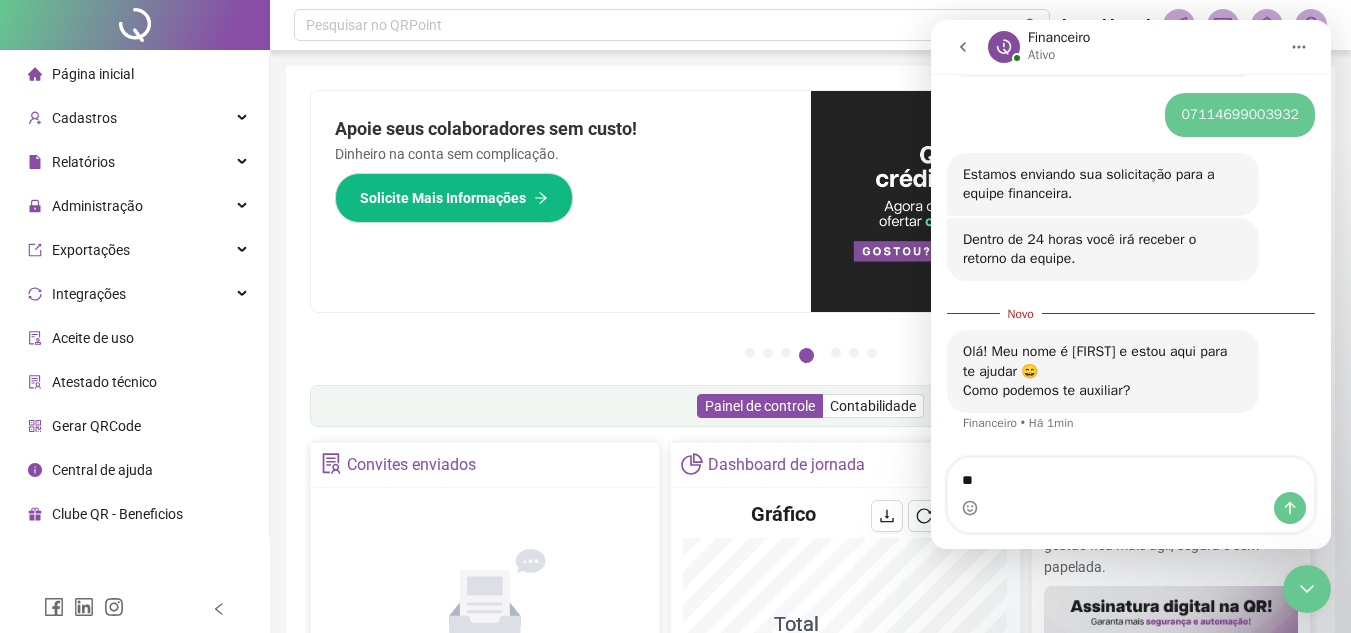 type on "*" 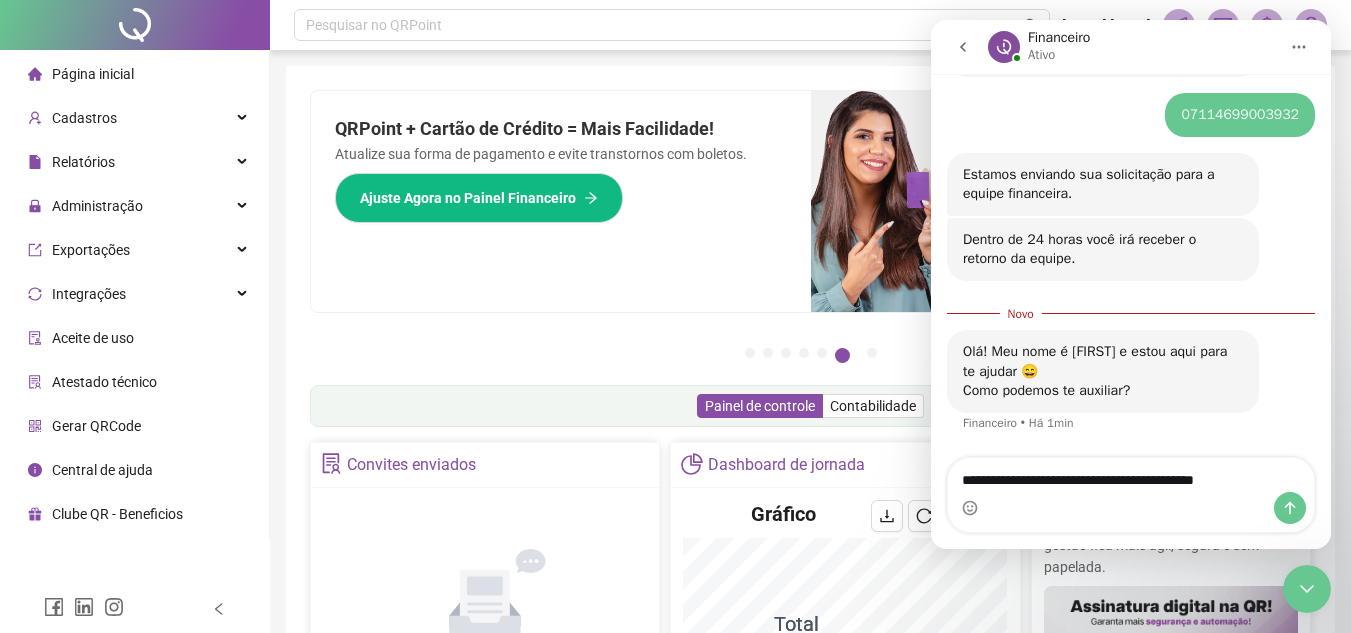 type on "**********" 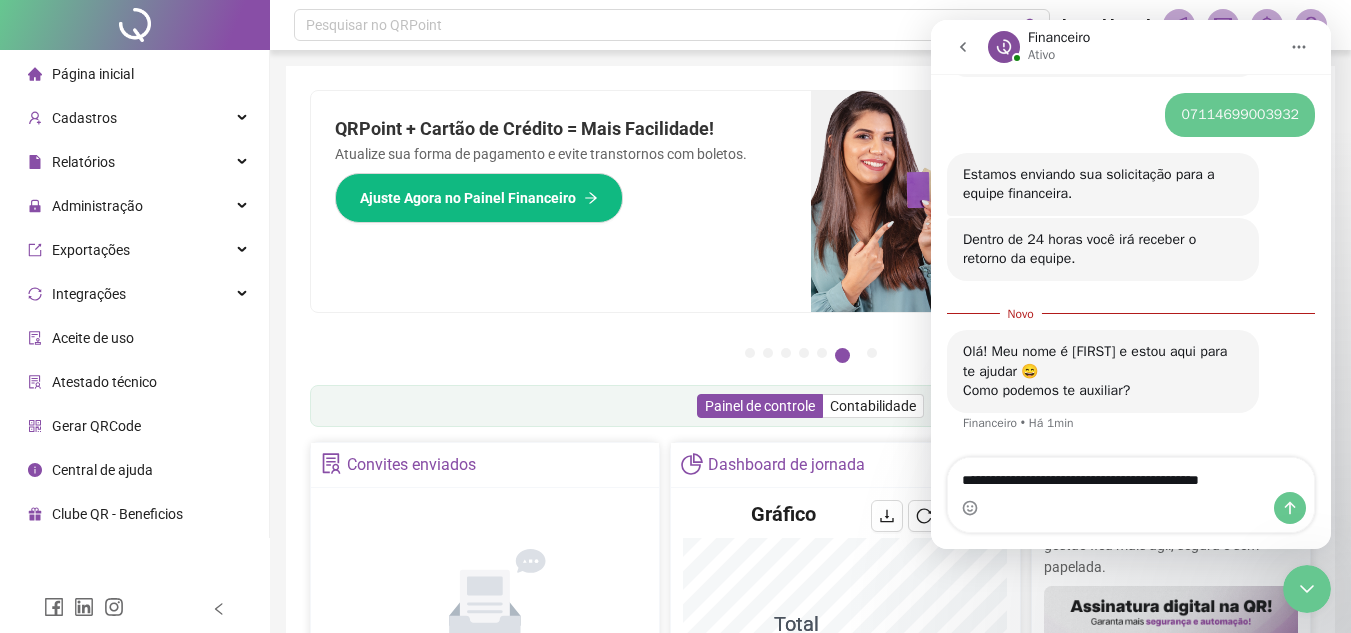 type 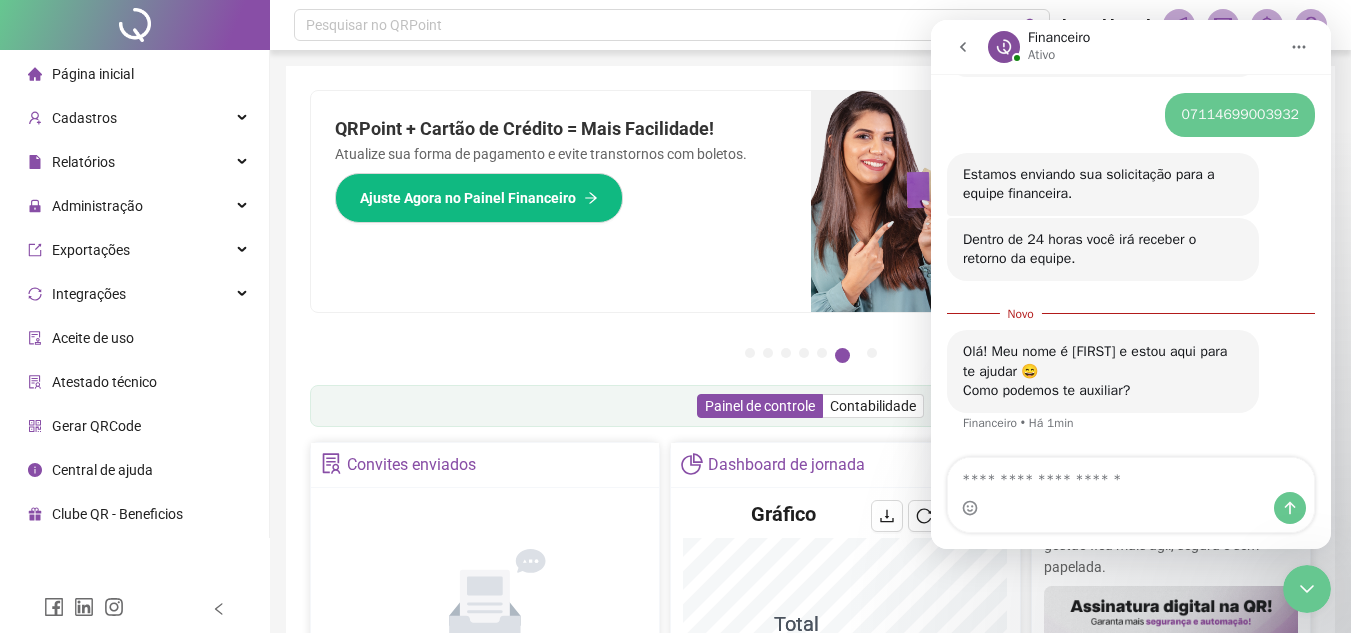 scroll, scrollTop: 1248, scrollLeft: 0, axis: vertical 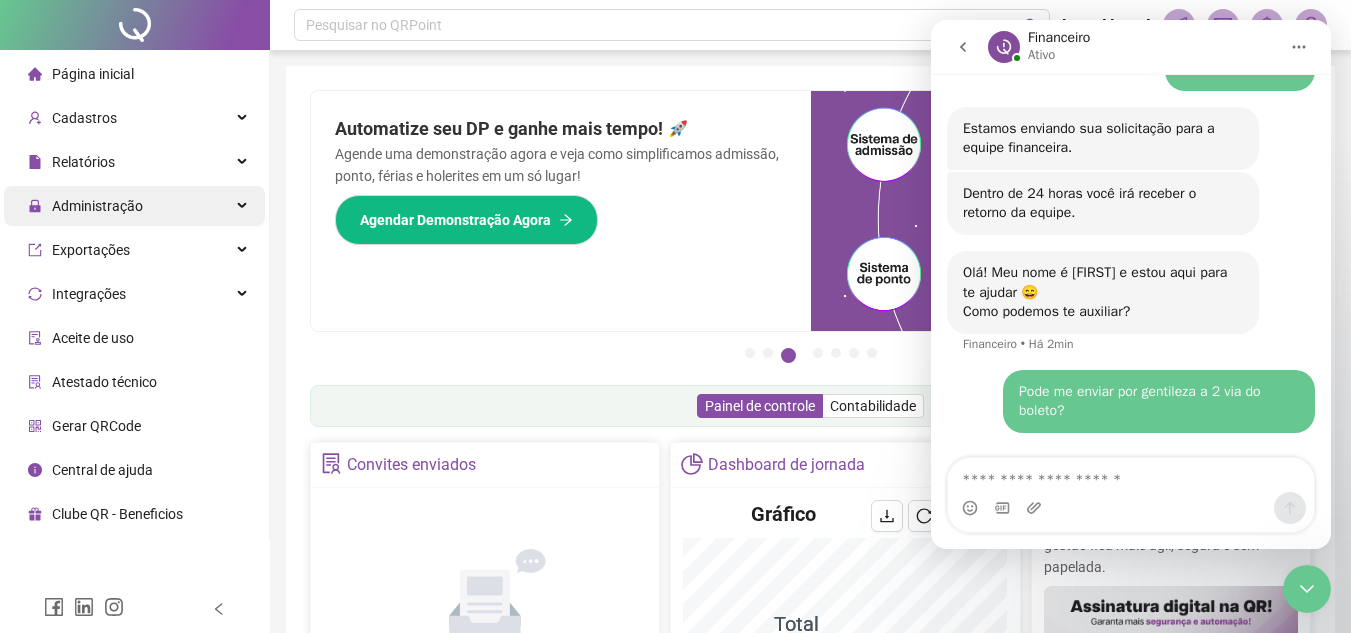 click on "Administração" at bounding box center [97, 206] 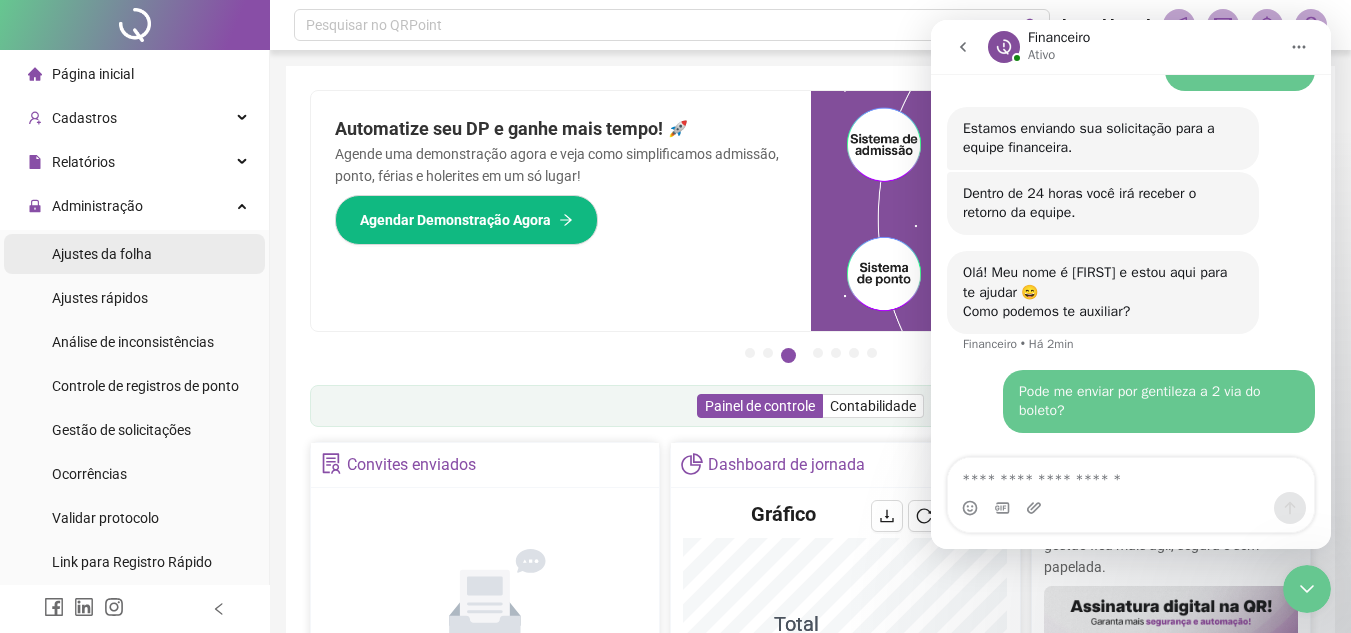 click on "Ajustes da folha" at bounding box center [102, 254] 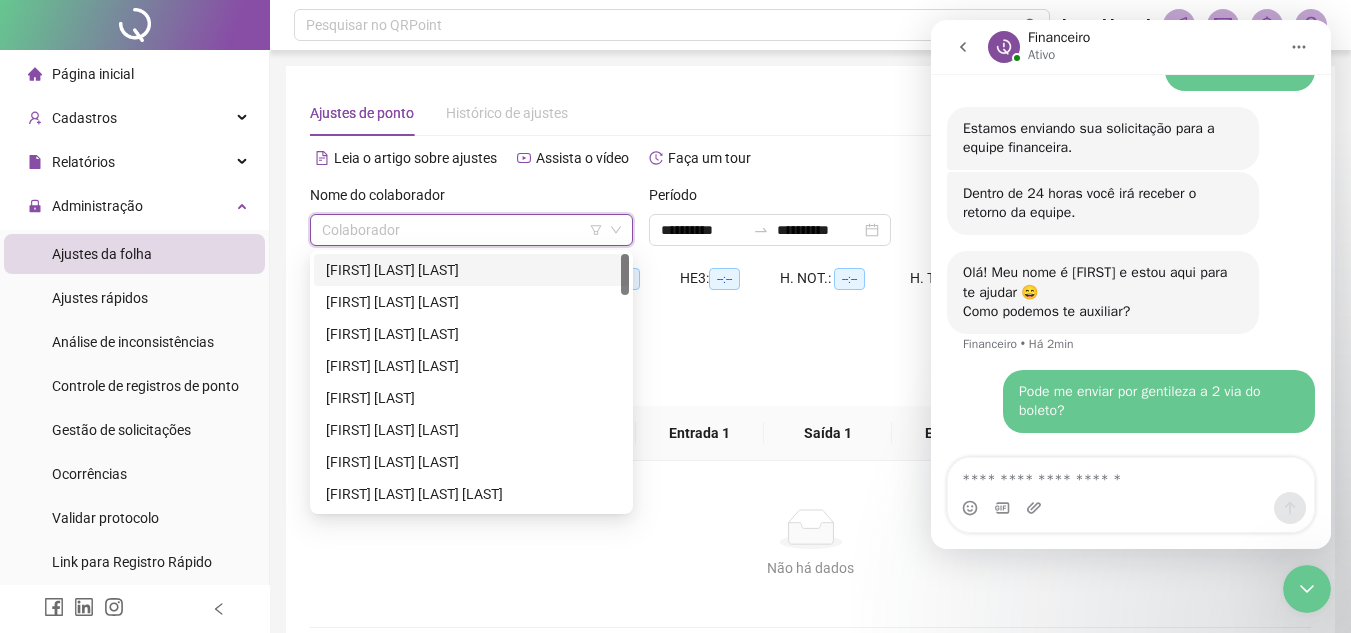 click at bounding box center (462, 230) 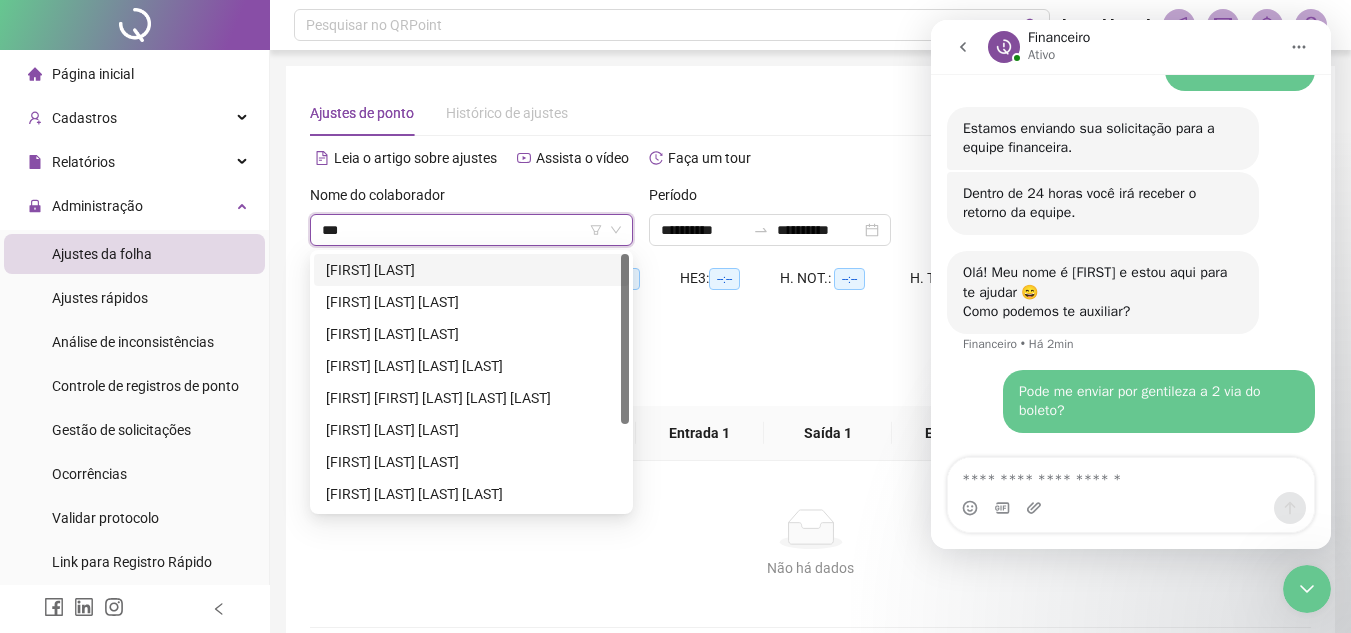 type on "****" 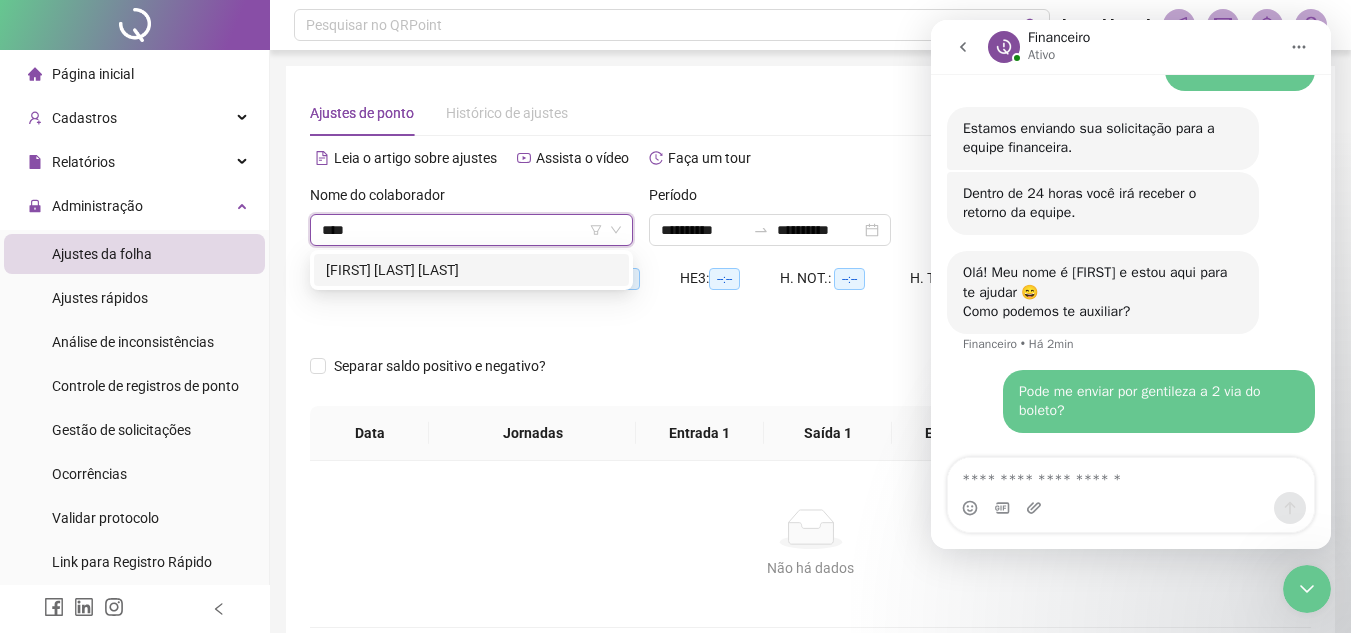 click on "[FIRST] [LAST] [LAST]" at bounding box center [471, 270] 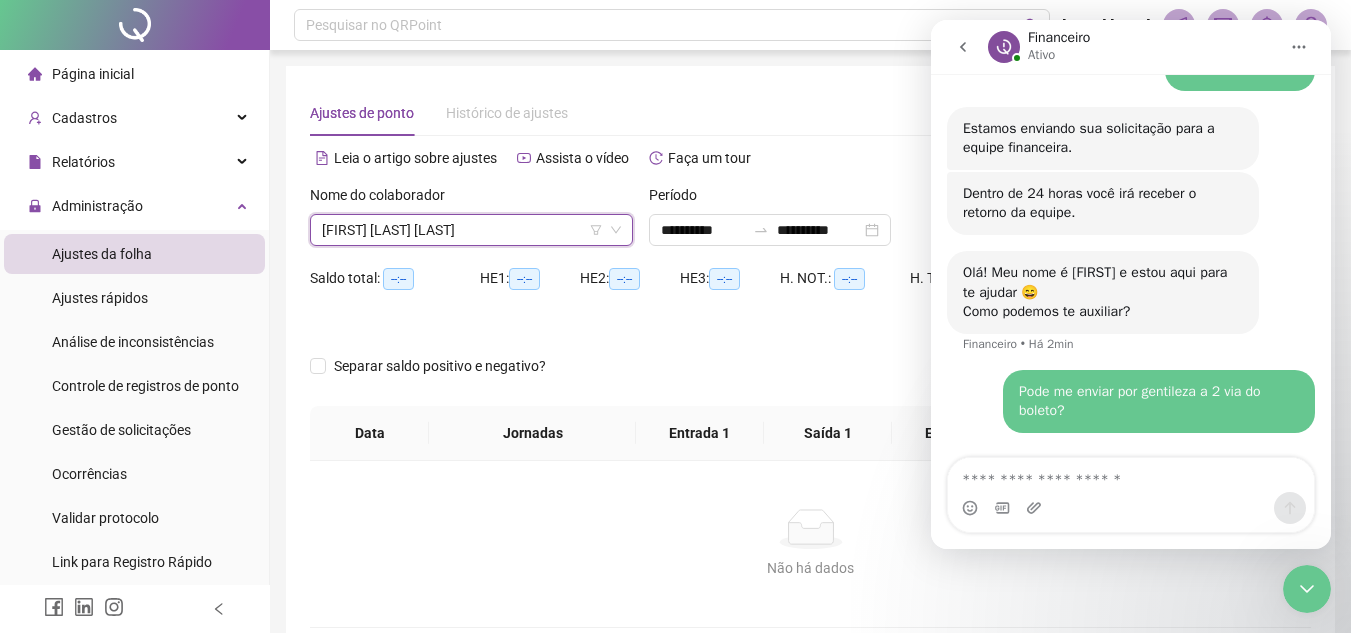 click at bounding box center (963, 47) 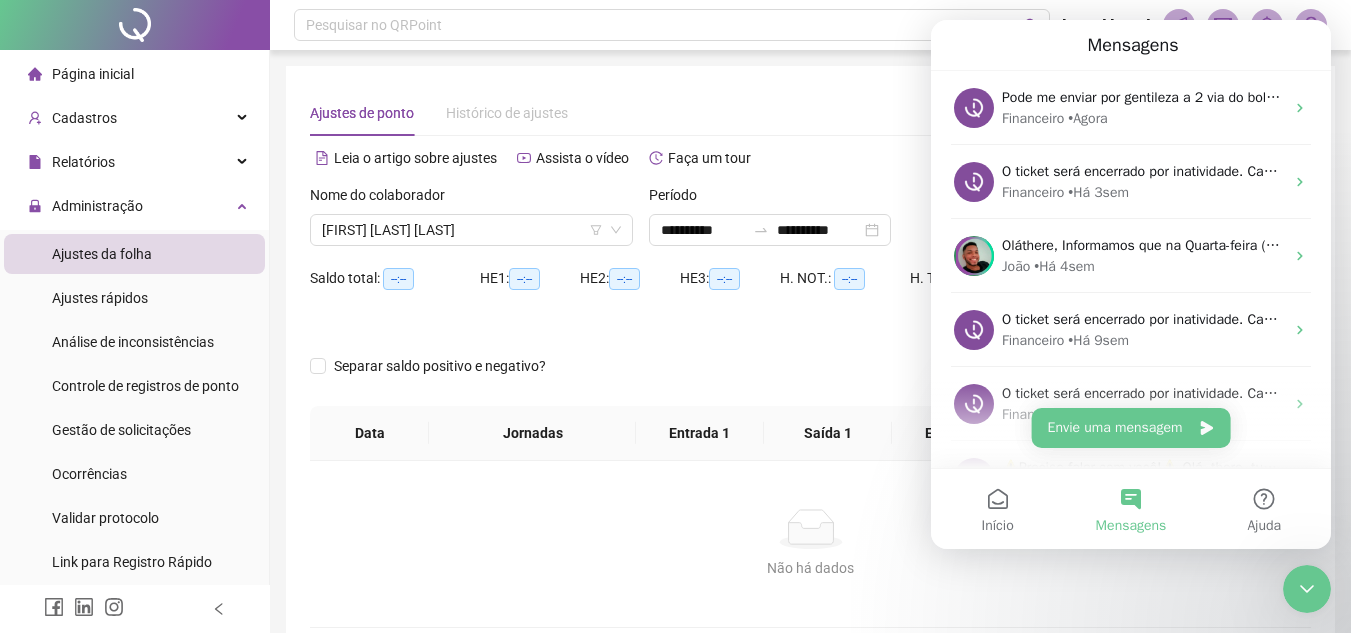 scroll, scrollTop: 0, scrollLeft: 0, axis: both 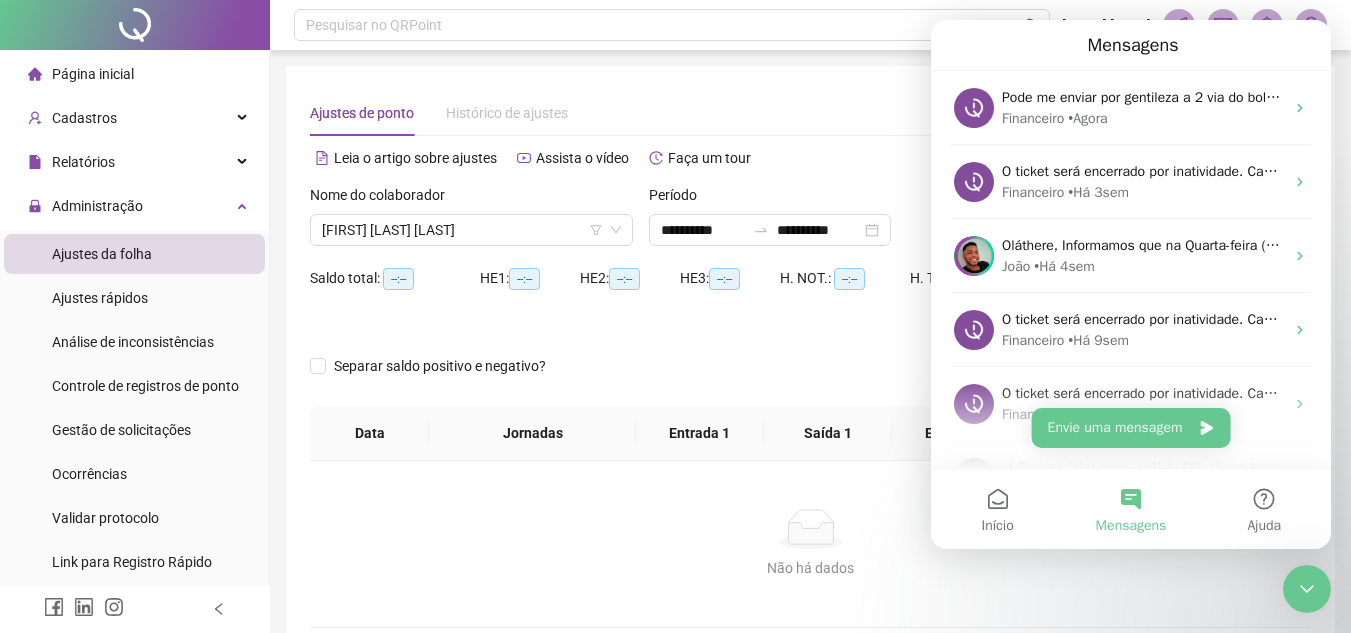 click 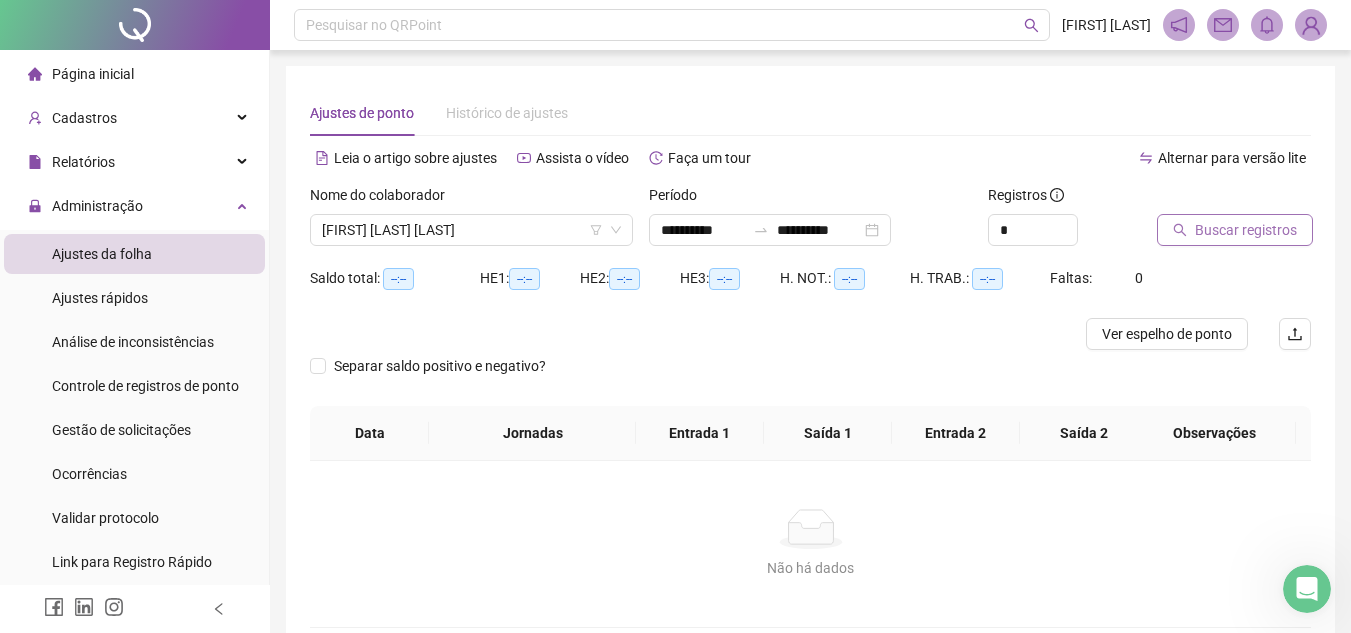 click on "Buscar registros" at bounding box center [1246, 230] 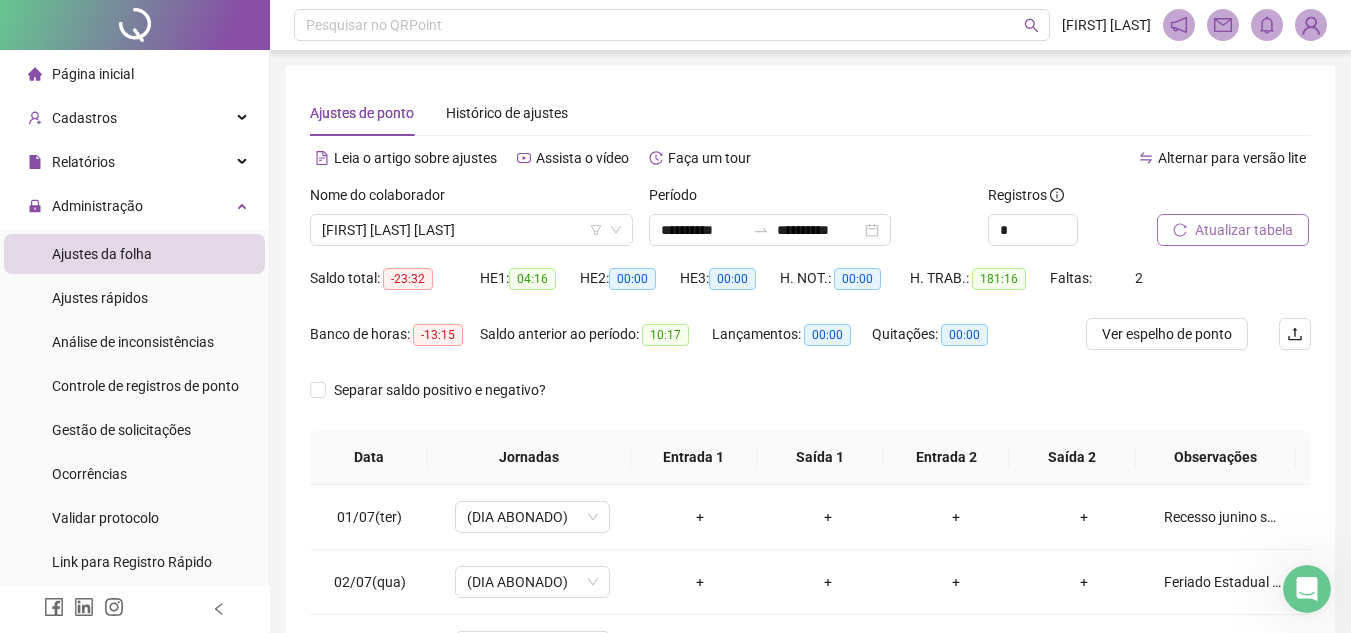 click on "Atualizar tabela" at bounding box center [1244, 230] 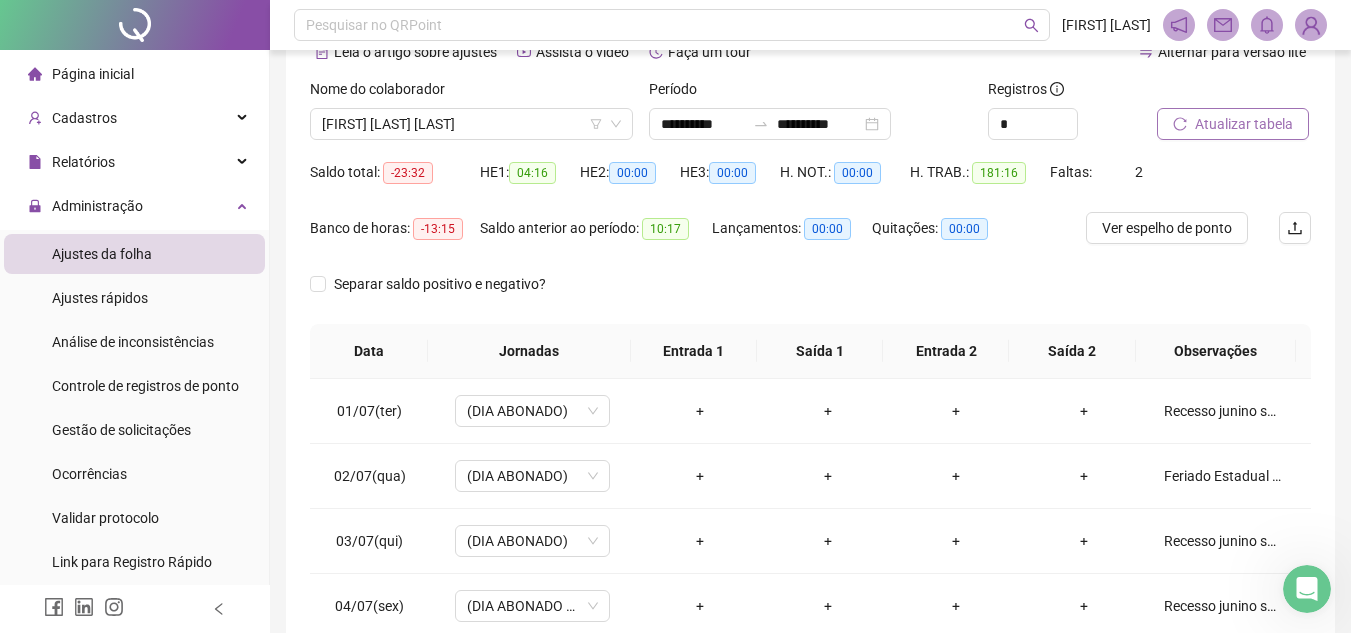 scroll, scrollTop: 389, scrollLeft: 0, axis: vertical 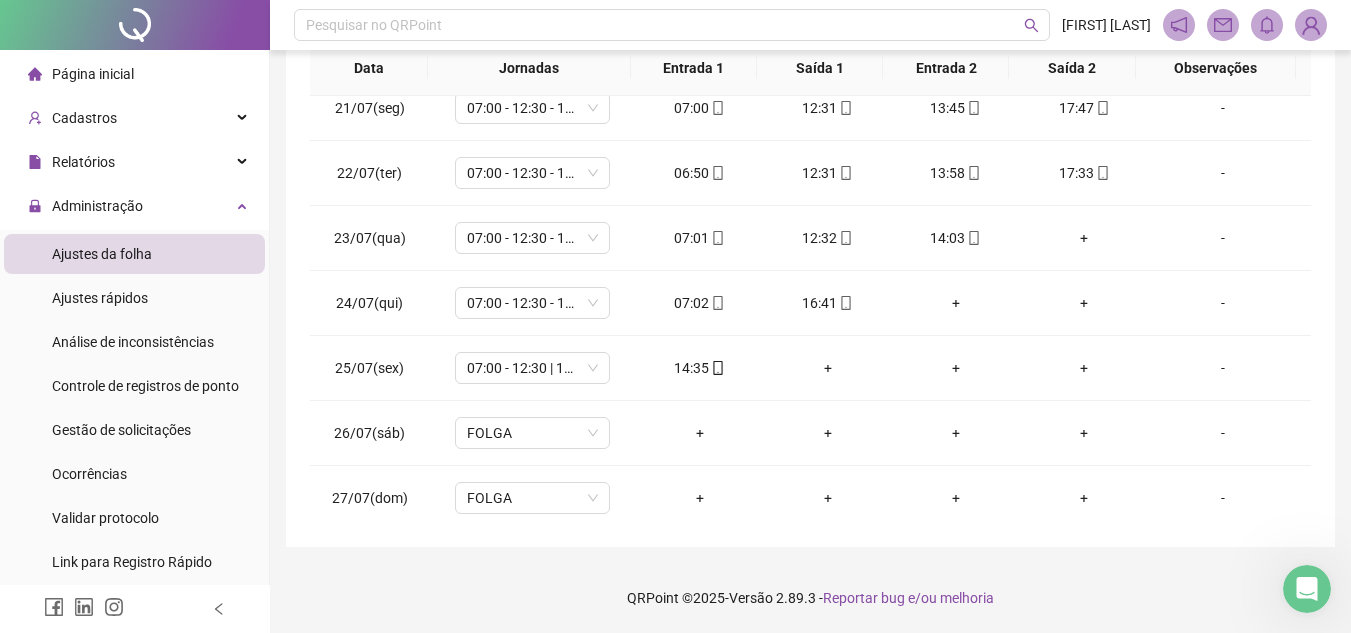 drag, startPoint x: 1336, startPoint y: 428, endPoint x: 1336, endPoint y: 446, distance: 18 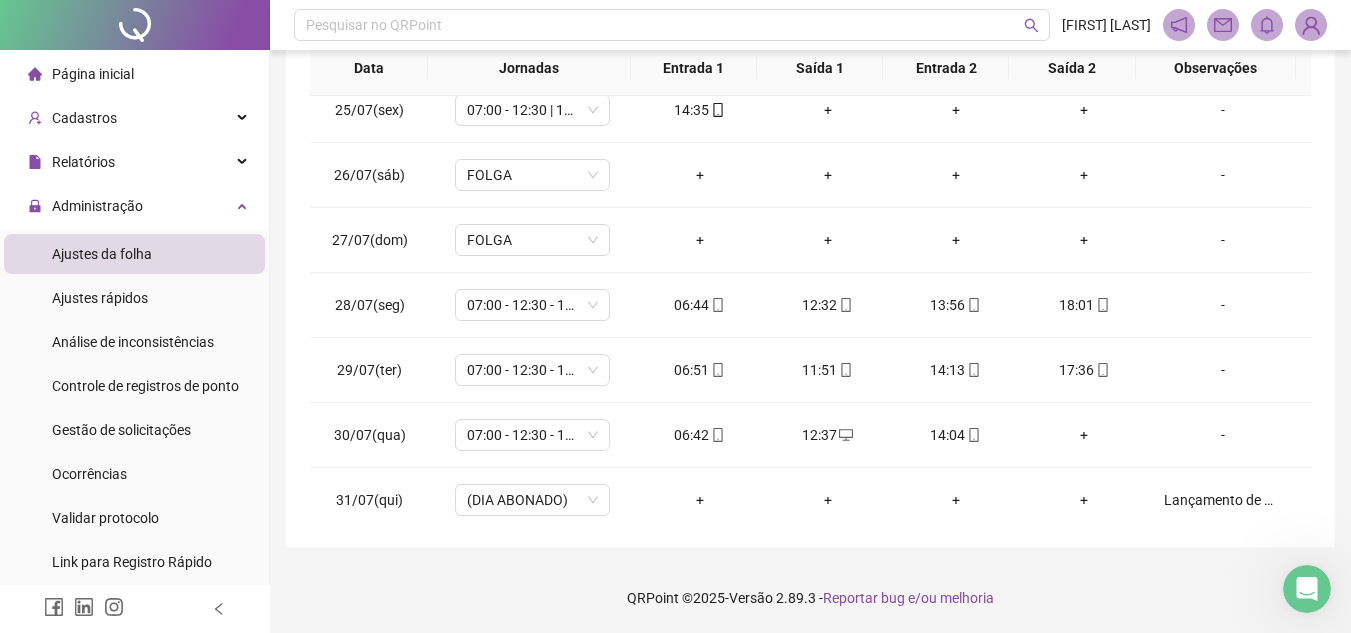 scroll, scrollTop: 1588, scrollLeft: 0, axis: vertical 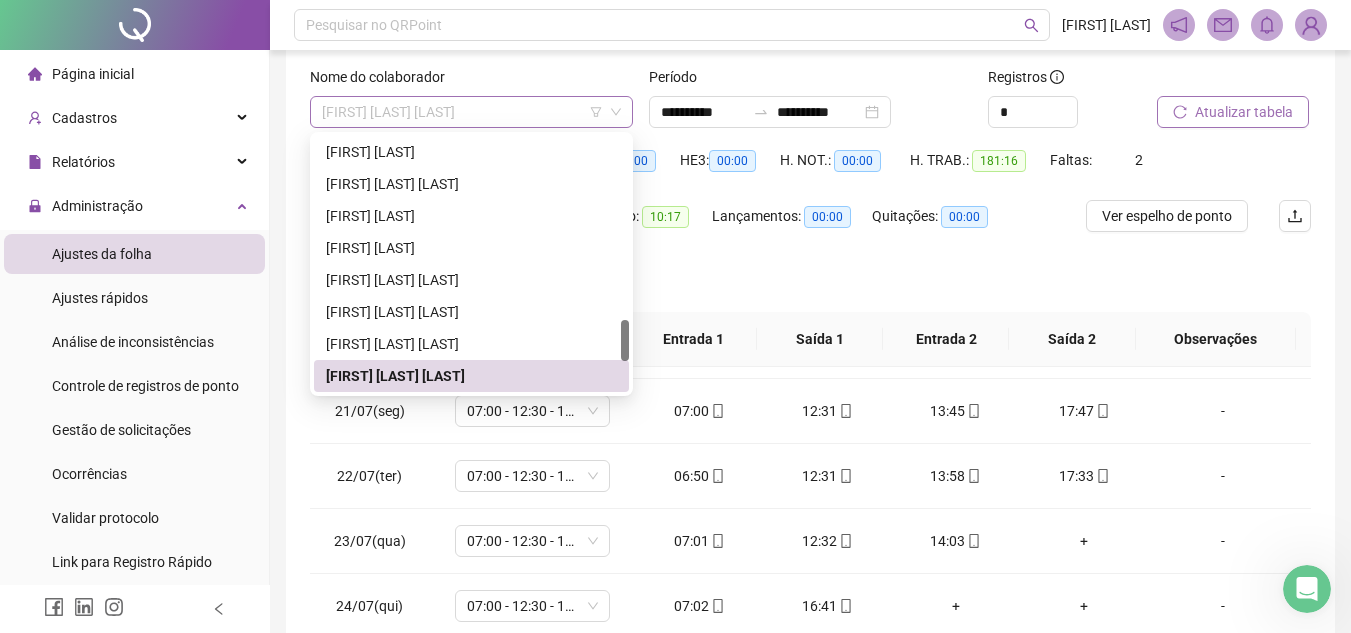 click on "[FIRST] [LAST] [LAST]" at bounding box center [471, 112] 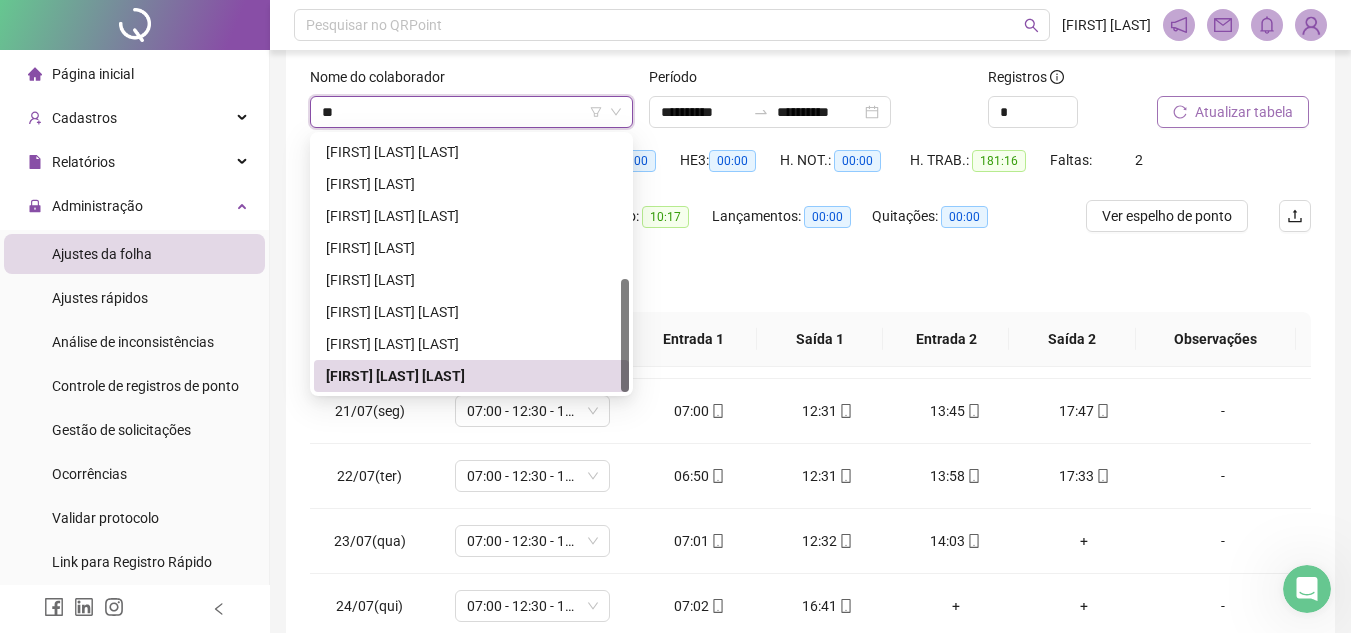 scroll, scrollTop: 0, scrollLeft: 0, axis: both 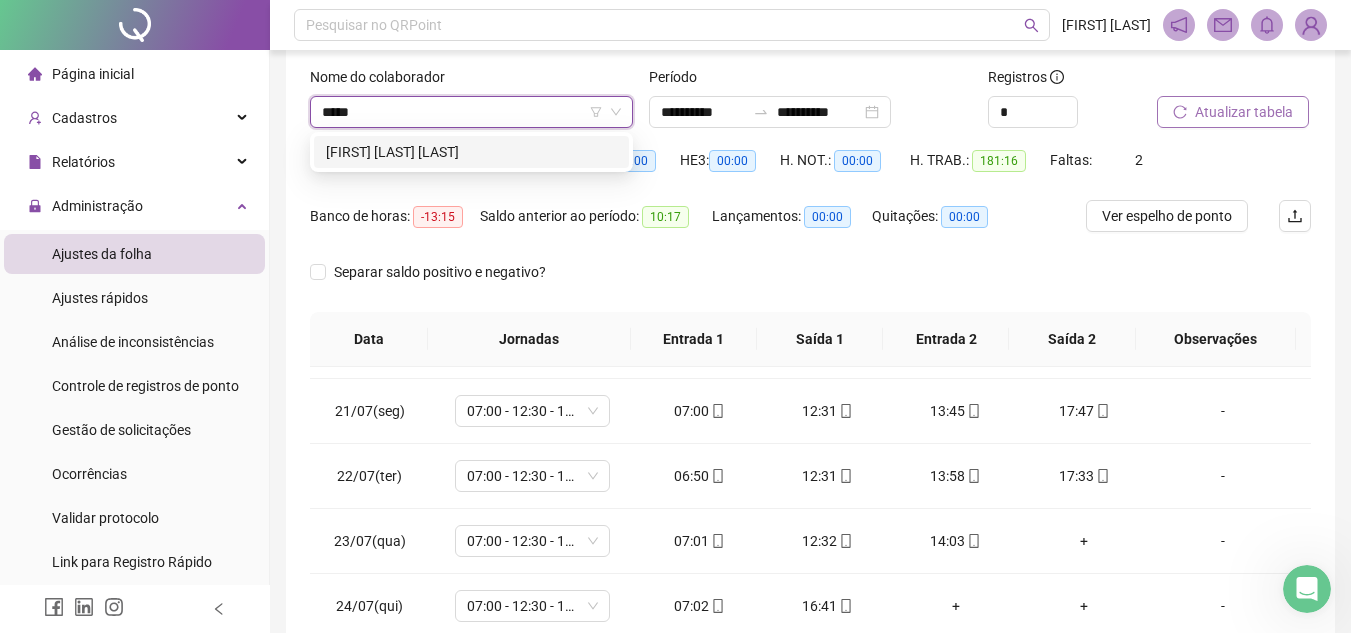 type on "******" 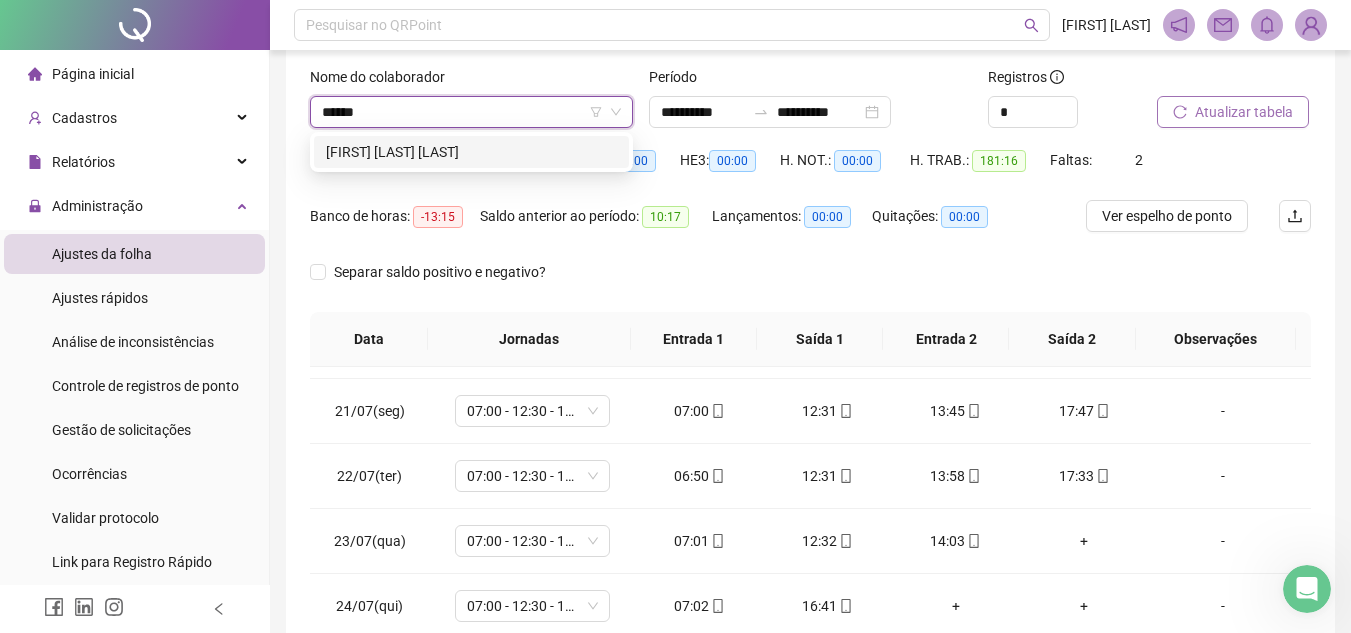 click on "[FIRST] [LAST] [LAST]" at bounding box center (471, 152) 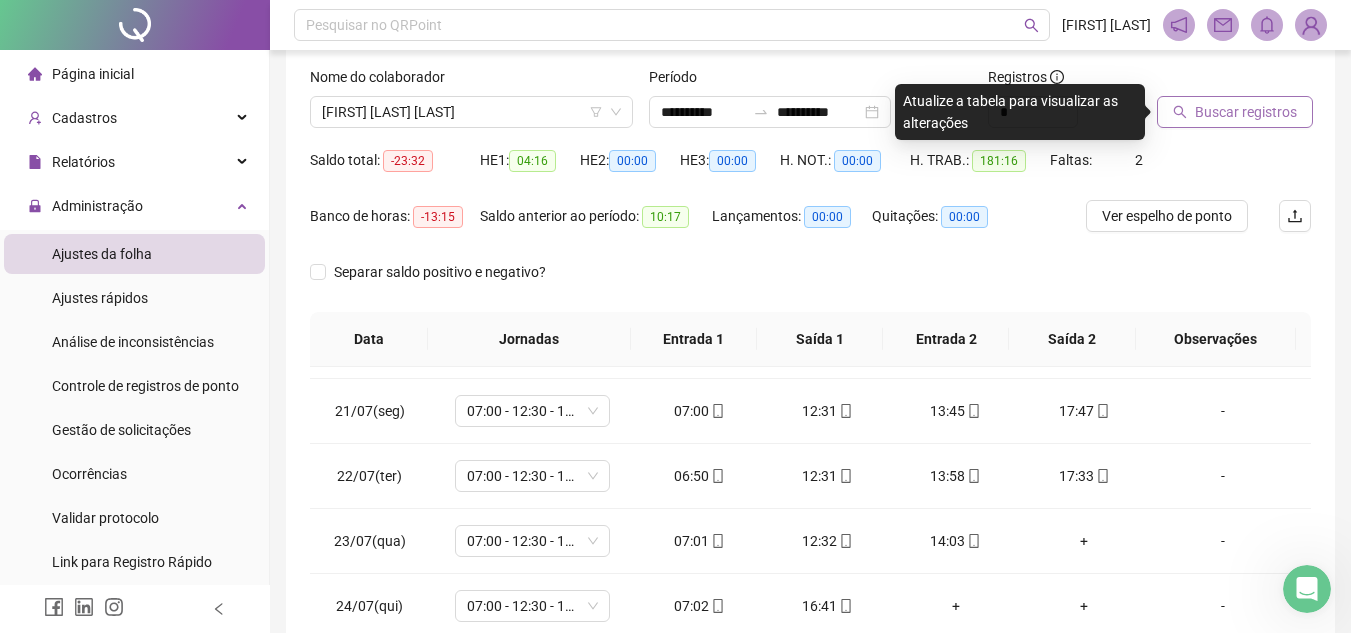 click on "Buscar registros" at bounding box center [1246, 112] 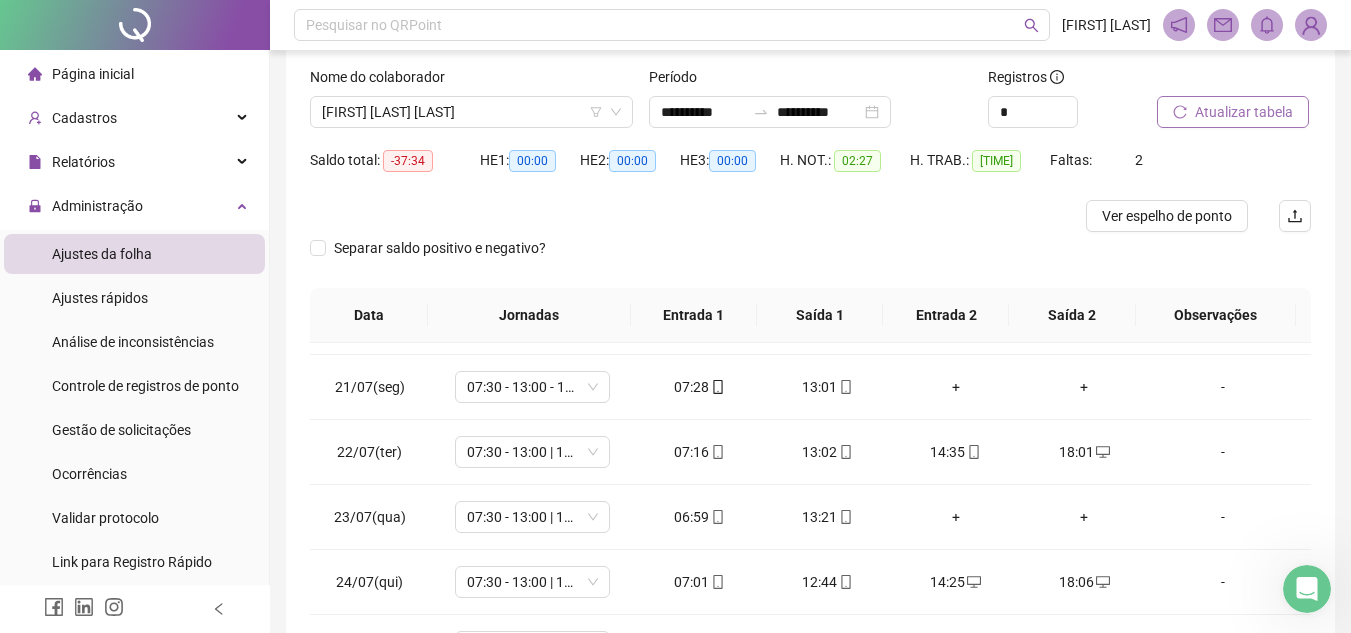 click on "Atualizar tabela" at bounding box center (1244, 112) 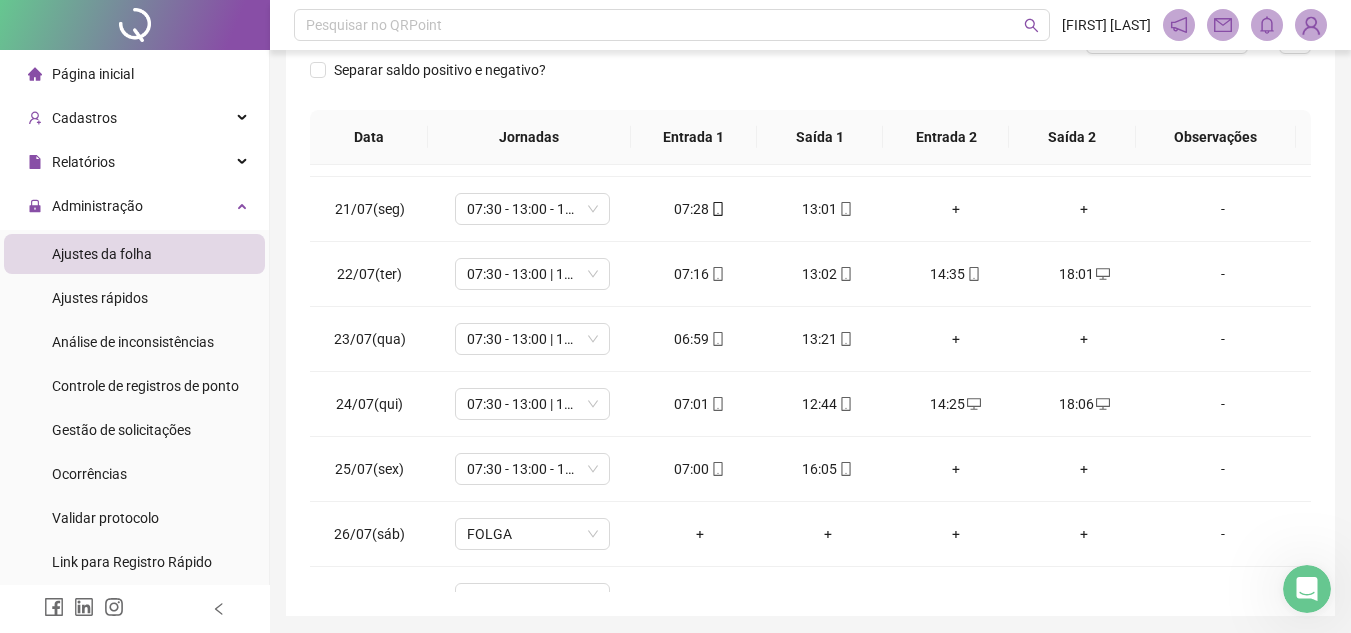 scroll, scrollTop: 365, scrollLeft: 0, axis: vertical 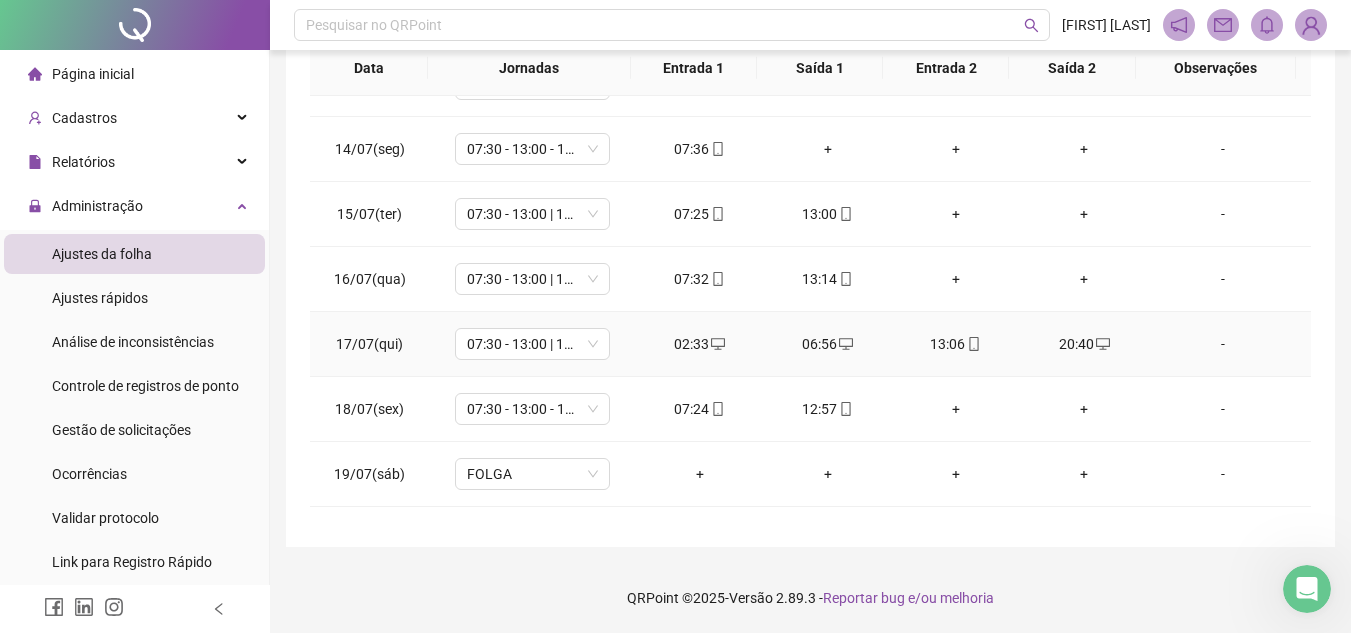 click on "02:33" at bounding box center [700, 344] 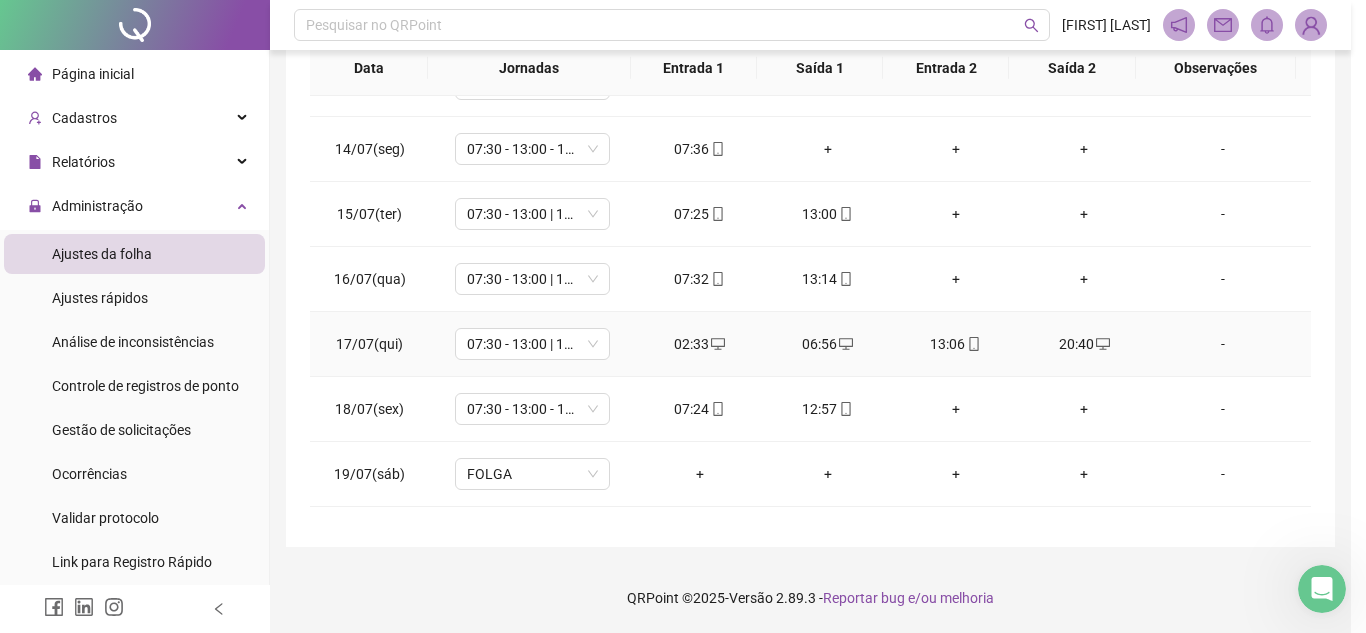 type on "**********" 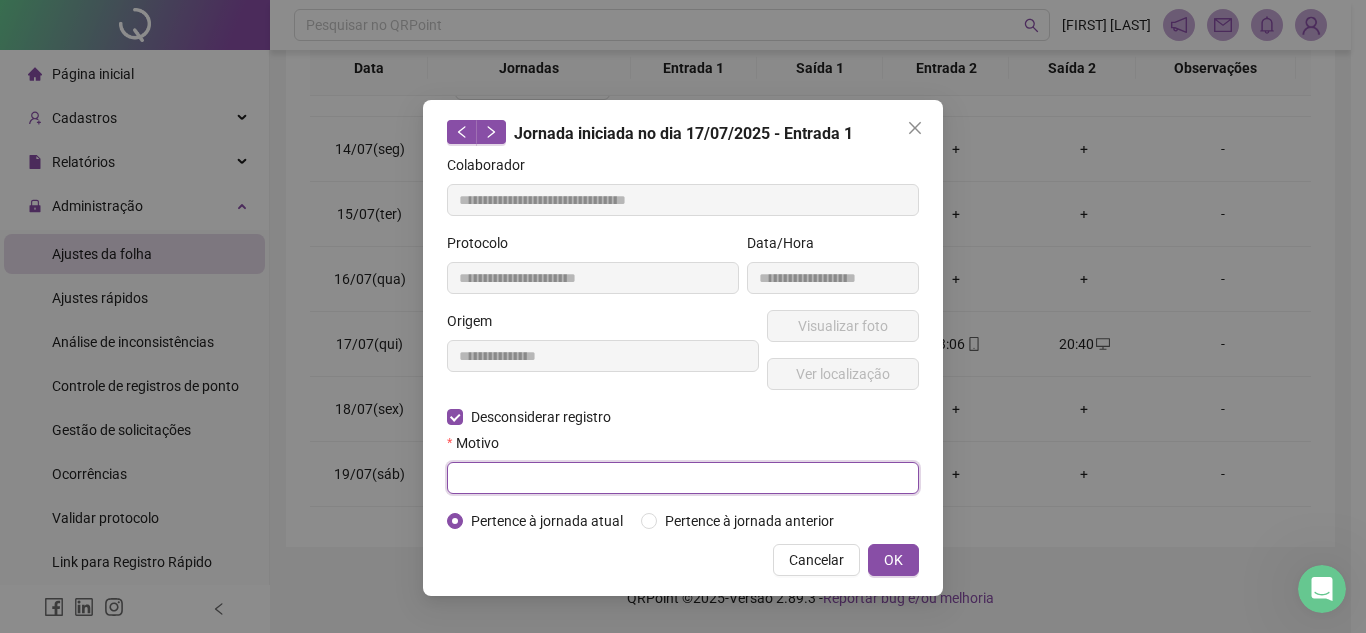 click at bounding box center (683, 478) 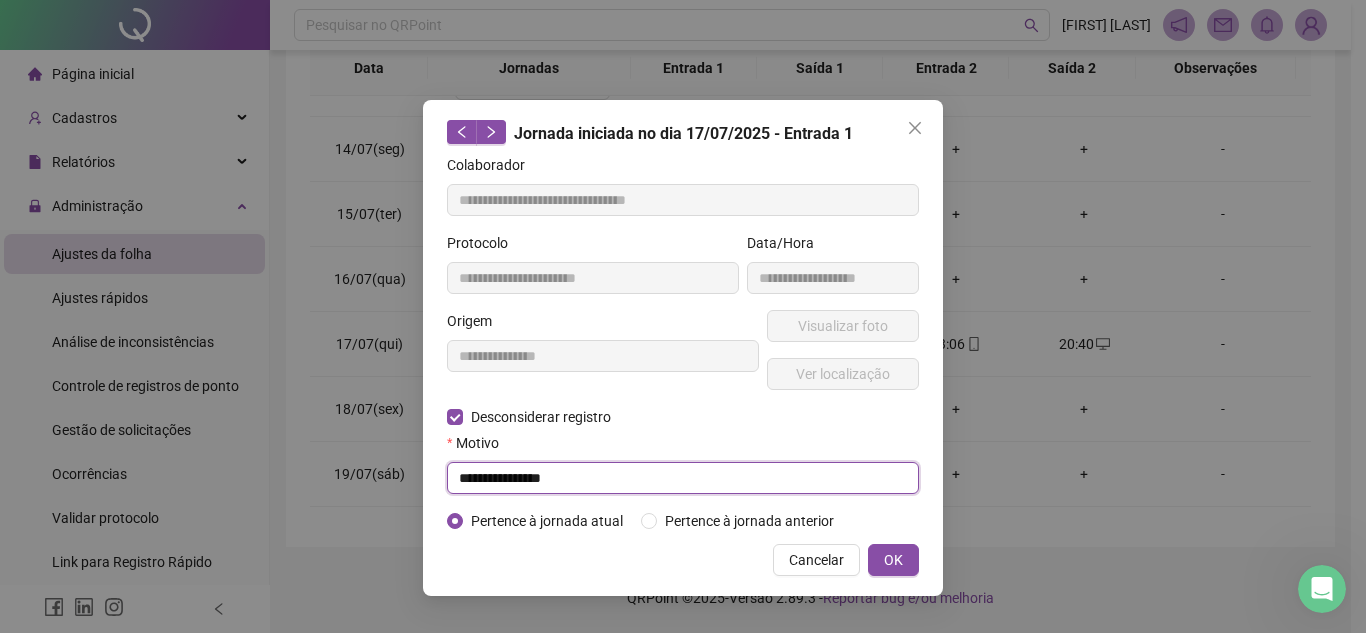 type on "**********" 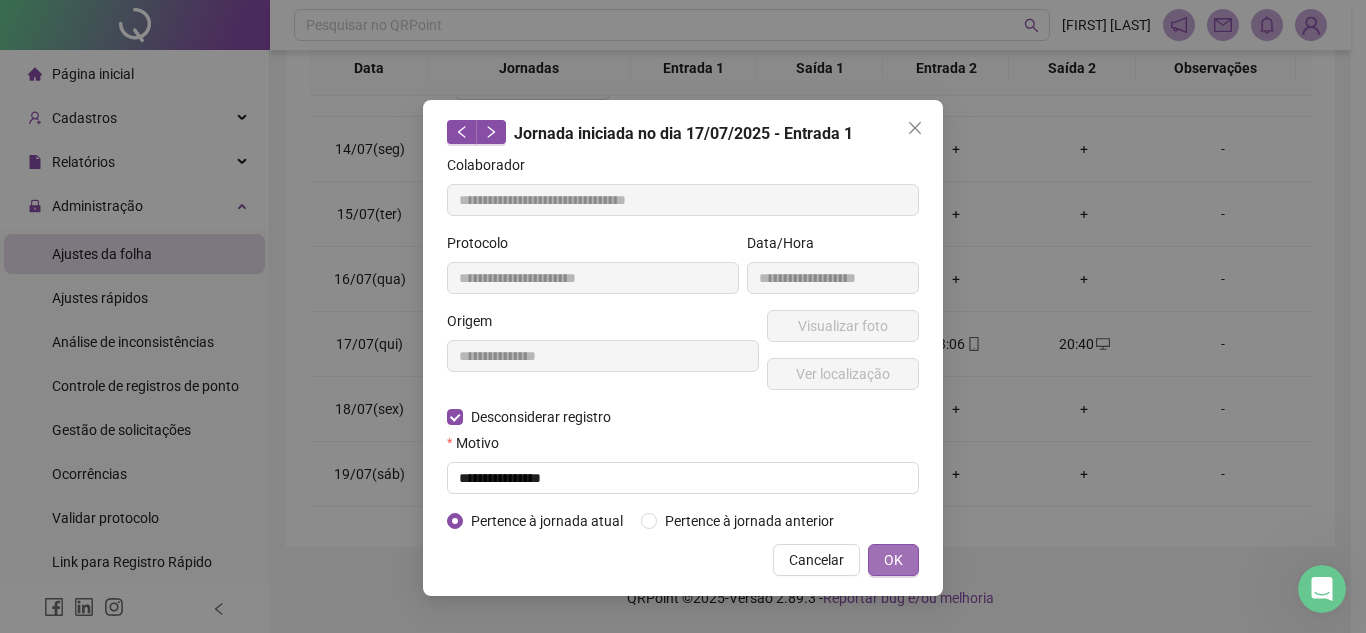 click on "OK" at bounding box center [893, 560] 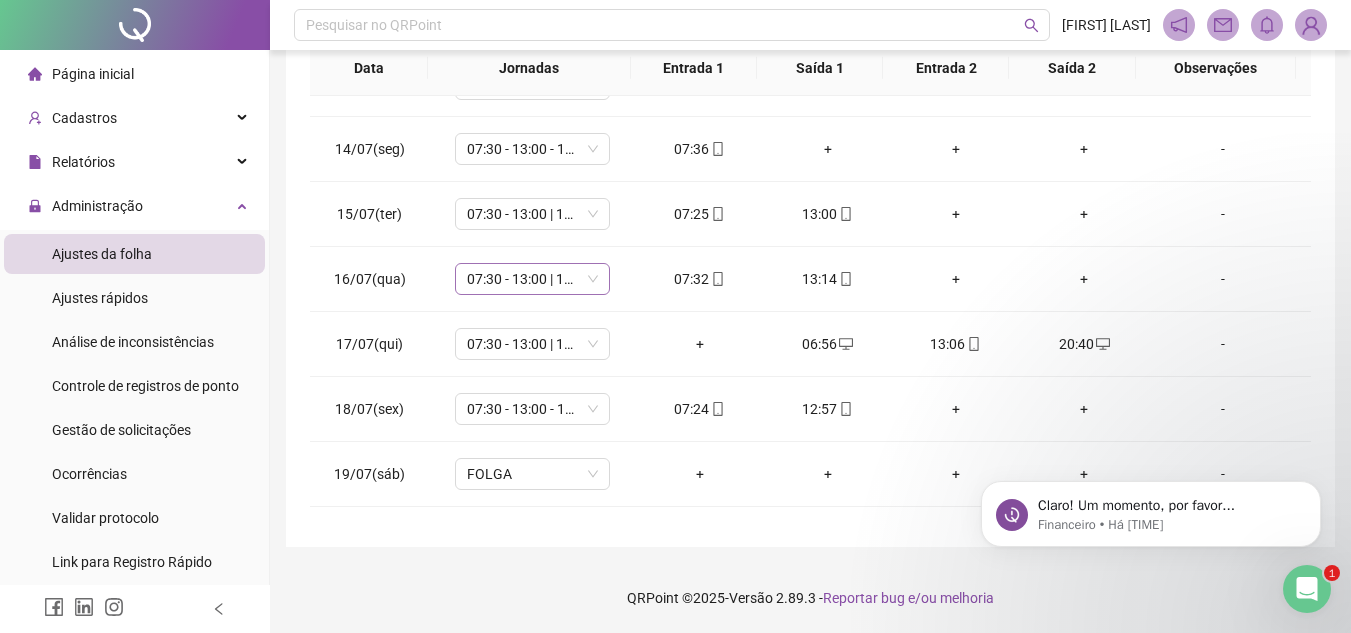 scroll, scrollTop: 0, scrollLeft: 0, axis: both 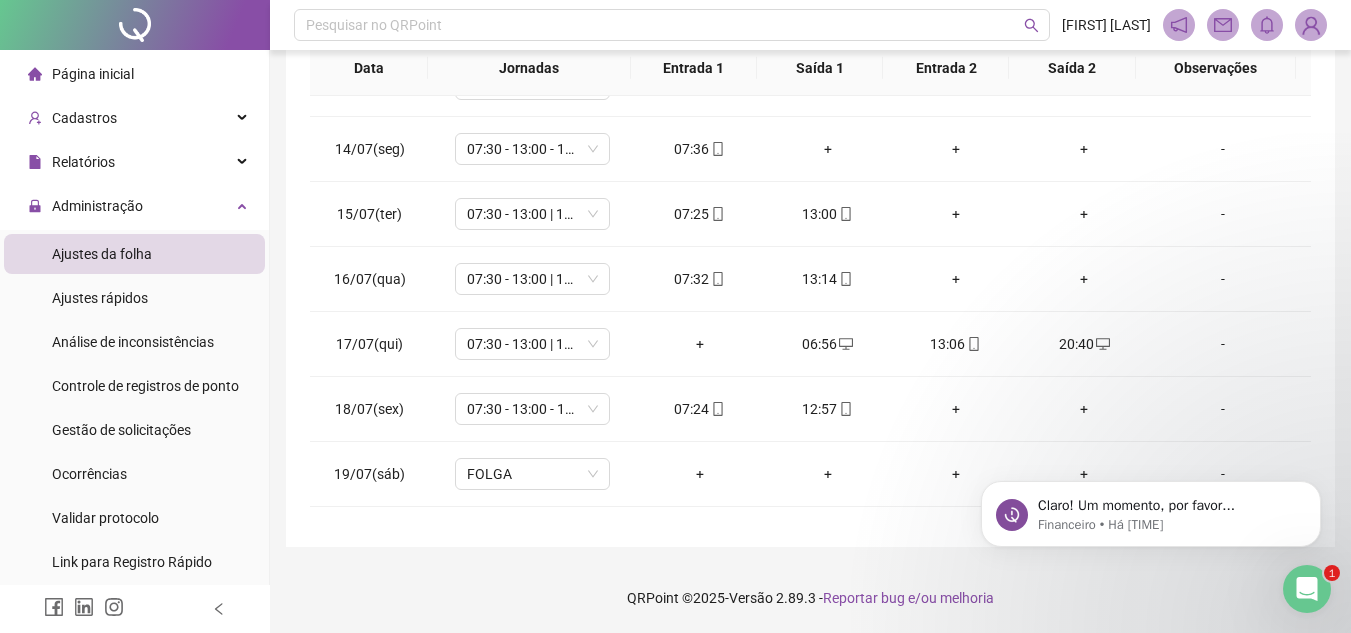 click 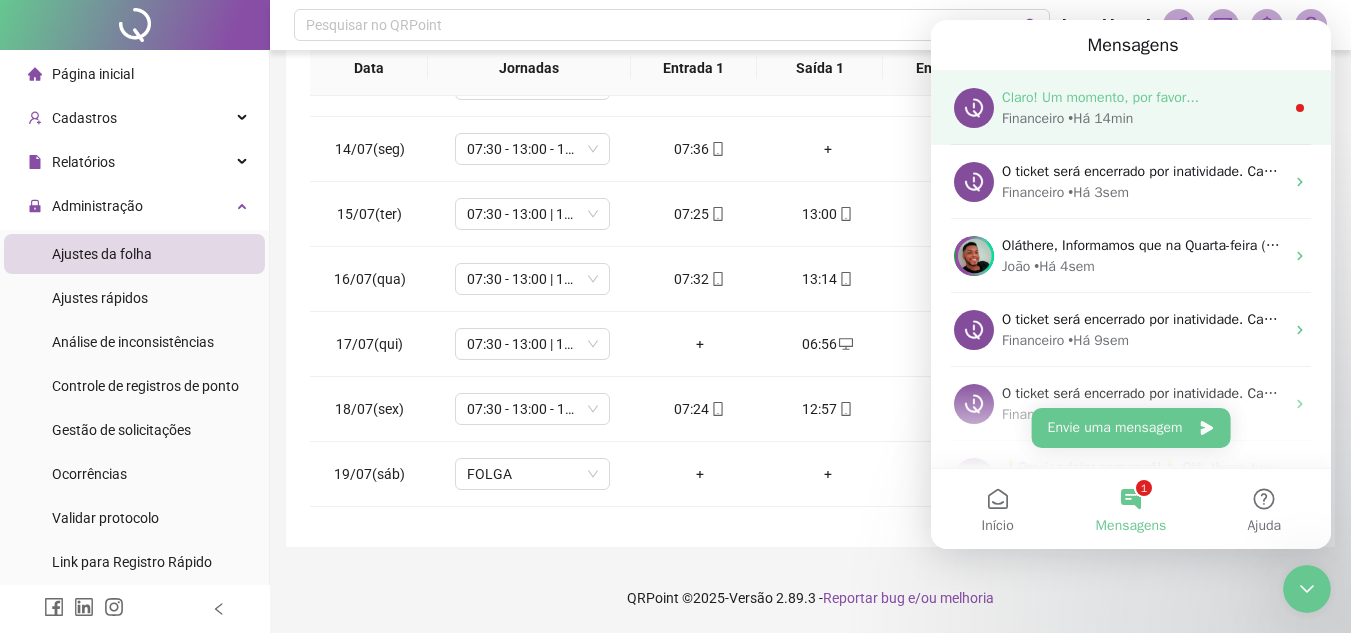 click on "• Há [TIME]" at bounding box center (1100, 118) 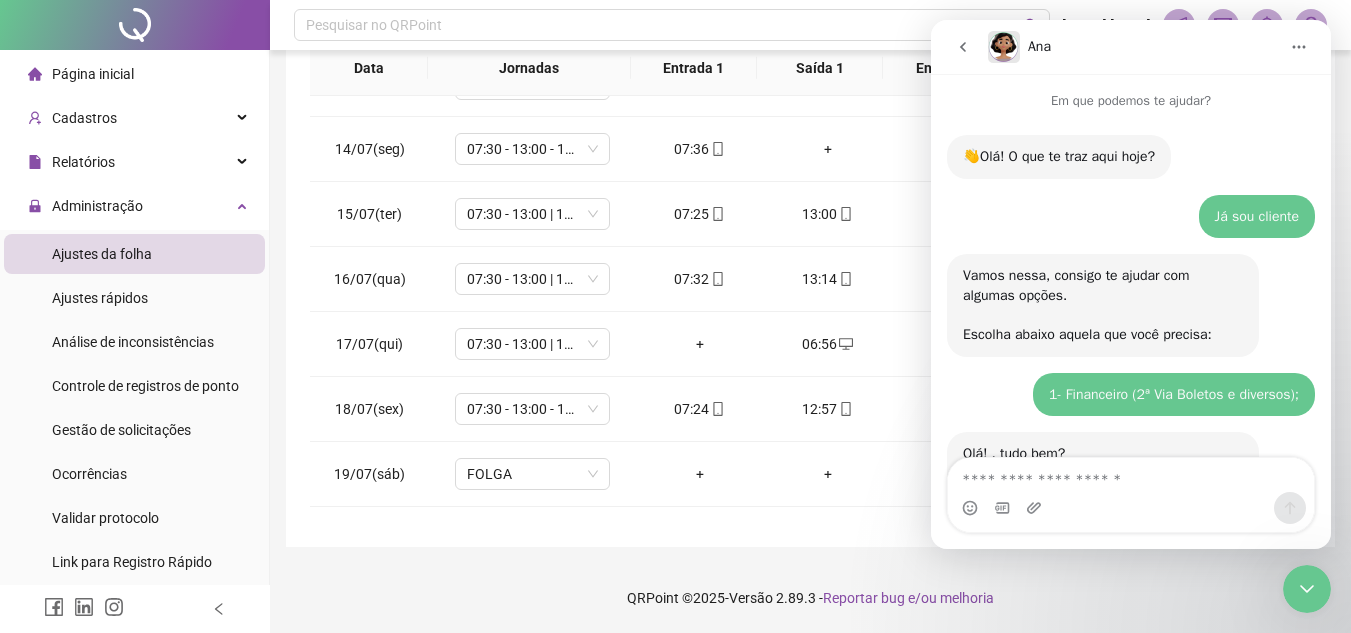 scroll, scrollTop: 3, scrollLeft: 0, axis: vertical 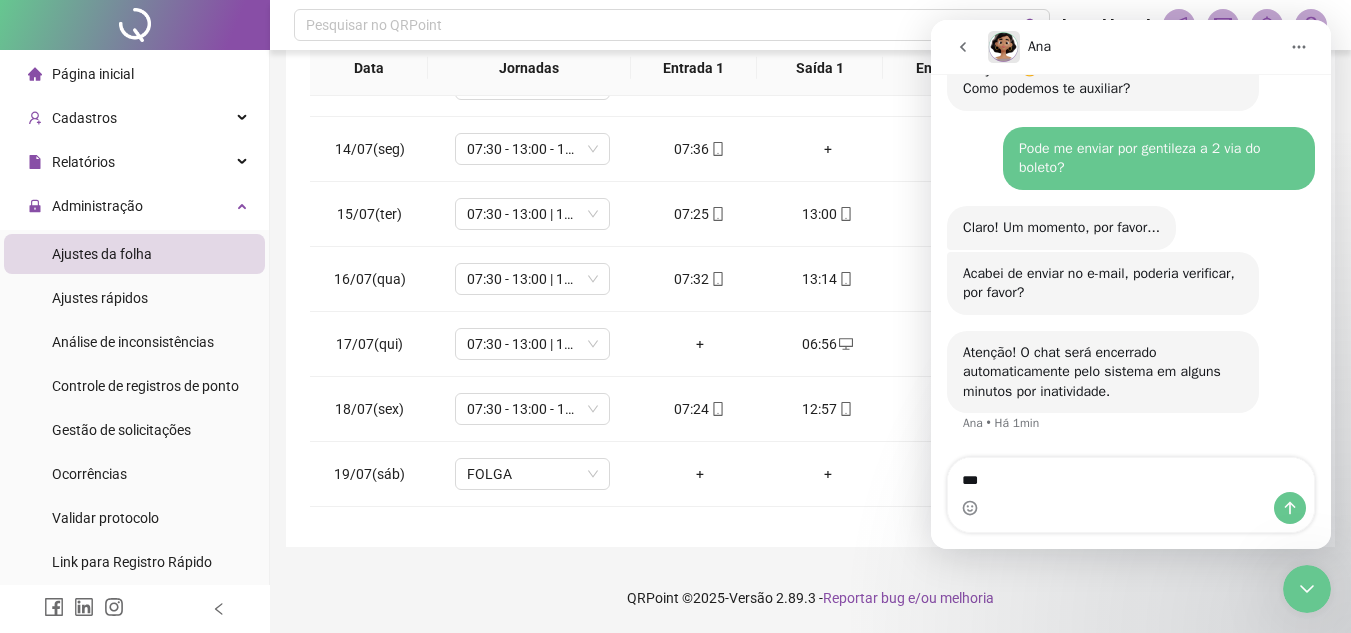 type on "****" 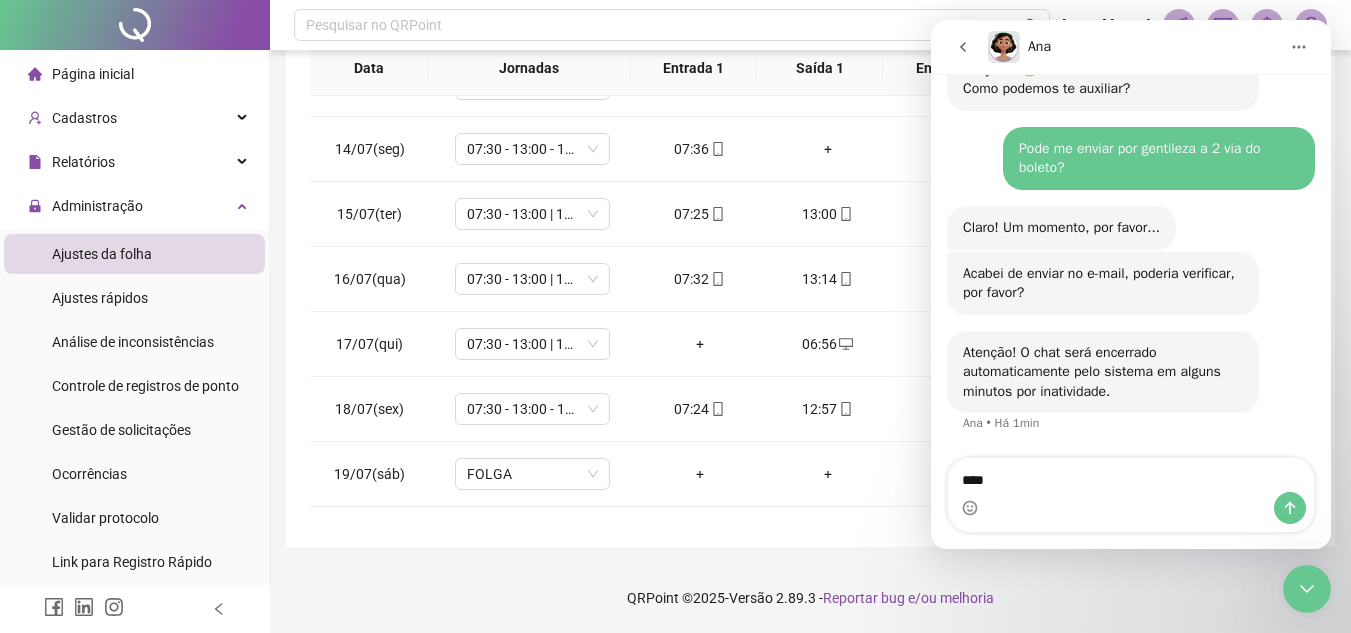type 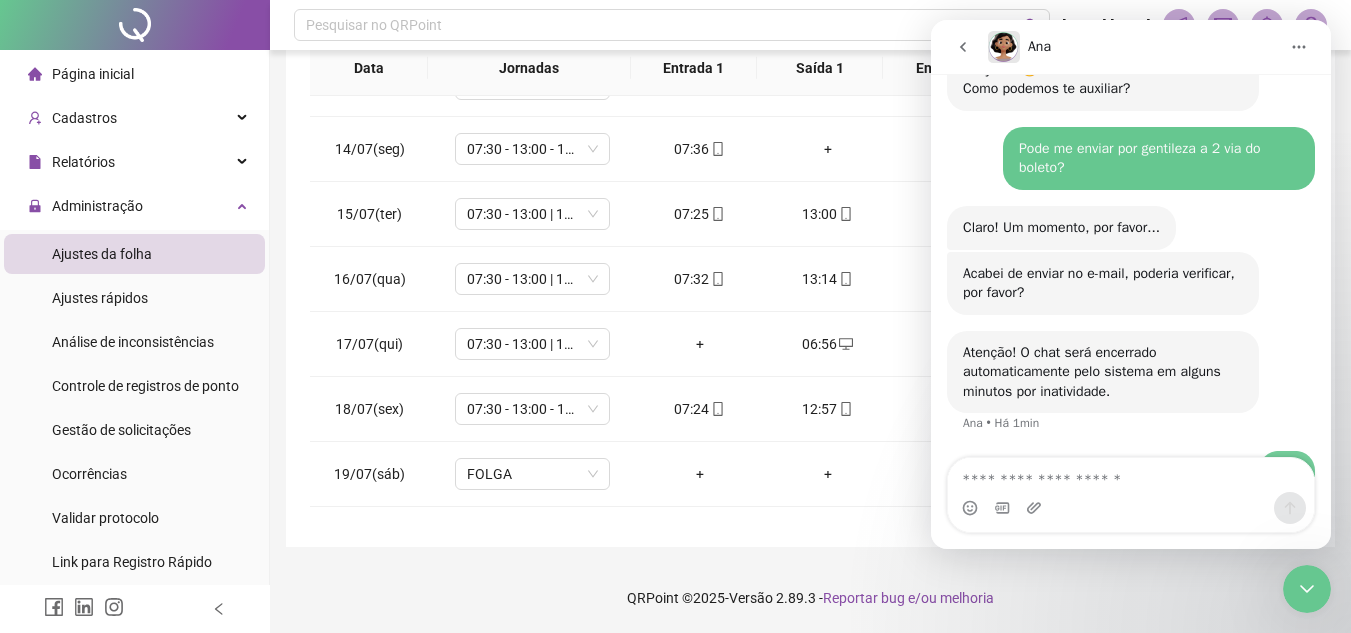 scroll, scrollTop: 1531, scrollLeft: 0, axis: vertical 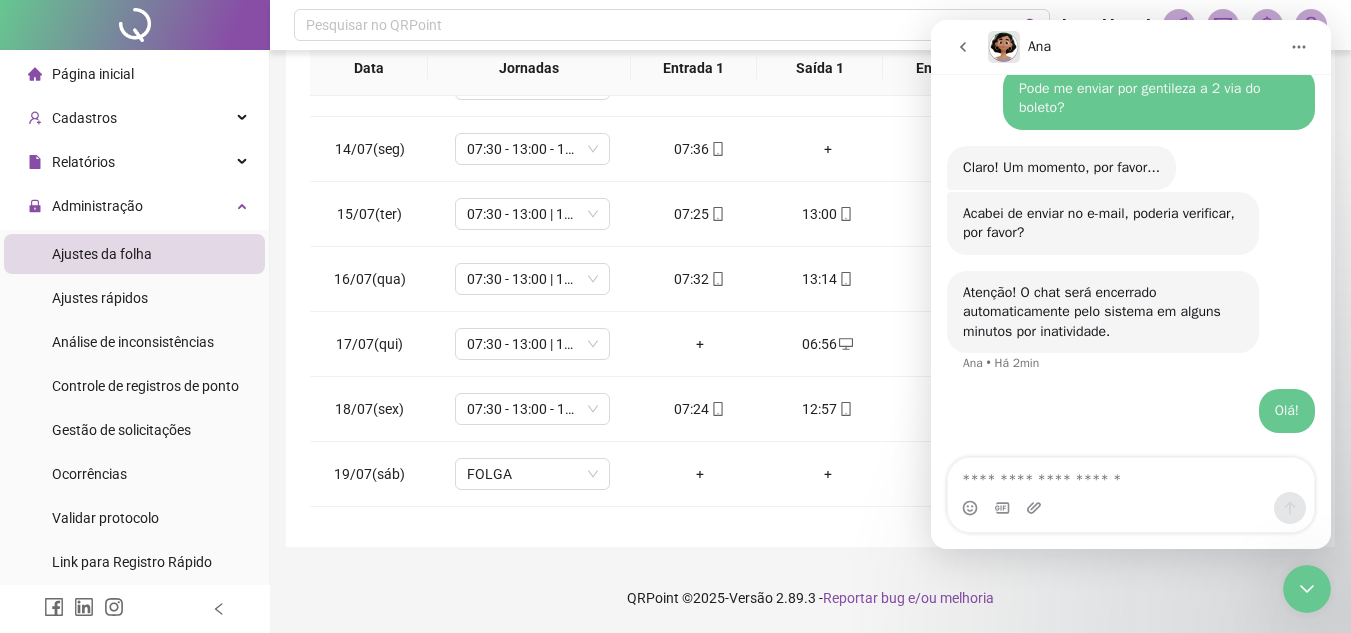 click 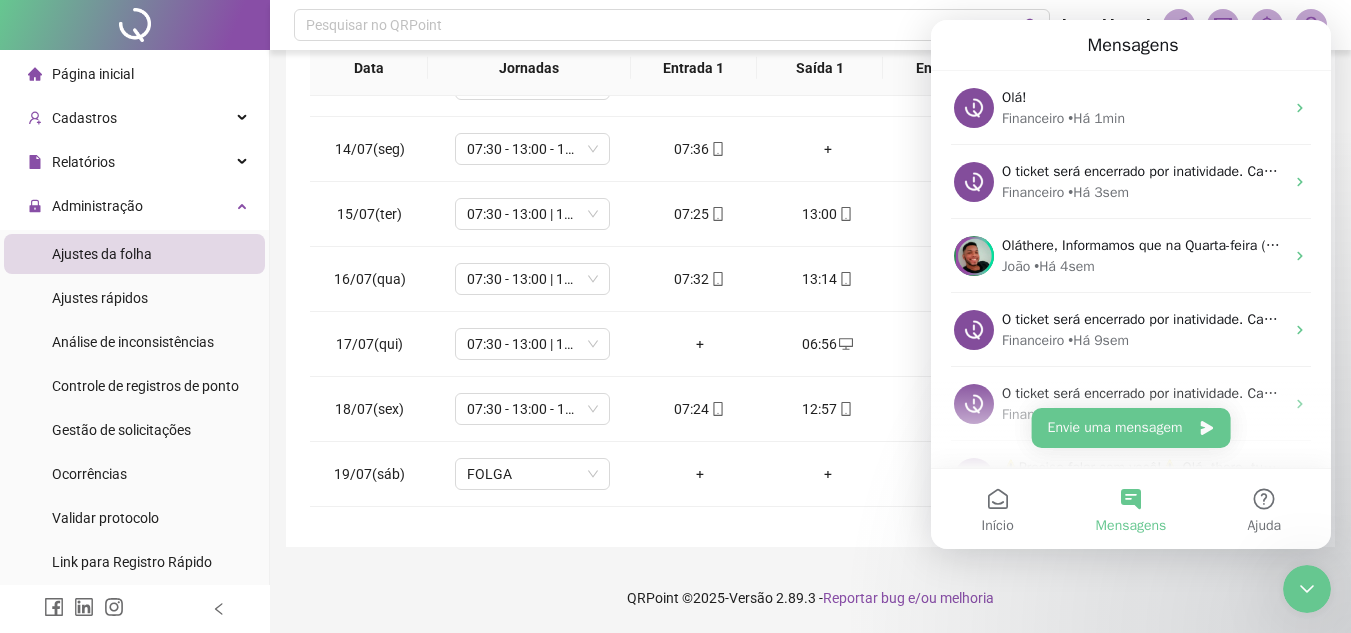scroll, scrollTop: 0, scrollLeft: 0, axis: both 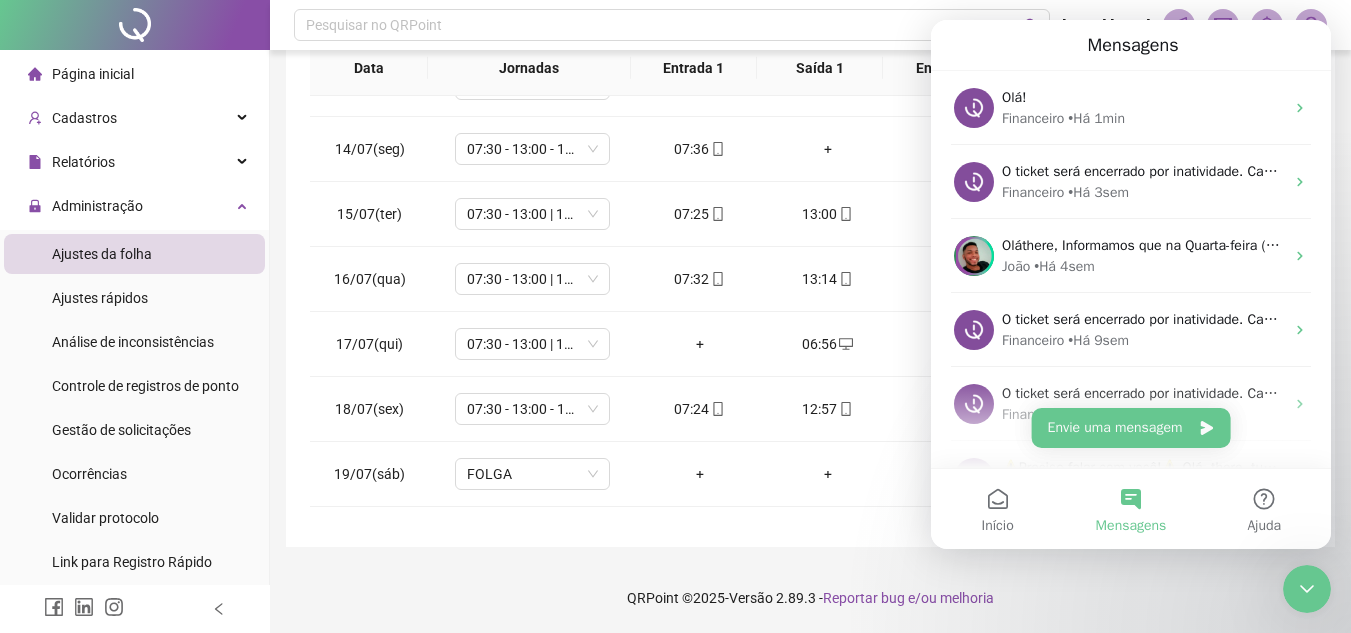 click at bounding box center [1307, 589] 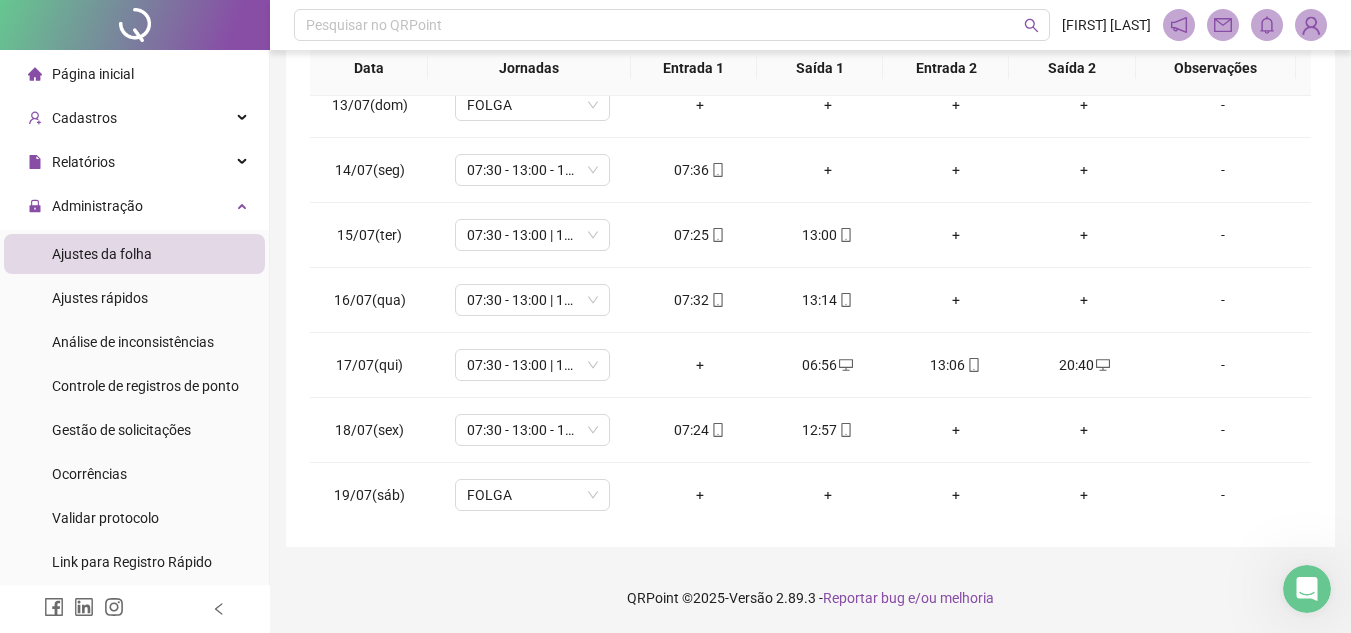 scroll, scrollTop: 809, scrollLeft: 0, axis: vertical 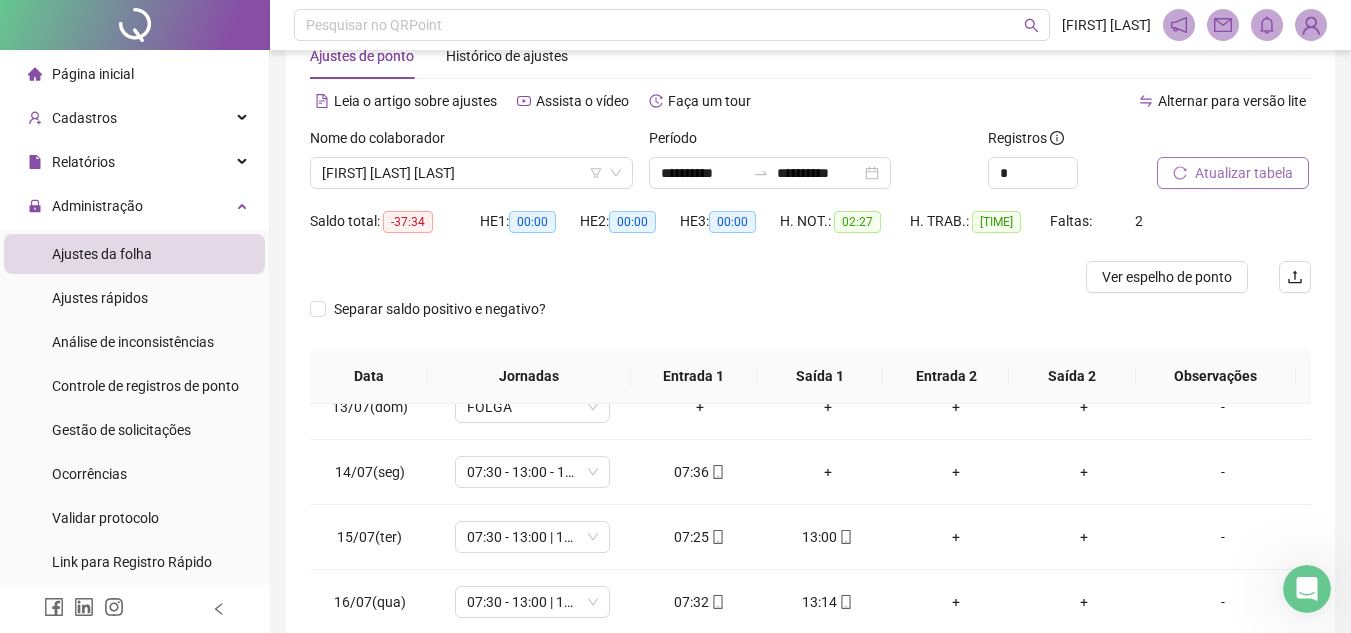 click on "Atualizar tabela" at bounding box center (1244, 173) 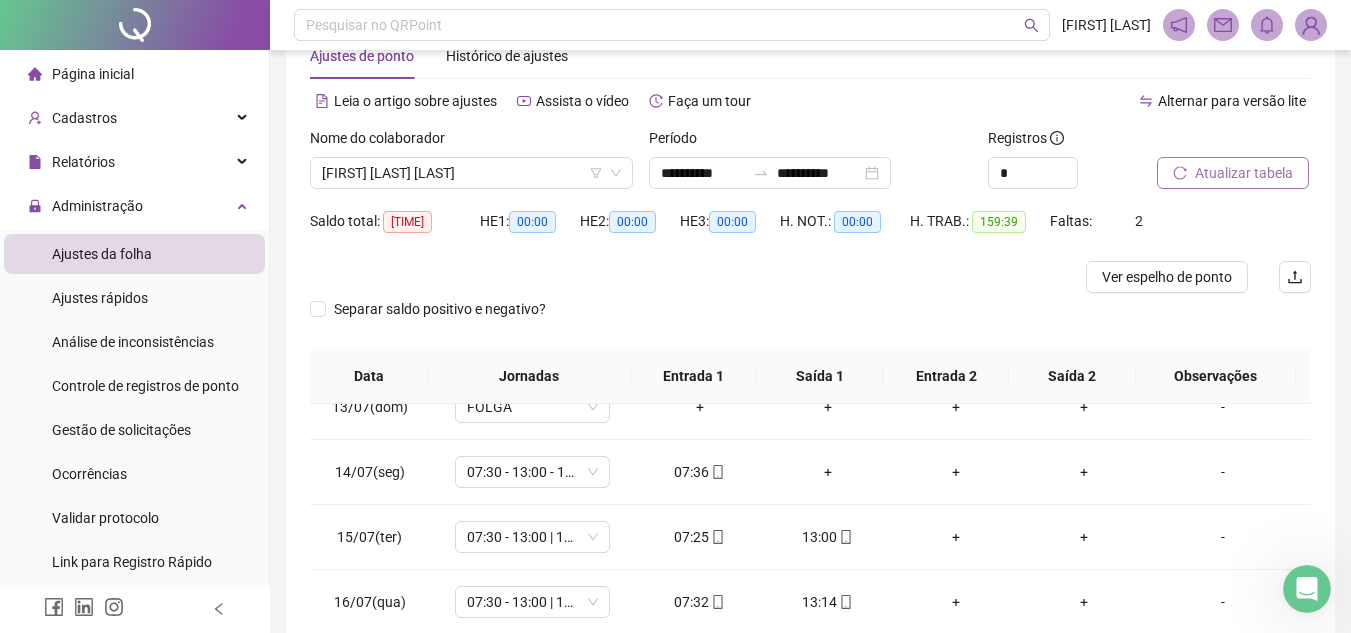 click on "Atualizar tabela" at bounding box center [1244, 173] 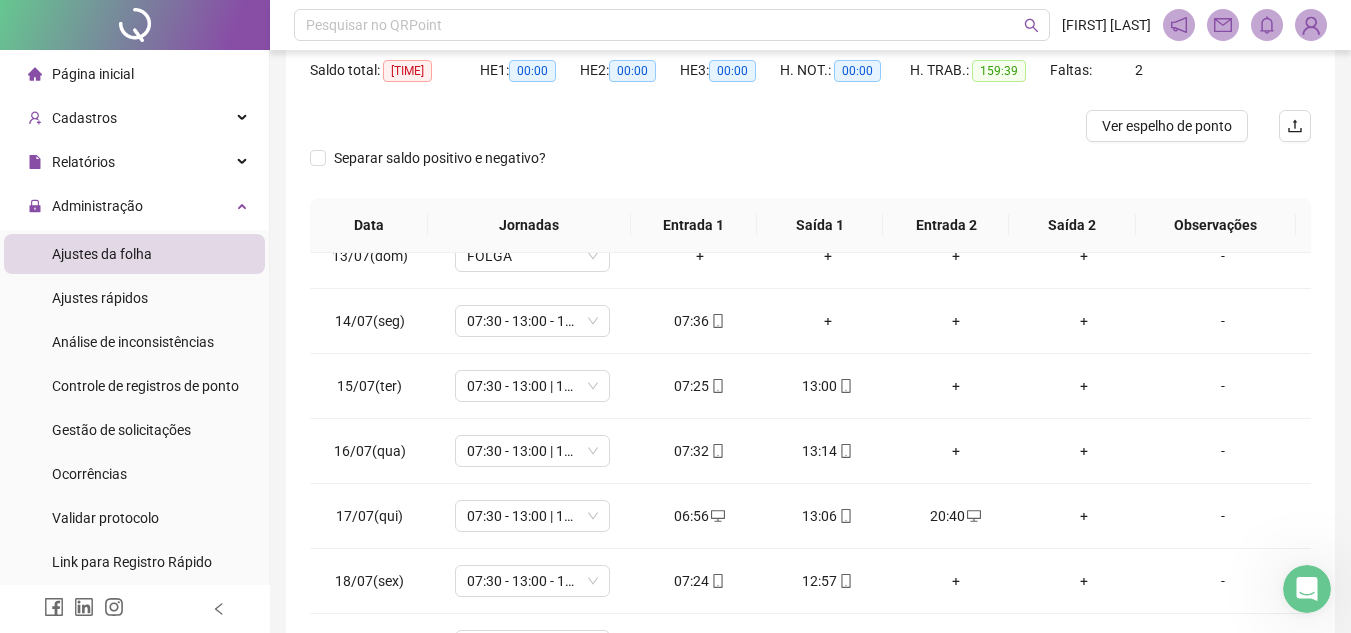 scroll, scrollTop: 365, scrollLeft: 0, axis: vertical 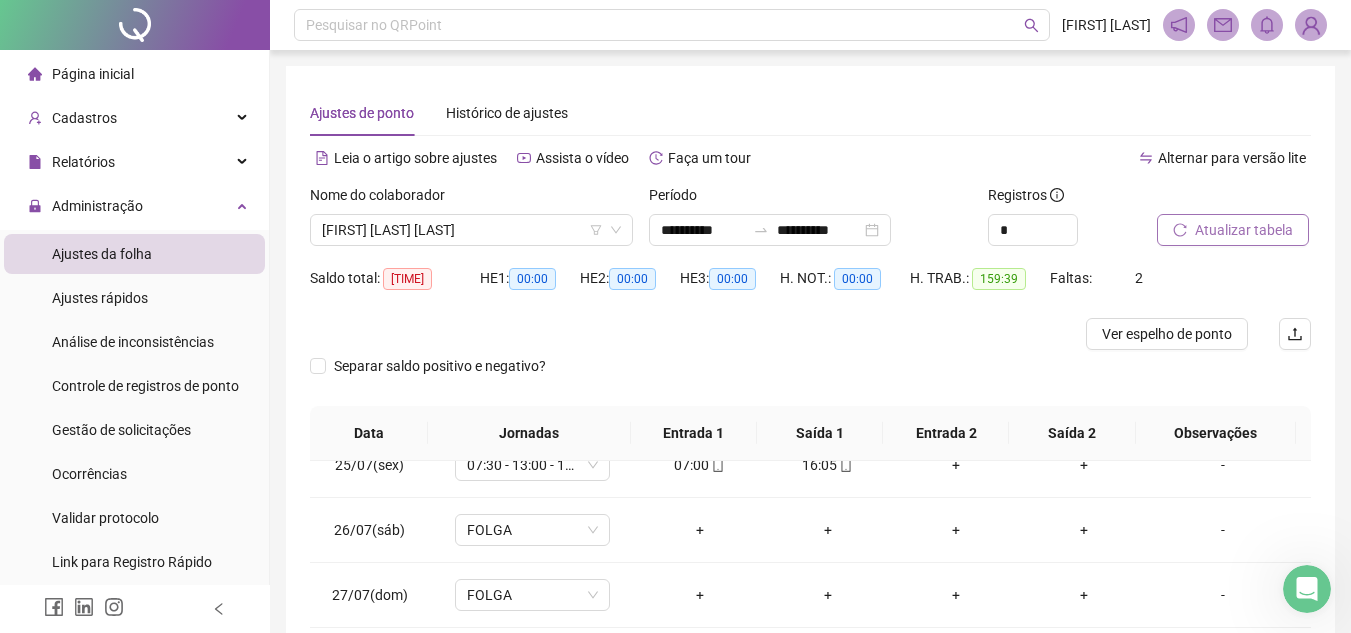 click on "Atualizar tabela" at bounding box center (1233, 230) 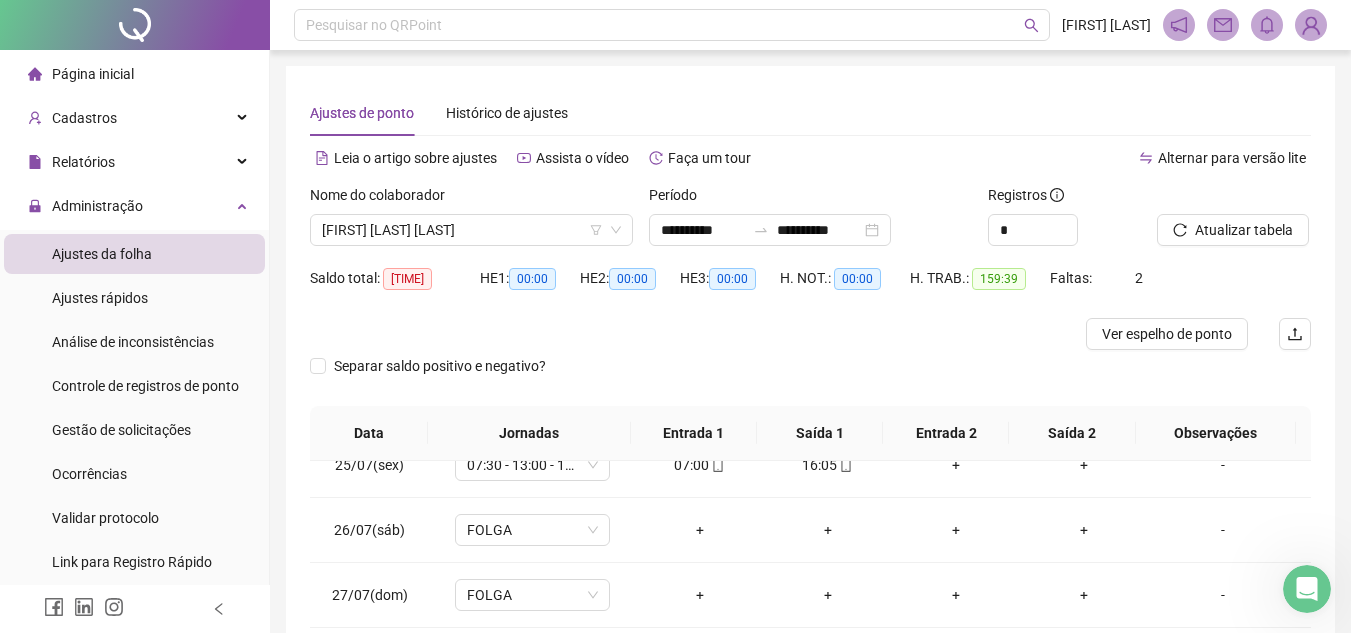 click 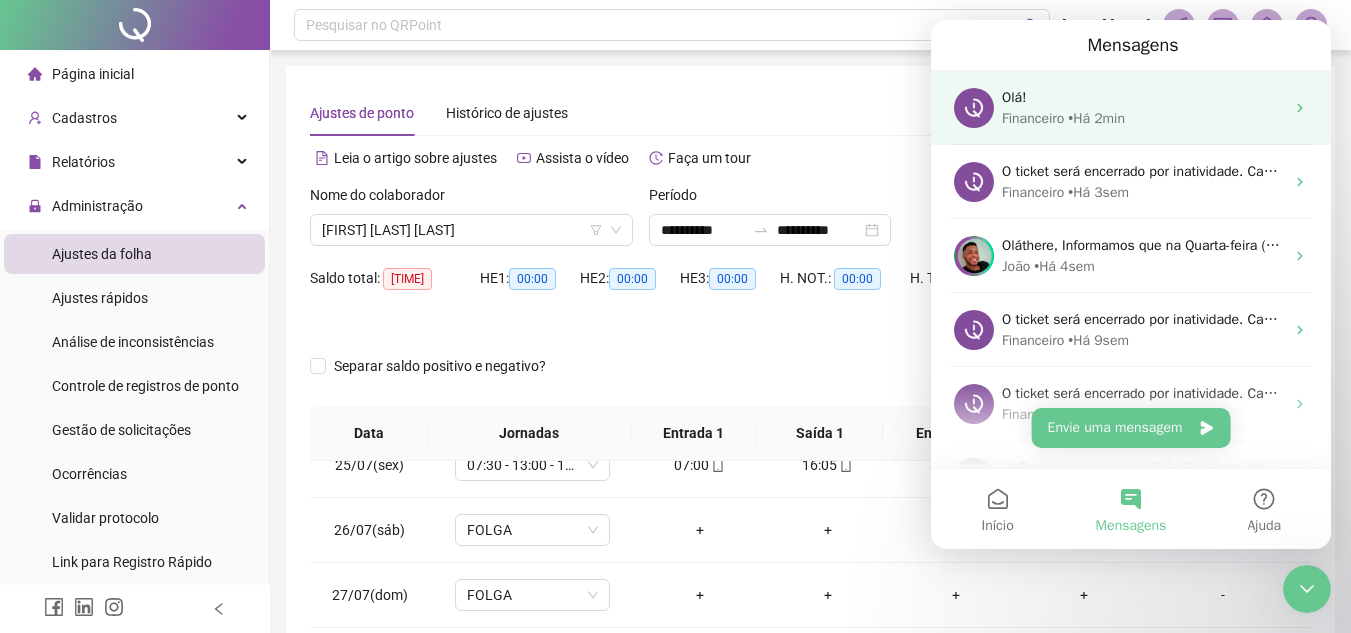 click on "•  Há 2min" at bounding box center [1096, 118] 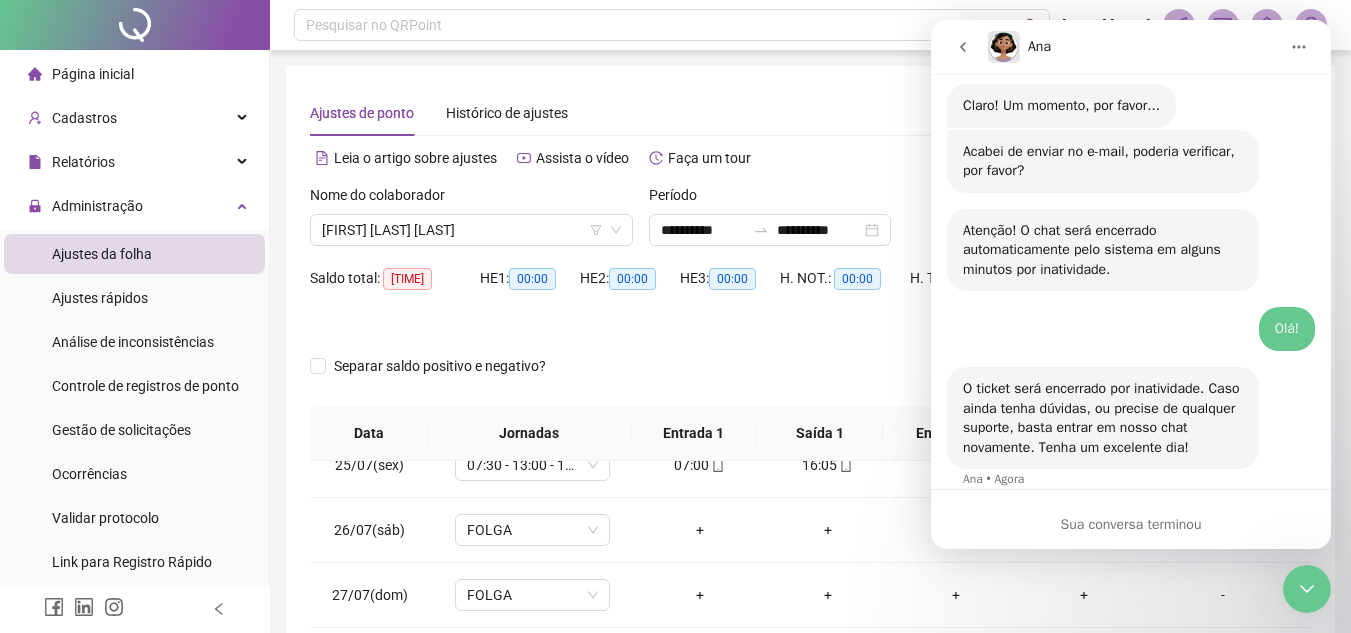 scroll, scrollTop: 1637, scrollLeft: 0, axis: vertical 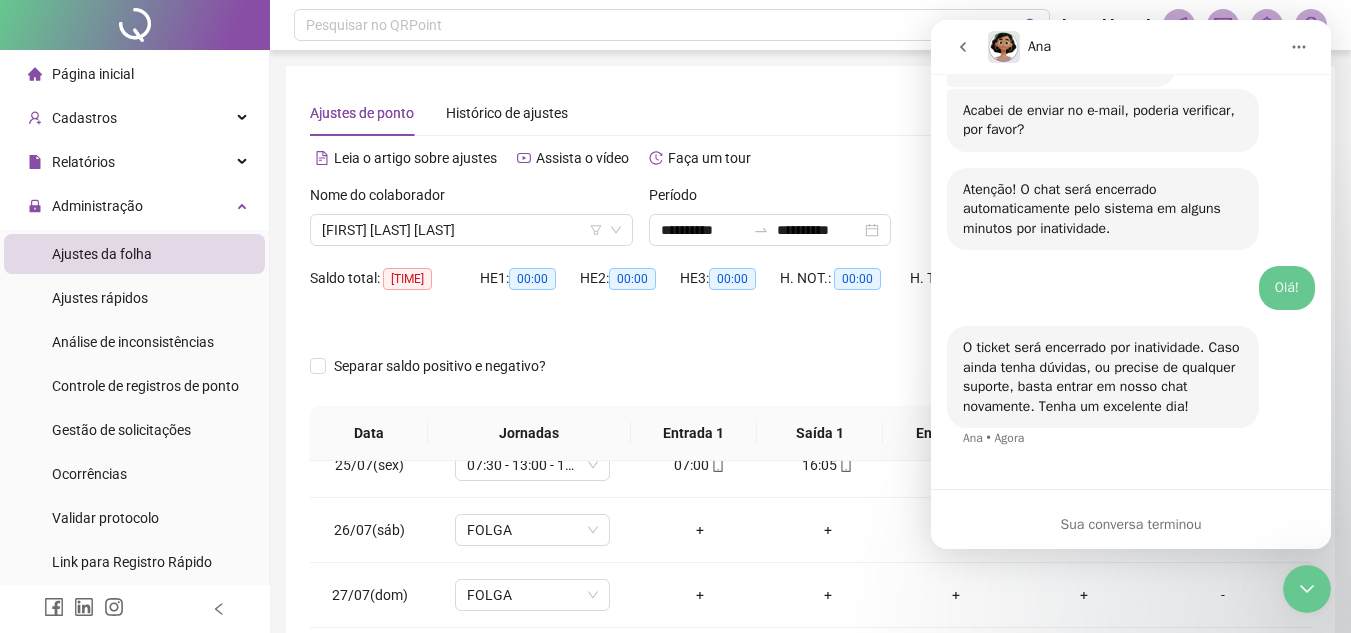 click on "O ticket será encerrado por inatividade. Caso ainda tenha dúvidas, ou precise de qualquer suporte, basta entrar em nosso chat novamente. Tenha um excelente dia!" at bounding box center (1103, 377) 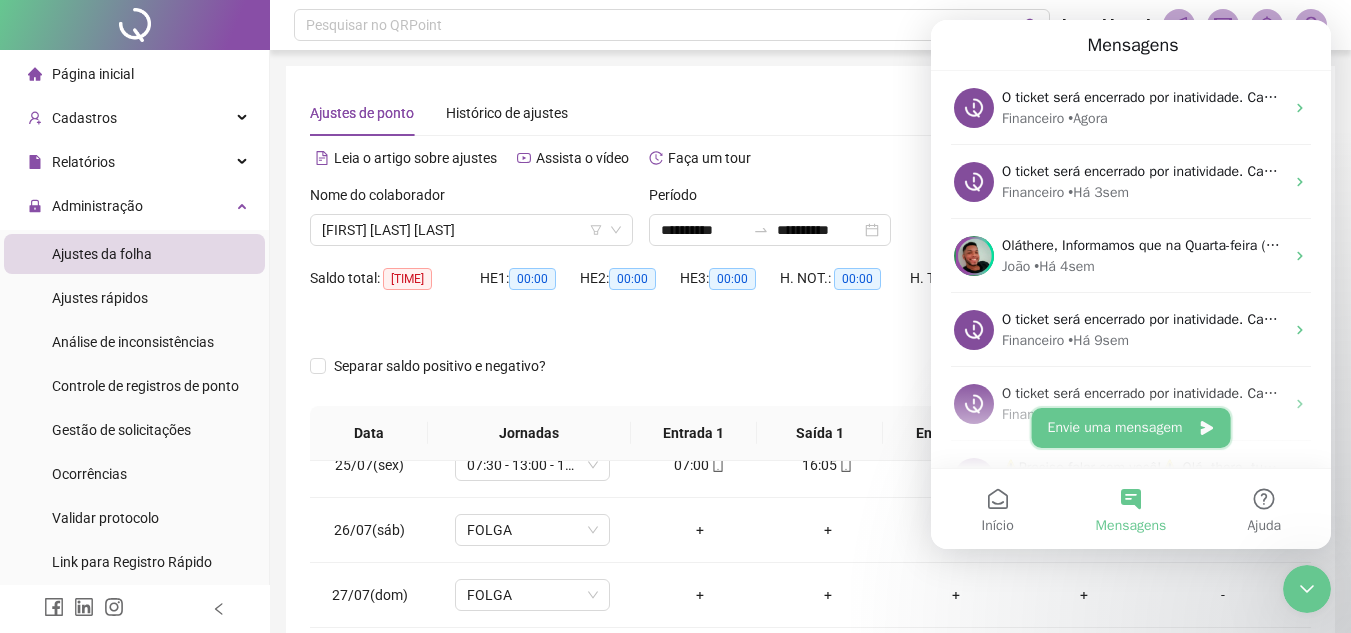 click on "Envie uma mensagem" at bounding box center (1131, 428) 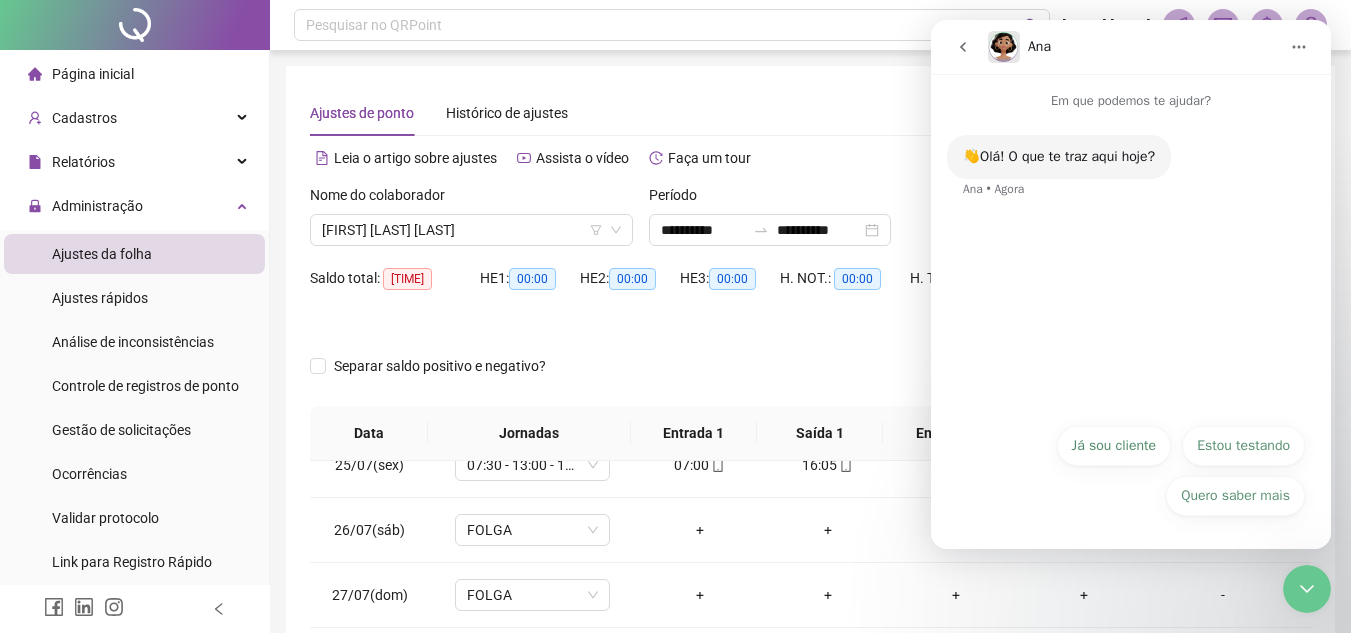 click on "Já sou cliente" at bounding box center [1114, 446] 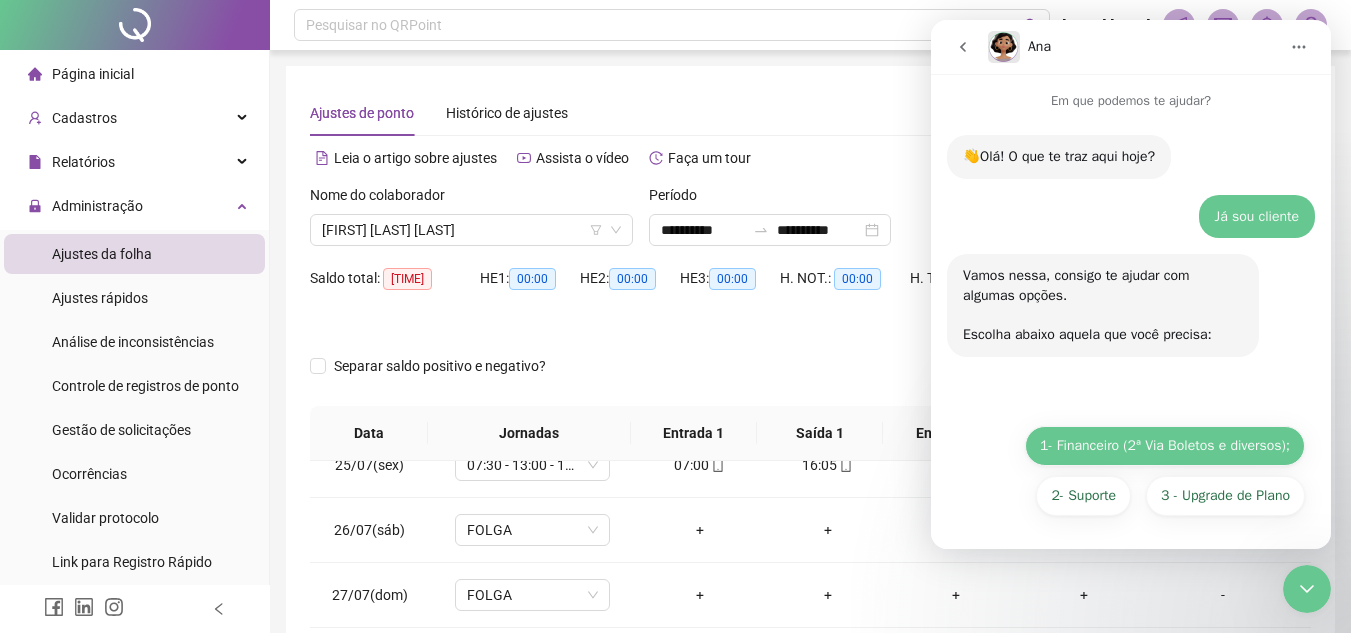 click on "1- Financeiro (2ª Via Boletos e diversos);" at bounding box center [1165, 446] 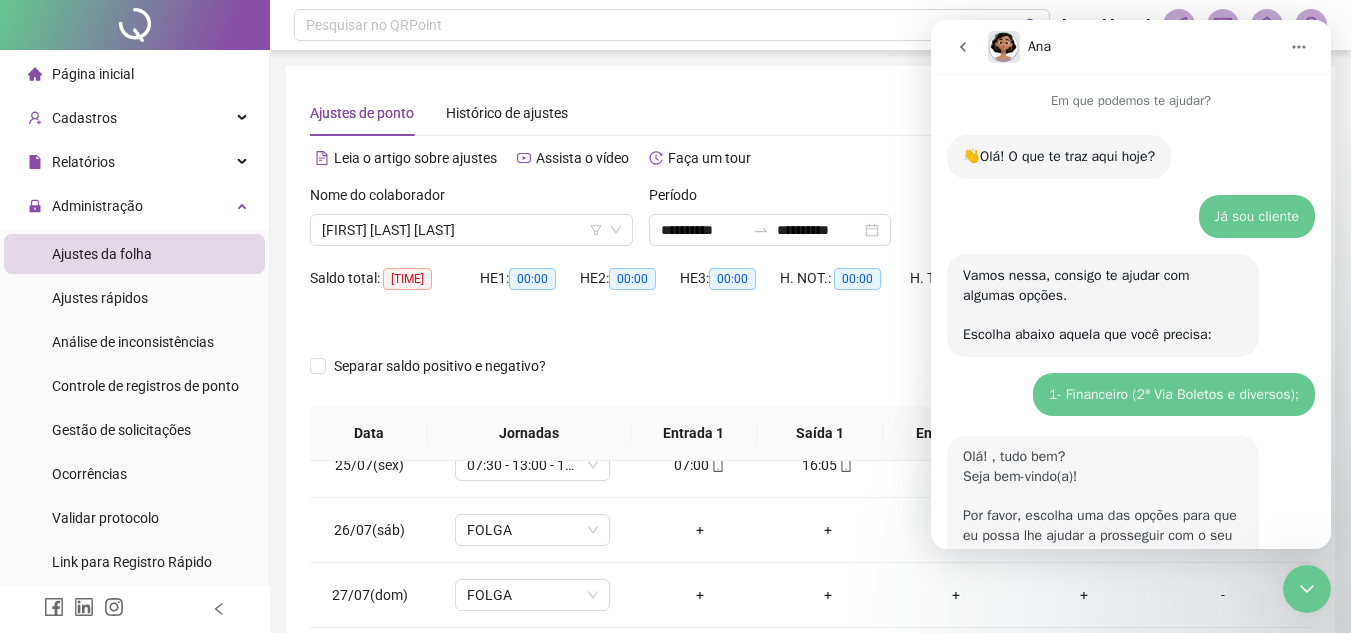 scroll, scrollTop: 303, scrollLeft: 0, axis: vertical 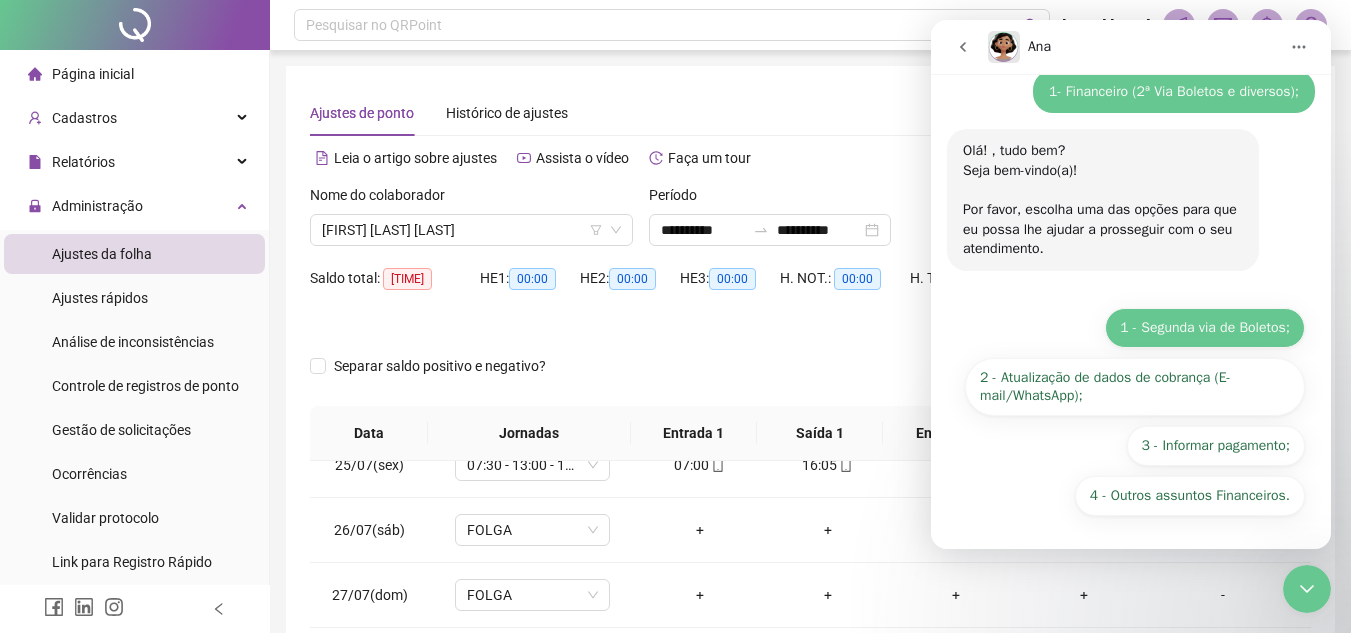 click on "1 - Segunda via de Boletos;" at bounding box center [1205, 328] 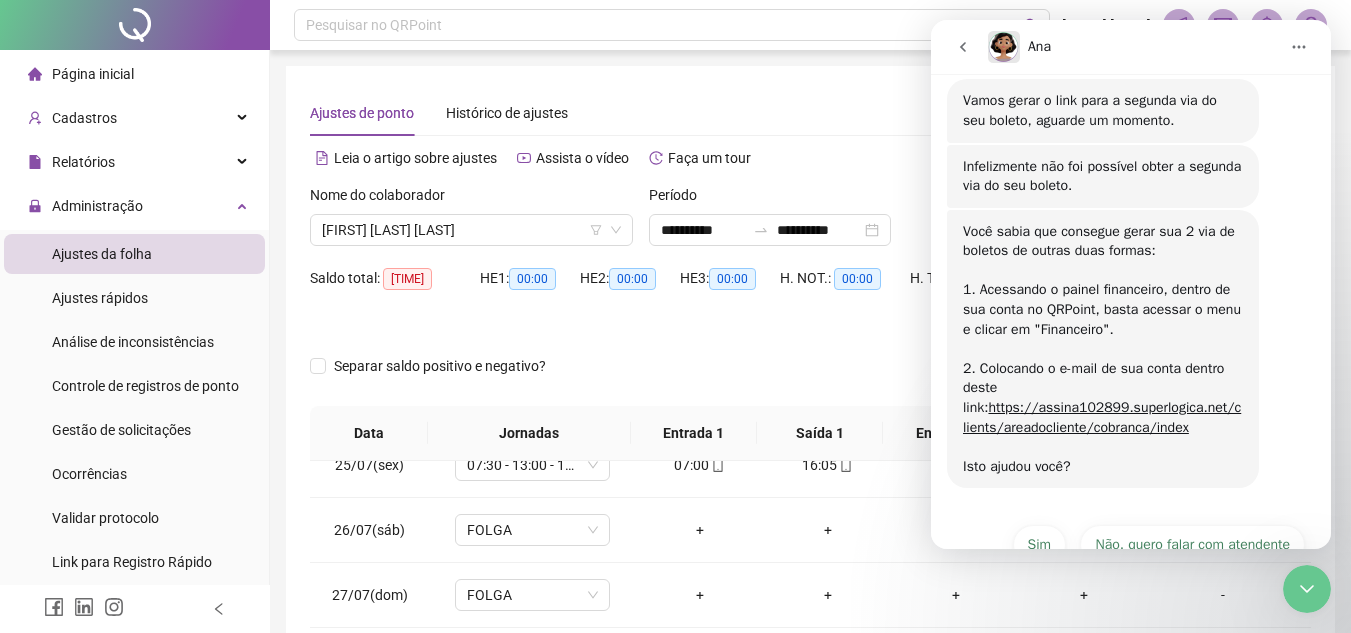 scroll, scrollTop: 621, scrollLeft: 0, axis: vertical 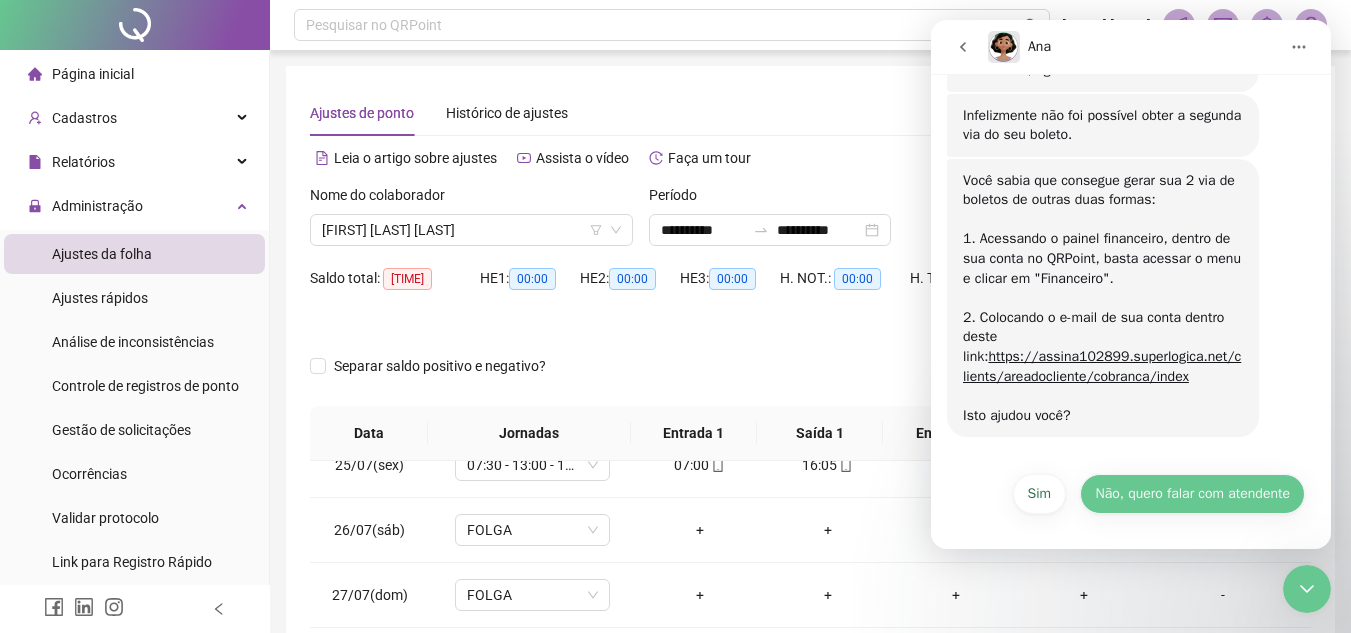click on "Não, quero falar com atendente" at bounding box center (1192, 494) 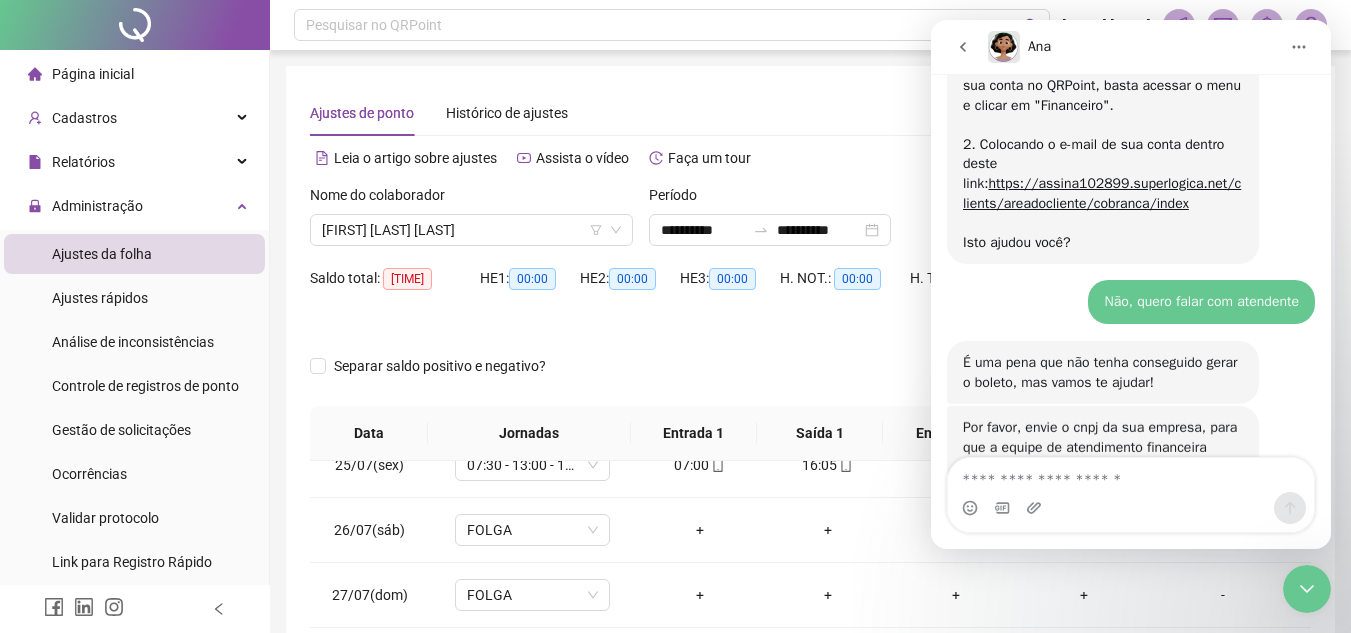 scroll, scrollTop: 866, scrollLeft: 0, axis: vertical 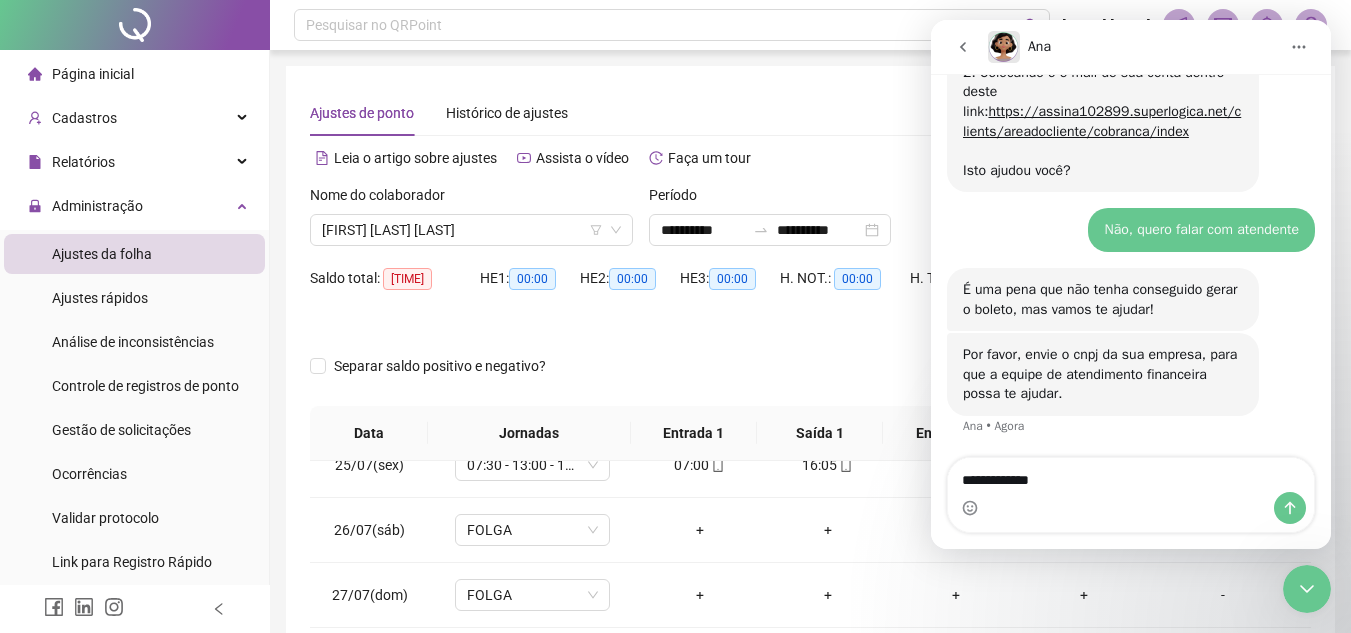 type on "**********" 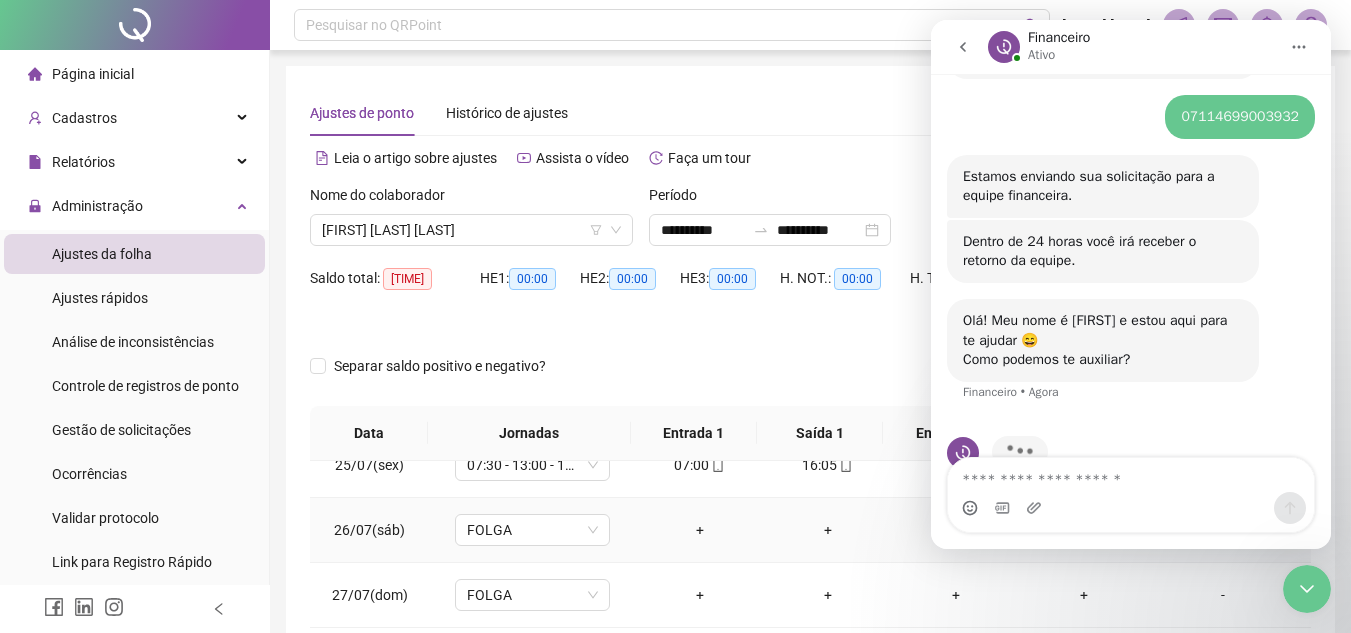 scroll, scrollTop: 1246, scrollLeft: 0, axis: vertical 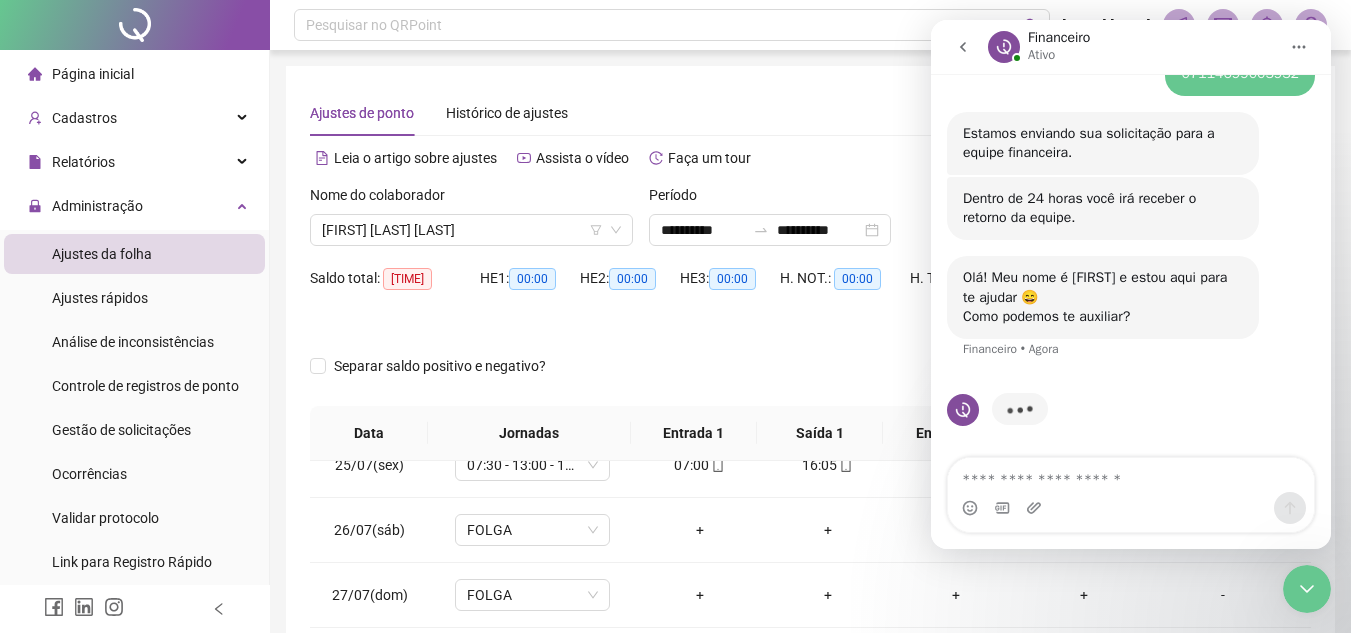 click at bounding box center [1131, 475] 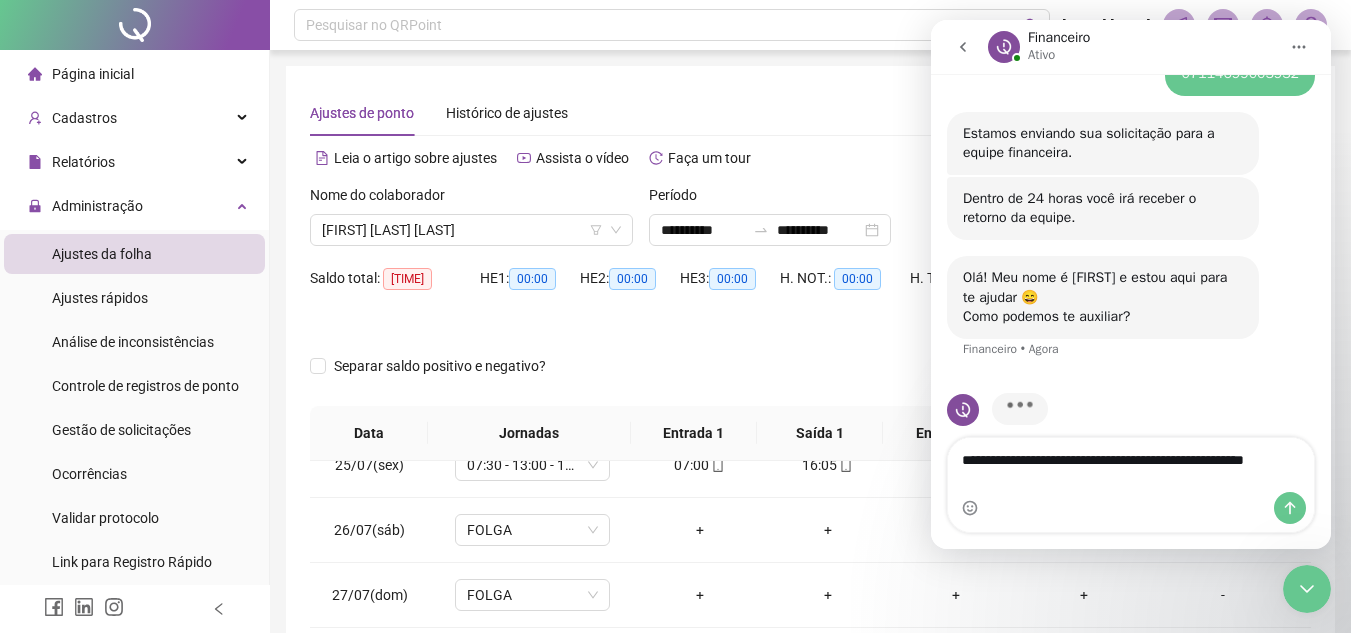 scroll, scrollTop: 1266, scrollLeft: 0, axis: vertical 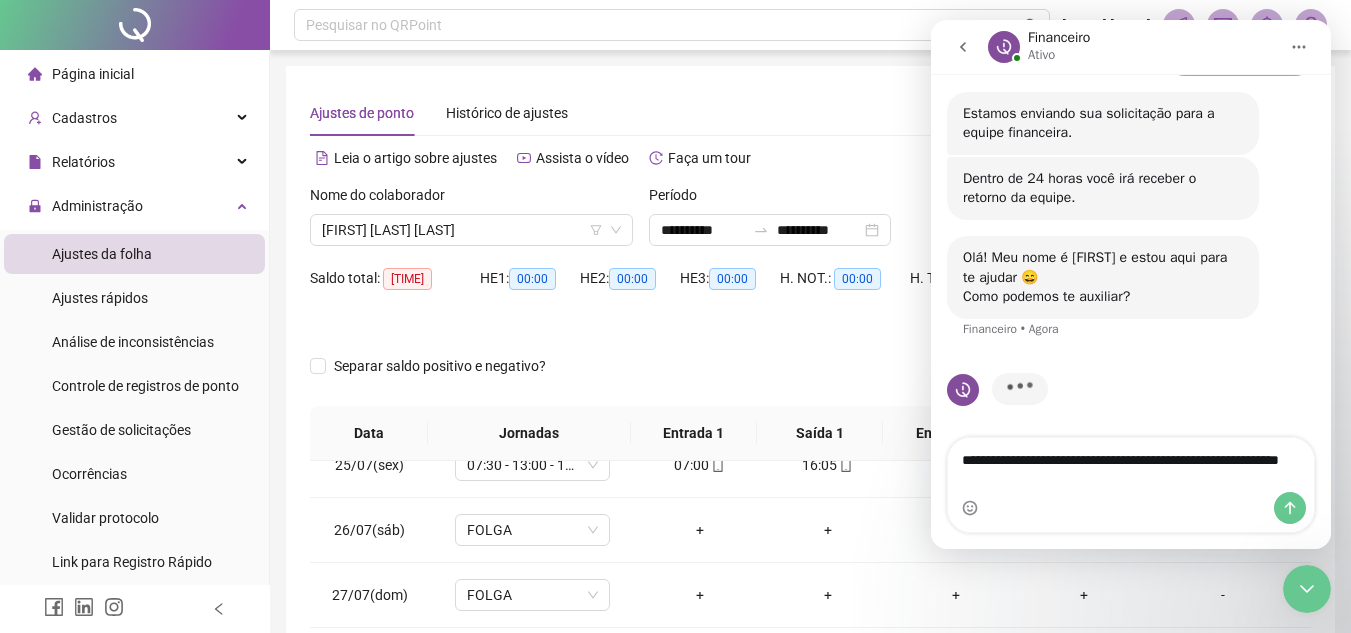 type on "**********" 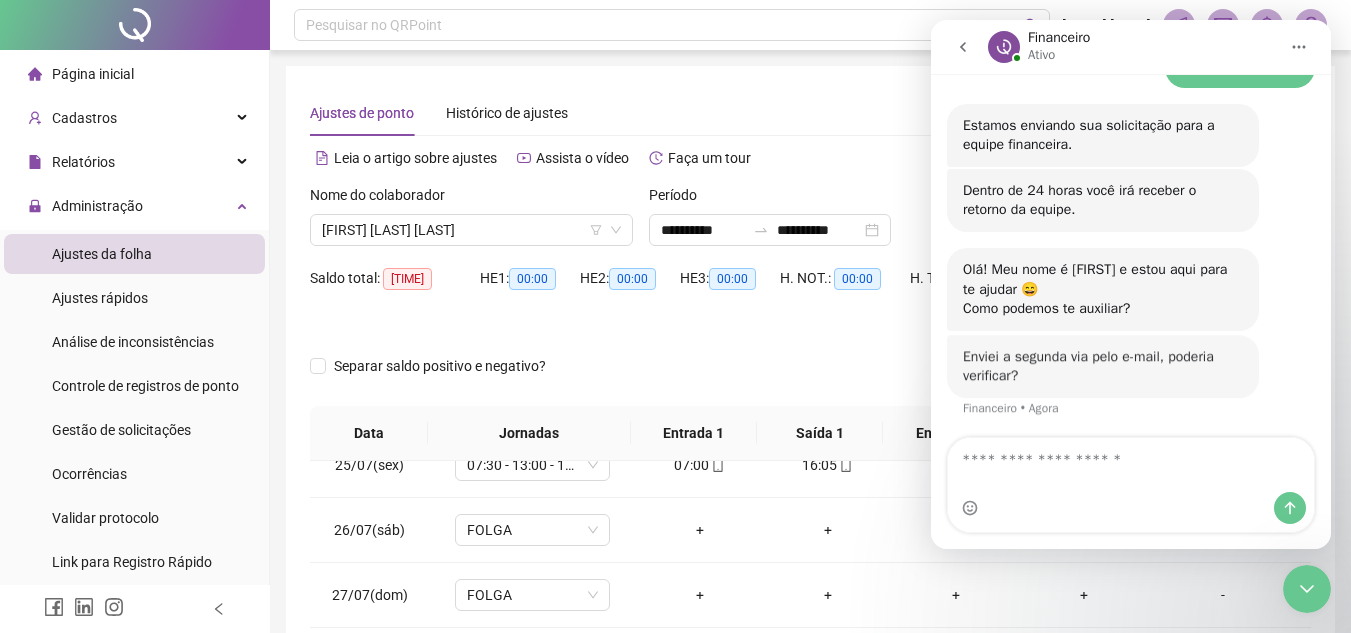 scroll, scrollTop: 1313, scrollLeft: 0, axis: vertical 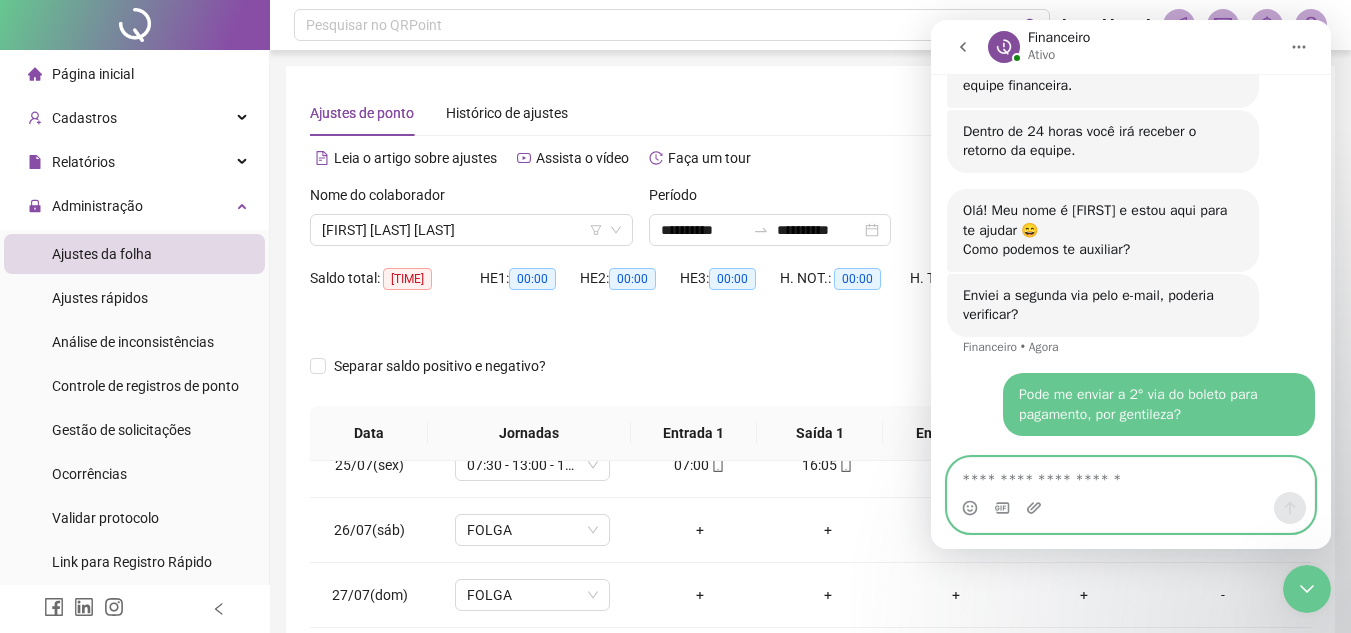 click at bounding box center (1131, 475) 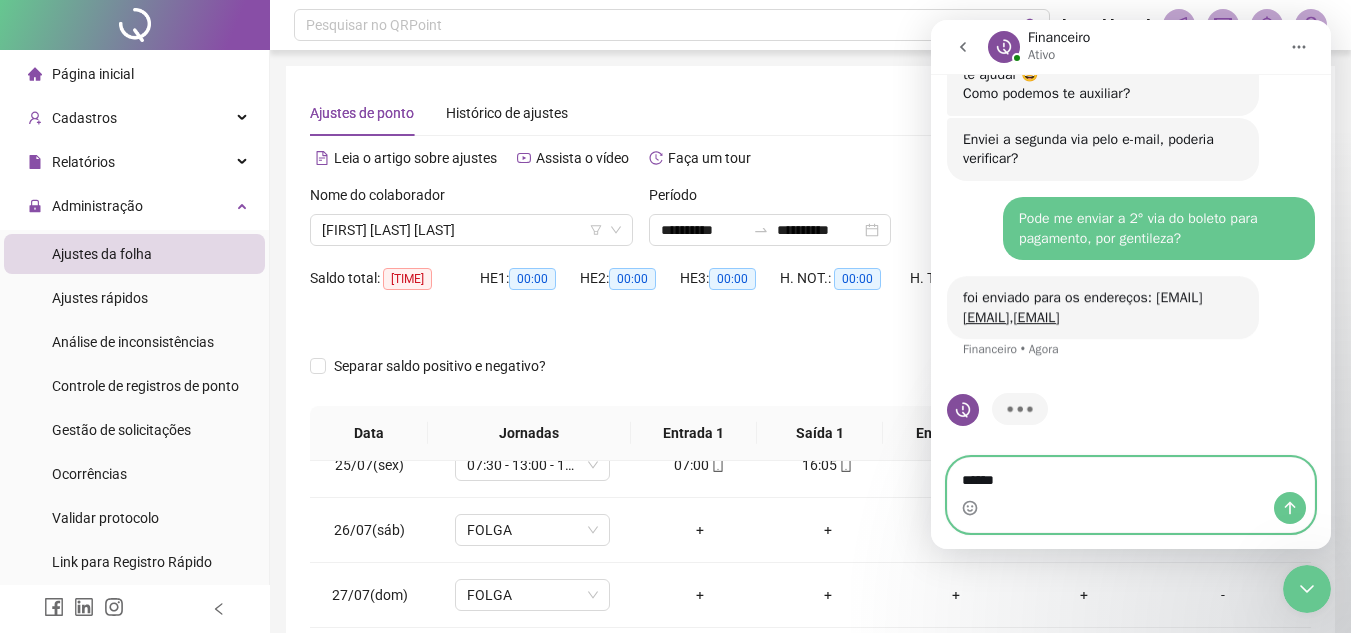 scroll, scrollTop: 1489, scrollLeft: 0, axis: vertical 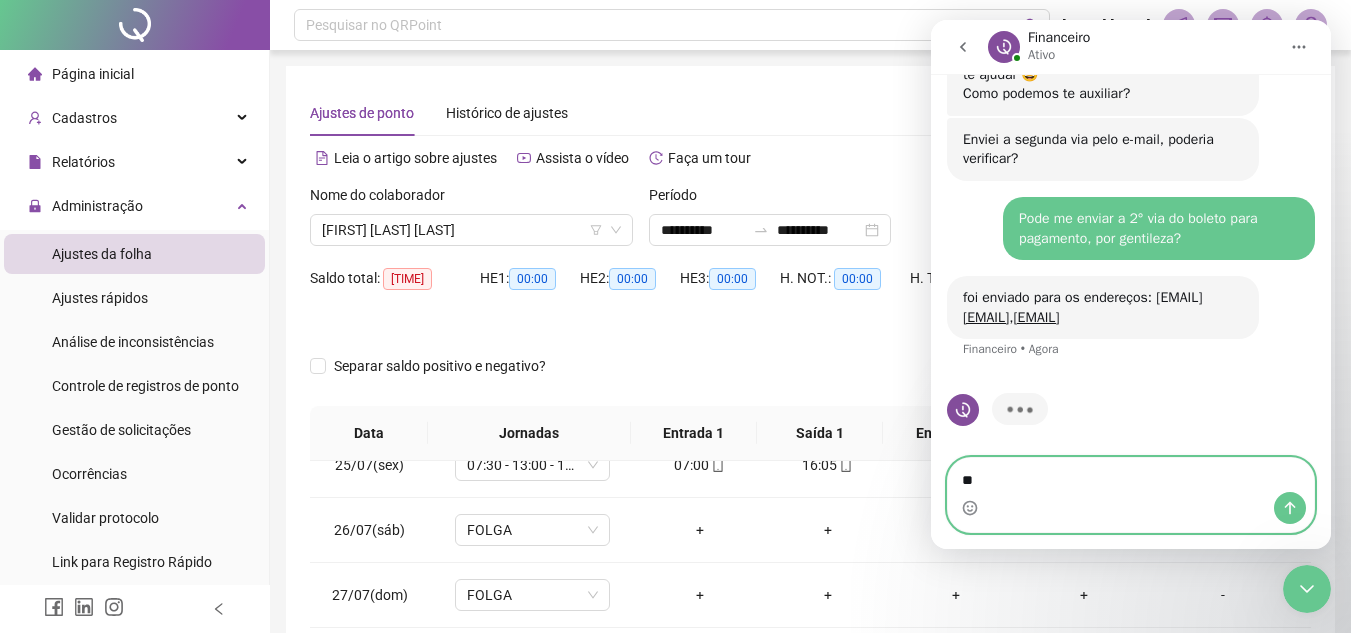 type on "*" 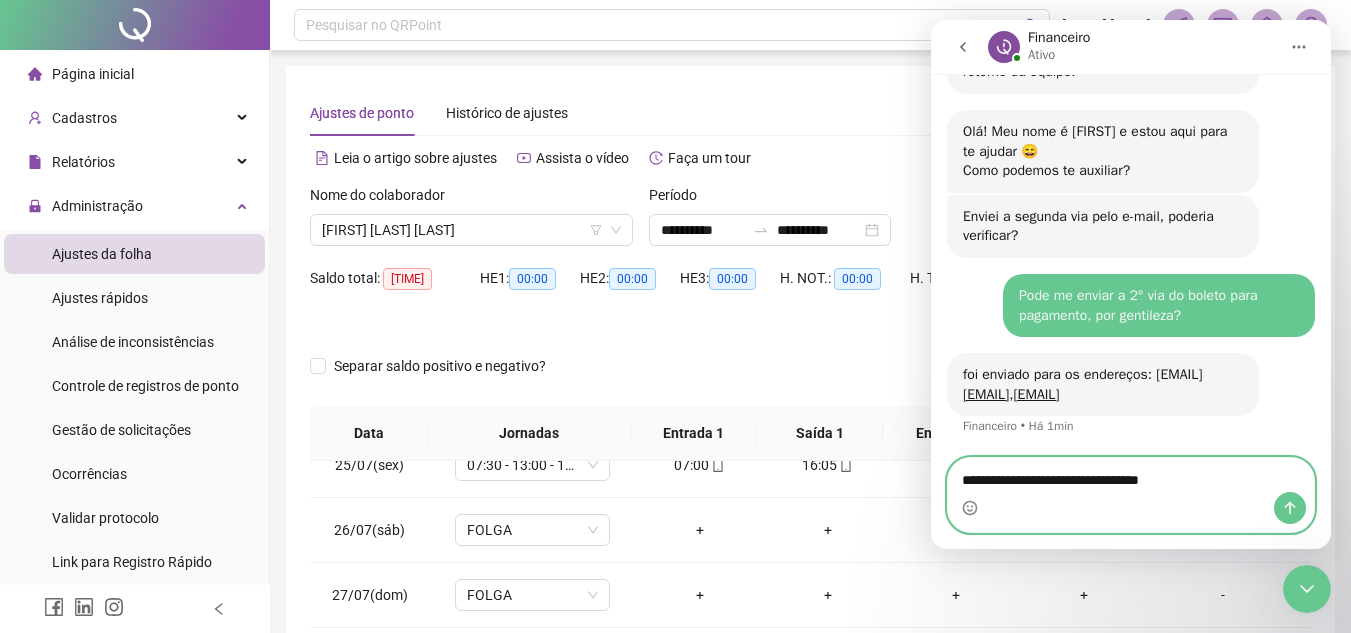scroll, scrollTop: 1432, scrollLeft: 0, axis: vertical 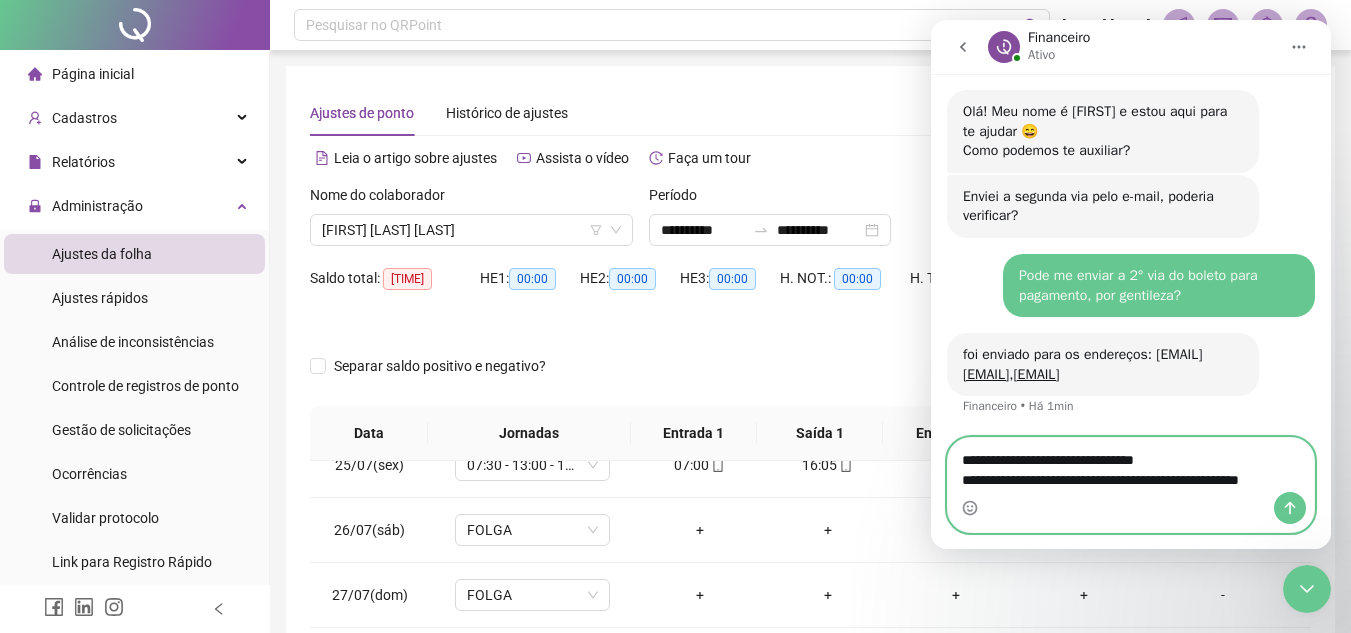 type on "**********" 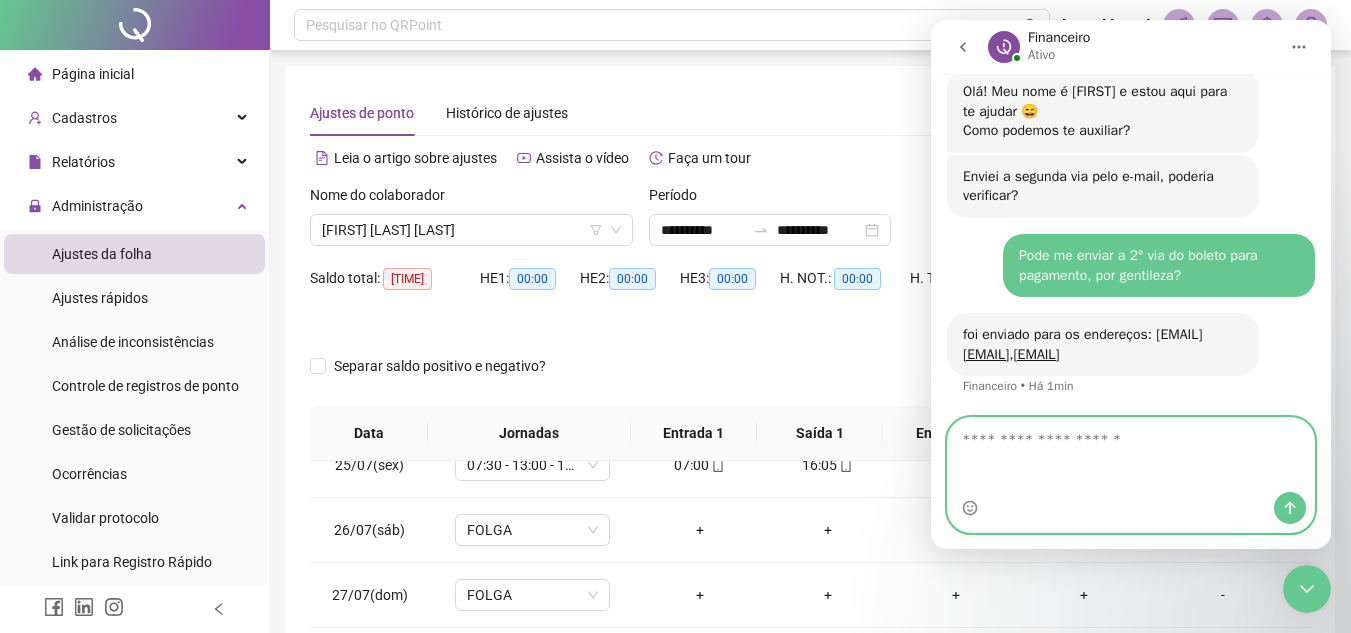 scroll, scrollTop: 1511, scrollLeft: 0, axis: vertical 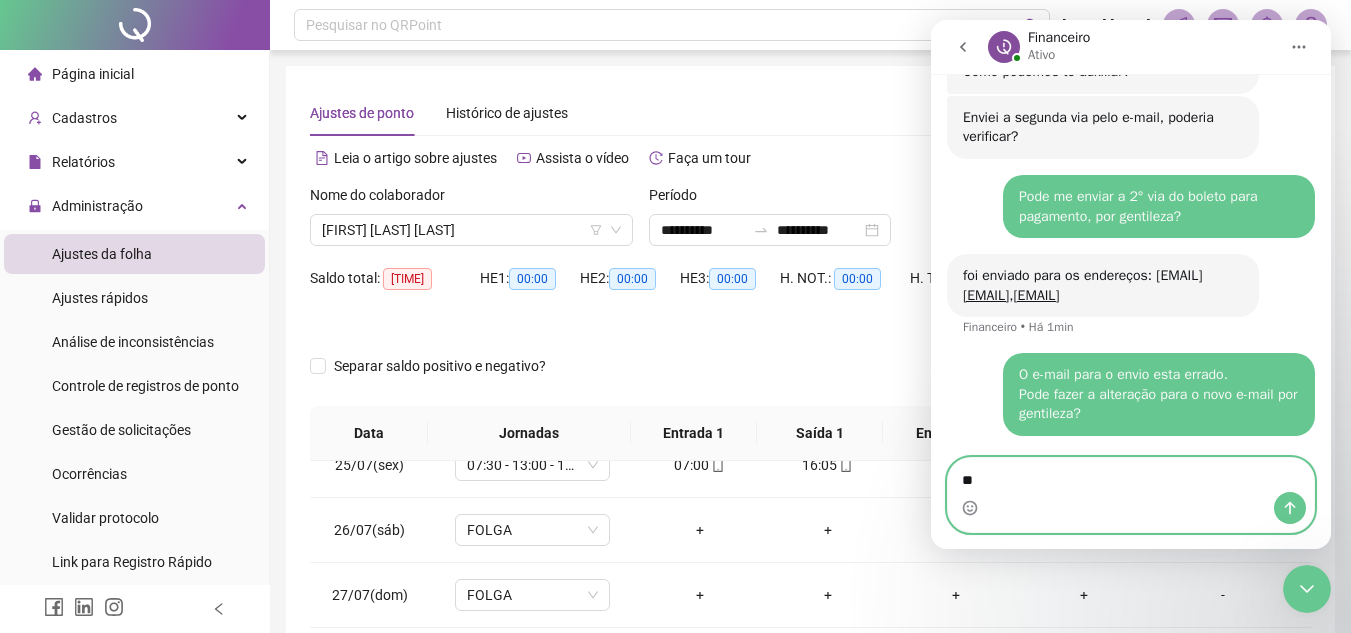 type on "*" 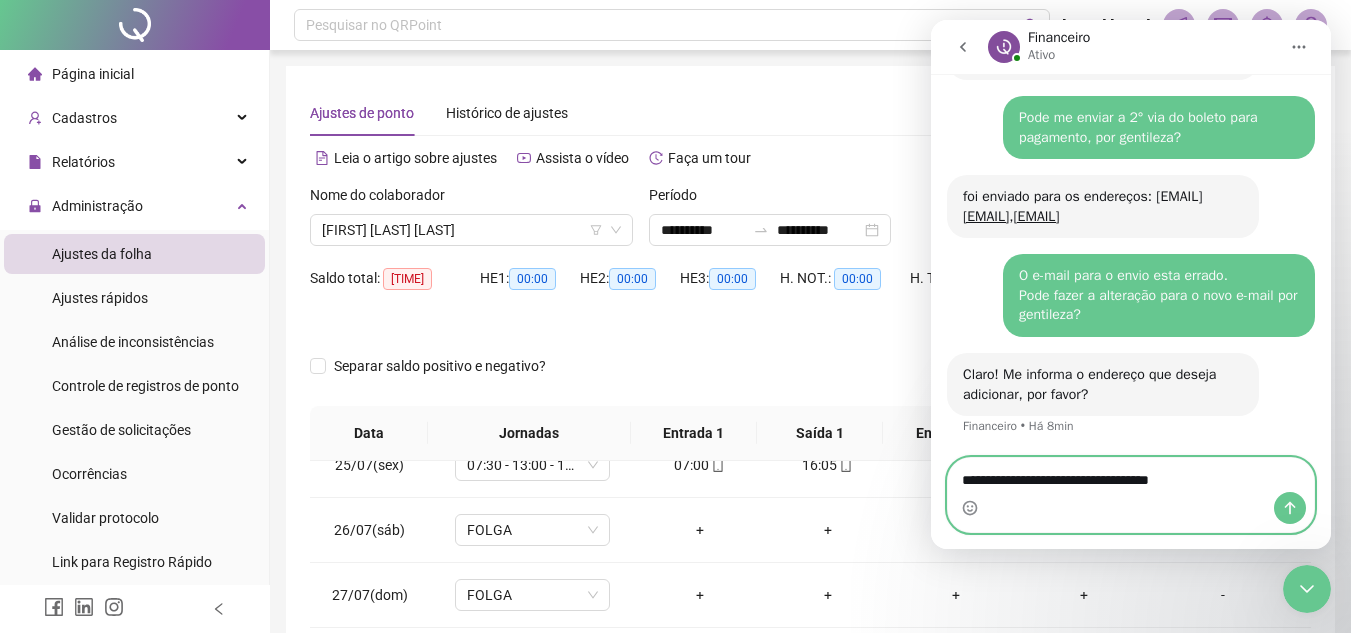 scroll, scrollTop: 1590, scrollLeft: 0, axis: vertical 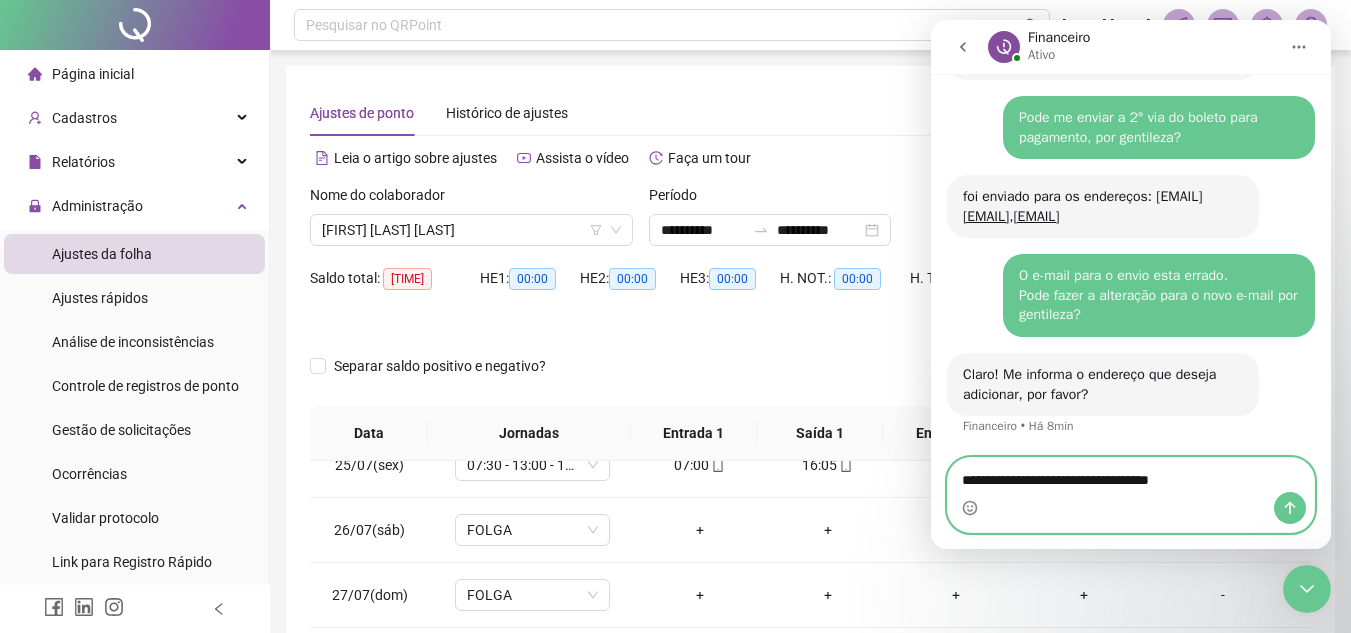type on "**********" 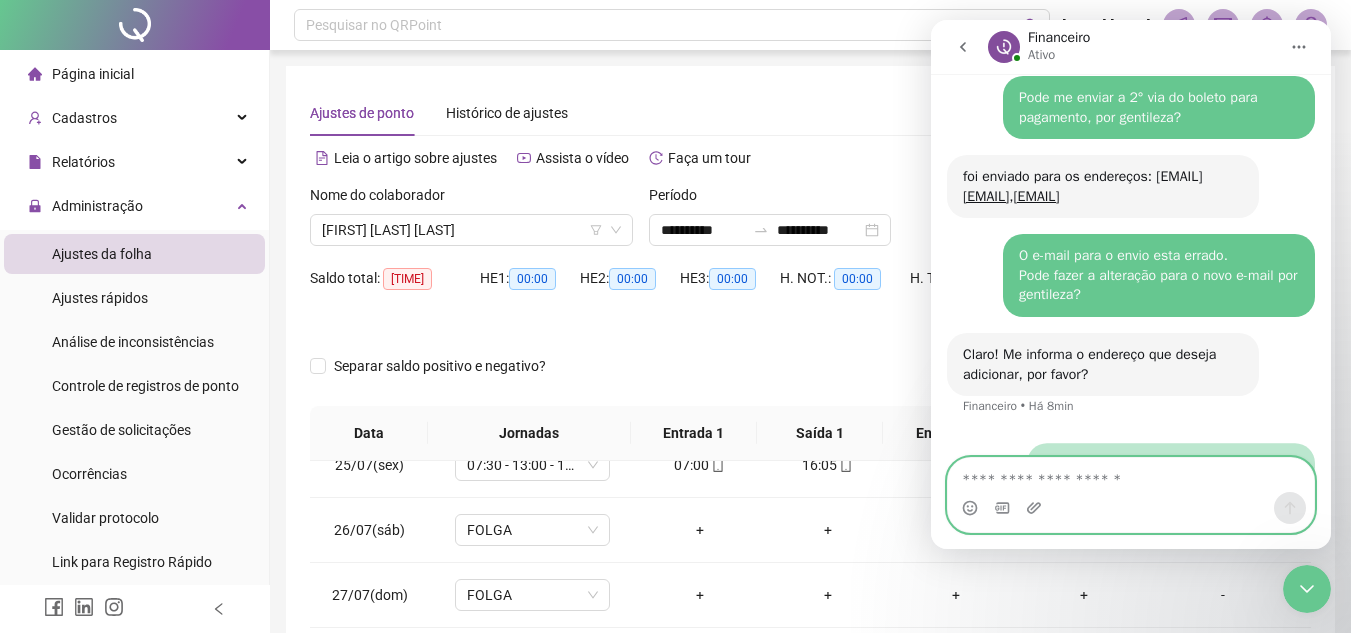 scroll, scrollTop: 1649, scrollLeft: 0, axis: vertical 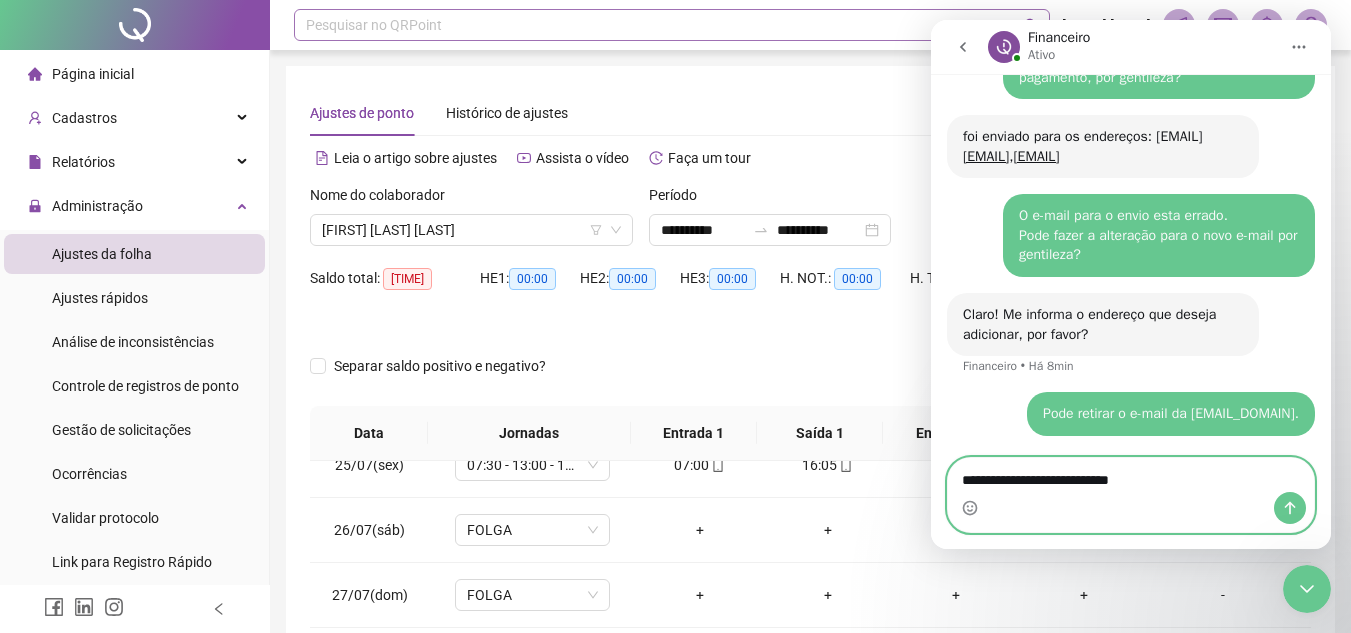 type on "**********" 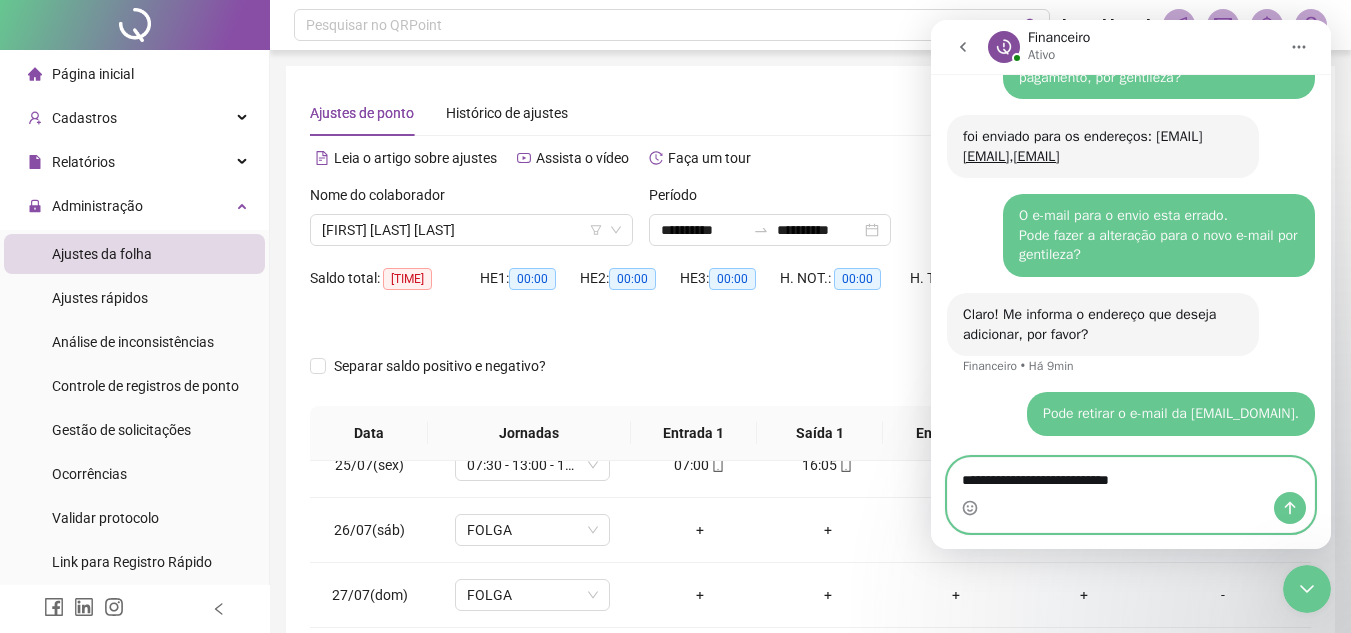 drag, startPoint x: 1145, startPoint y: 488, endPoint x: 1728, endPoint y: 509, distance: 583.3781 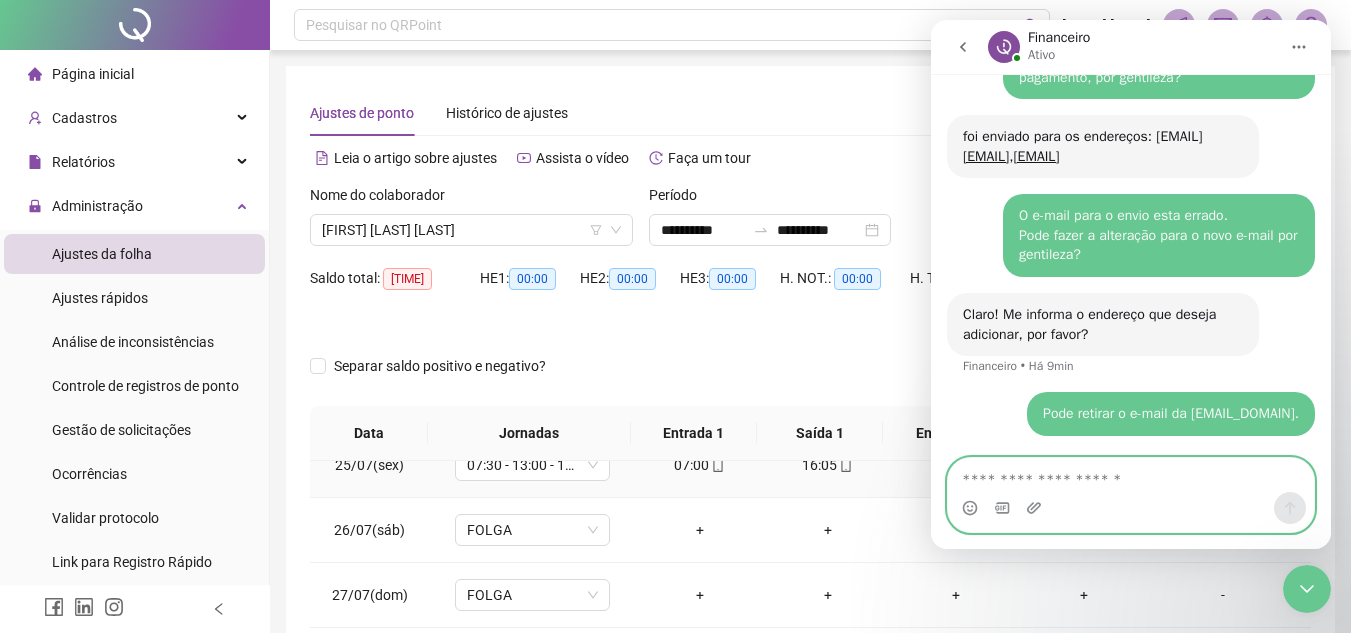 paste on "**********" 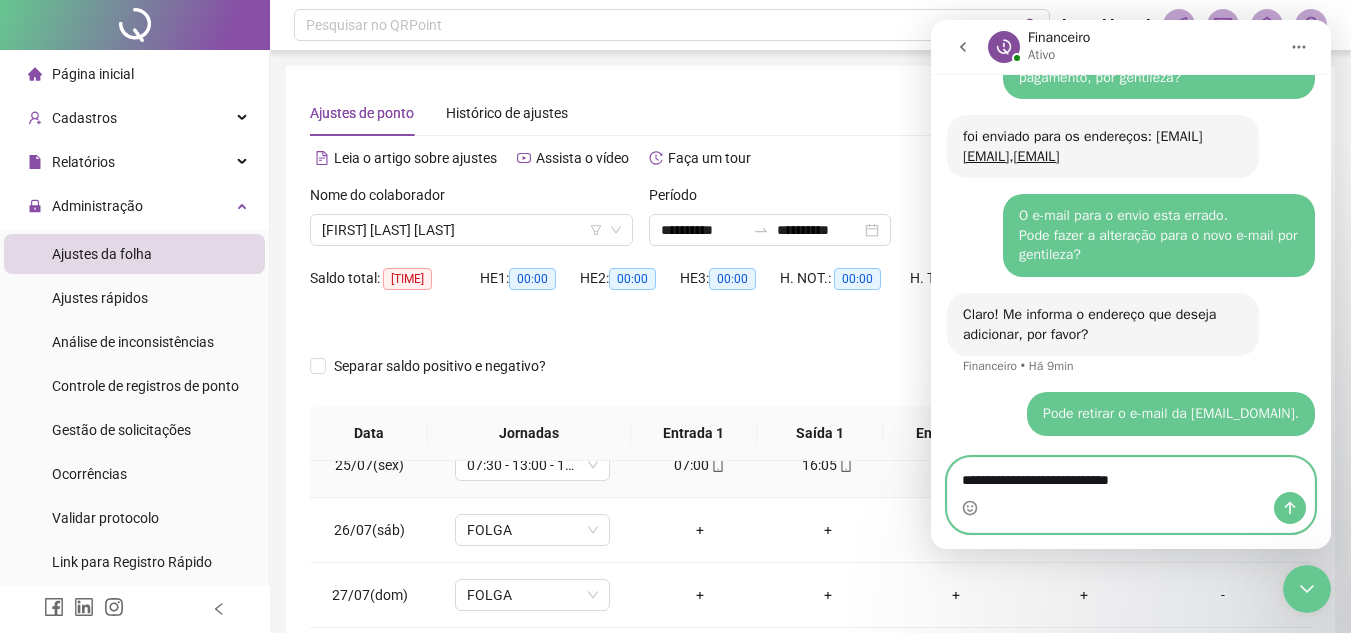 type 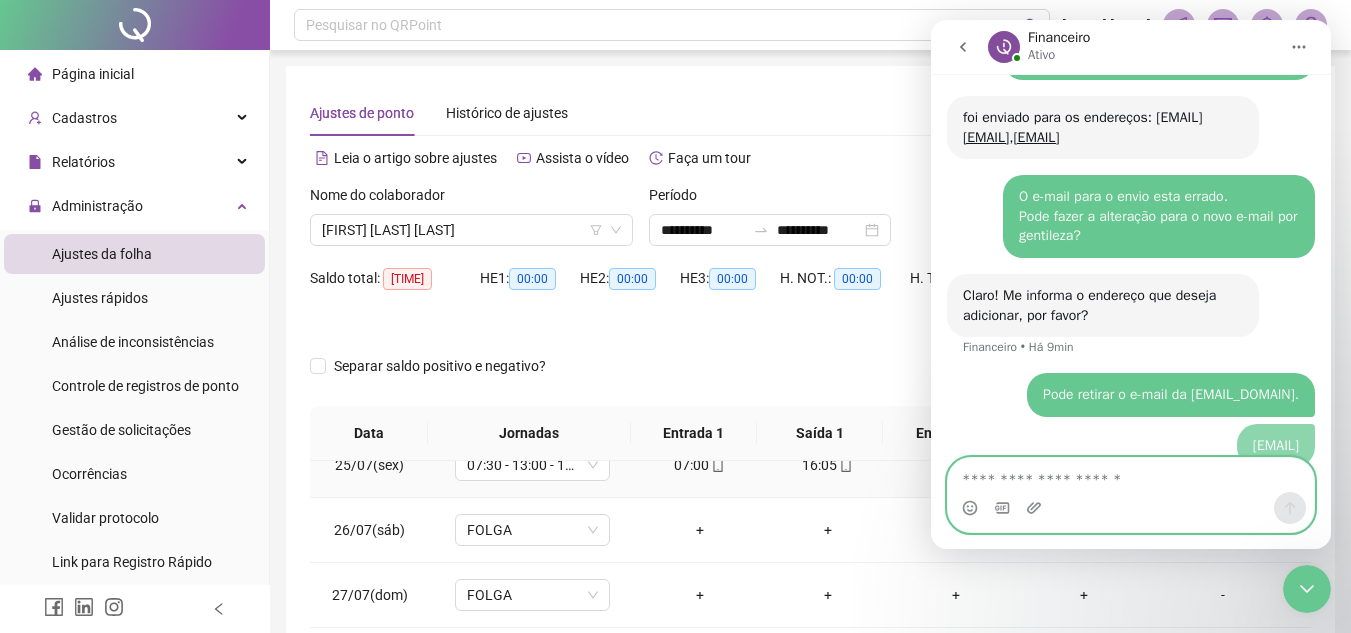 scroll, scrollTop: 1695, scrollLeft: 0, axis: vertical 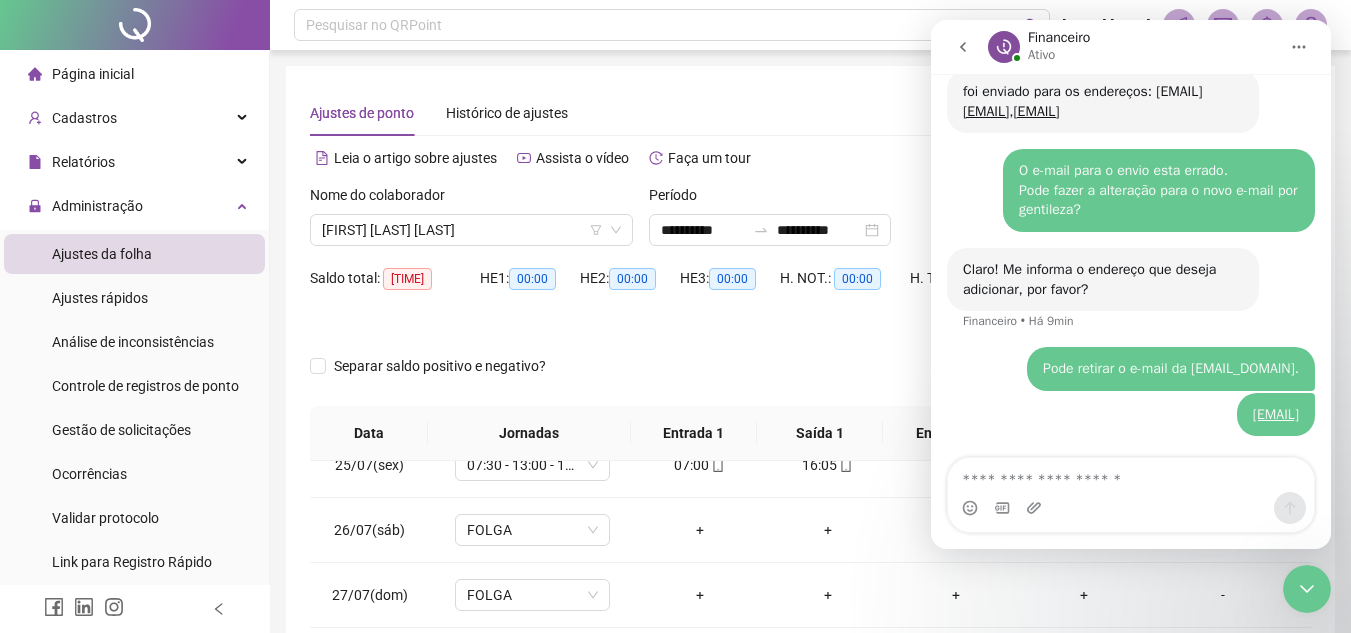 click 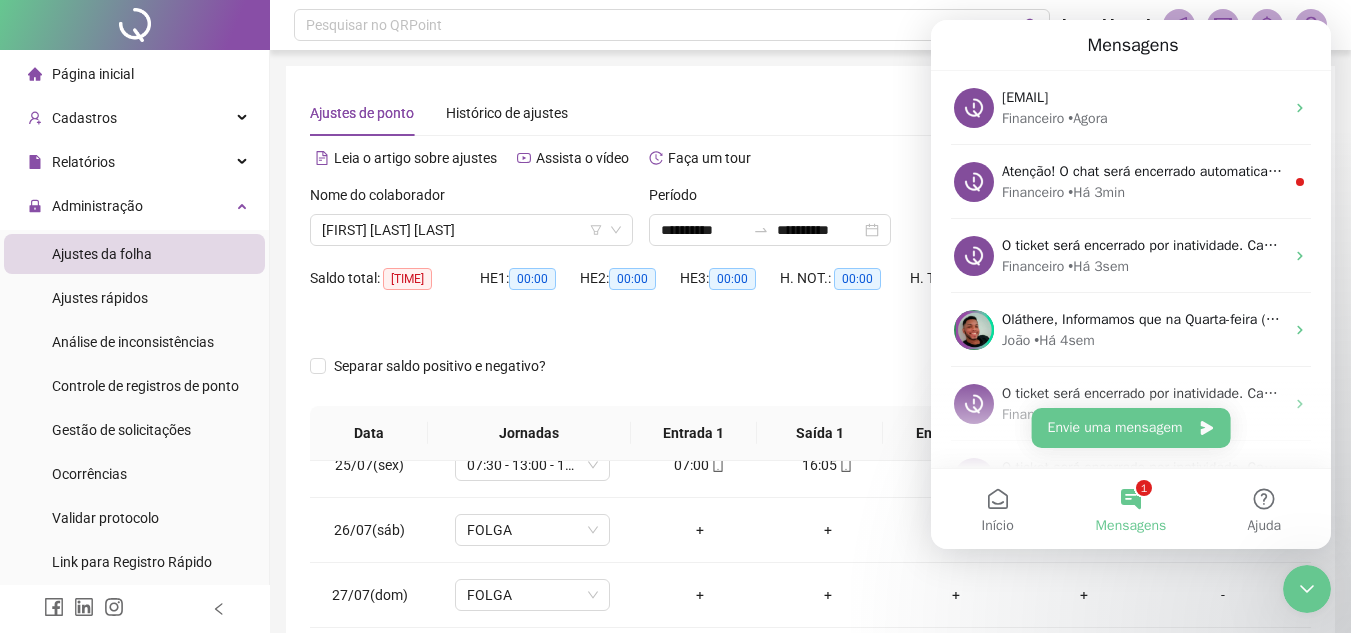 scroll, scrollTop: 0, scrollLeft: 0, axis: both 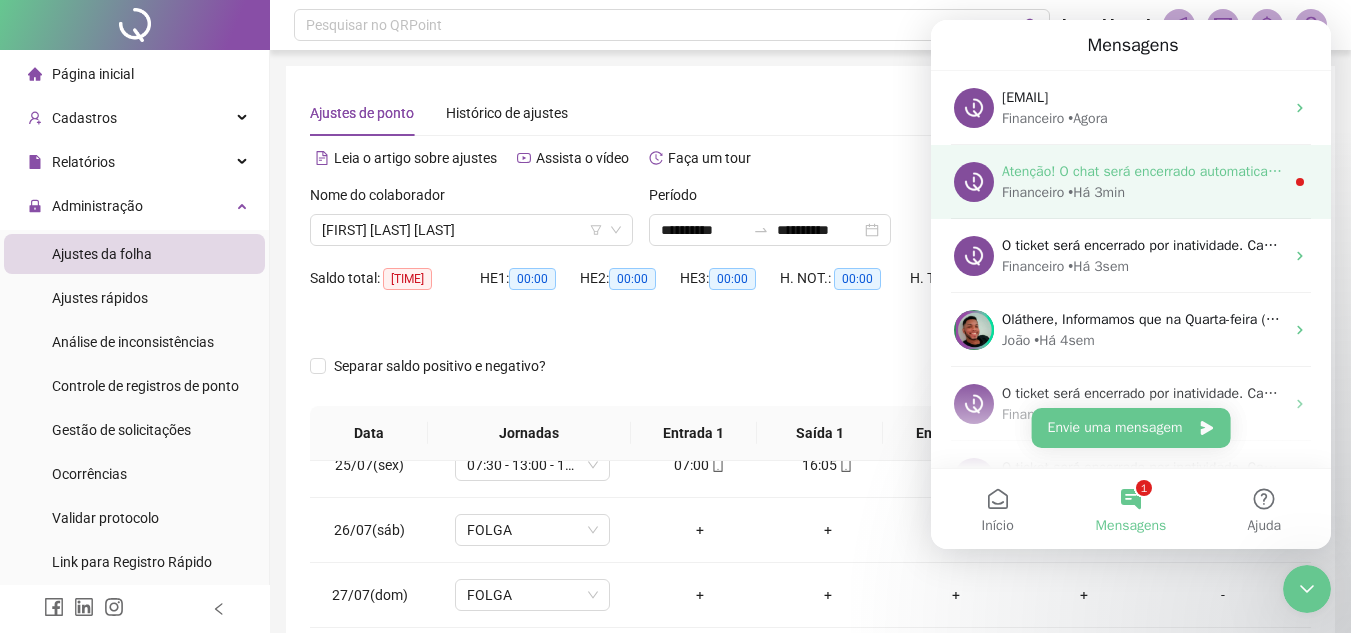 click on "Atenção! O chat será encerrado automaticamente pelo sistema em alguns minutos por inatividade." at bounding box center [1305, 171] 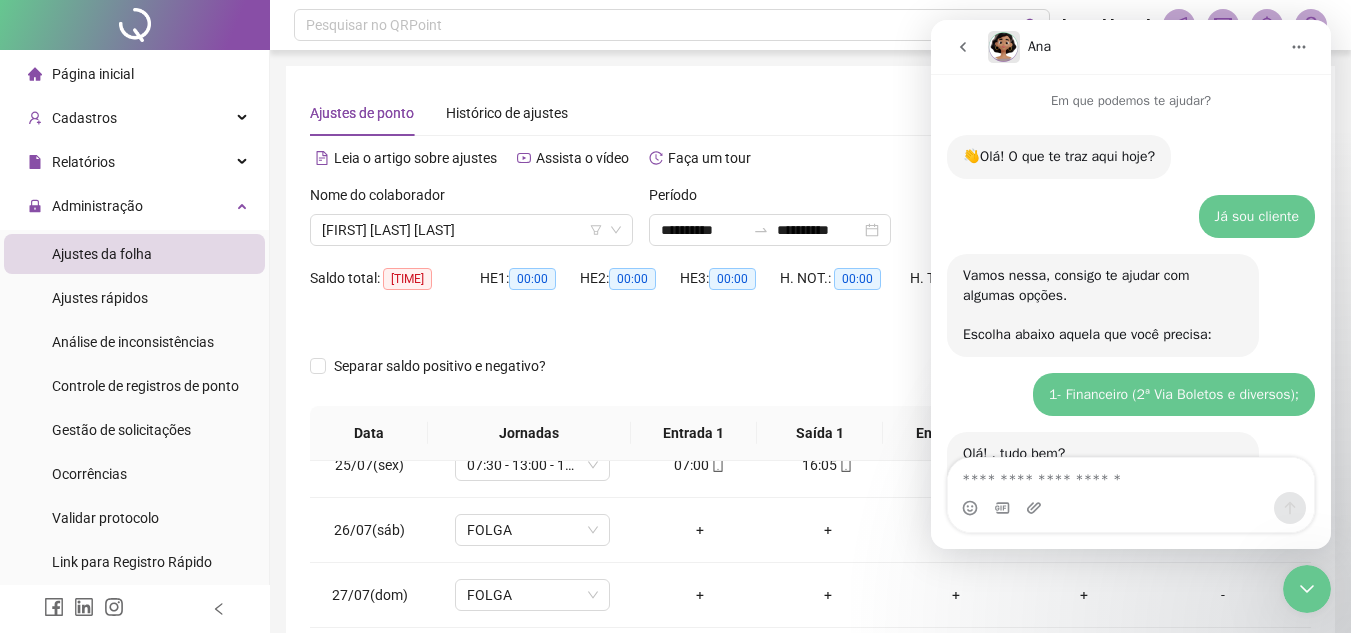 scroll, scrollTop: 3, scrollLeft: 0, axis: vertical 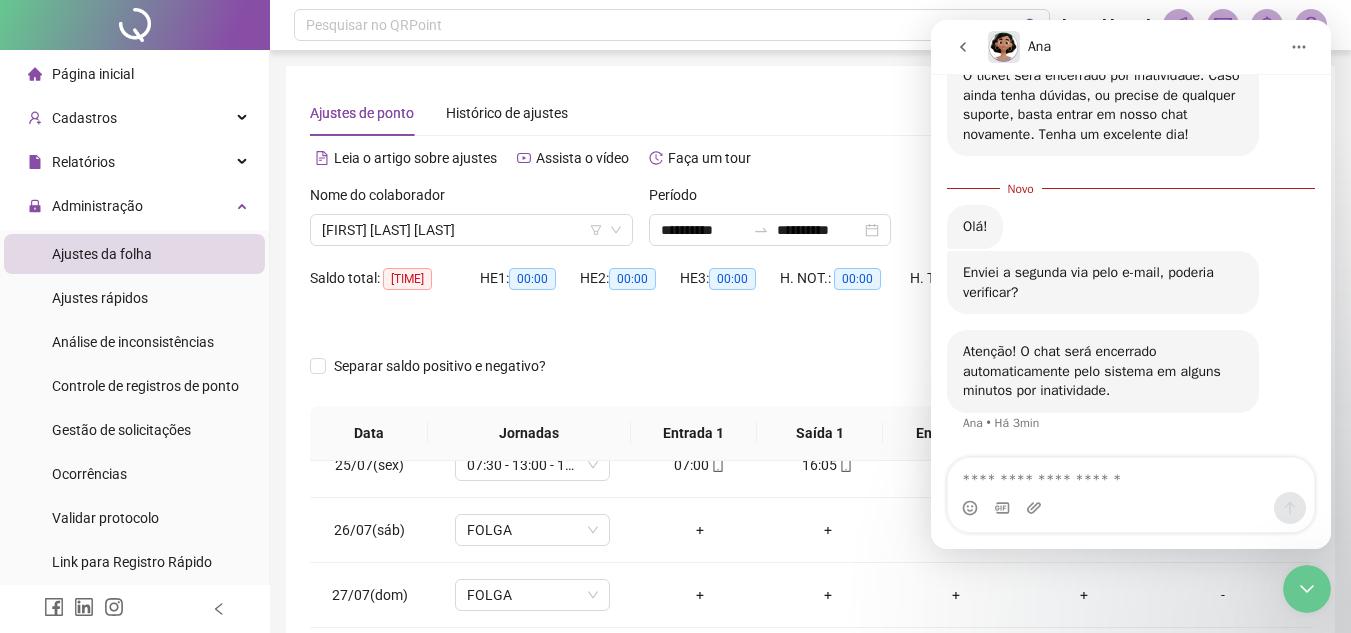 click 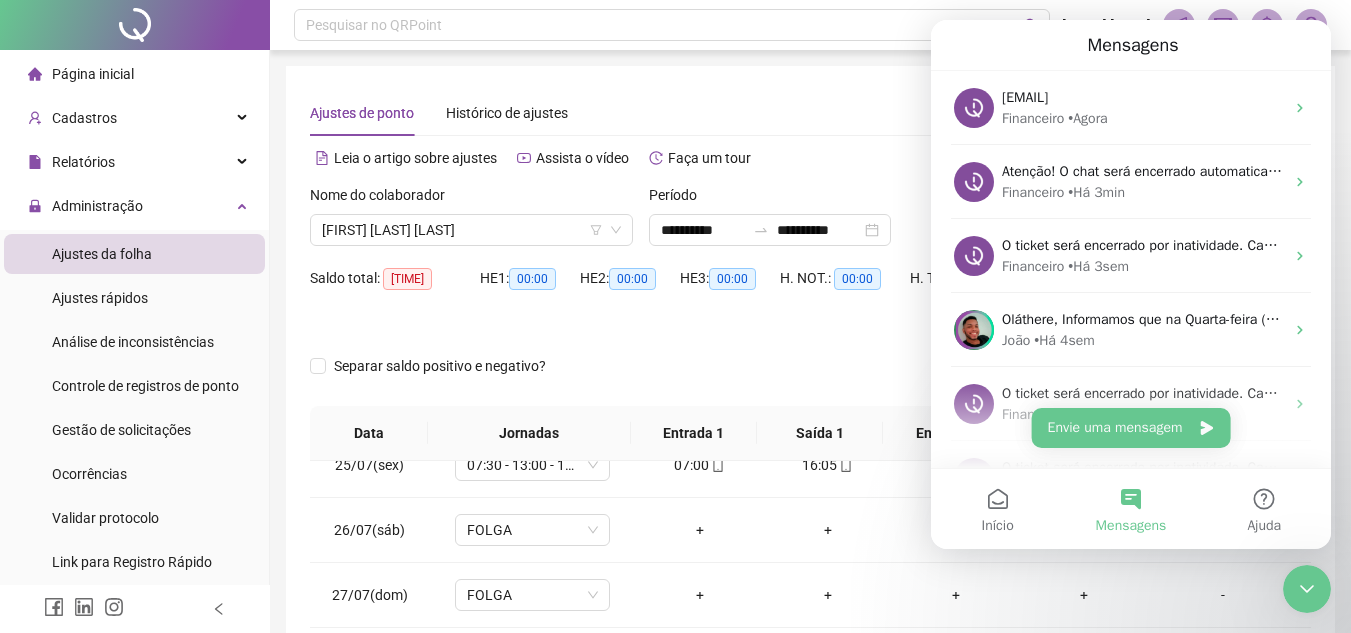 click 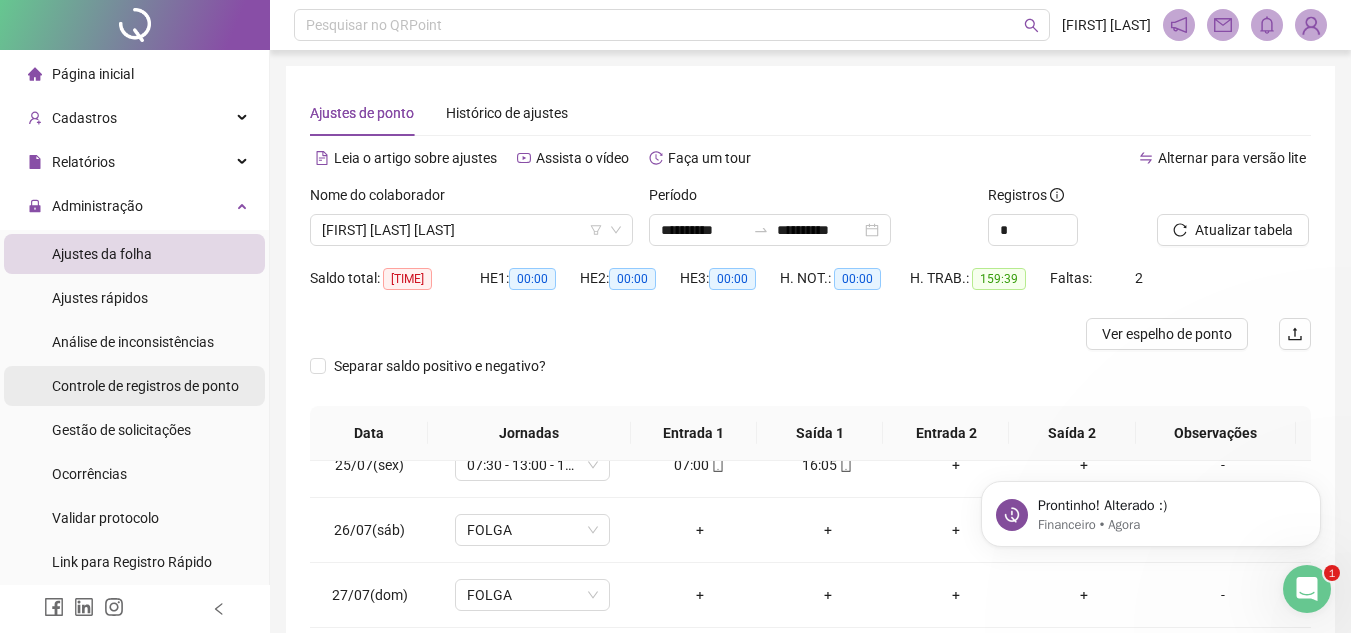 scroll, scrollTop: 0, scrollLeft: 0, axis: both 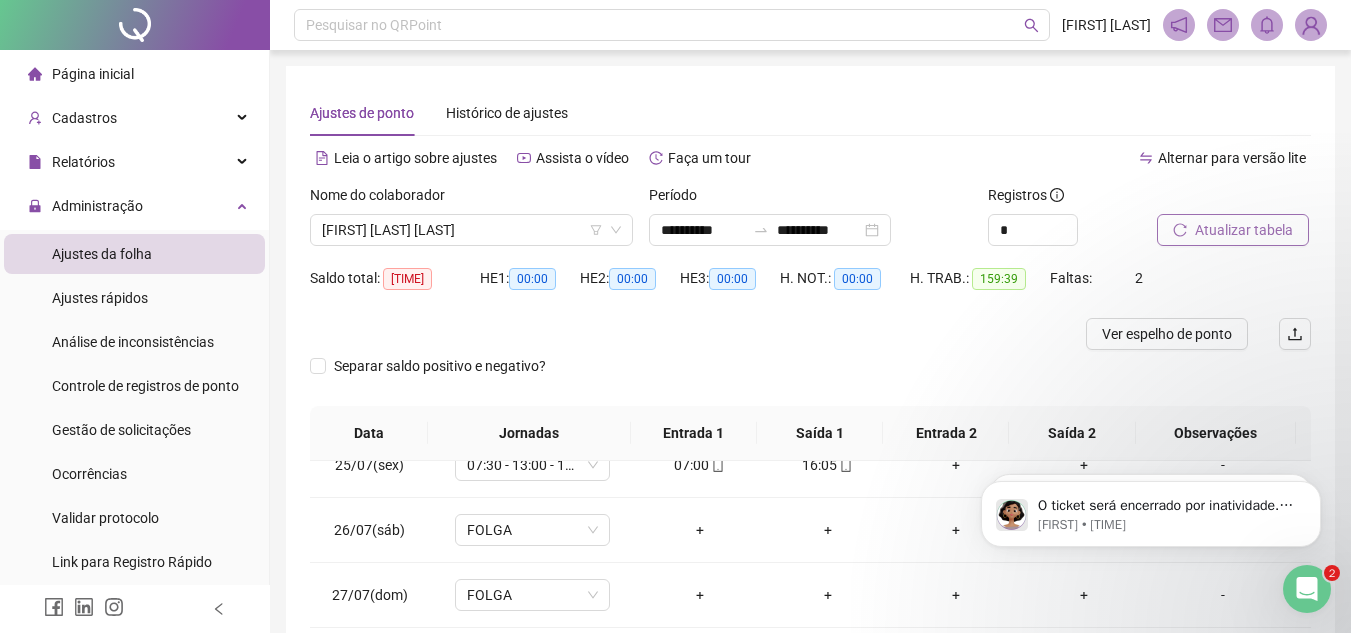 click on "Atualizar tabela" at bounding box center [1244, 230] 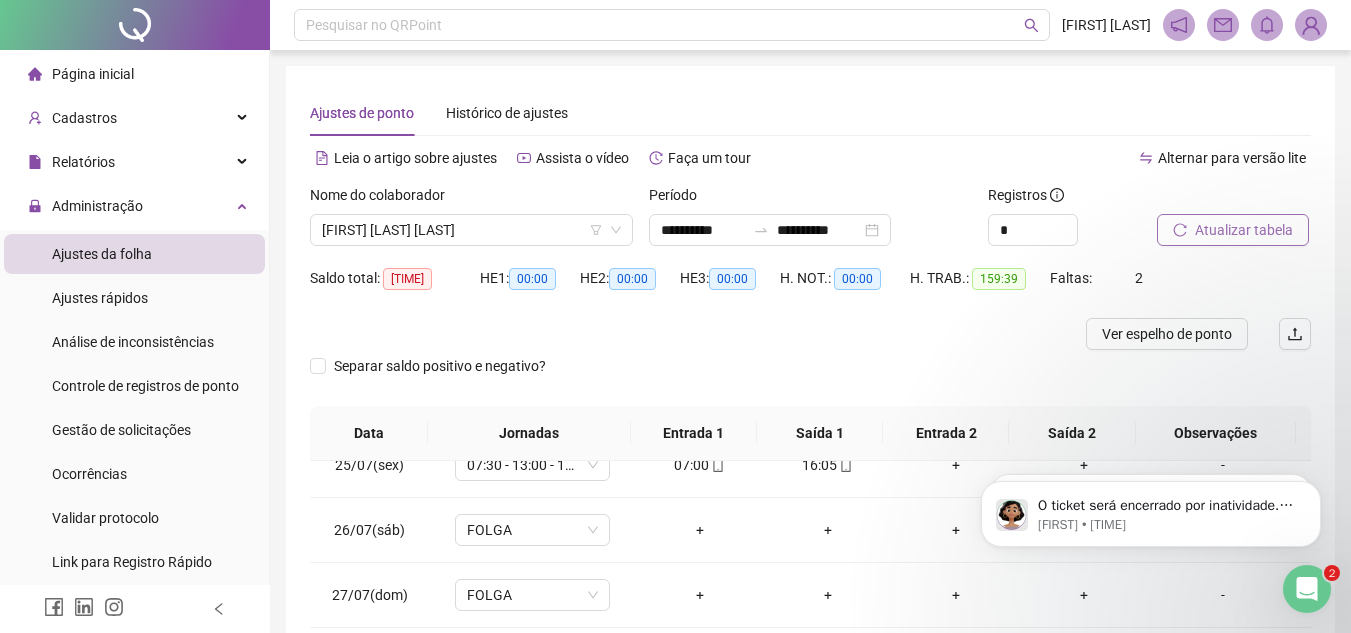 click on "Atualizar tabela" at bounding box center (1244, 230) 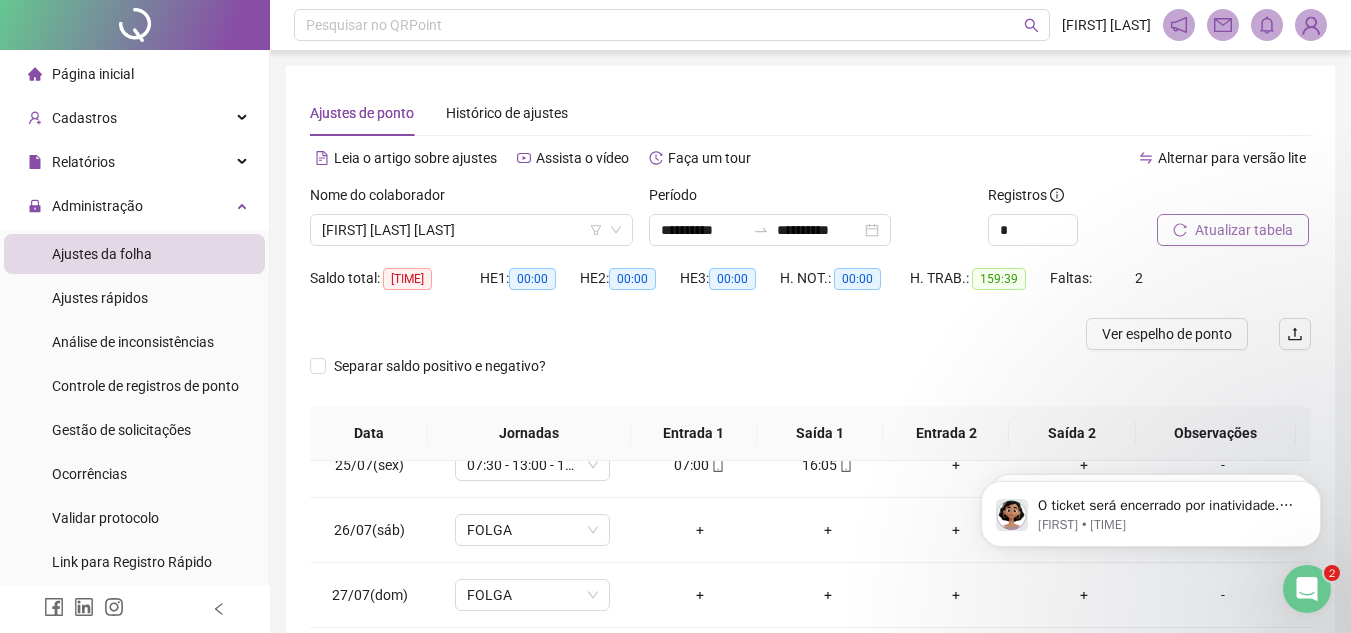 click on "Atualizar tabela" at bounding box center (1244, 230) 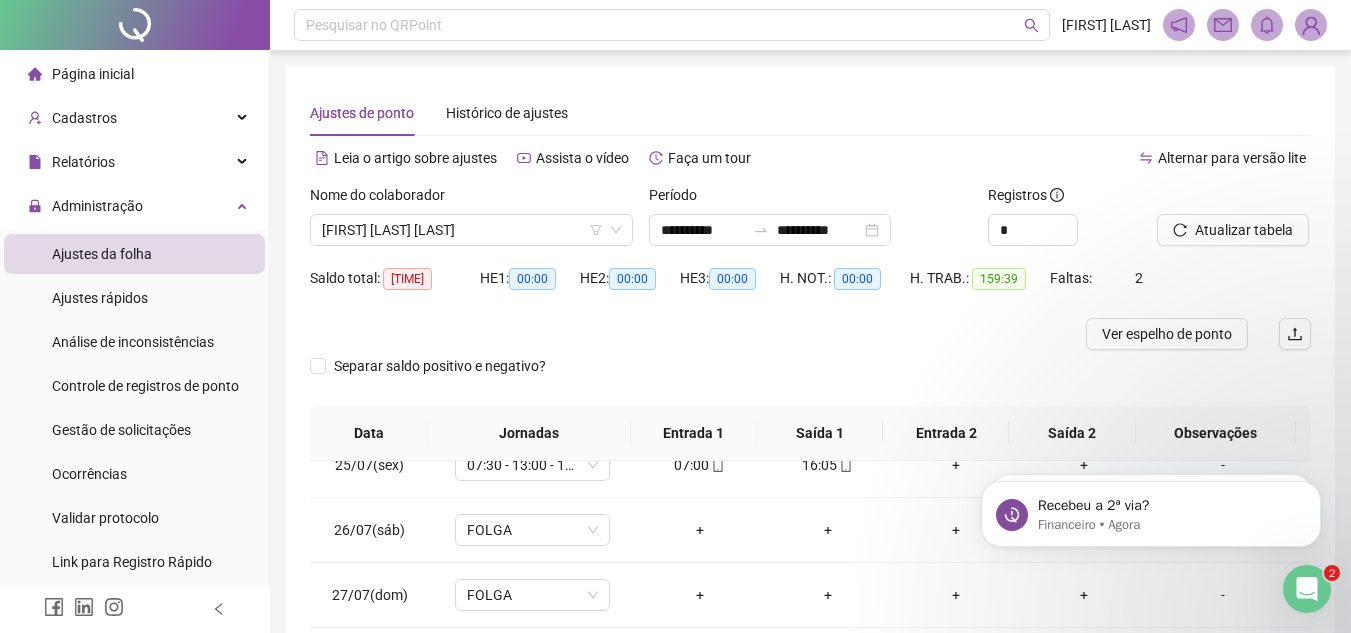 click 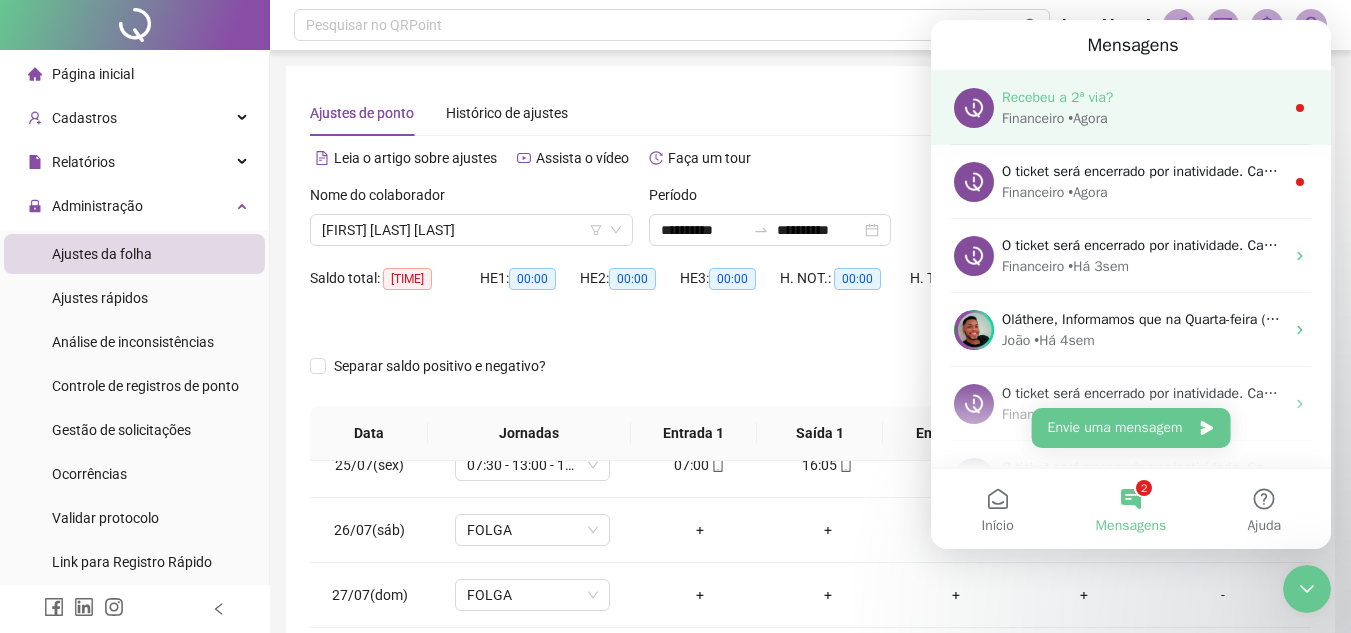 click on "Financeiro •  Agora" at bounding box center [1143, 118] 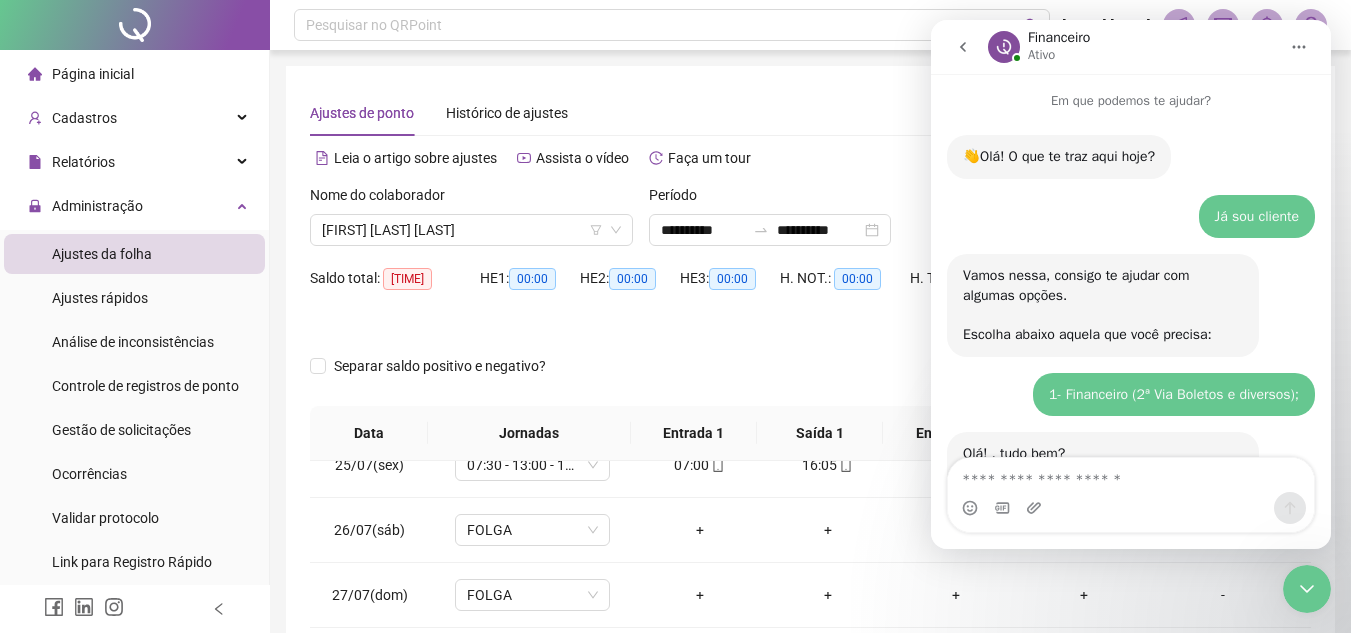 scroll, scrollTop: 3, scrollLeft: 0, axis: vertical 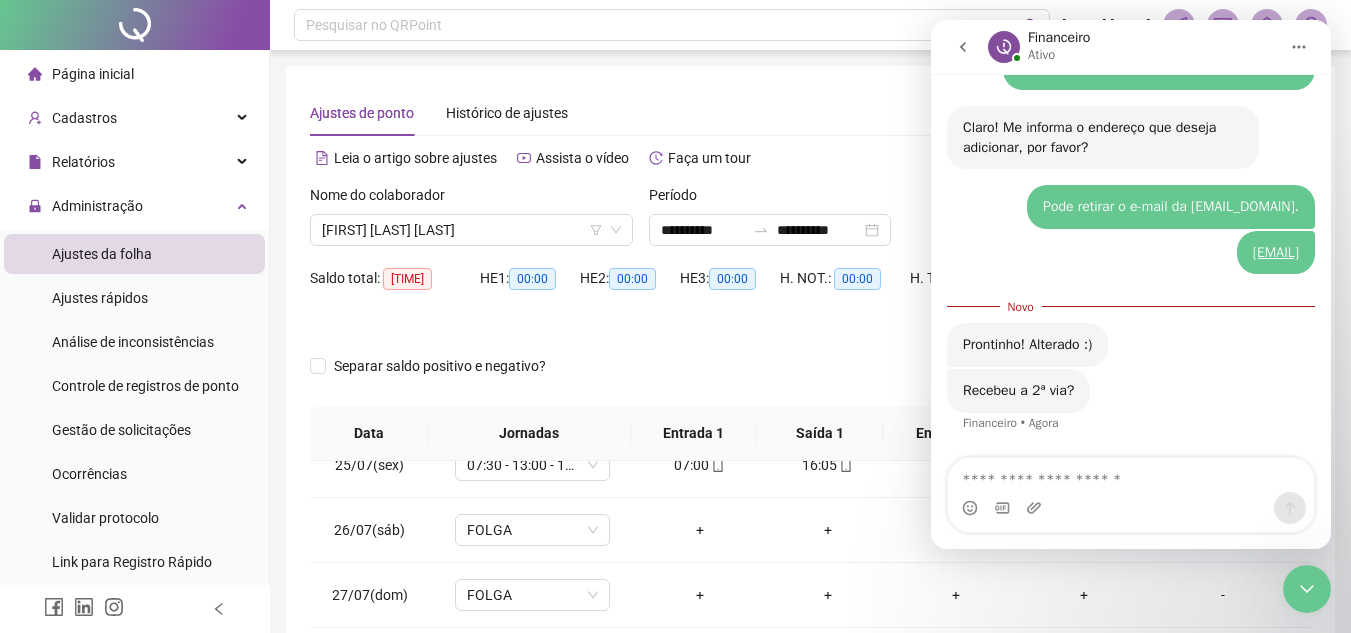 click at bounding box center [1131, 475] 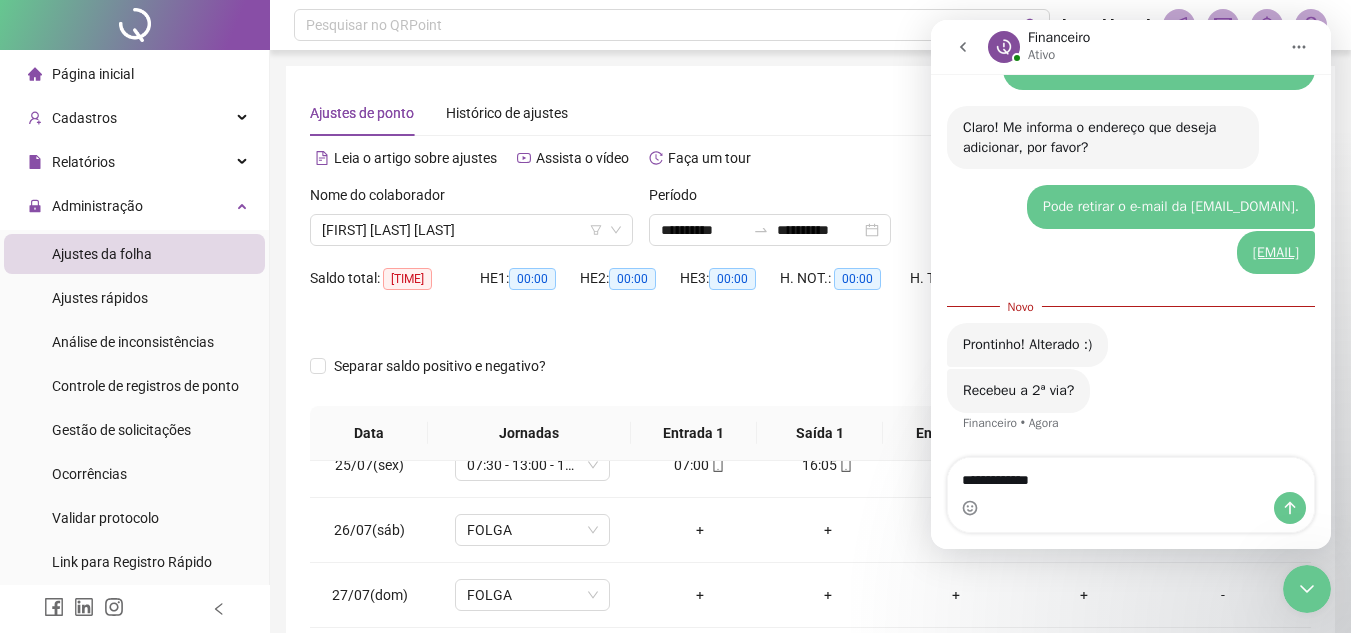 type on "**********" 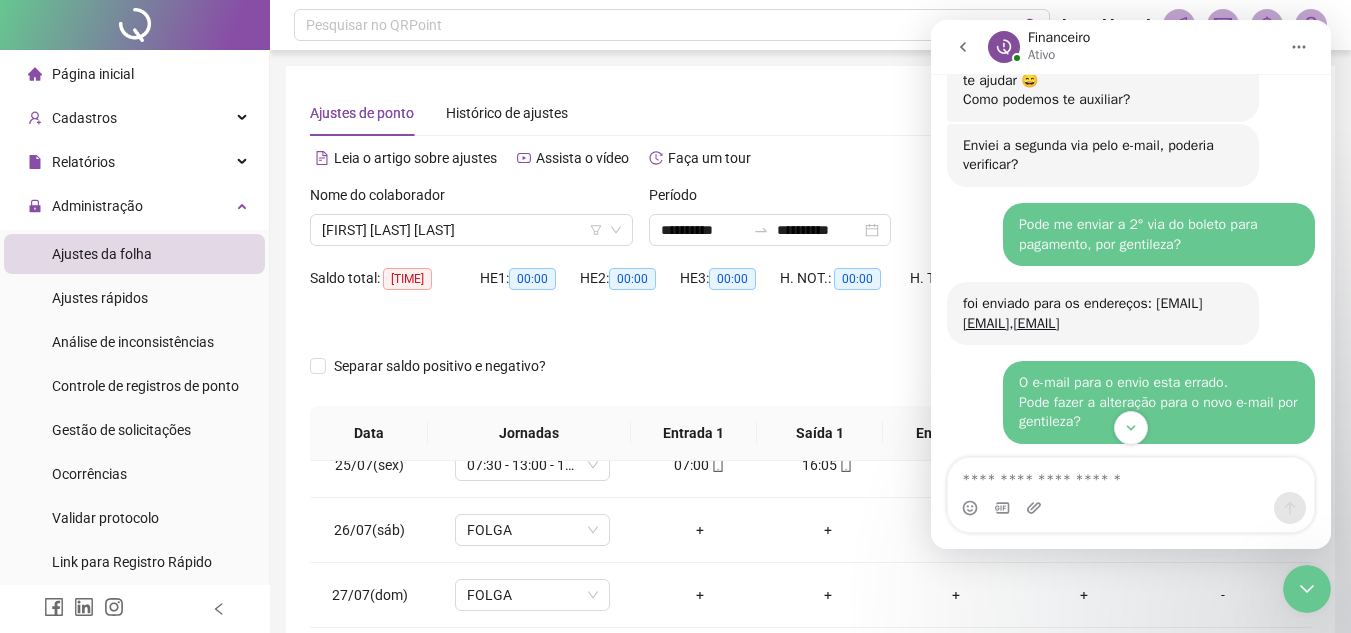 scroll, scrollTop: 1860, scrollLeft: 0, axis: vertical 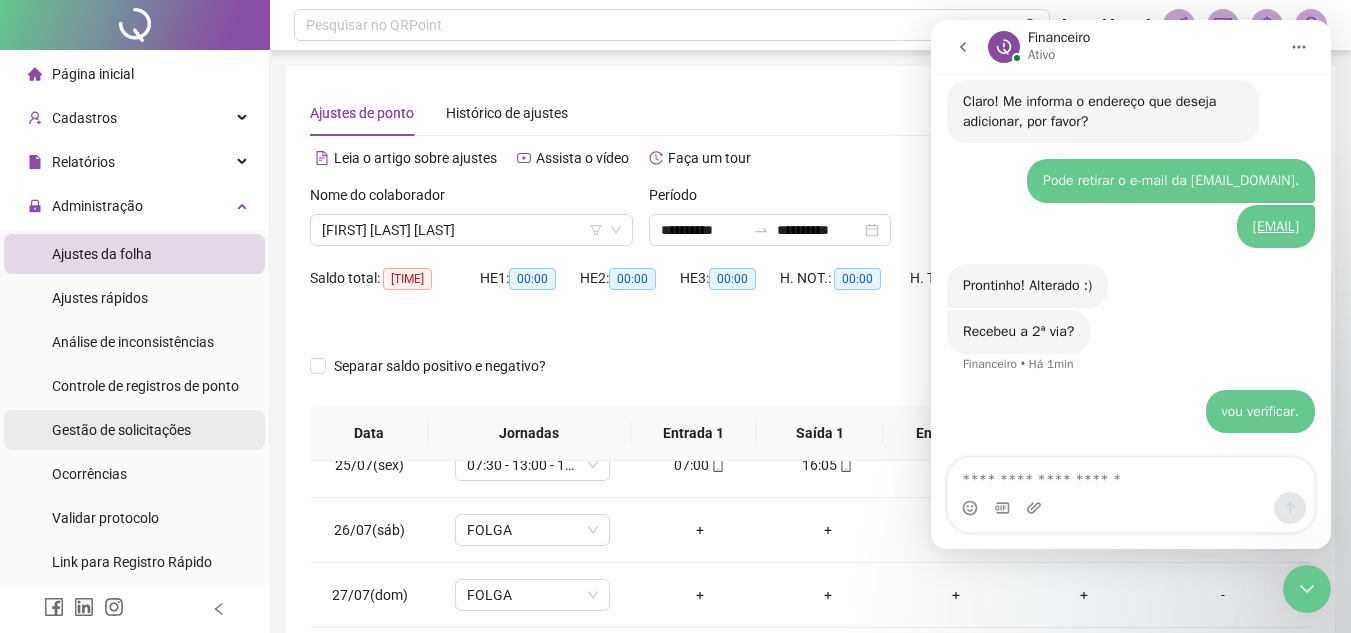 click on "Gestão de solicitações" at bounding box center (121, 430) 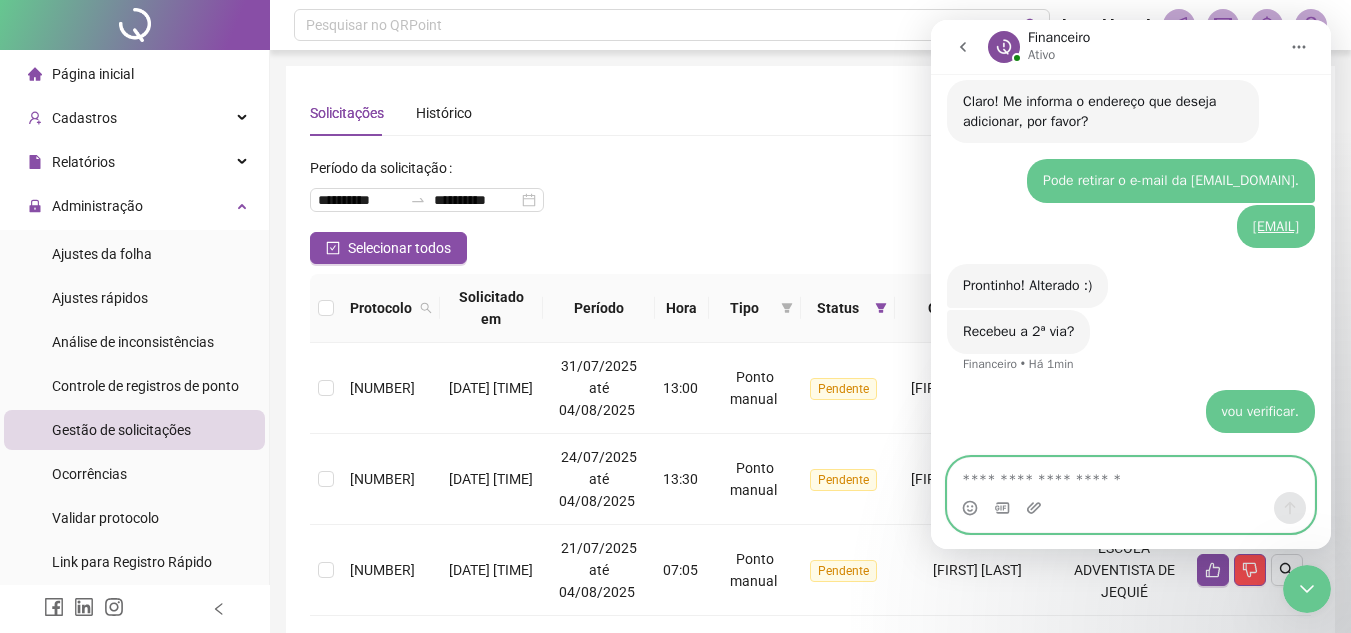click at bounding box center (1131, 475) 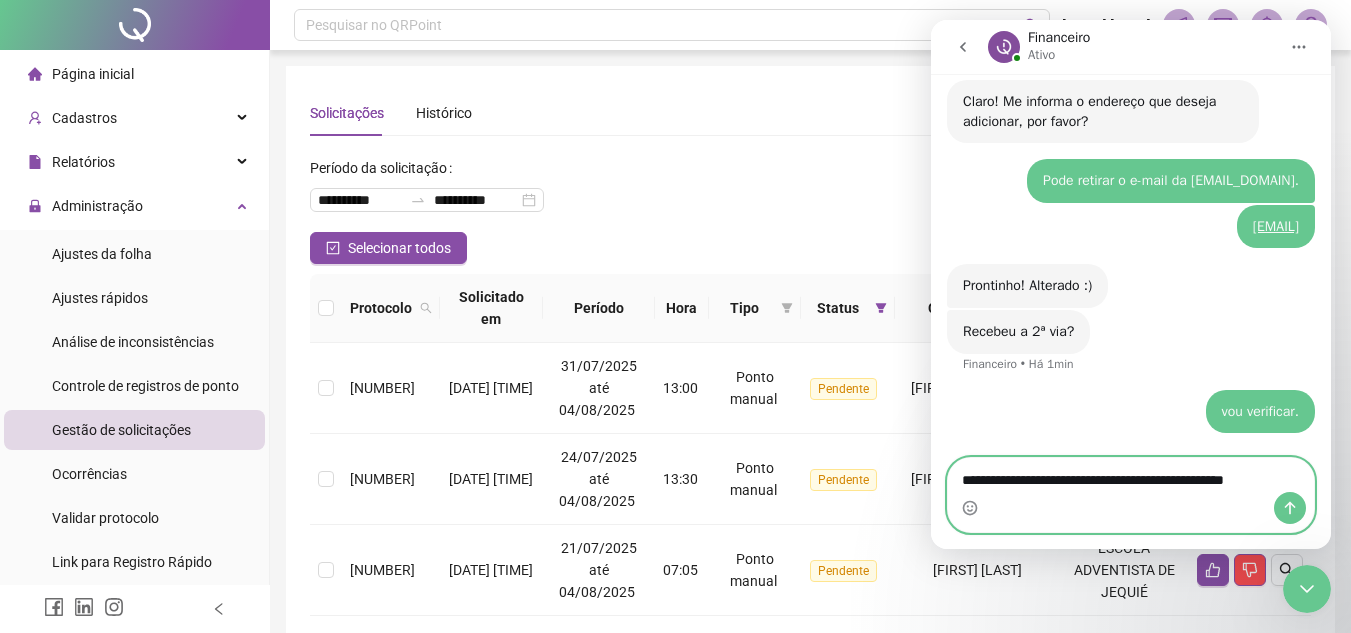 type on "**********" 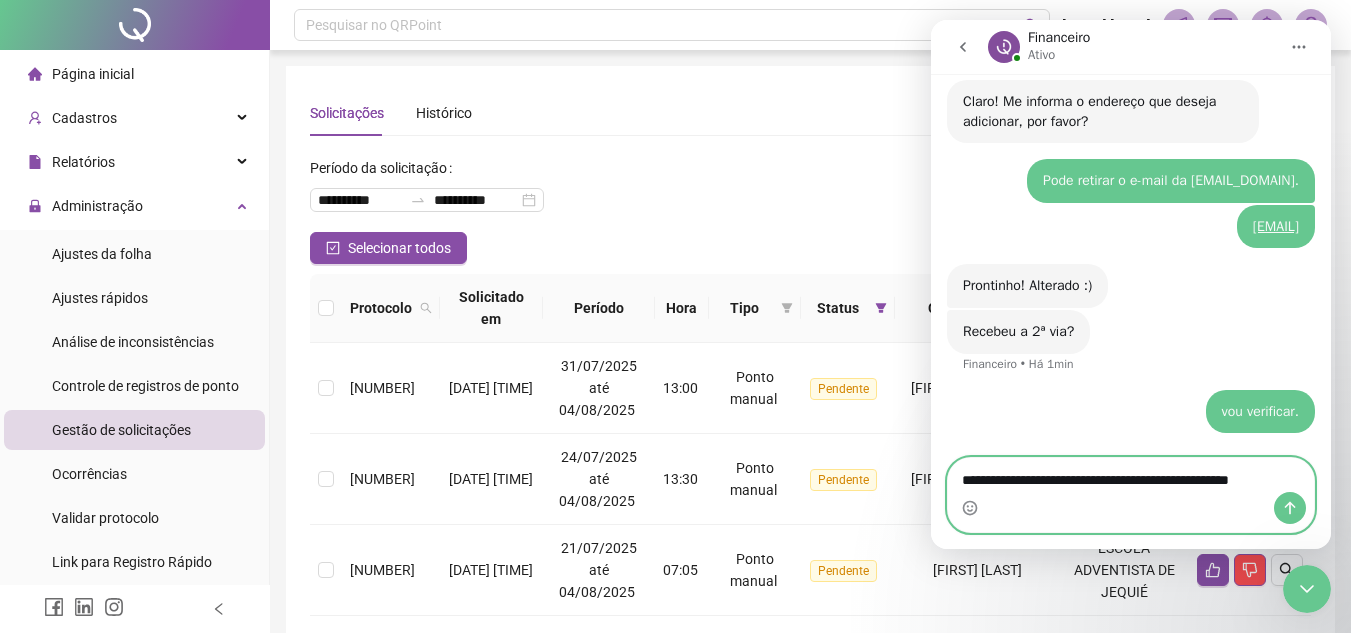 type 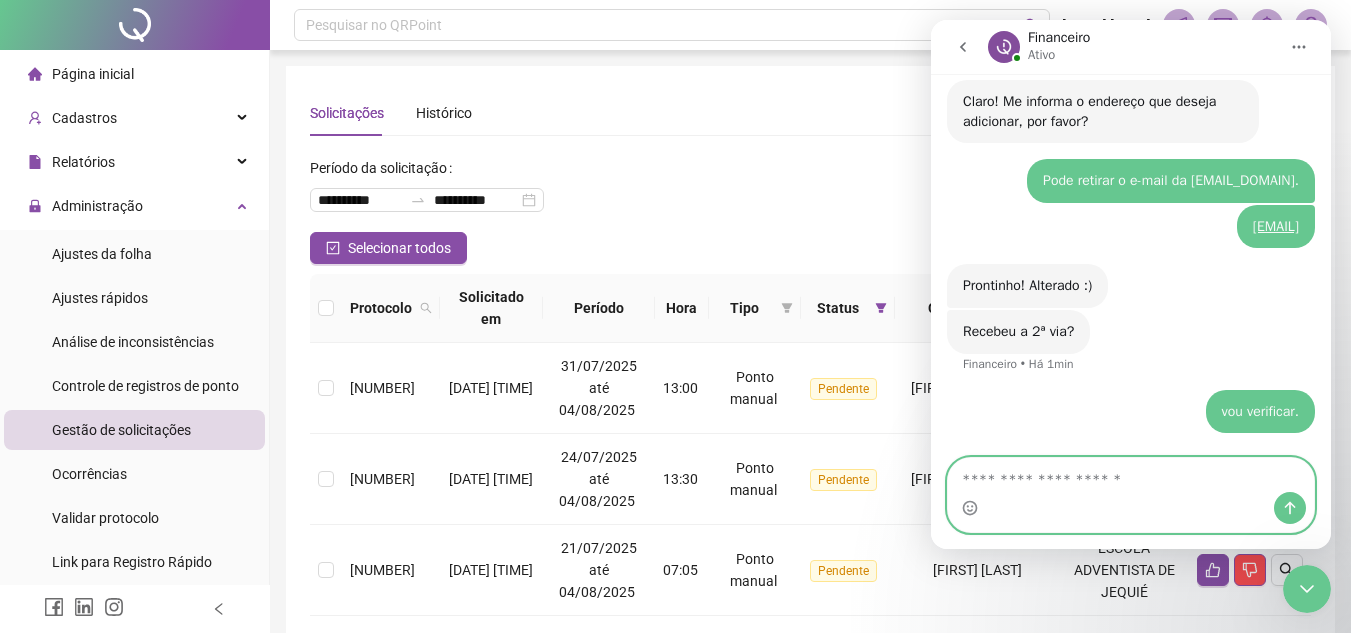 scroll, scrollTop: 1925, scrollLeft: 0, axis: vertical 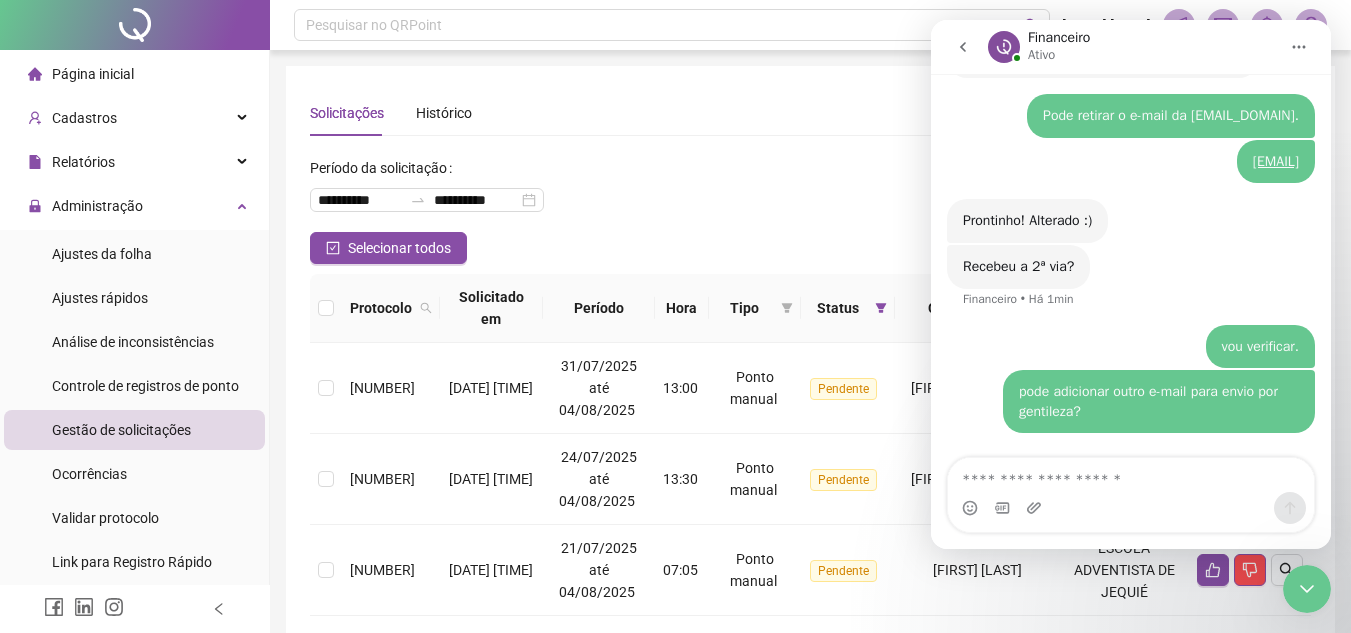 click 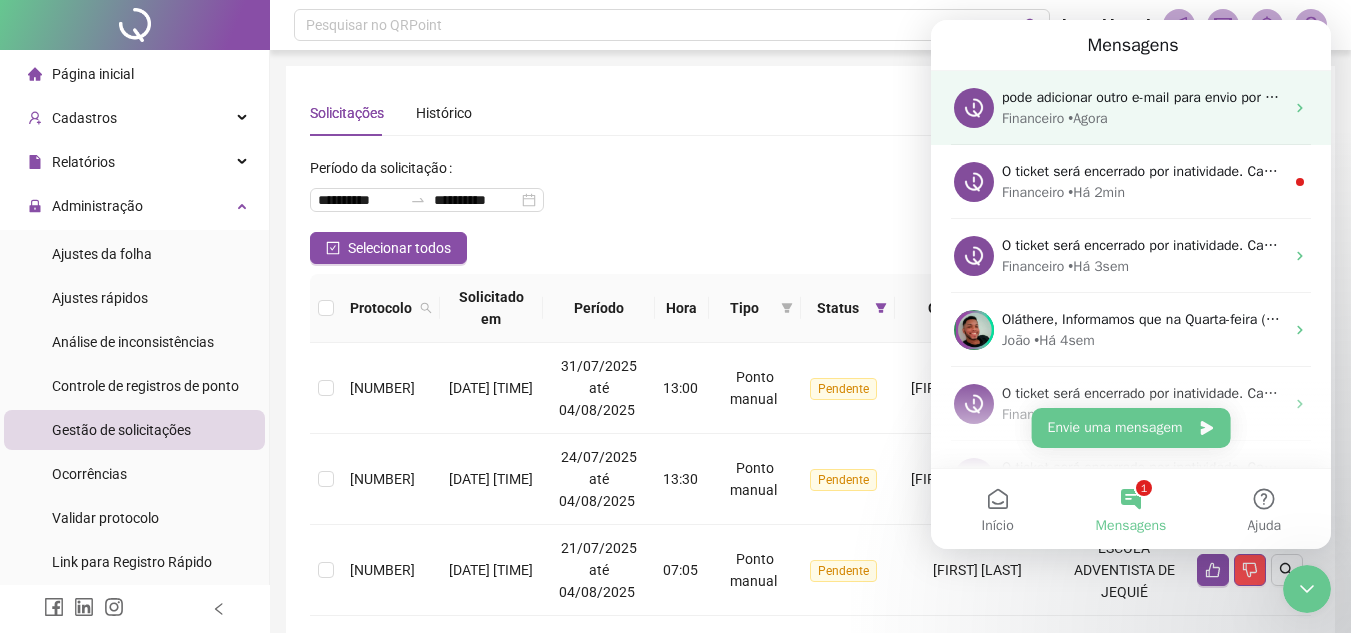 scroll, scrollTop: 0, scrollLeft: 0, axis: both 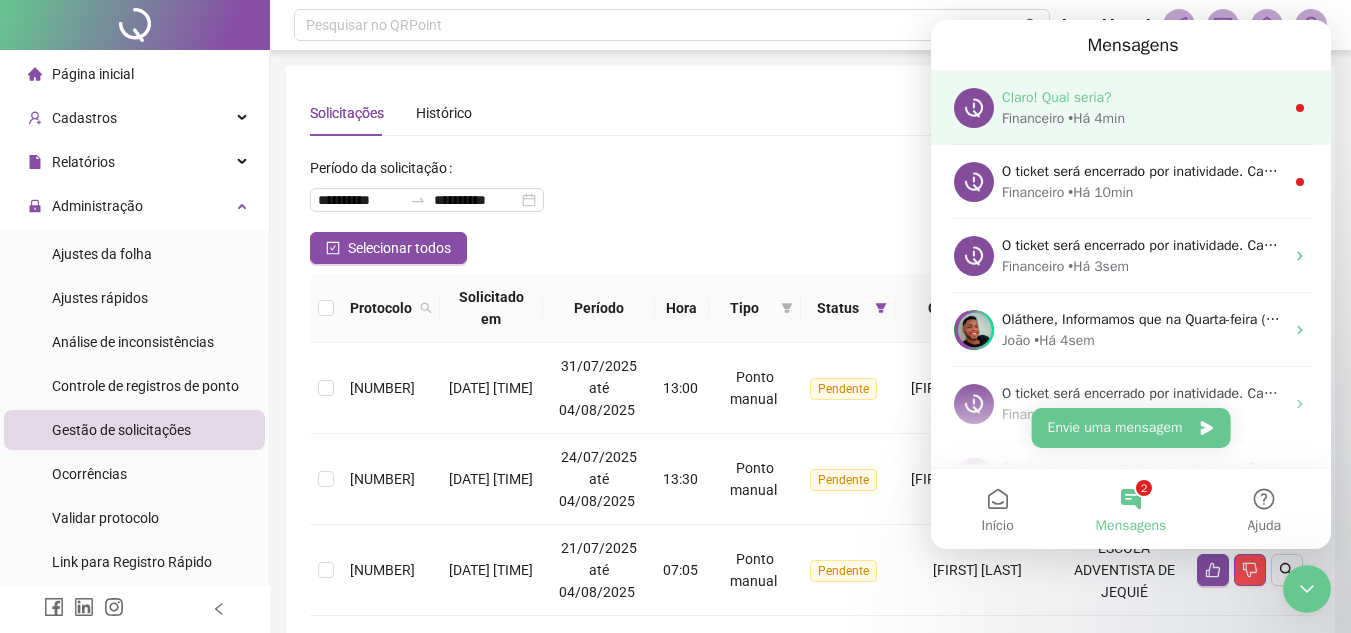 click on "Claro! Qual seria?" at bounding box center (1143, 97) 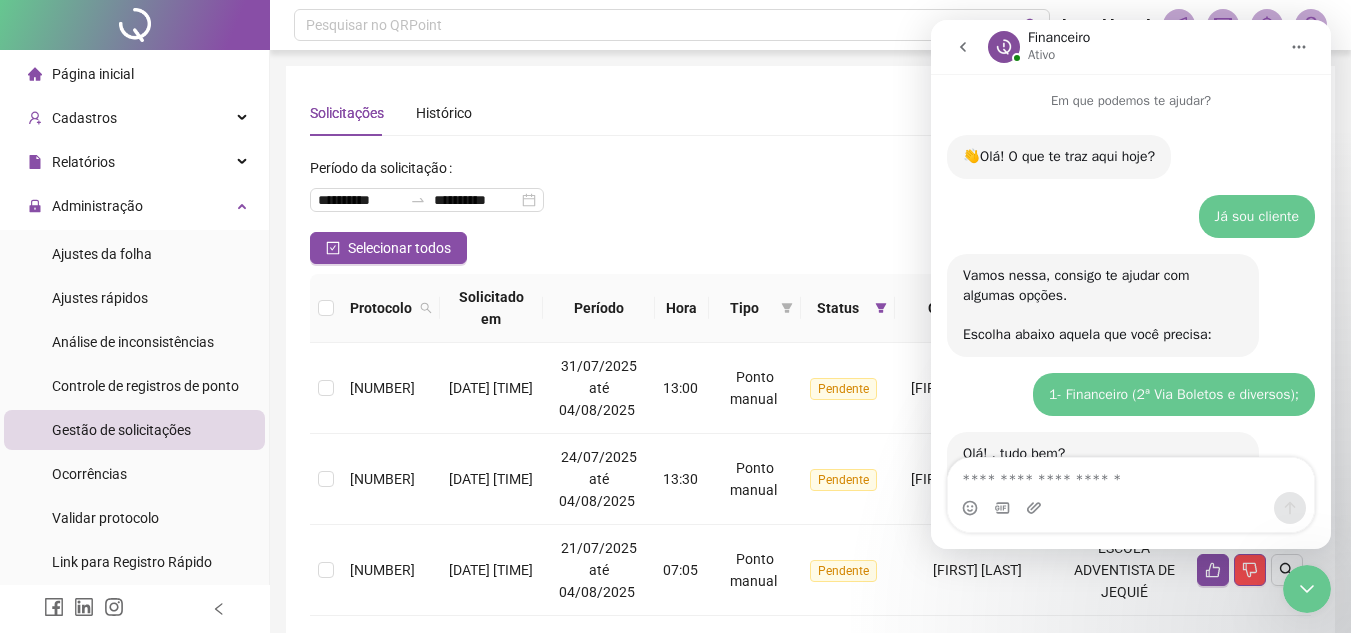 scroll, scrollTop: 3, scrollLeft: 0, axis: vertical 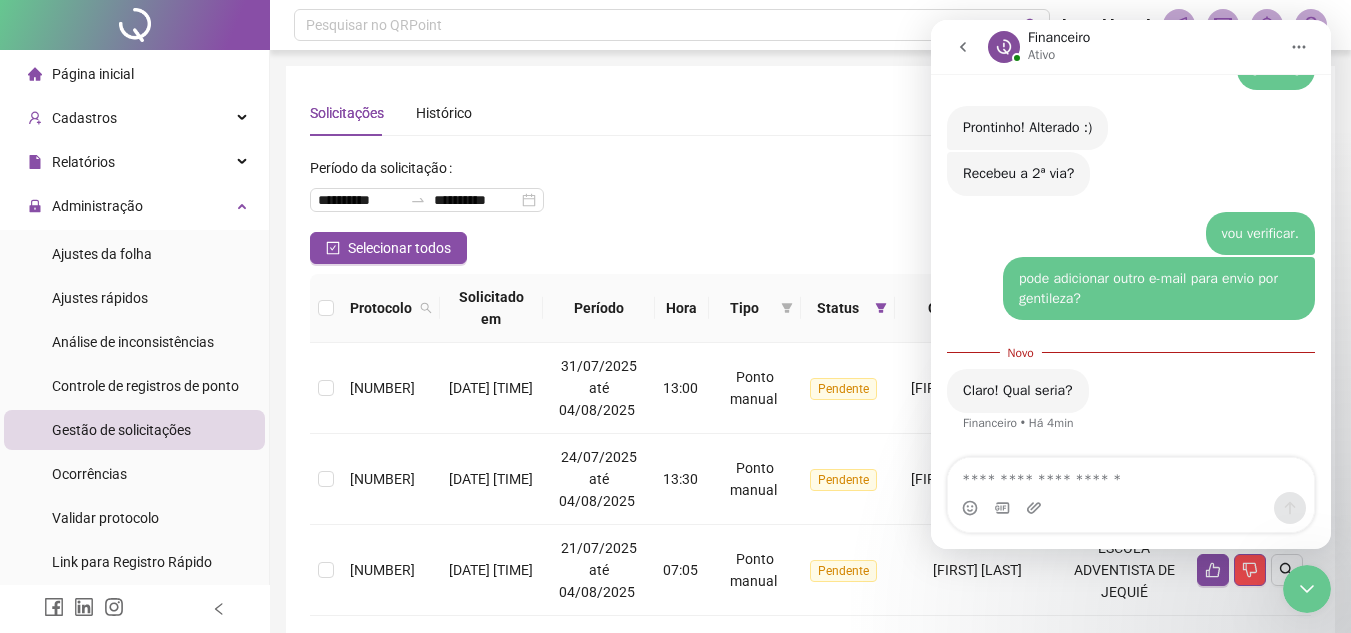 click at bounding box center (1131, 508) 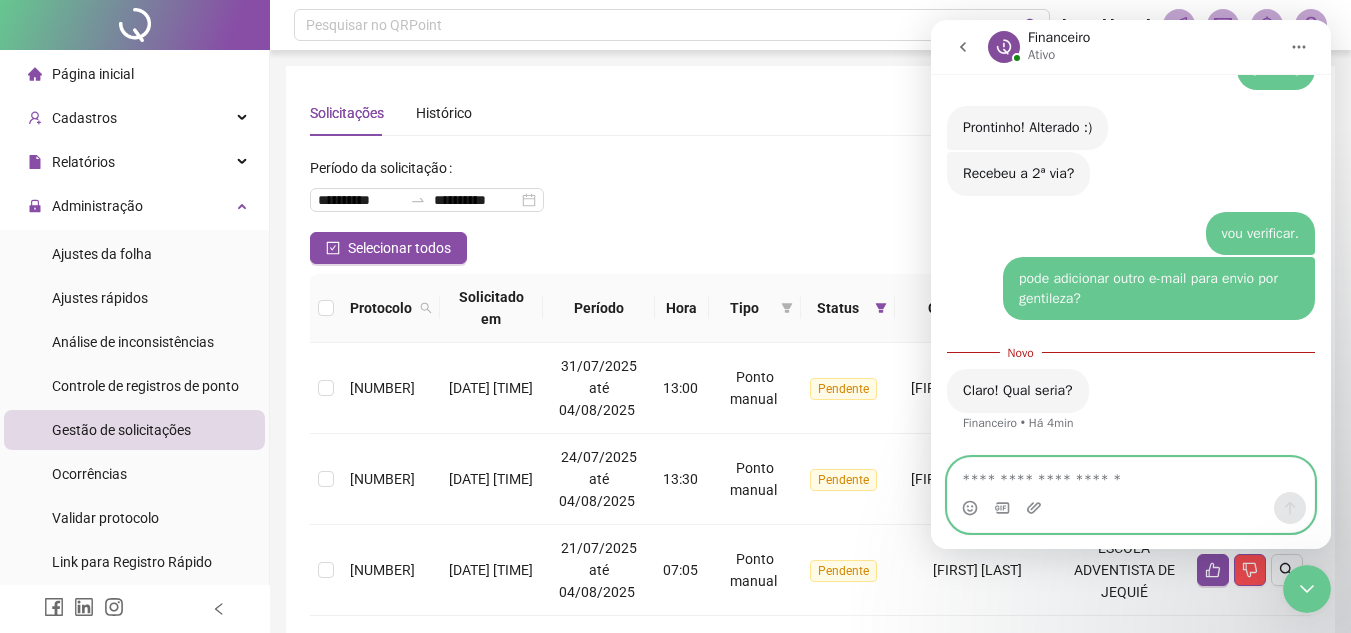 click at bounding box center (1131, 475) 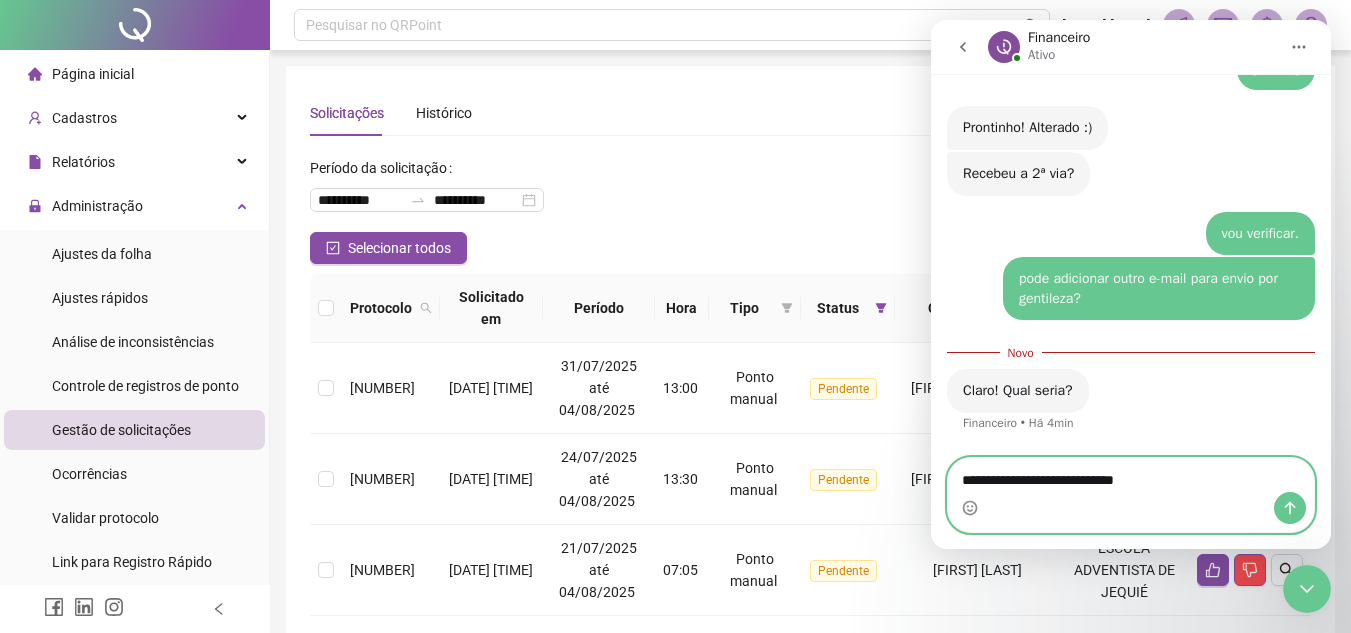 type on "**********" 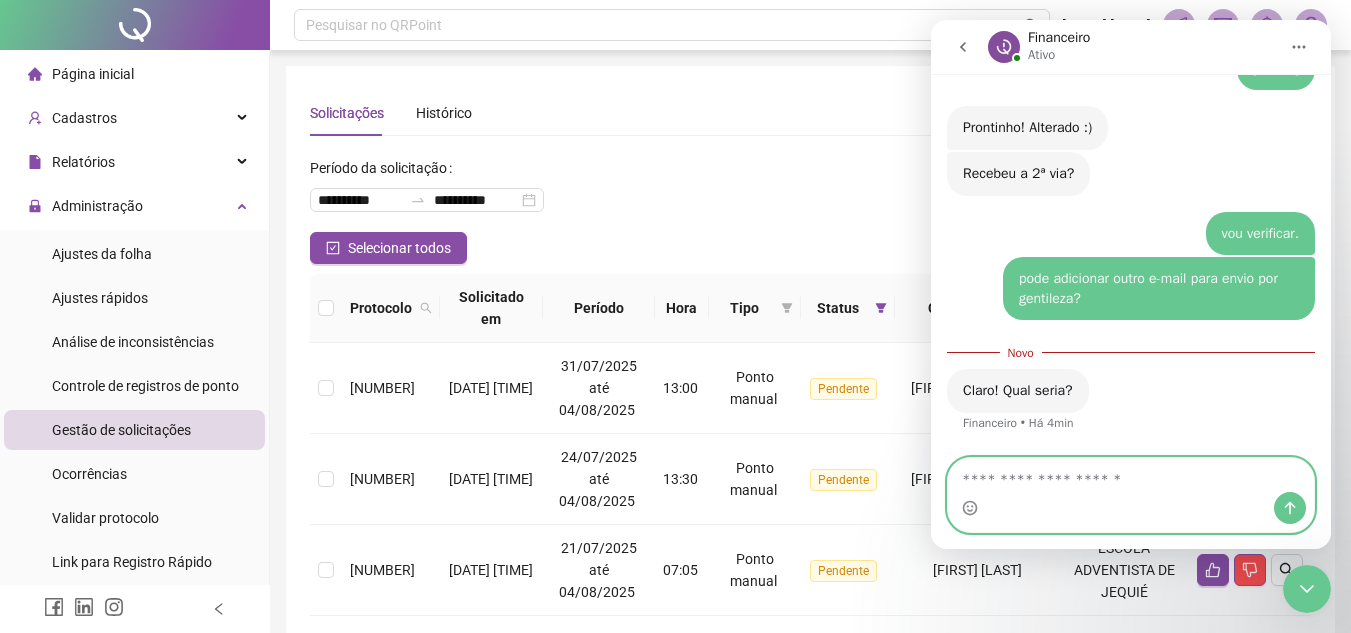 scroll, scrollTop: 2044, scrollLeft: 0, axis: vertical 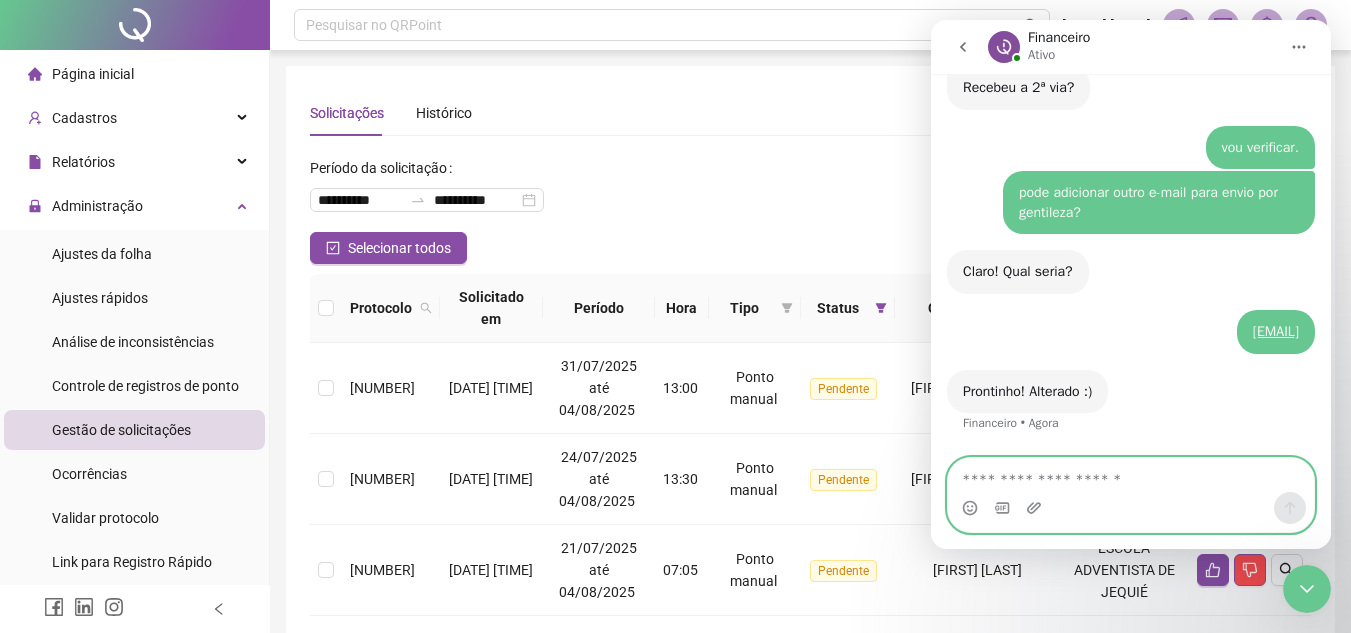 click at bounding box center (1131, 475) 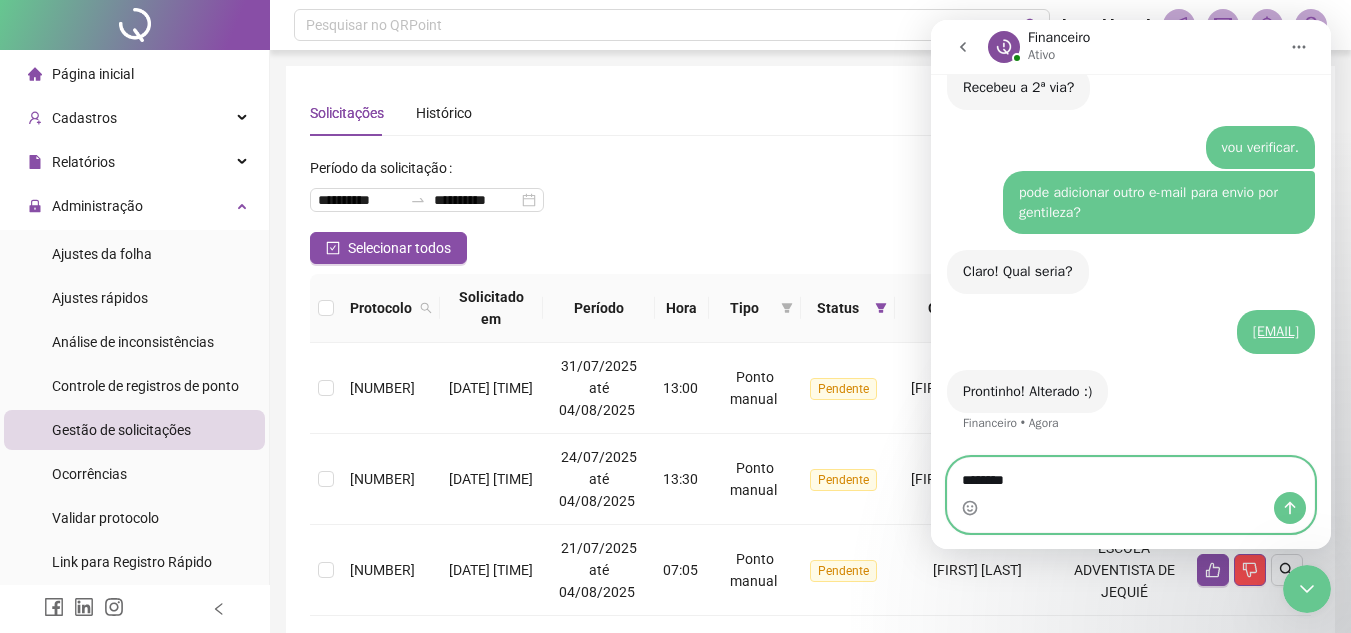 type on "*********" 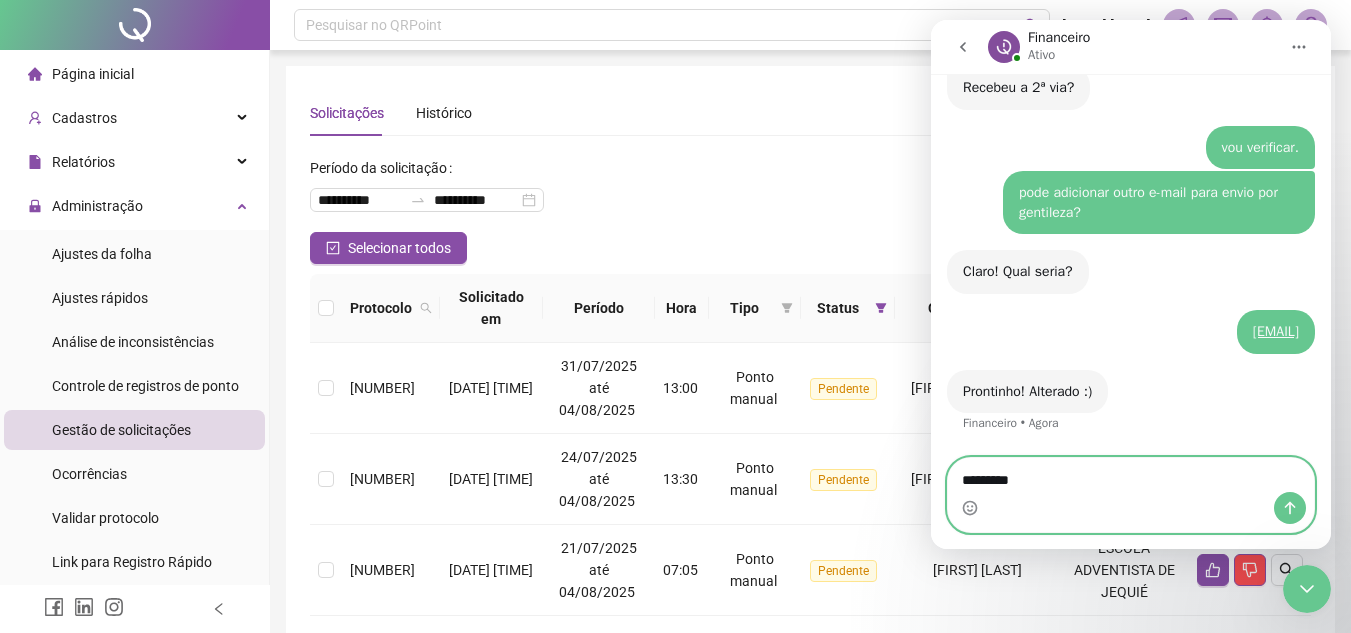 type 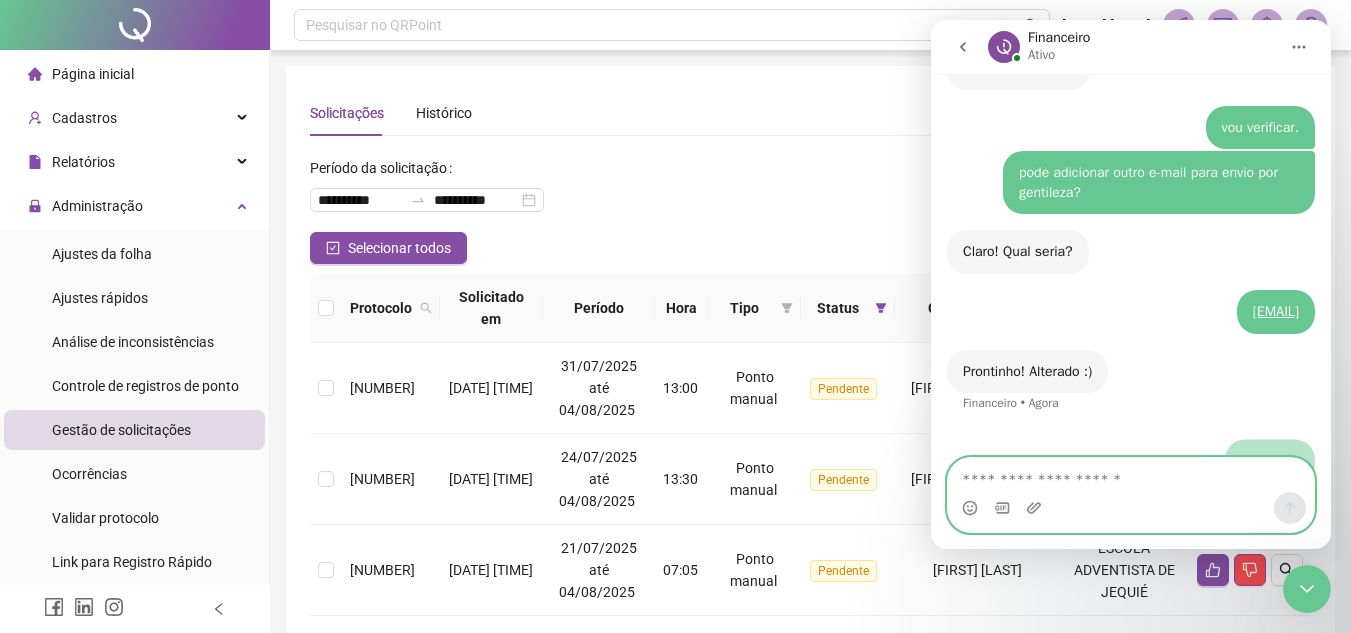 scroll, scrollTop: 2163, scrollLeft: 0, axis: vertical 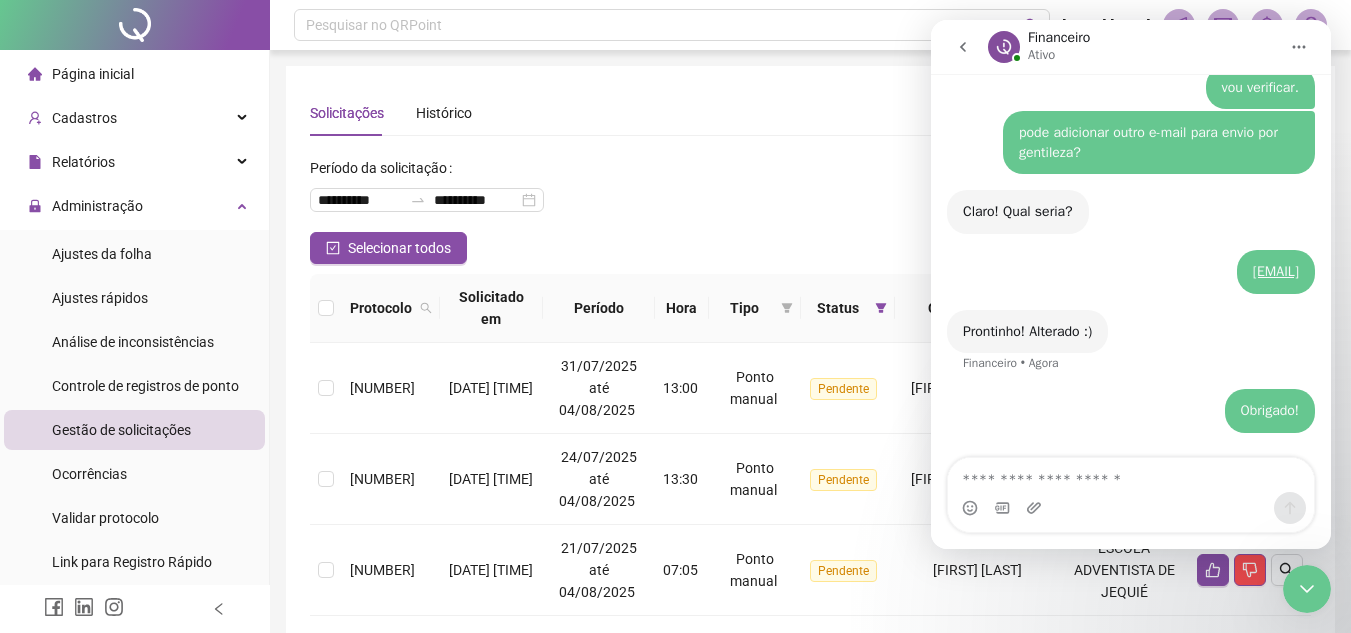 click at bounding box center (963, 47) 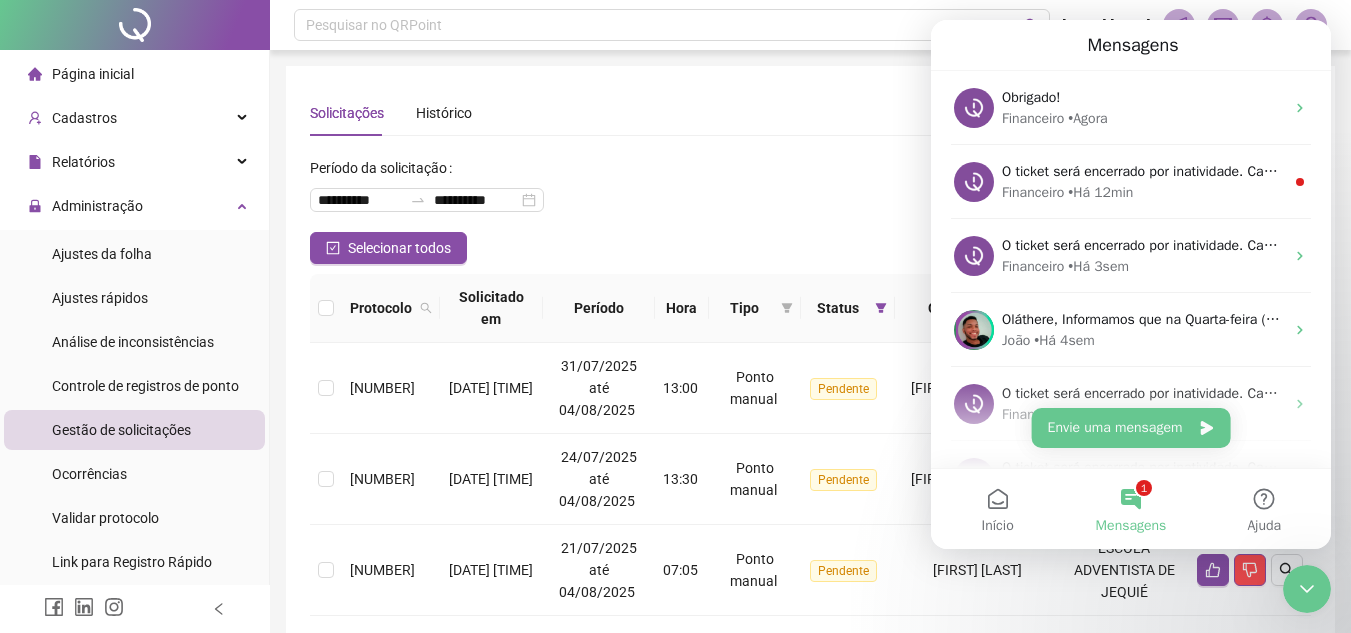 drag, startPoint x: 754, startPoint y: 227, endPoint x: 860, endPoint y: 223, distance: 106.07545 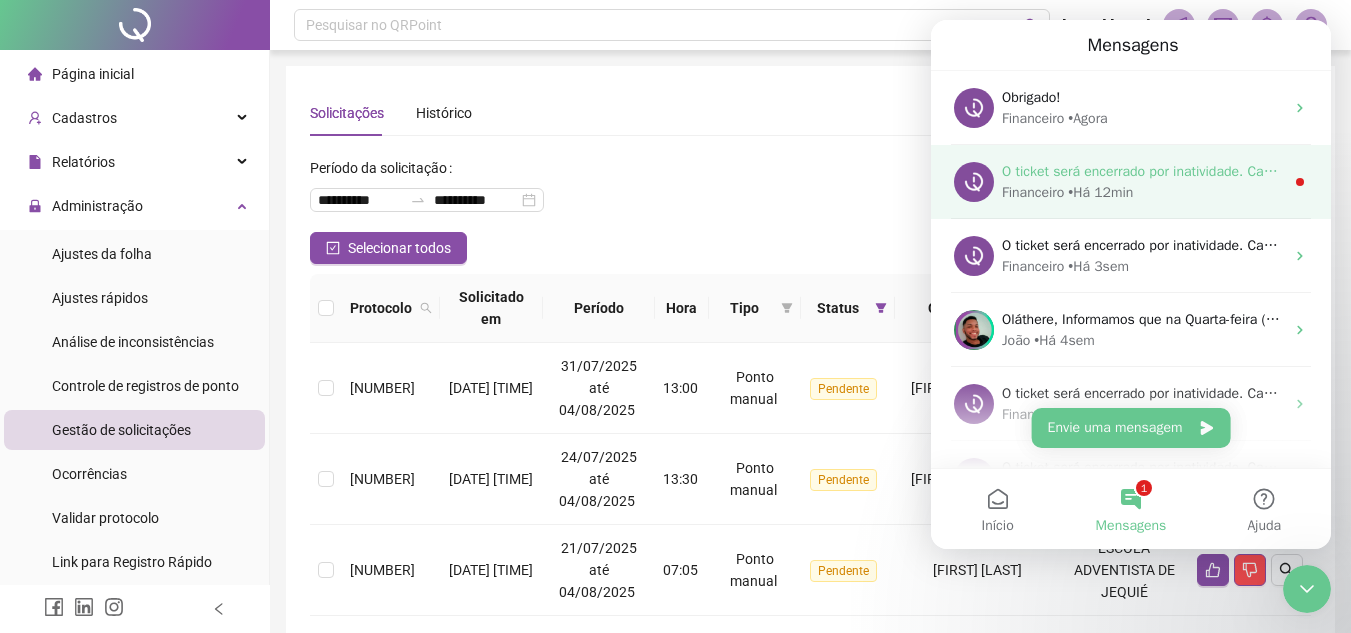 click on "Financeiro •  Há [TIME]" at bounding box center [1143, 192] 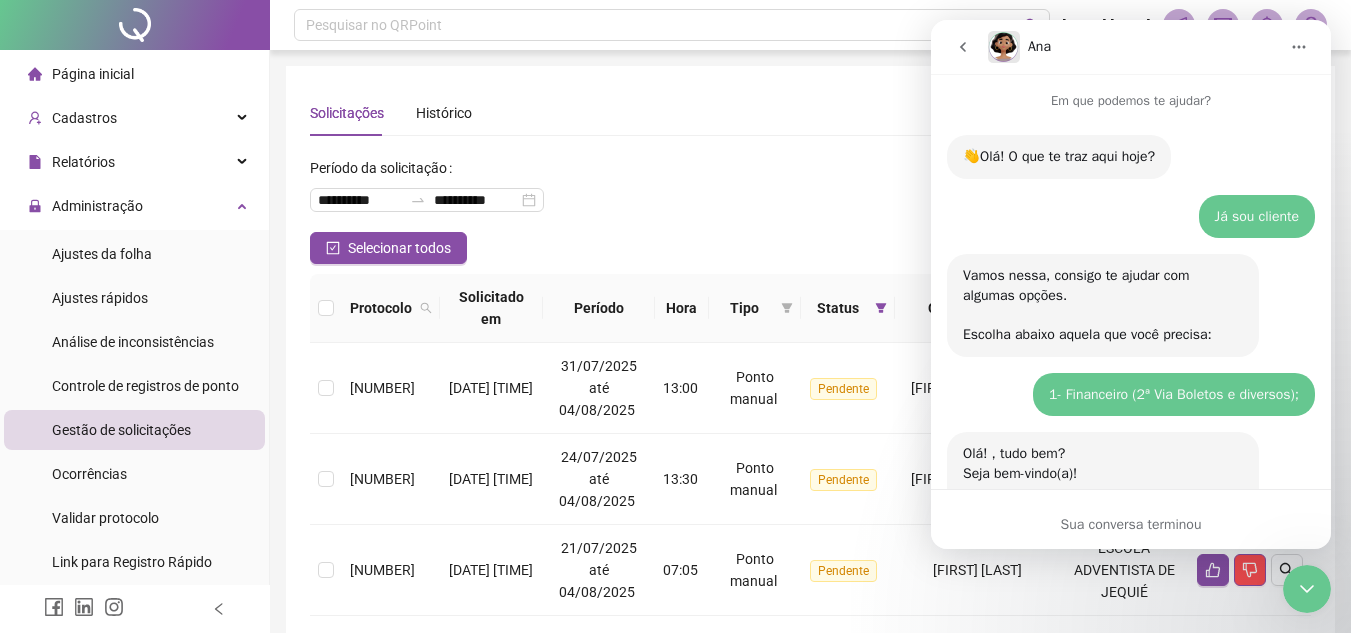 scroll, scrollTop: 3, scrollLeft: 0, axis: vertical 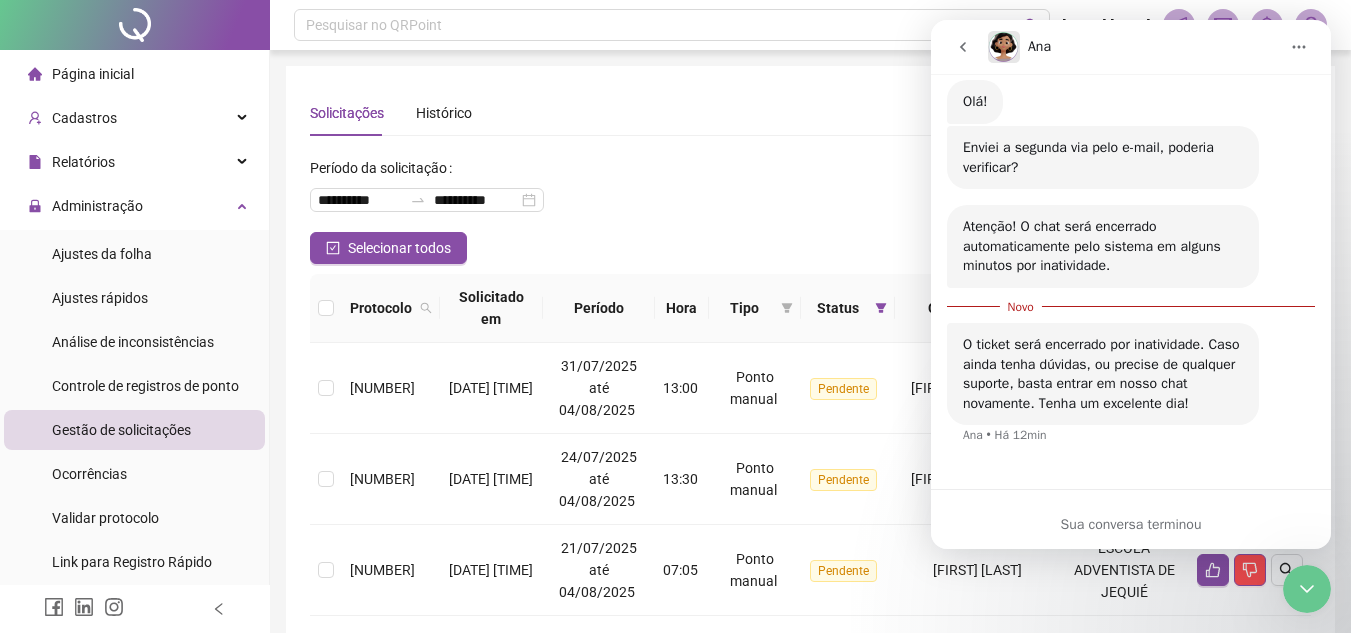 click 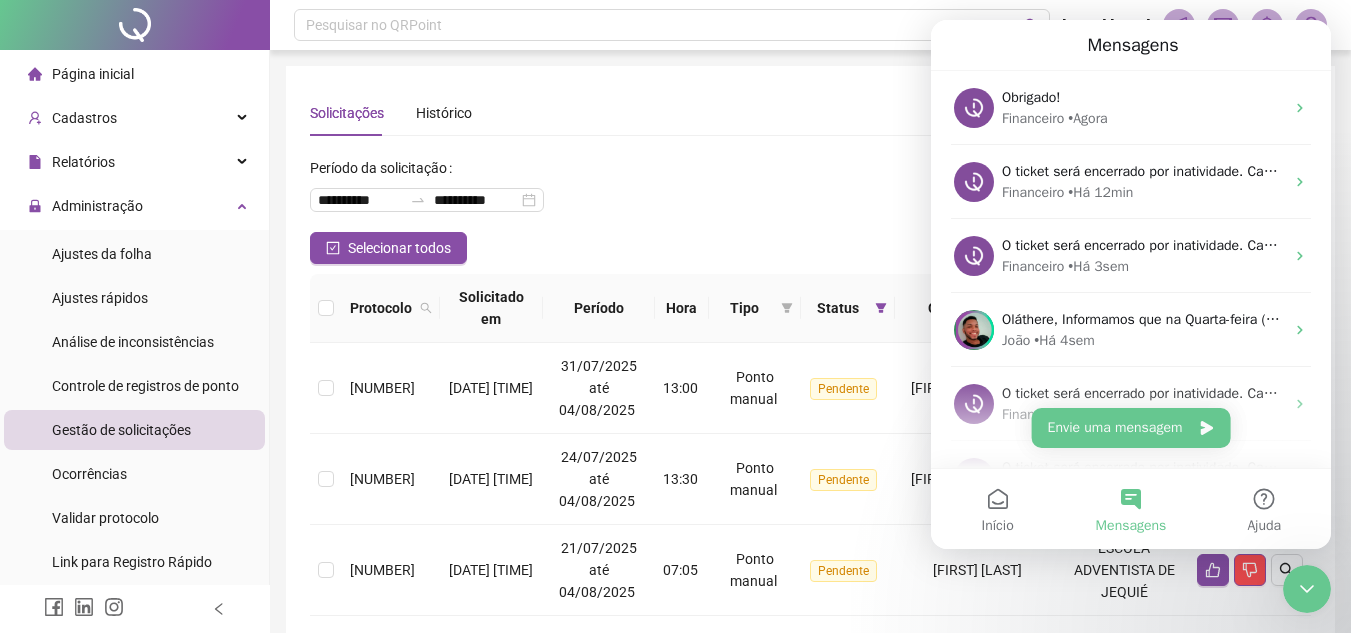 click 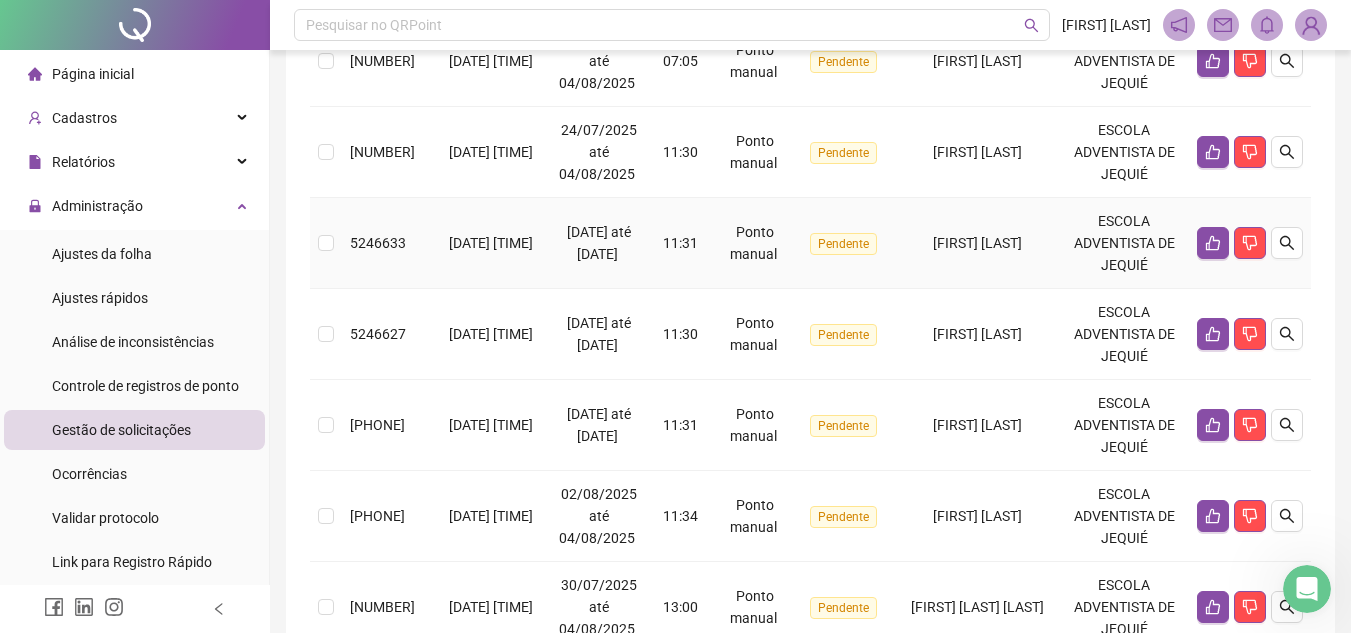 scroll, scrollTop: 968, scrollLeft: 0, axis: vertical 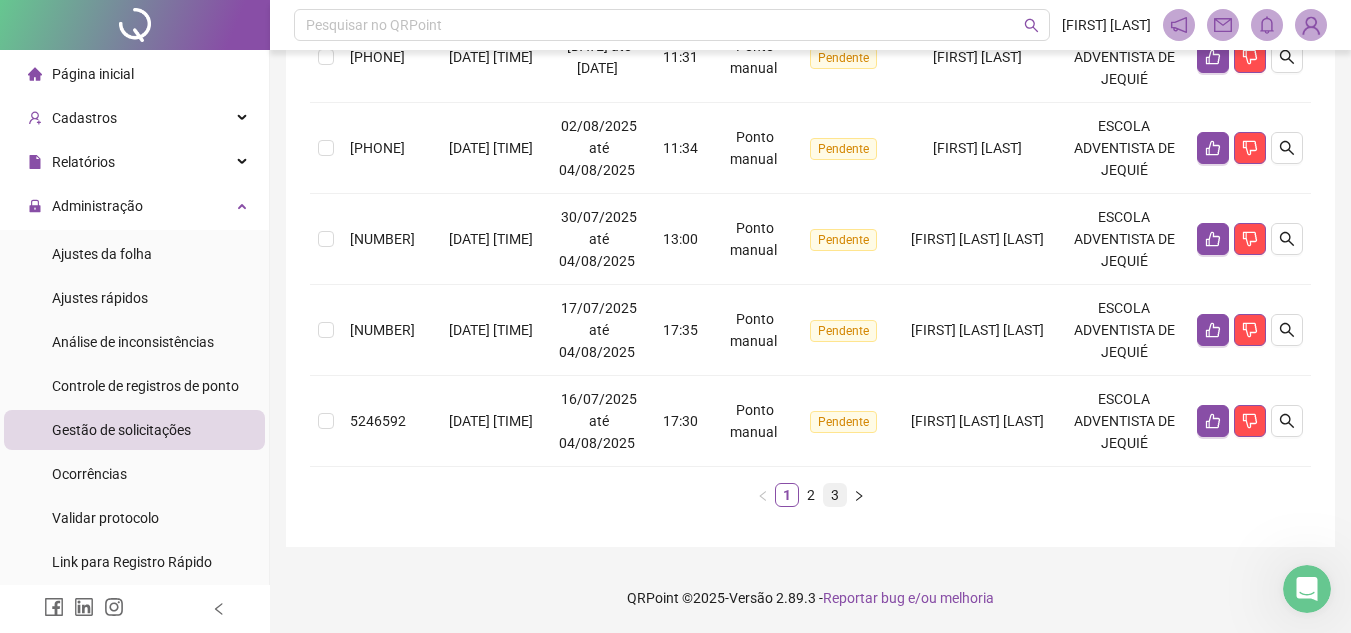 click on "3" at bounding box center (835, 495) 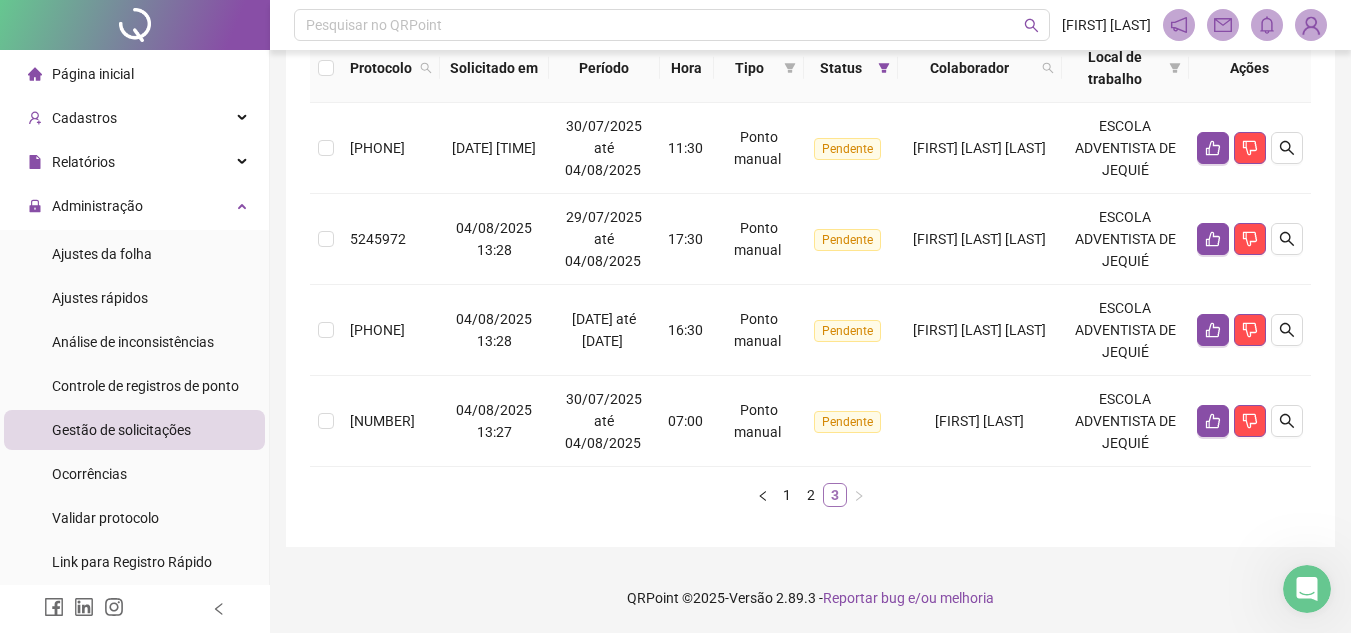 scroll, scrollTop: 240, scrollLeft: 0, axis: vertical 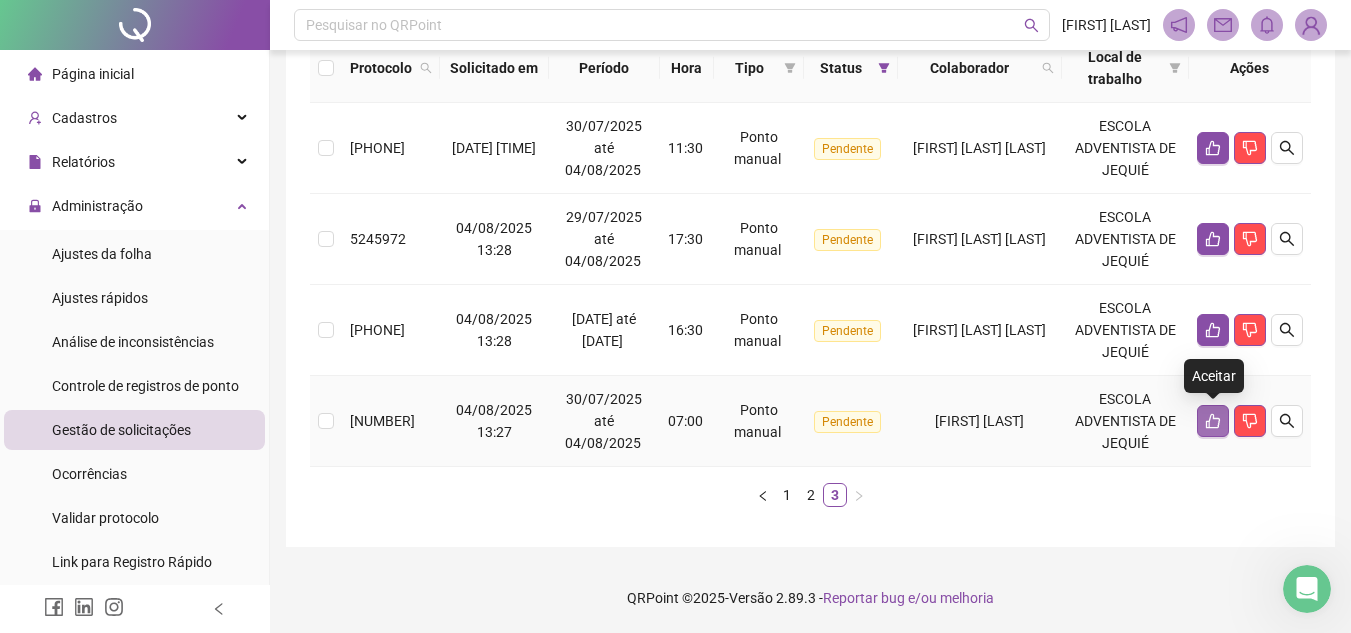 click at bounding box center (1213, 421) 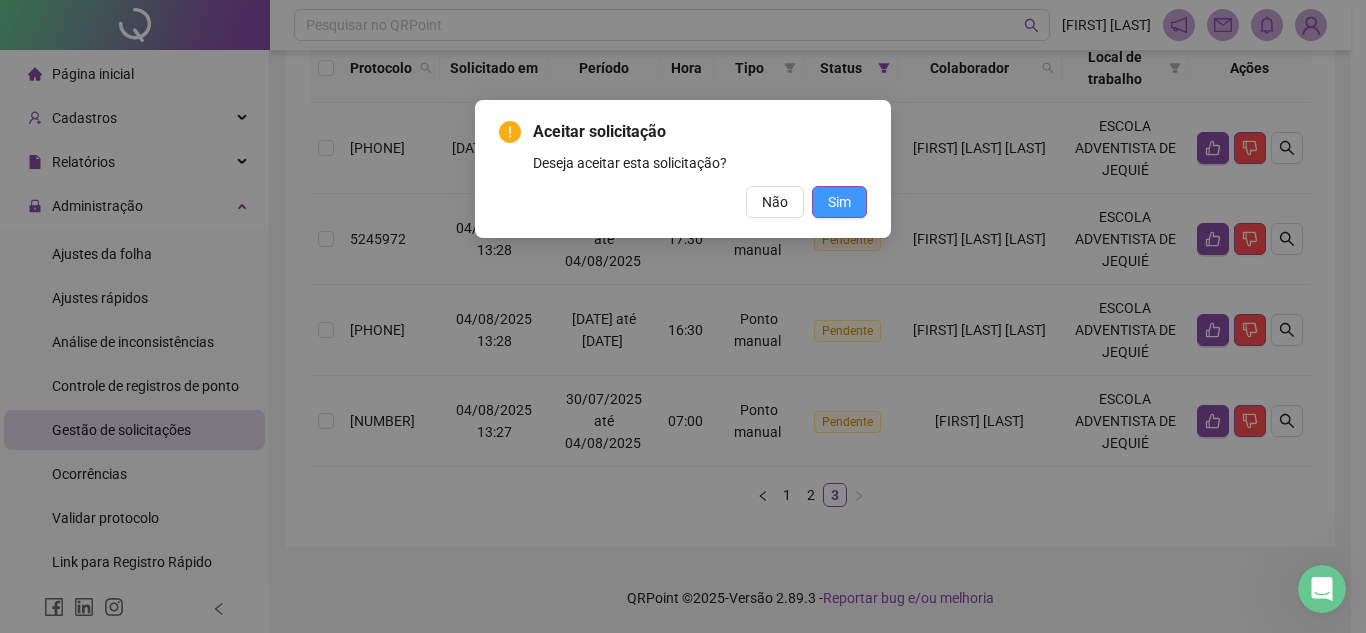 click on "Sim" at bounding box center (839, 202) 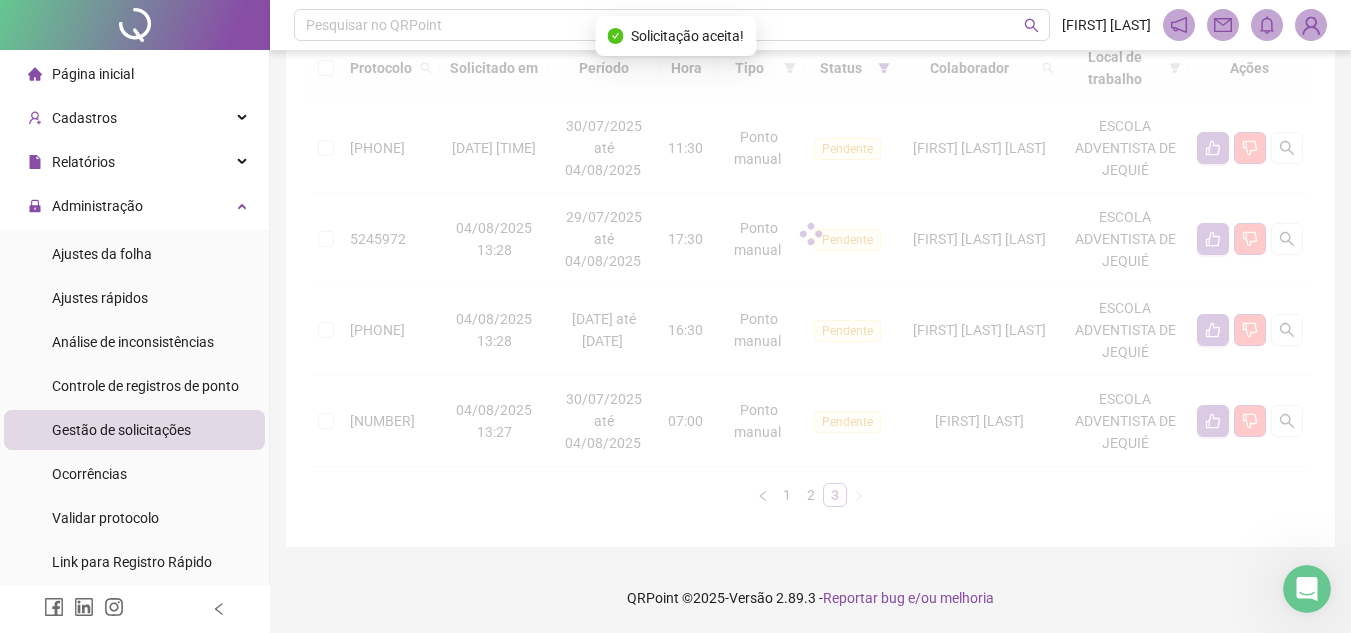 scroll, scrollTop: 149, scrollLeft: 0, axis: vertical 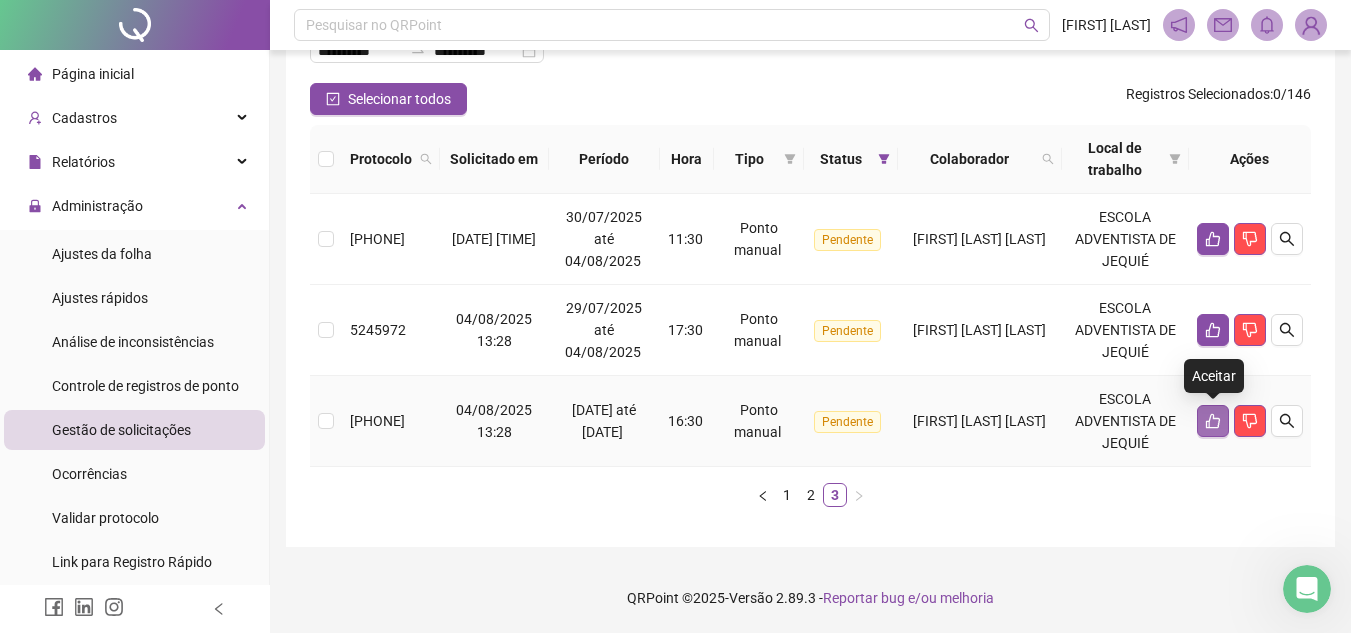 click 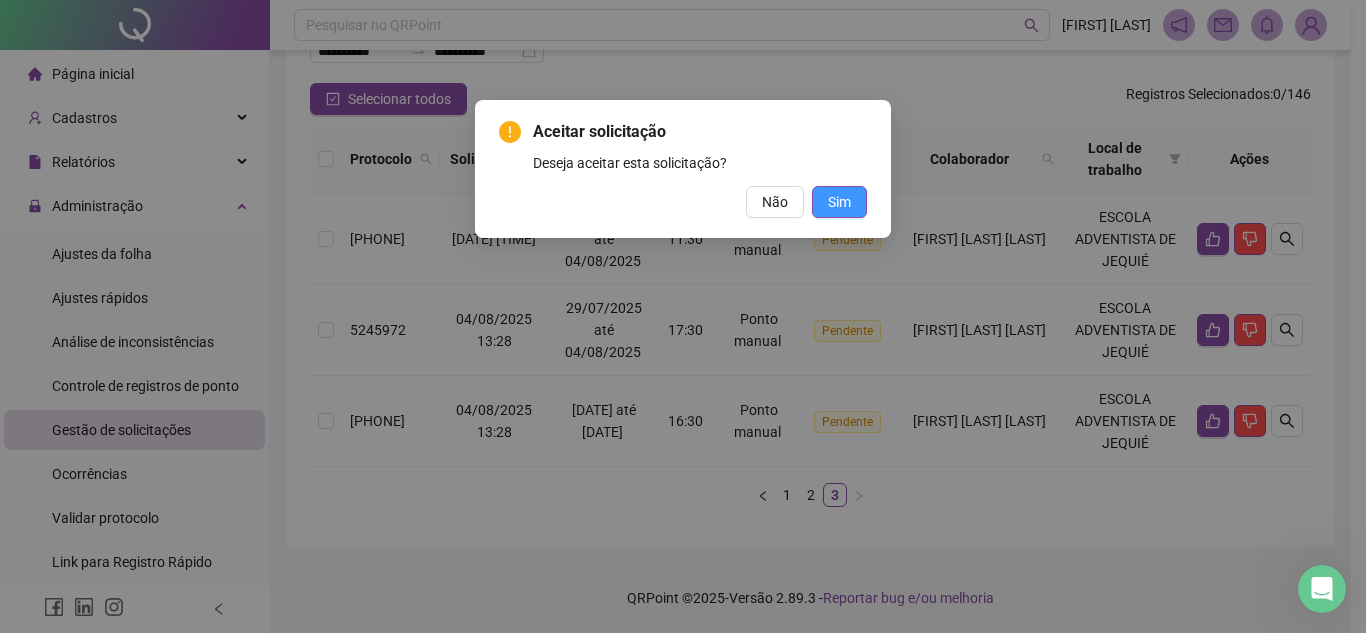 click on "Sim" at bounding box center [839, 202] 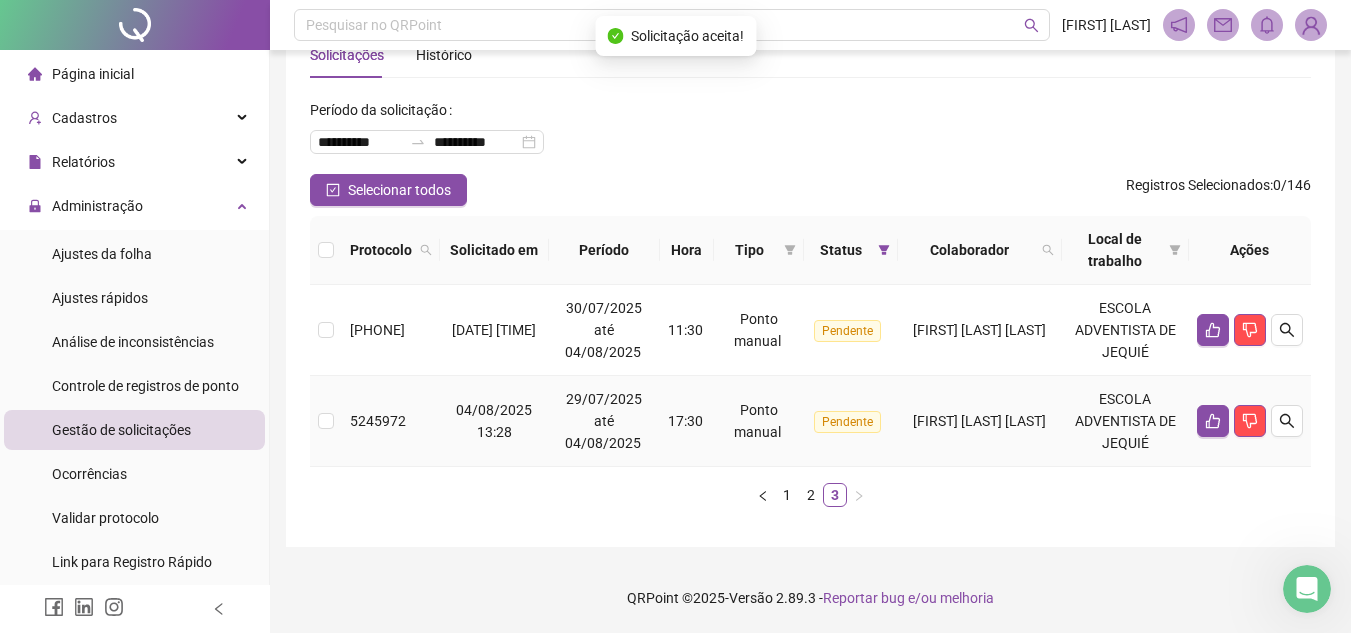 scroll, scrollTop: 58, scrollLeft: 0, axis: vertical 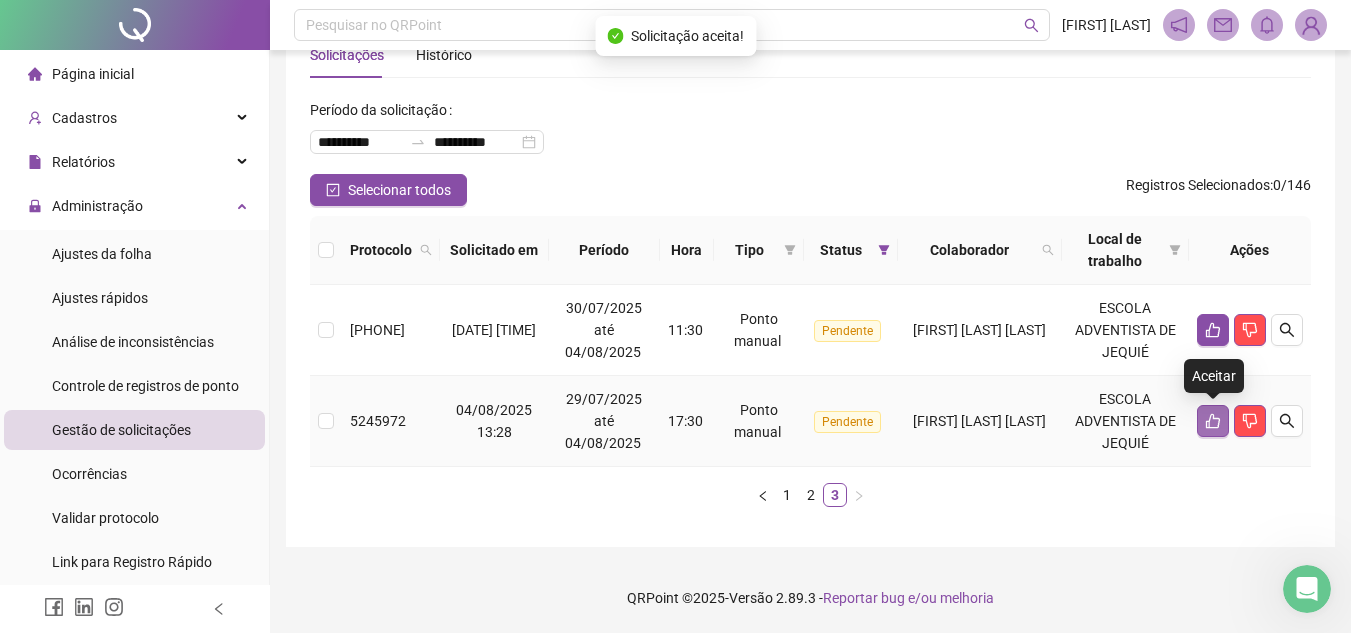 click at bounding box center (1213, 421) 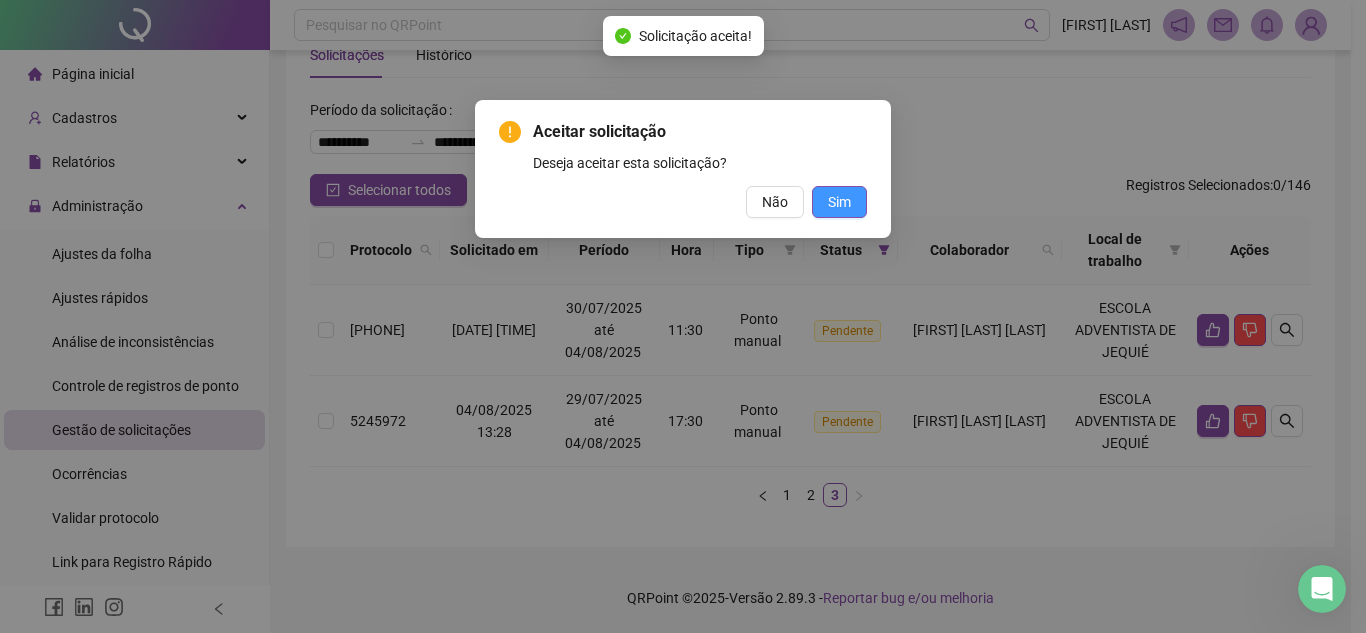 click on "Sim" at bounding box center [839, 202] 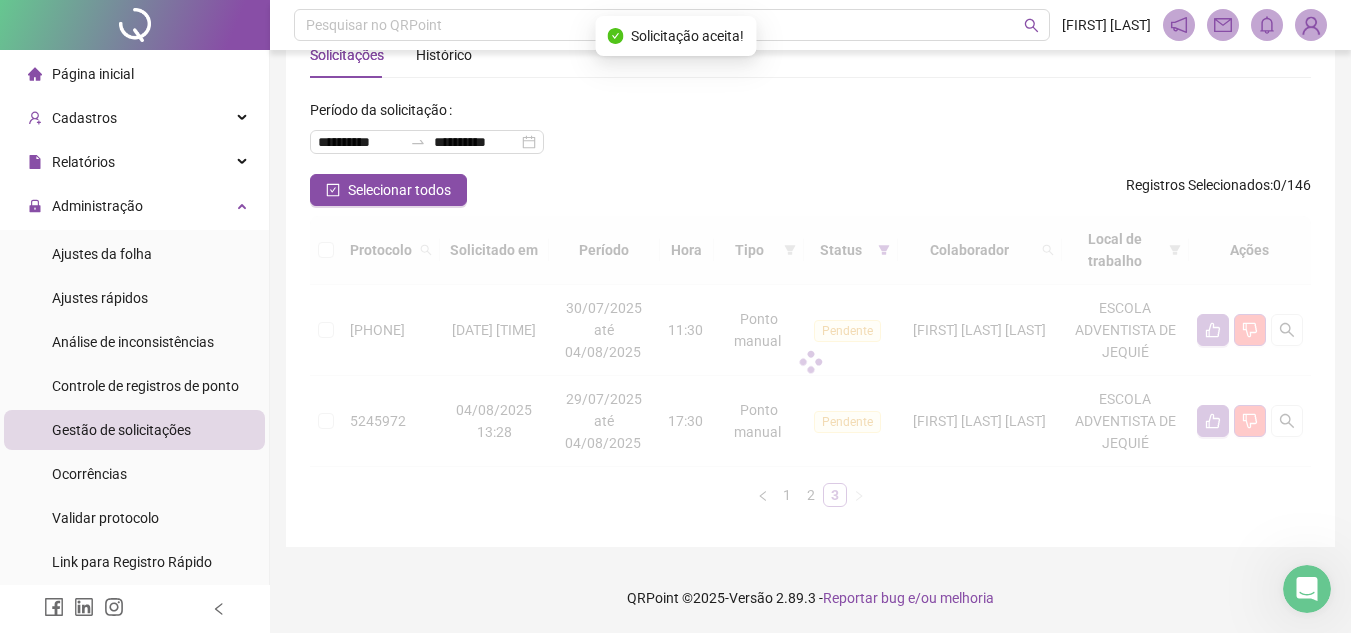 scroll, scrollTop: 0, scrollLeft: 0, axis: both 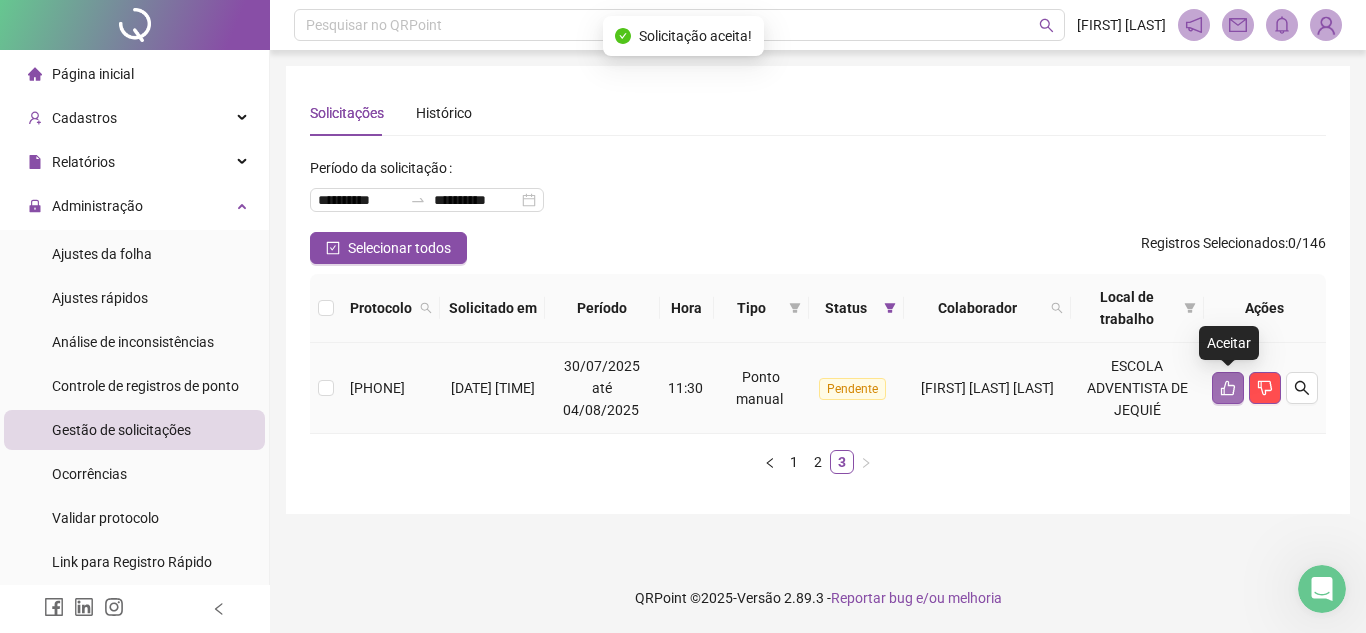 click 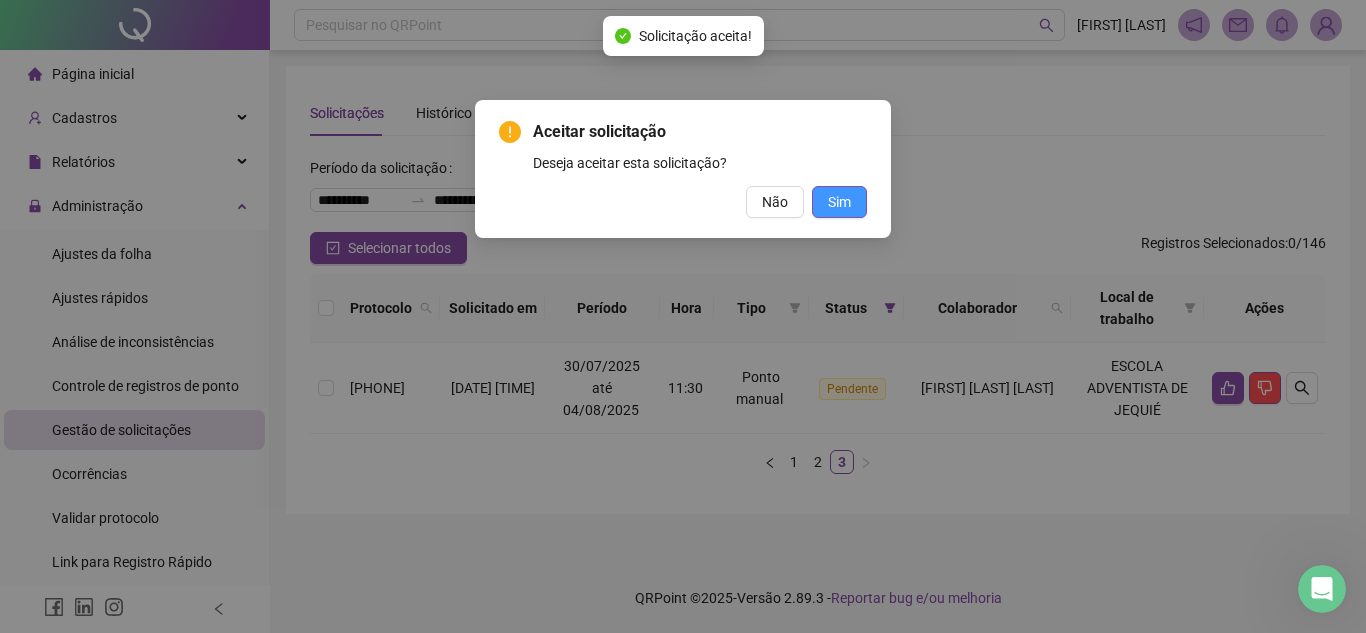click on "Sim" at bounding box center (839, 202) 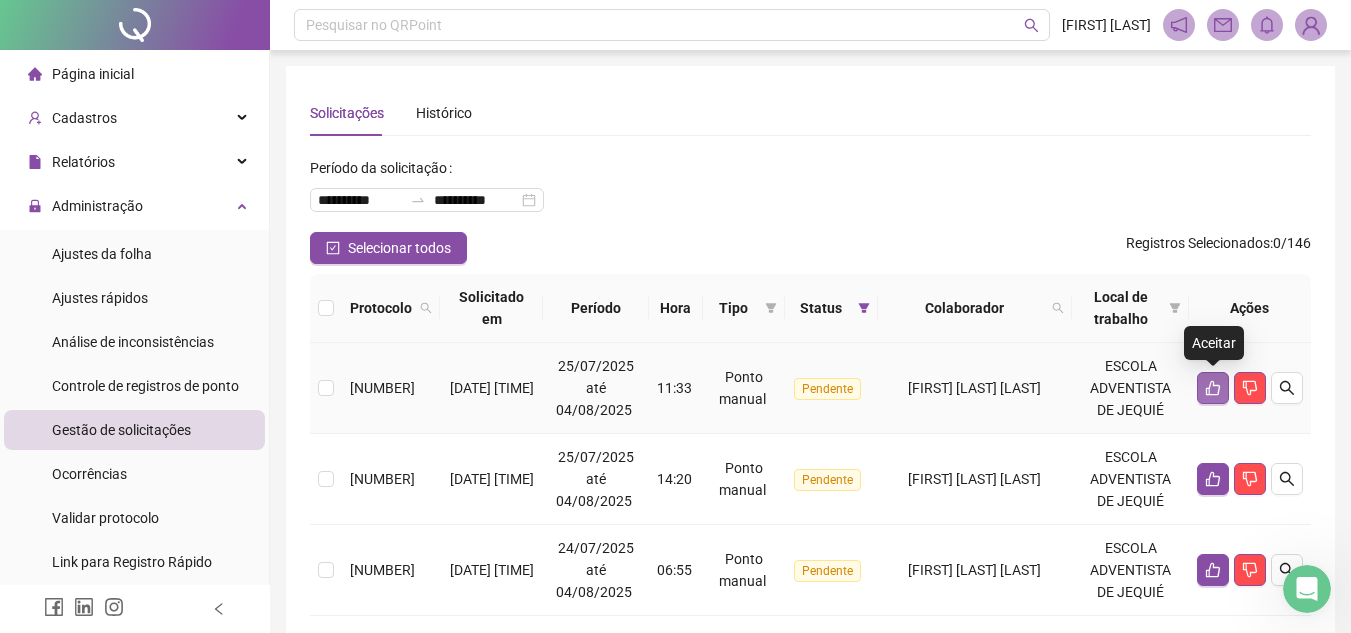 click 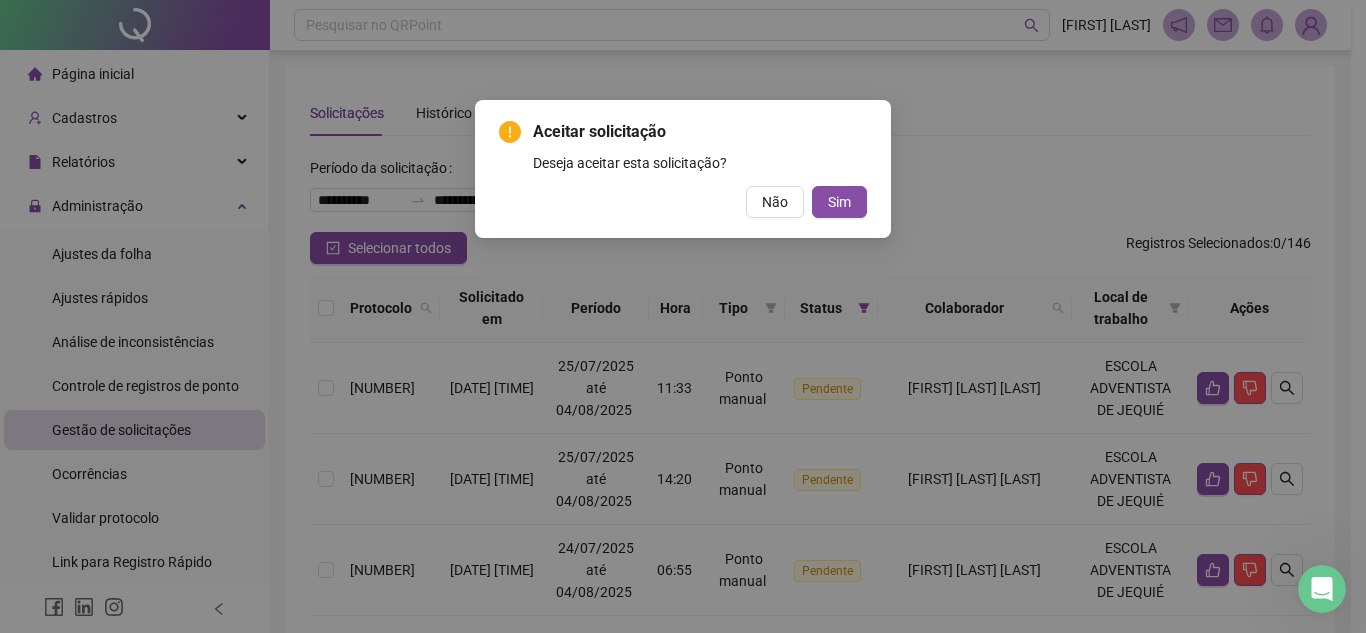 click on "Aceitar solicitação Deseja aceitar esta solicitação? Não Sim" at bounding box center (683, 169) 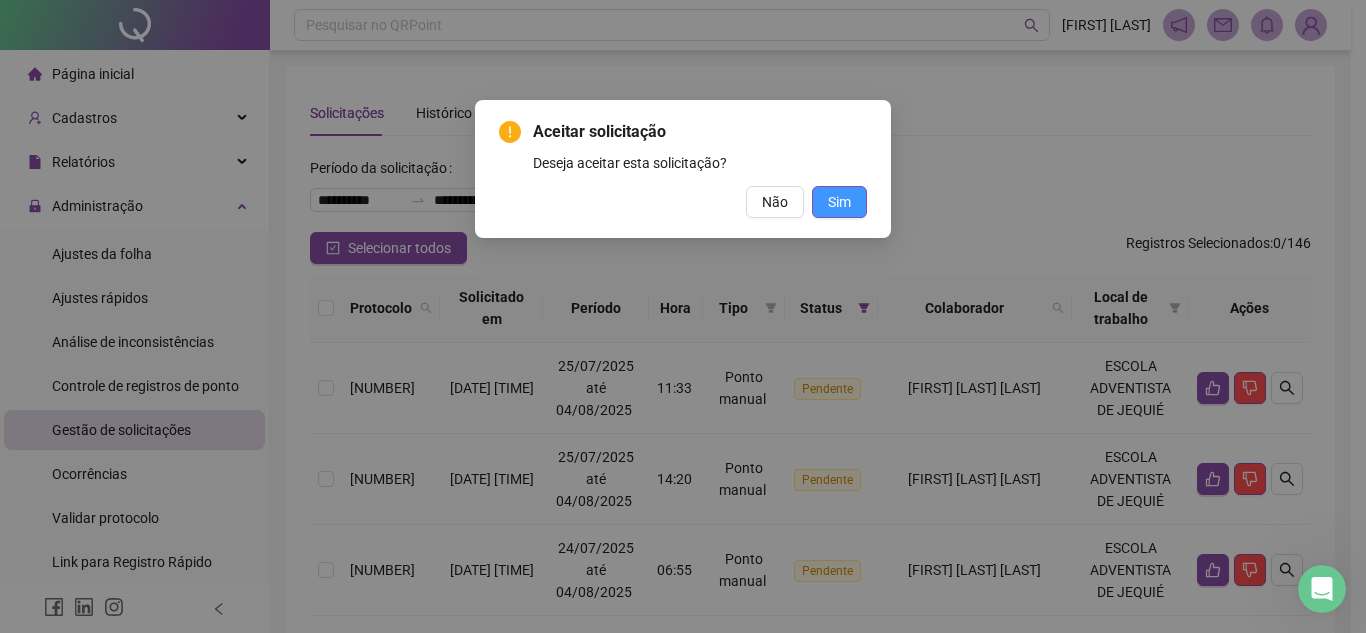 click on "Sim" at bounding box center [839, 202] 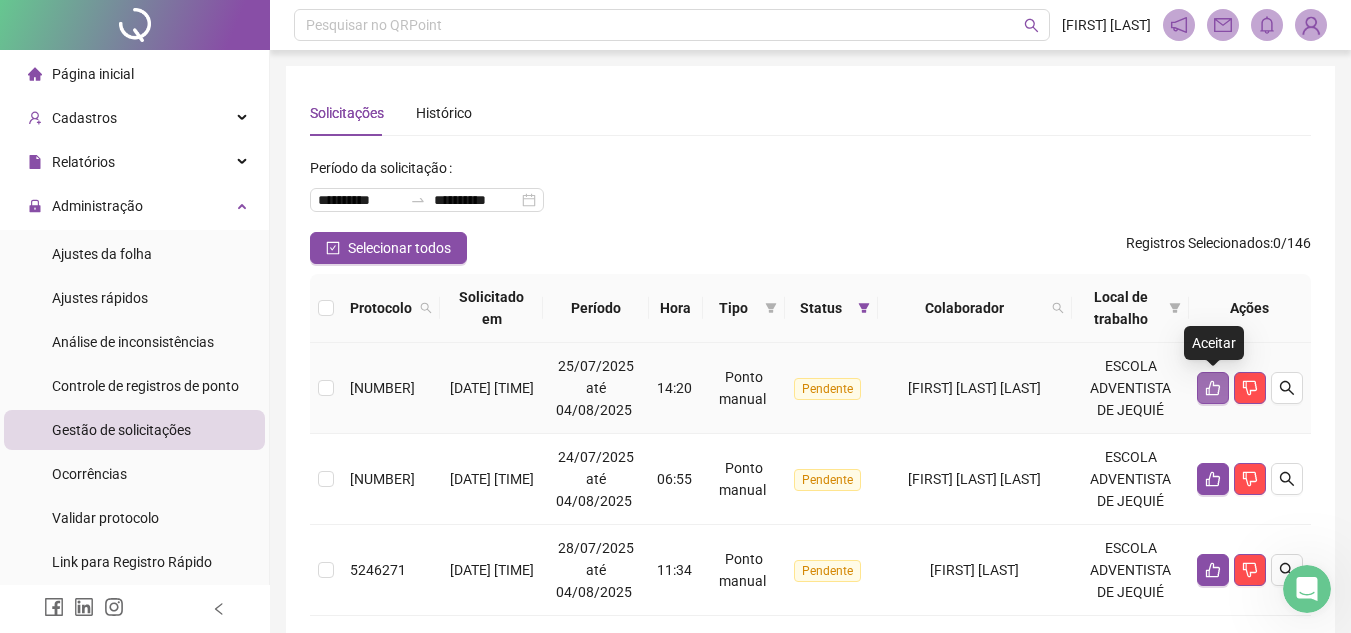 click 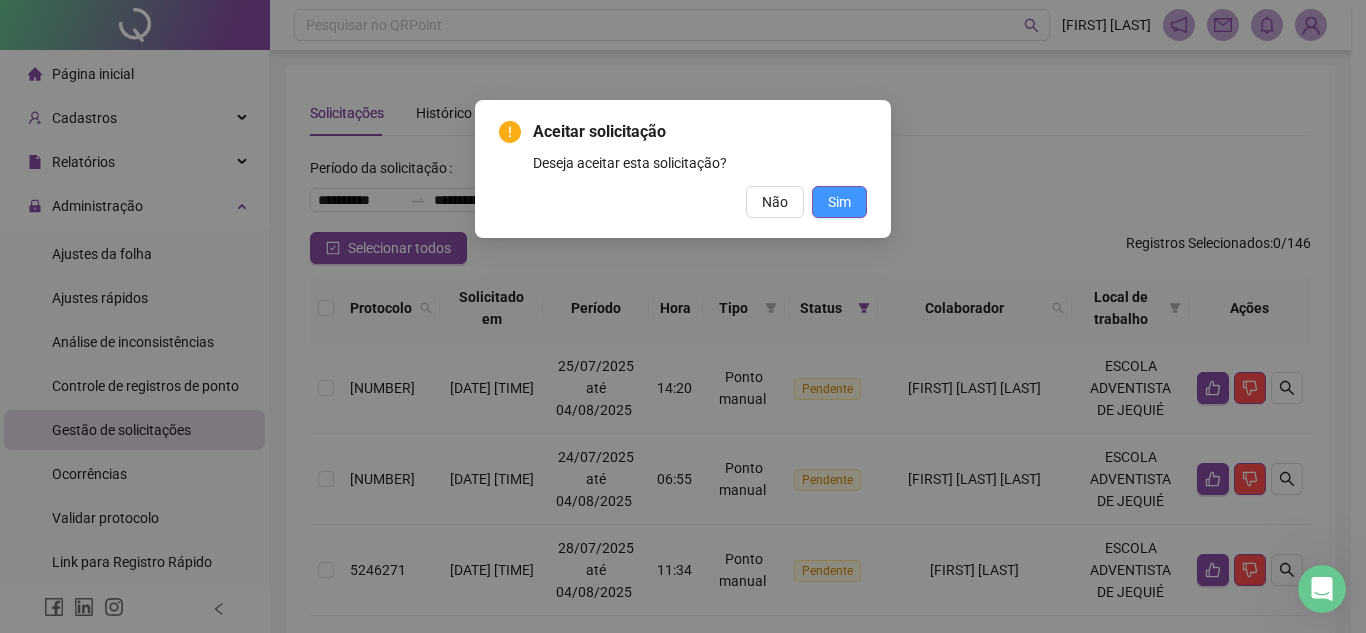 click on "Sim" at bounding box center (839, 202) 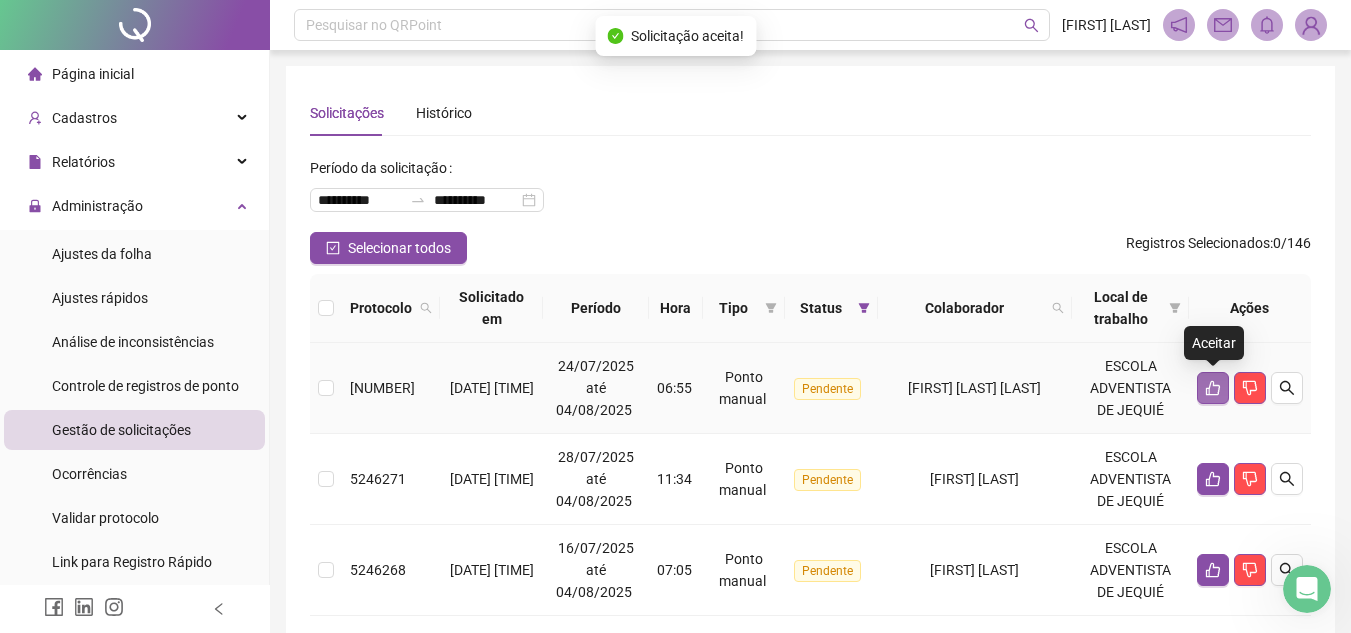 click 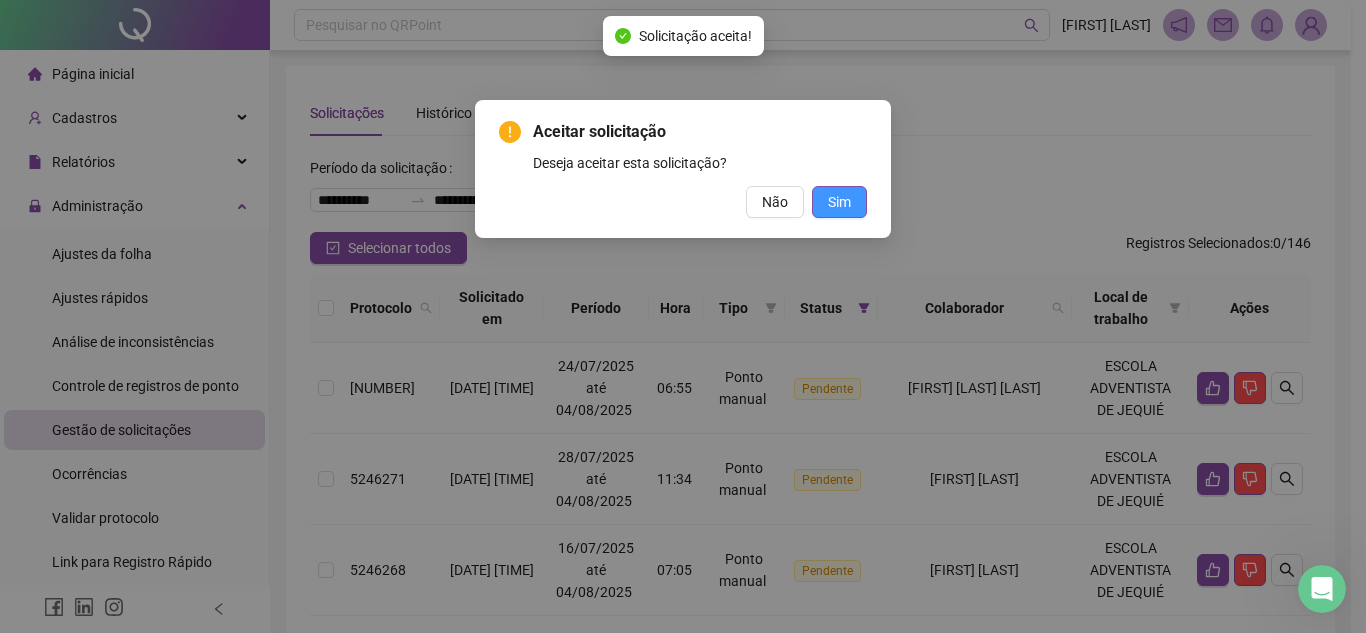 click on "Sim" at bounding box center (839, 202) 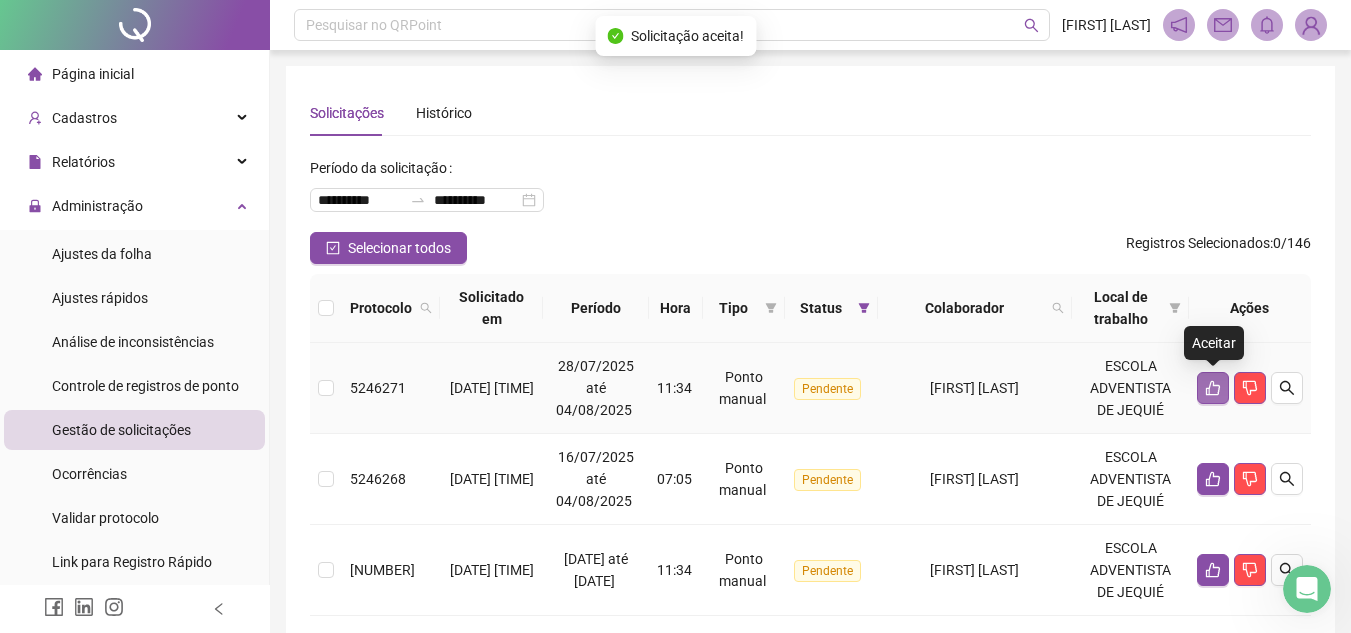 click at bounding box center [1213, 388] 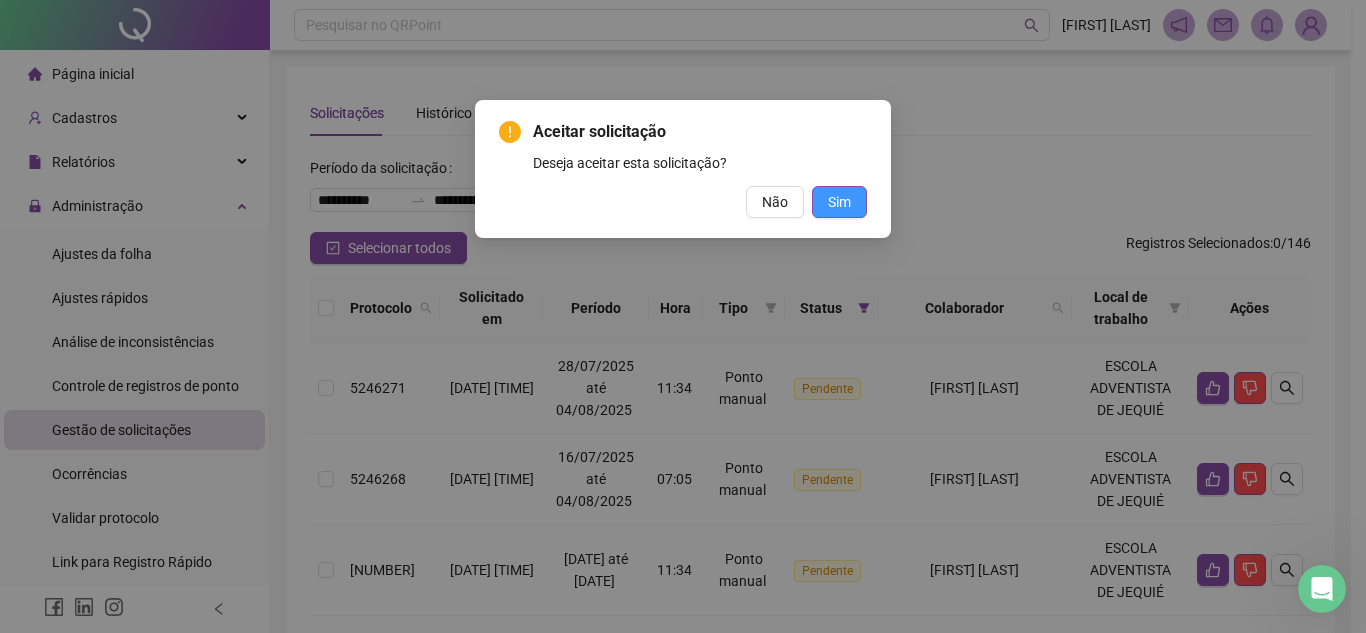 click on "Sim" at bounding box center [839, 202] 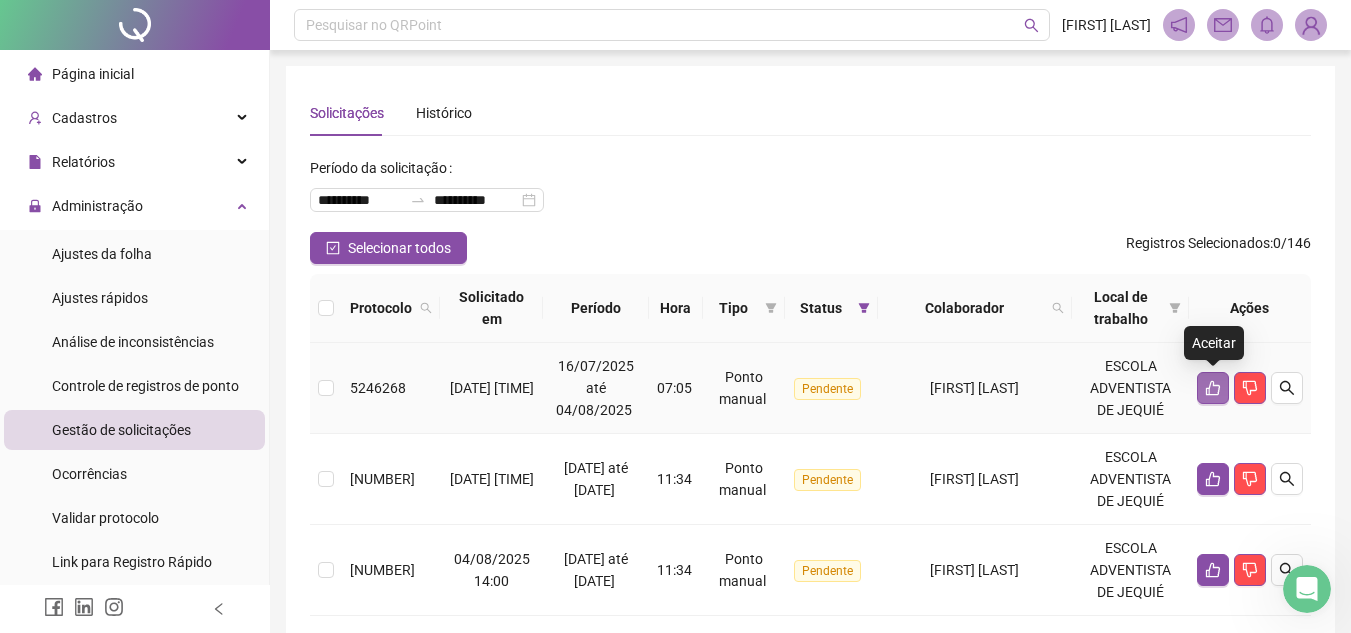 click 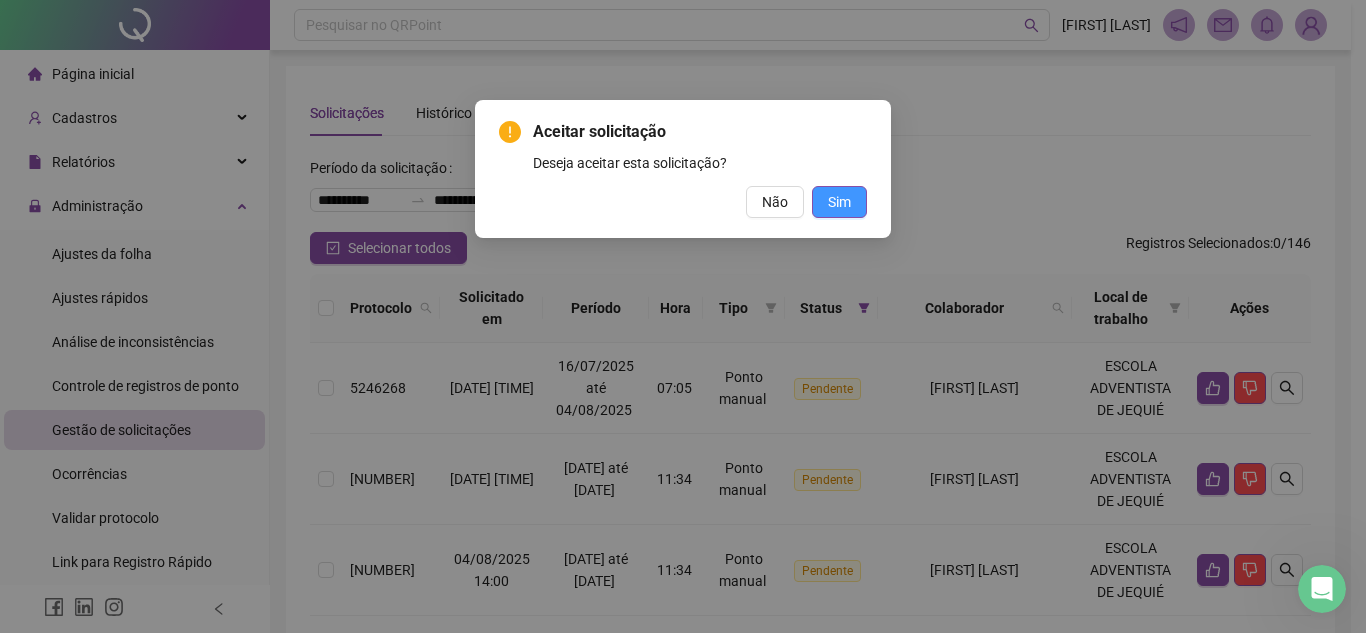 click on "Sim" at bounding box center [839, 202] 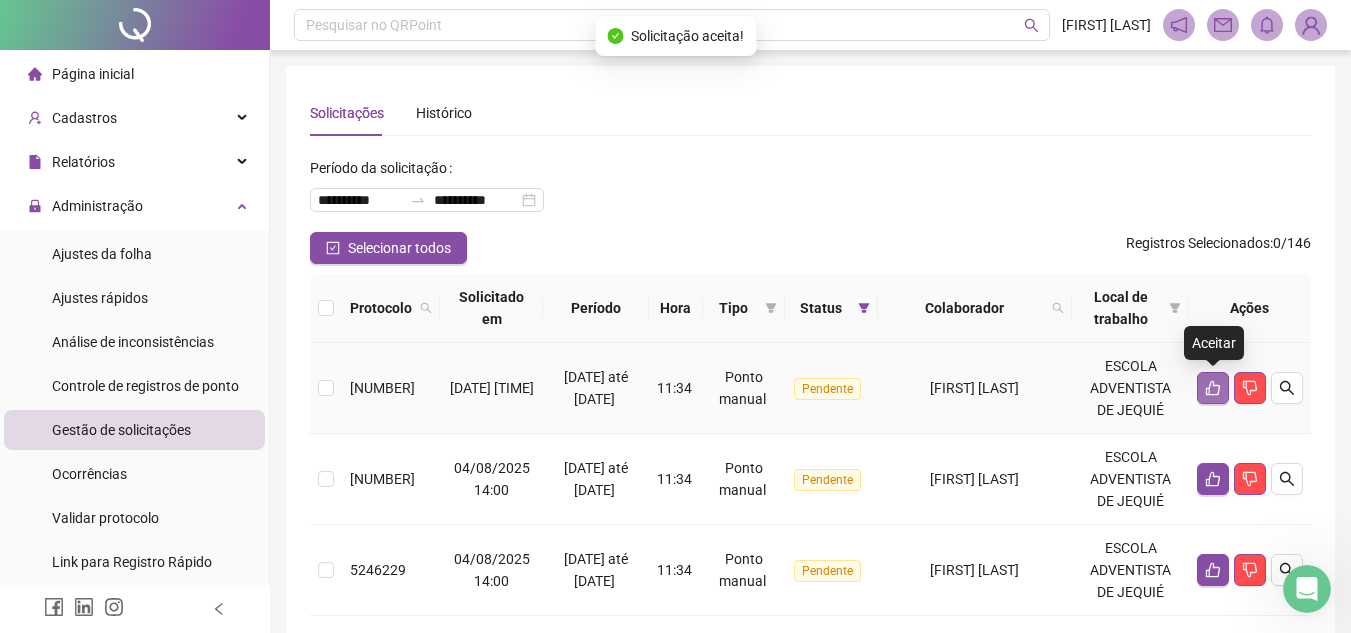 click 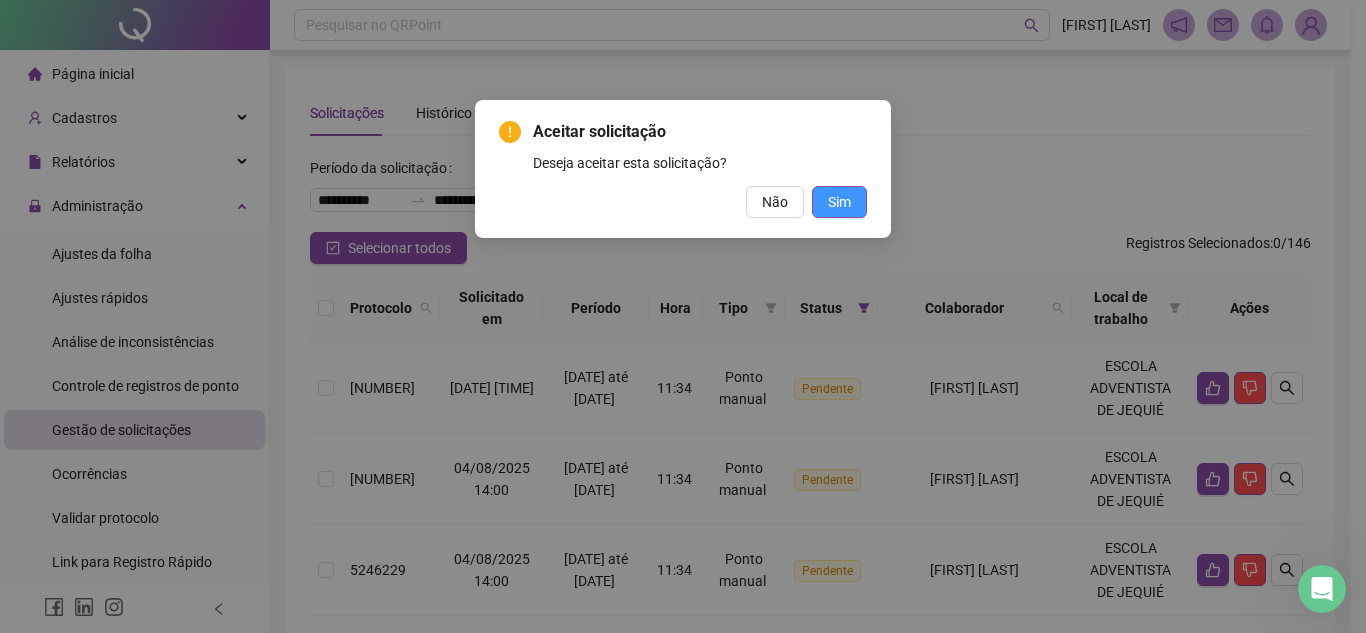 click on "Sim" at bounding box center (839, 202) 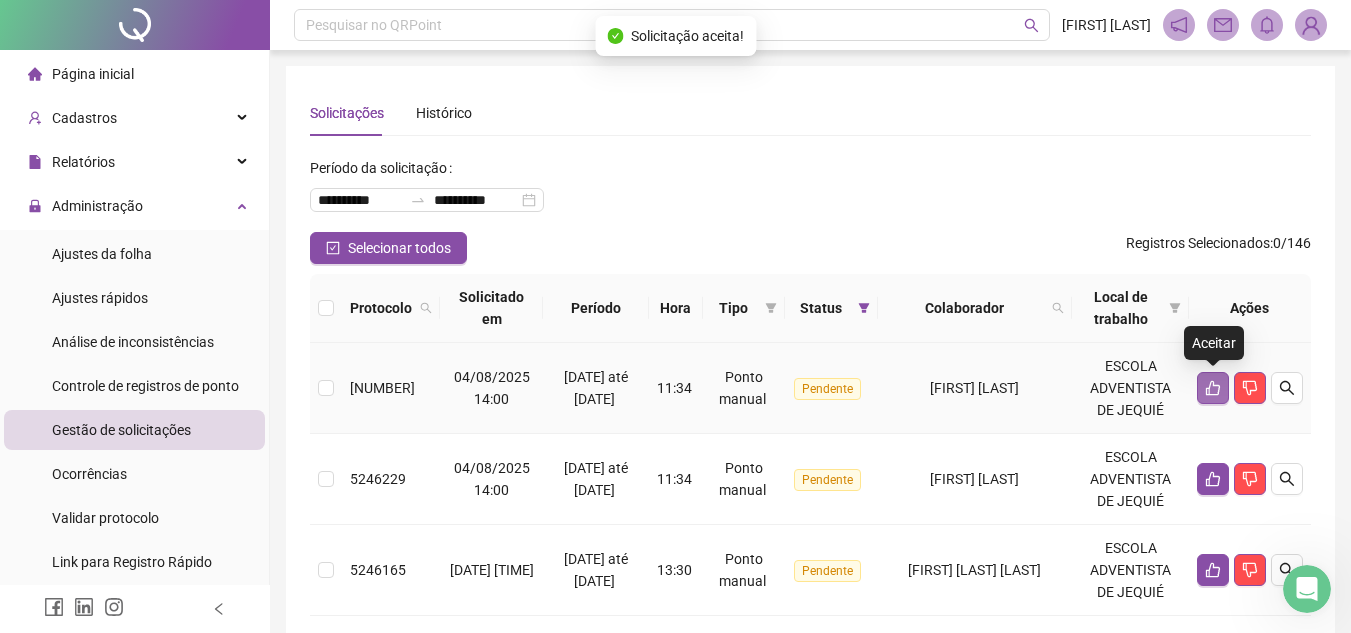 click 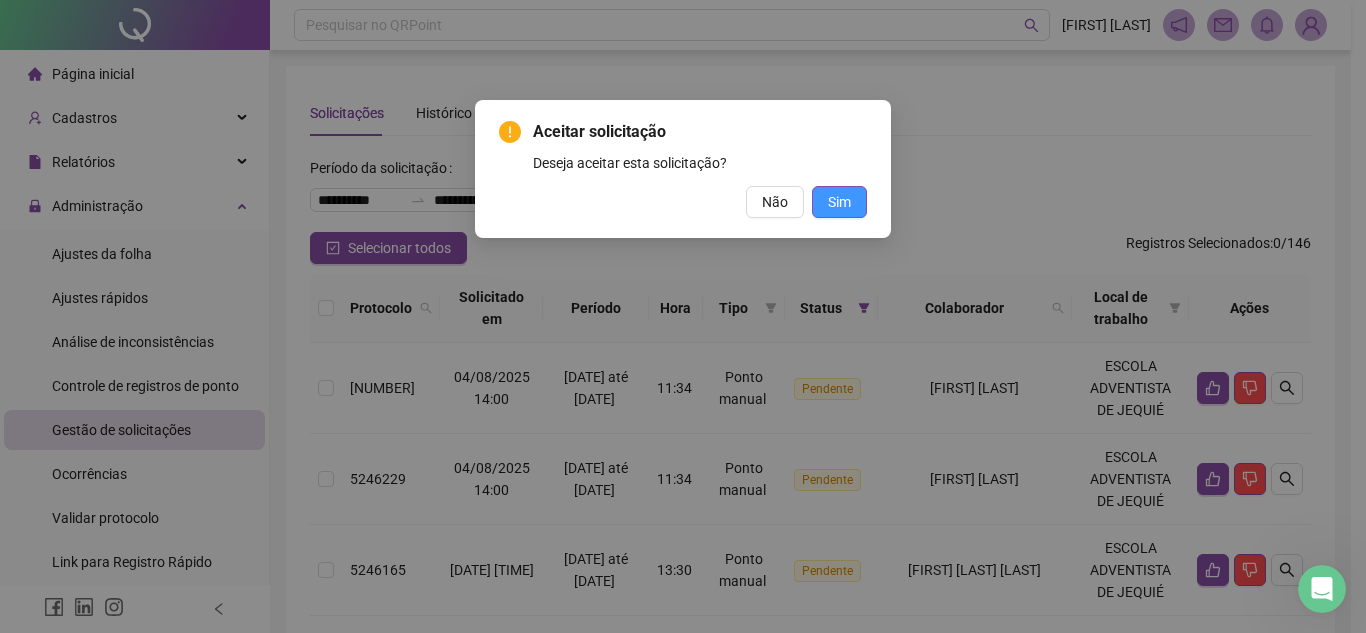 click on "Sim" at bounding box center [839, 202] 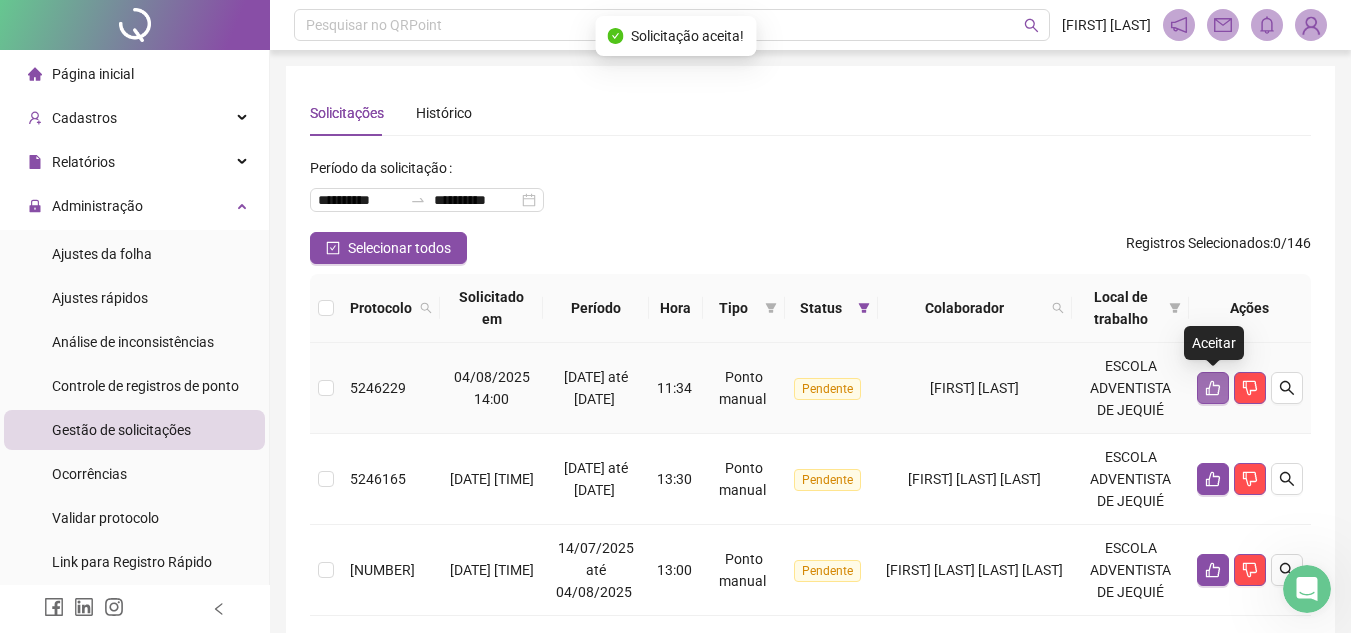 click 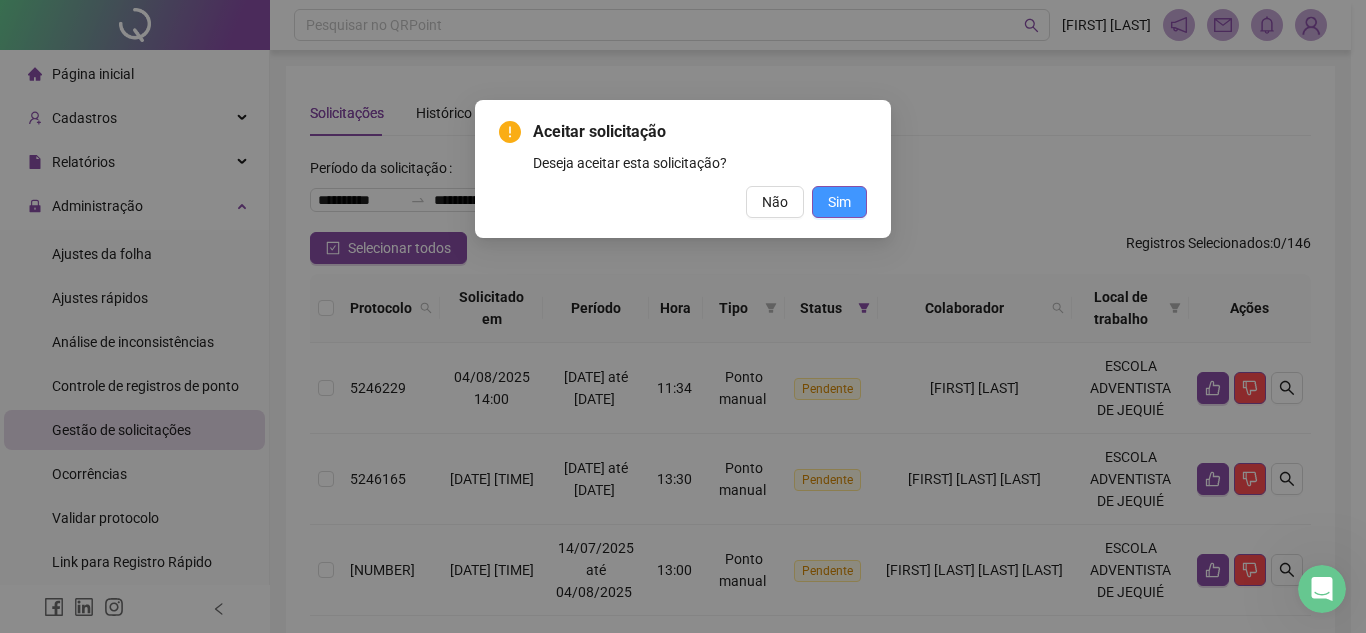 click on "Sim" at bounding box center [839, 202] 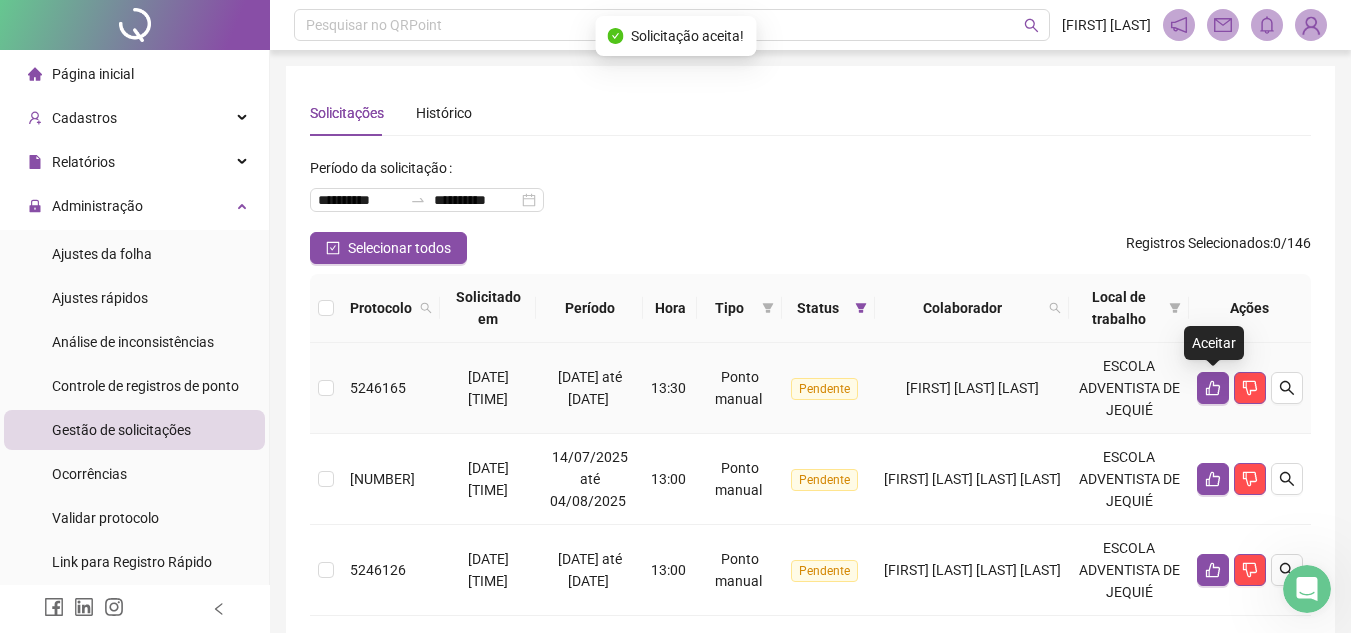 click 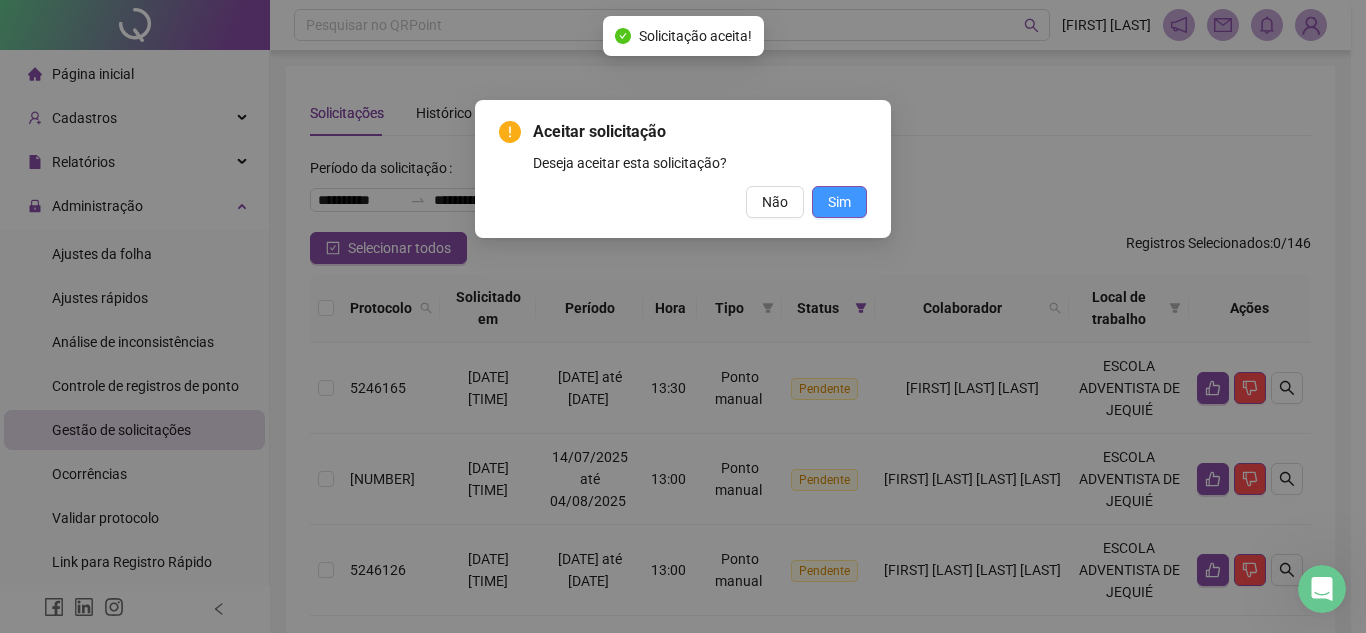 click on "Sim" at bounding box center [839, 202] 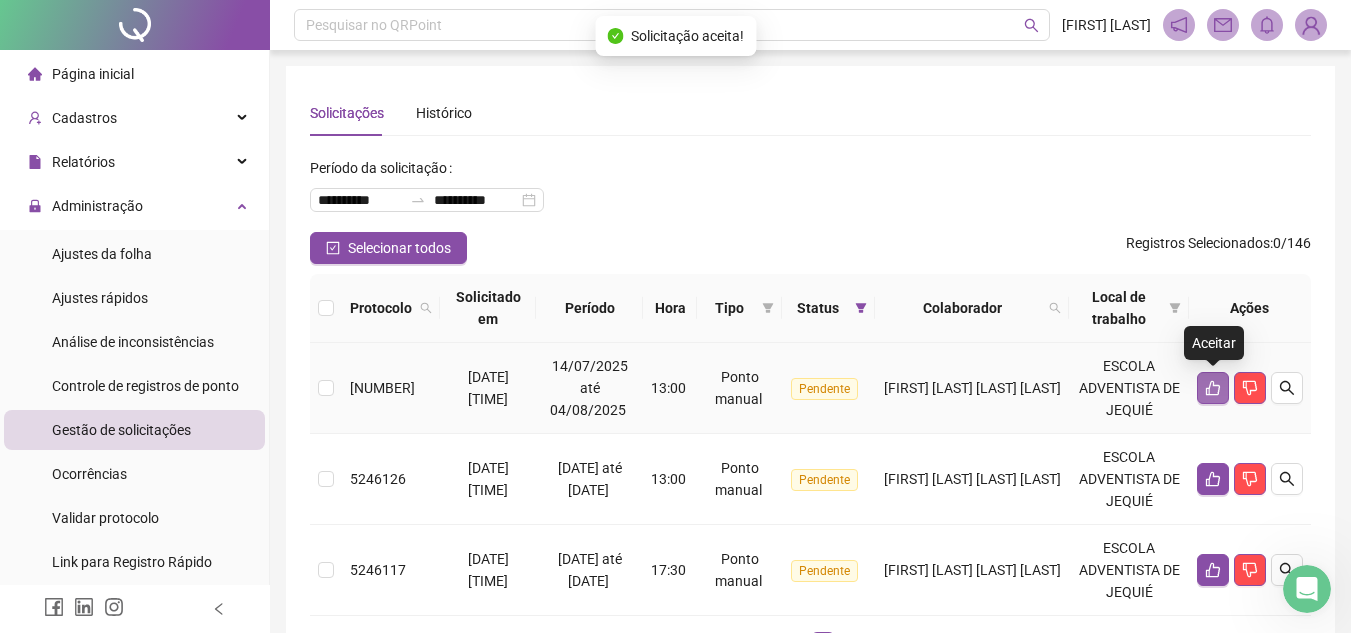 click 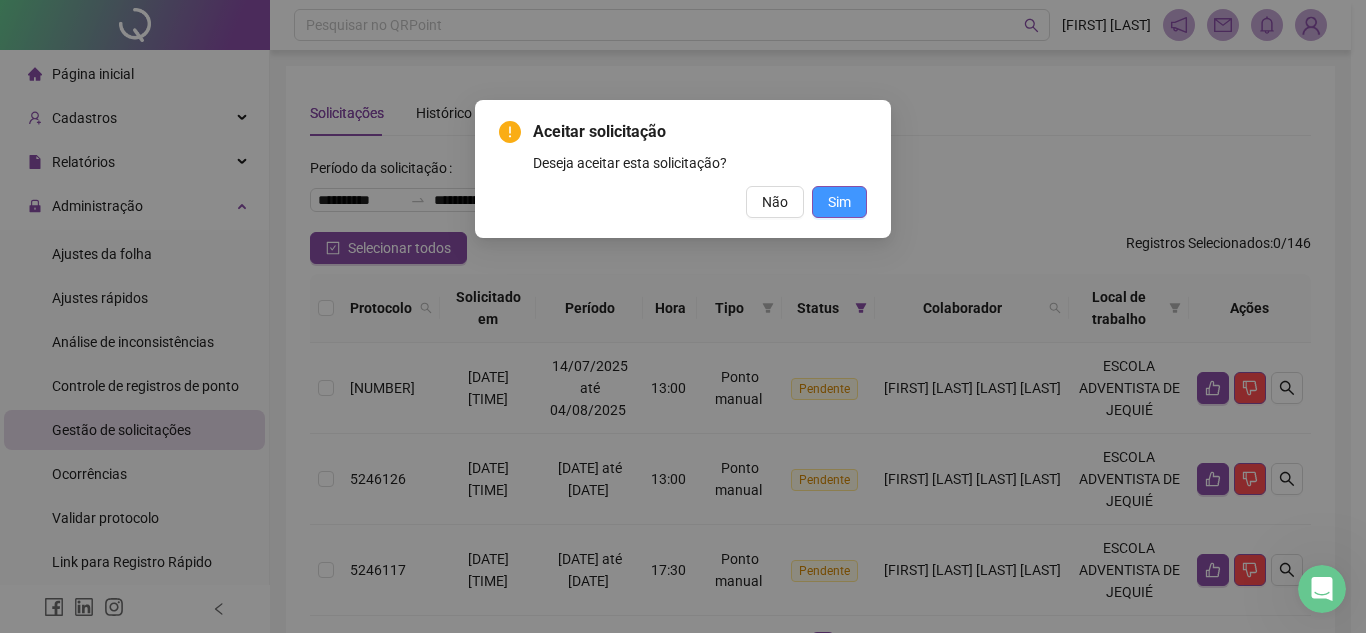 click on "Sim" at bounding box center (839, 202) 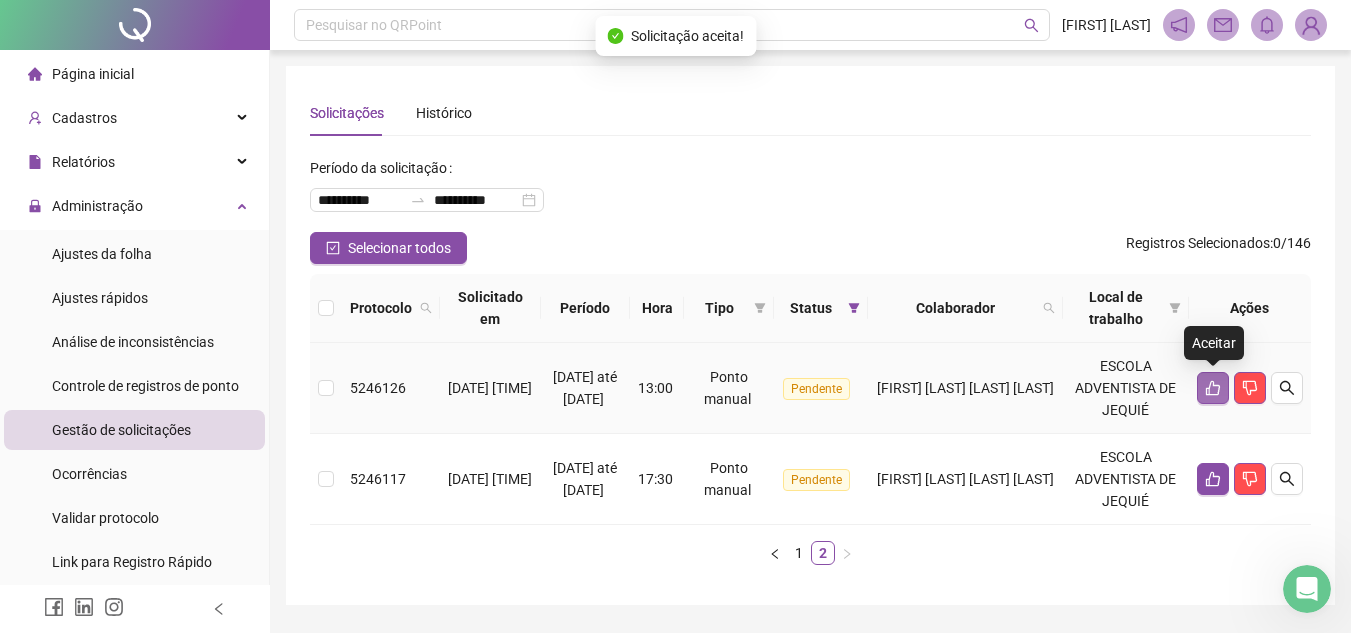 click at bounding box center [1213, 388] 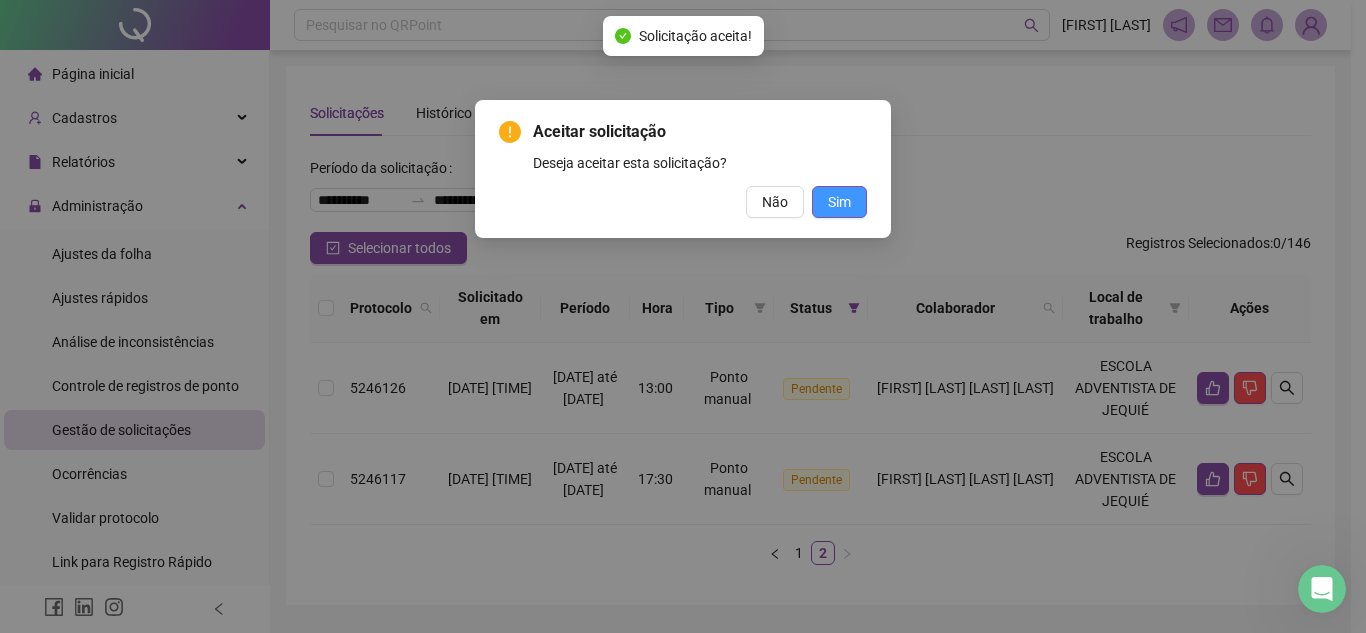 click on "Sim" at bounding box center [839, 202] 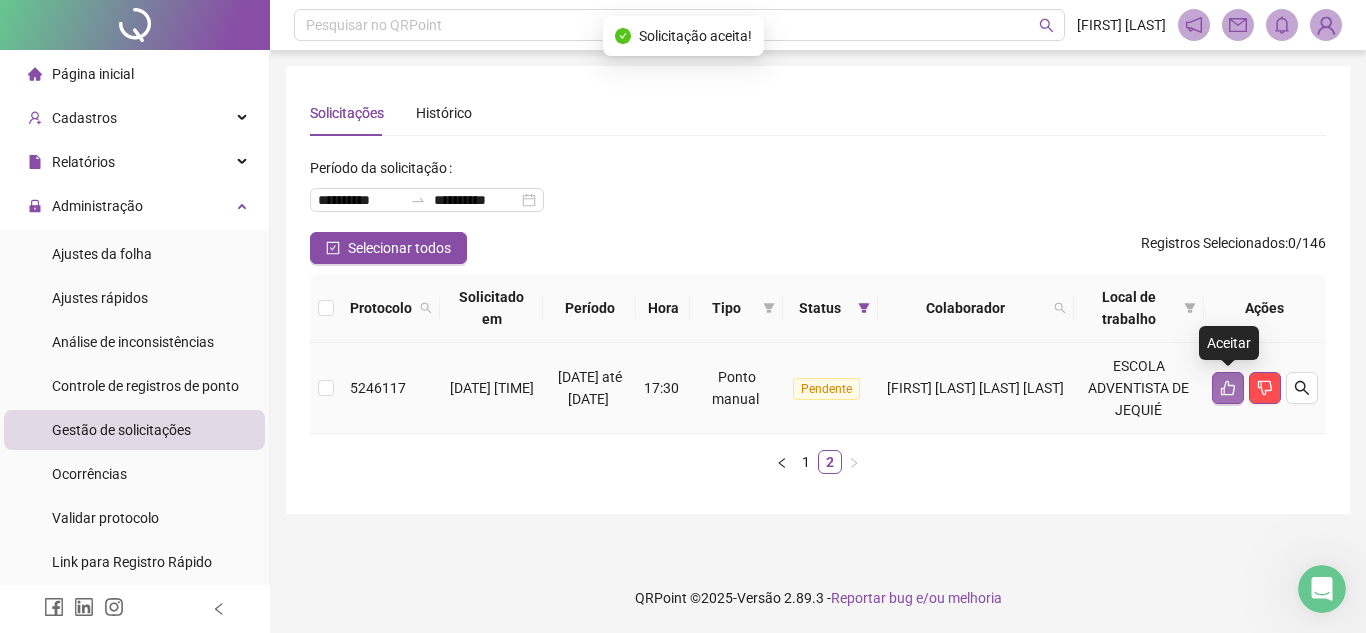 click 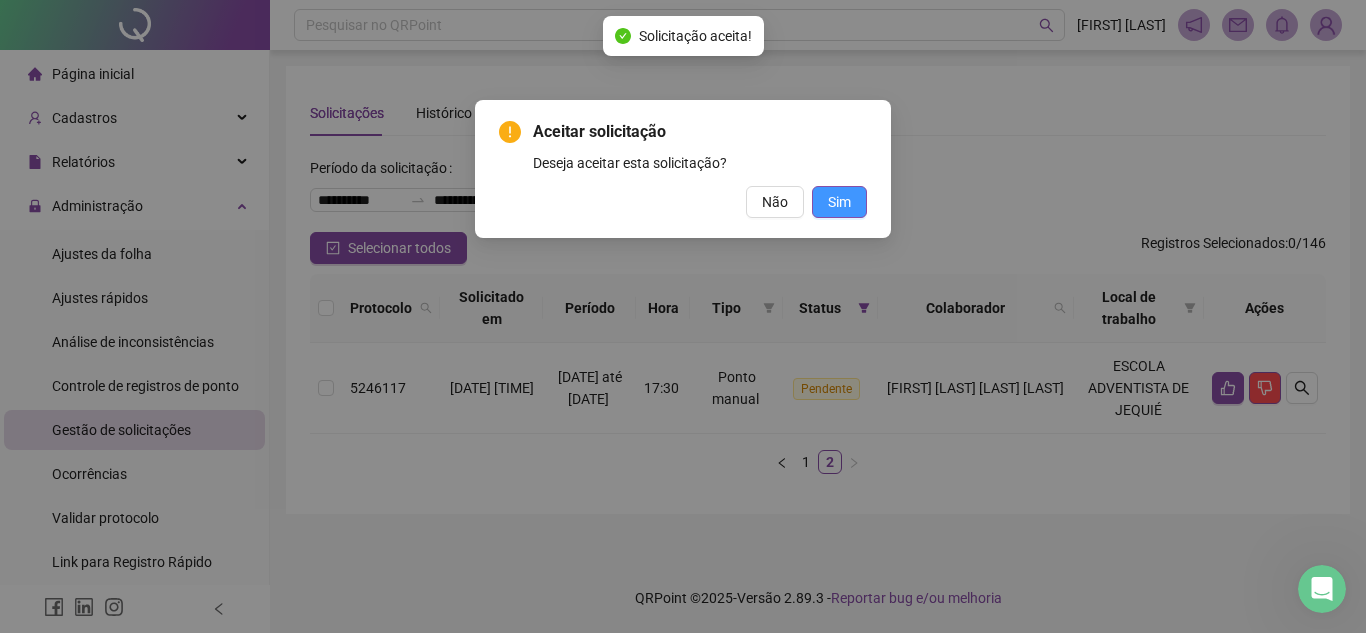 click on "Sim" at bounding box center (839, 202) 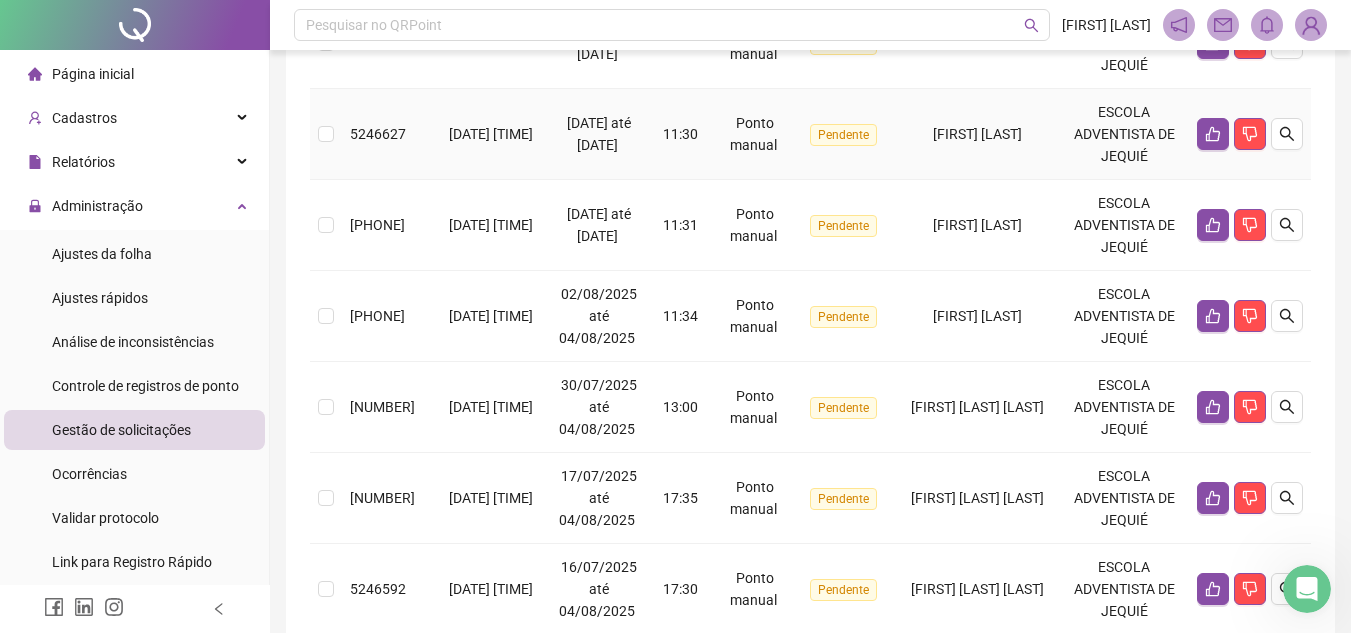 scroll, scrollTop: 968, scrollLeft: 0, axis: vertical 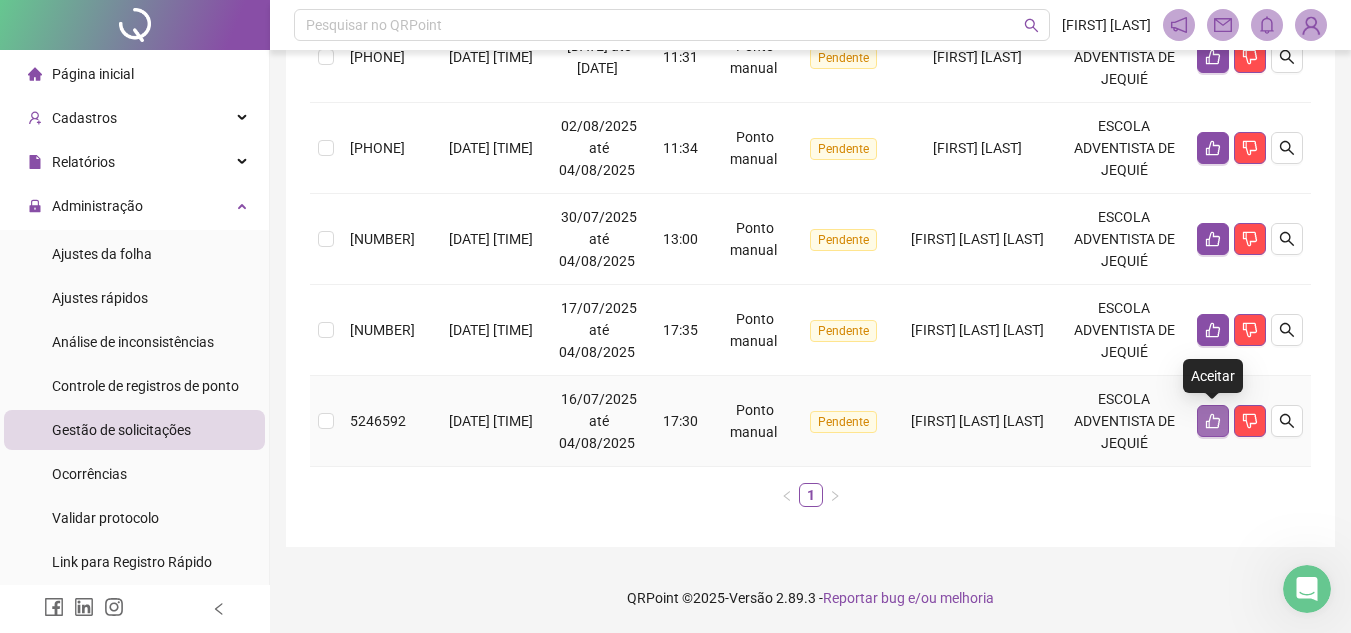 click 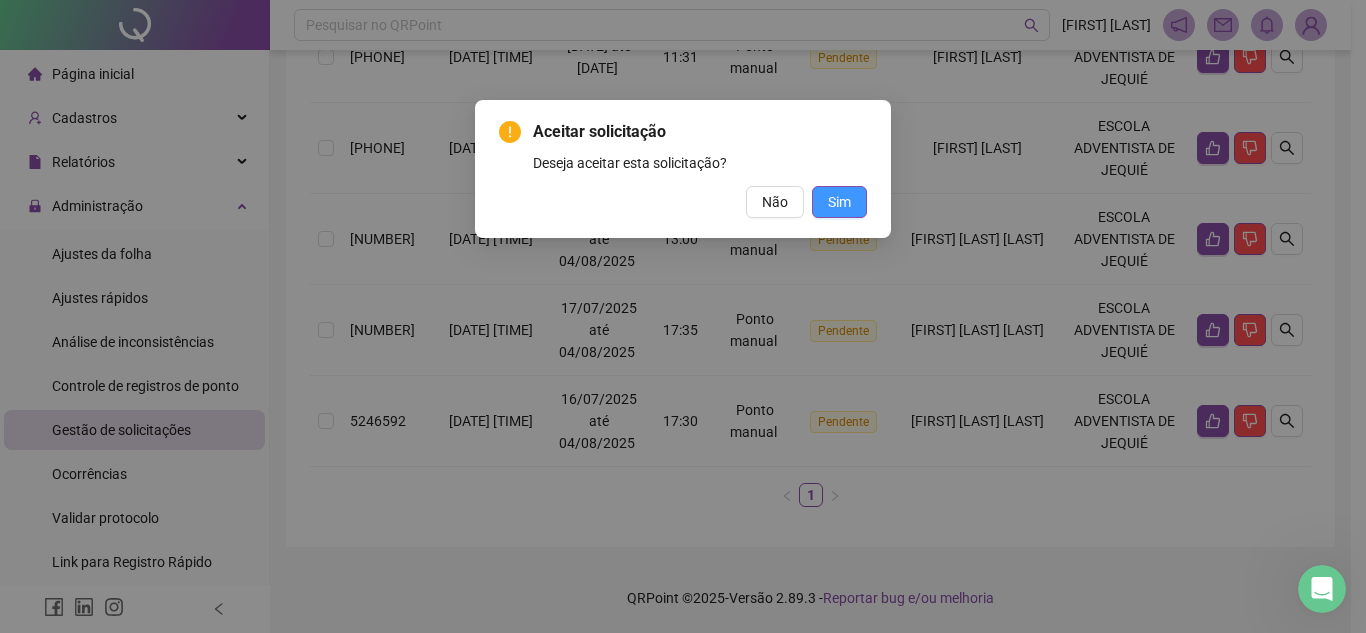 click on "Sim" at bounding box center (839, 202) 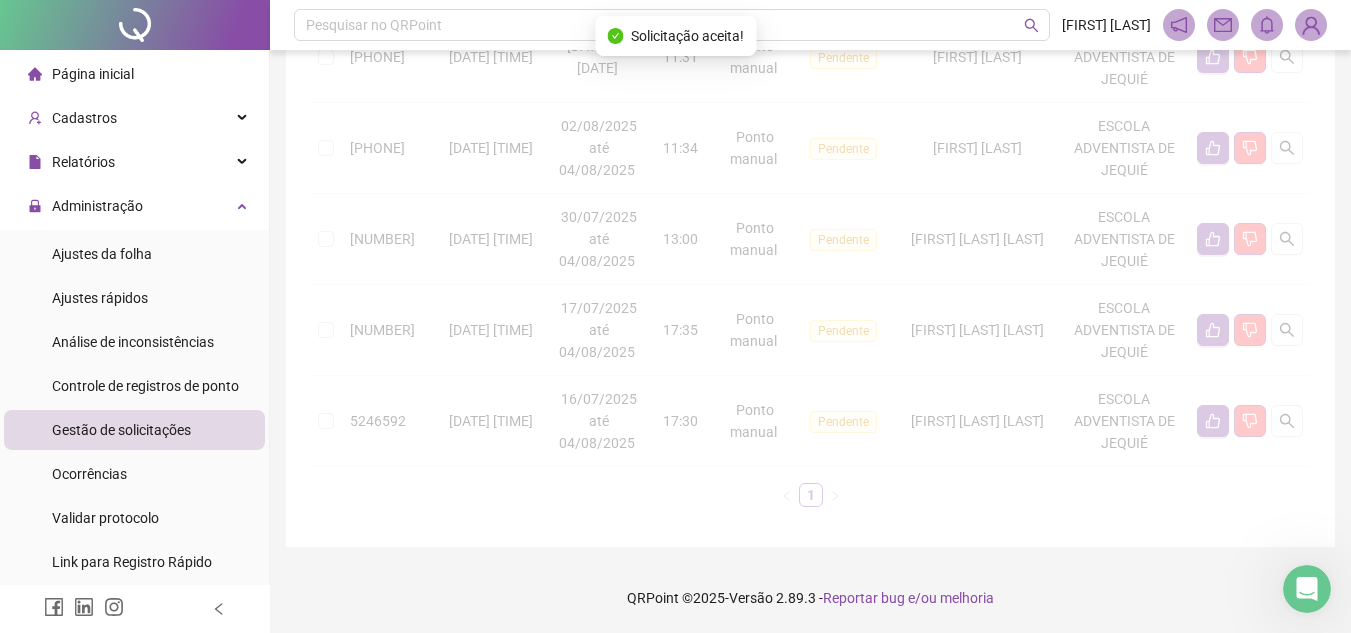 scroll, scrollTop: 877, scrollLeft: 0, axis: vertical 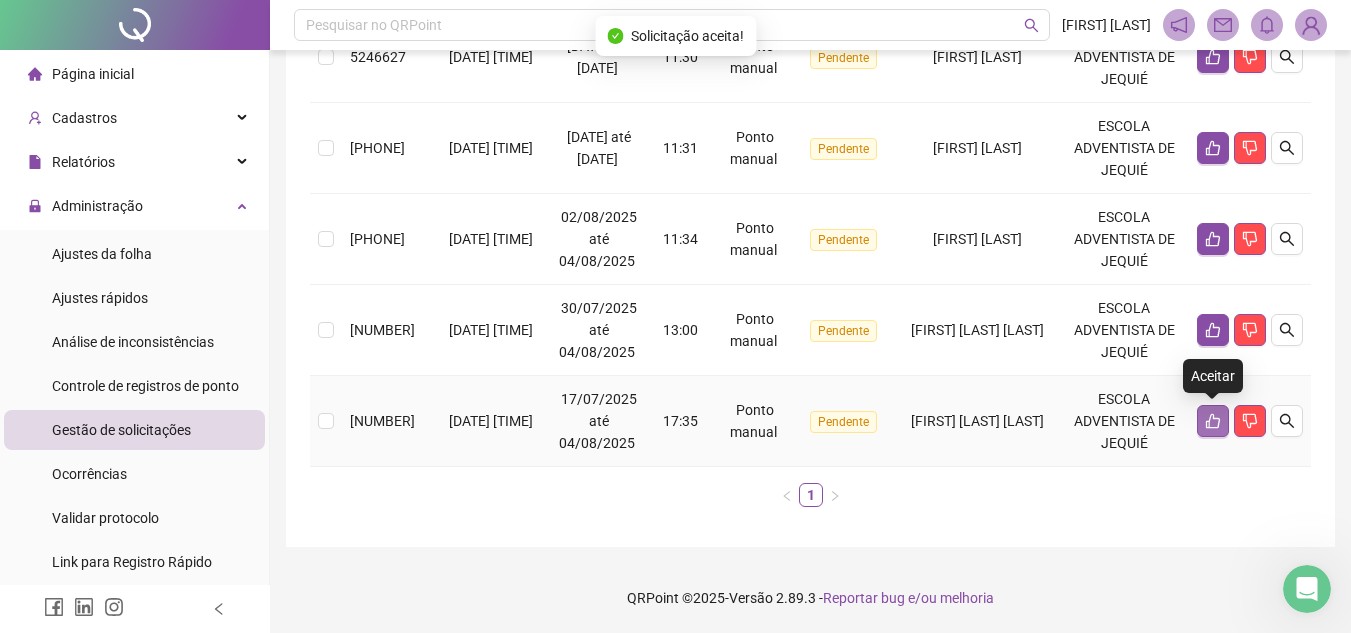 click 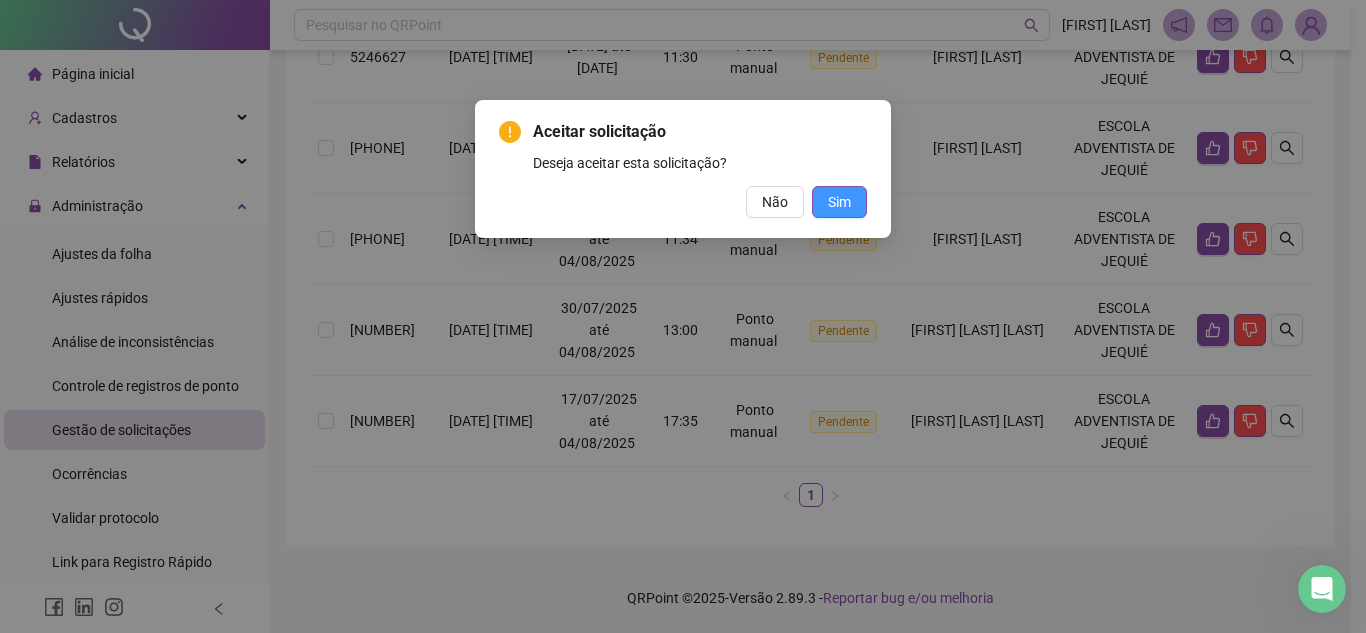 click on "Sim" at bounding box center [839, 202] 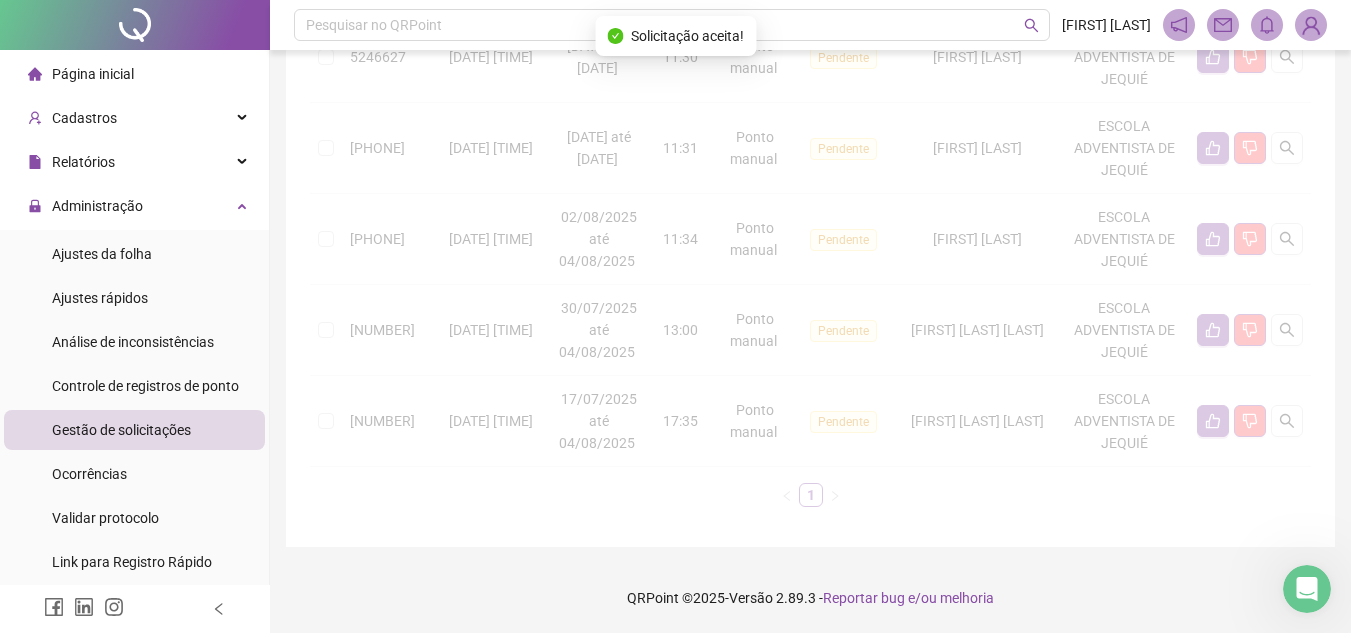 scroll, scrollTop: 786, scrollLeft: 0, axis: vertical 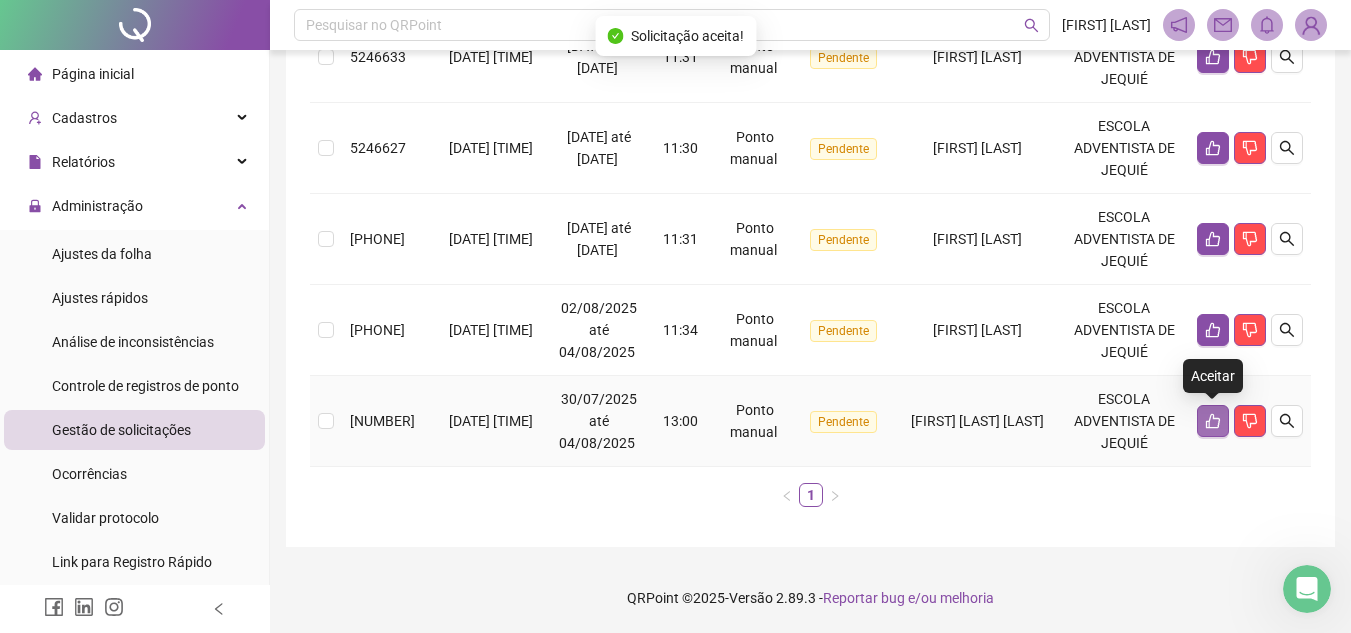 click at bounding box center (1213, 421) 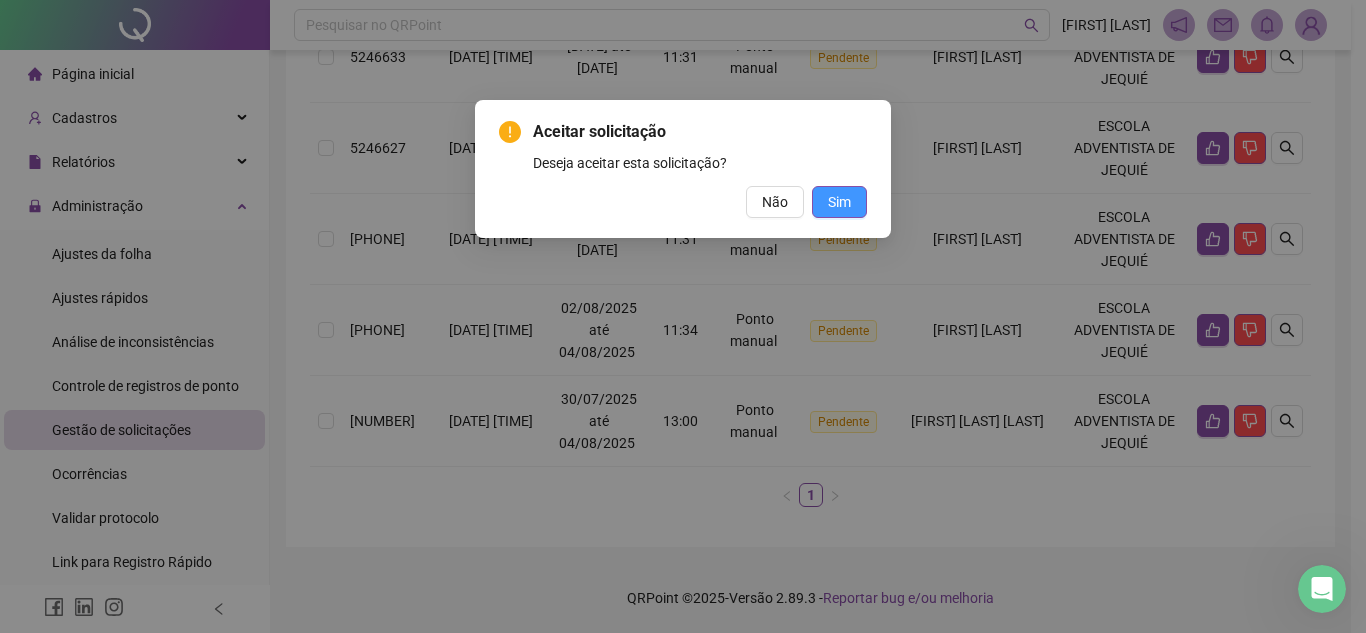 click on "Sim" at bounding box center [839, 202] 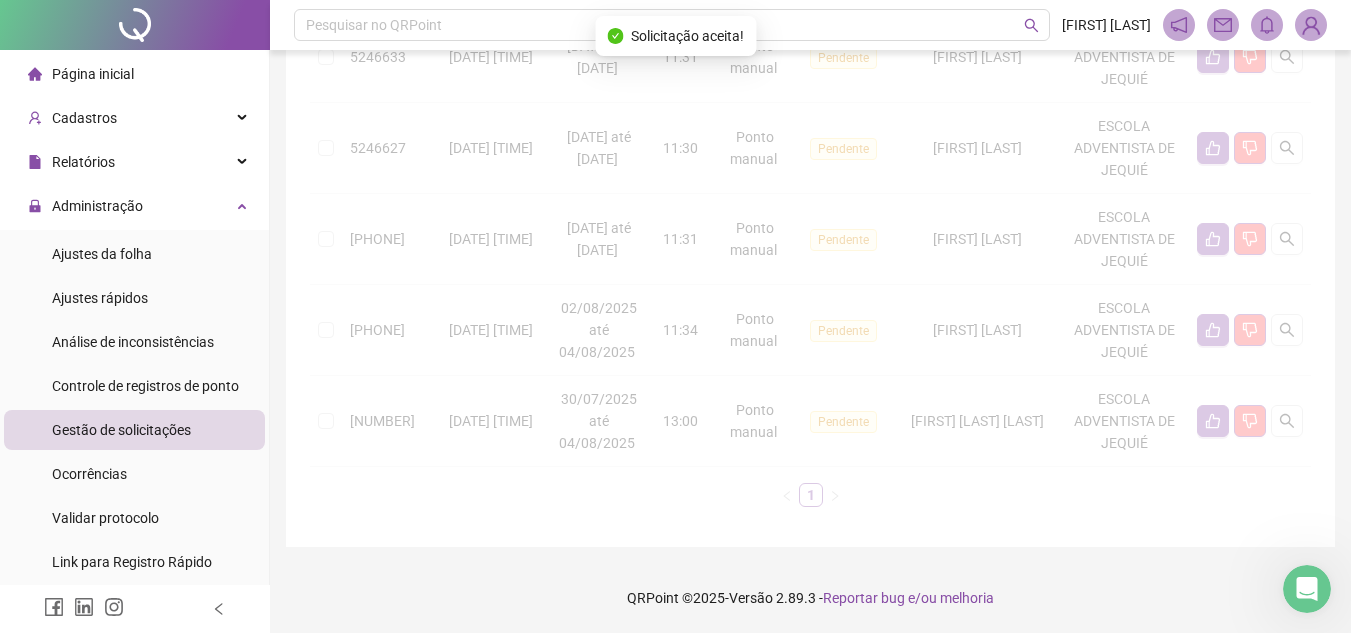 scroll, scrollTop: 695, scrollLeft: 0, axis: vertical 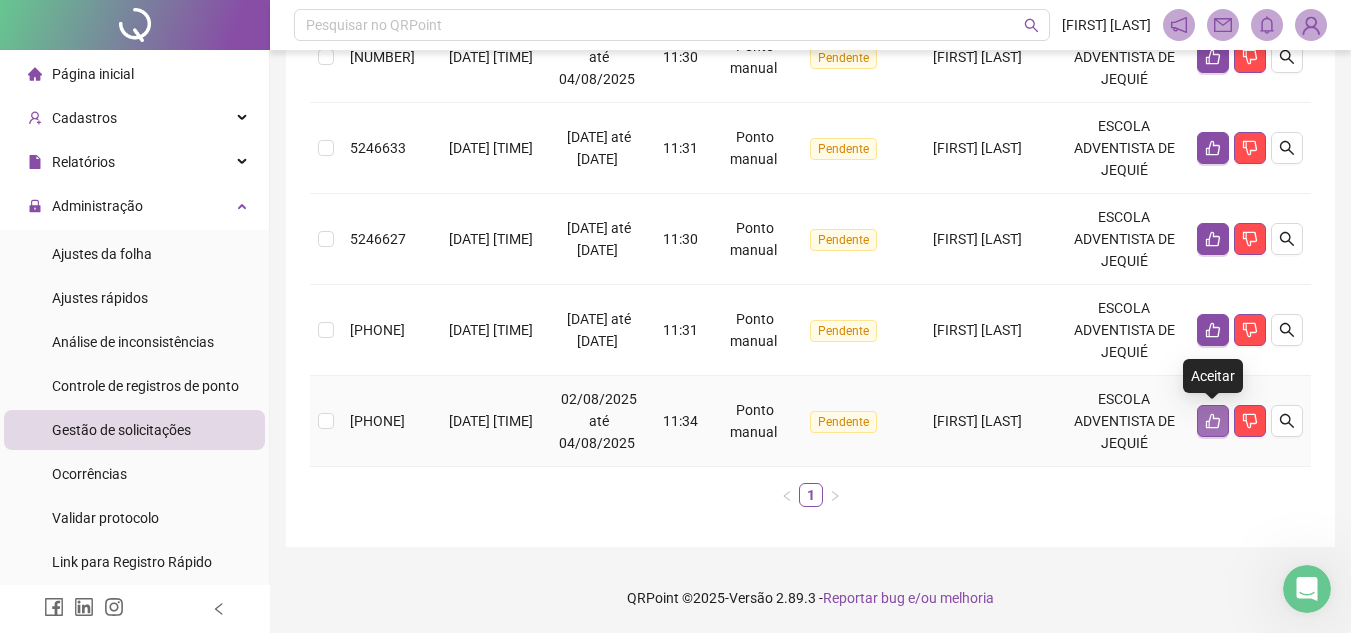 click at bounding box center (1213, 421) 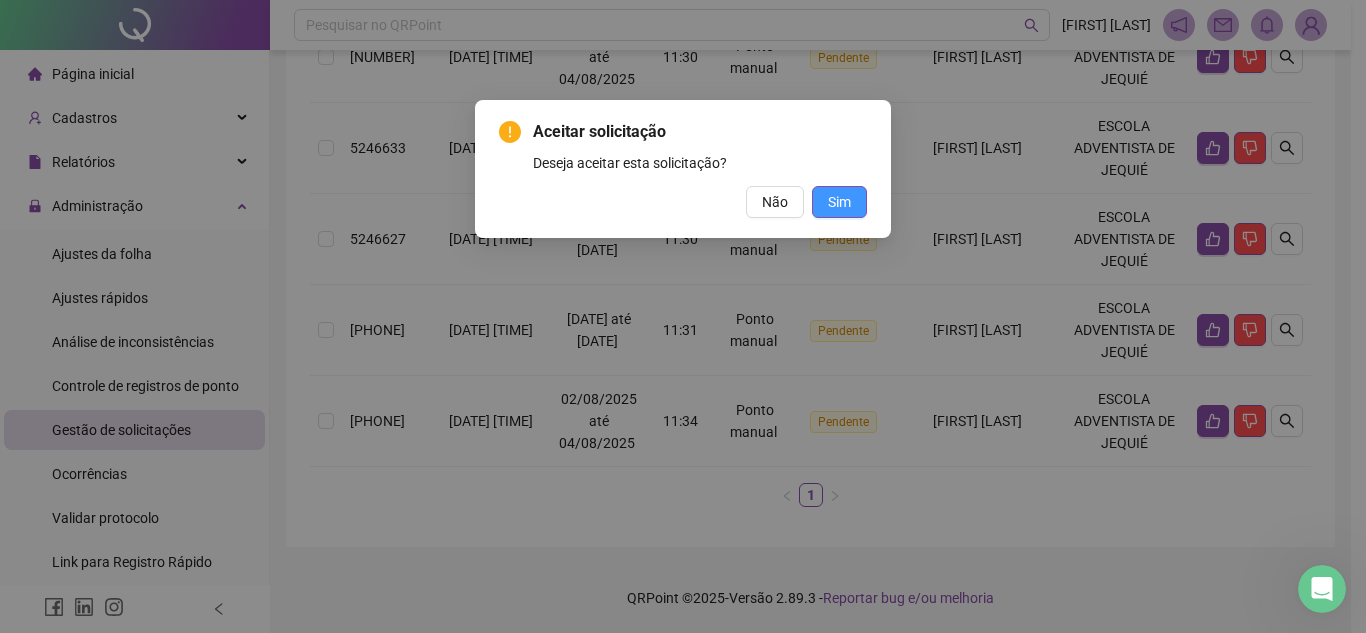 click on "Sim" at bounding box center [839, 202] 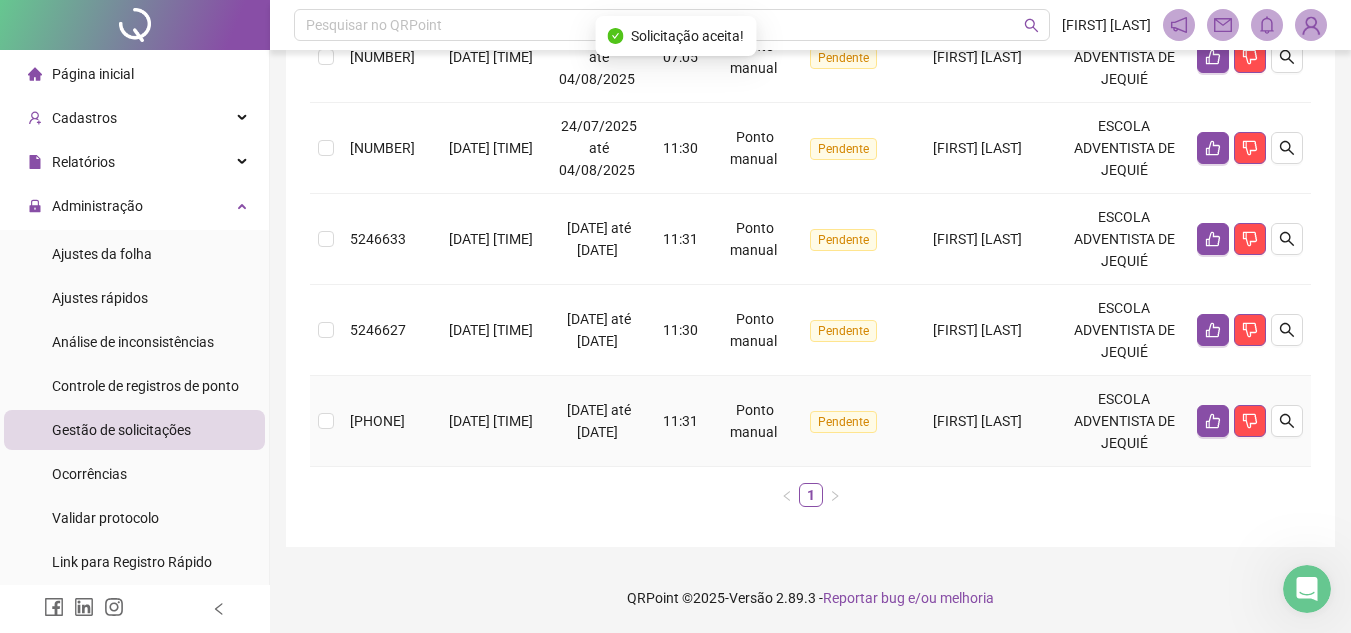 scroll, scrollTop: 604, scrollLeft: 0, axis: vertical 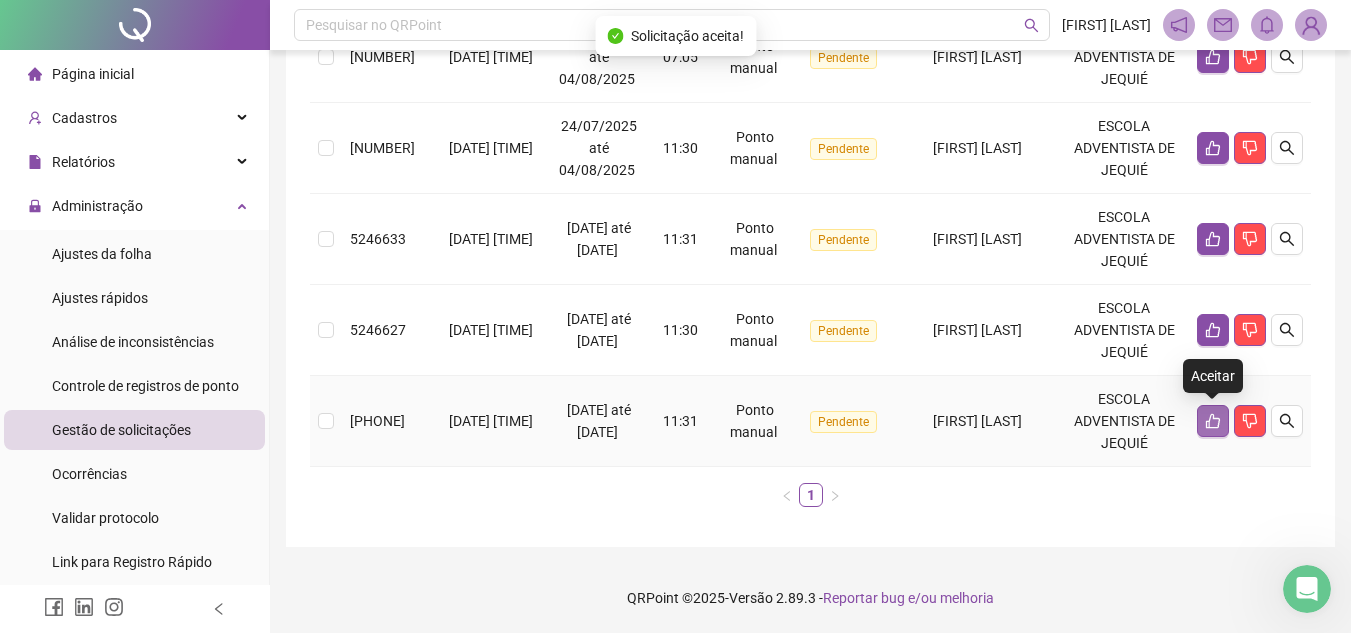 click 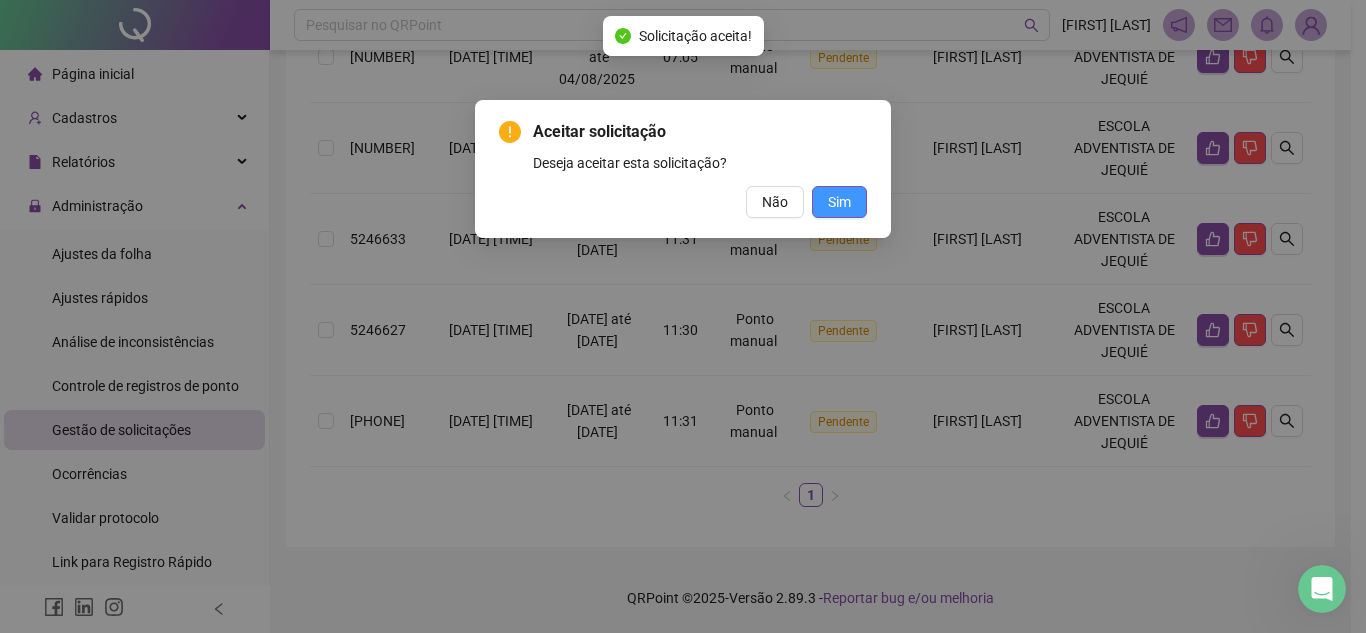 click on "Sim" at bounding box center [839, 202] 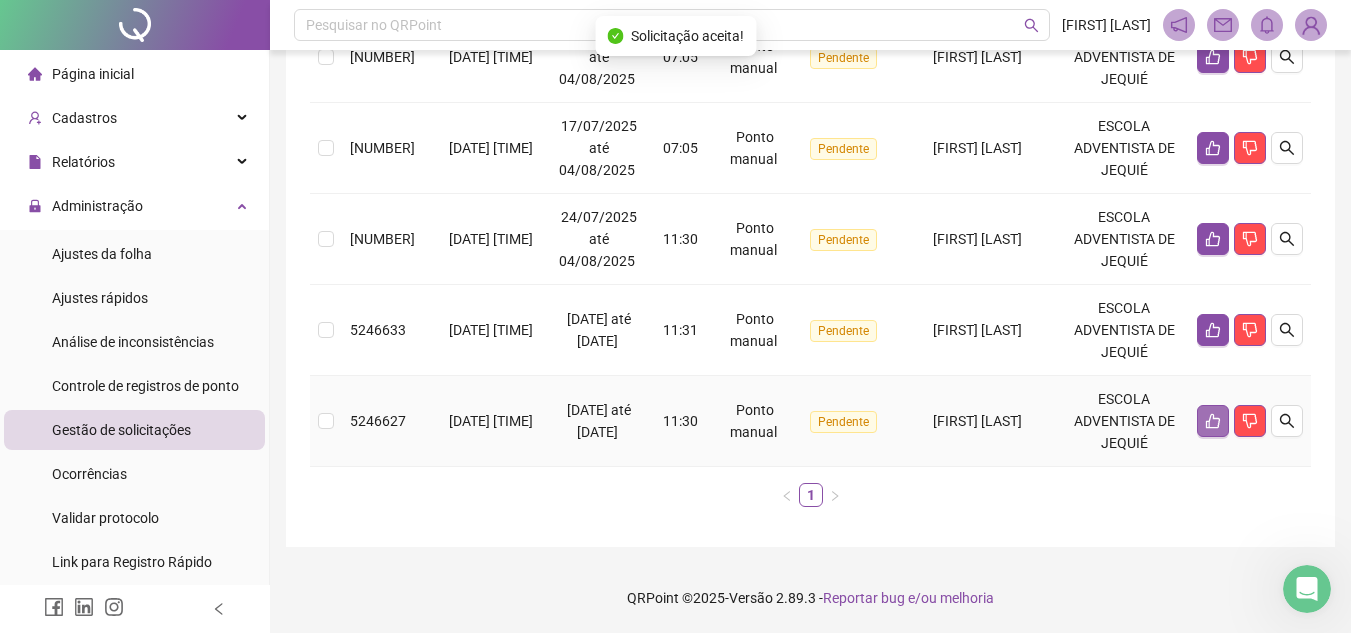 scroll, scrollTop: 513, scrollLeft: 0, axis: vertical 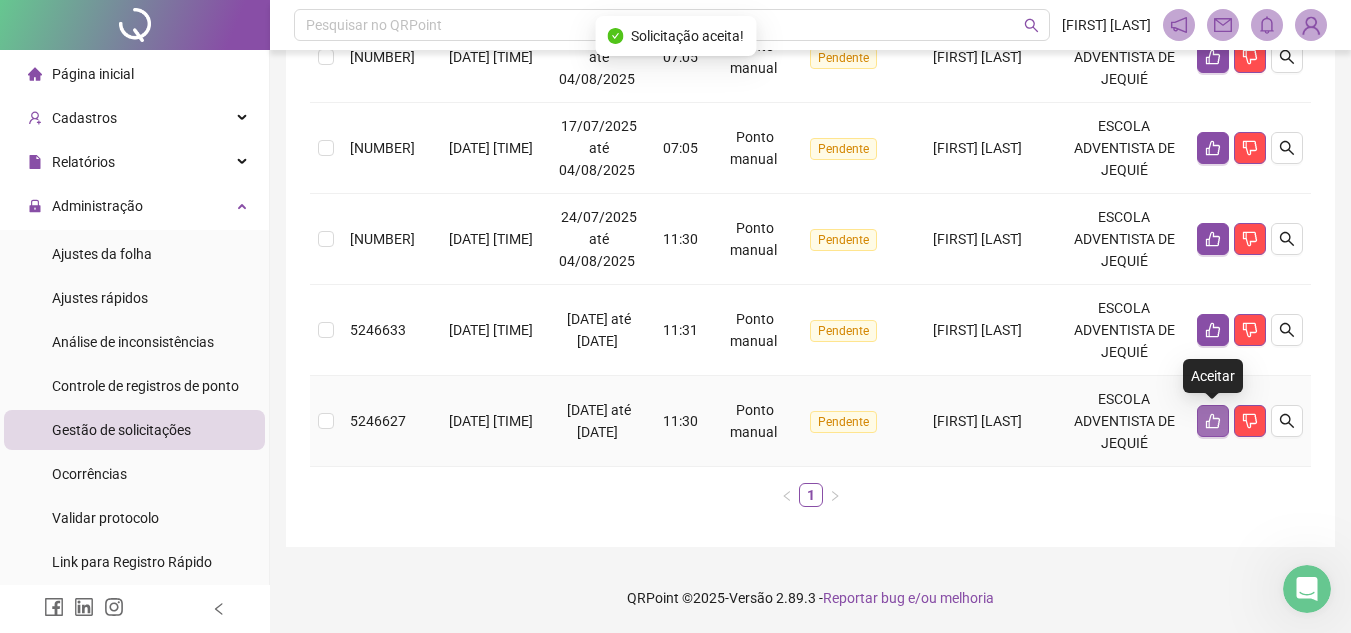 click 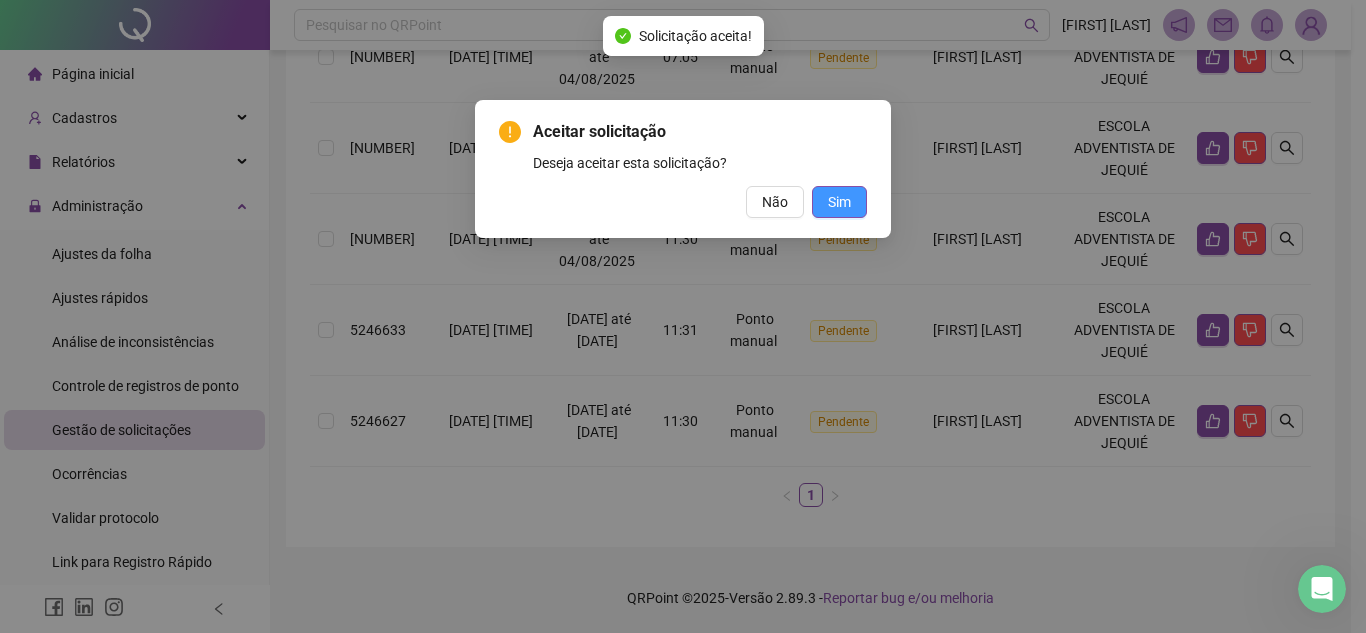 click on "Sim" at bounding box center (839, 202) 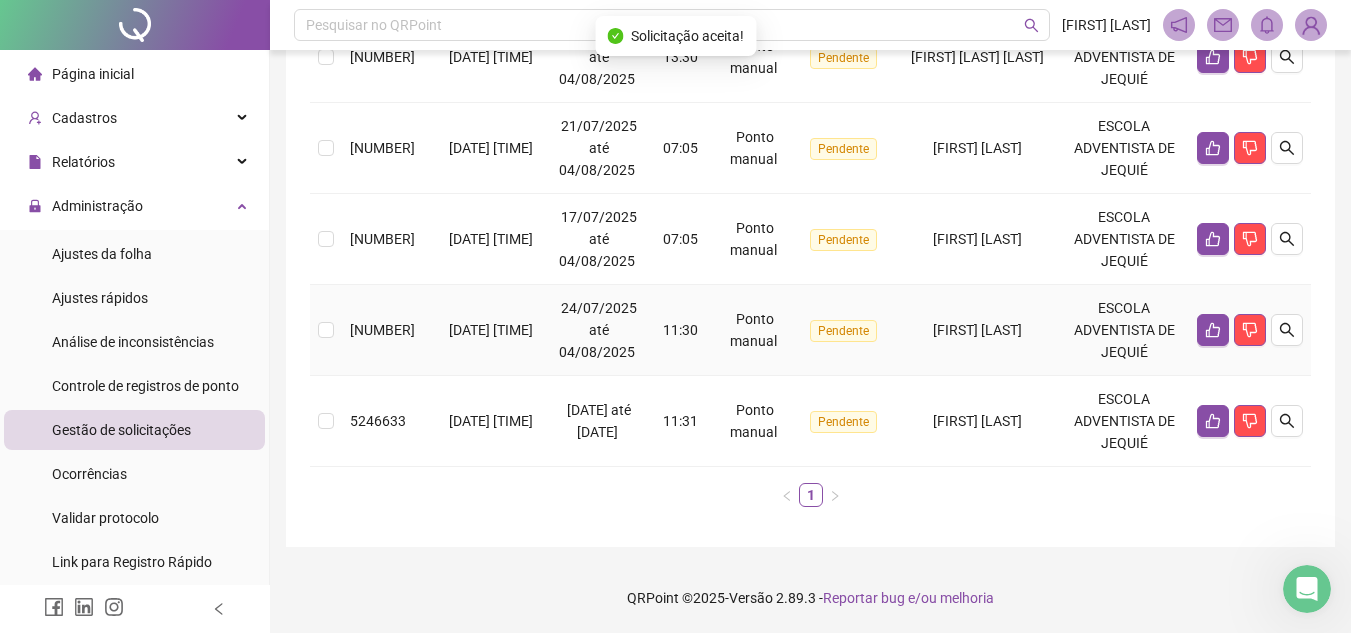 scroll, scrollTop: 422, scrollLeft: 0, axis: vertical 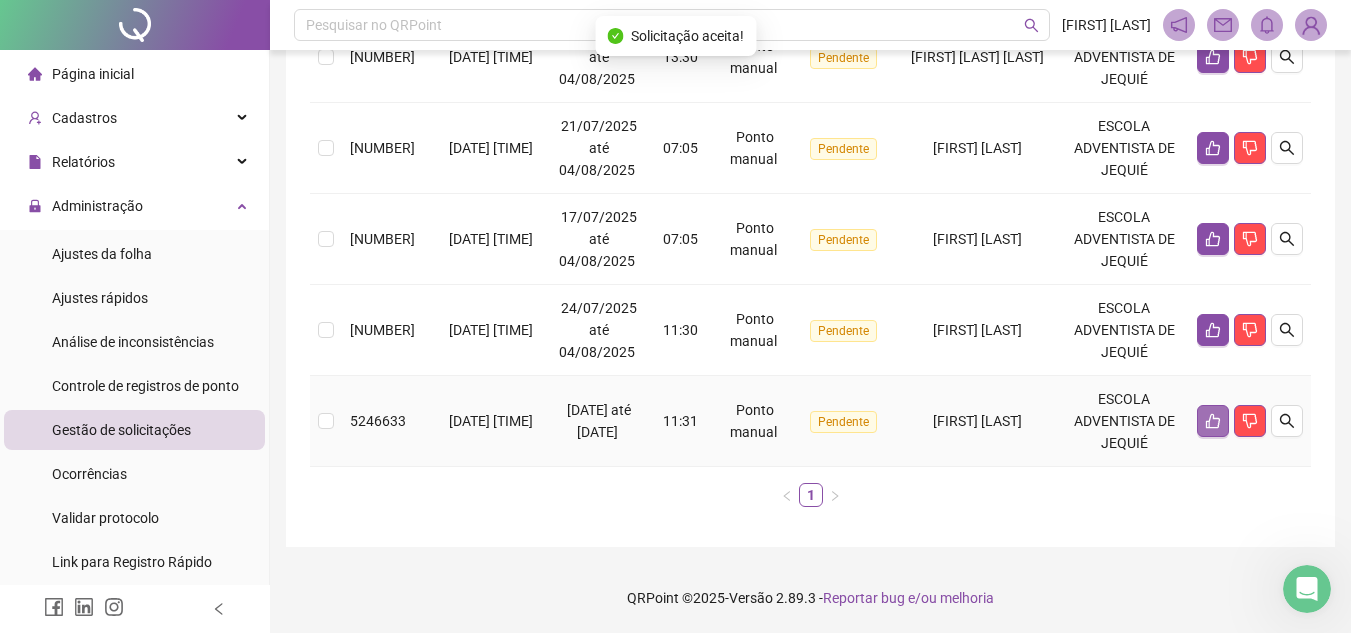 click 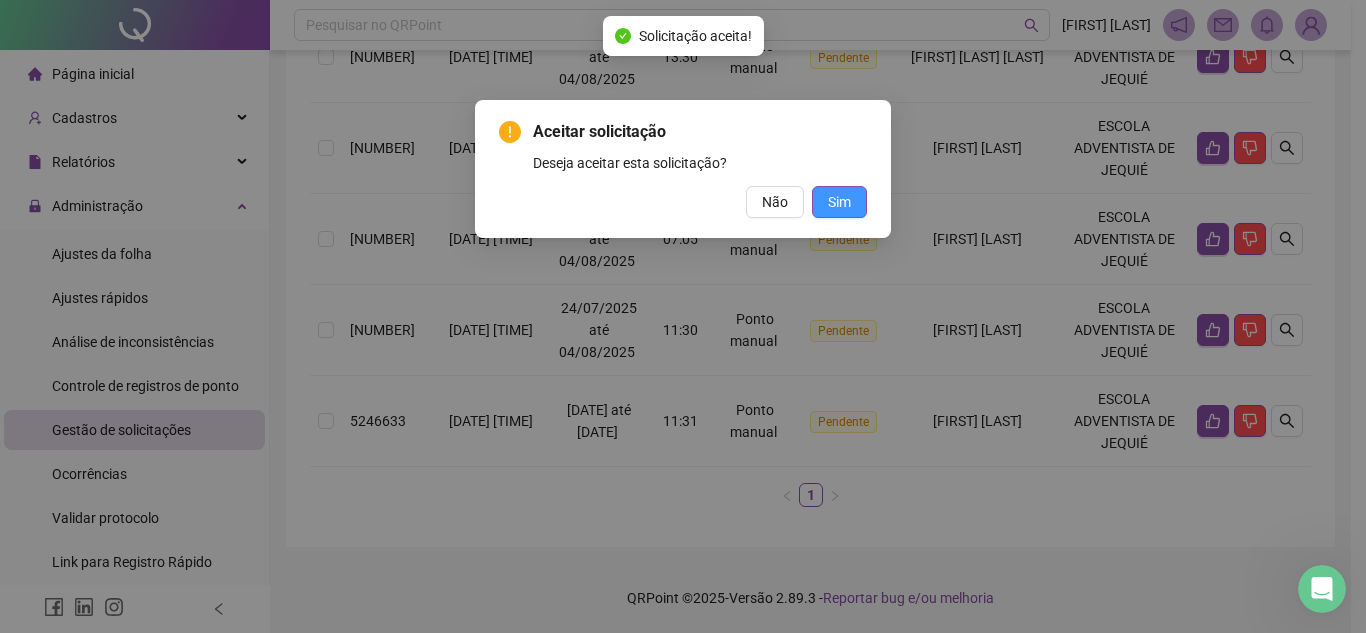 click on "Sim" at bounding box center [839, 202] 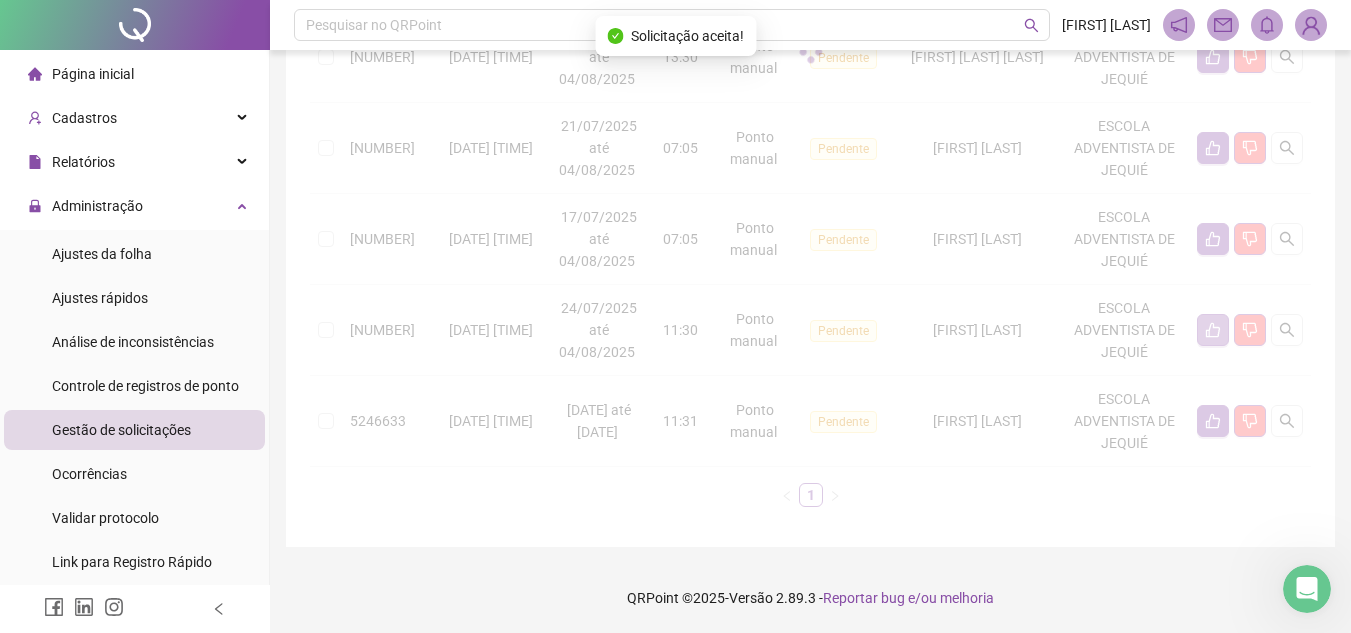 scroll, scrollTop: 331, scrollLeft: 0, axis: vertical 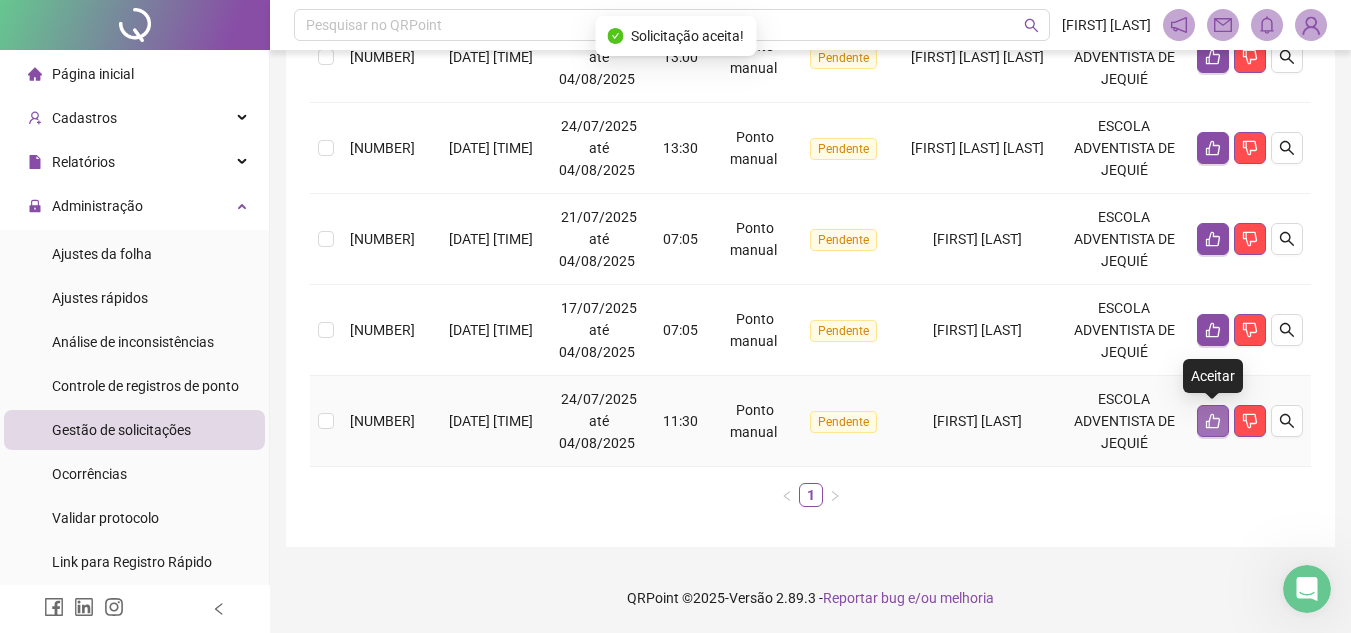 click 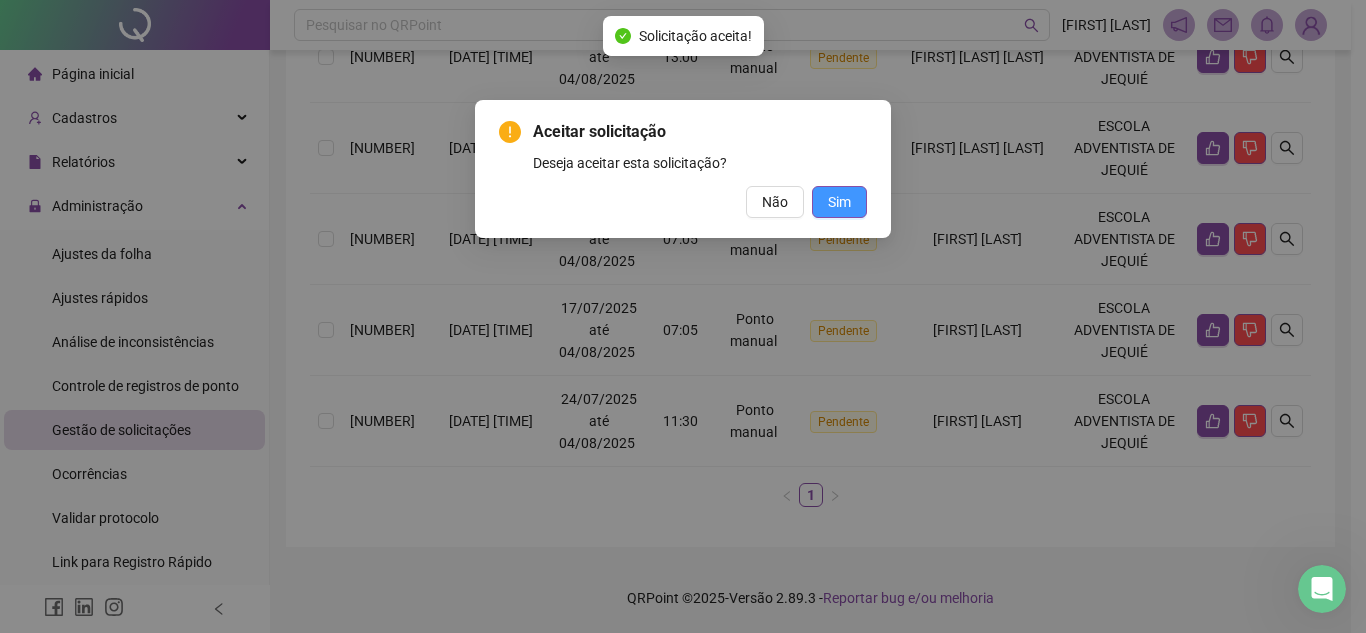 click on "Sim" at bounding box center [839, 202] 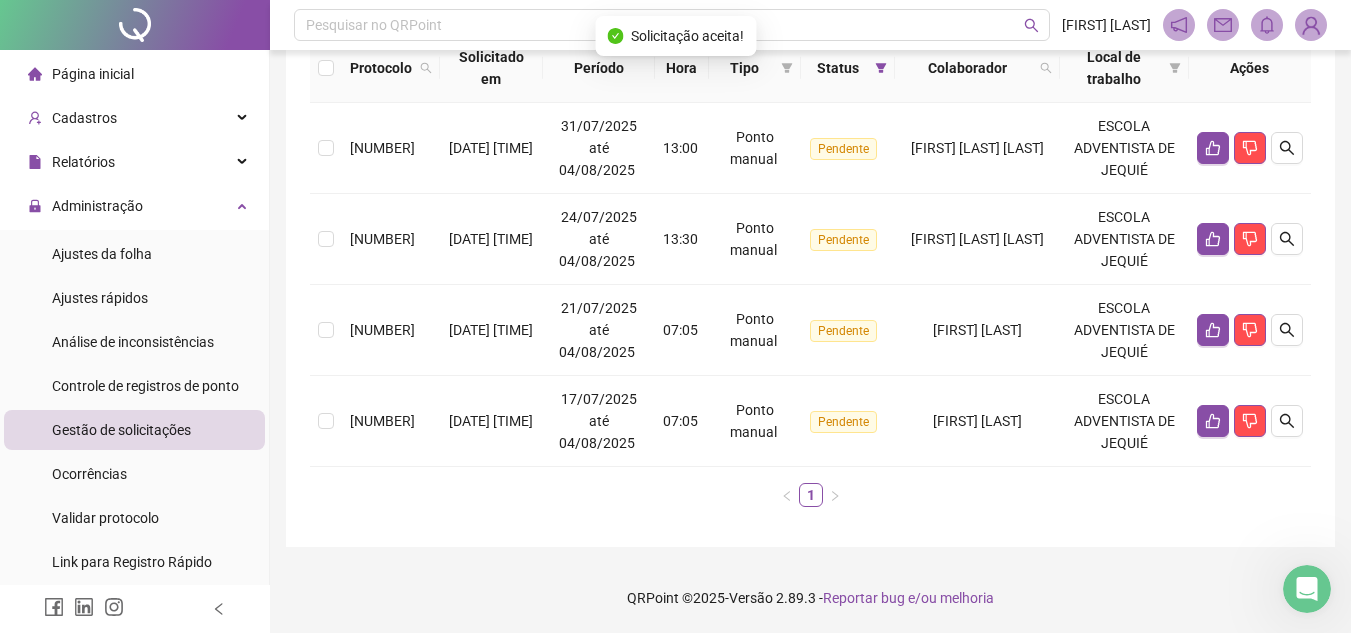 scroll, scrollTop: 240, scrollLeft: 0, axis: vertical 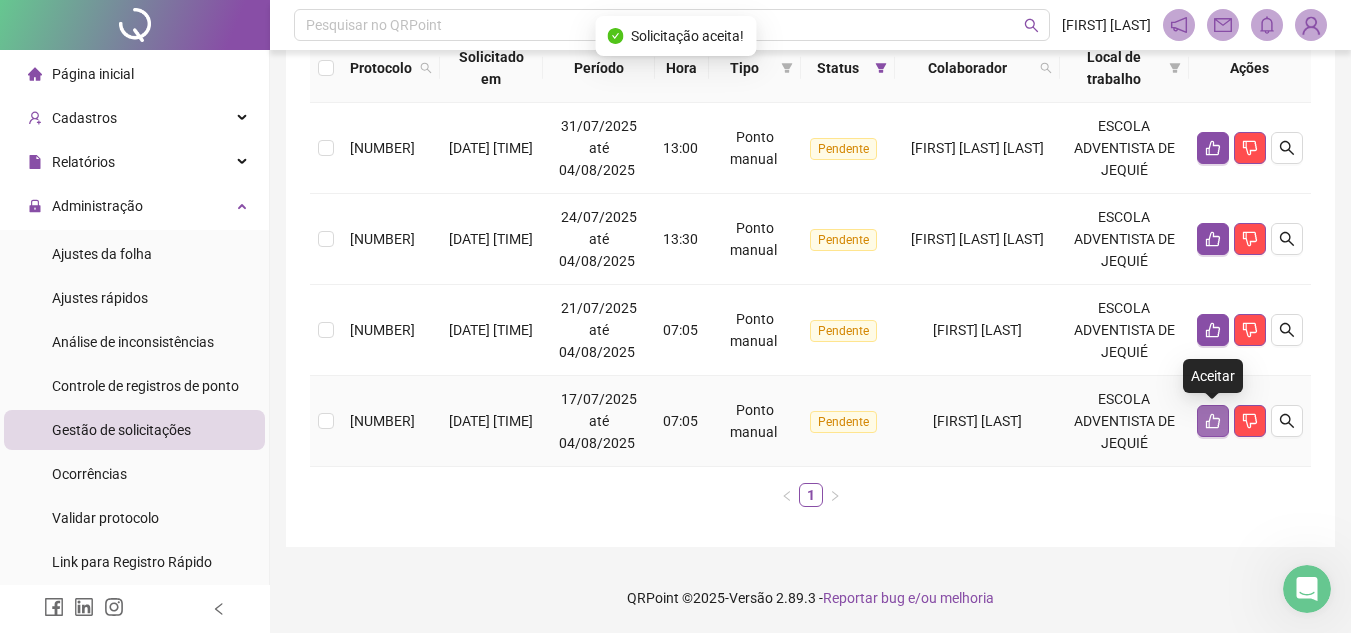 click 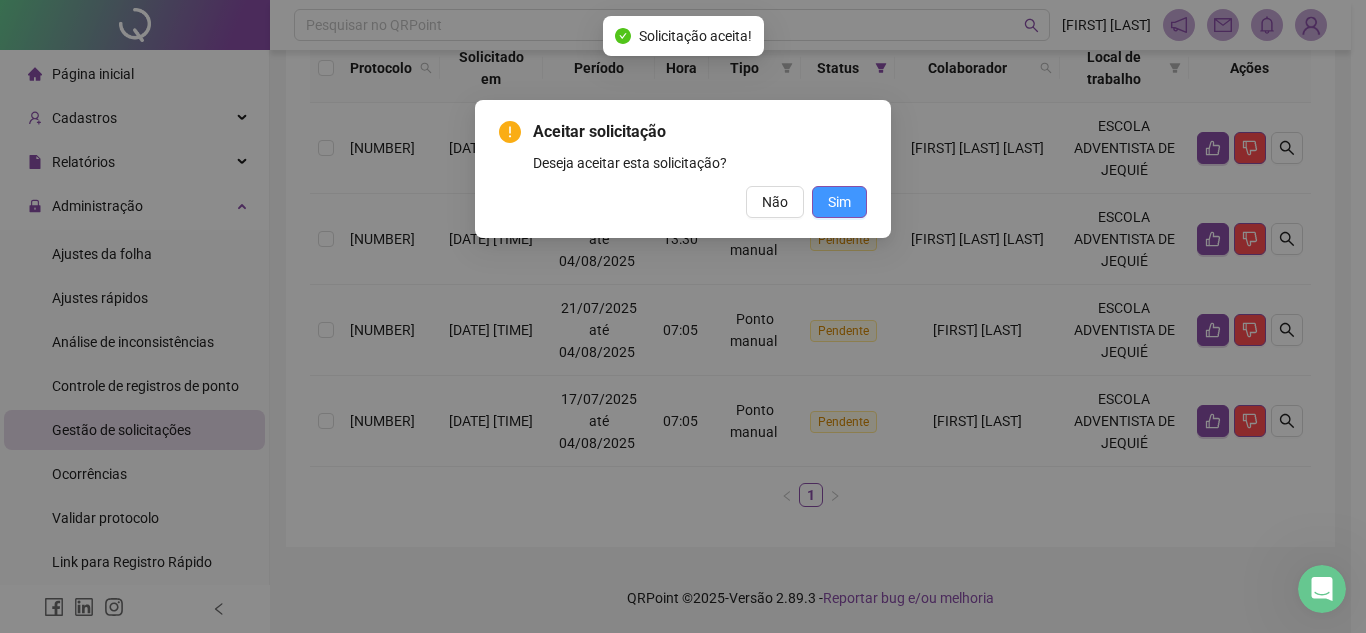 click on "Sim" at bounding box center (839, 202) 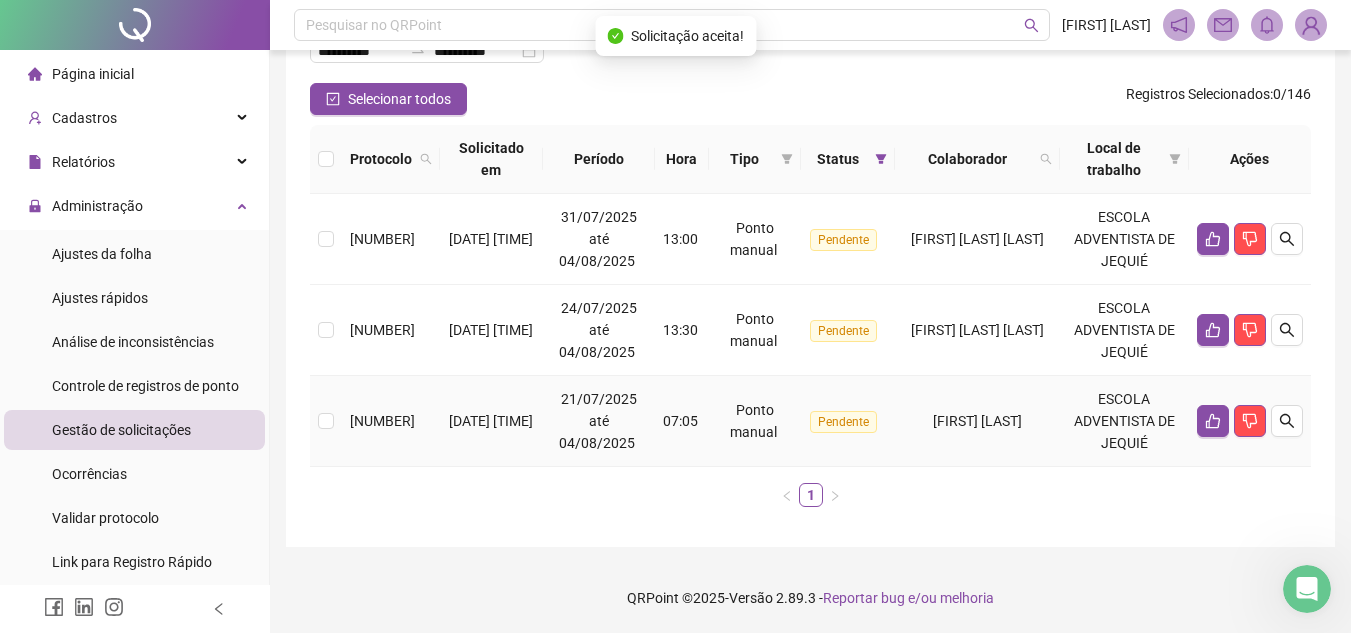 scroll, scrollTop: 149, scrollLeft: 0, axis: vertical 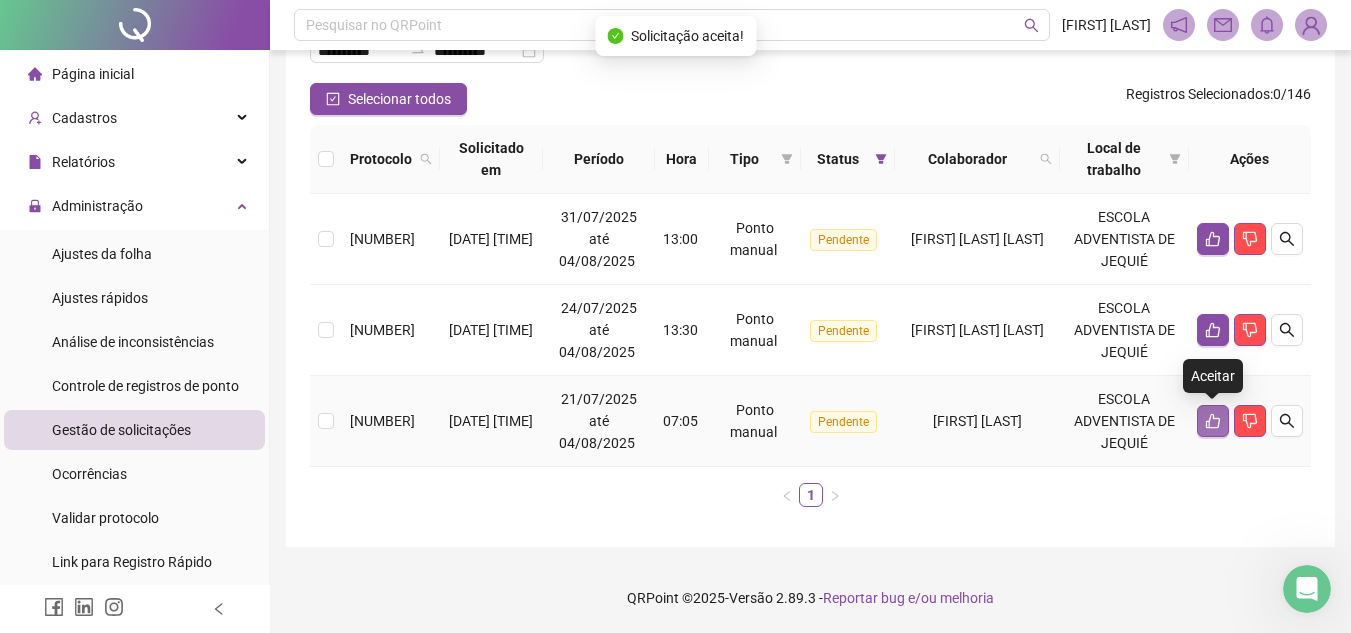 click 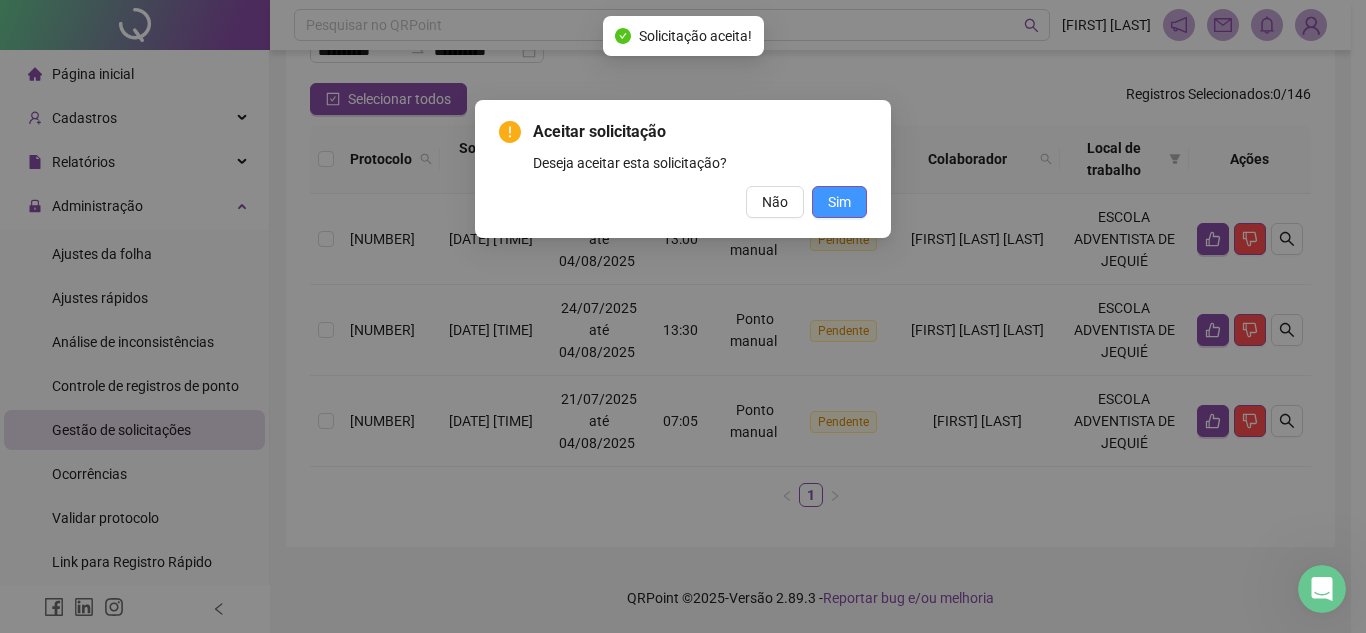 click on "Sim" at bounding box center [839, 202] 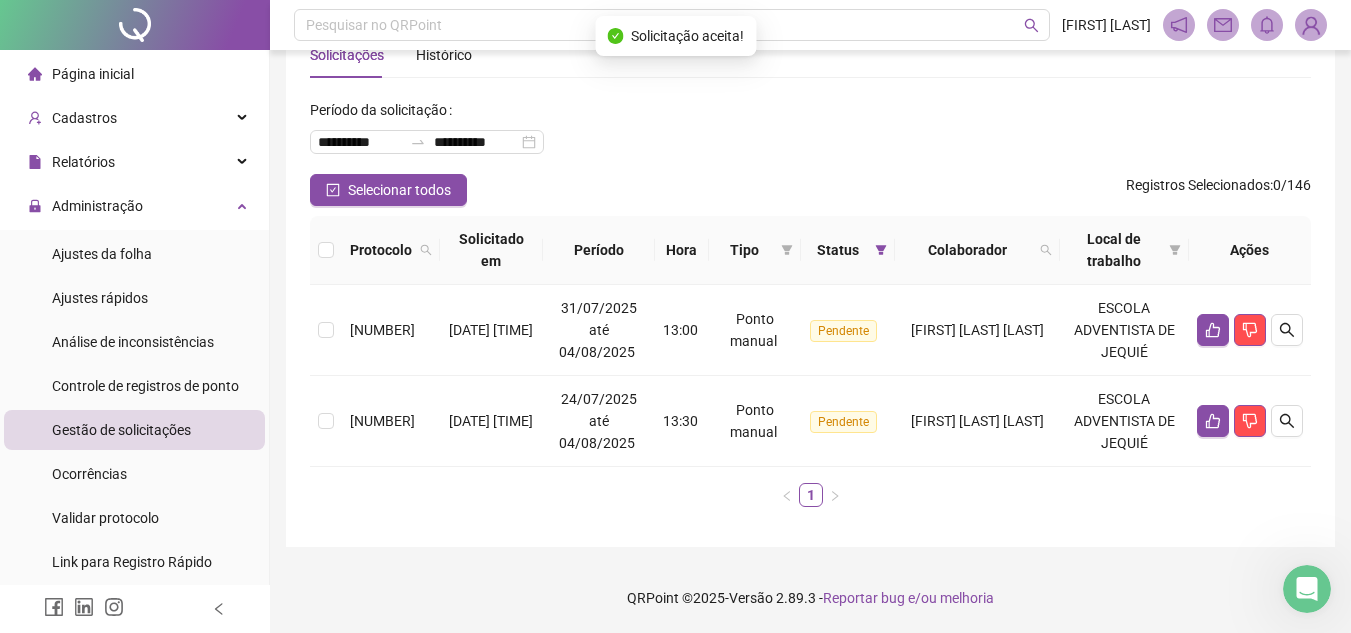 scroll, scrollTop: 58, scrollLeft: 0, axis: vertical 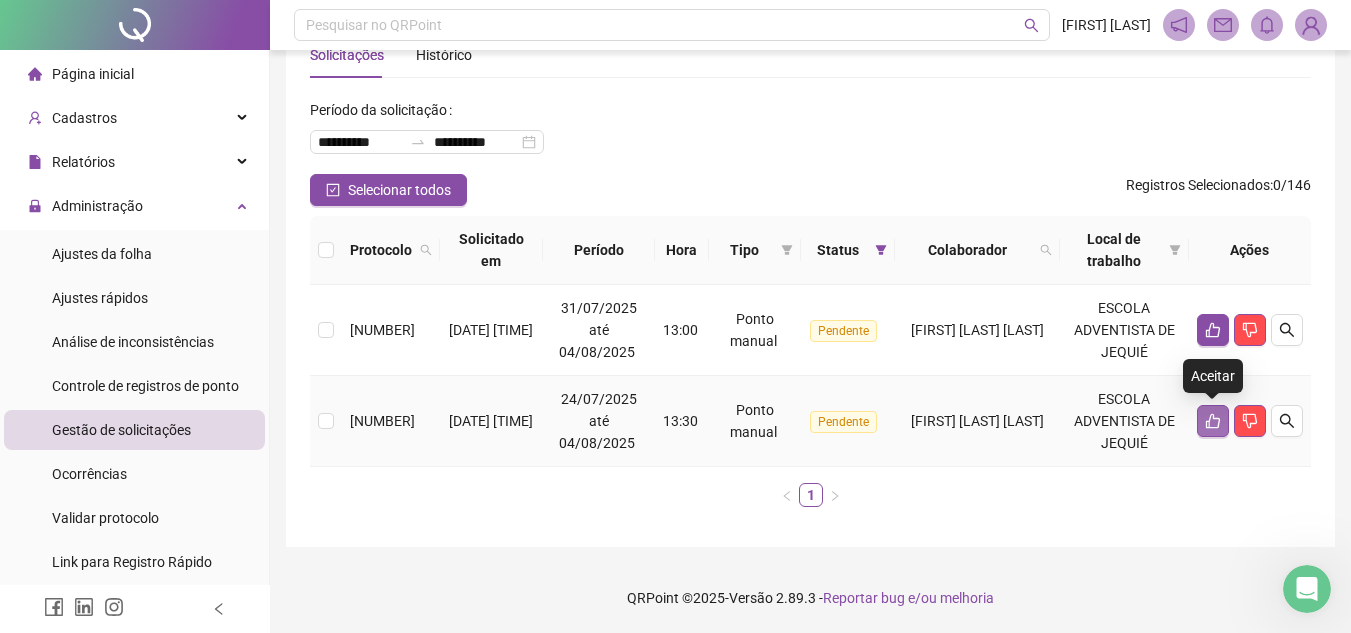 click at bounding box center (1213, 421) 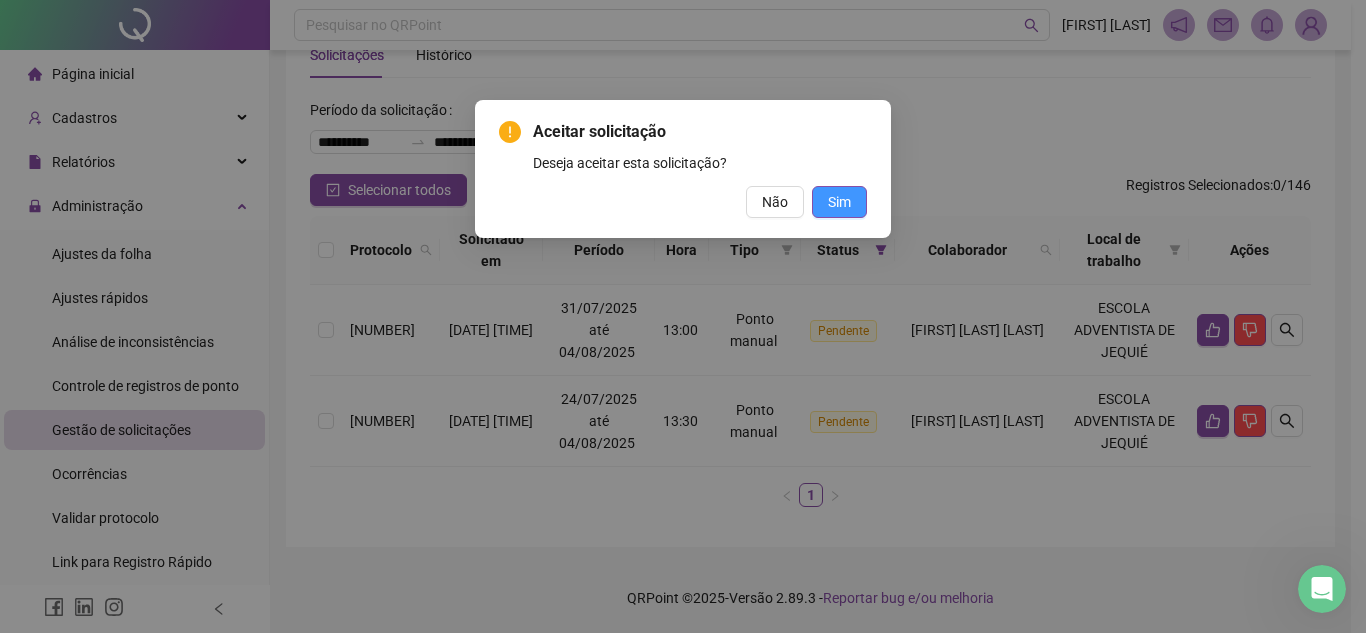 click on "Sim" at bounding box center (839, 202) 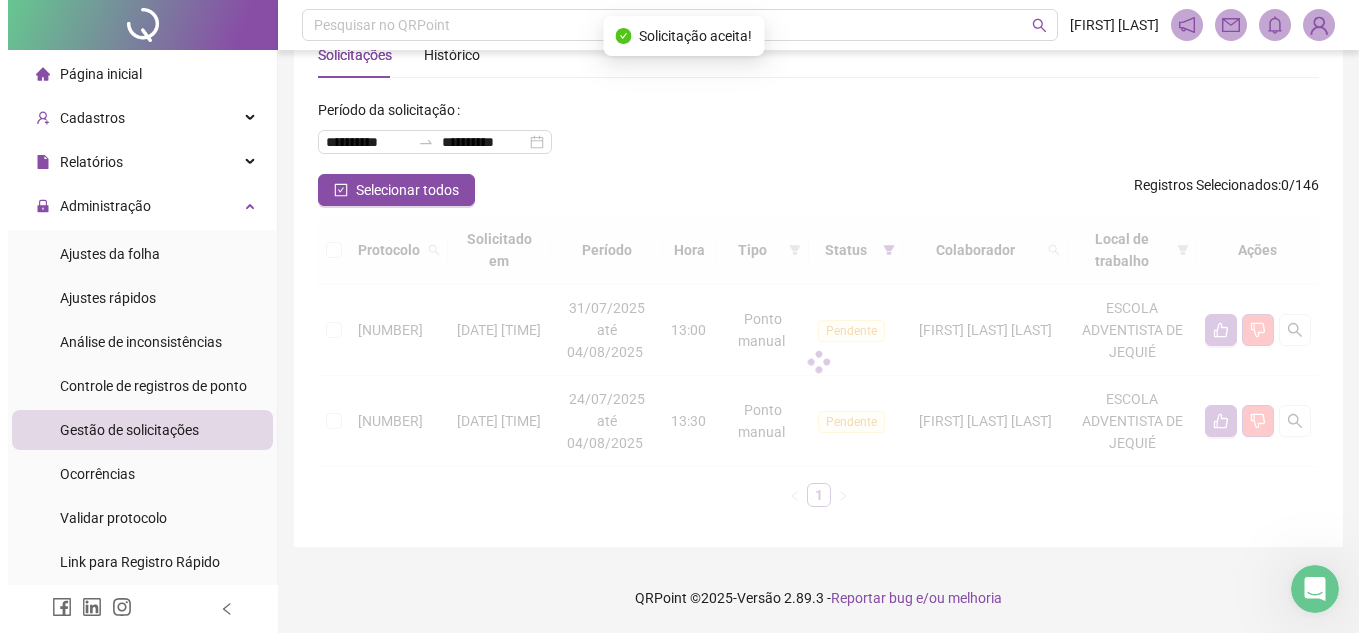 scroll, scrollTop: 0, scrollLeft: 0, axis: both 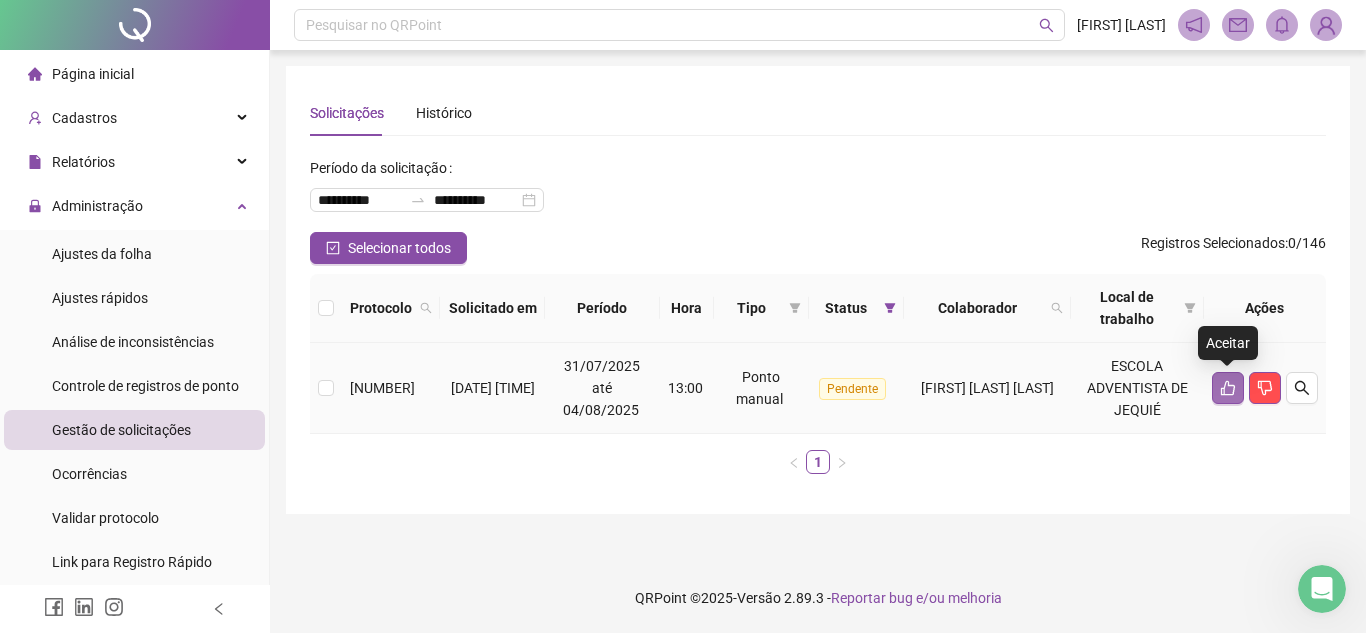 click 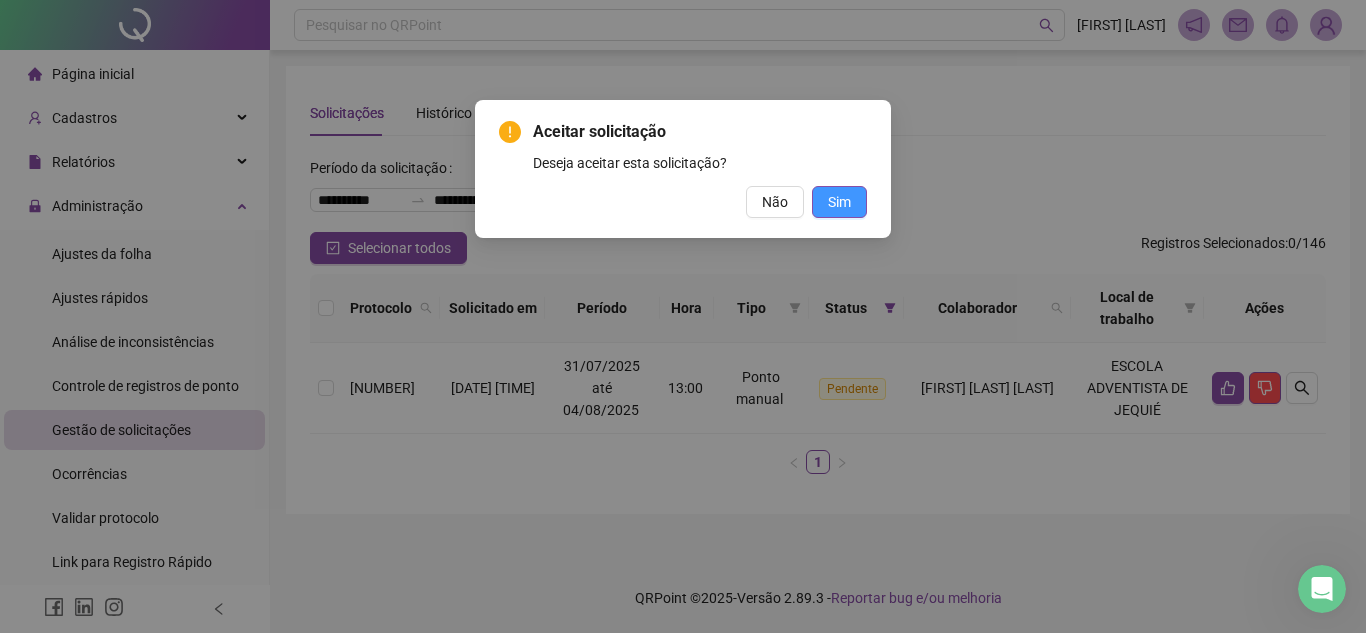 click on "Sim" at bounding box center (839, 202) 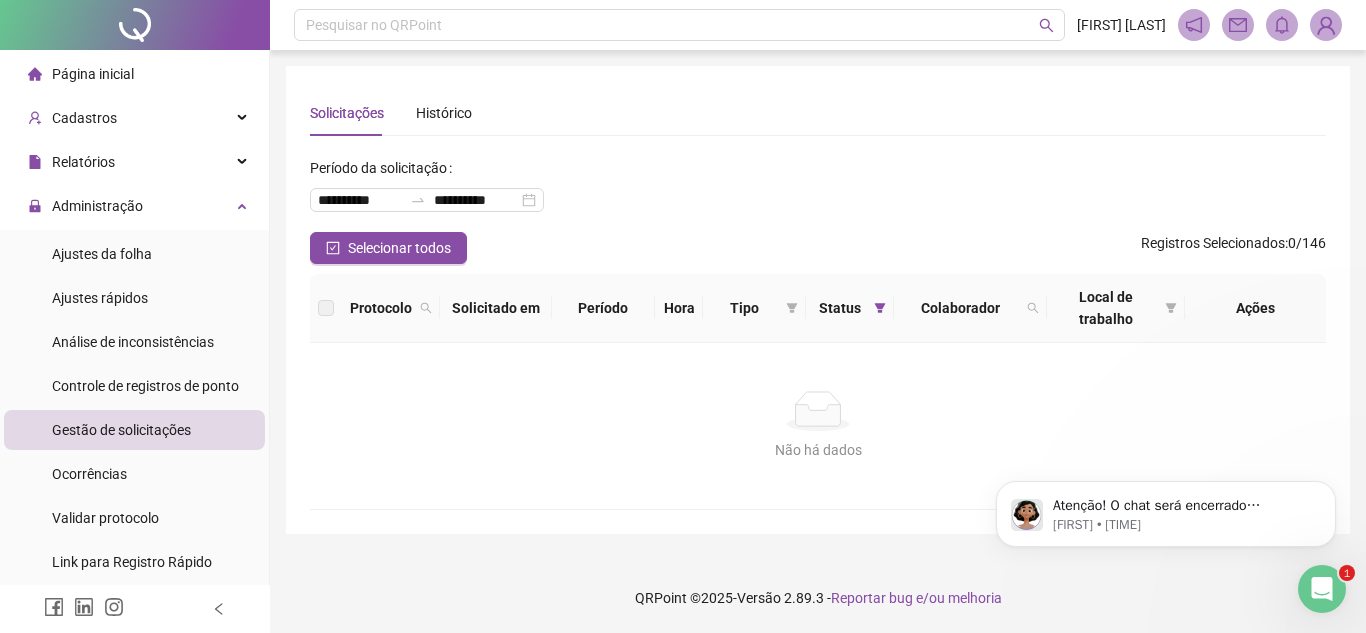scroll, scrollTop: 0, scrollLeft: 0, axis: both 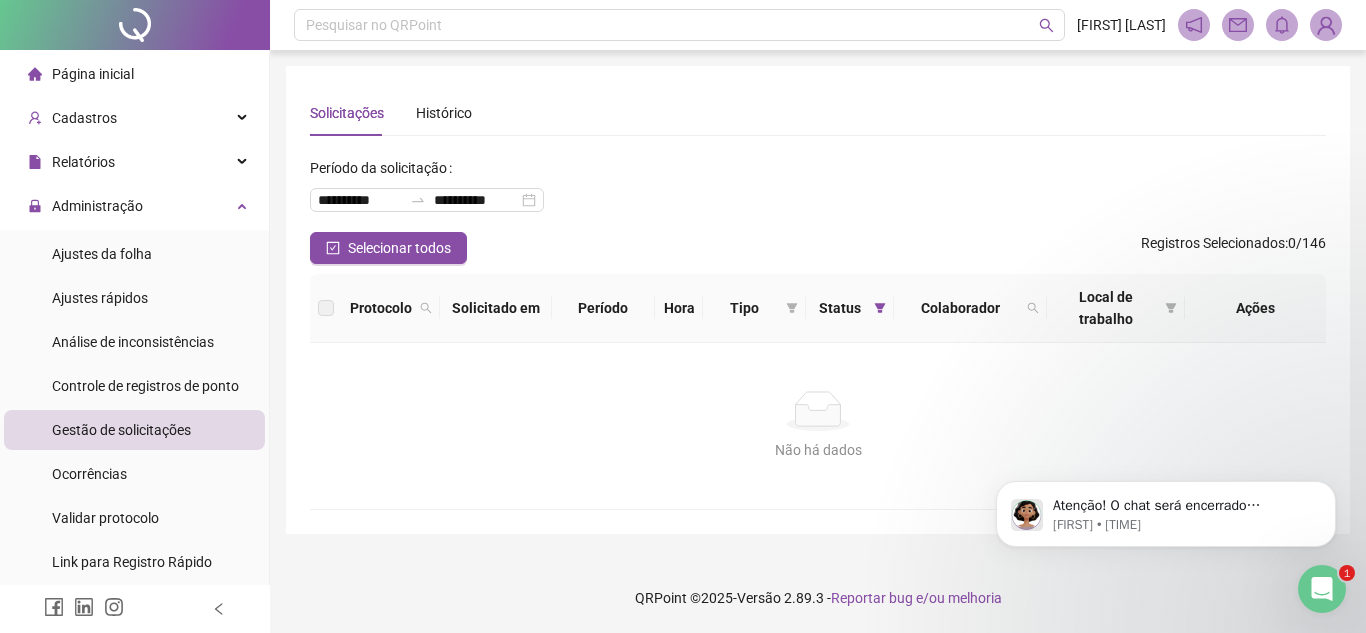 click 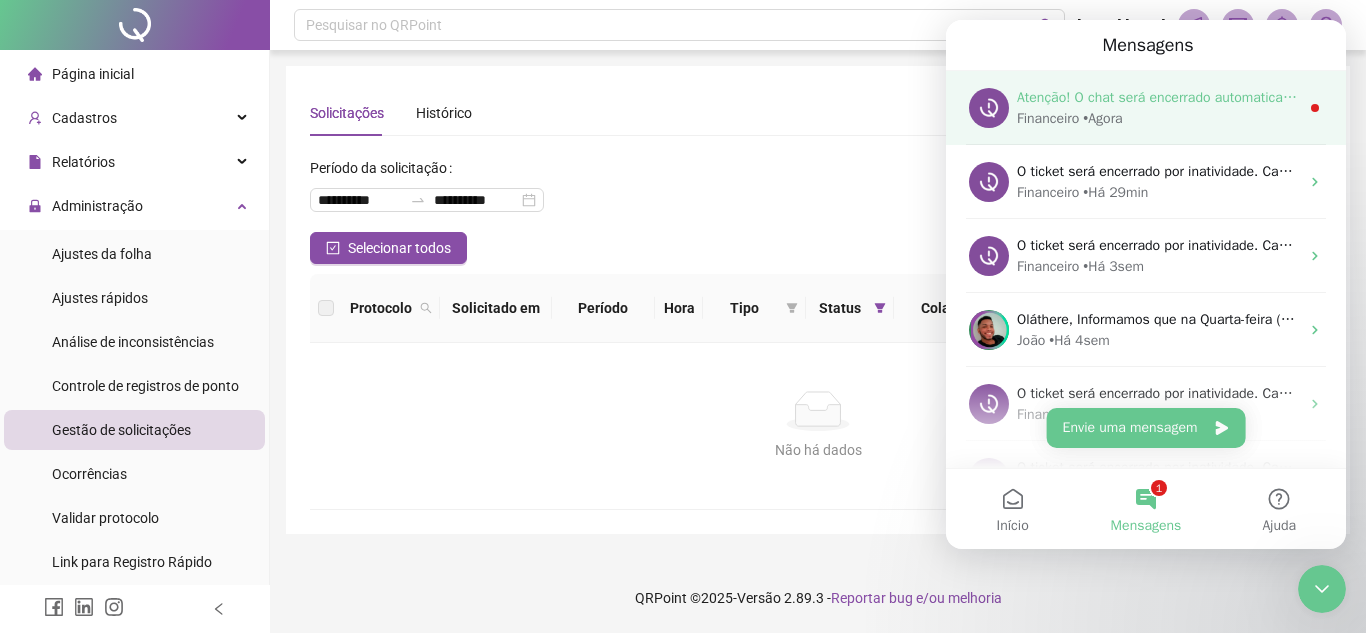 click on "Financeiro •  Agora" at bounding box center [1158, 118] 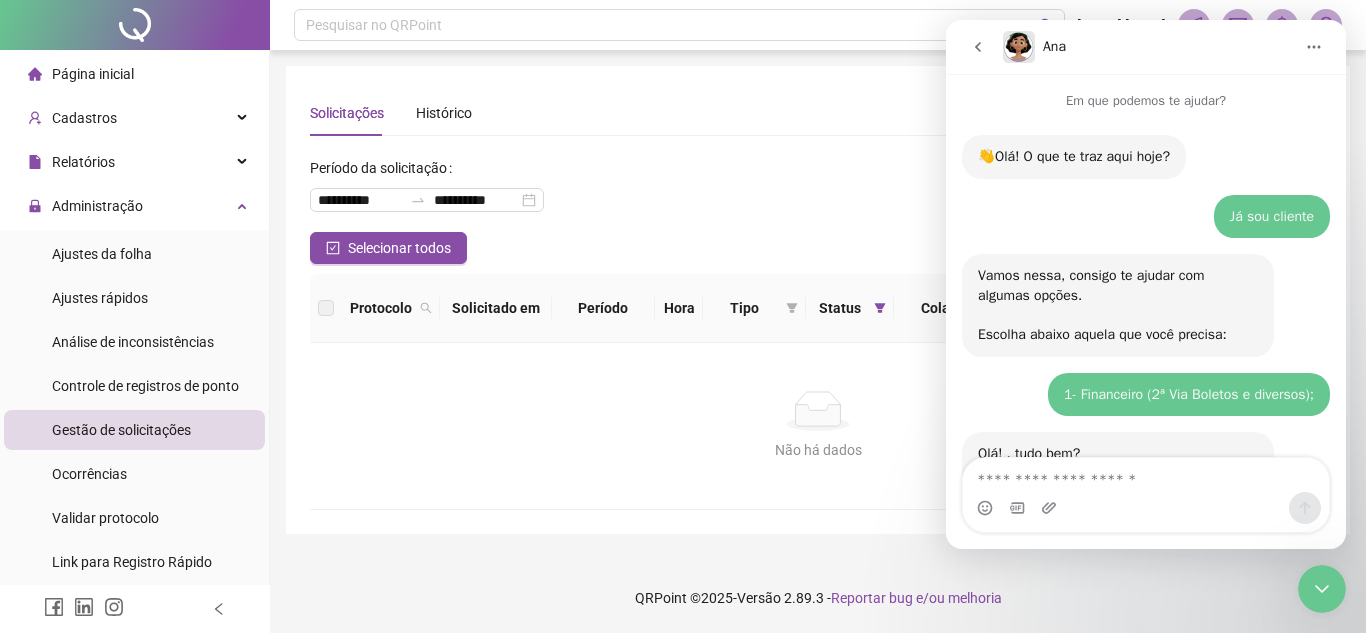scroll, scrollTop: 3, scrollLeft: 0, axis: vertical 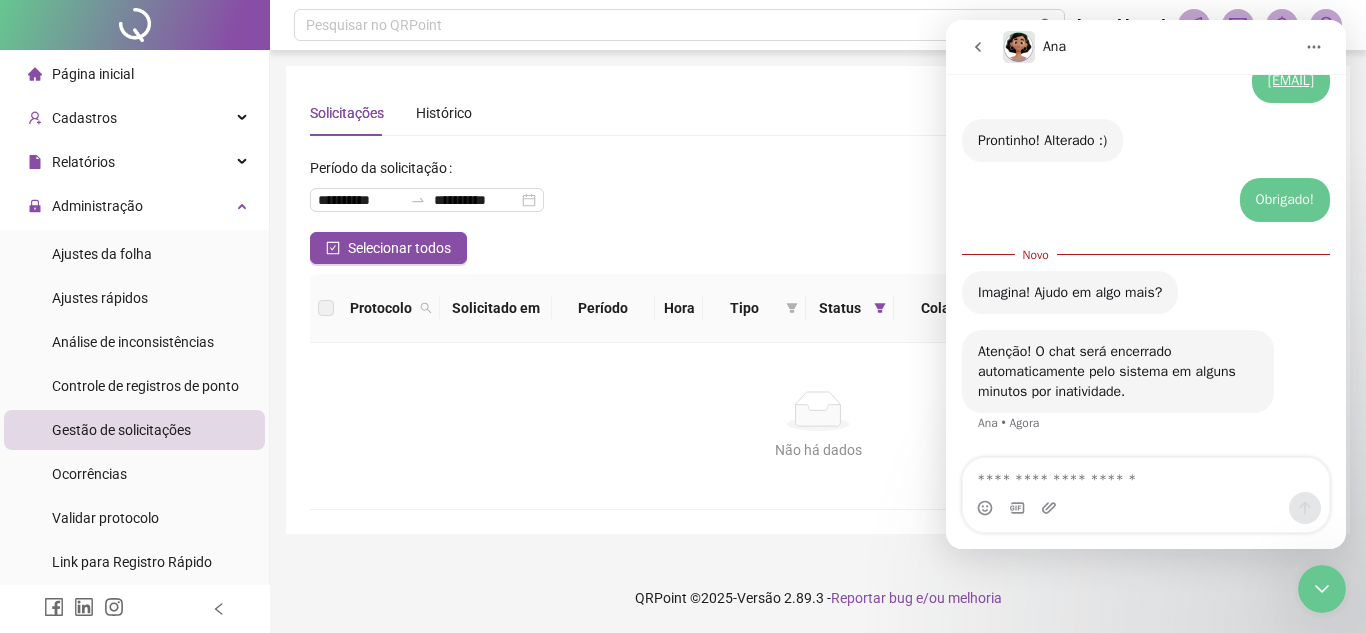 click 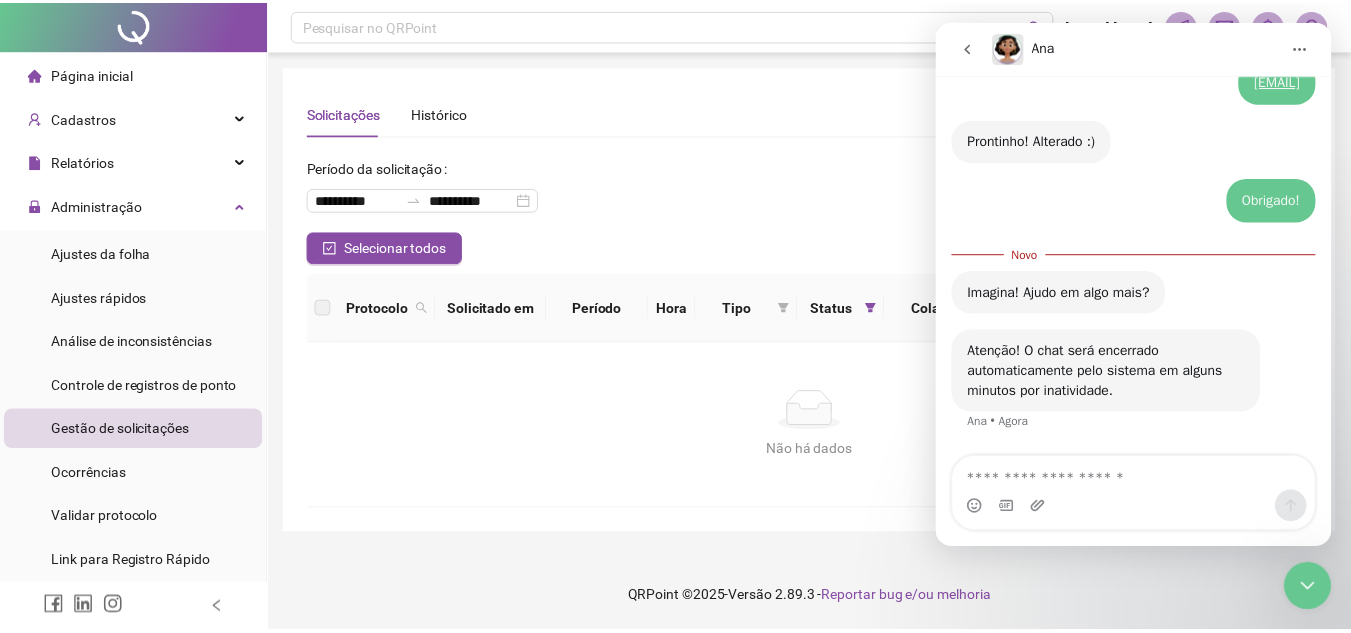 scroll, scrollTop: 0, scrollLeft: 0, axis: both 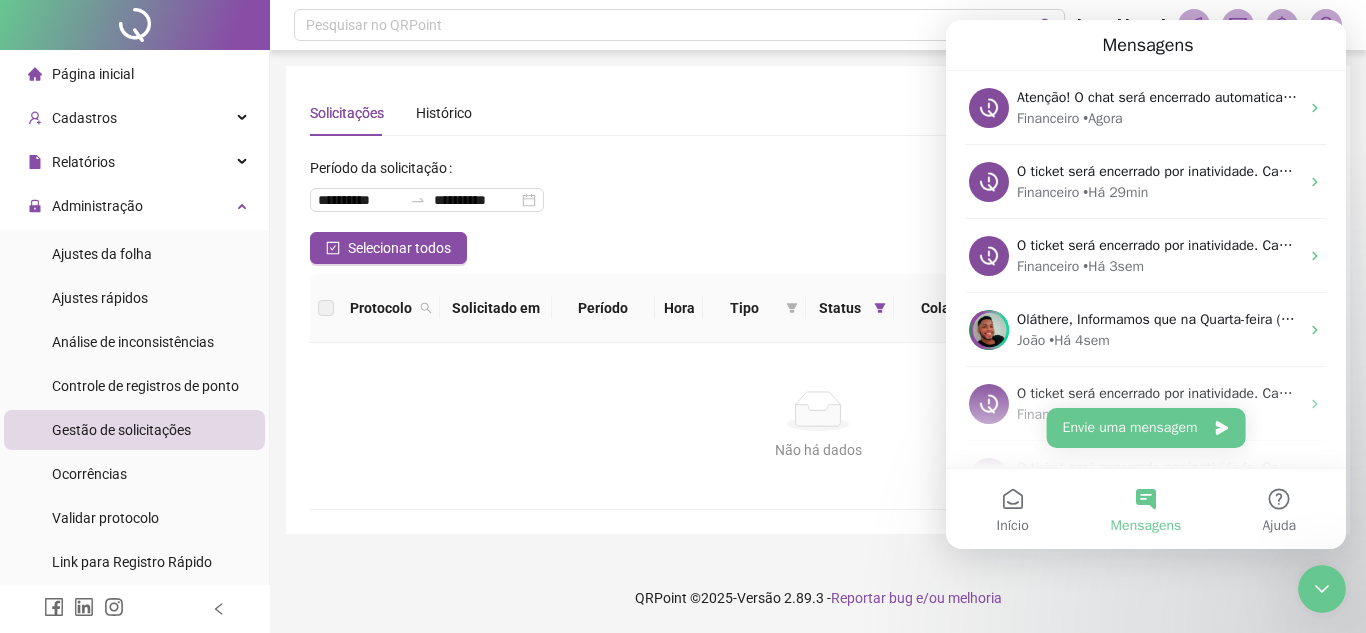 click 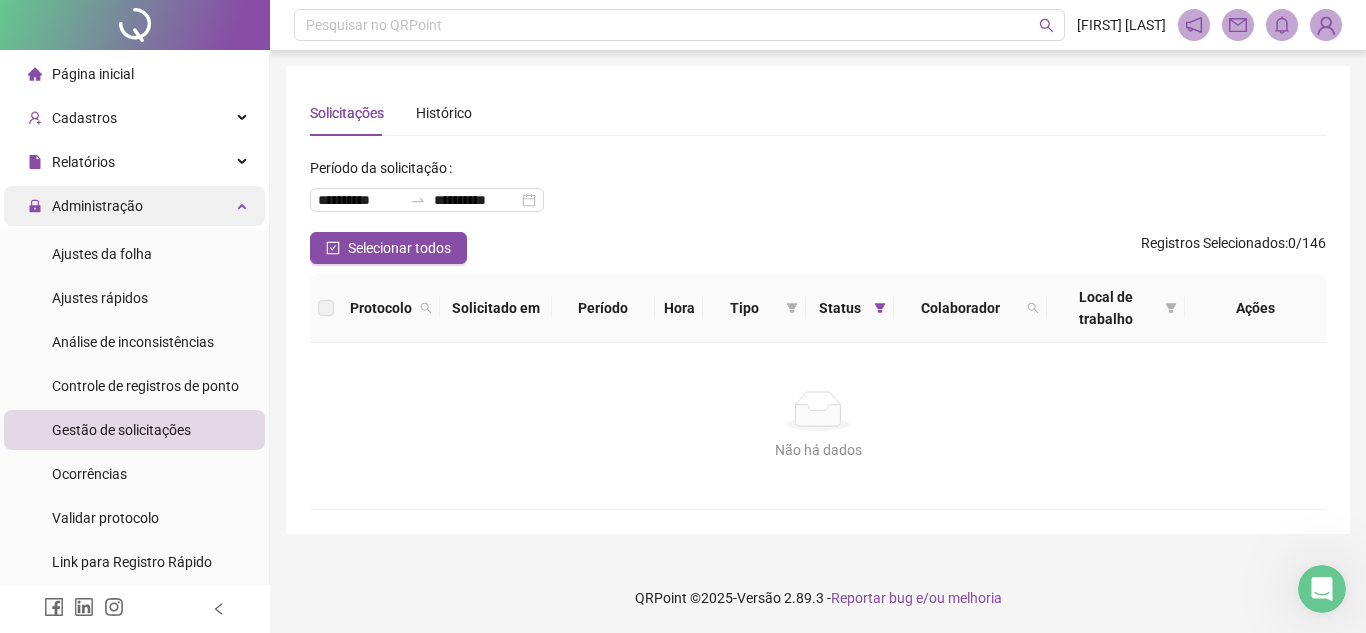 click on "Administração" at bounding box center (97, 206) 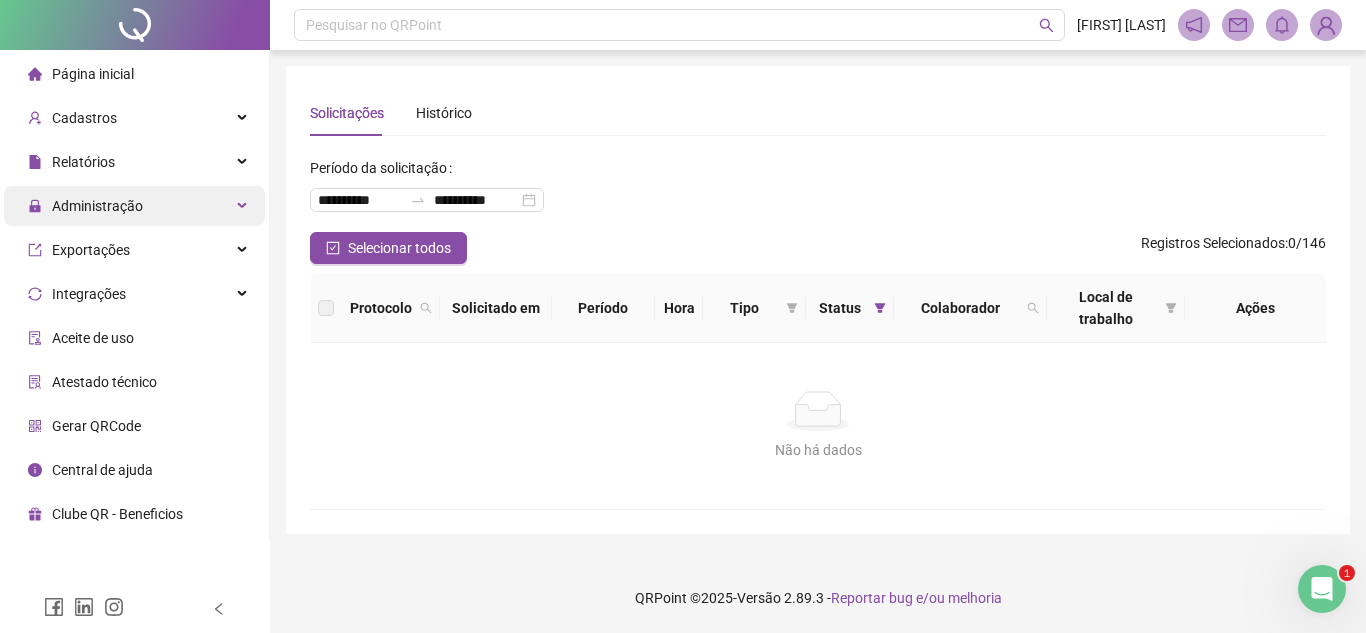 click on "Administração" at bounding box center (85, 206) 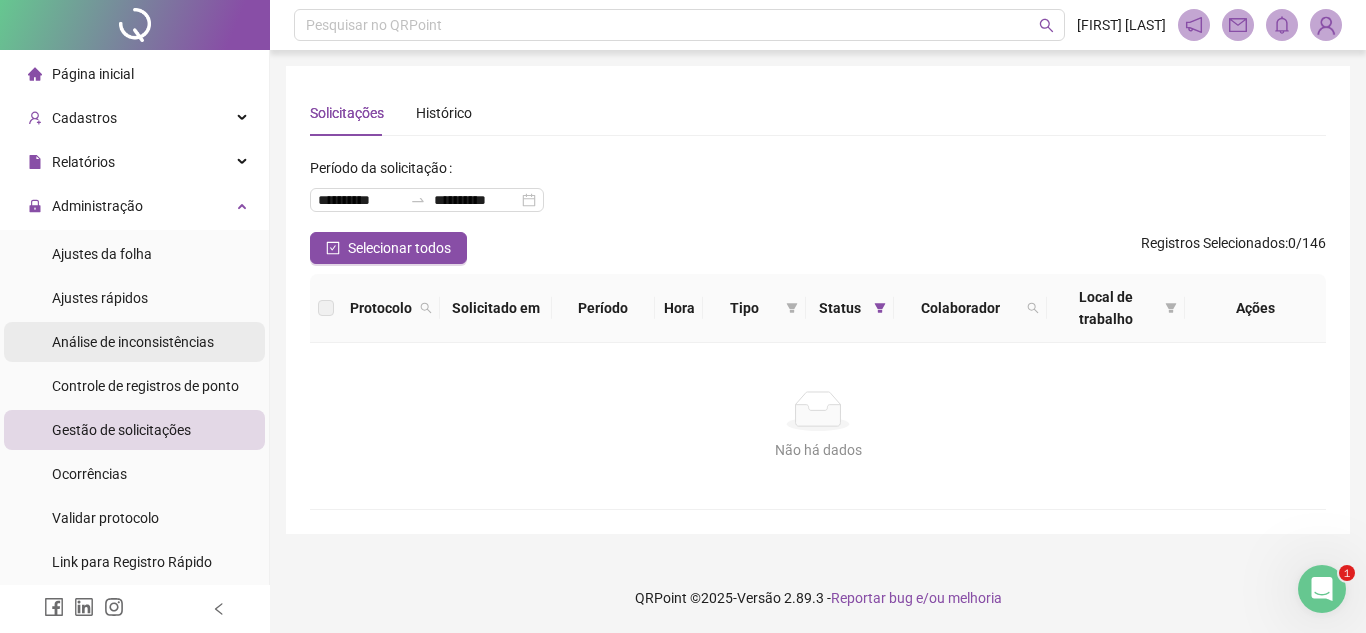 click on "Análise de inconsistências" at bounding box center (133, 342) 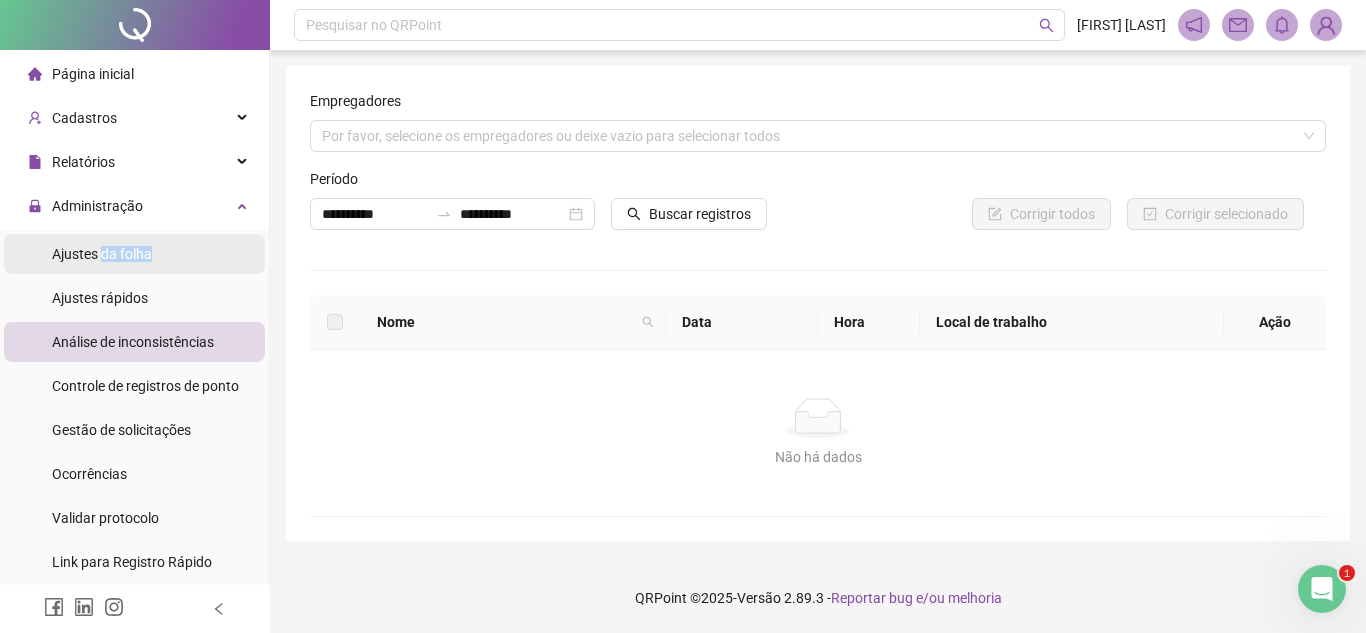 click on "Ajustes da folha" at bounding box center [102, 254] 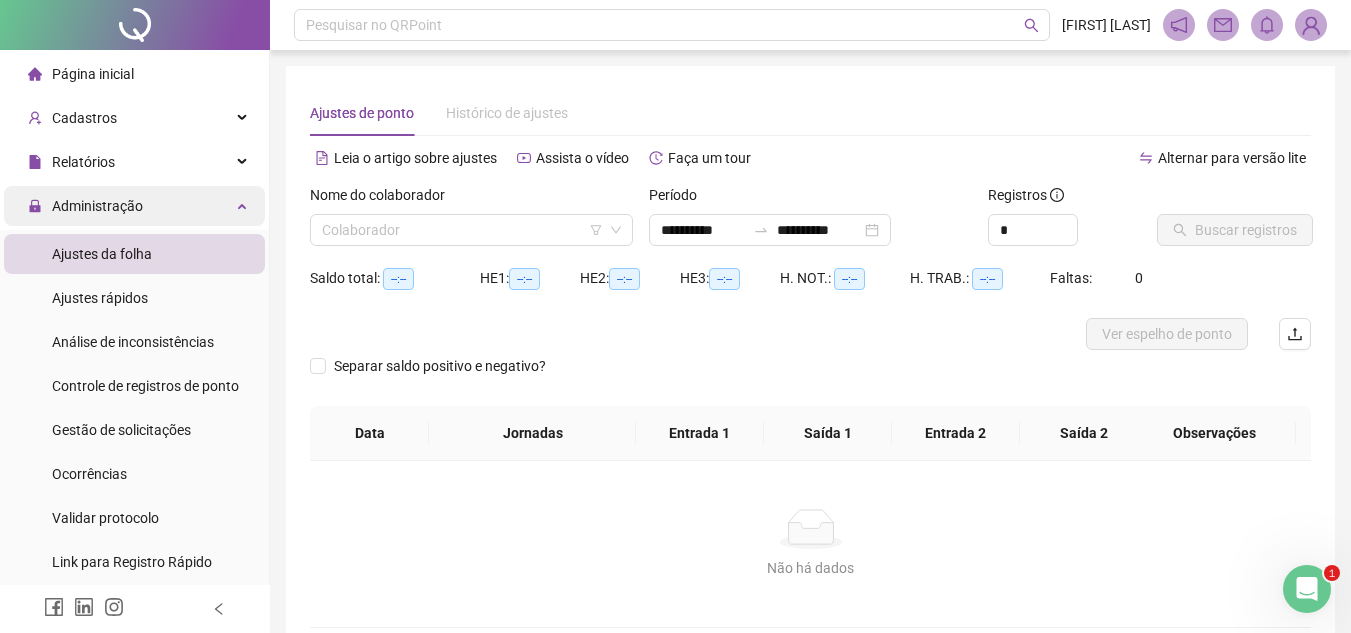 click on "Administração" at bounding box center [97, 206] 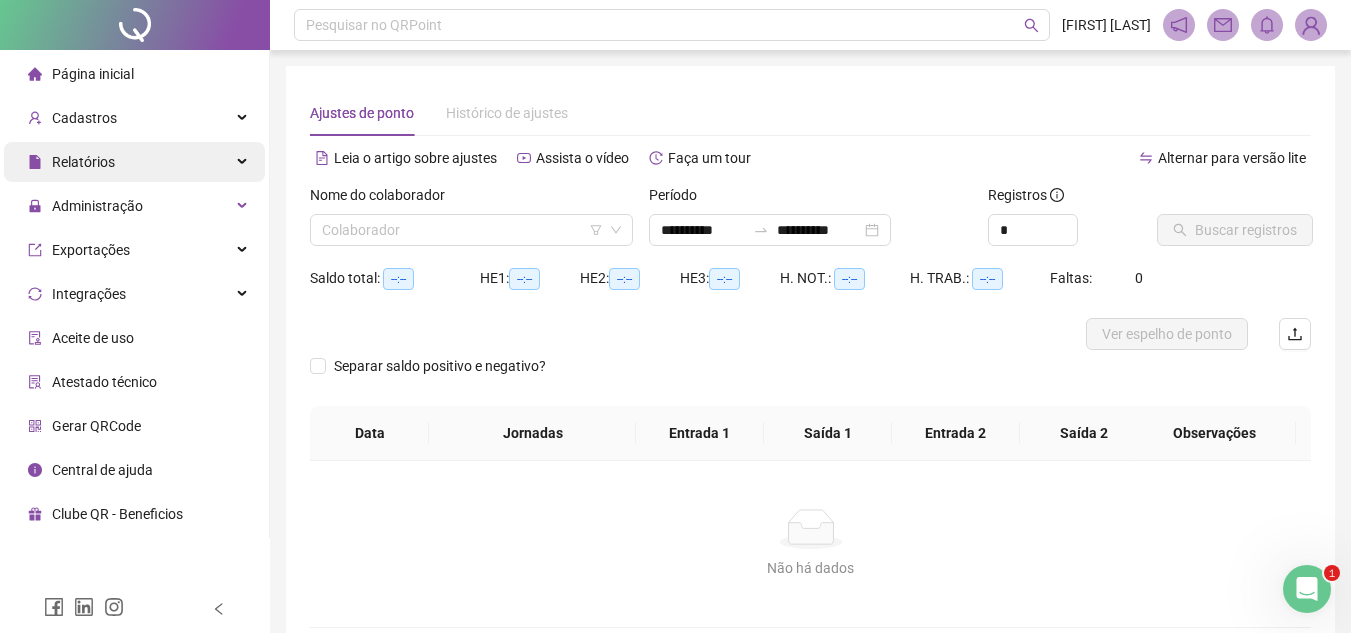click on "Relatórios" at bounding box center [134, 162] 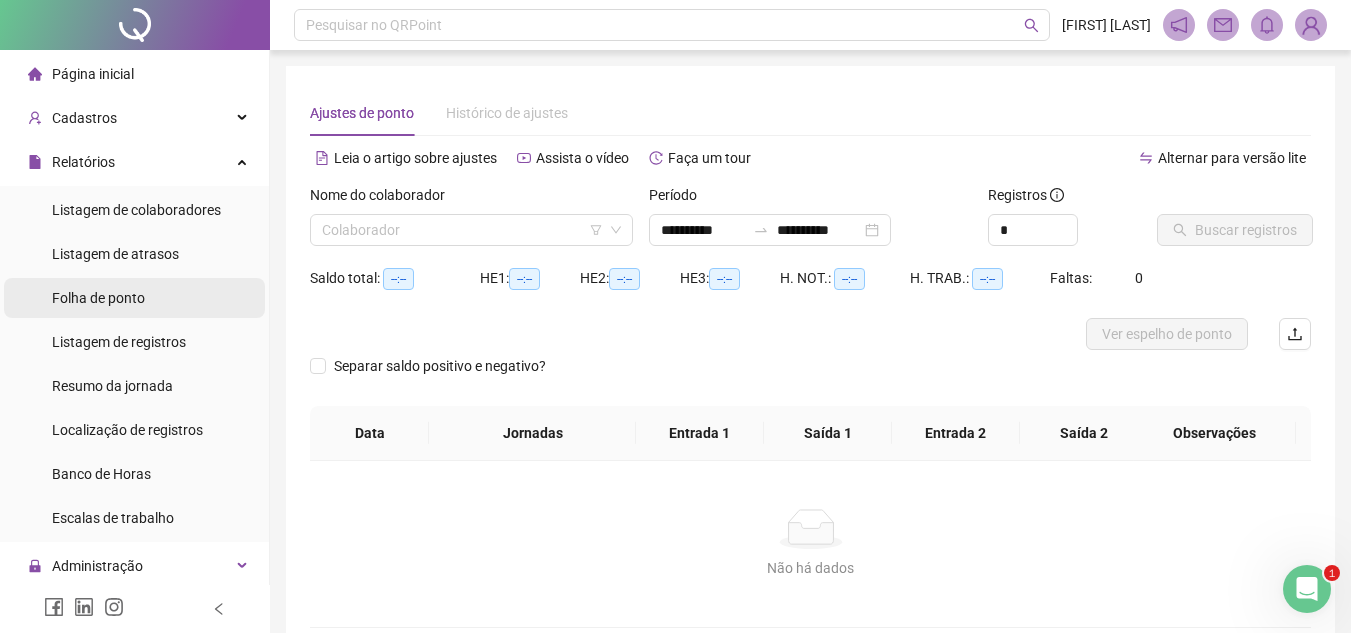 click on "Folha de ponto" at bounding box center (98, 298) 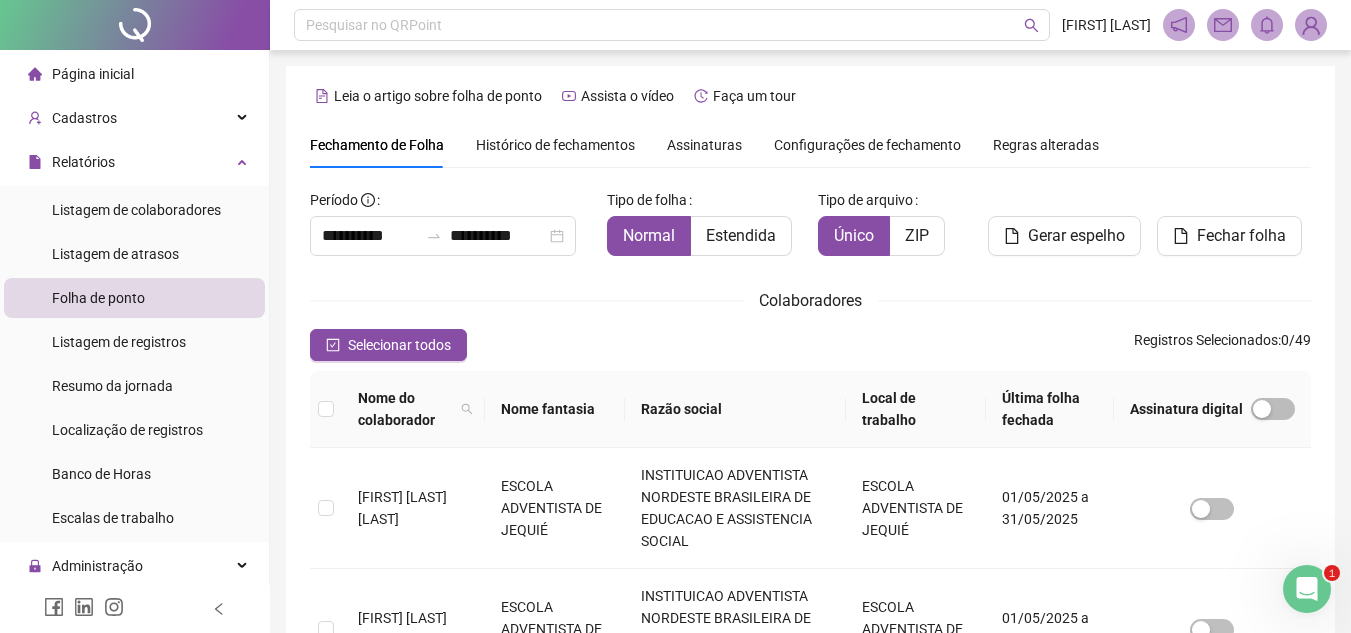 scroll, scrollTop: 93, scrollLeft: 0, axis: vertical 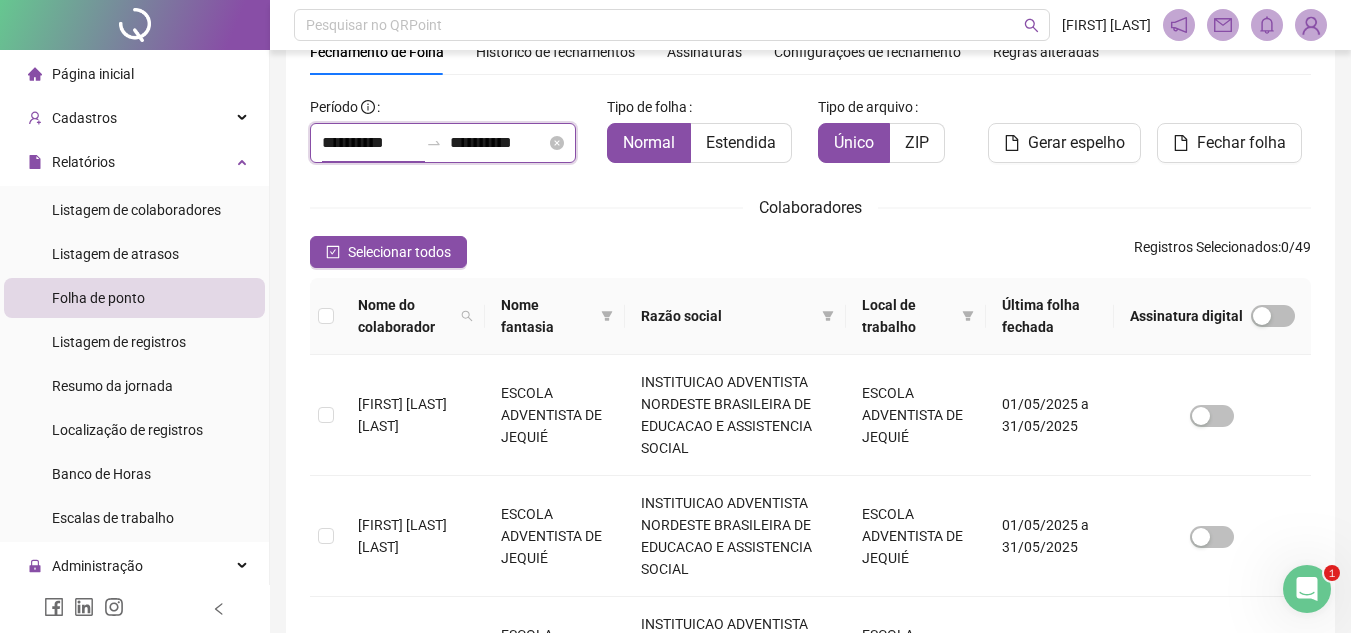 click on "**********" at bounding box center (370, 143) 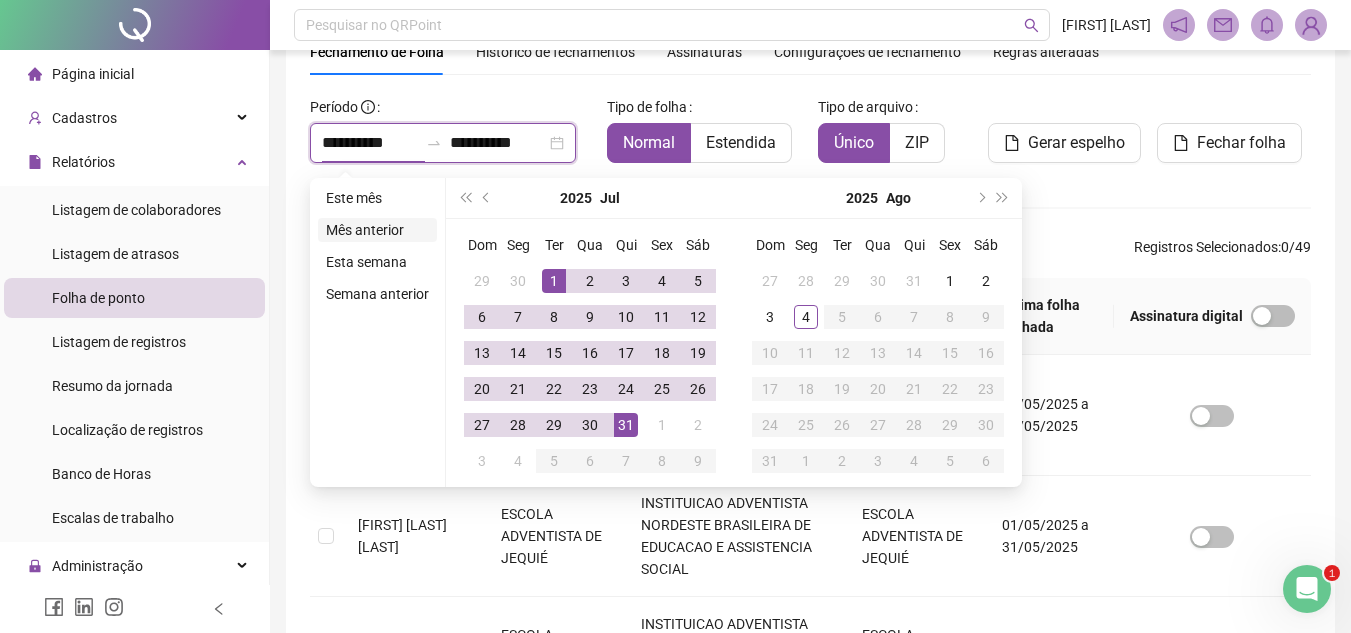 type on "**********" 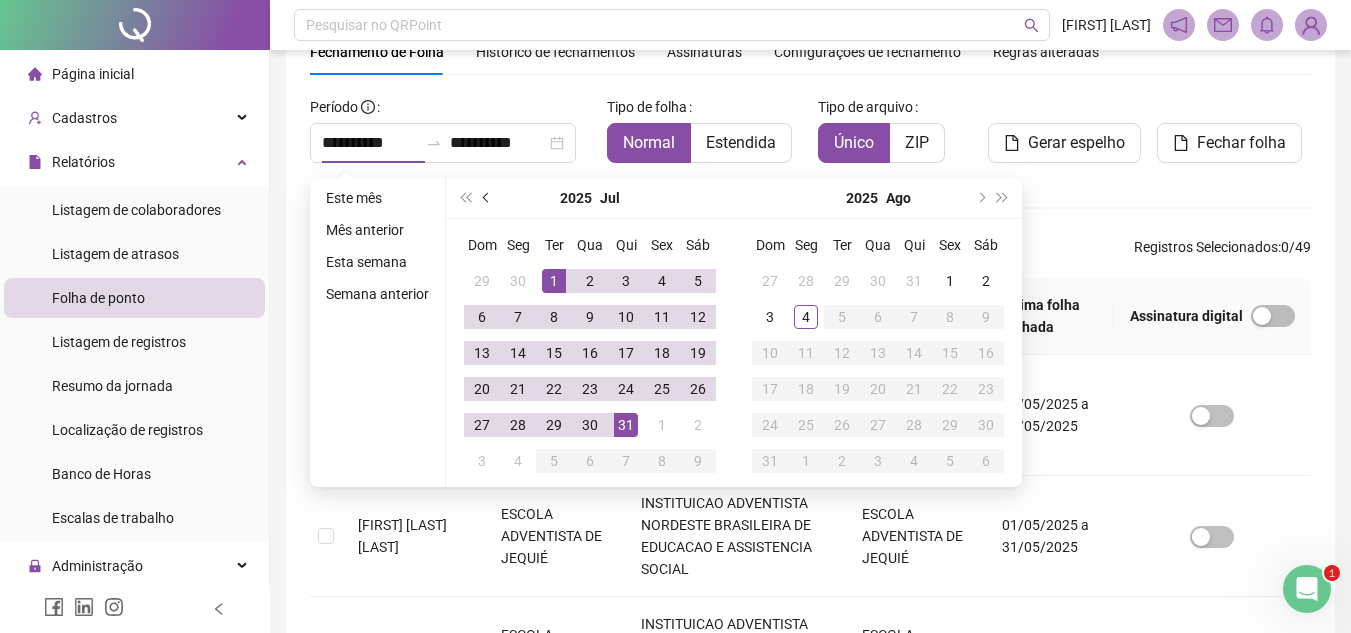 click at bounding box center (487, 198) 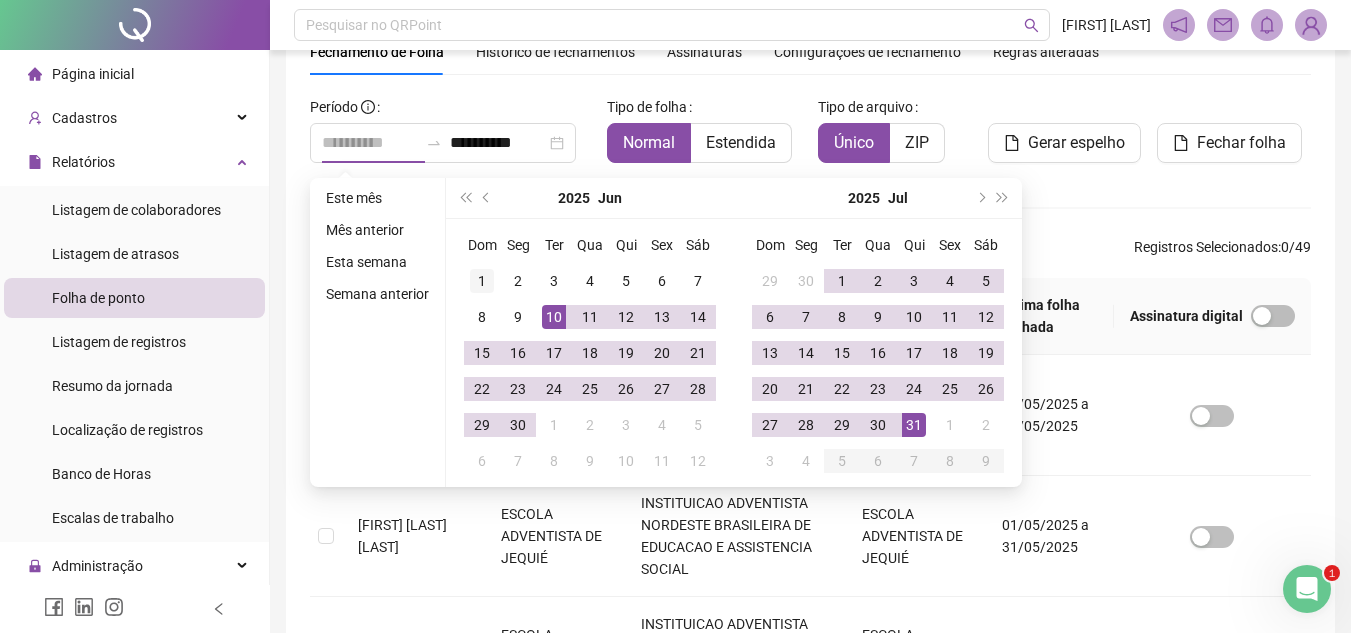 type on "**********" 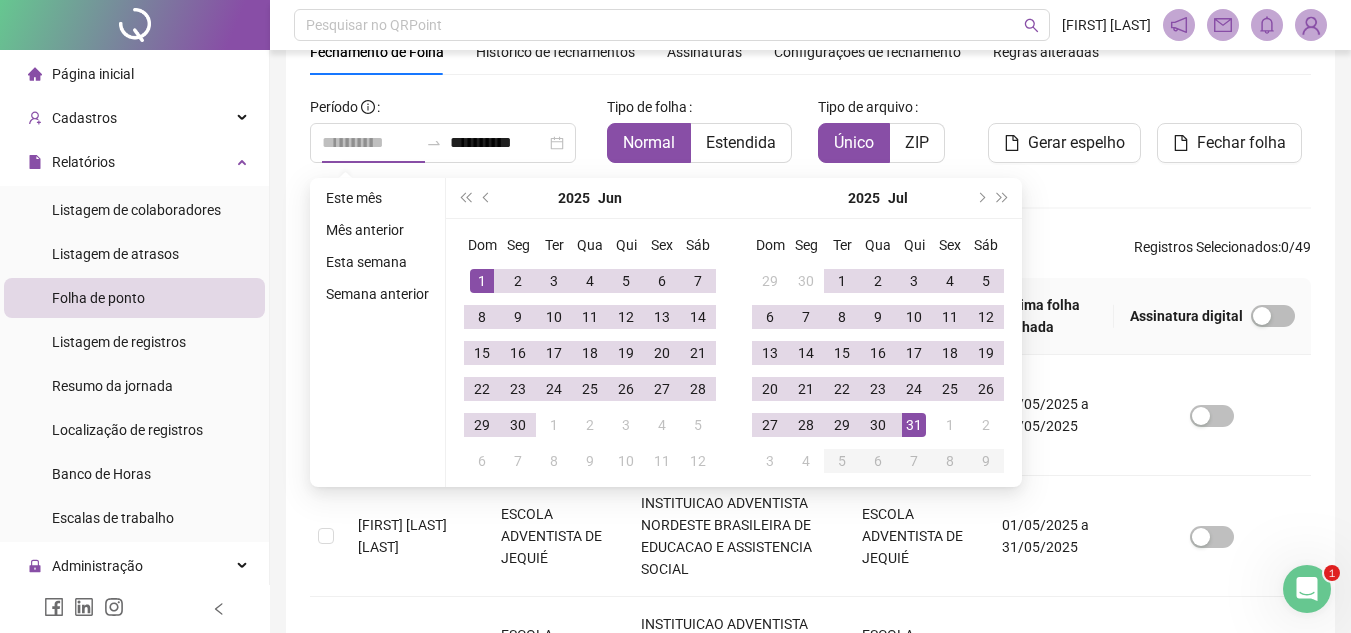 click on "1" at bounding box center (482, 281) 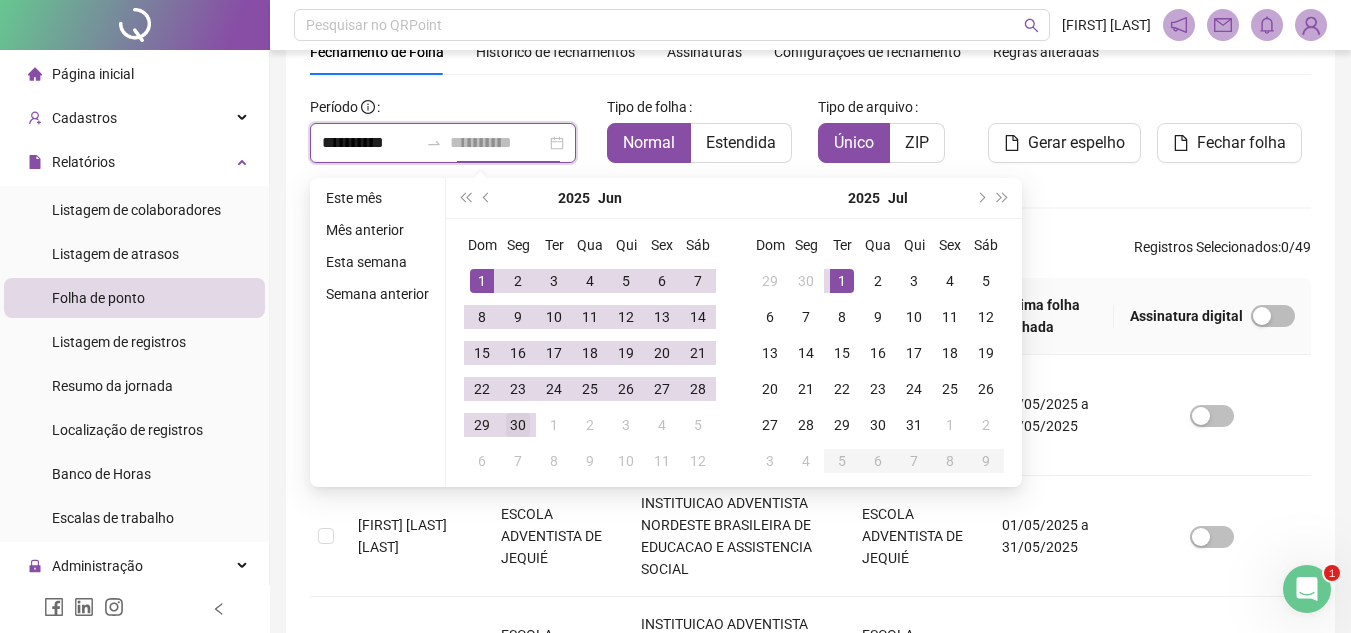 type on "**********" 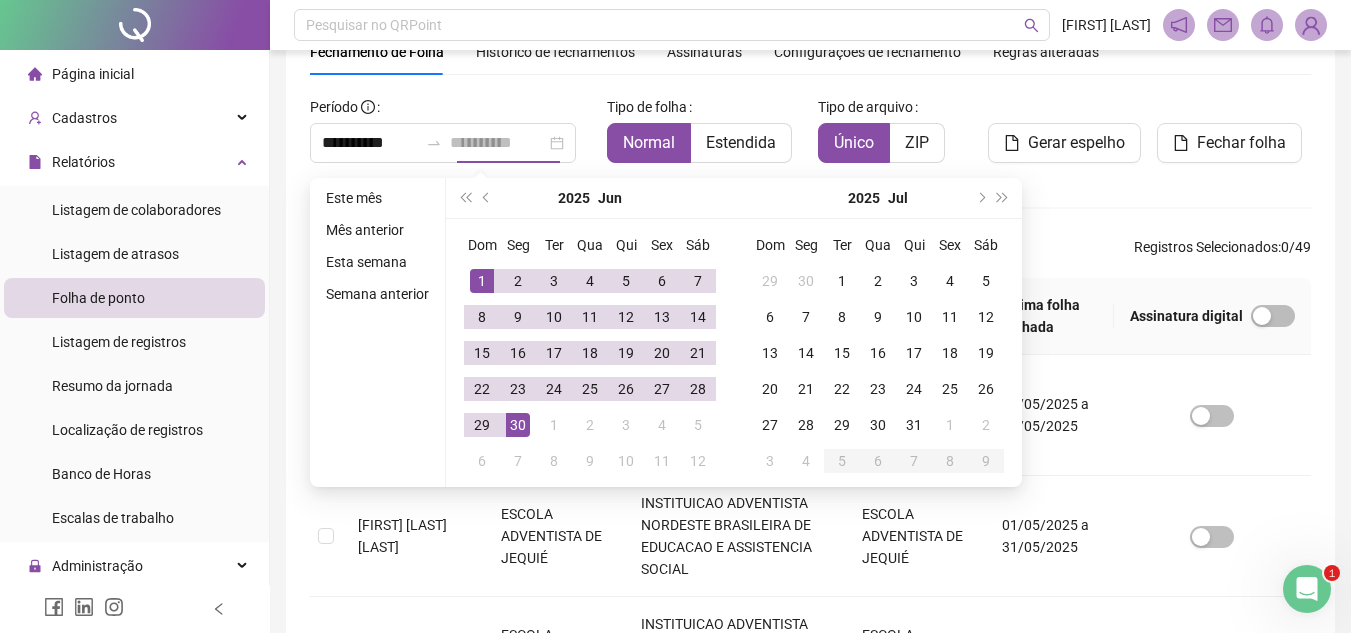 click on "30" at bounding box center (518, 425) 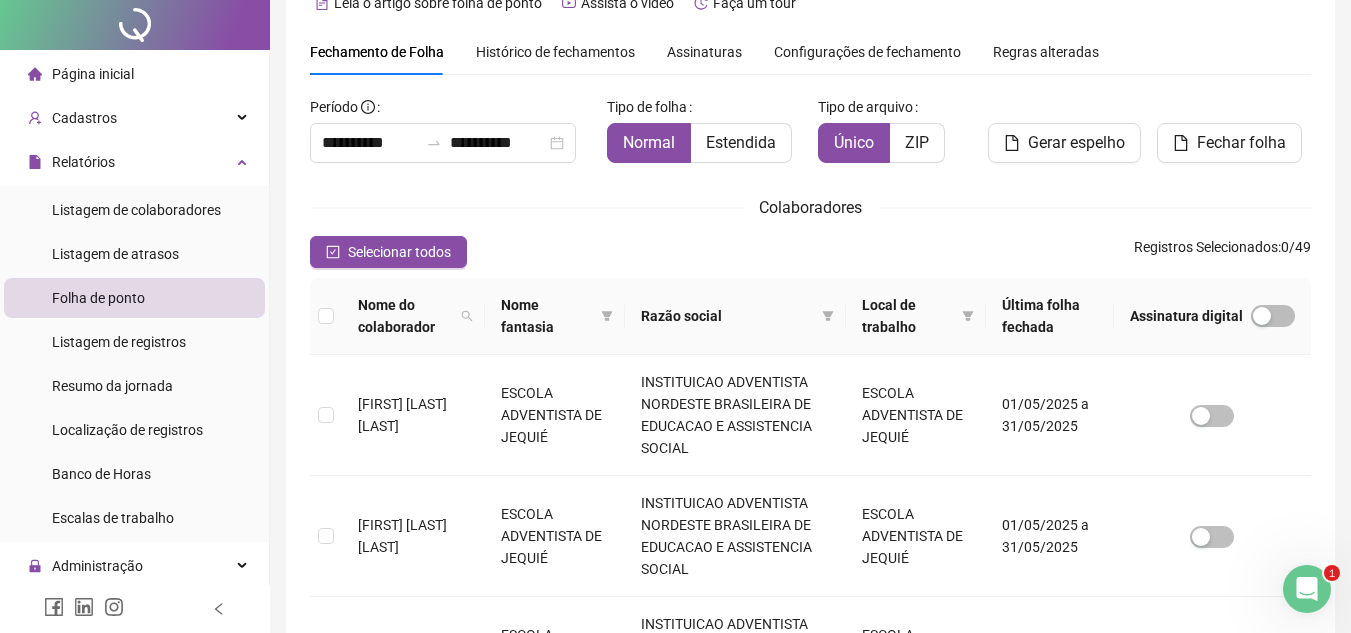 scroll, scrollTop: 0, scrollLeft: 0, axis: both 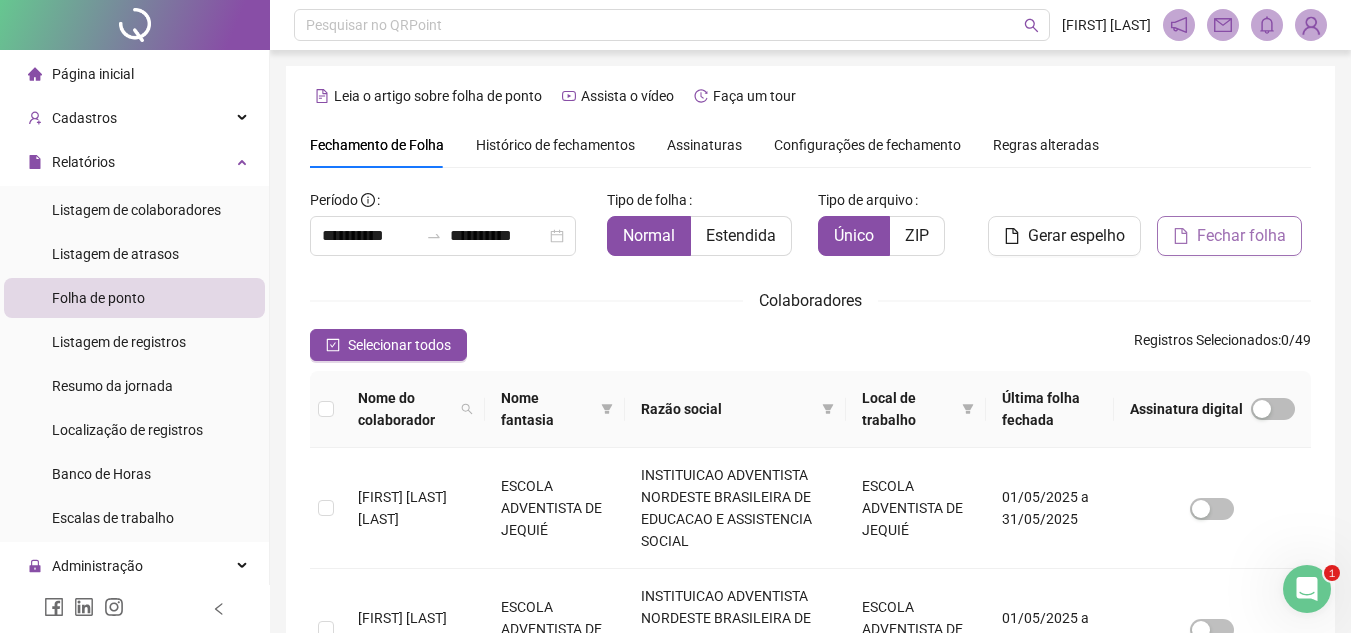 click on "Fechar folha" at bounding box center [1241, 236] 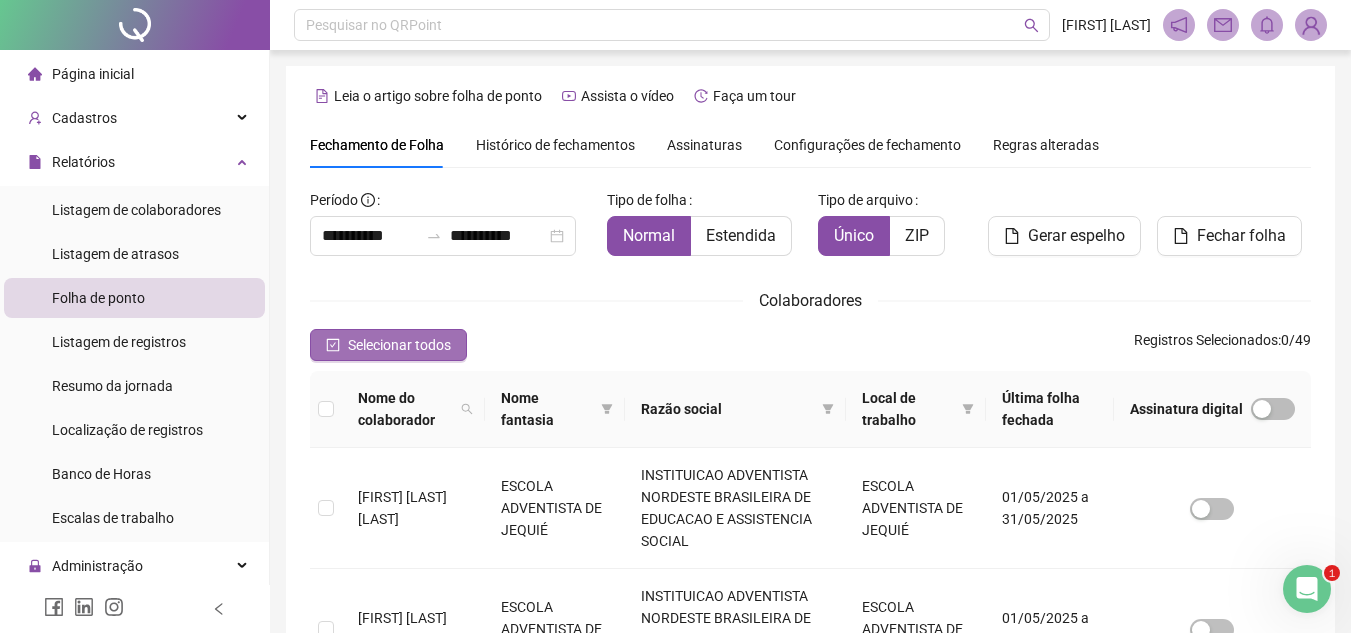 click on "Selecionar todos" at bounding box center [399, 345] 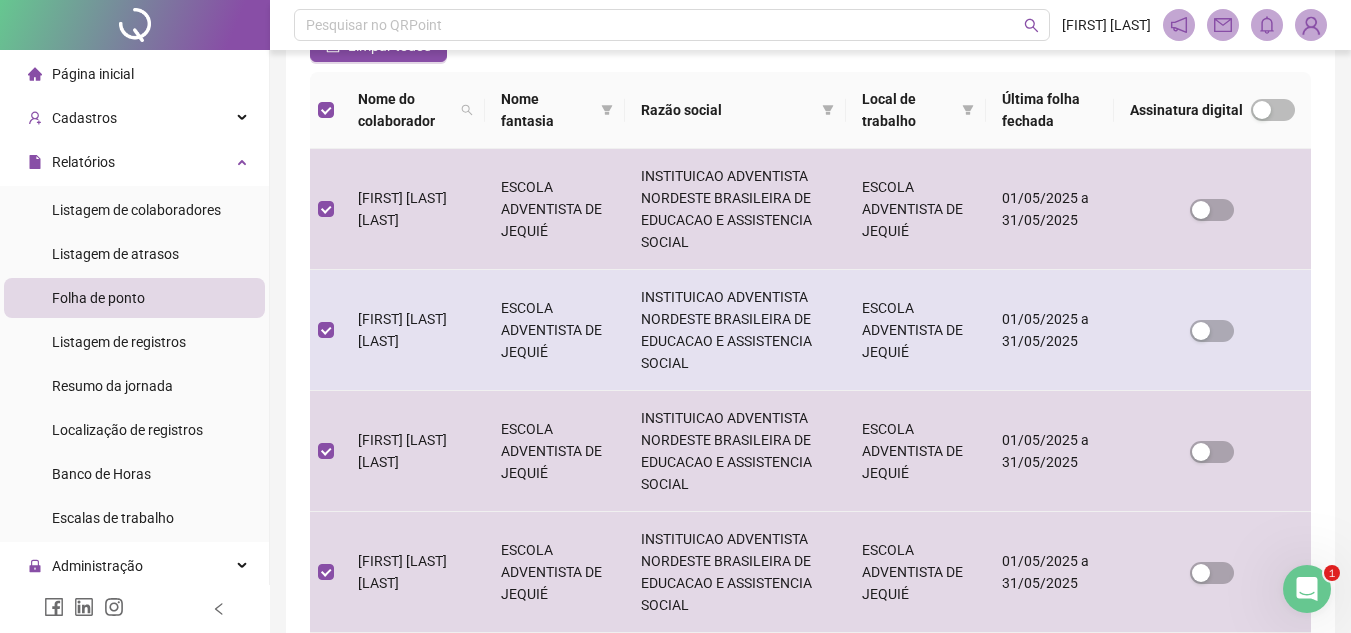 scroll, scrollTop: 199, scrollLeft: 0, axis: vertical 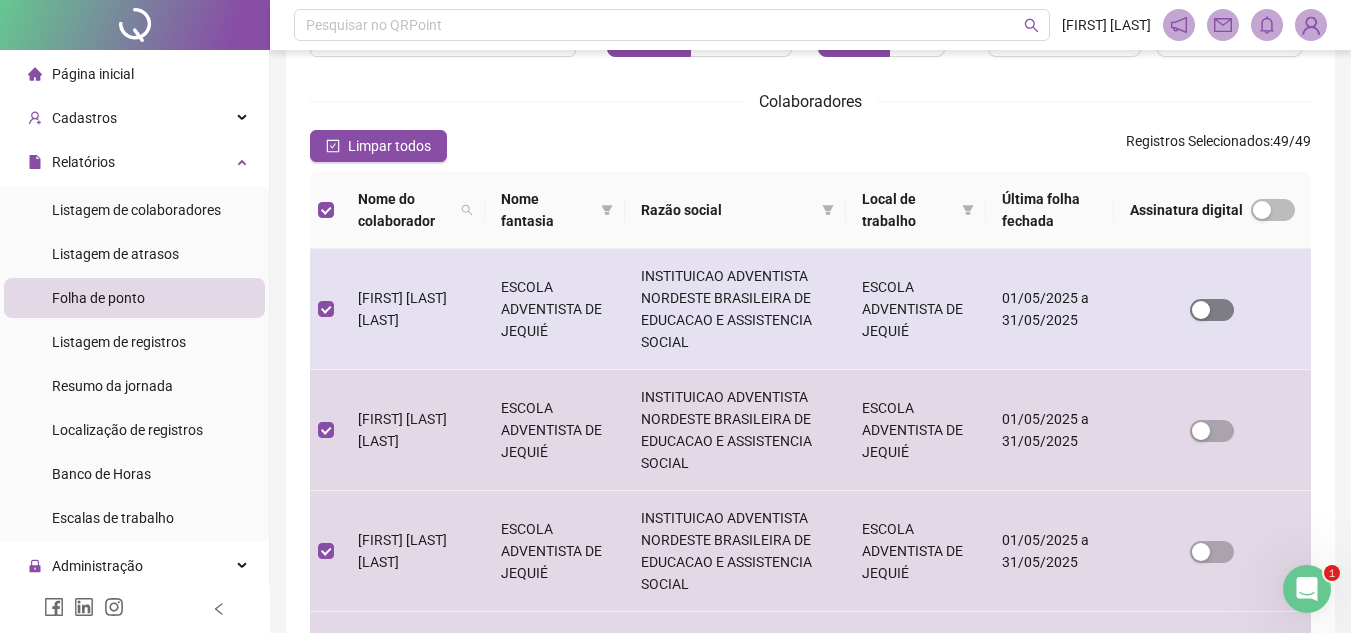 click at bounding box center [1212, 310] 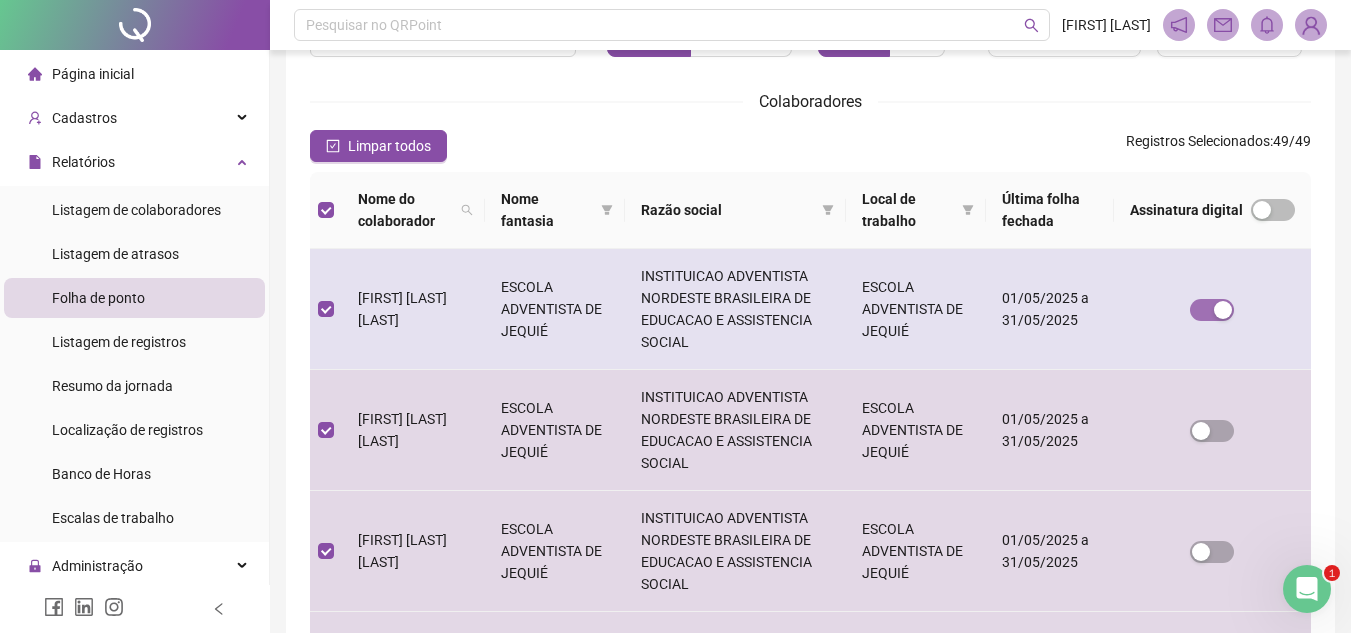 scroll, scrollTop: 93, scrollLeft: 0, axis: vertical 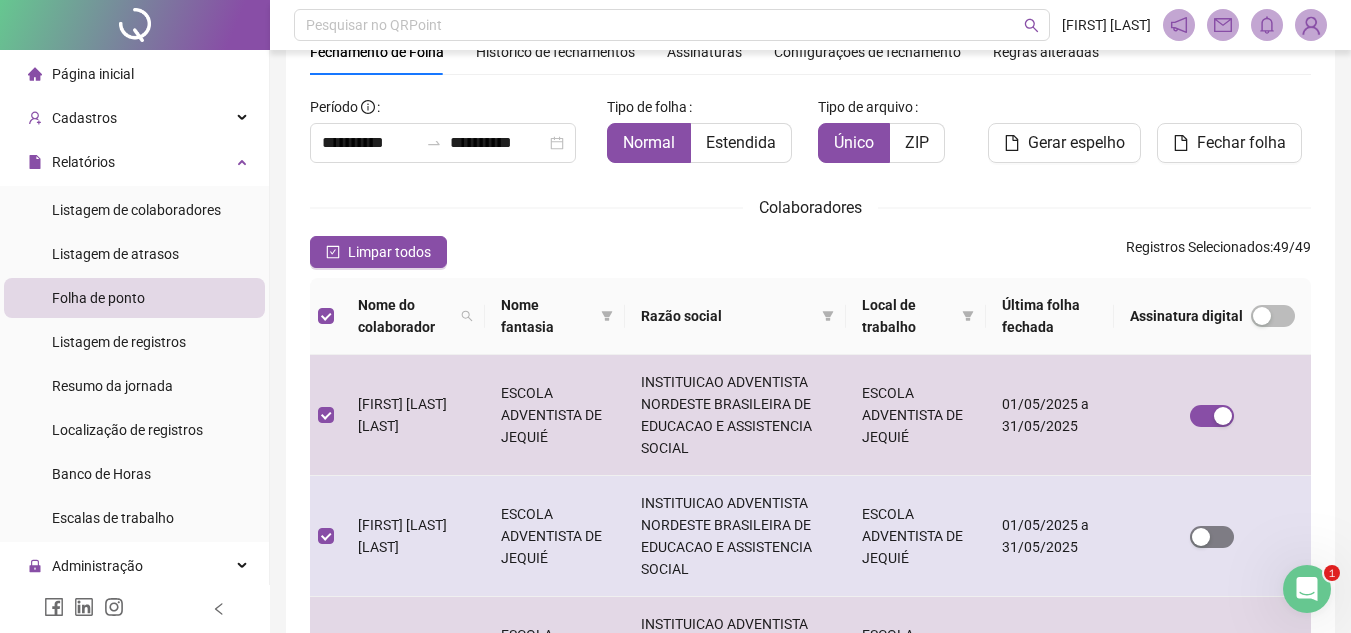 click at bounding box center (1201, 537) 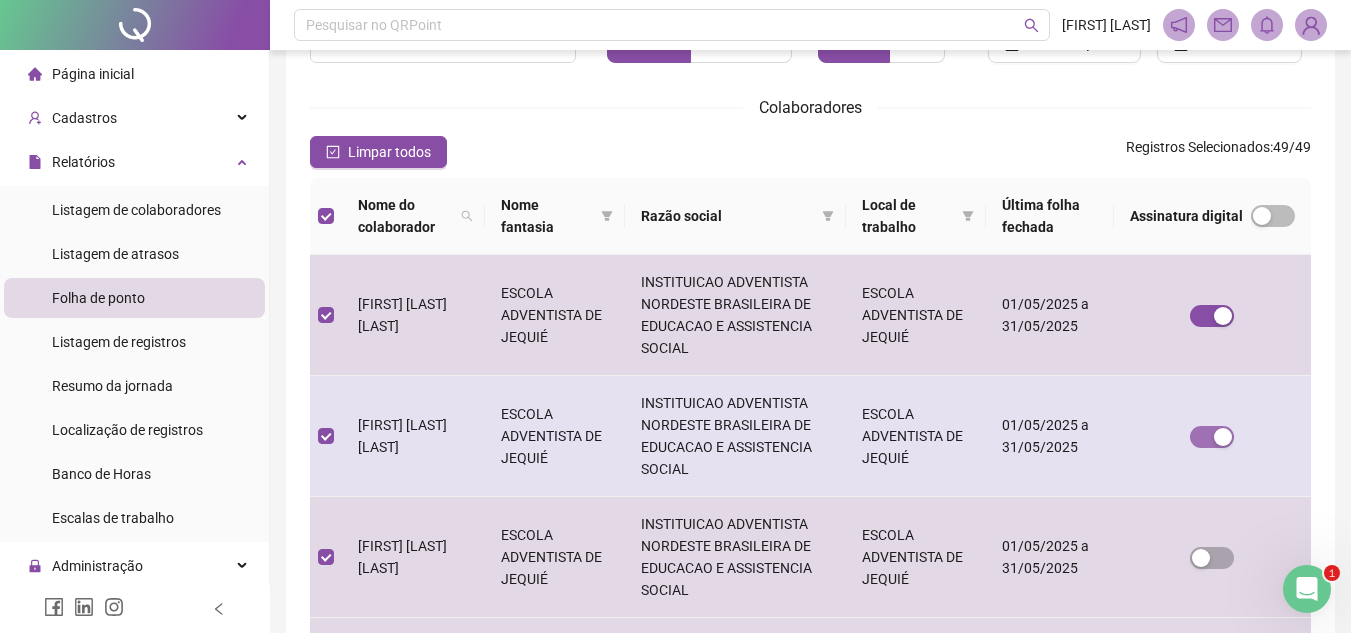 scroll, scrollTop: 293, scrollLeft: 0, axis: vertical 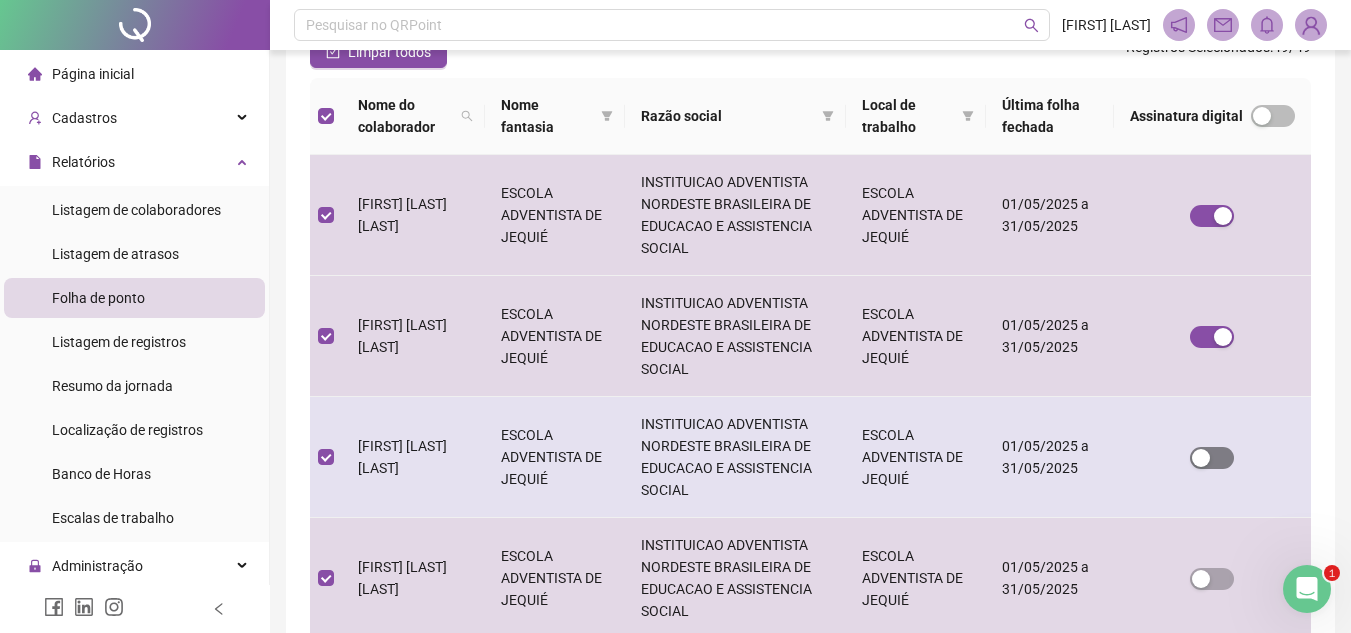 click at bounding box center [1201, 458] 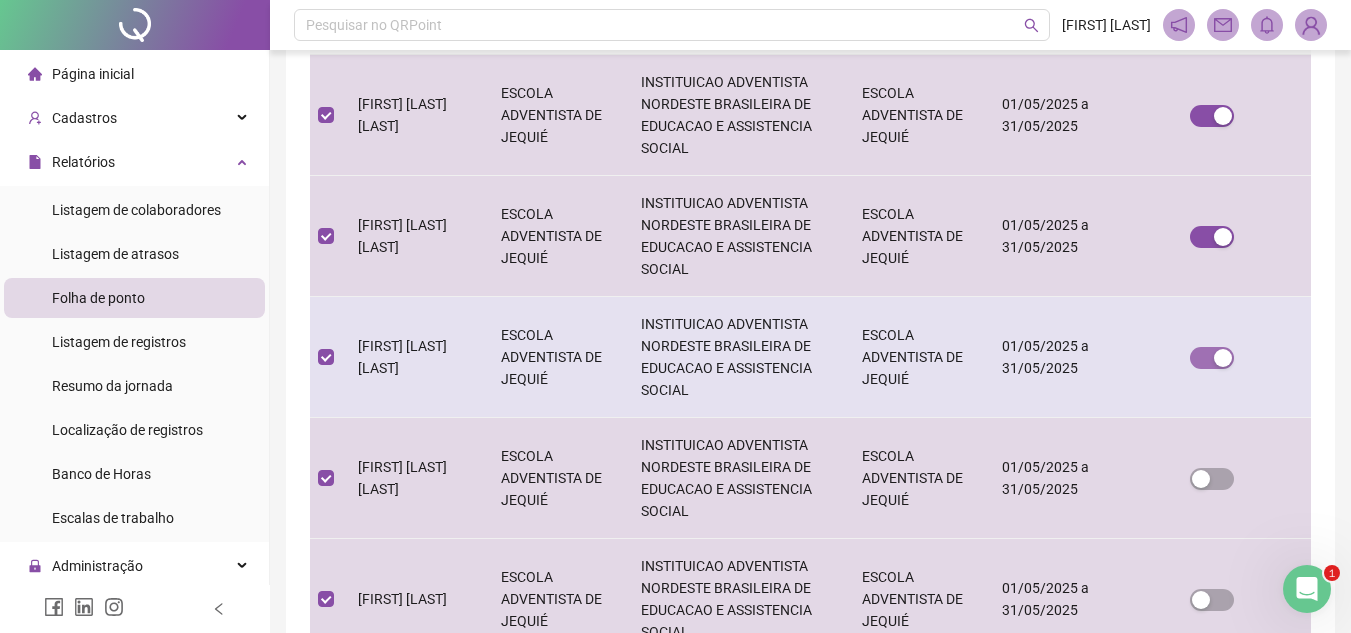 scroll, scrollTop: 593, scrollLeft: 0, axis: vertical 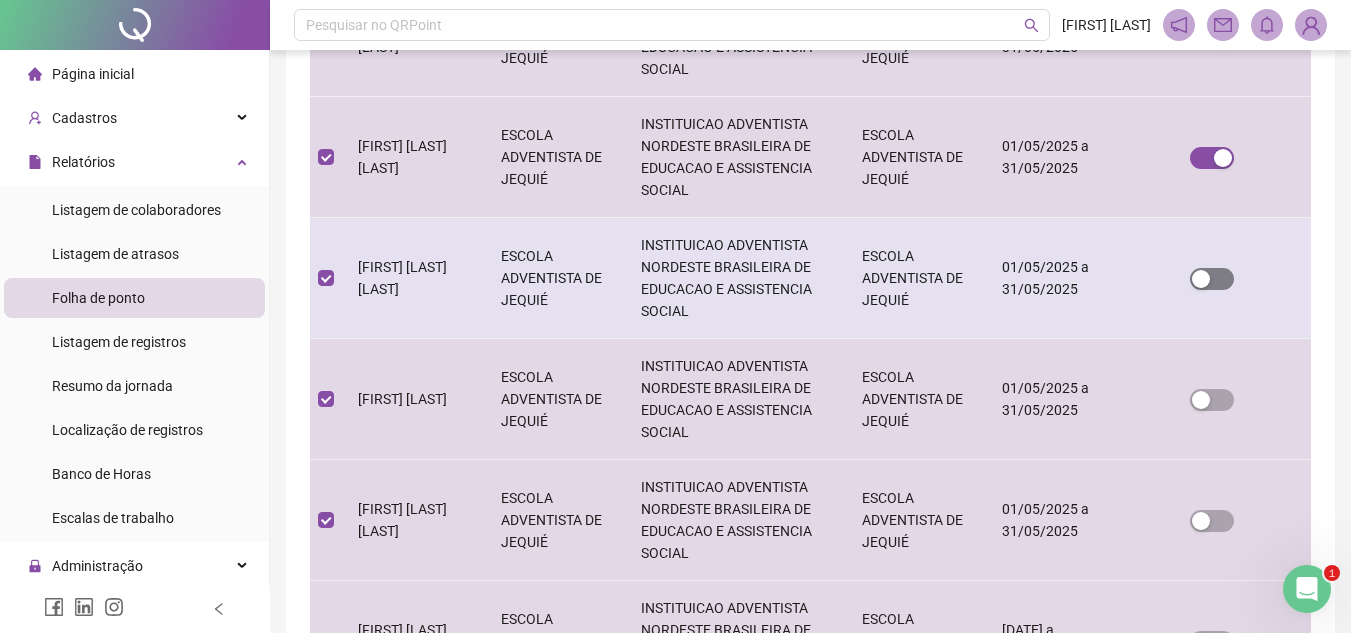 click at bounding box center (1201, 279) 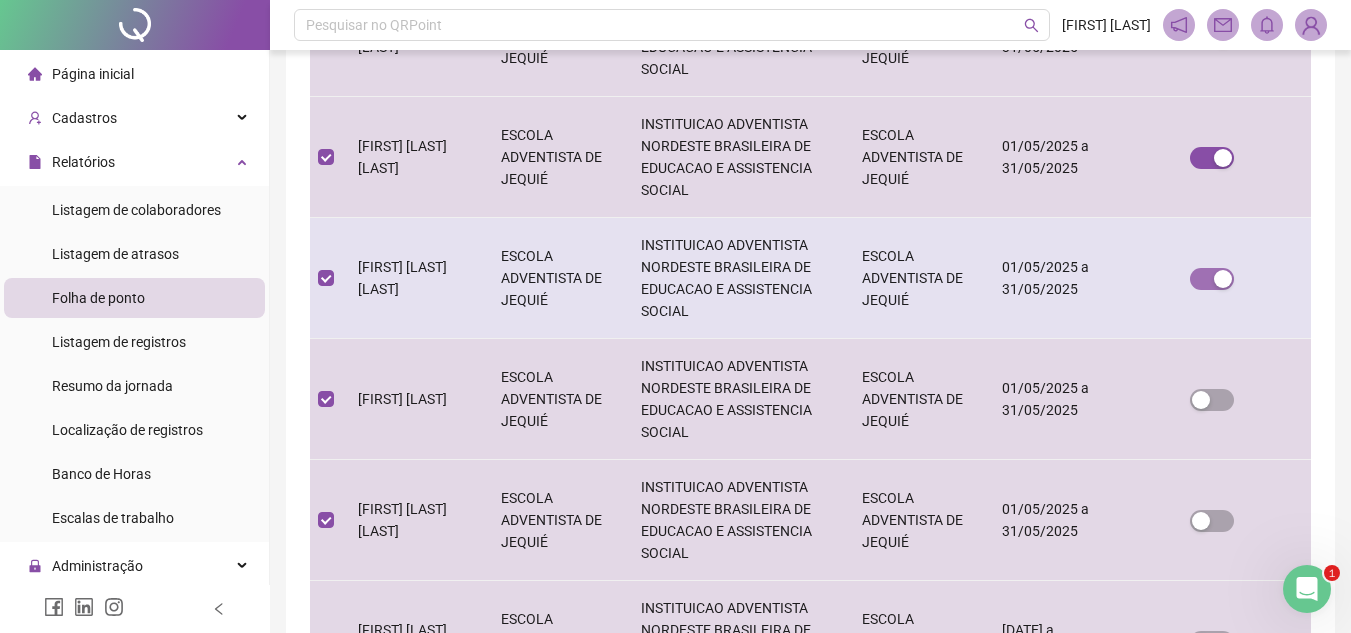 scroll, scrollTop: 93, scrollLeft: 0, axis: vertical 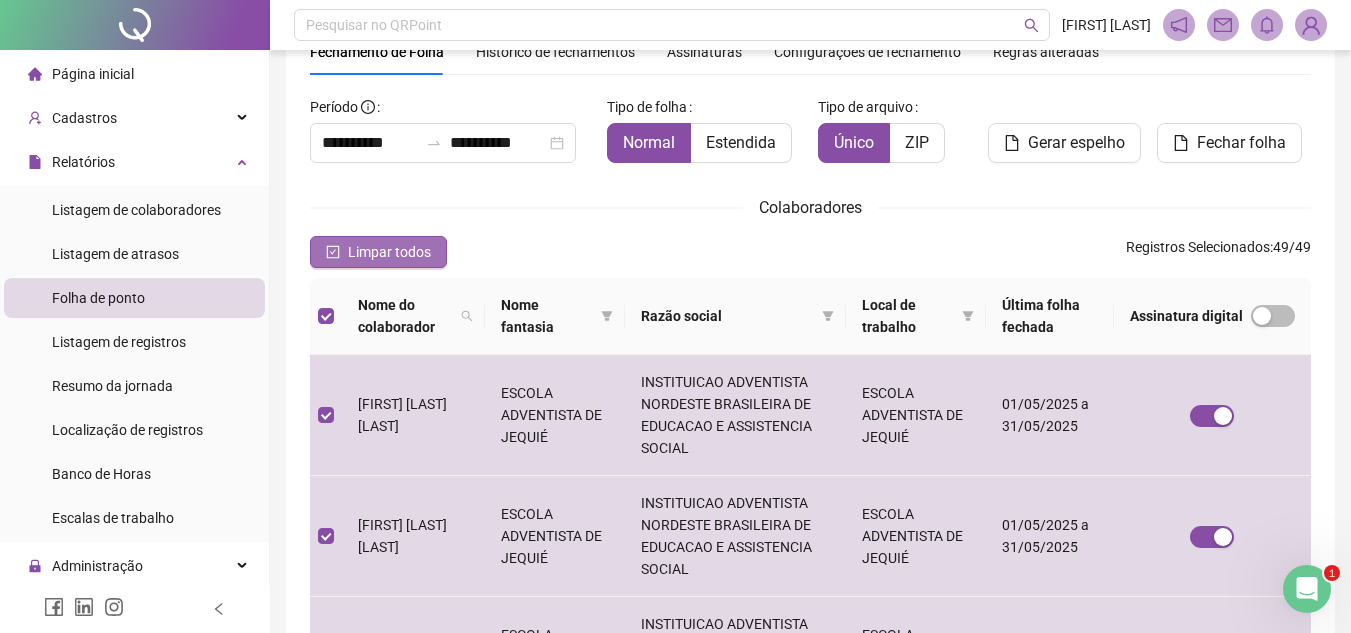 click on "Limpar todos" at bounding box center [389, 252] 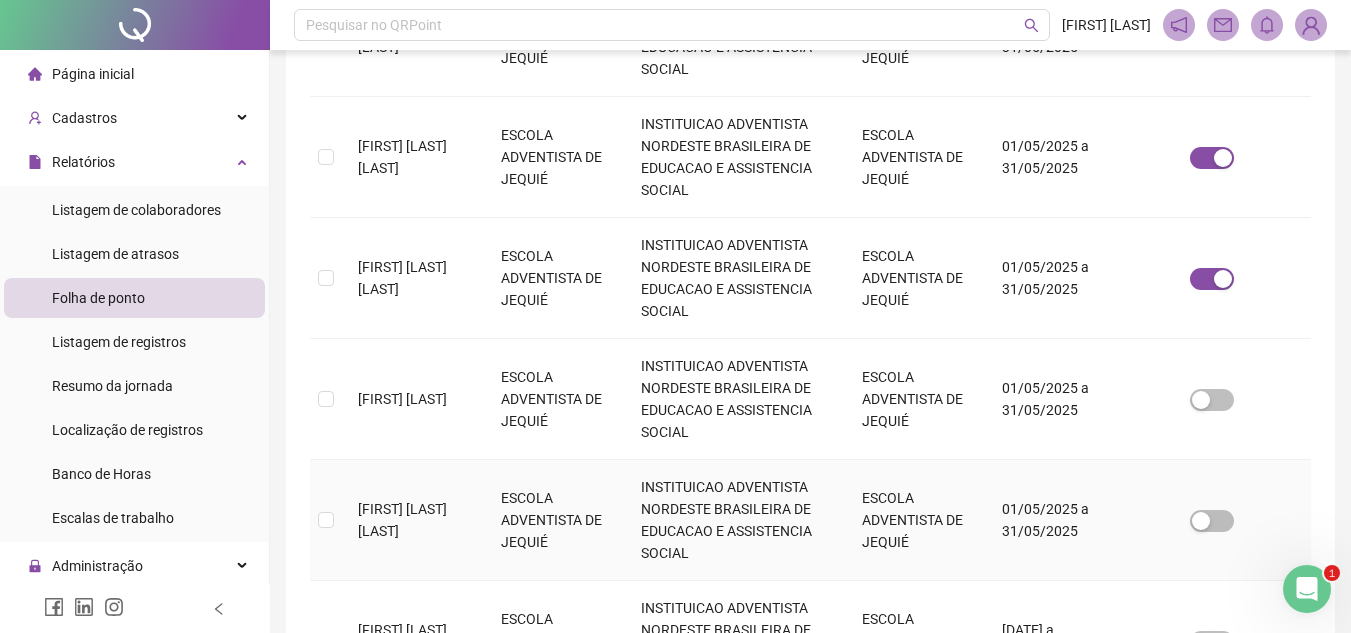 scroll, scrollTop: 693, scrollLeft: 0, axis: vertical 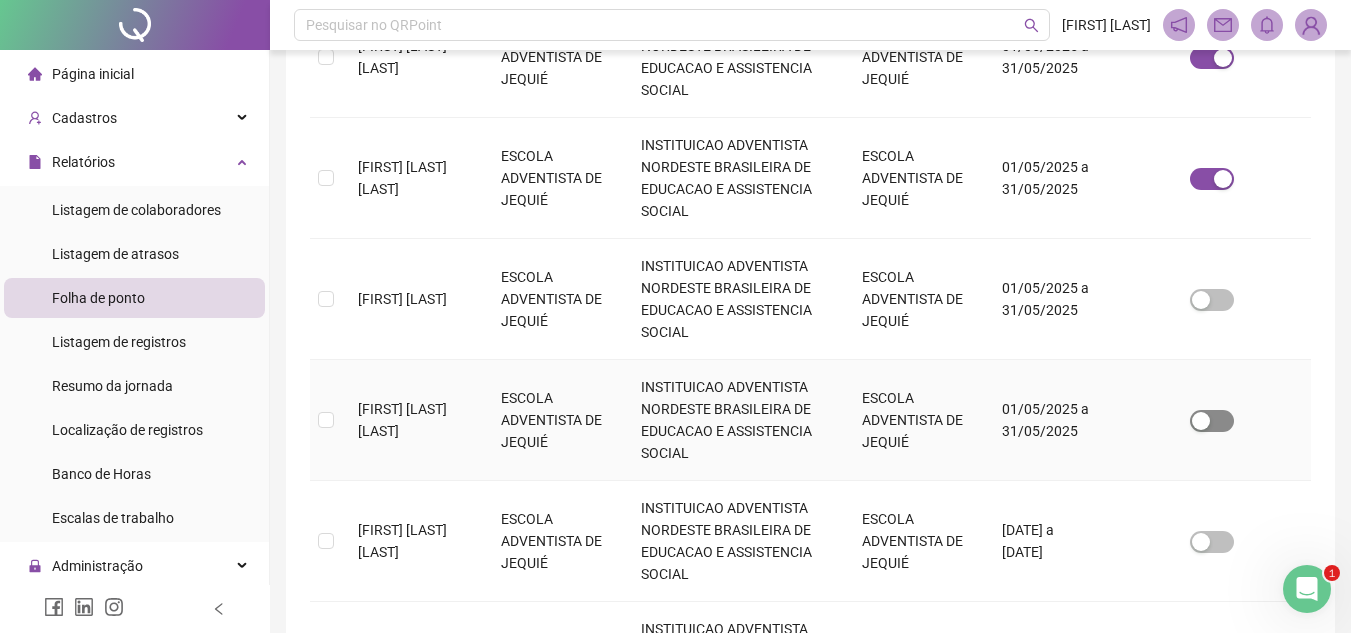 click at bounding box center (1201, 421) 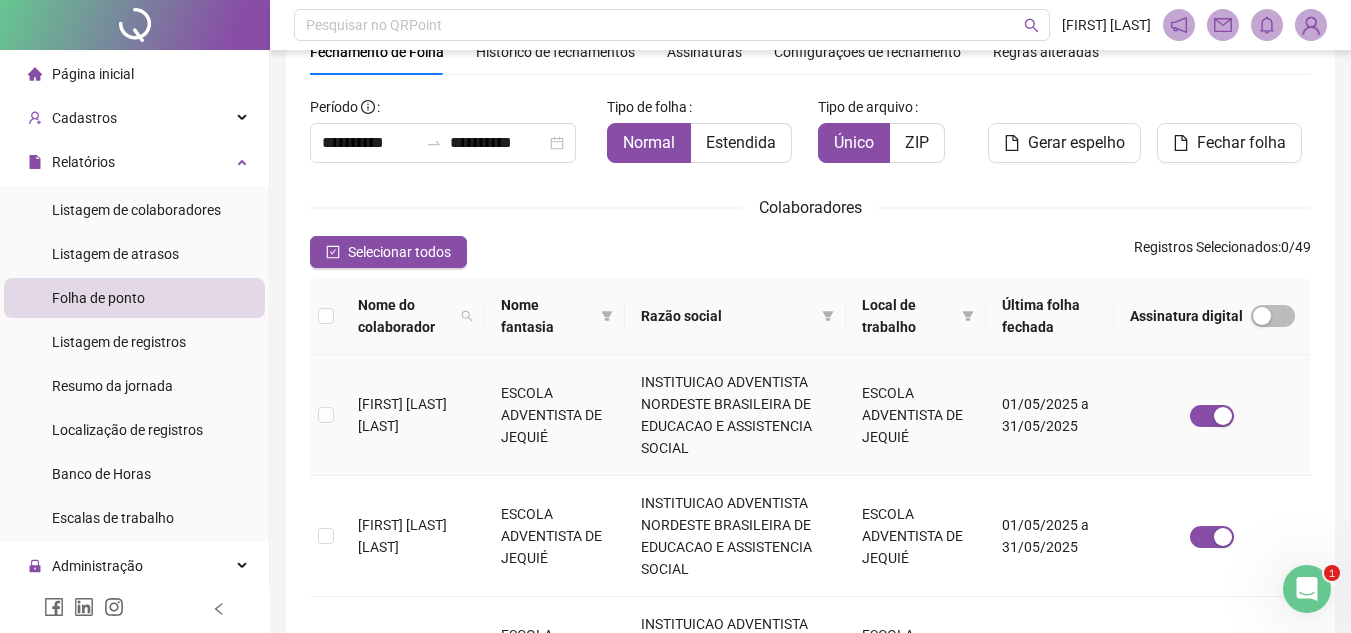scroll, scrollTop: 193, scrollLeft: 0, axis: vertical 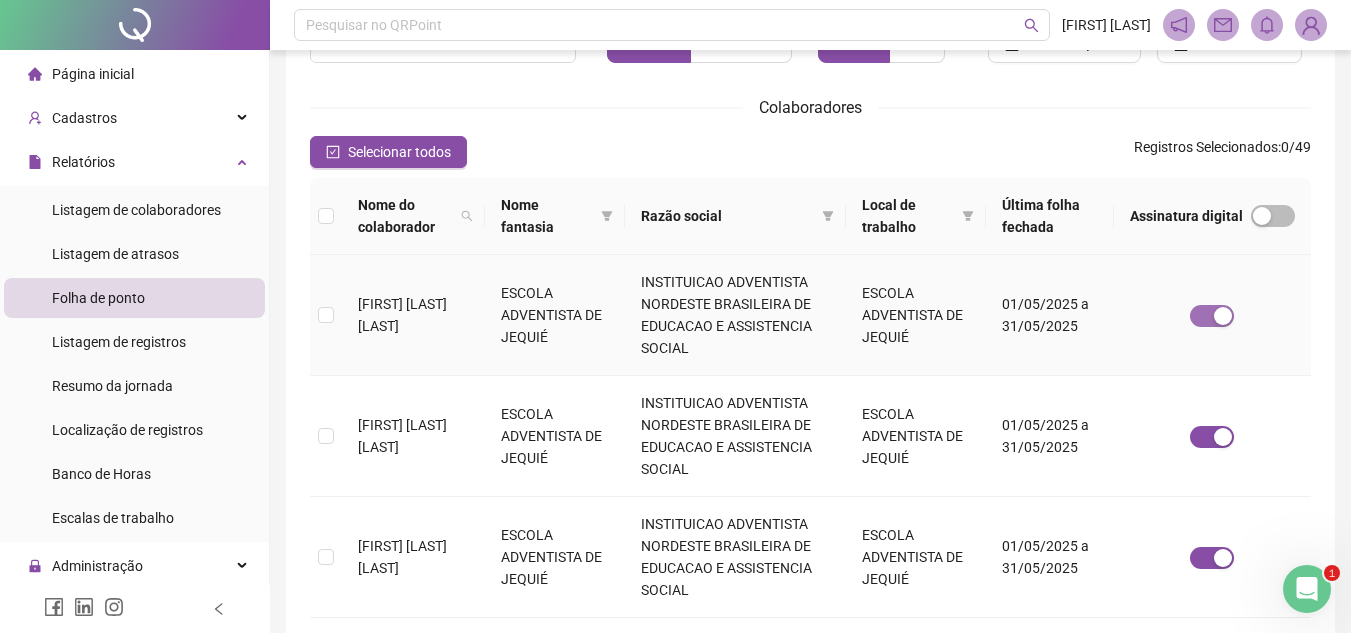 click at bounding box center [1223, 316] 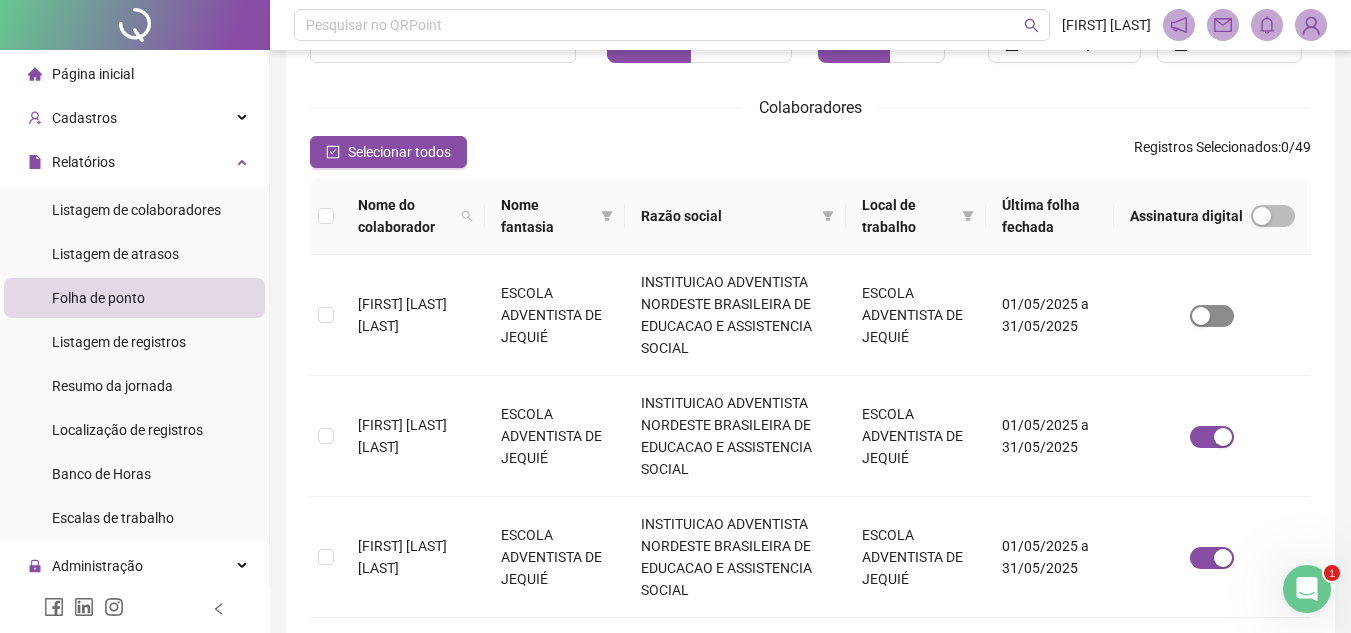 scroll, scrollTop: 93, scrollLeft: 0, axis: vertical 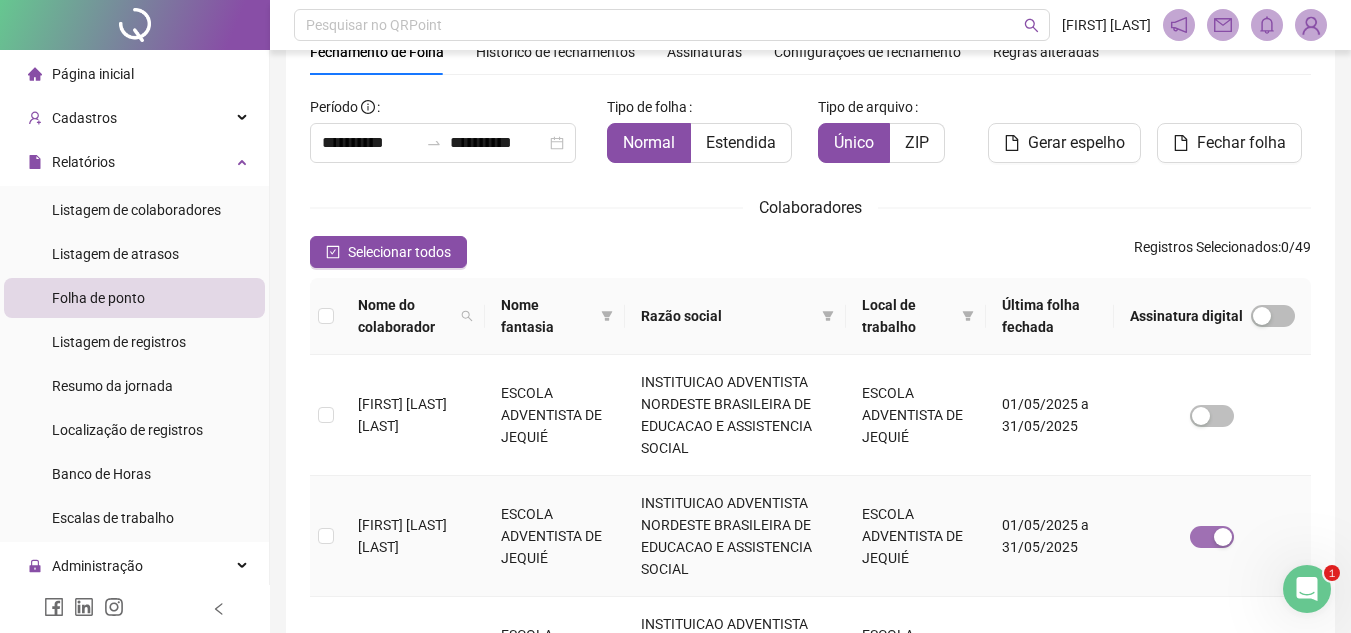 click at bounding box center [1223, 537] 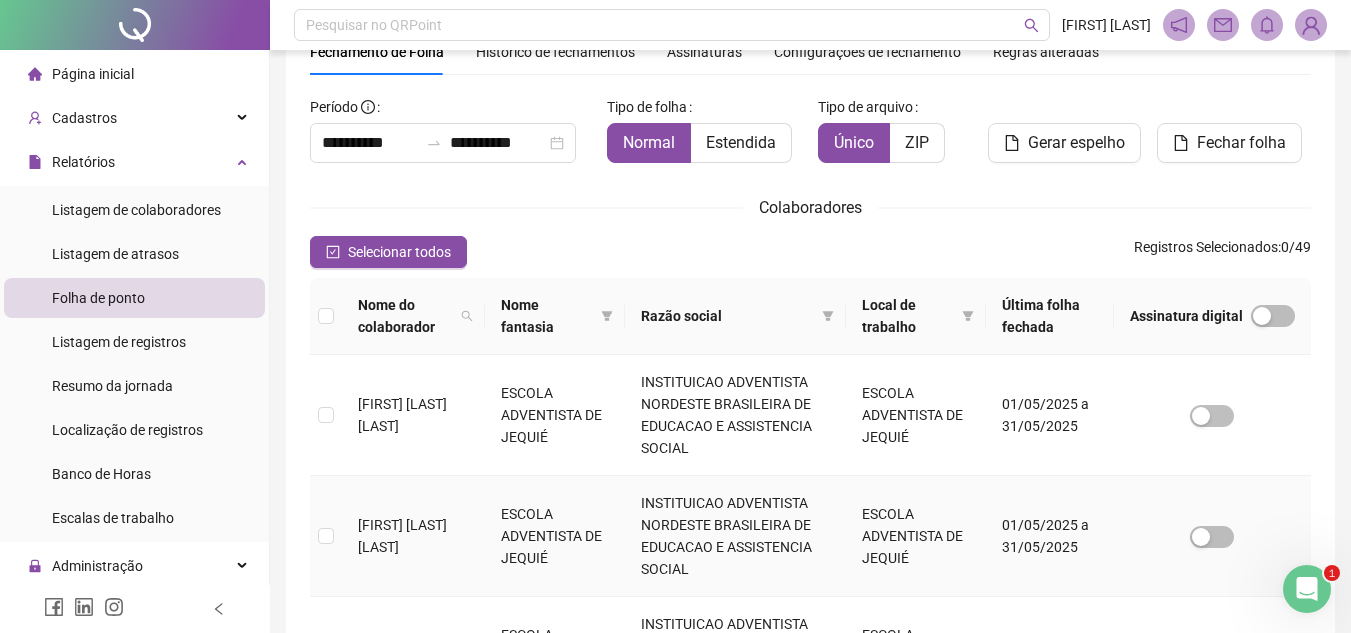 scroll, scrollTop: 493, scrollLeft: 0, axis: vertical 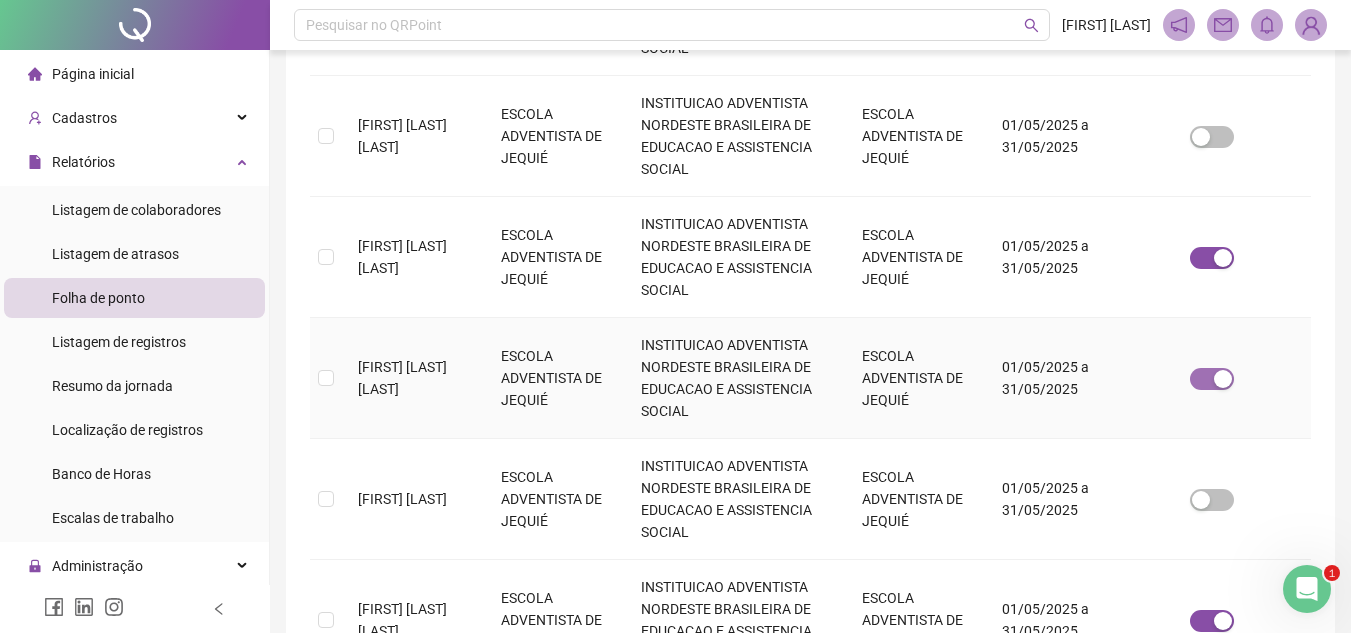 click at bounding box center [1223, 379] 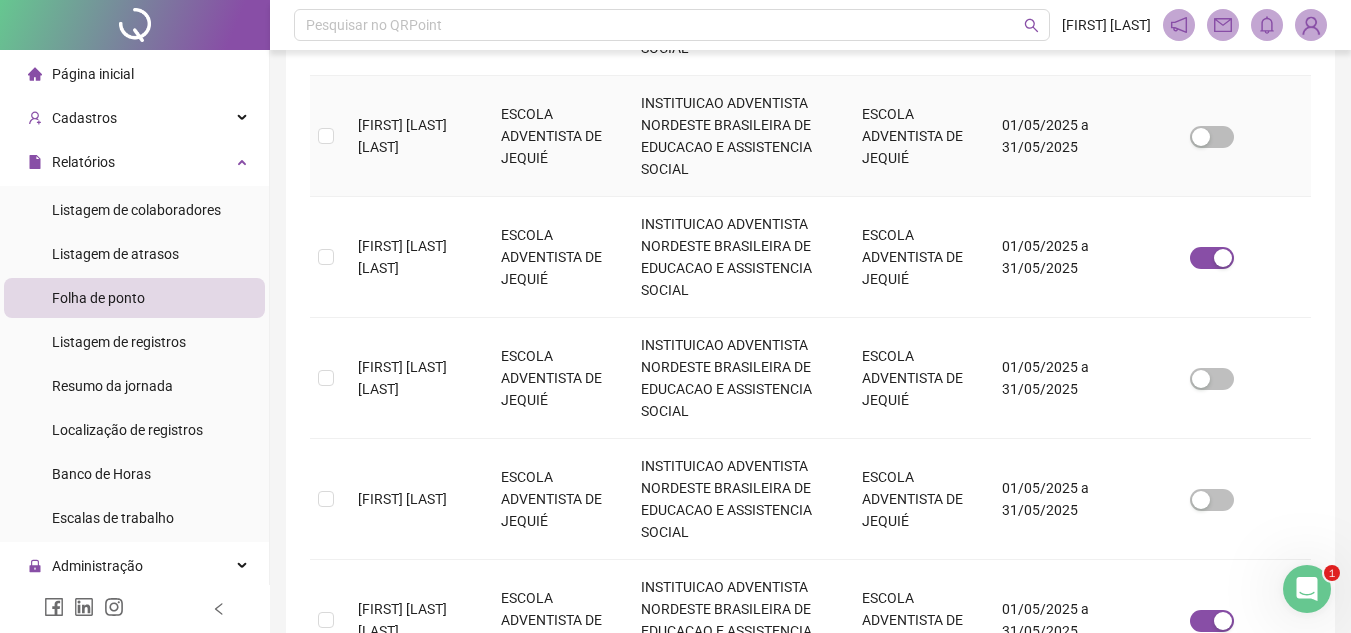 scroll, scrollTop: 593, scrollLeft: 0, axis: vertical 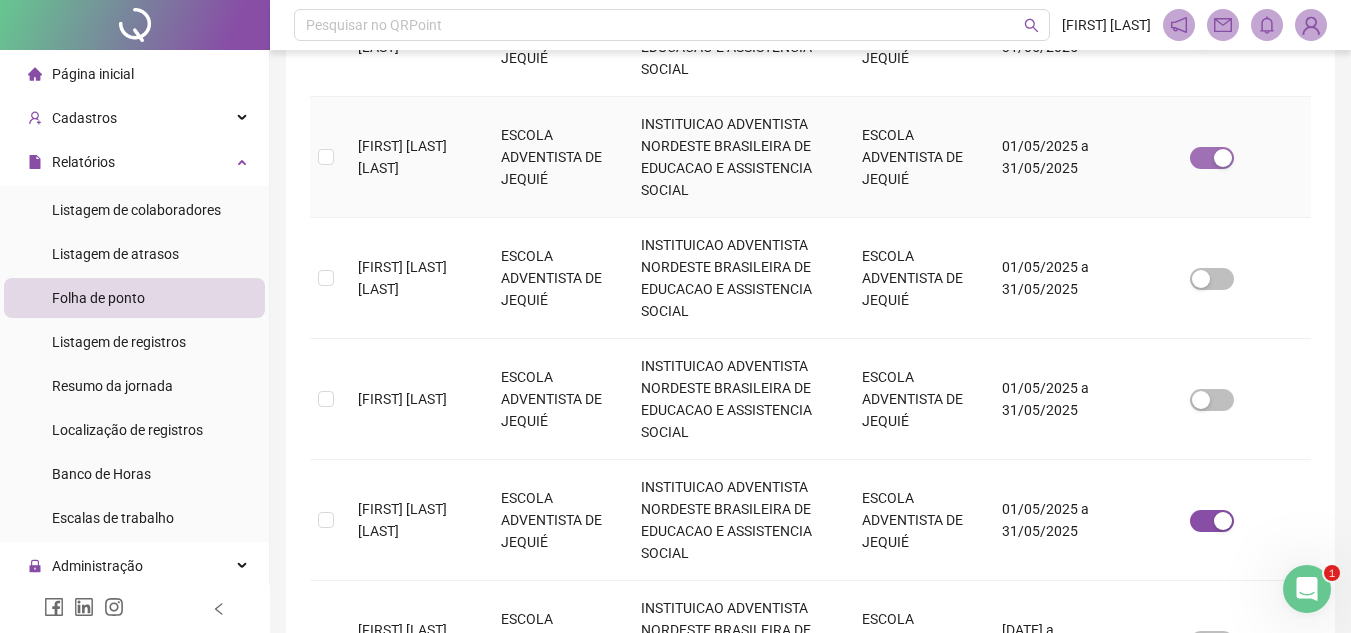 click at bounding box center (1223, 158) 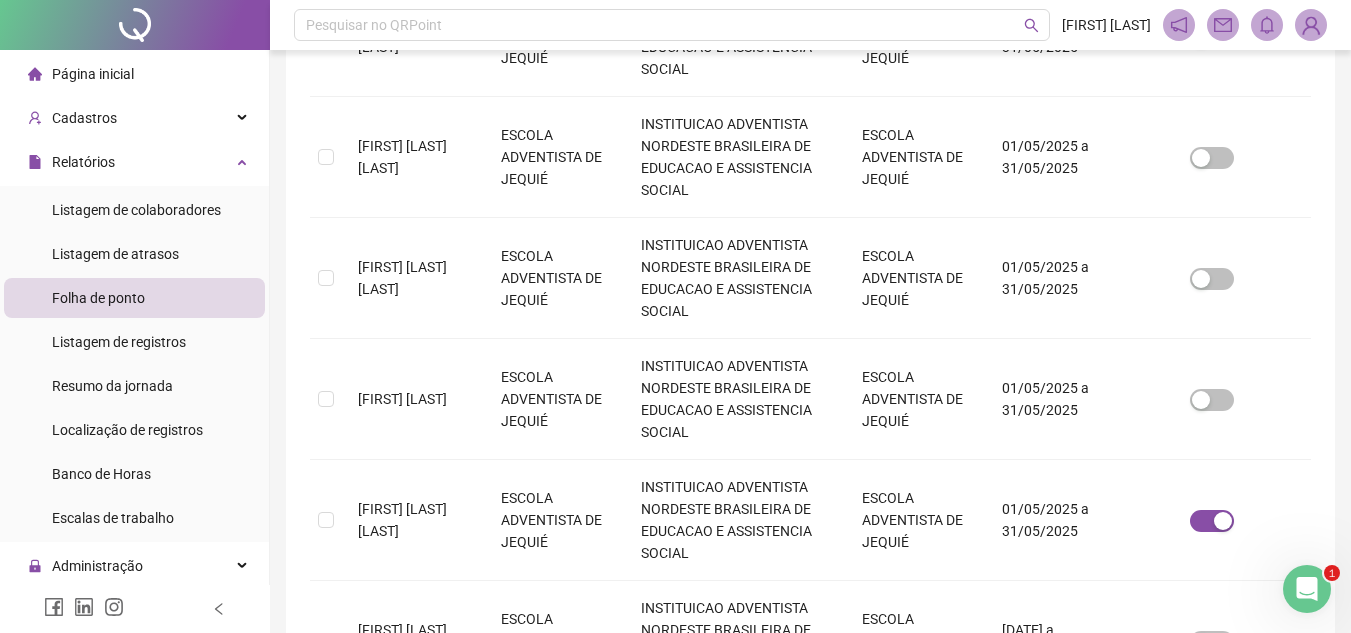 scroll, scrollTop: 793, scrollLeft: 0, axis: vertical 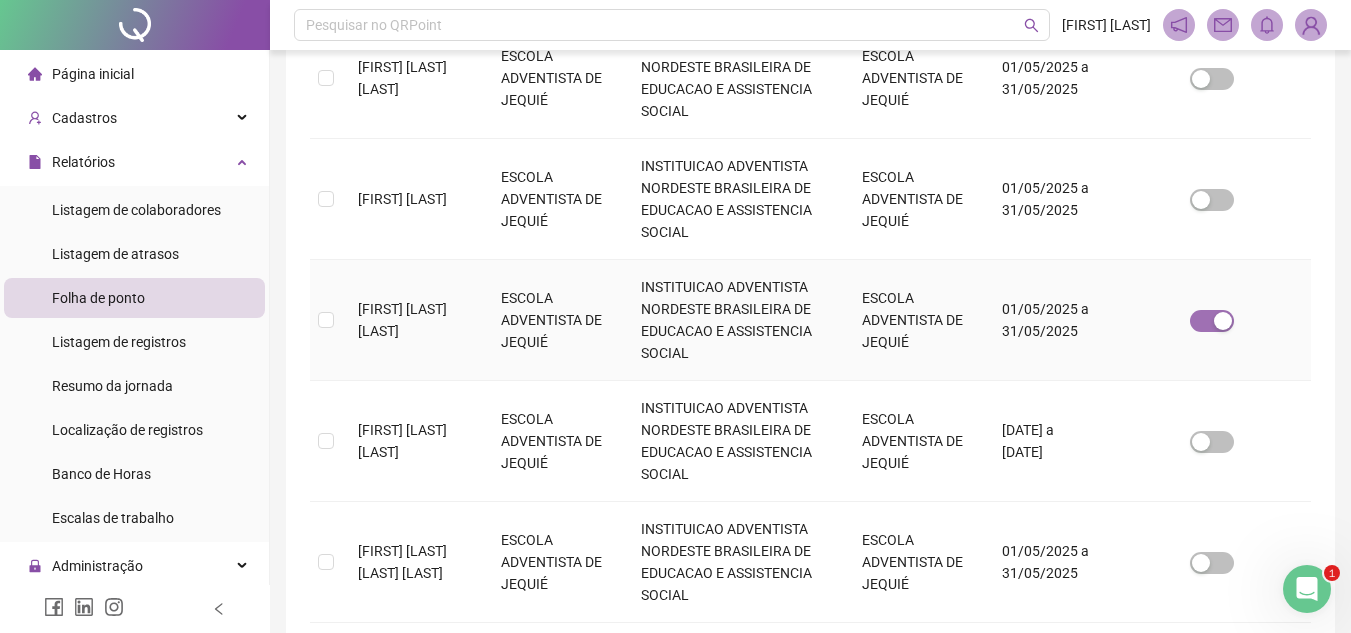 click at bounding box center [1223, 321] 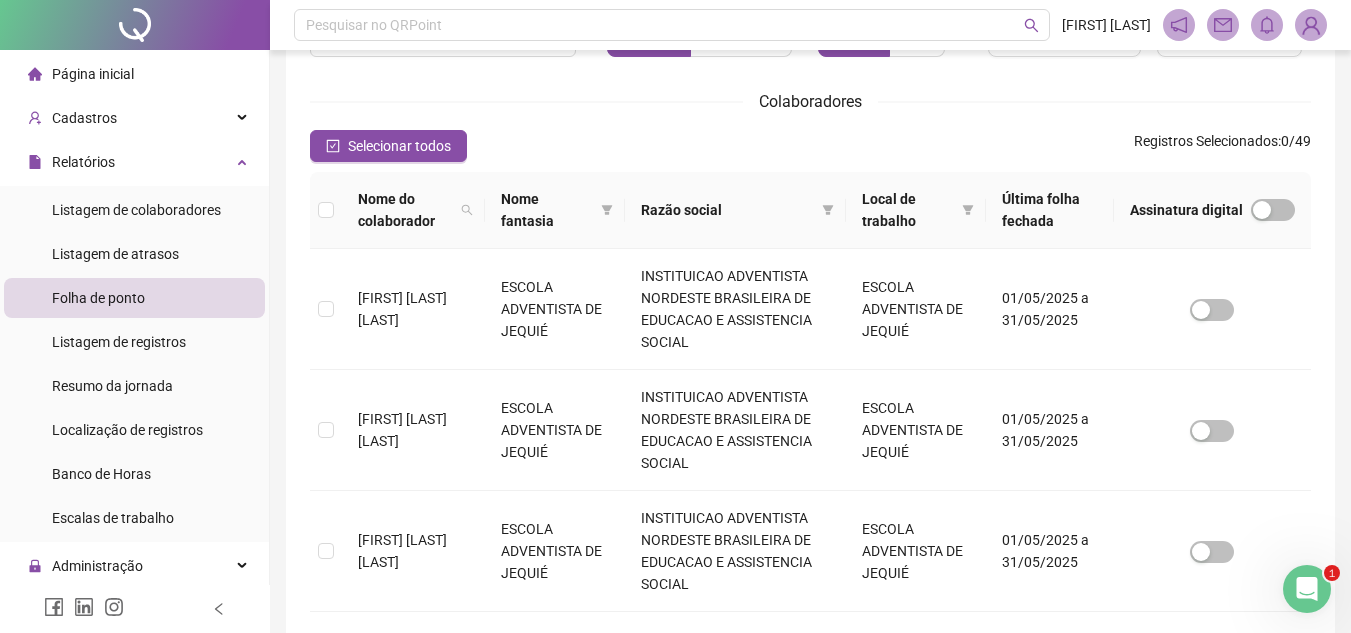 scroll, scrollTop: 99, scrollLeft: 0, axis: vertical 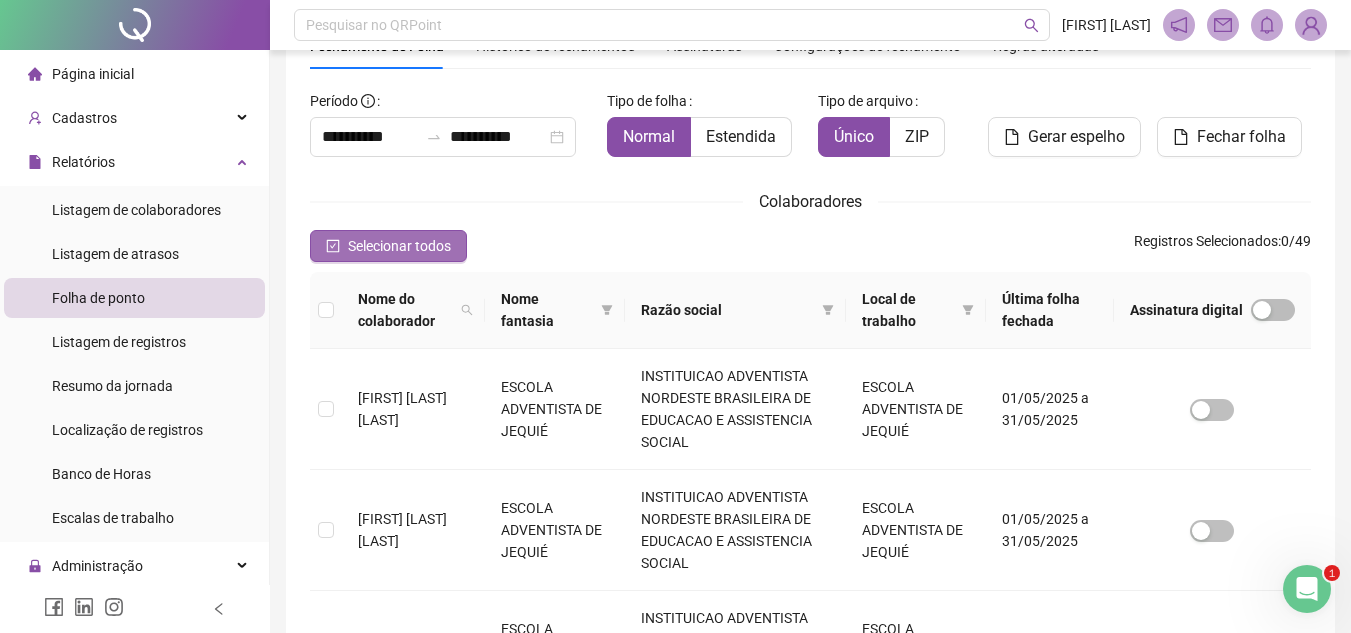 click on "Selecionar todos" at bounding box center [399, 246] 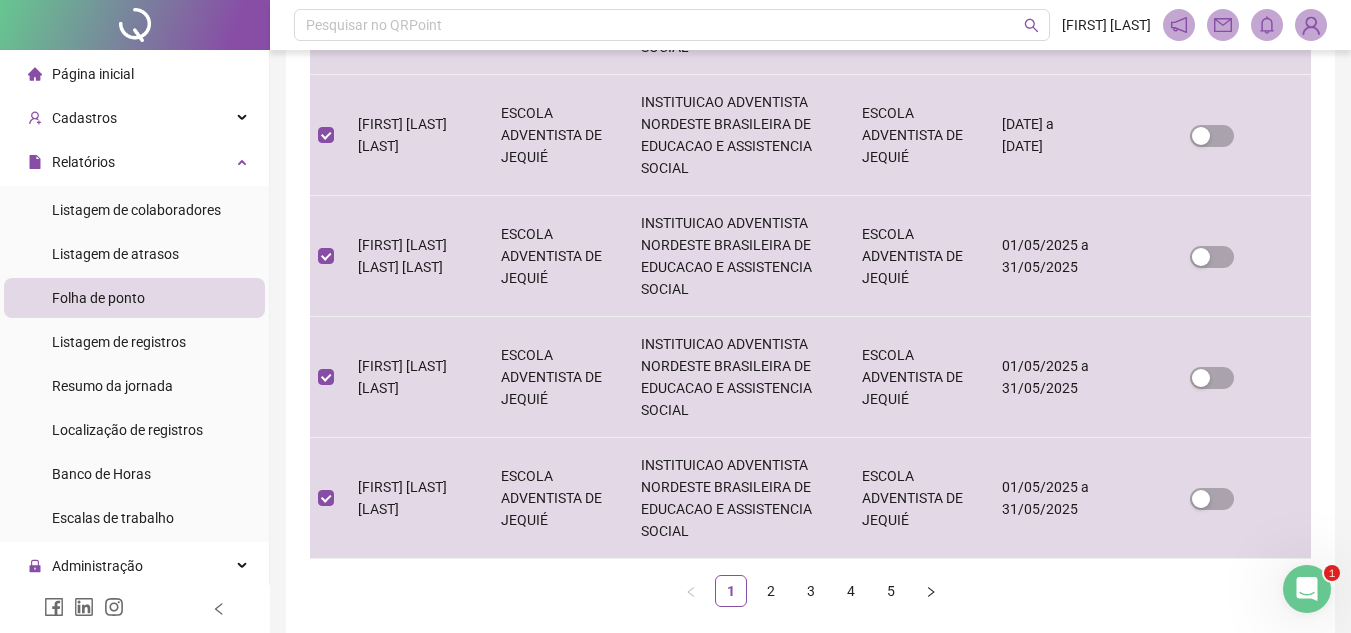 scroll, scrollTop: 1199, scrollLeft: 0, axis: vertical 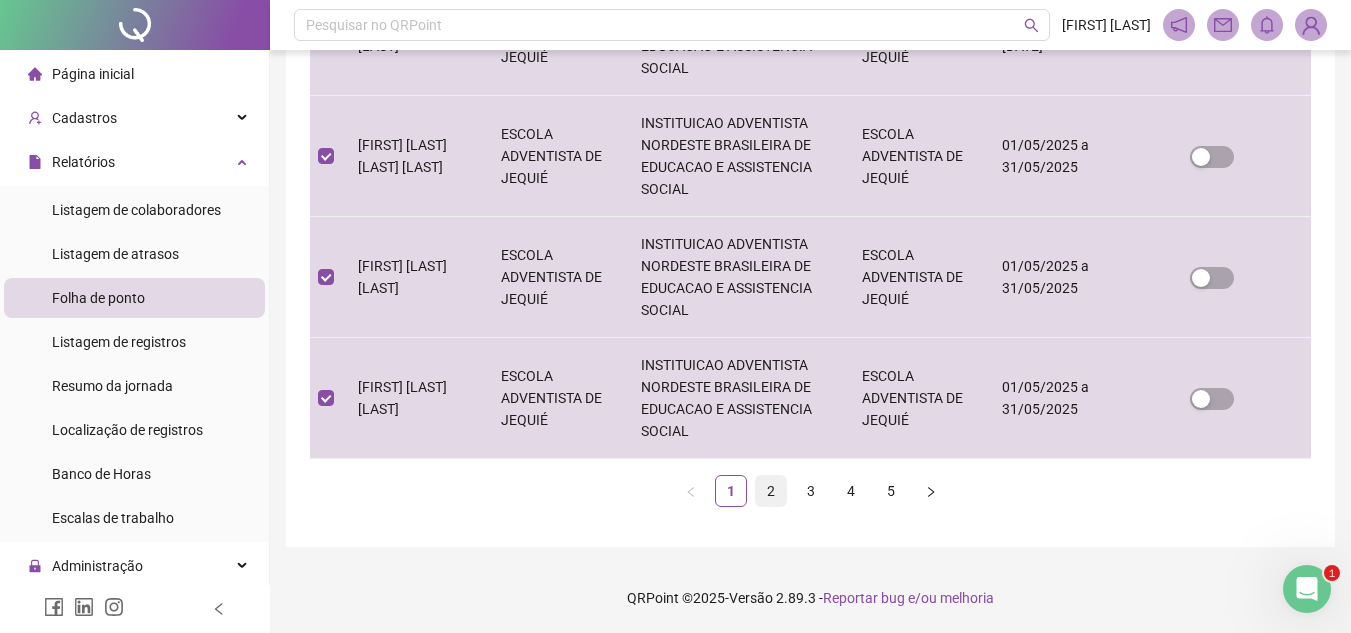 click on "2" at bounding box center (771, 491) 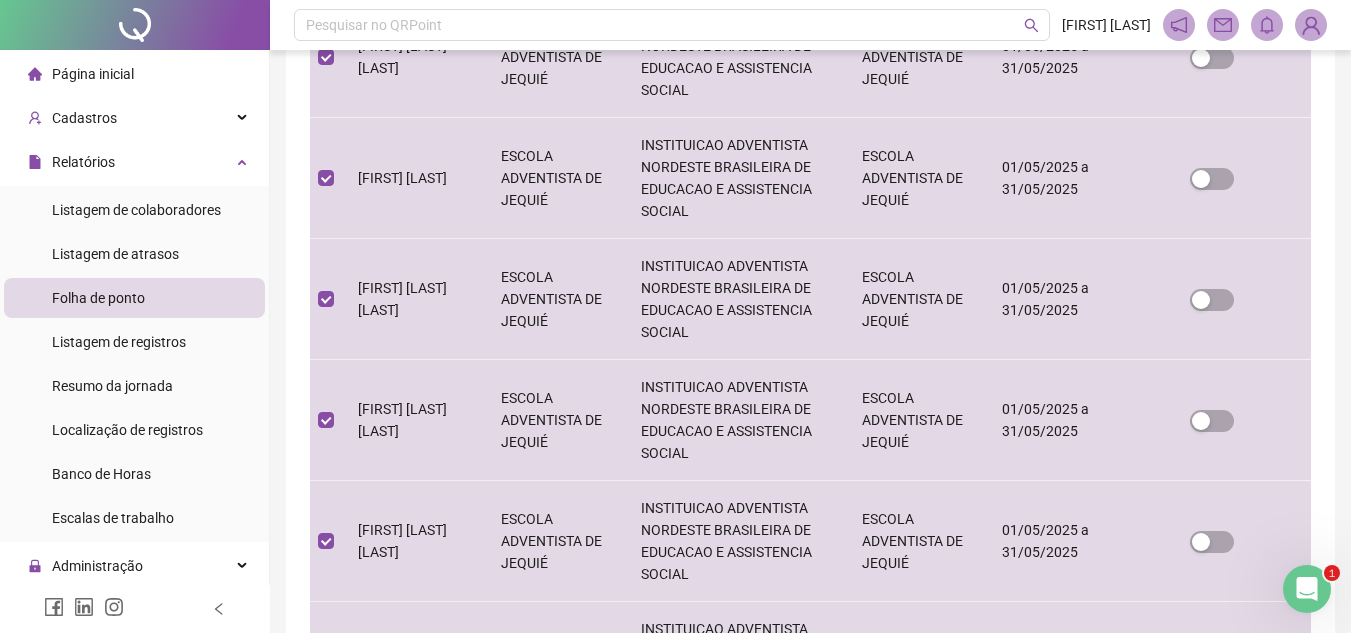 scroll, scrollTop: 1093, scrollLeft: 0, axis: vertical 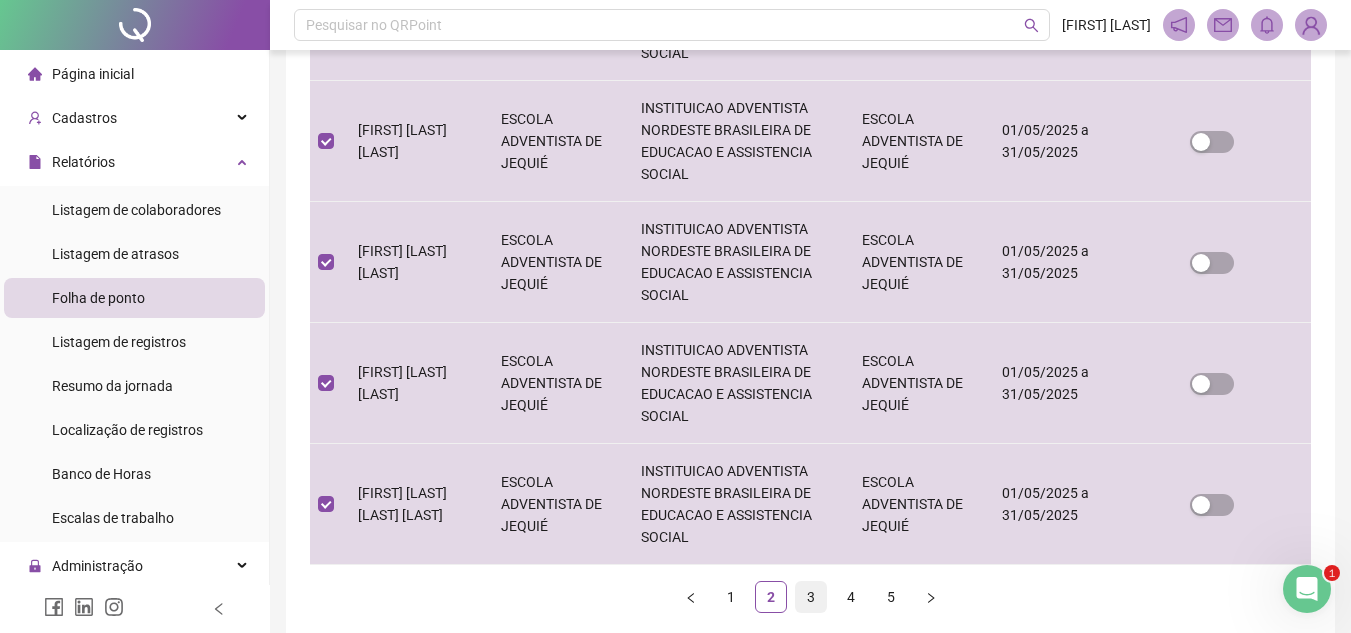 click on "3" at bounding box center (811, 597) 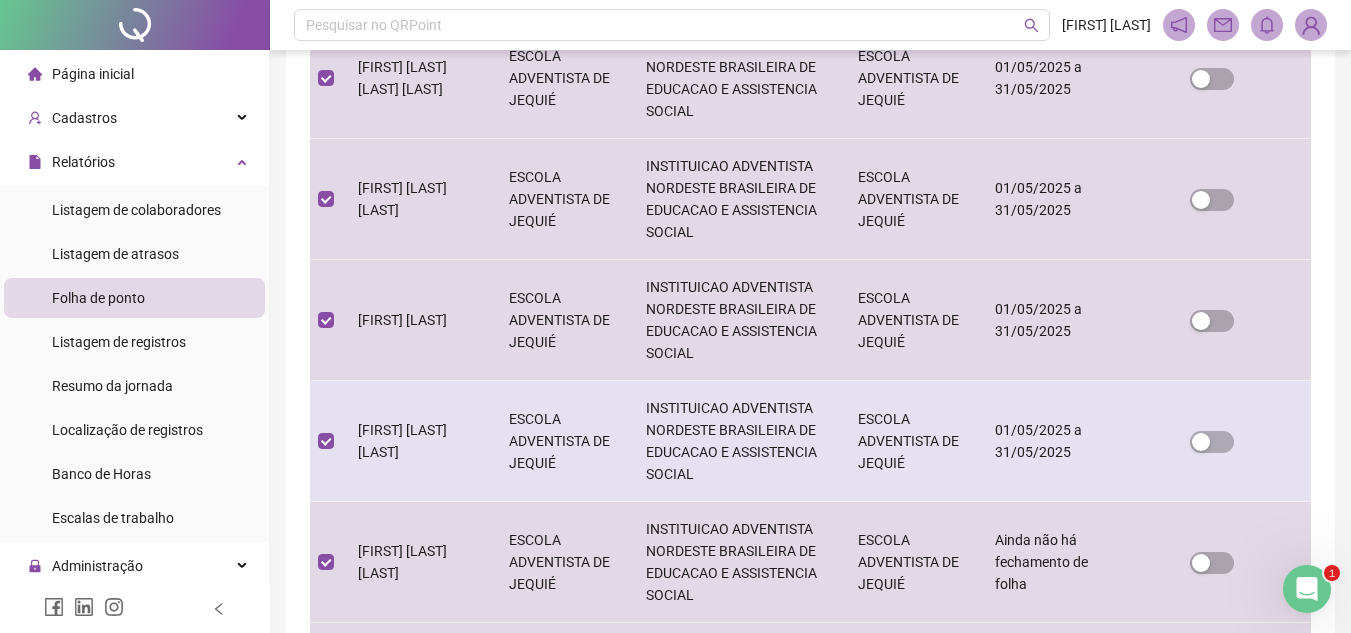 scroll, scrollTop: 1193, scrollLeft: 0, axis: vertical 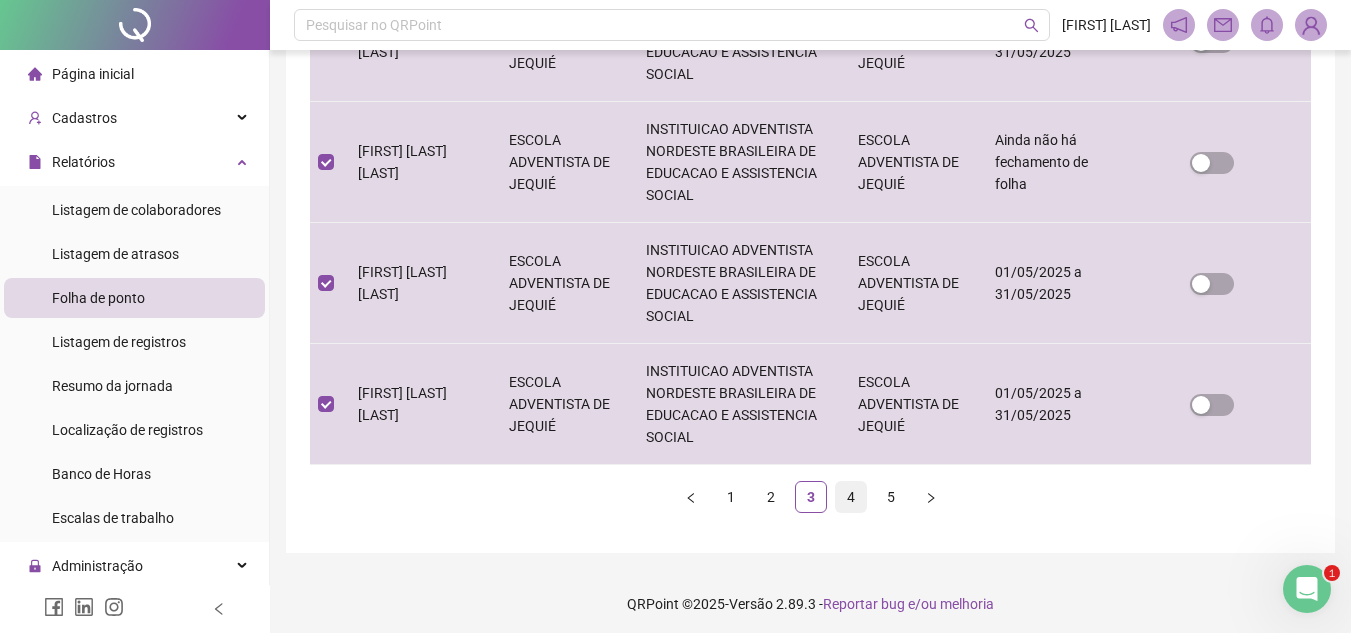 click on "4" at bounding box center (851, 497) 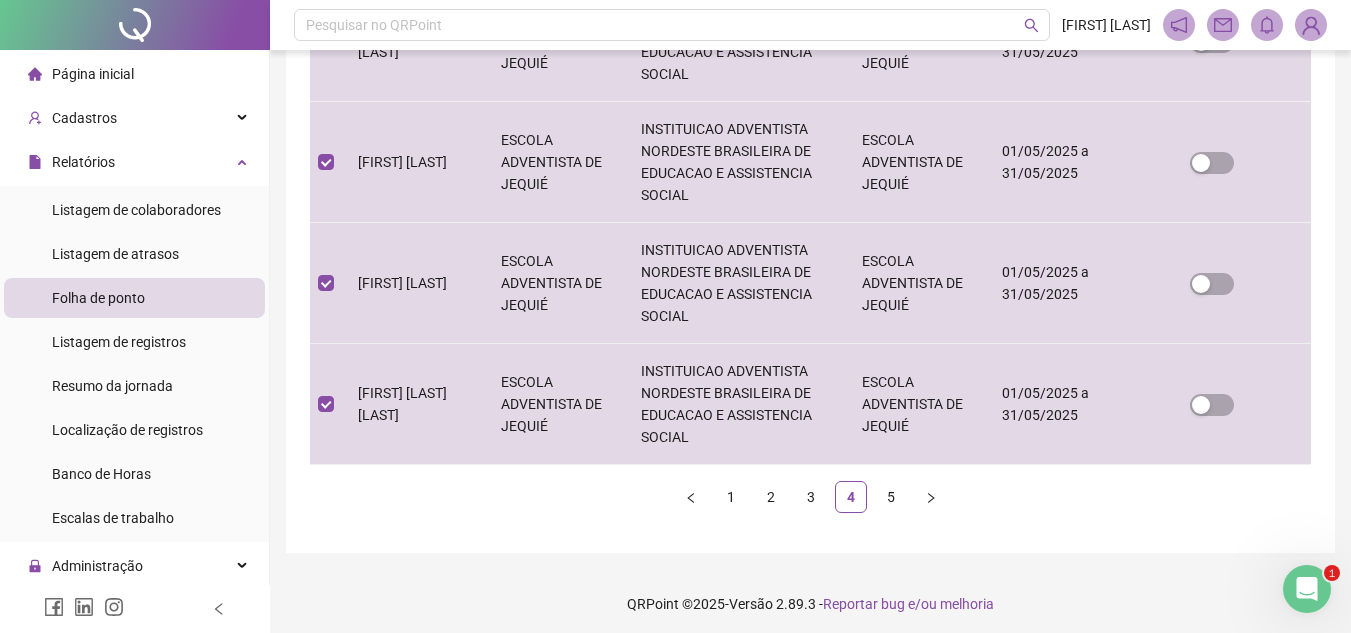 scroll, scrollTop: 1199, scrollLeft: 0, axis: vertical 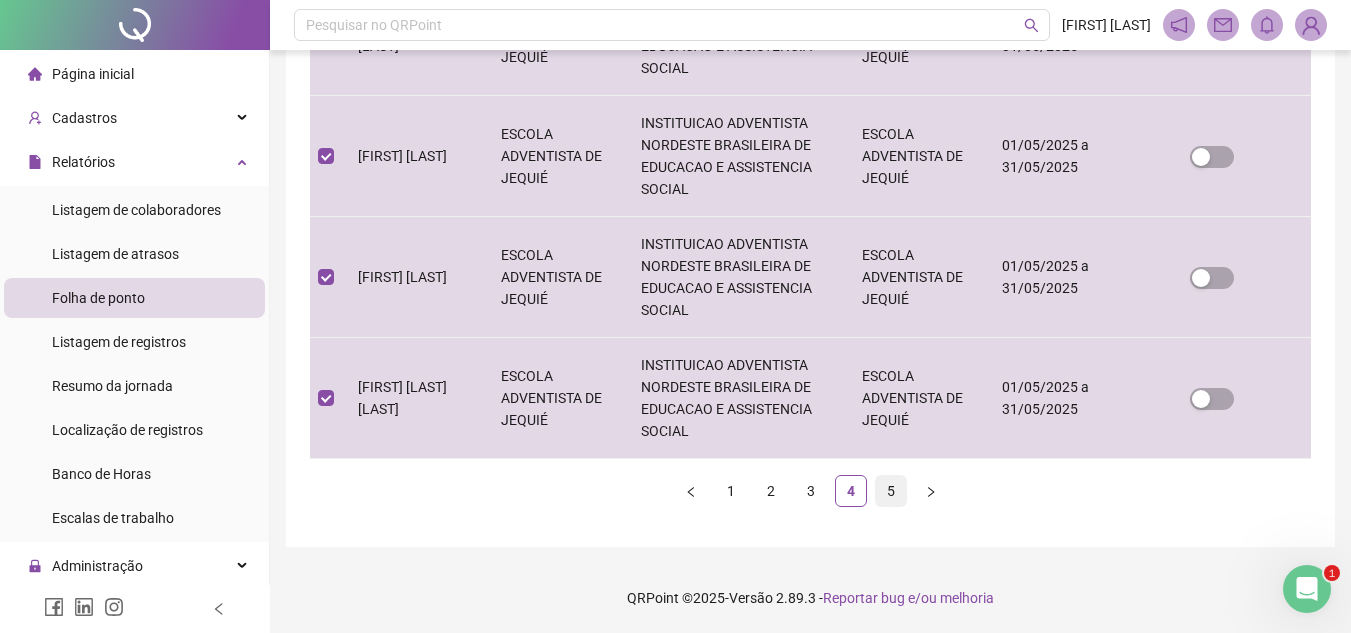 click on "5" at bounding box center [891, 491] 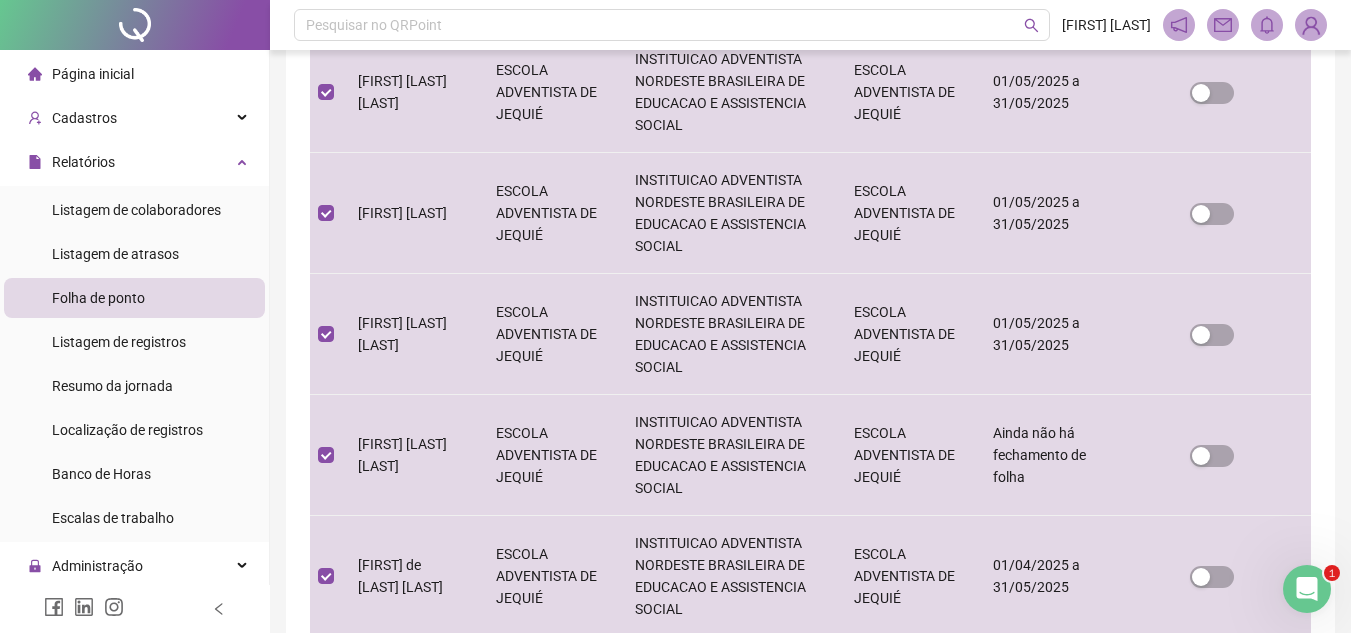 scroll, scrollTop: 1078, scrollLeft: 0, axis: vertical 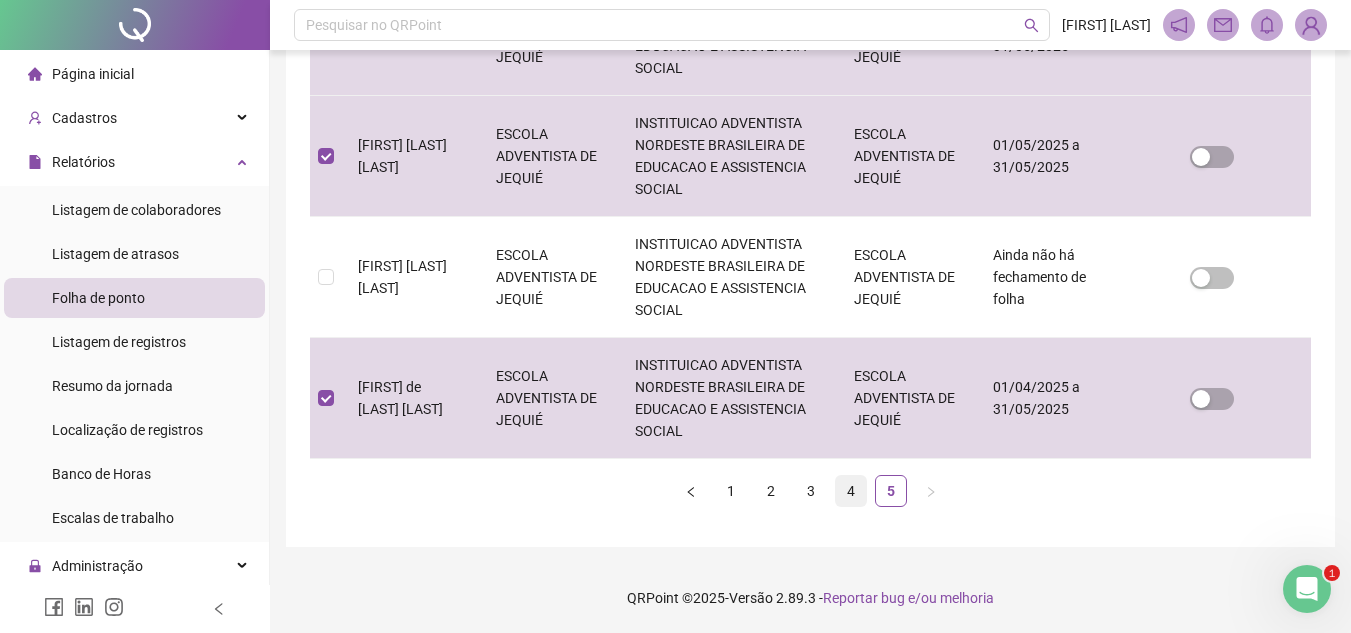 click on "4" at bounding box center [851, 491] 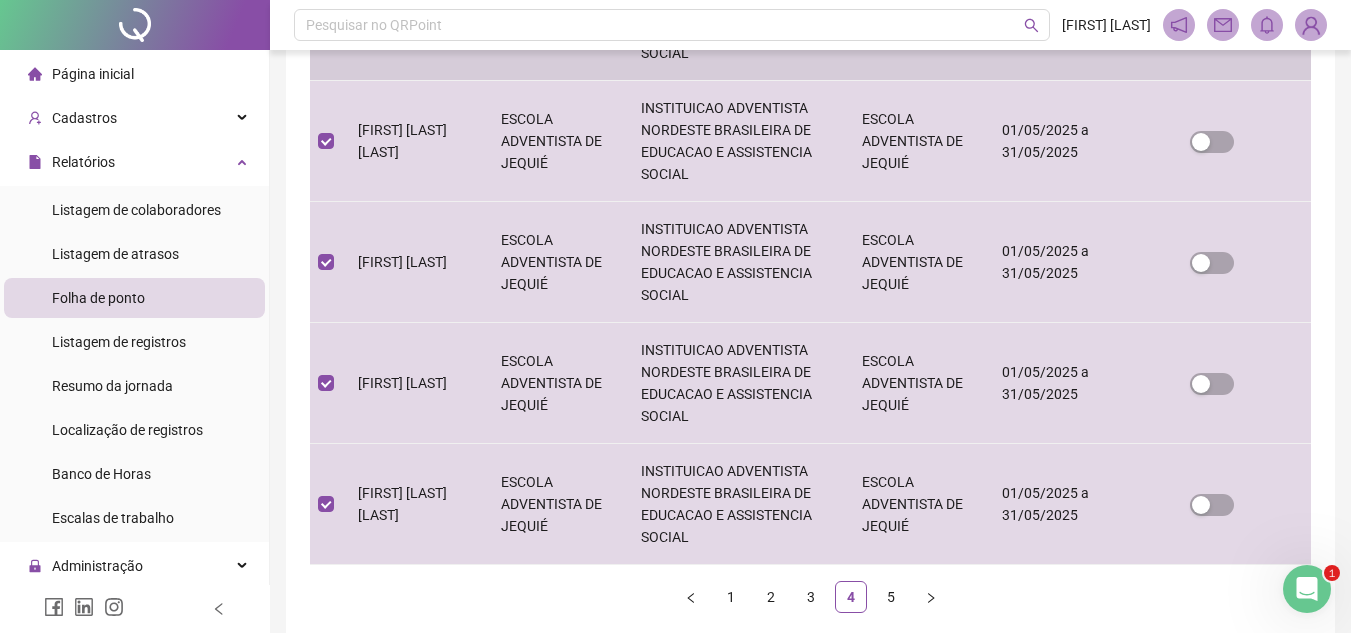 scroll, scrollTop: 1199, scrollLeft: 0, axis: vertical 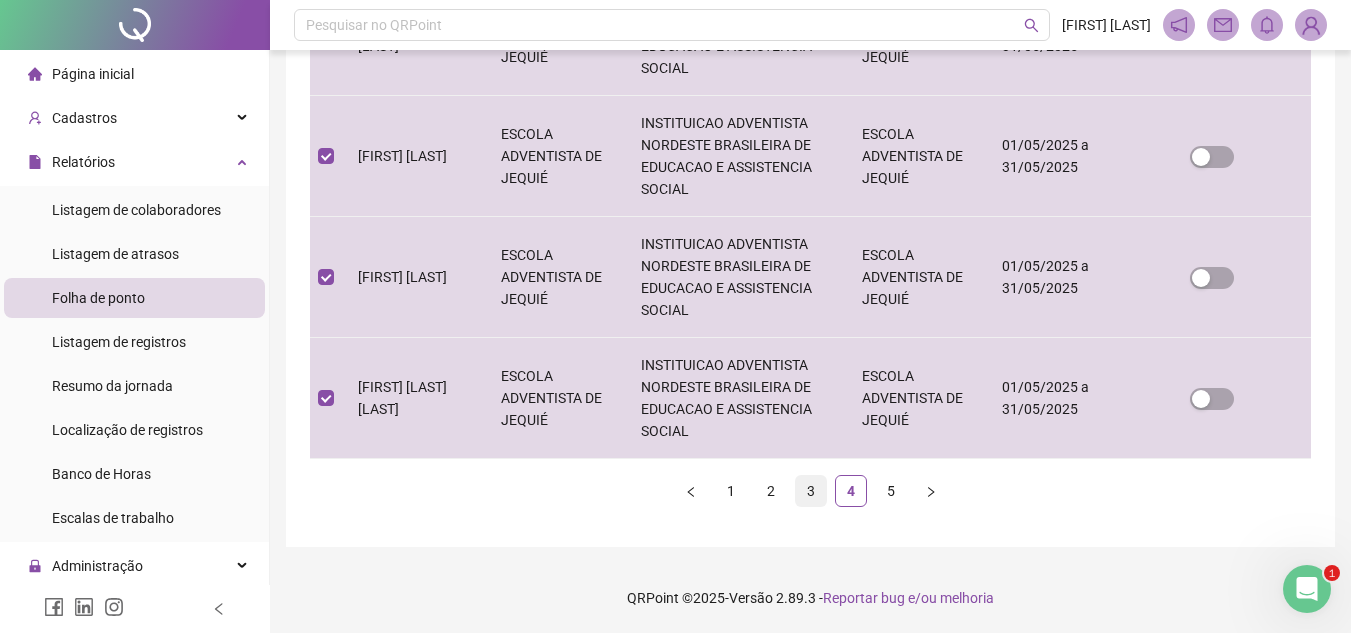 click on "3" at bounding box center [811, 491] 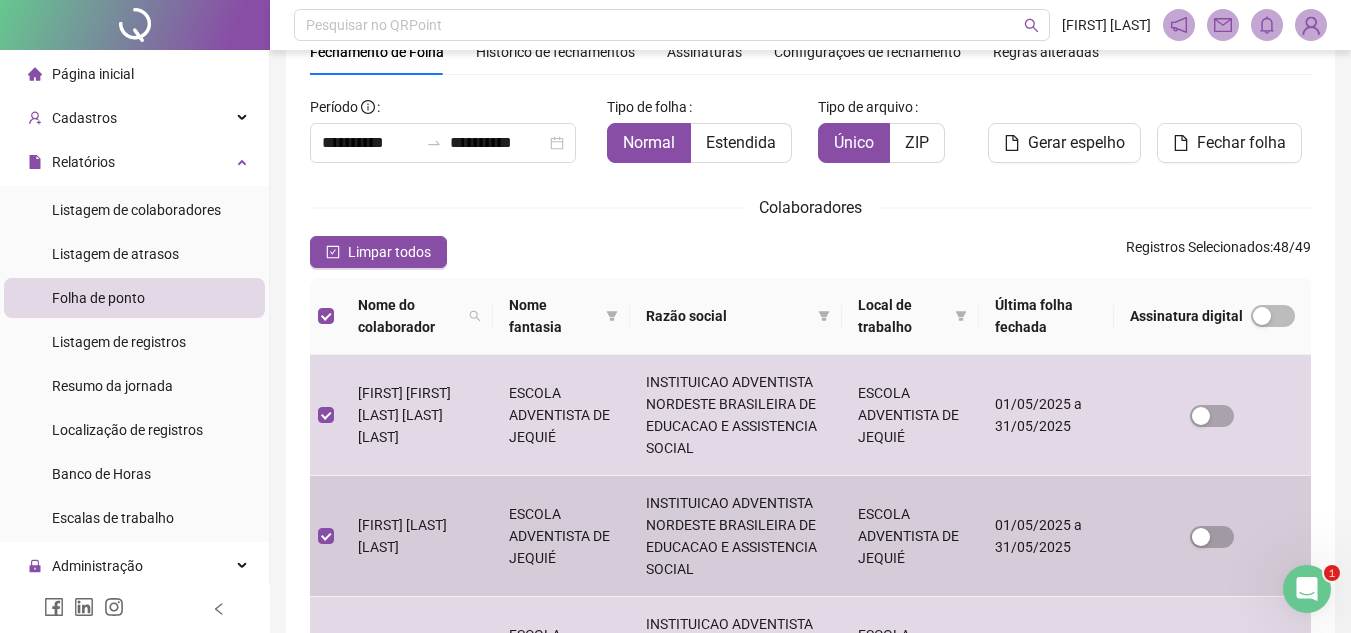 scroll, scrollTop: 0, scrollLeft: 0, axis: both 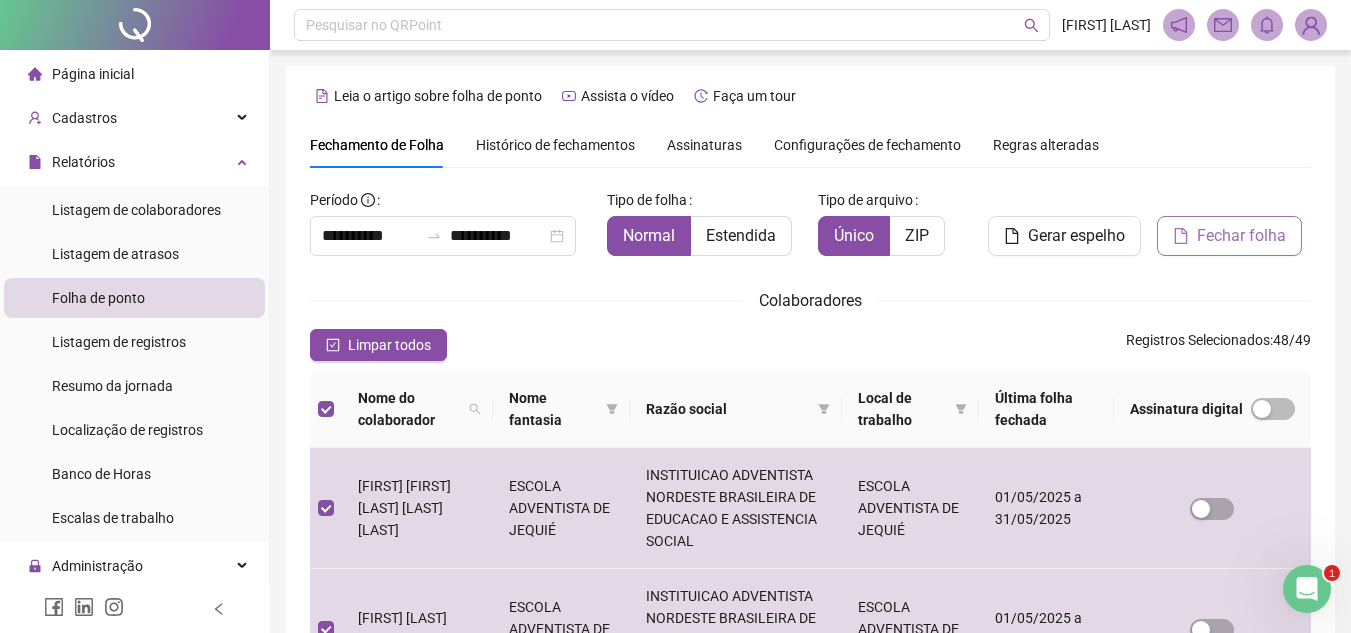 click on "Fechar folha" at bounding box center (1241, 236) 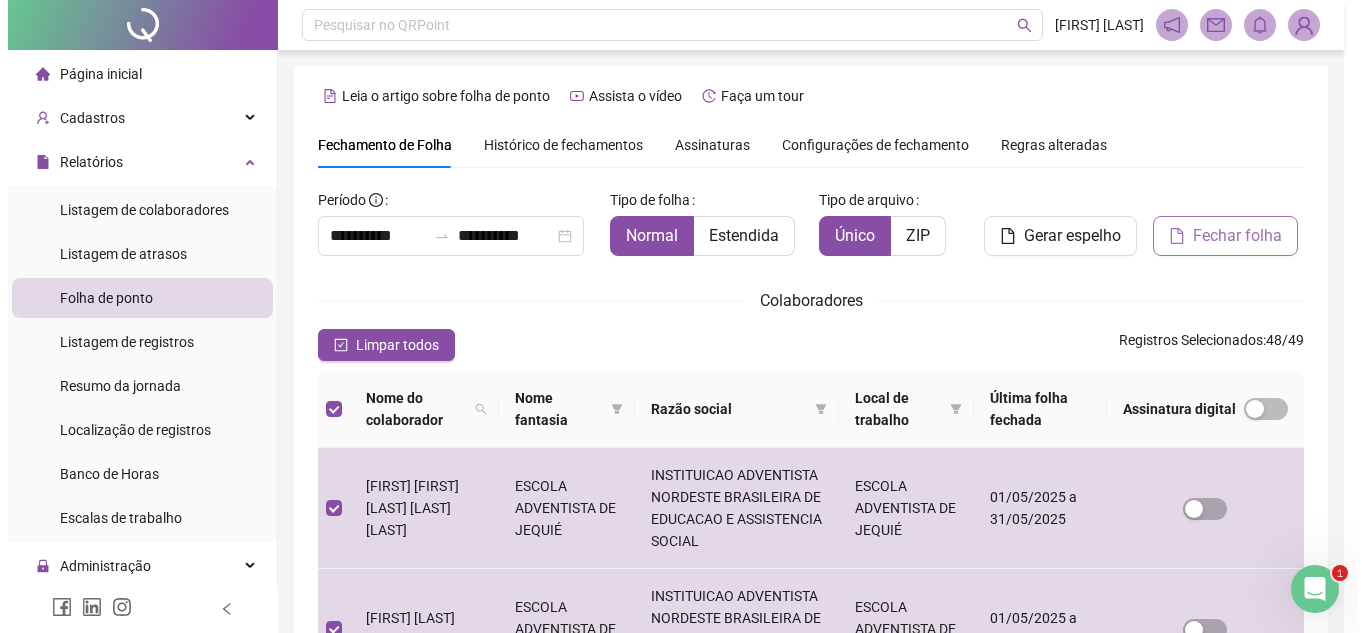 scroll, scrollTop: 93, scrollLeft: 0, axis: vertical 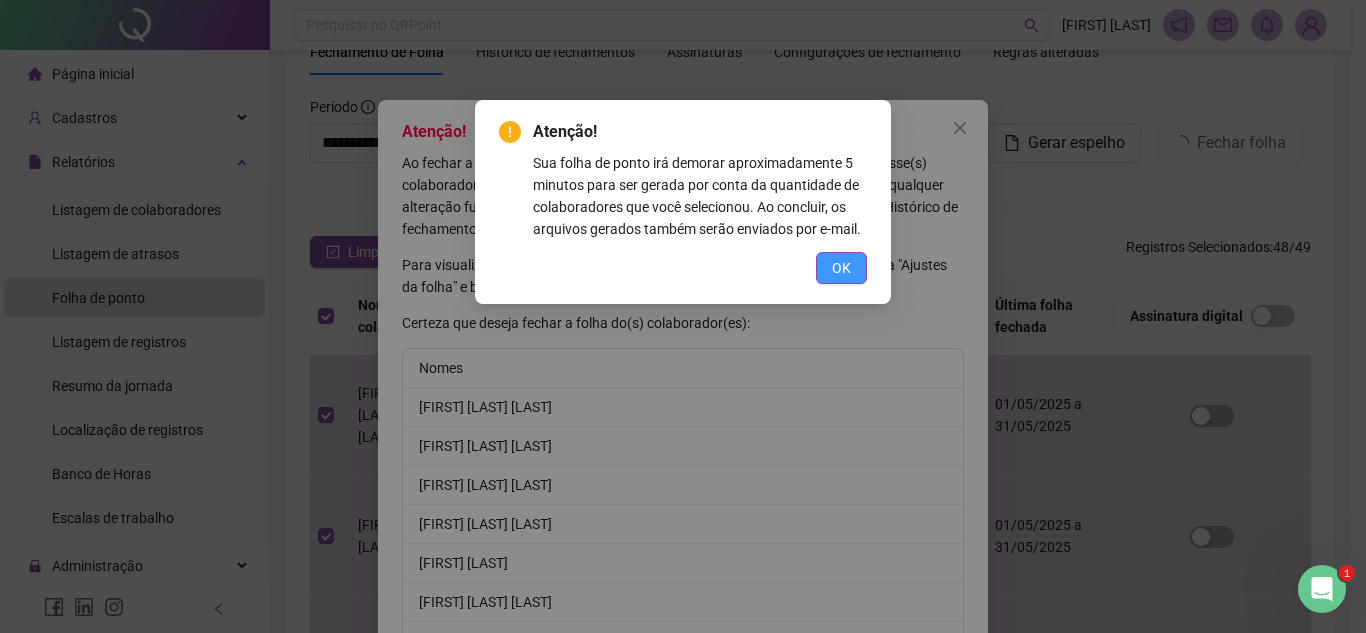 click on "OK" at bounding box center (841, 268) 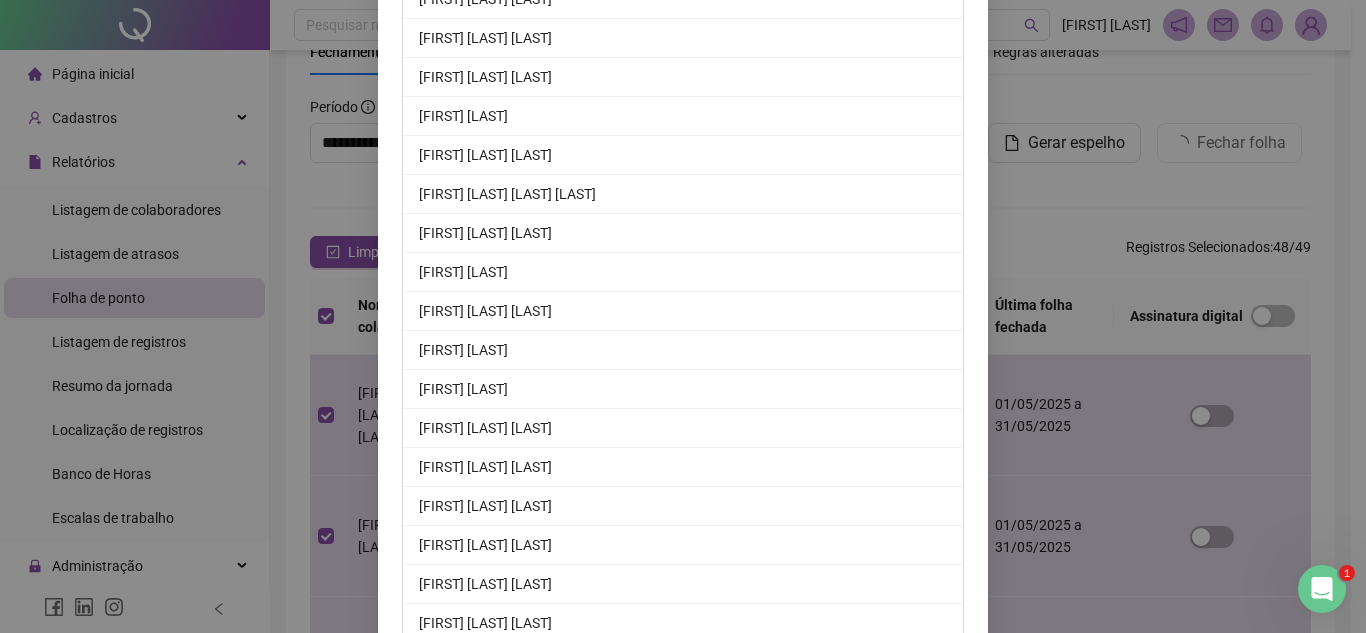 scroll, scrollTop: 1715, scrollLeft: 0, axis: vertical 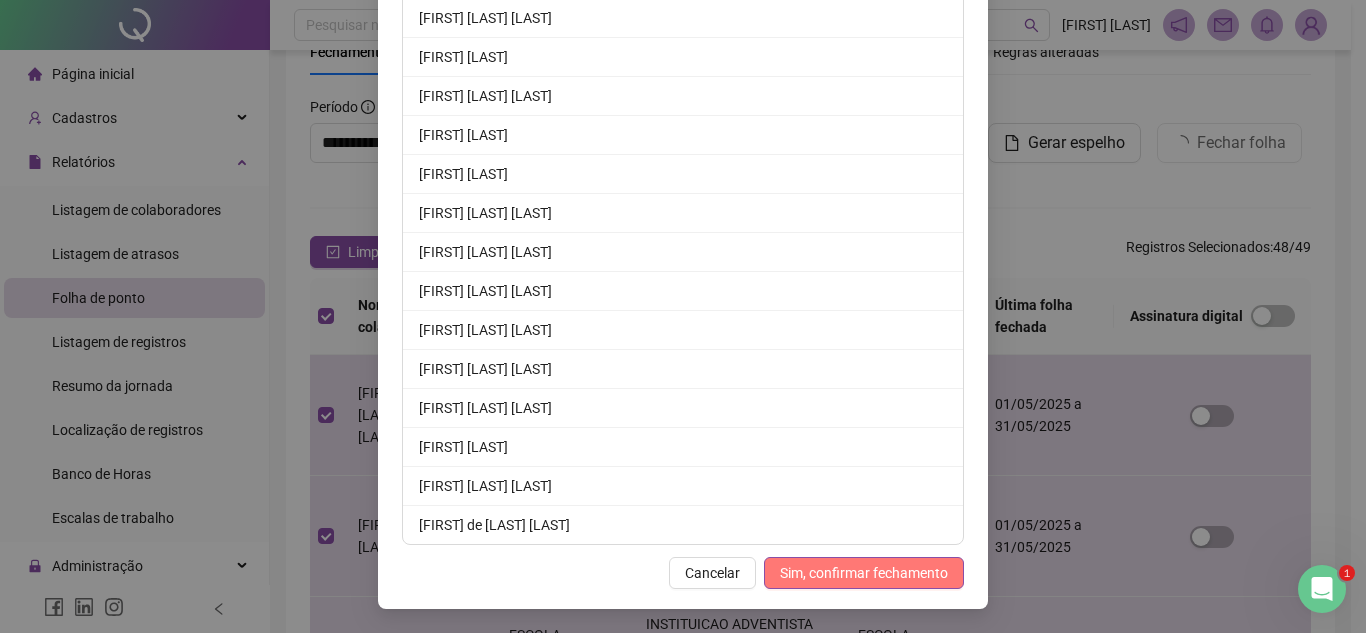 click on "Sim, confirmar fechamento" at bounding box center [864, 573] 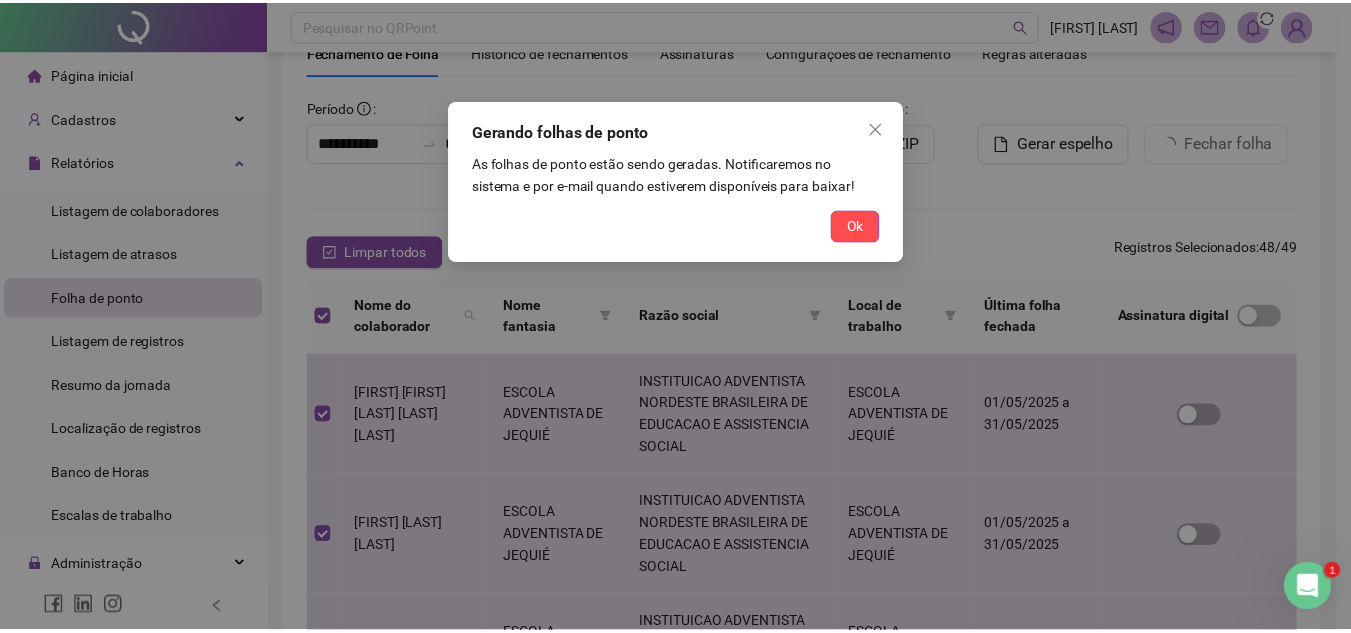 scroll, scrollTop: 1617, scrollLeft: 0, axis: vertical 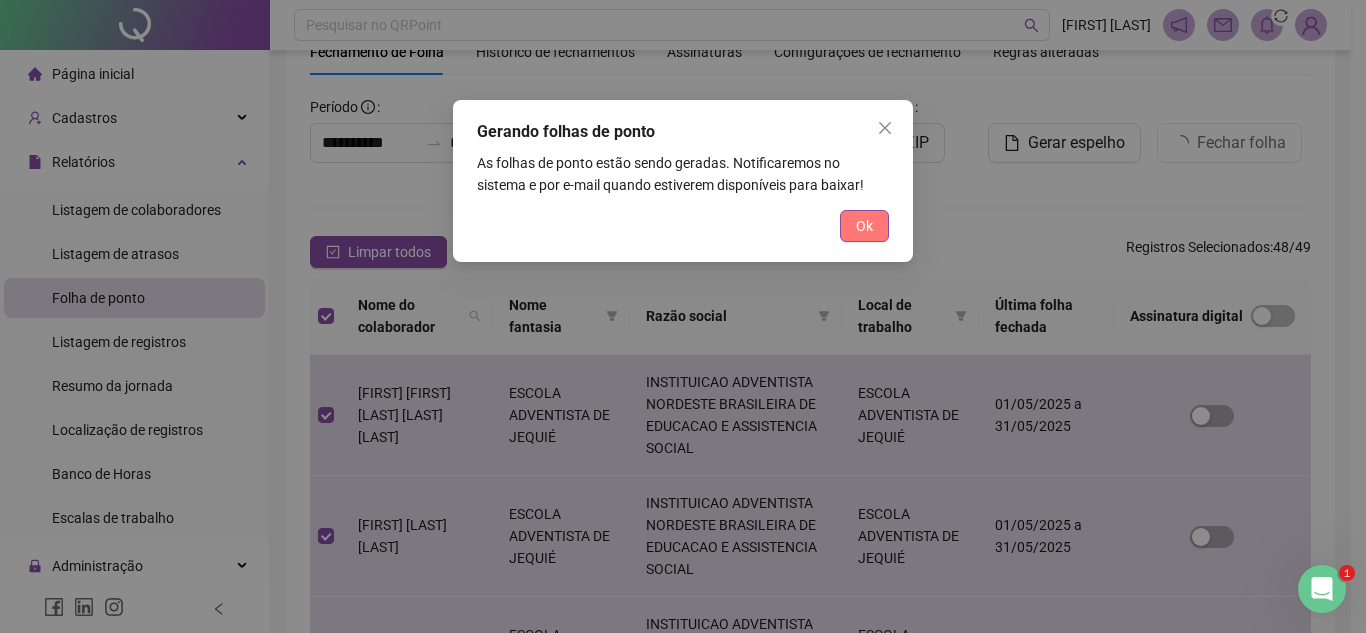 click on "Ok" at bounding box center (864, 226) 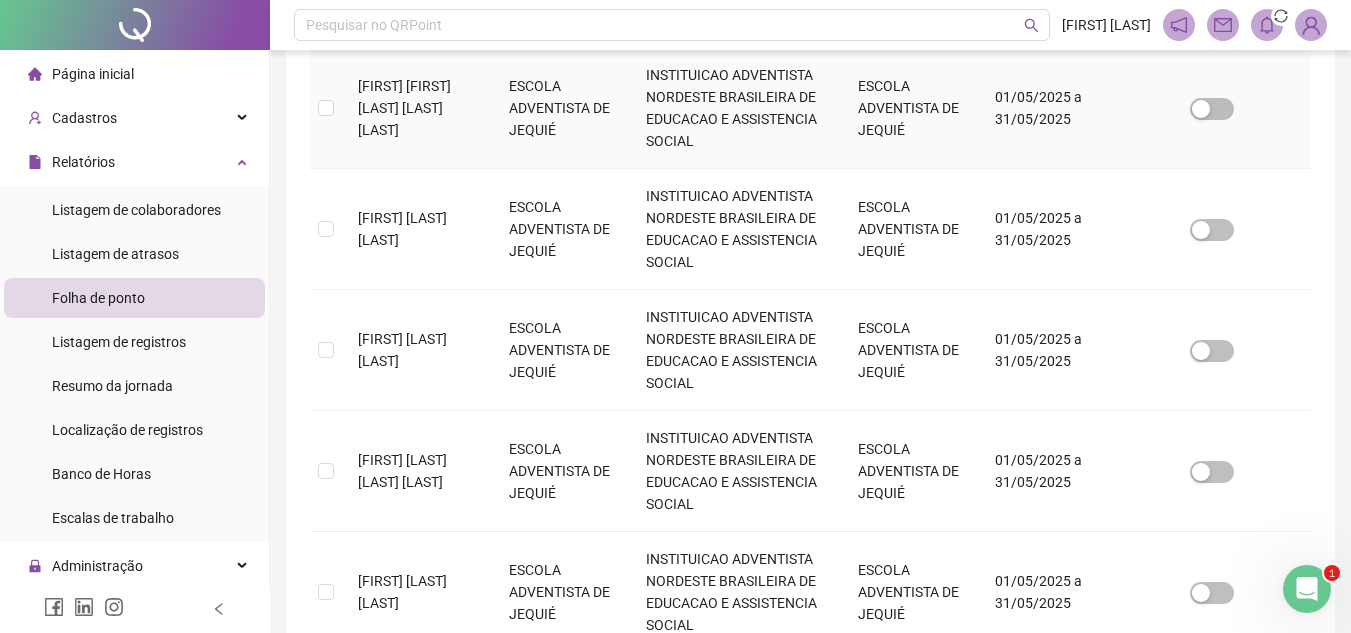 scroll, scrollTop: 0, scrollLeft: 0, axis: both 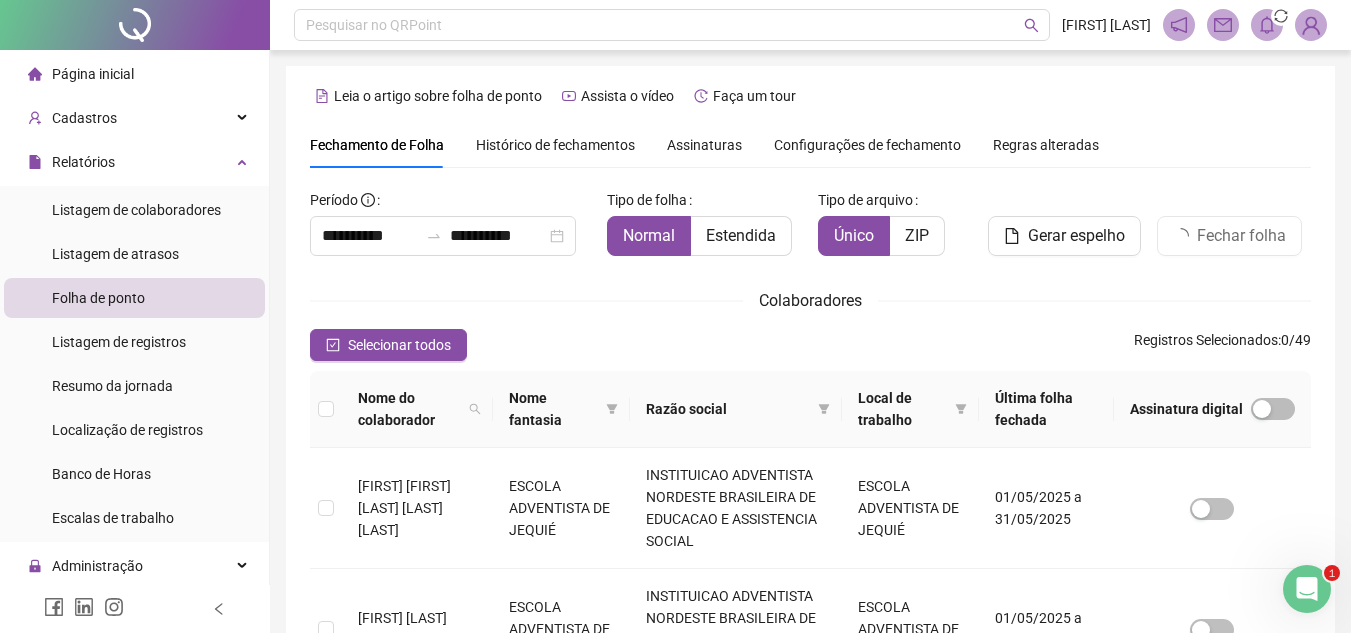 click 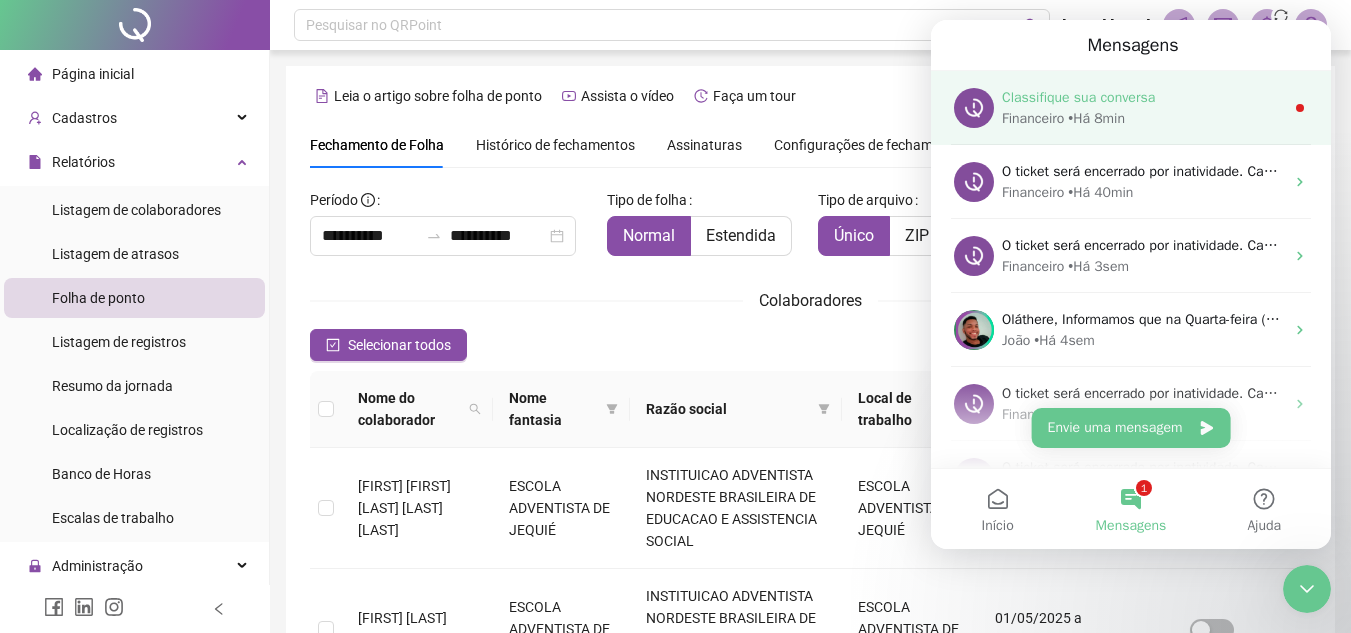 click on "Financeiro •  Há [TIME]" at bounding box center [1143, 118] 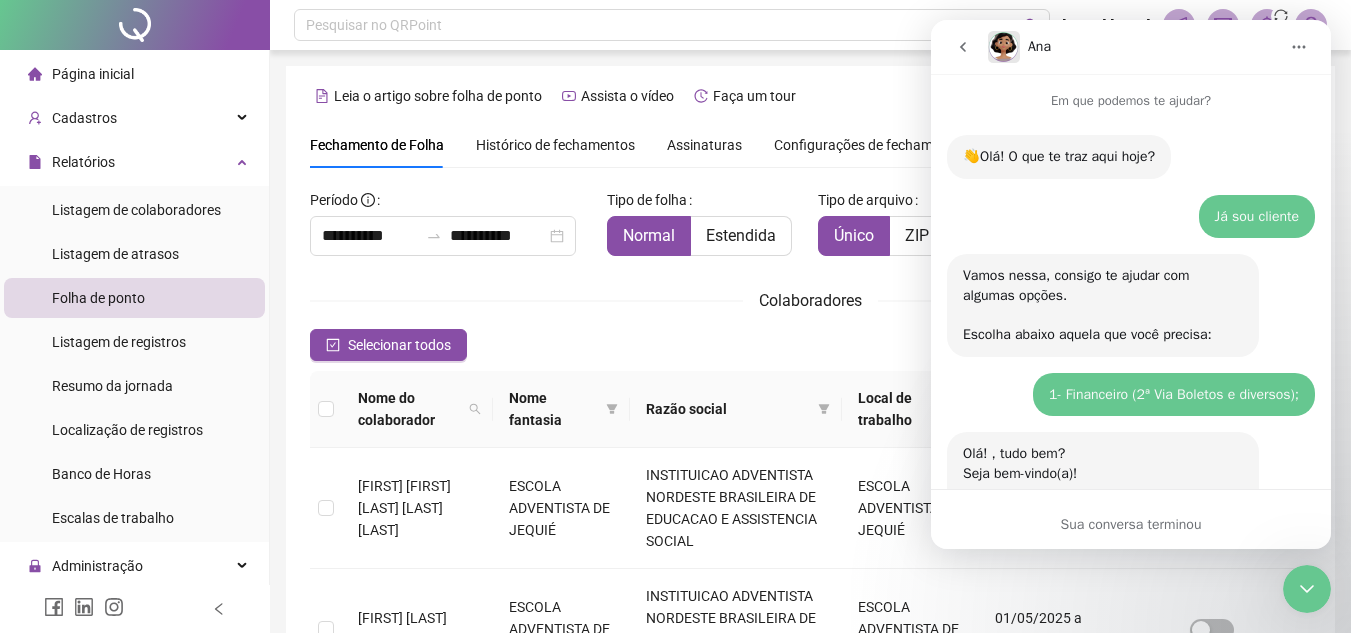 scroll, scrollTop: 3, scrollLeft: 0, axis: vertical 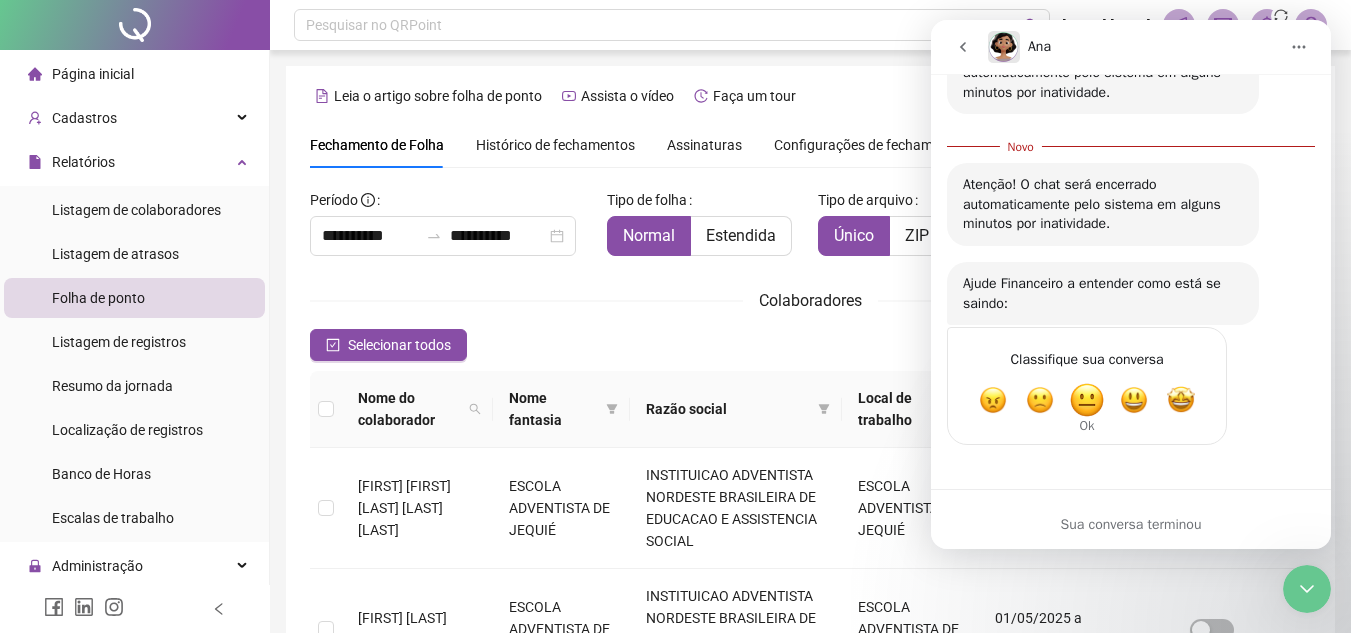 click at bounding box center (1087, 400) 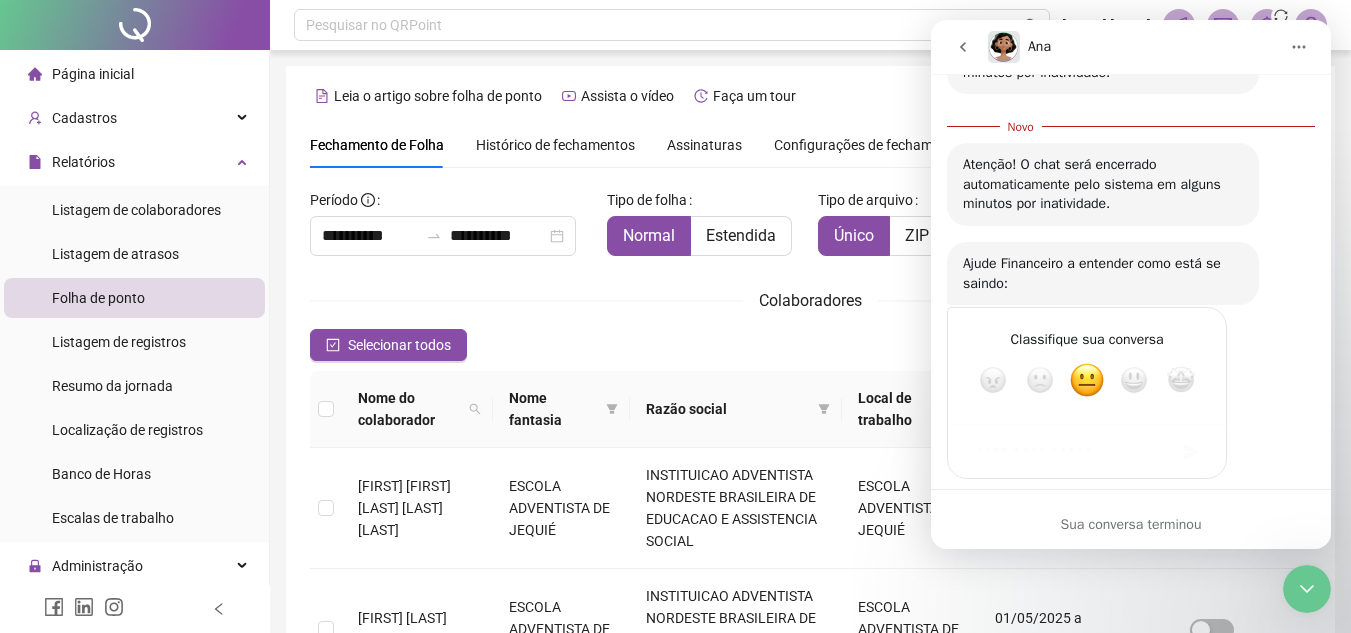 scroll, scrollTop: 2675, scrollLeft: 0, axis: vertical 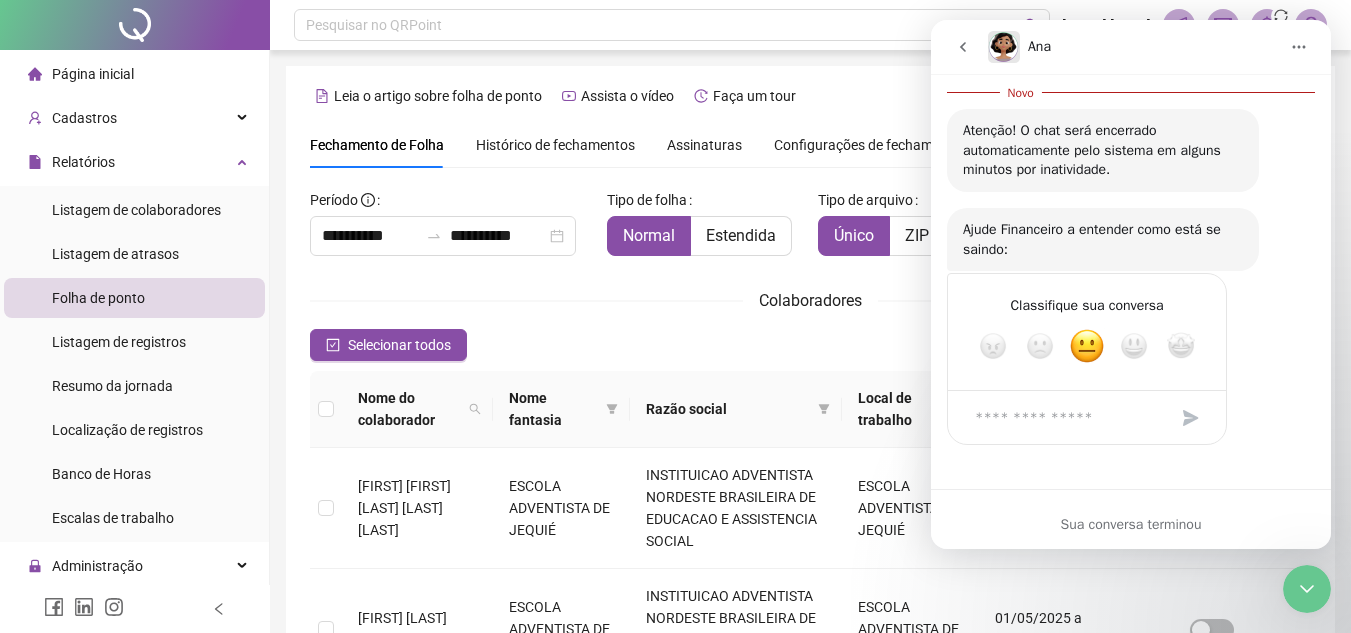 click on "Classifique sua conversa Horrível Ruim Ok Ótimo Incrível" at bounding box center (1131, 371) 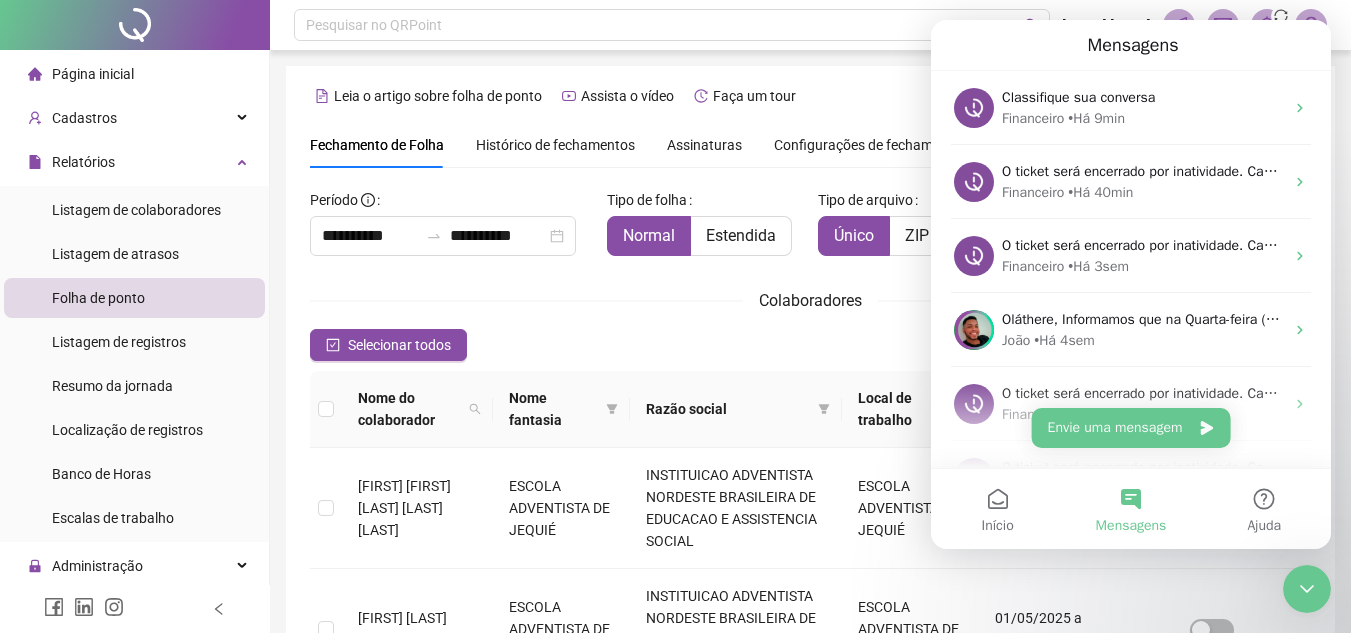 scroll, scrollTop: 0, scrollLeft: 0, axis: both 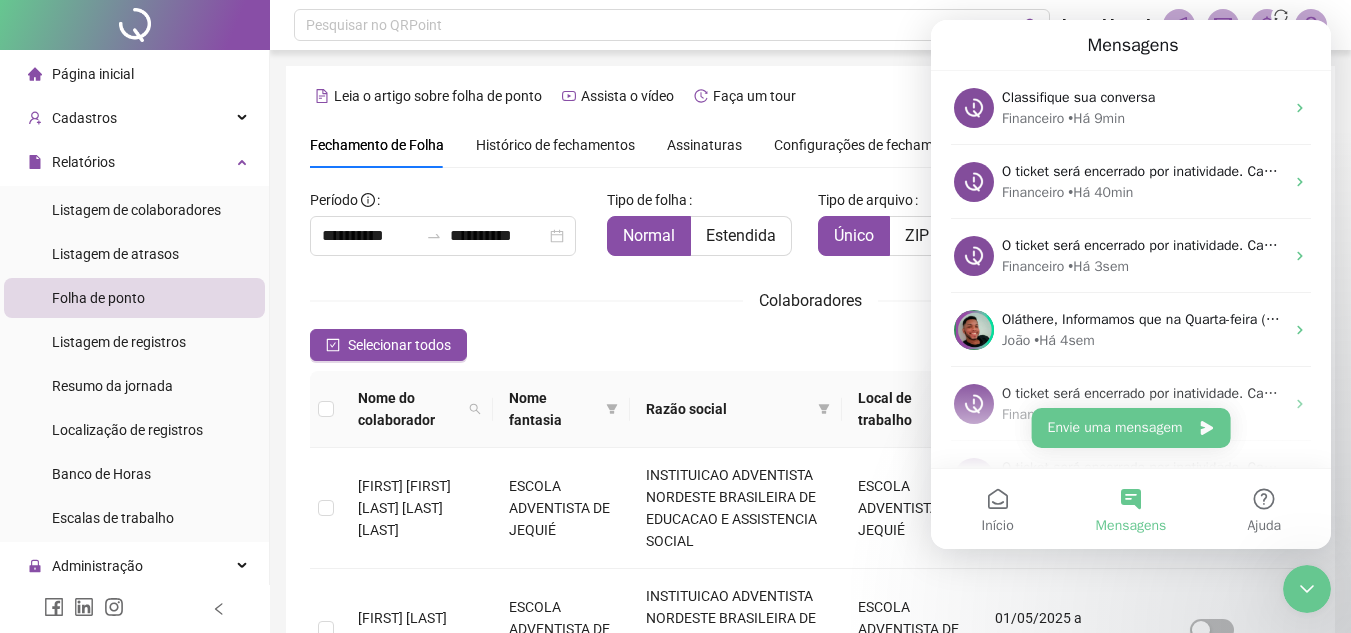 click on "**********" at bounding box center [810, 906] 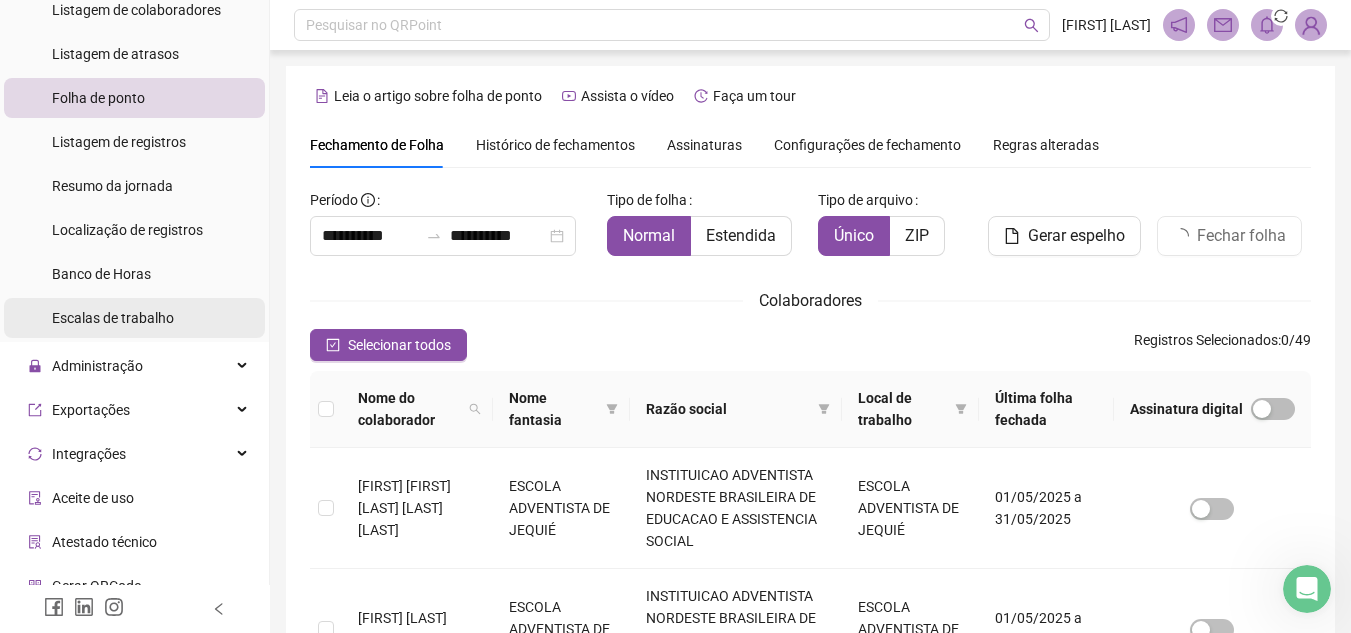 scroll, scrollTop: 265, scrollLeft: 0, axis: vertical 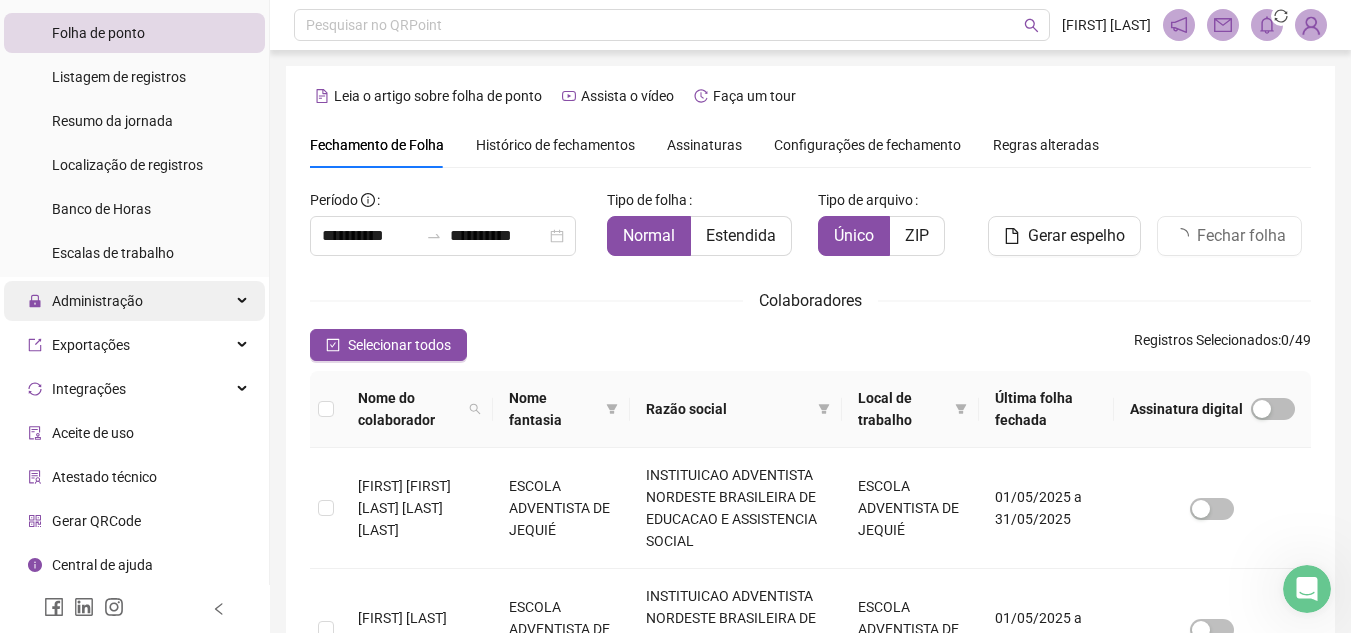 click on "Administração" at bounding box center [97, 301] 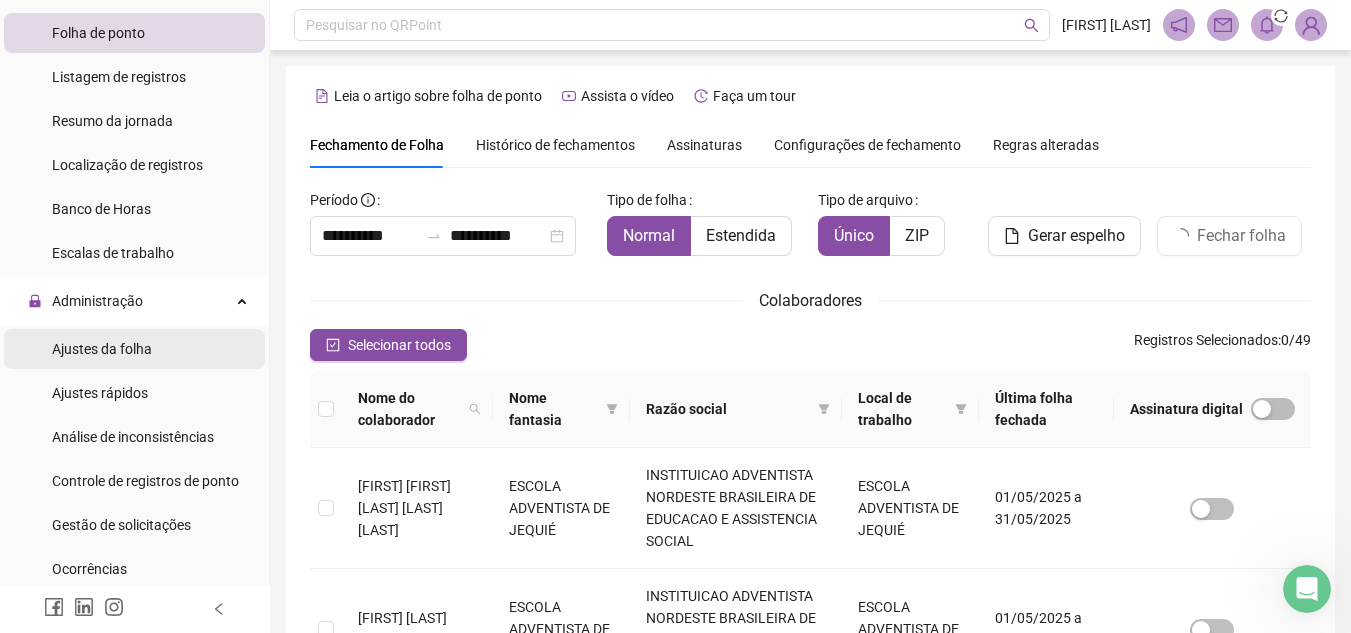 click on "Ajustes da folha" at bounding box center (102, 349) 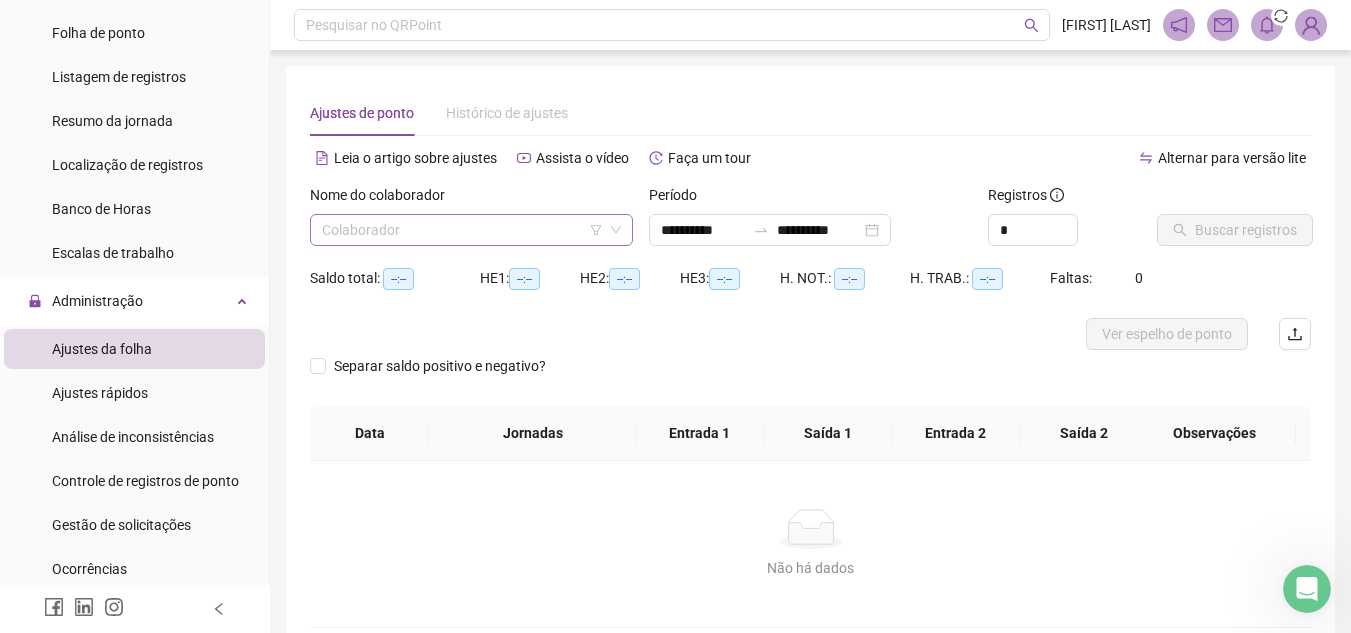 click at bounding box center (462, 230) 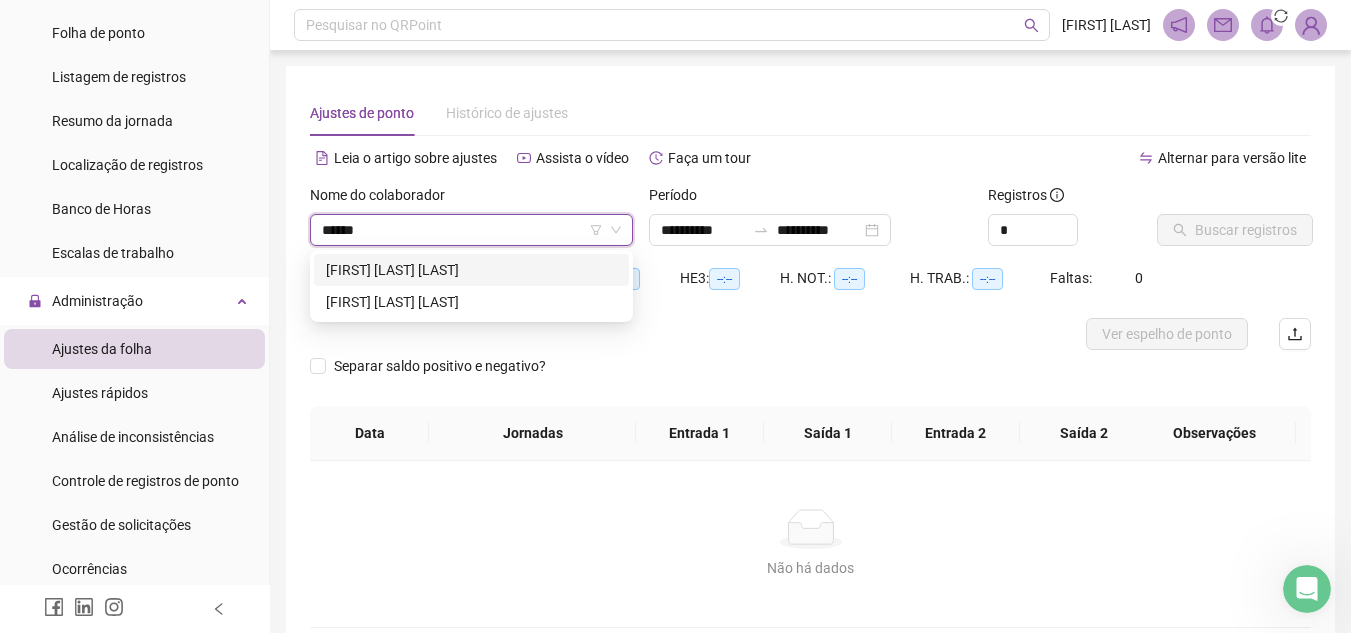 type on "*******" 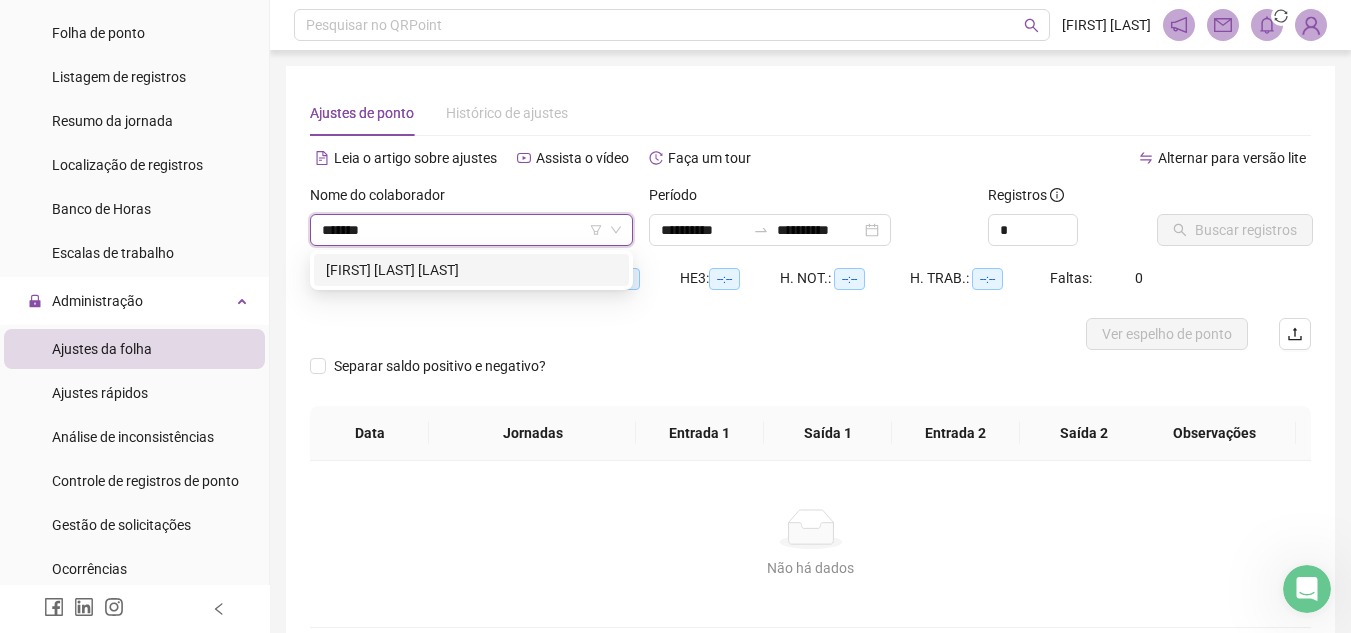 click on "[FIRST] [LAST] [LAST]" at bounding box center [471, 270] 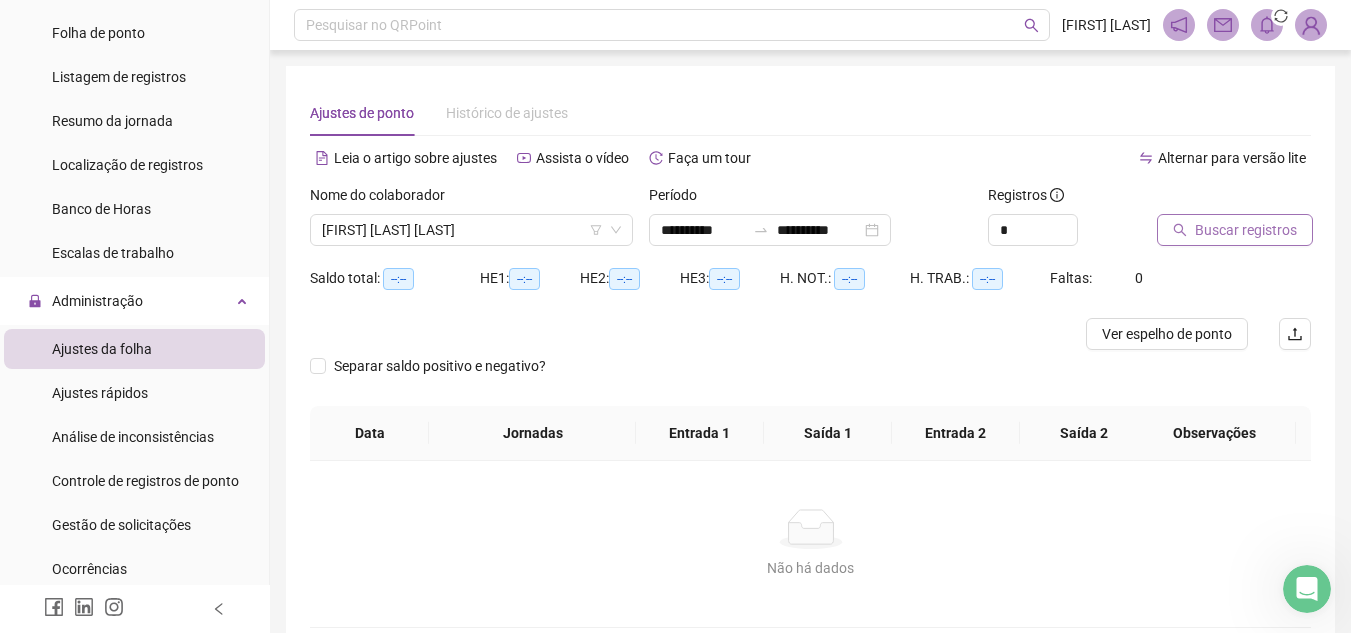 click on "Buscar registros" at bounding box center (1246, 230) 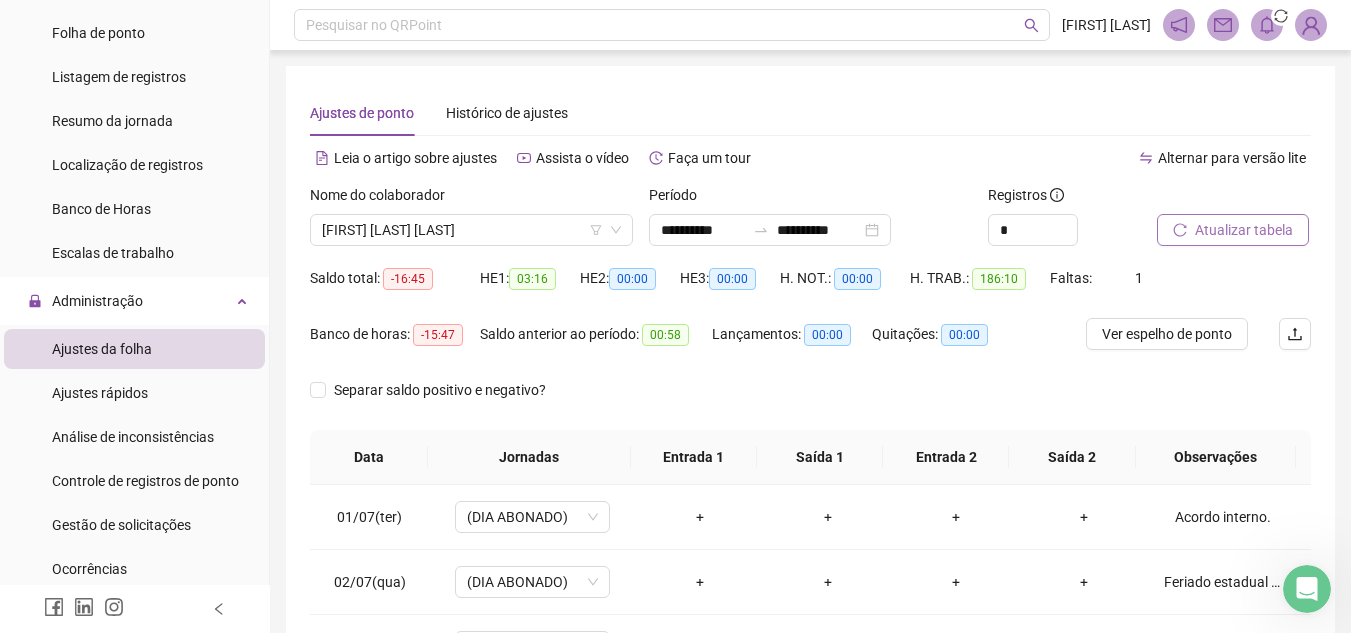 click on "Atualizar tabela" at bounding box center [1244, 230] 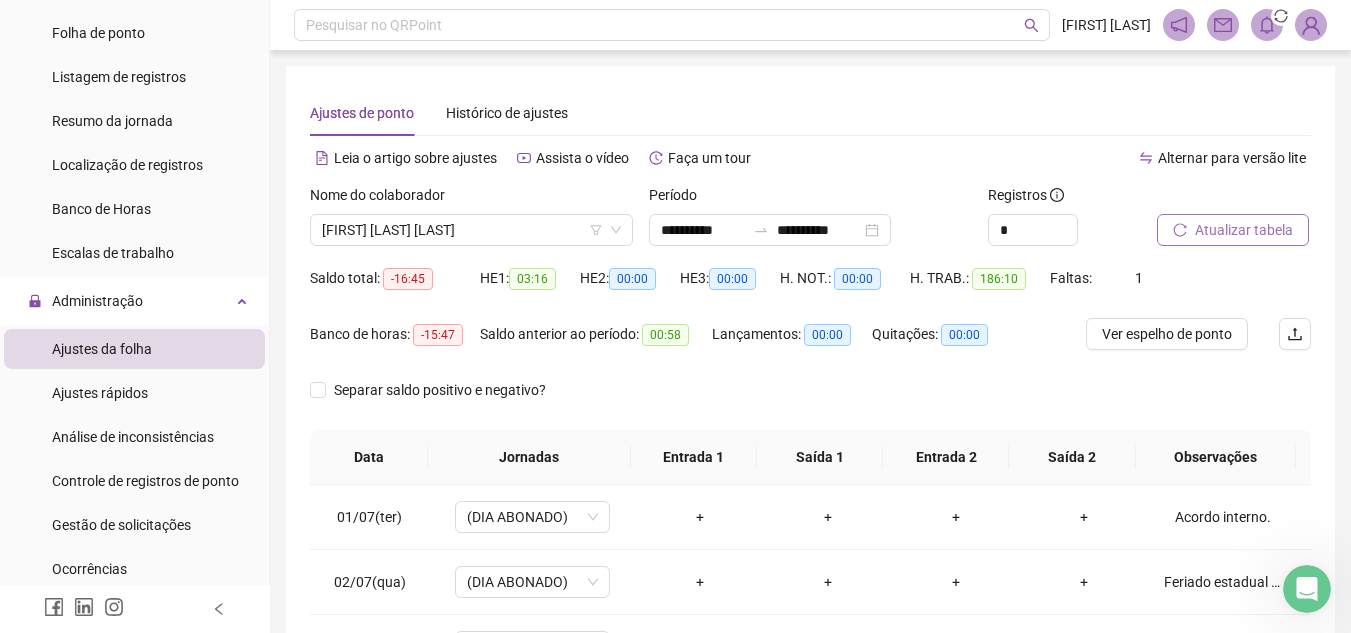 click on "Atualizar tabela" at bounding box center [1244, 230] 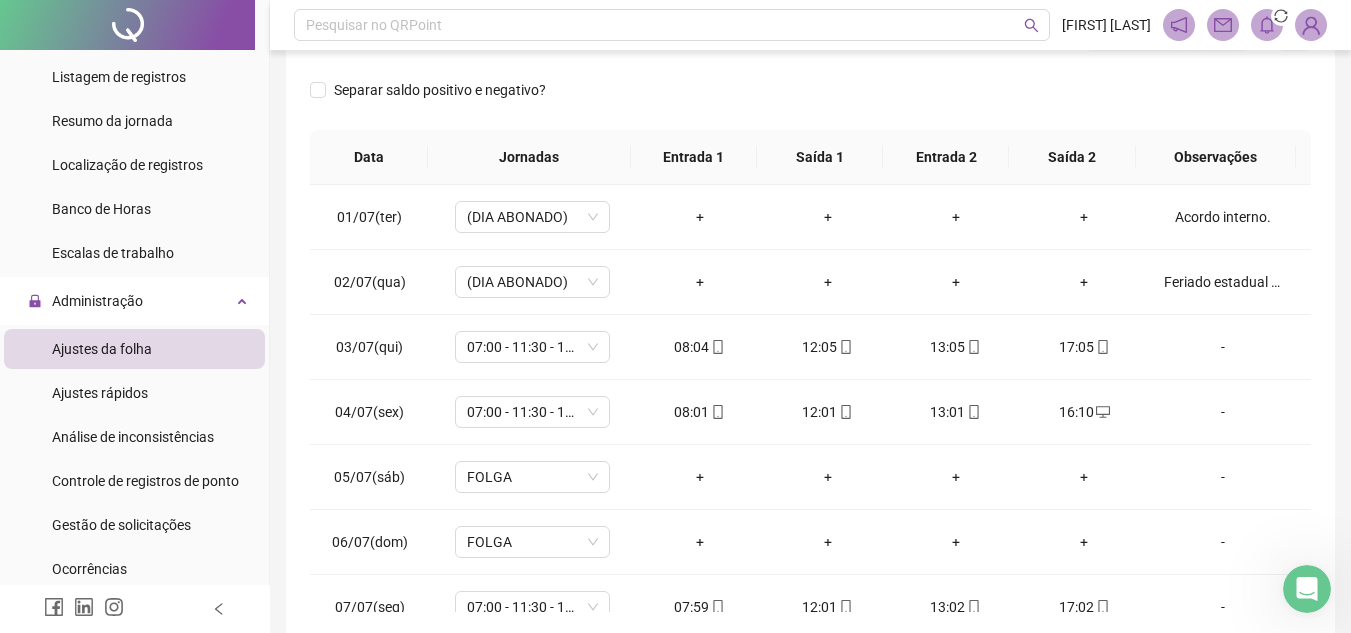 scroll, scrollTop: 389, scrollLeft: 0, axis: vertical 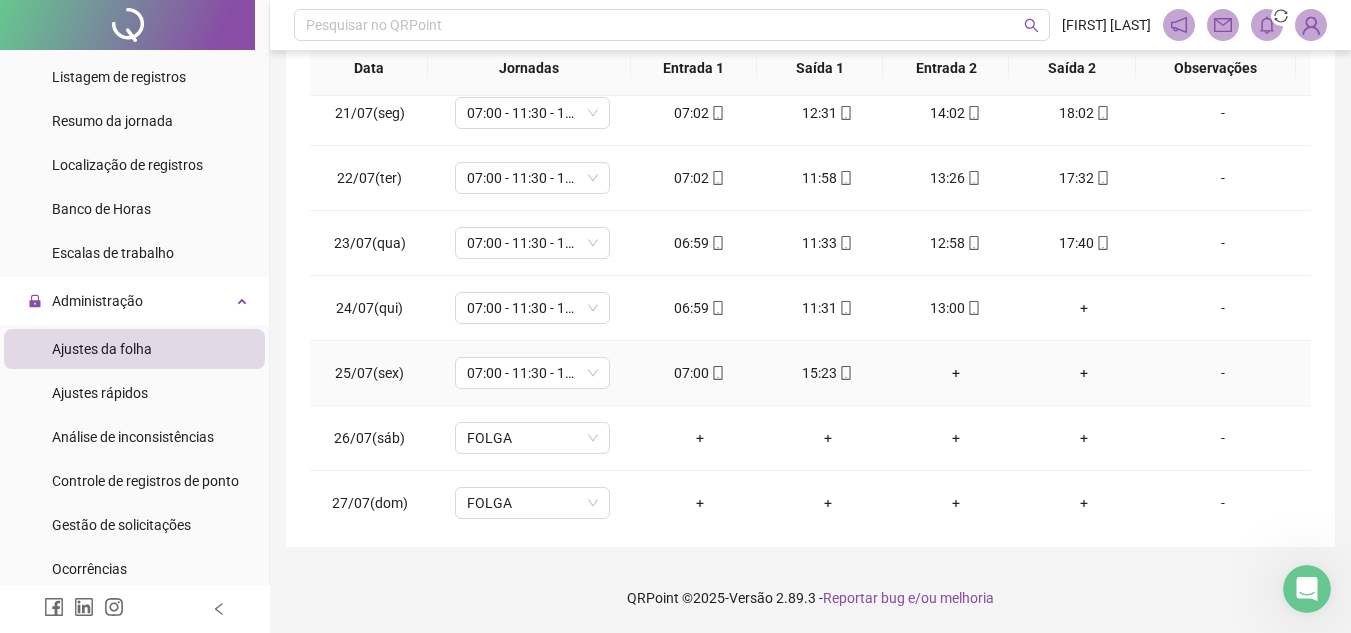 click on "+" at bounding box center (956, 373) 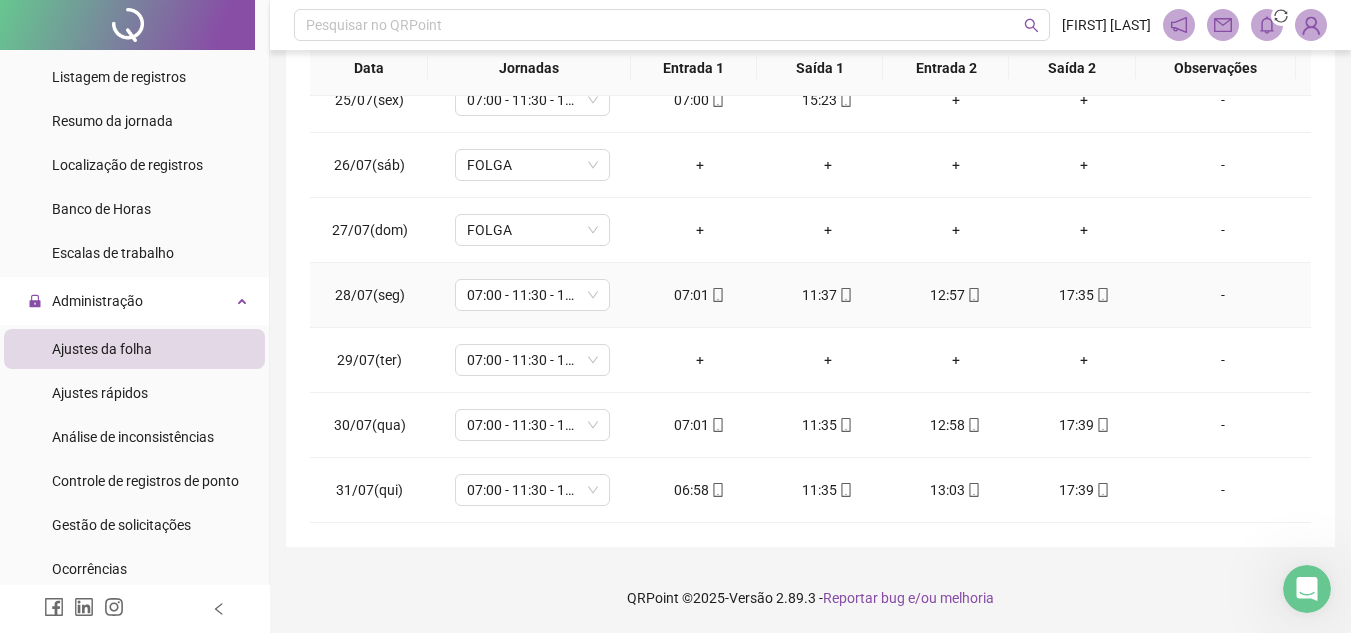 scroll, scrollTop: 1388, scrollLeft: 0, axis: vertical 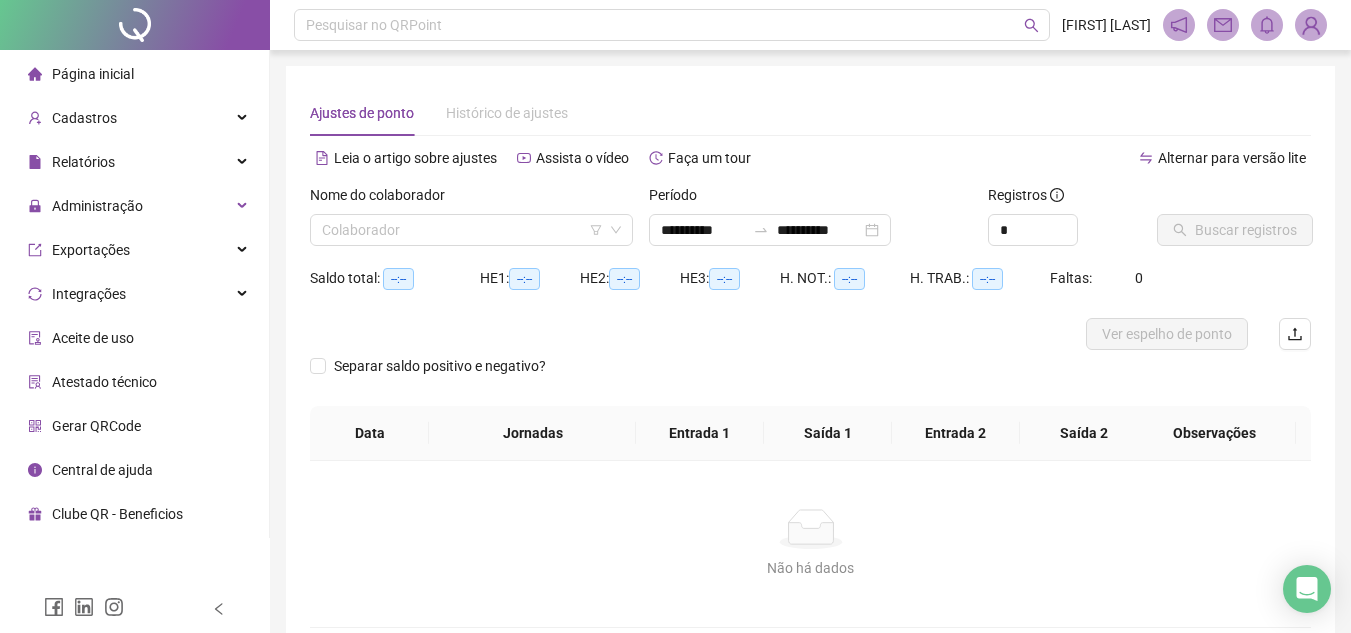 click 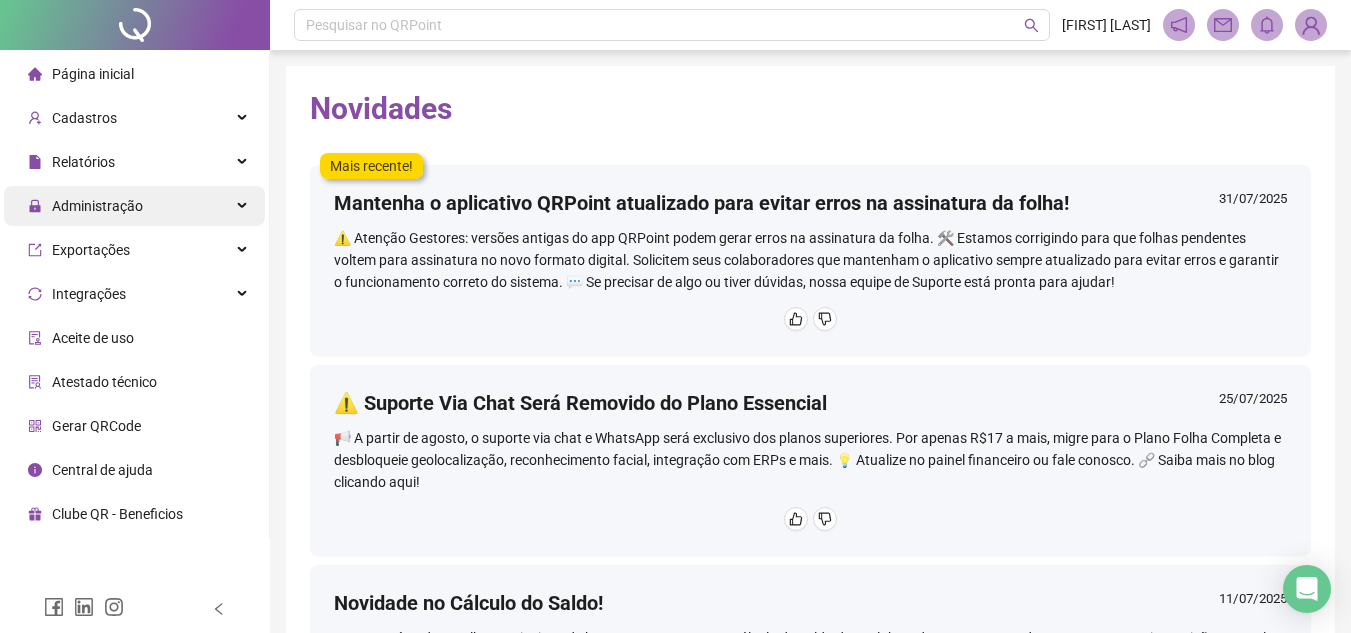 click on "Administração" at bounding box center [97, 206] 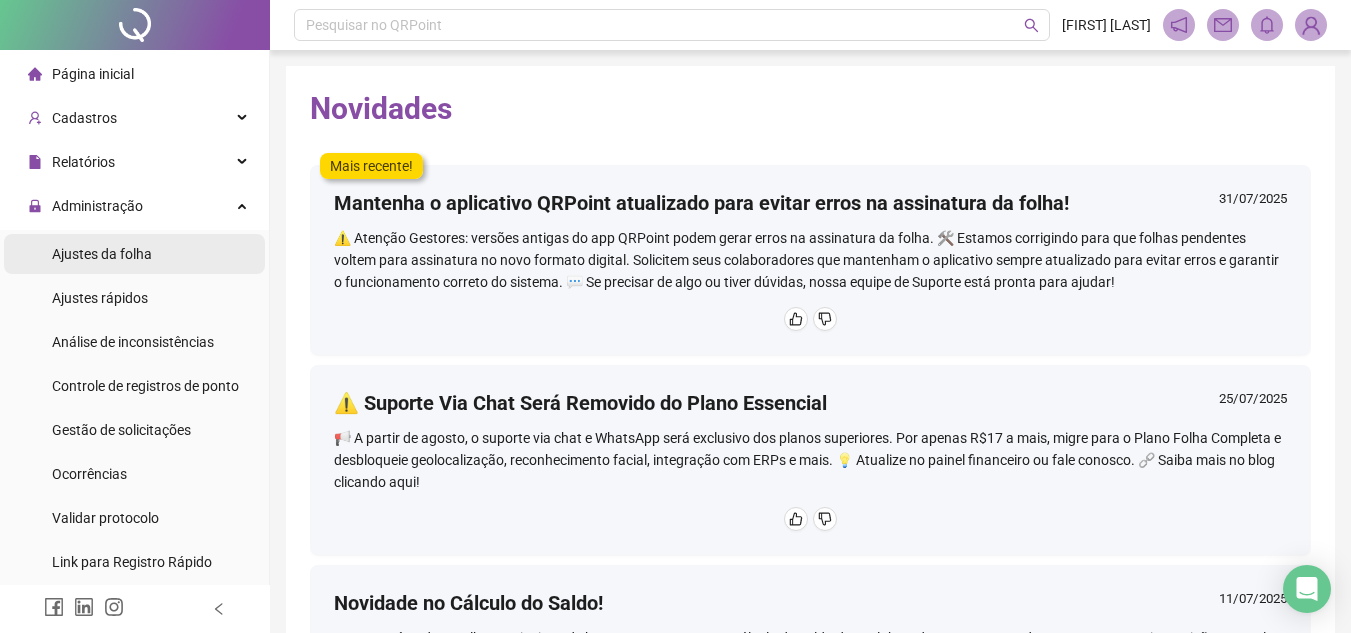 click on "Ajustes da folha" at bounding box center (102, 254) 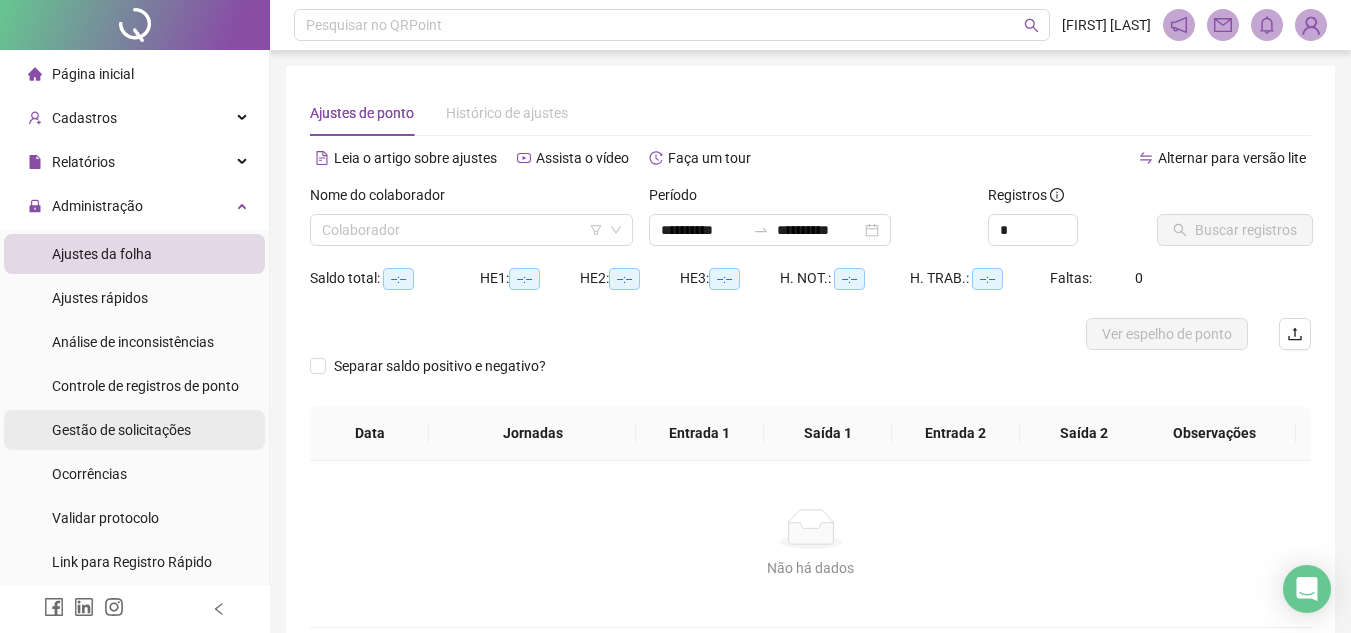 click on "Gestão de solicitações" at bounding box center (121, 430) 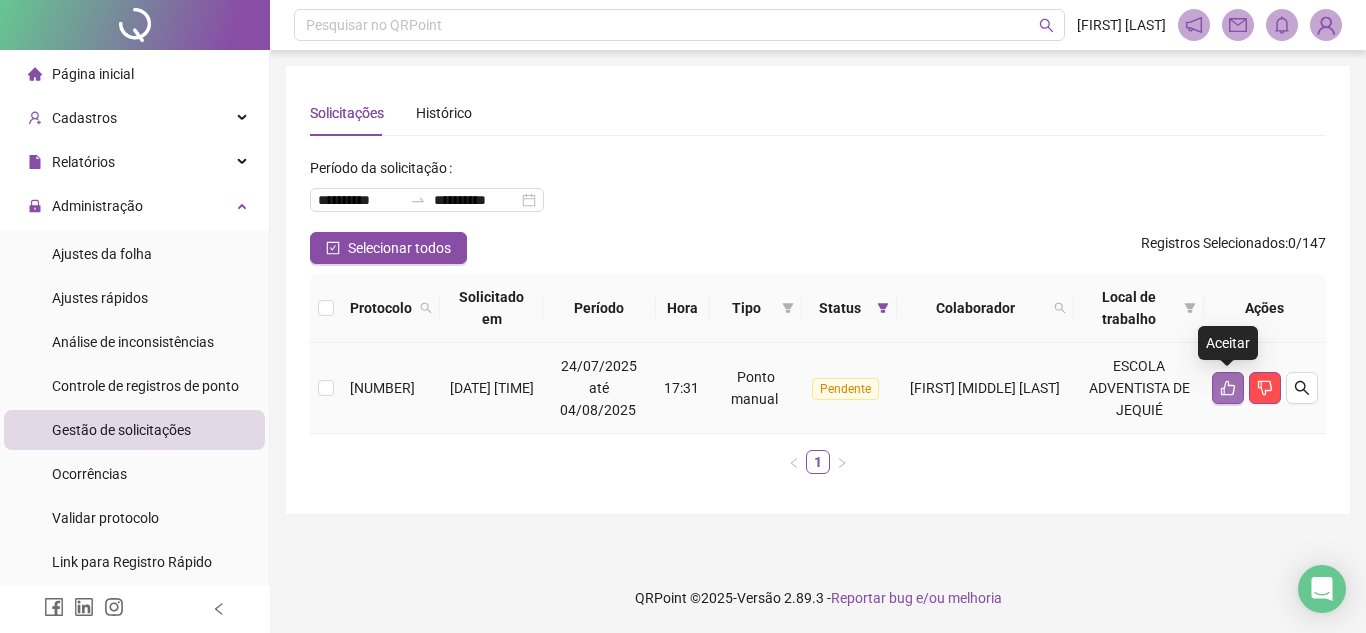 click 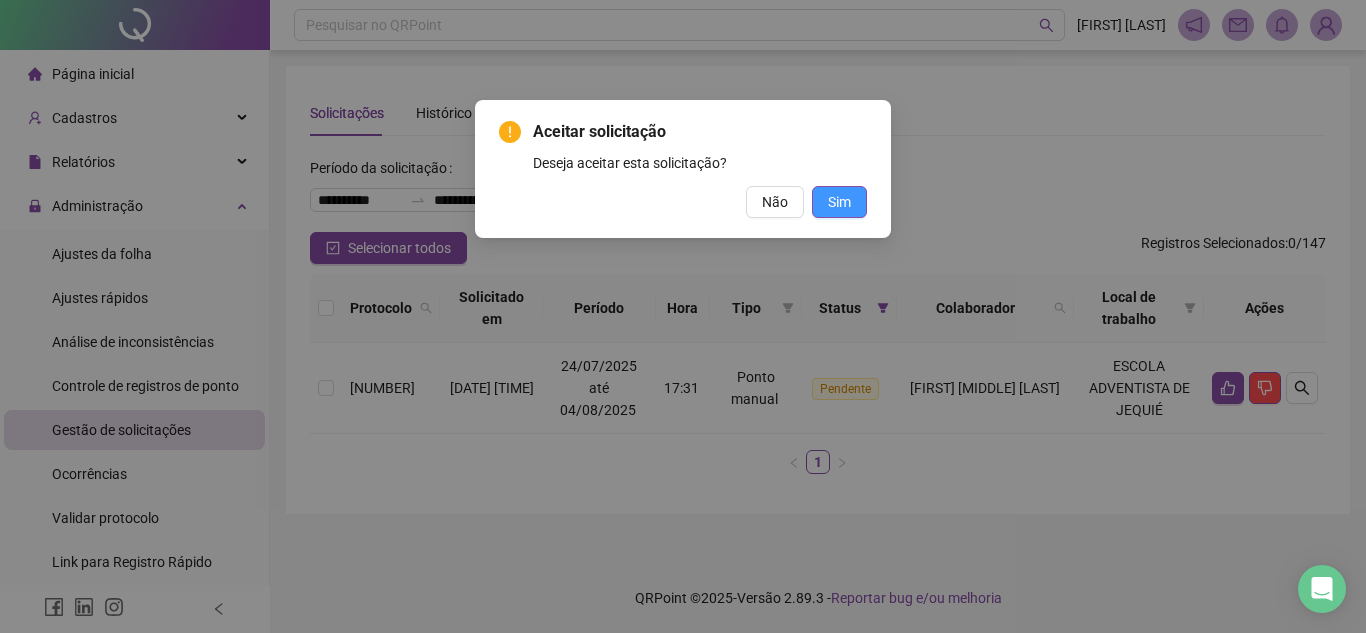 click on "Sim" at bounding box center (839, 202) 